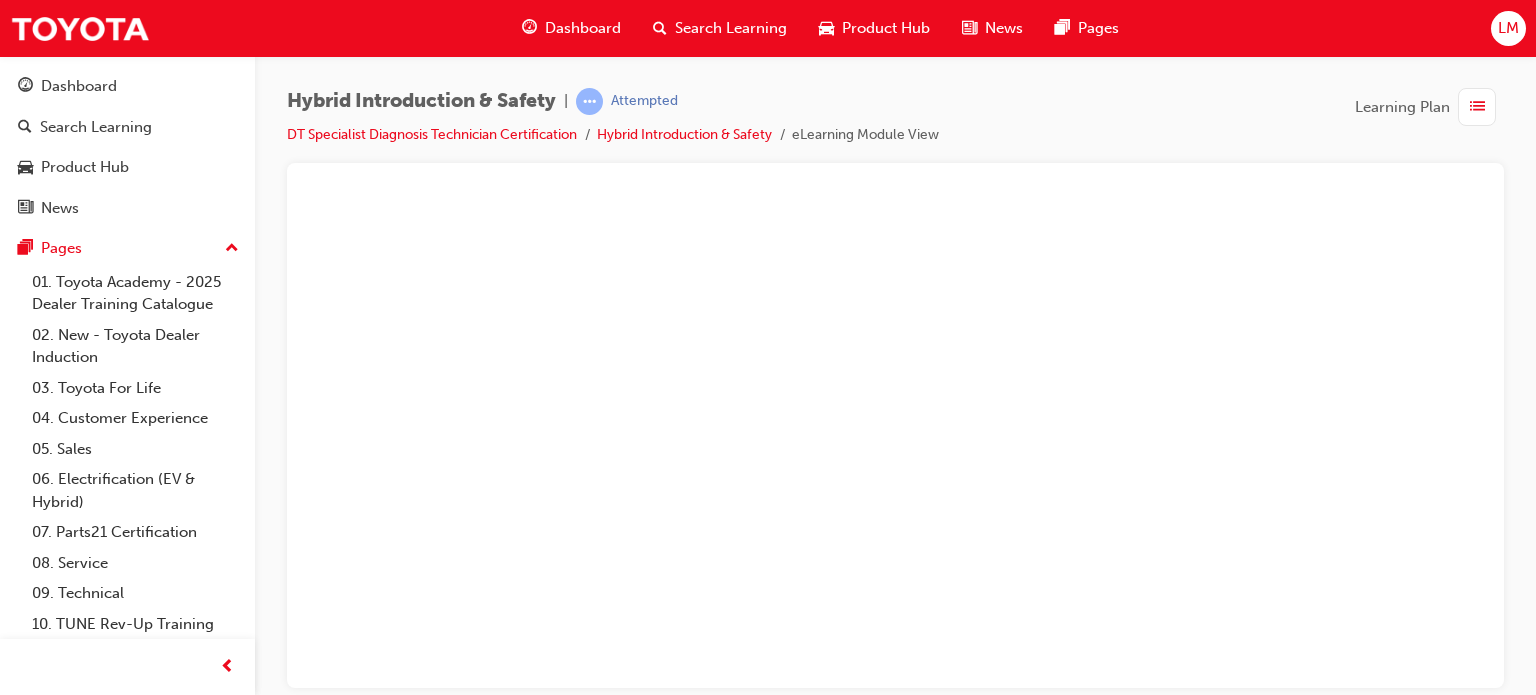scroll, scrollTop: 0, scrollLeft: 0, axis: both 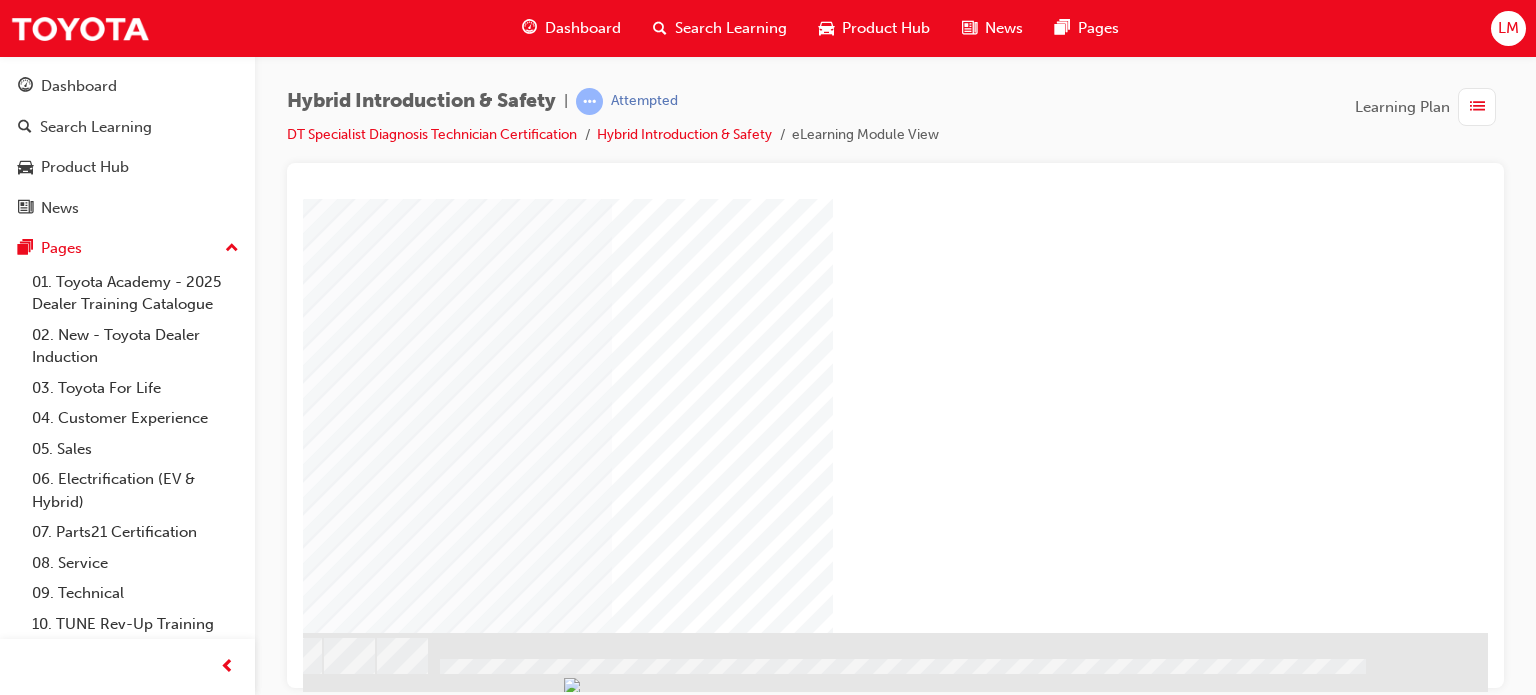 click at bounding box center [191, 2216] 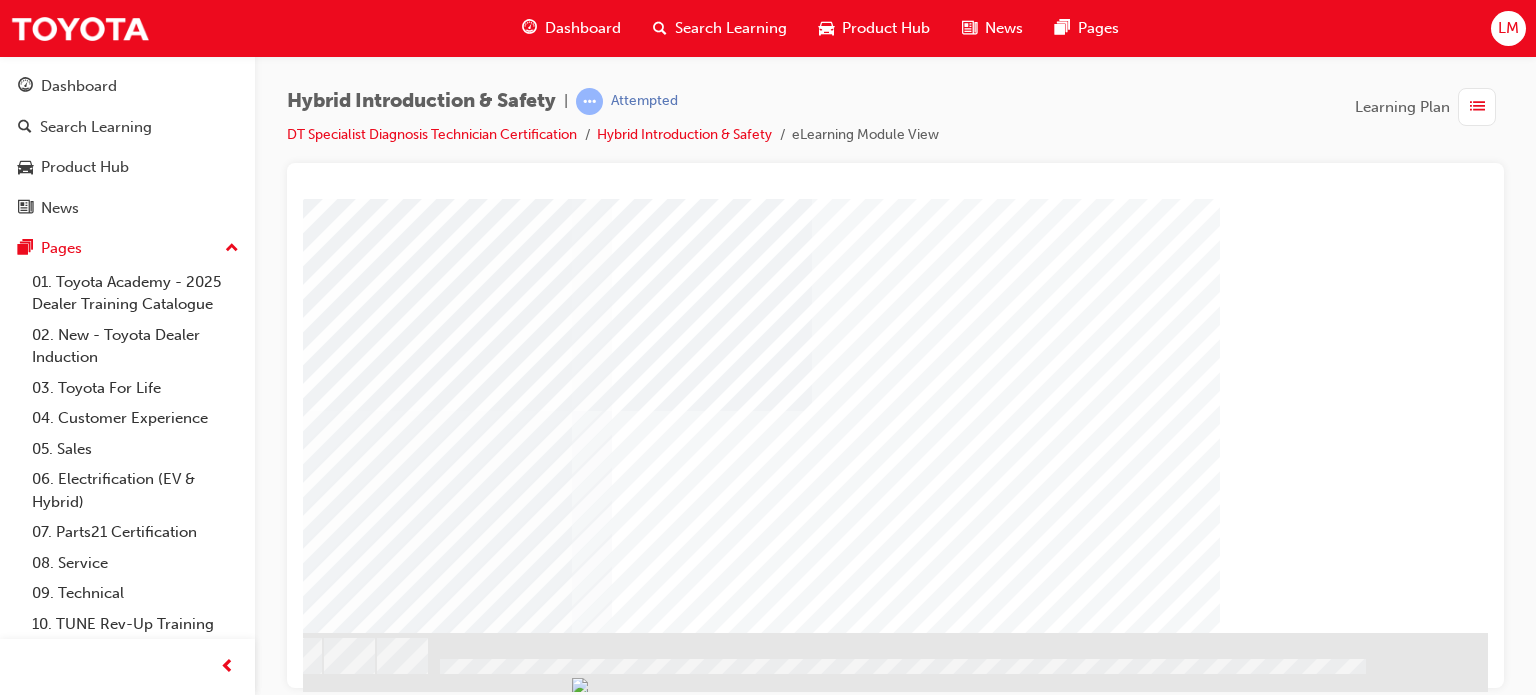 scroll, scrollTop: 0, scrollLeft: 0, axis: both 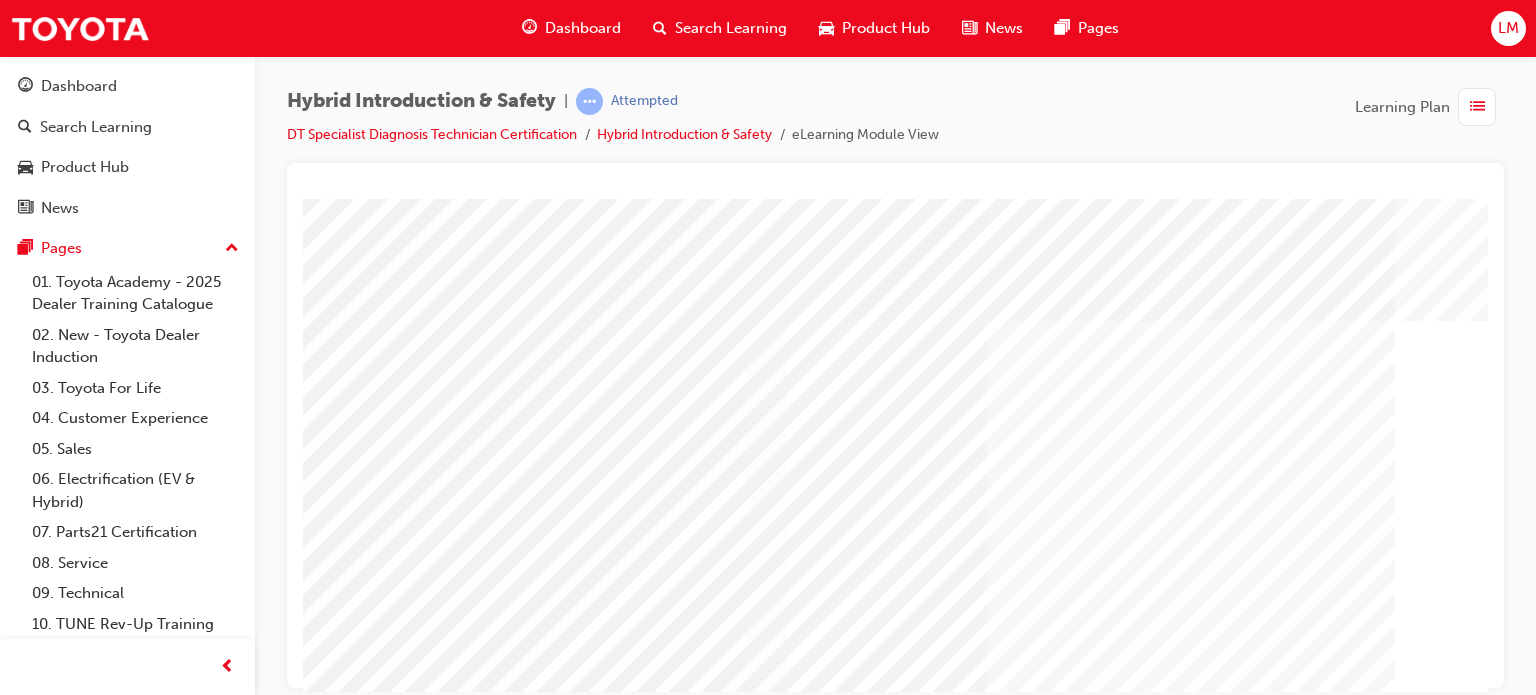 click at bounding box center [645, 2183] 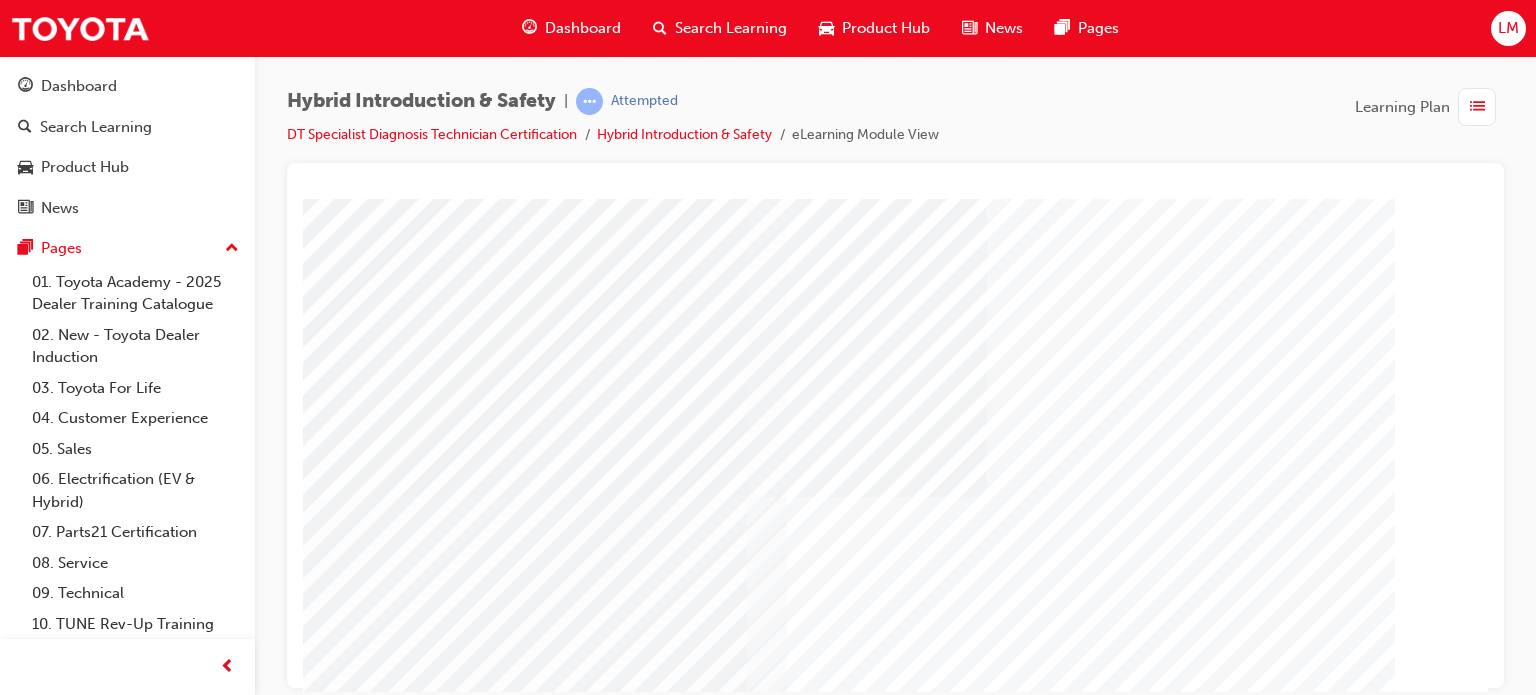 scroll, scrollTop: 286, scrollLeft: 0, axis: vertical 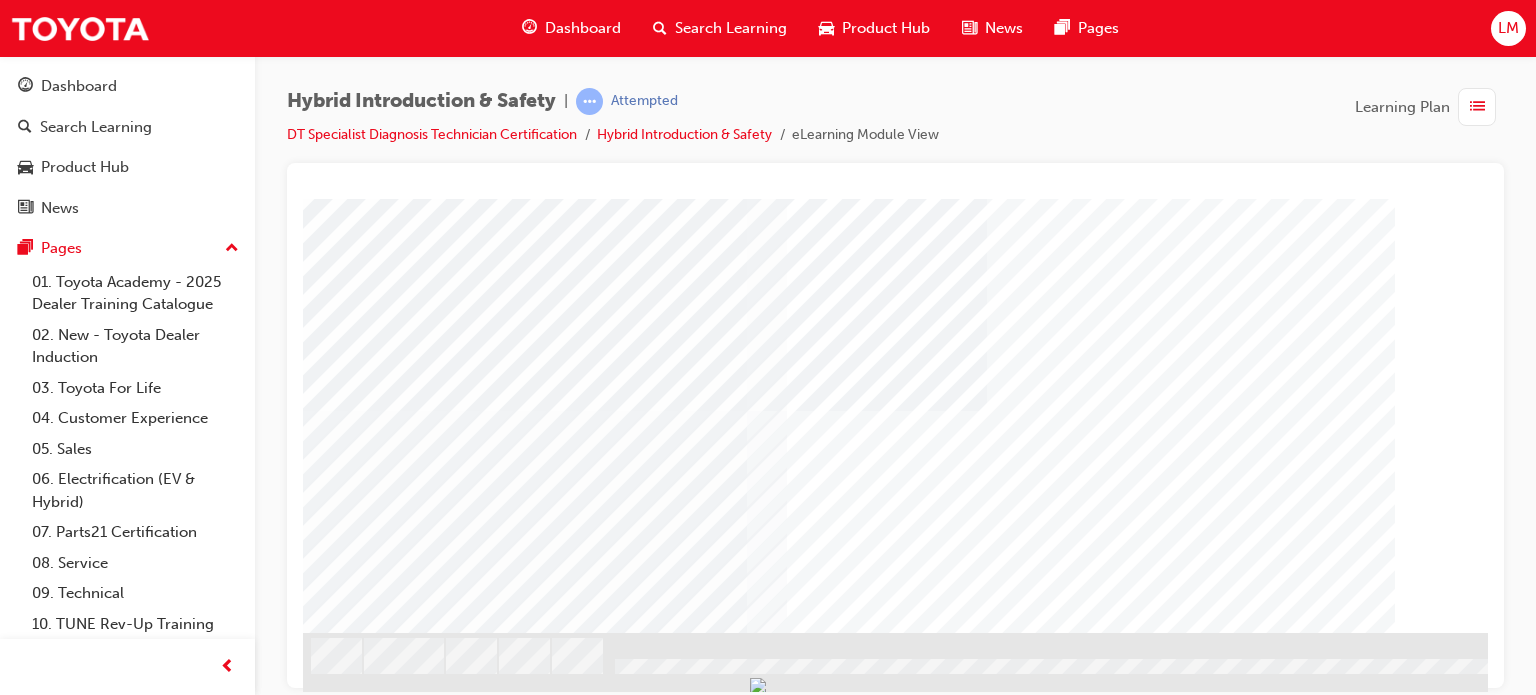 click at bounding box center (328, 3497) 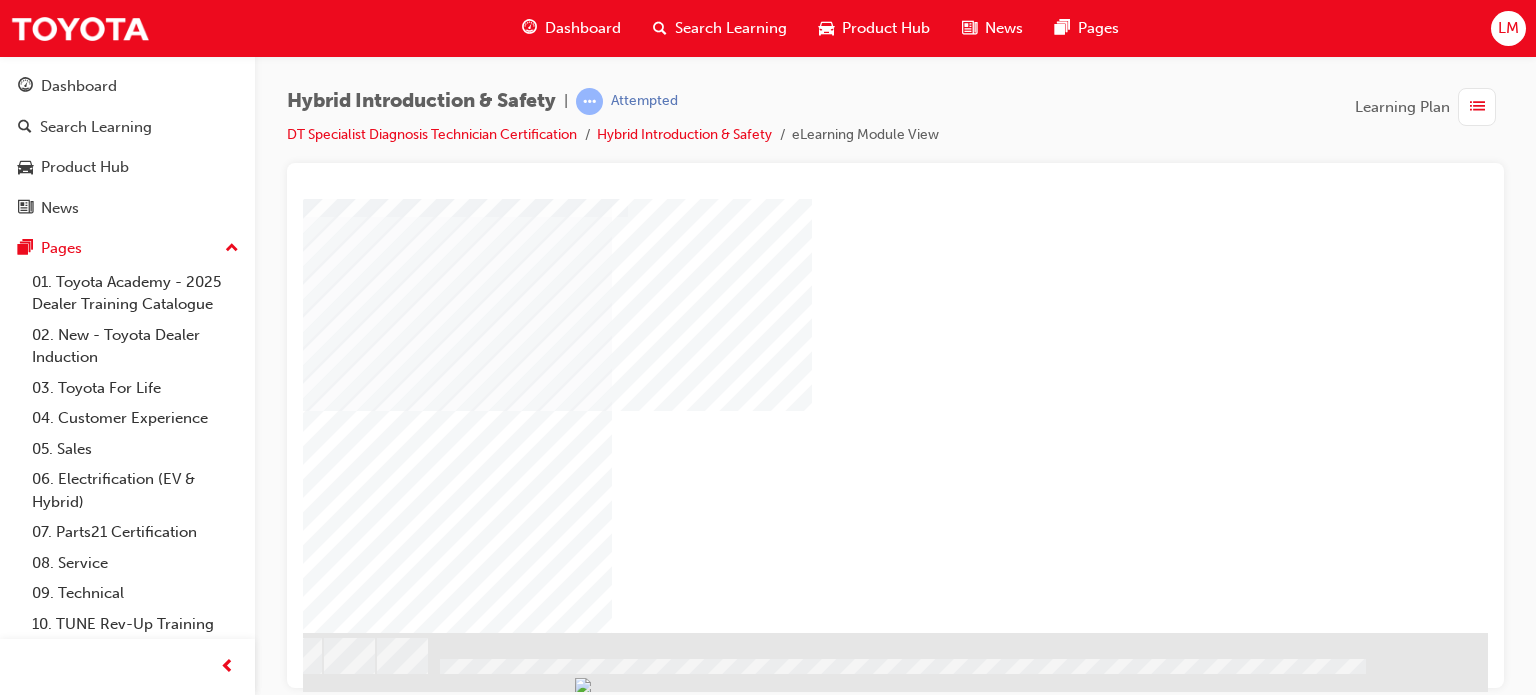 drag, startPoint x: 963, startPoint y: 687, endPoint x: 1799, endPoint y: 838, distance: 849.5275 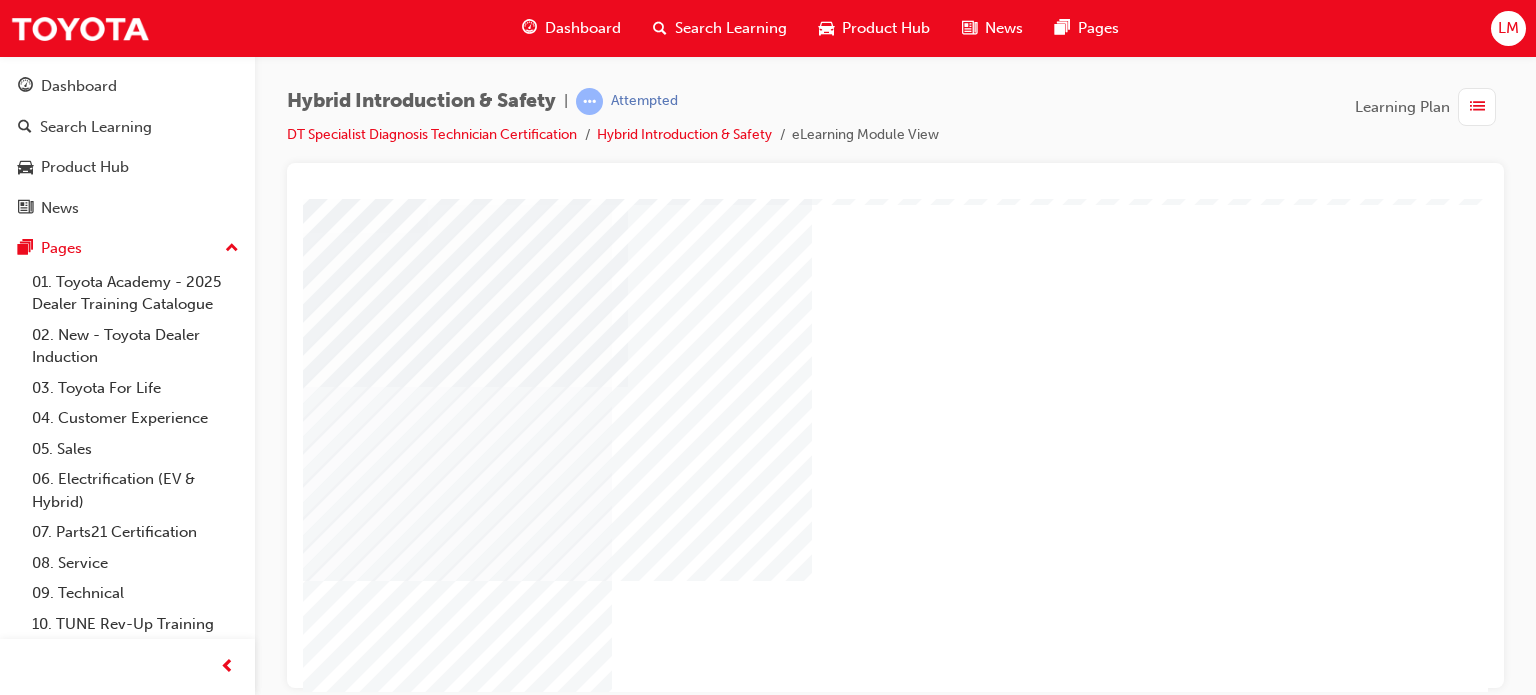 scroll, scrollTop: 286, scrollLeft: 190, axis: both 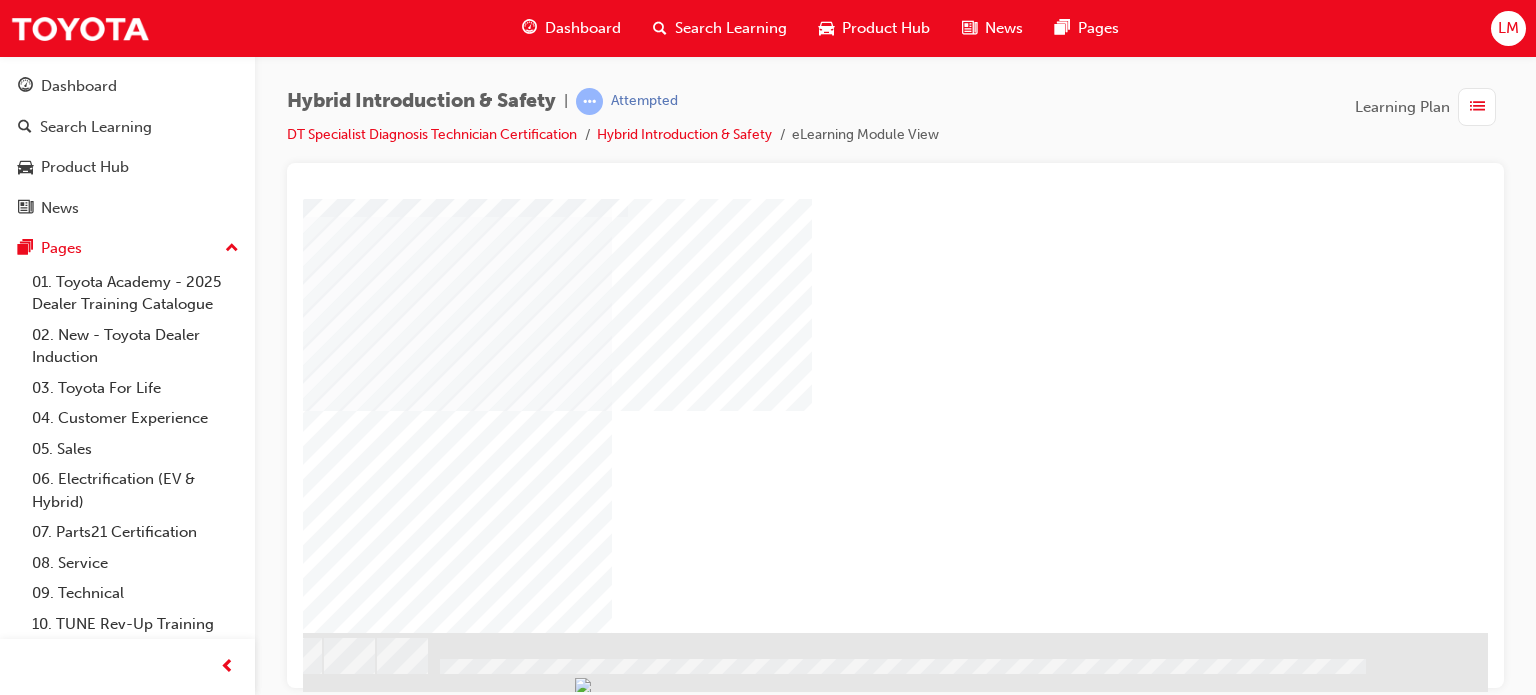 click at bounding box center (153, 4756) 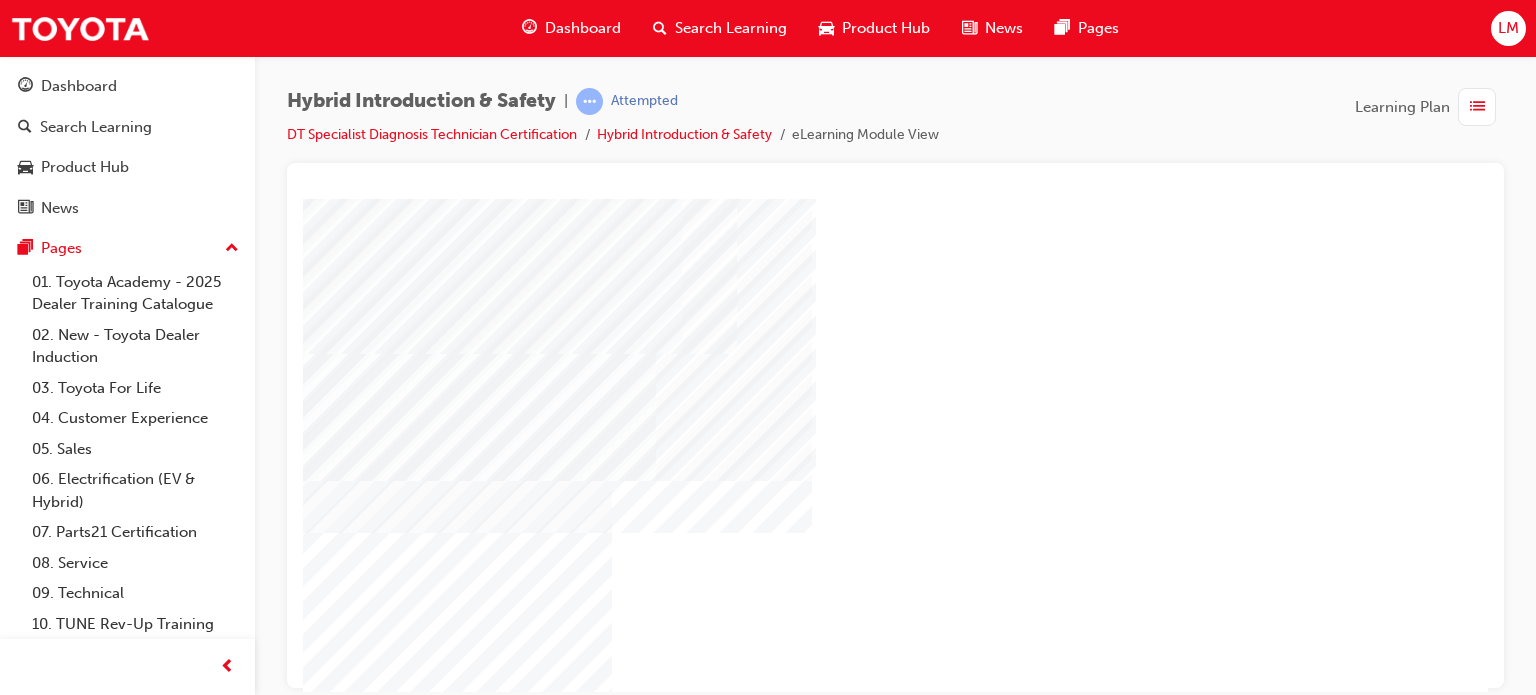 scroll, scrollTop: 200, scrollLeft: 190, axis: both 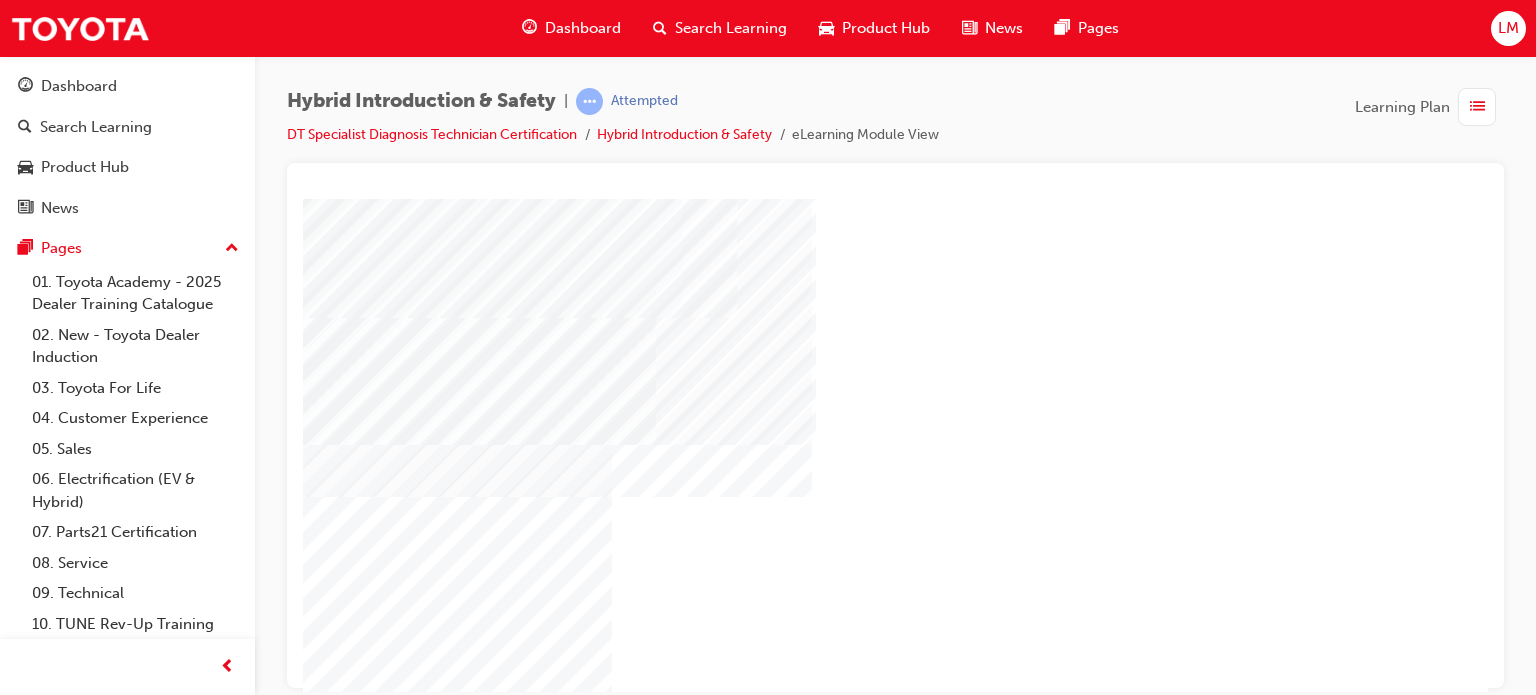 click at bounding box center (153, 4892) 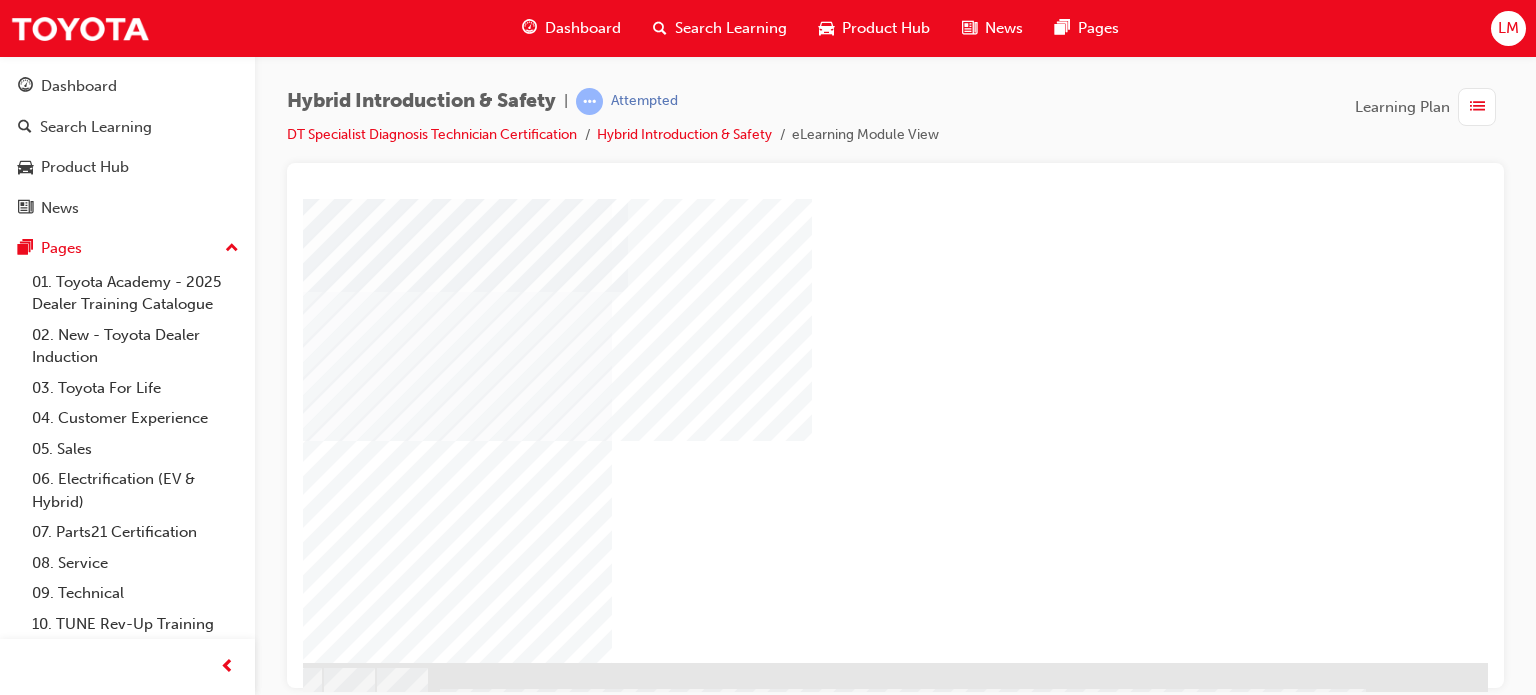 scroll, scrollTop: 286, scrollLeft: 190, axis: both 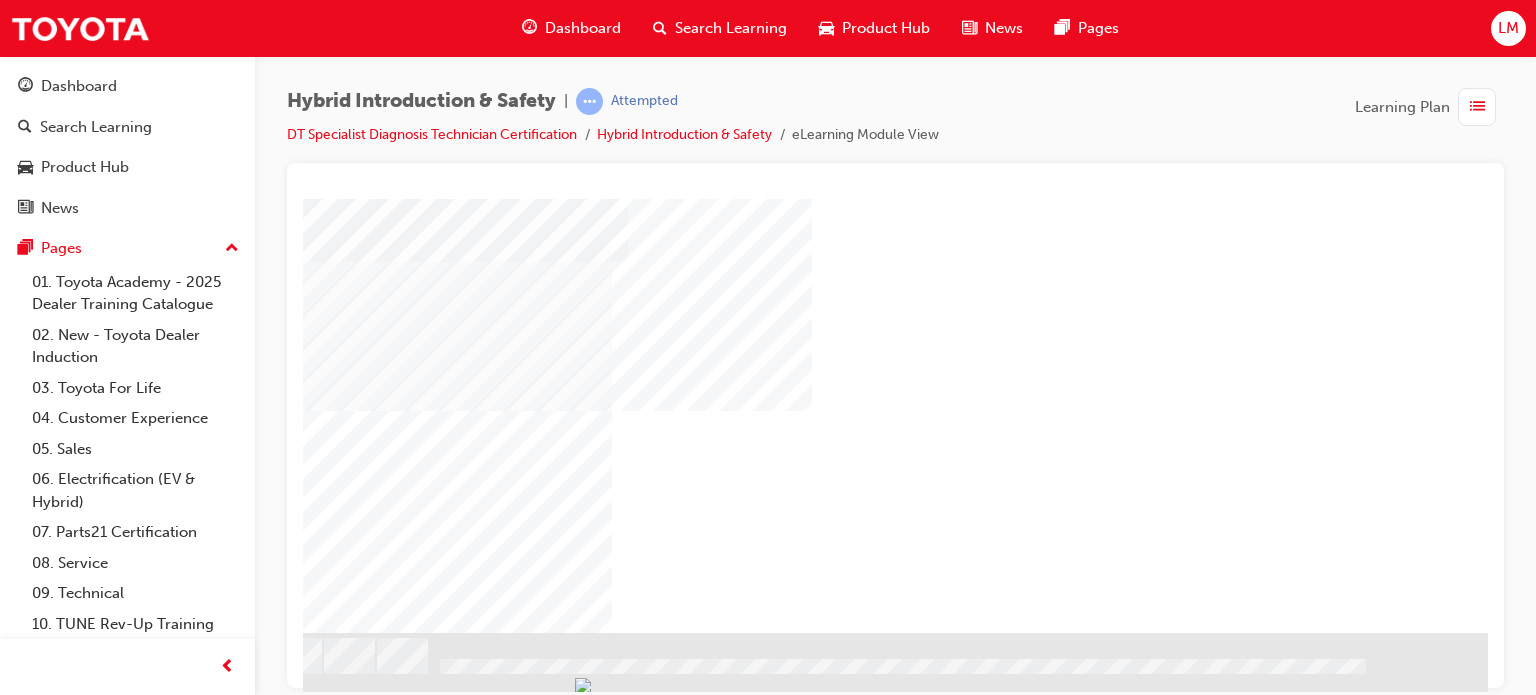 click at bounding box center (191, 4849) 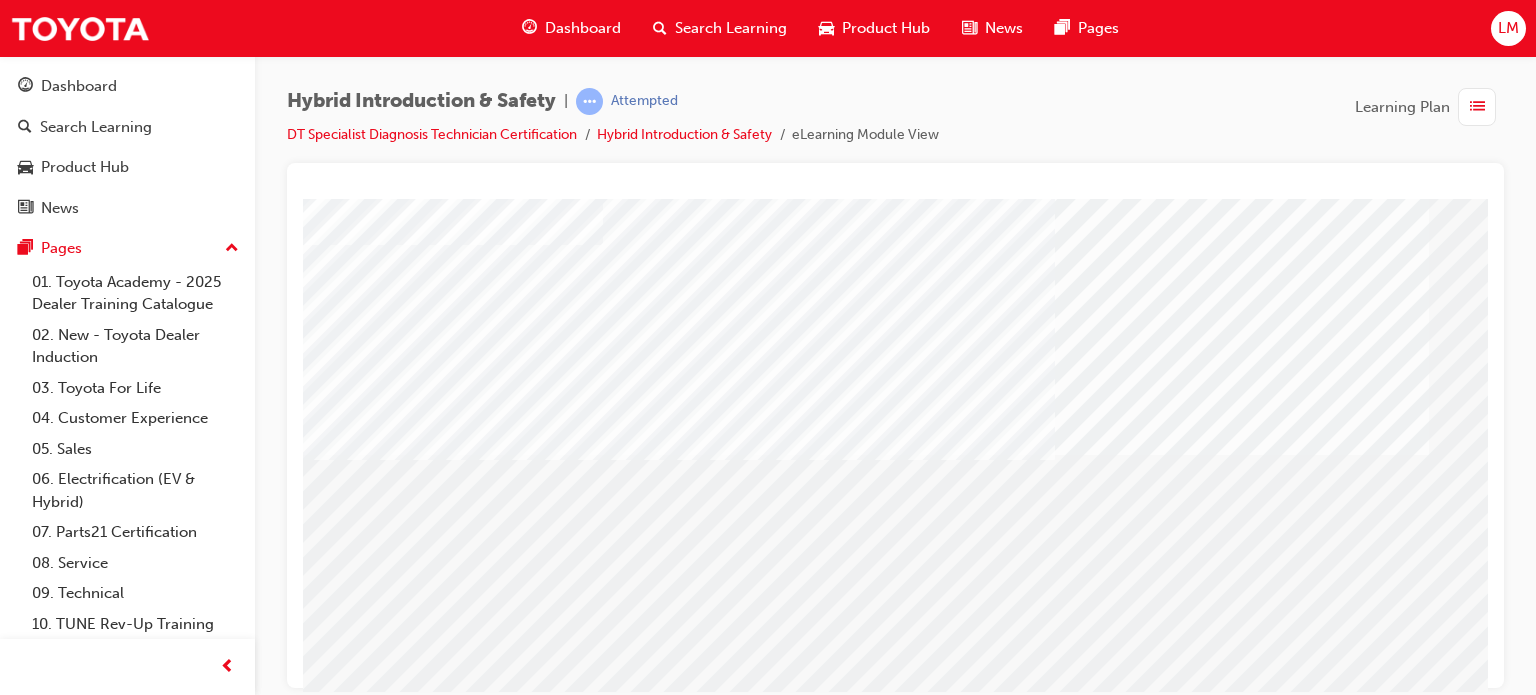 scroll, scrollTop: 286, scrollLeft: 0, axis: vertical 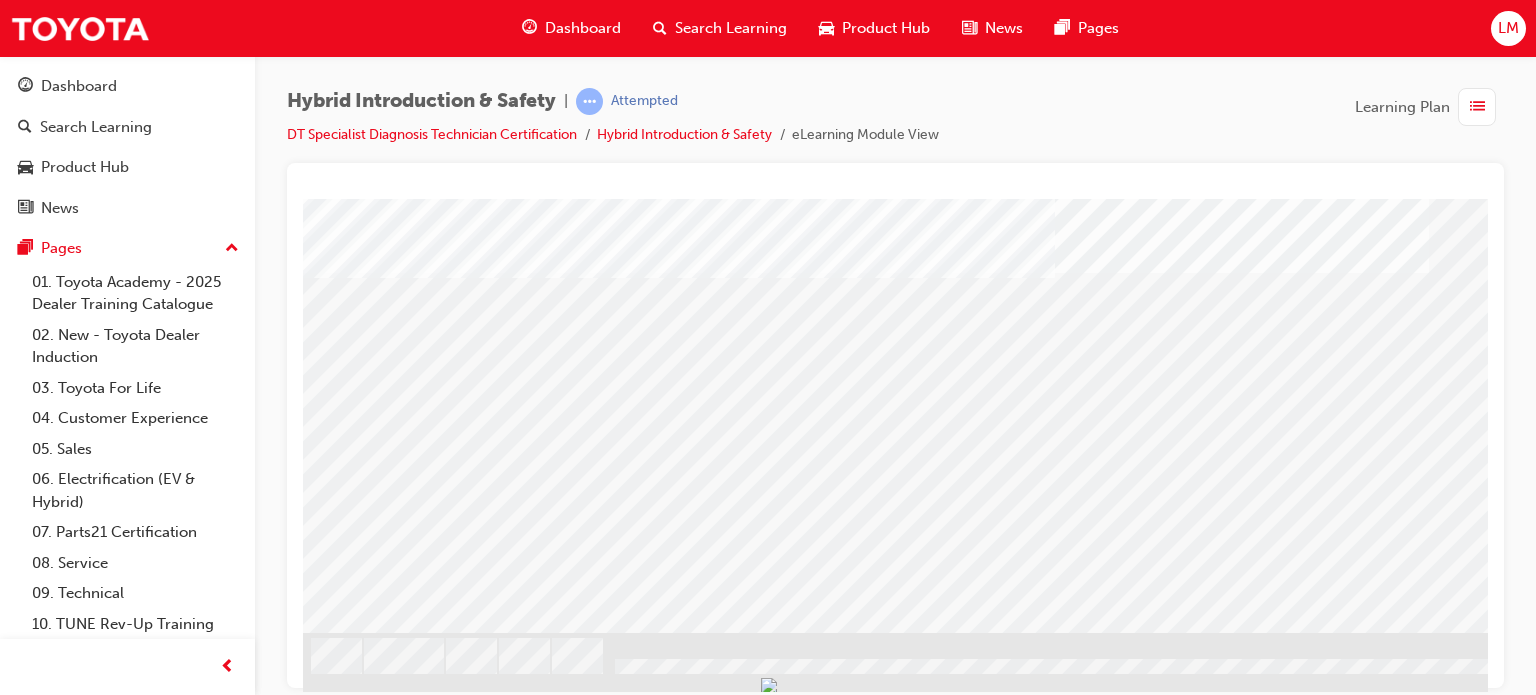drag, startPoint x: 1122, startPoint y: 619, endPoint x: 1332, endPoint y: 621, distance: 210.00952 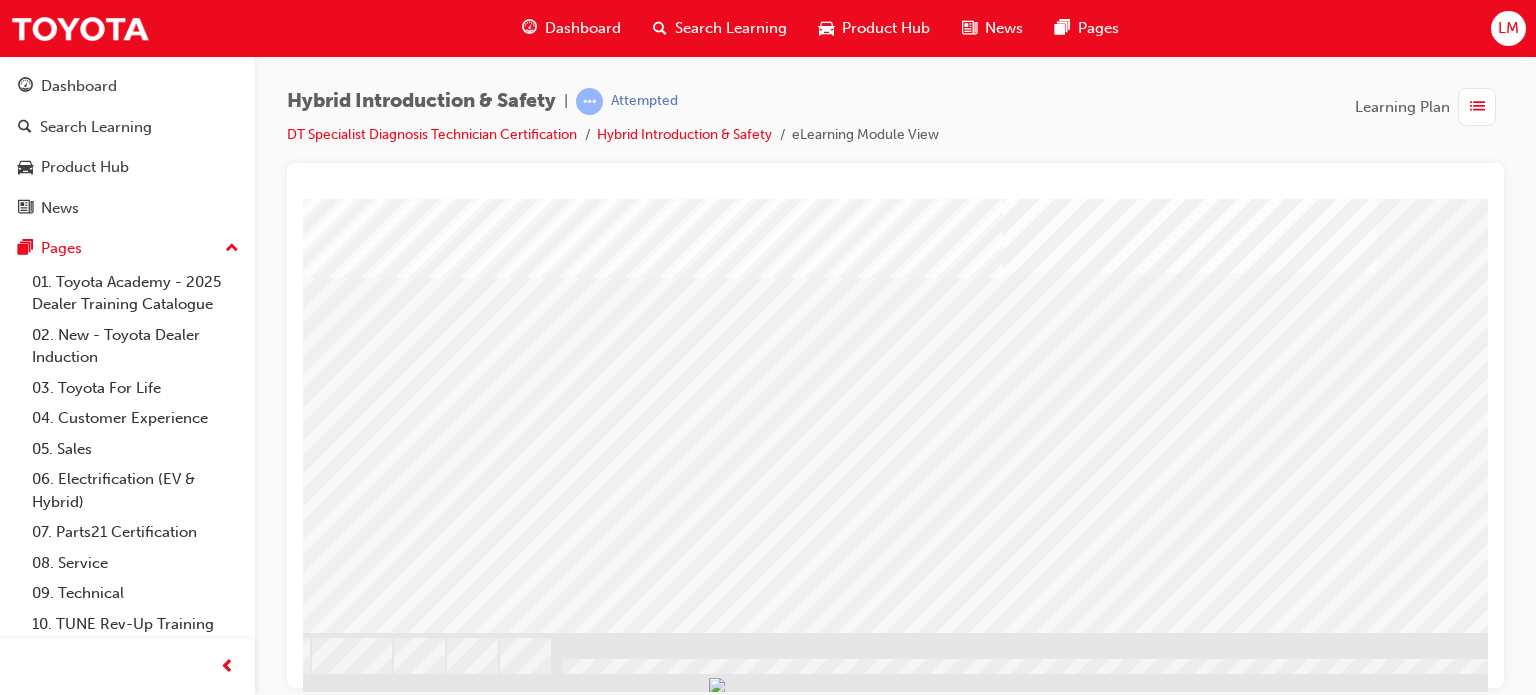 scroll, scrollTop: 286, scrollLeft: 190, axis: both 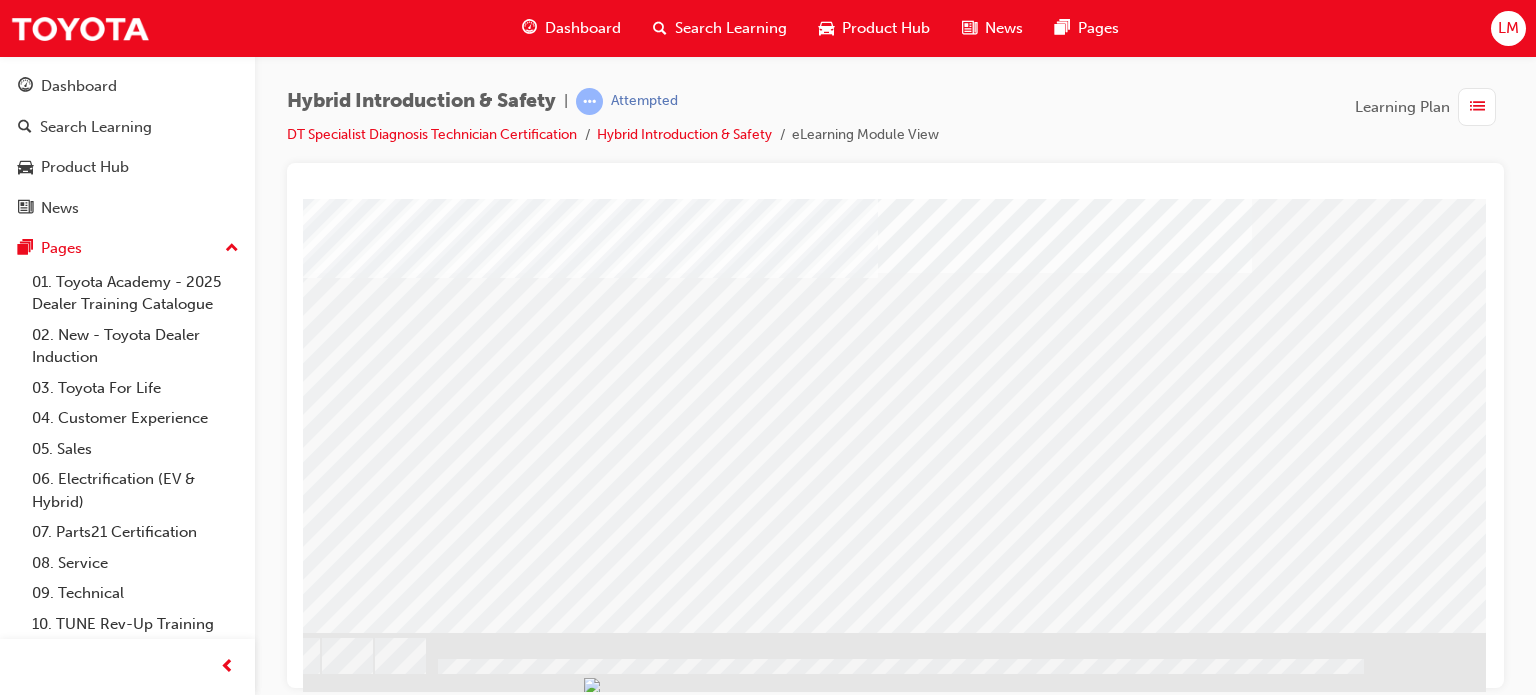 click at bounding box center [189, 1636] 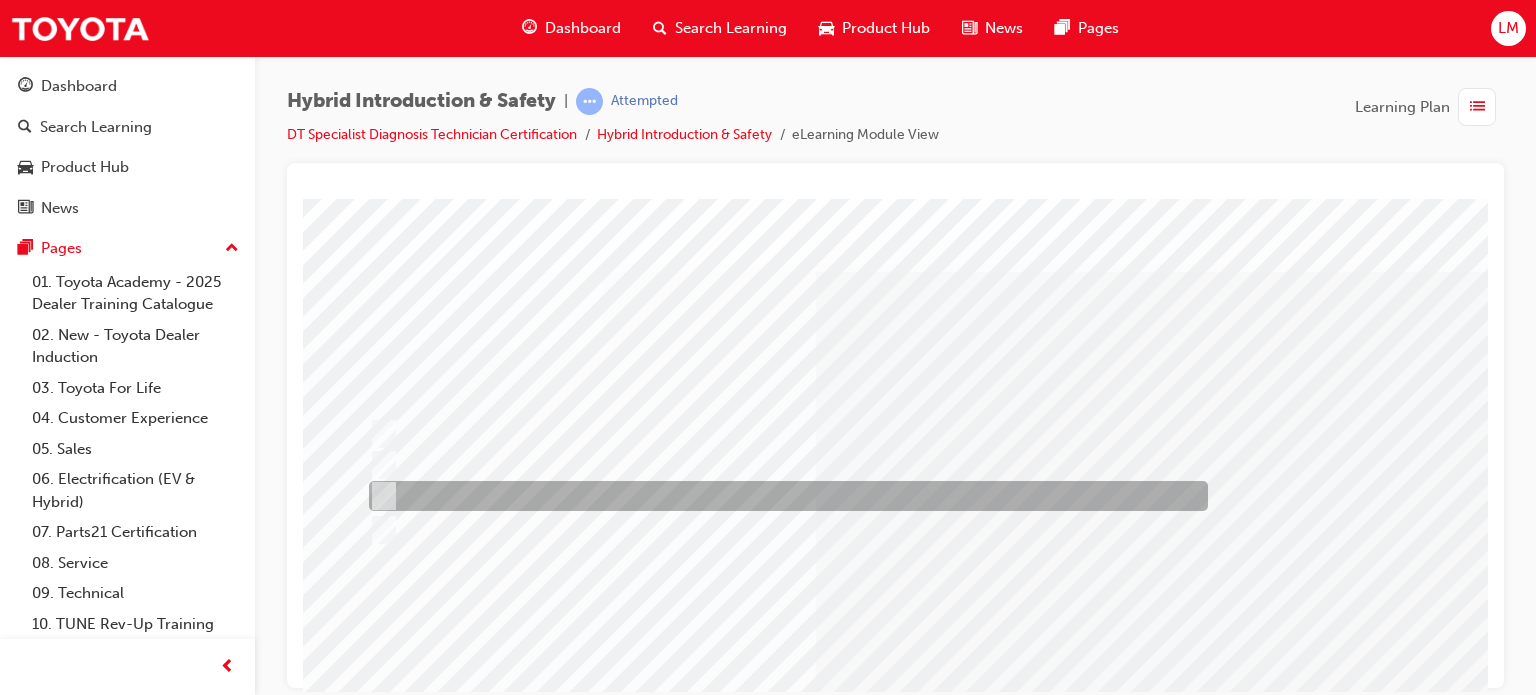 scroll, scrollTop: 100, scrollLeft: 0, axis: vertical 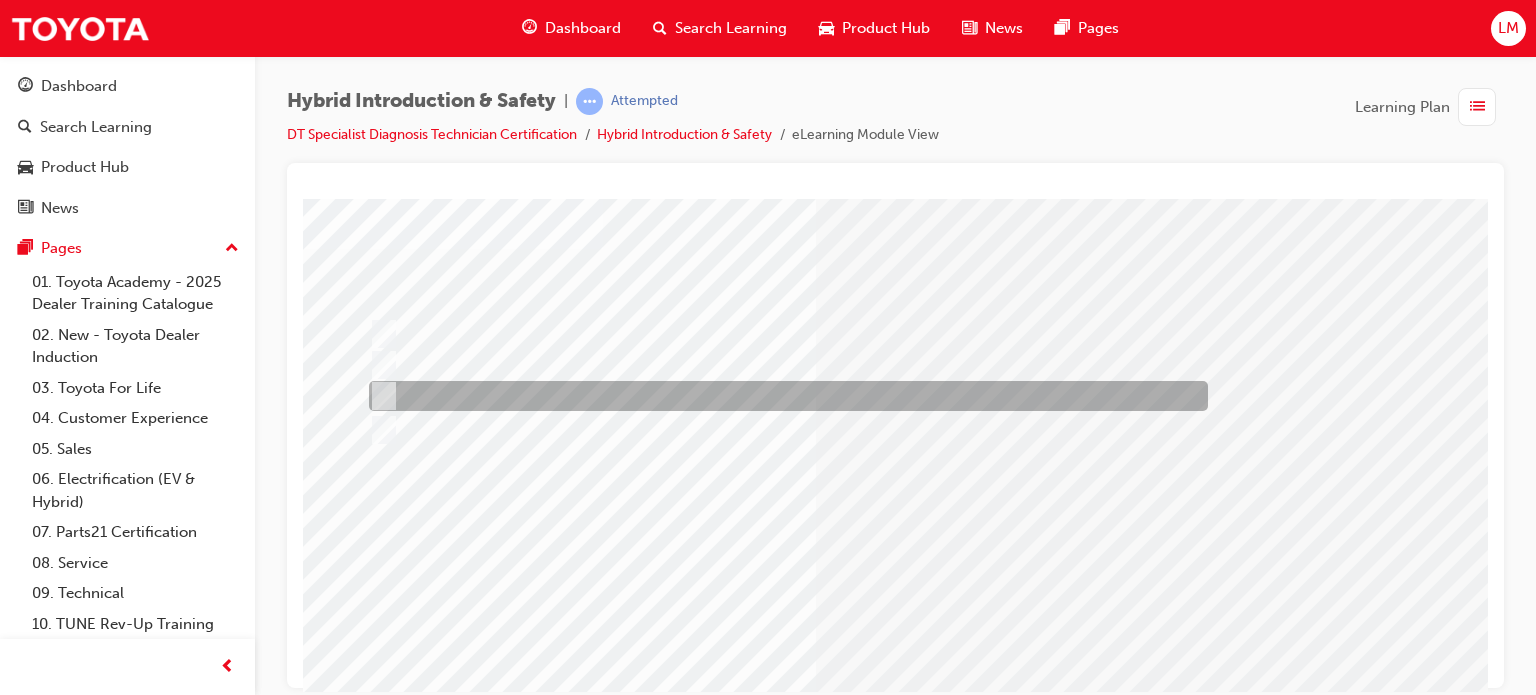 click at bounding box center [380, 396] 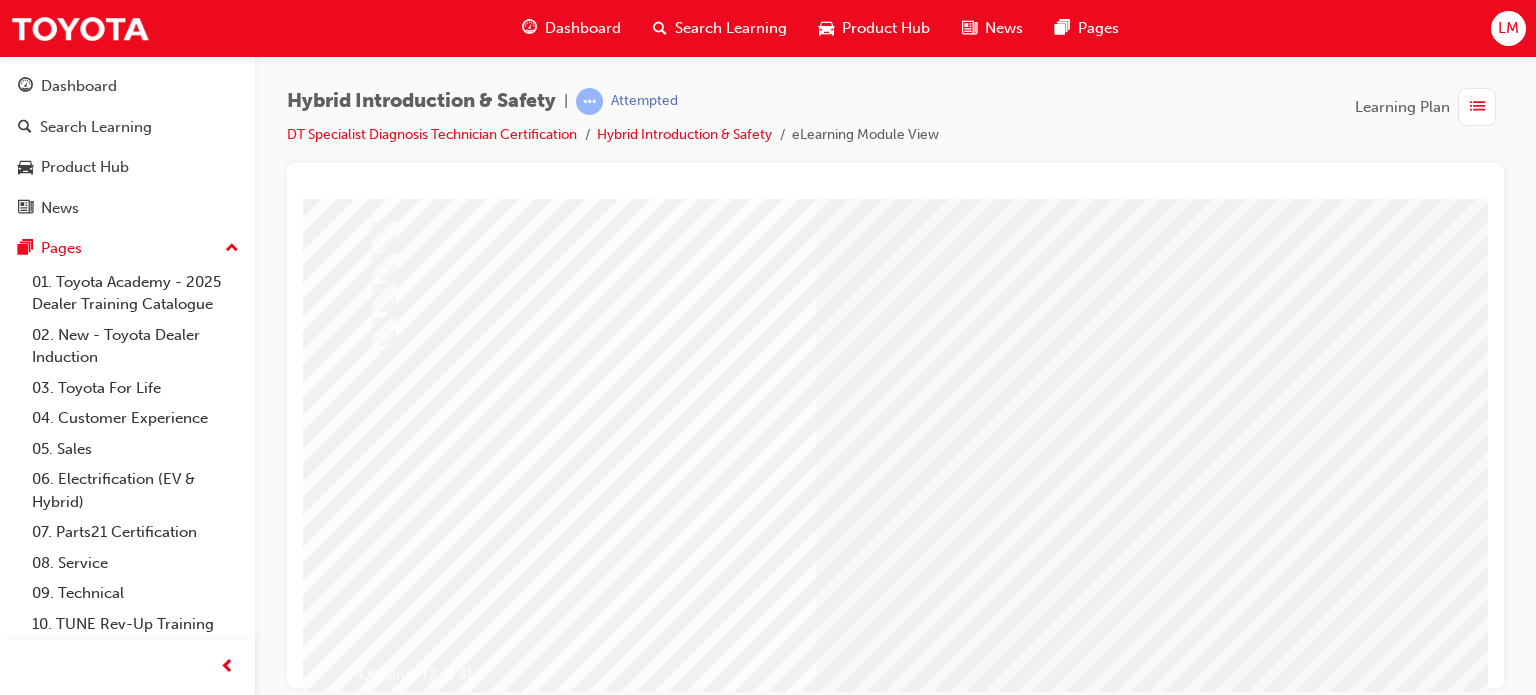 scroll, scrollTop: 286, scrollLeft: 0, axis: vertical 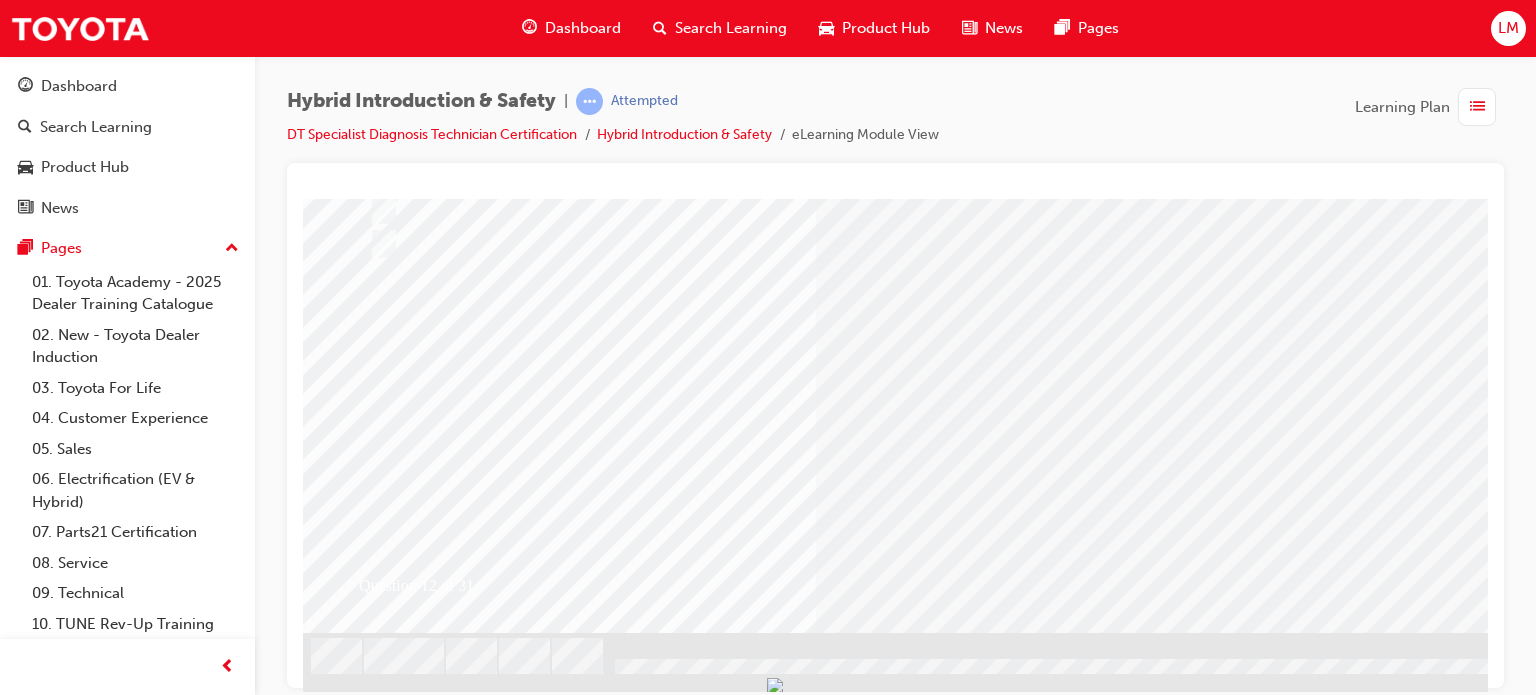 click at bounding box center [375, 2625] 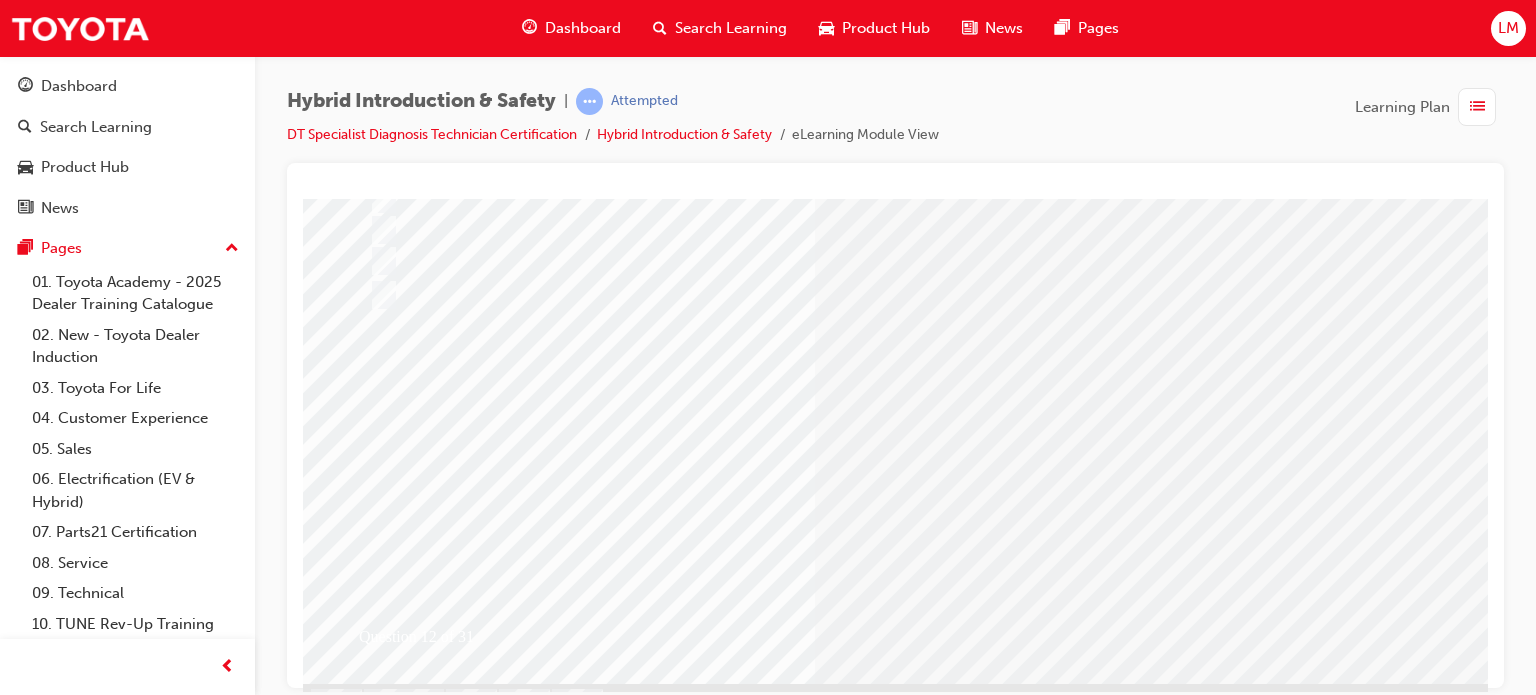 scroll, scrollTop: 286, scrollLeft: 0, axis: vertical 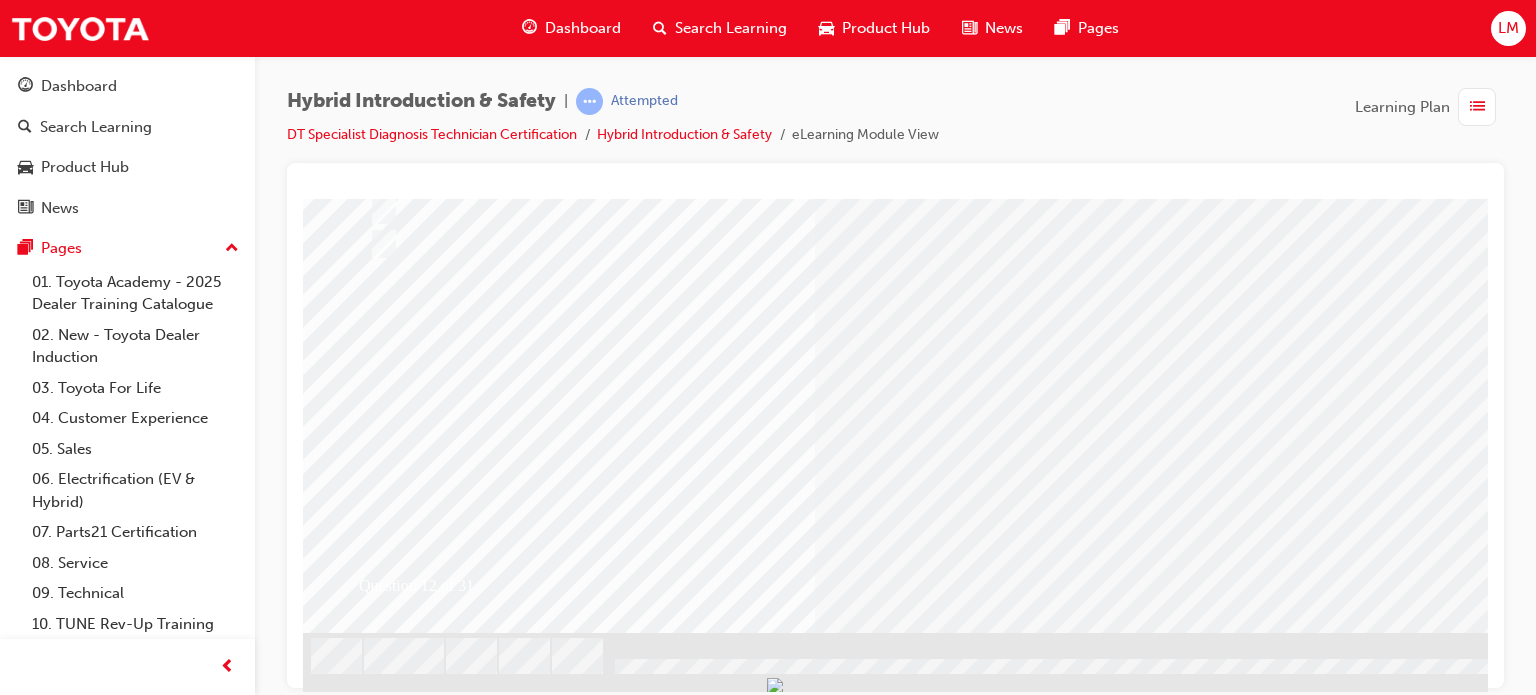 click at bounding box center [635, 2408] 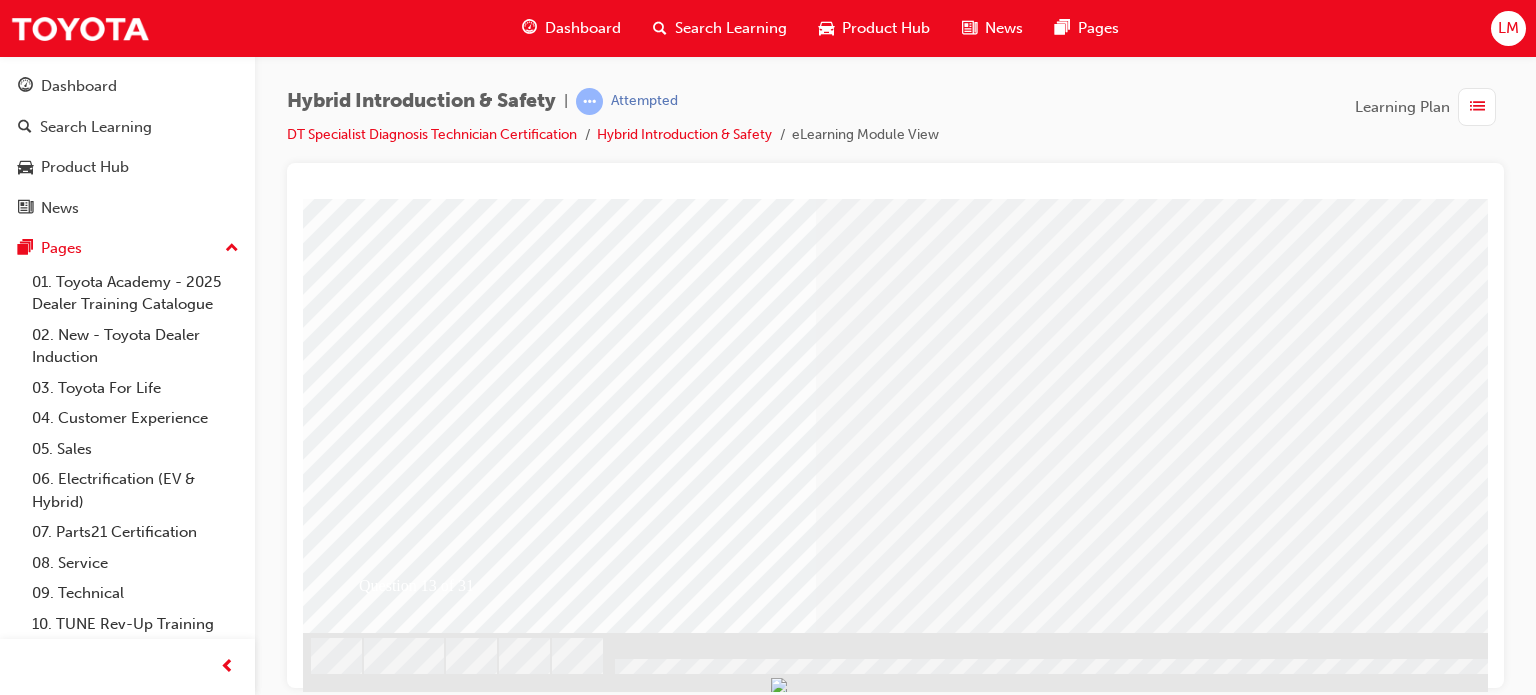 scroll, scrollTop: 0, scrollLeft: 0, axis: both 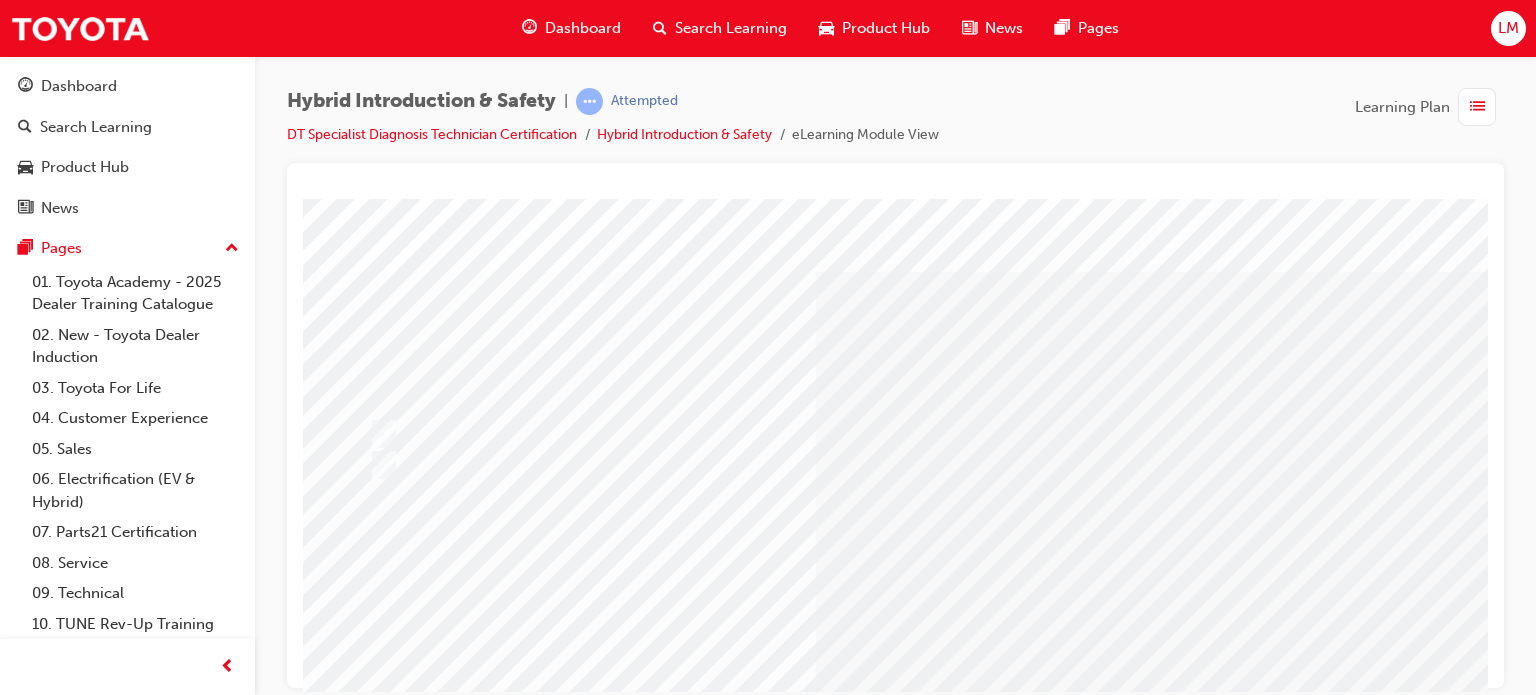 click on "Hybrid Introduction & Safety | Attempted DT Specialist Diagnosis Technician Certification Hybrid Introduction & Safety eLearning Module View Learning Plan" at bounding box center (895, 125) 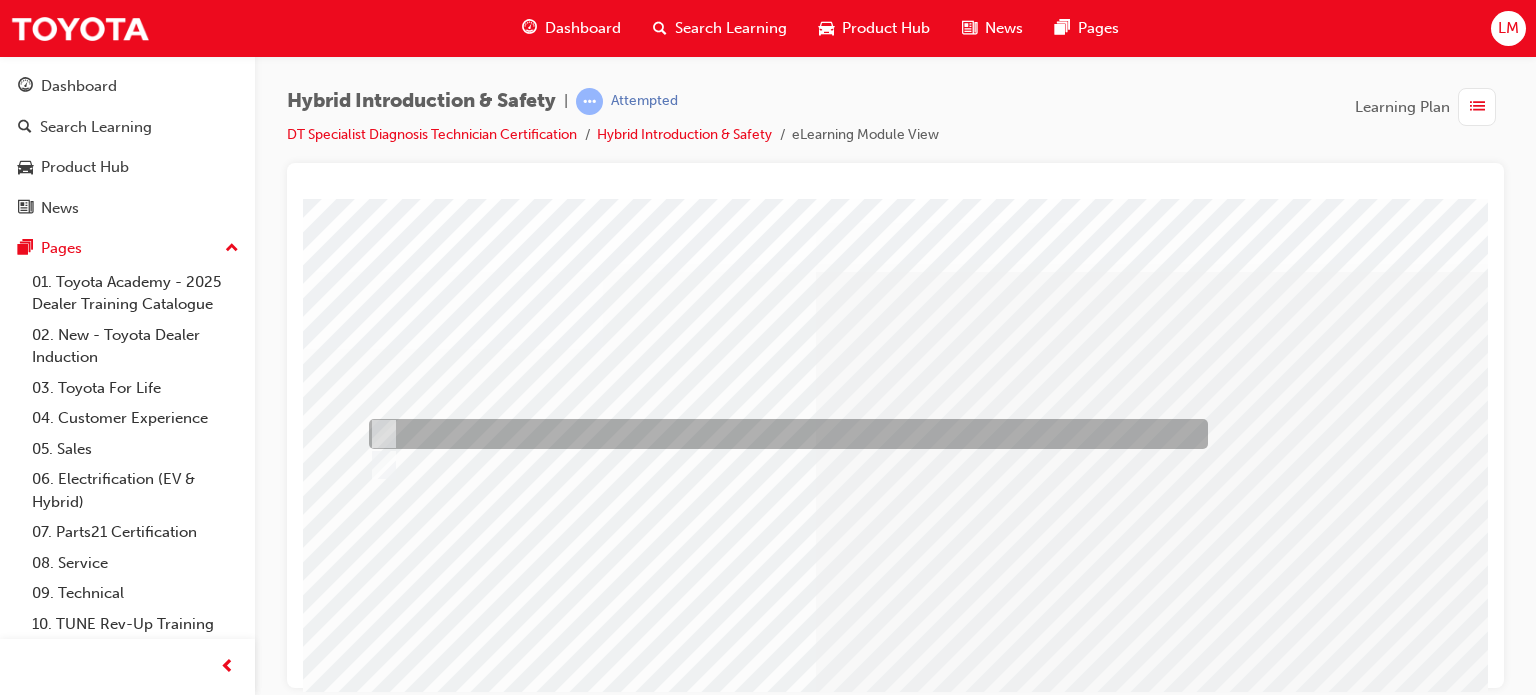 click at bounding box center [380, 434] 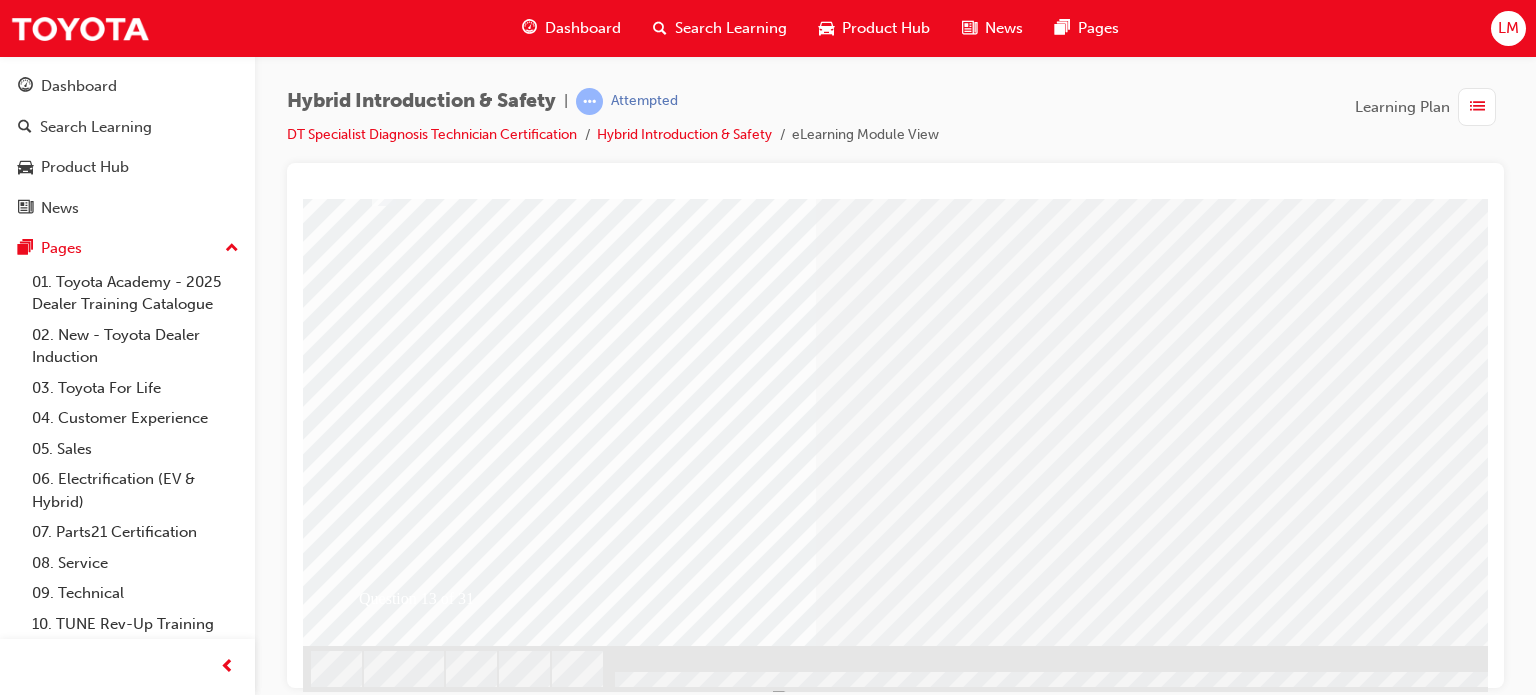 scroll, scrollTop: 286, scrollLeft: 0, axis: vertical 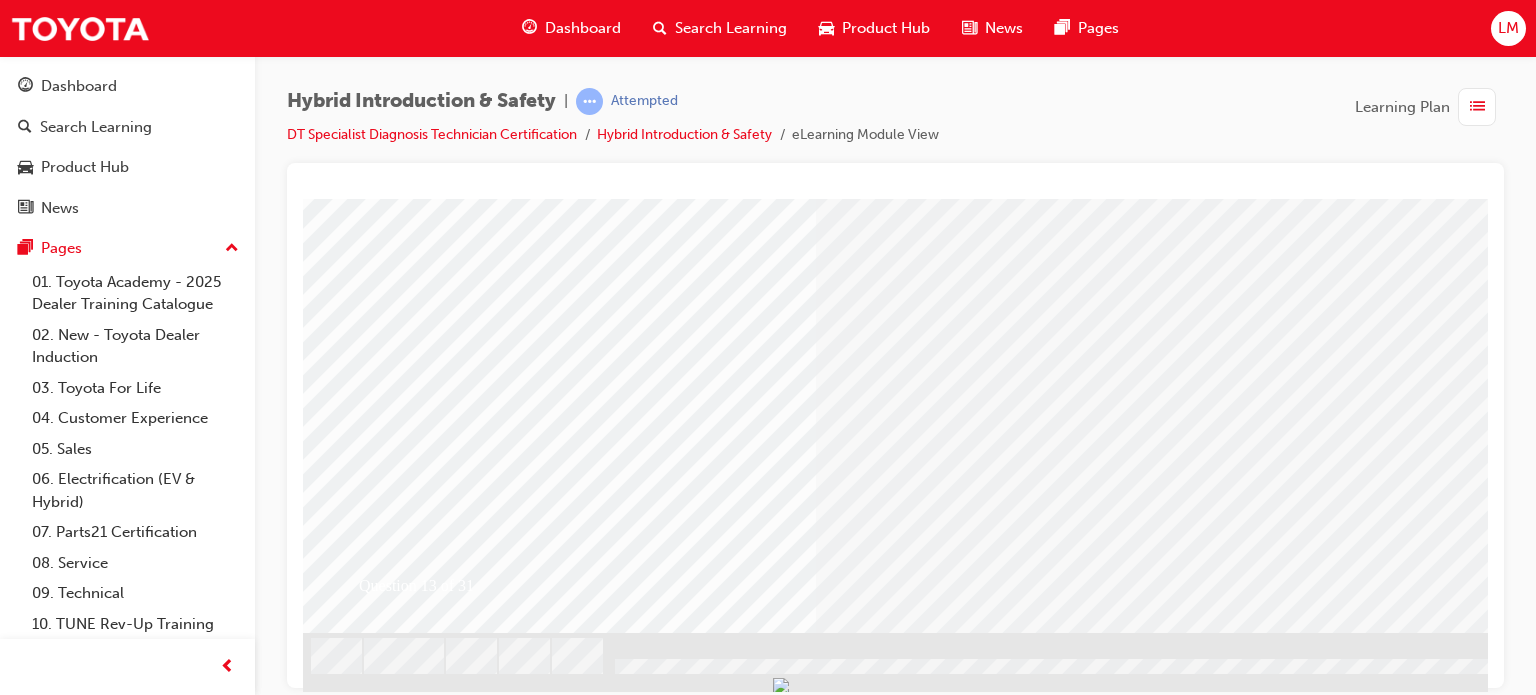 click at bounding box center (375, 2581) 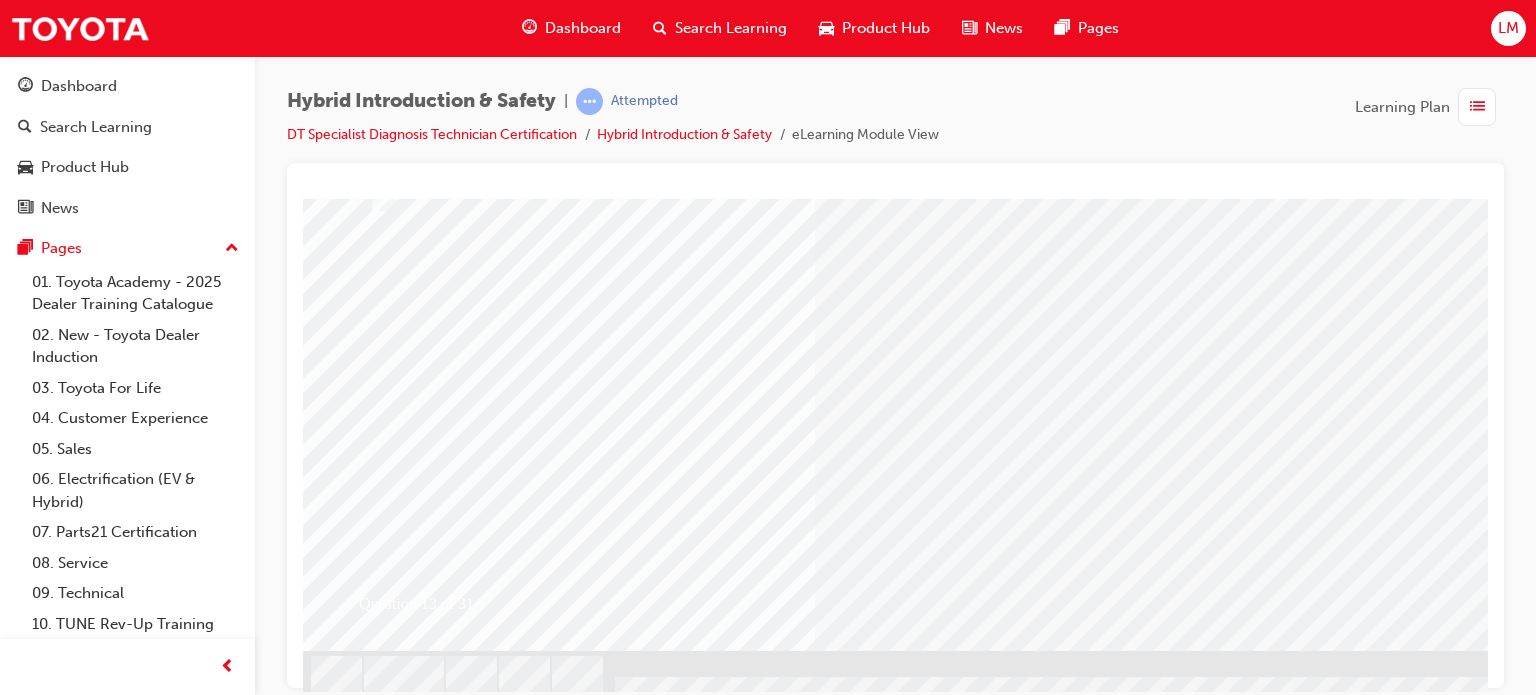 scroll, scrollTop: 286, scrollLeft: 0, axis: vertical 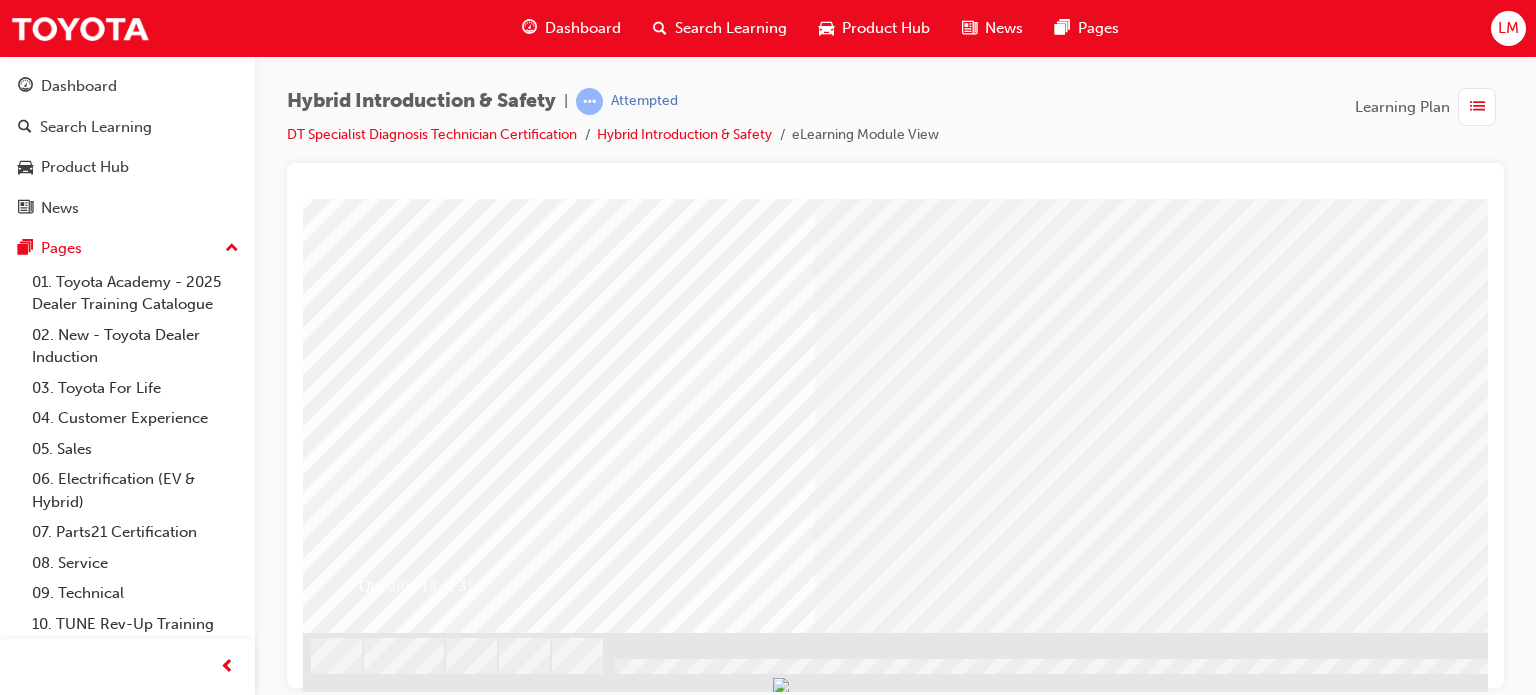 click at bounding box center (635, 2408) 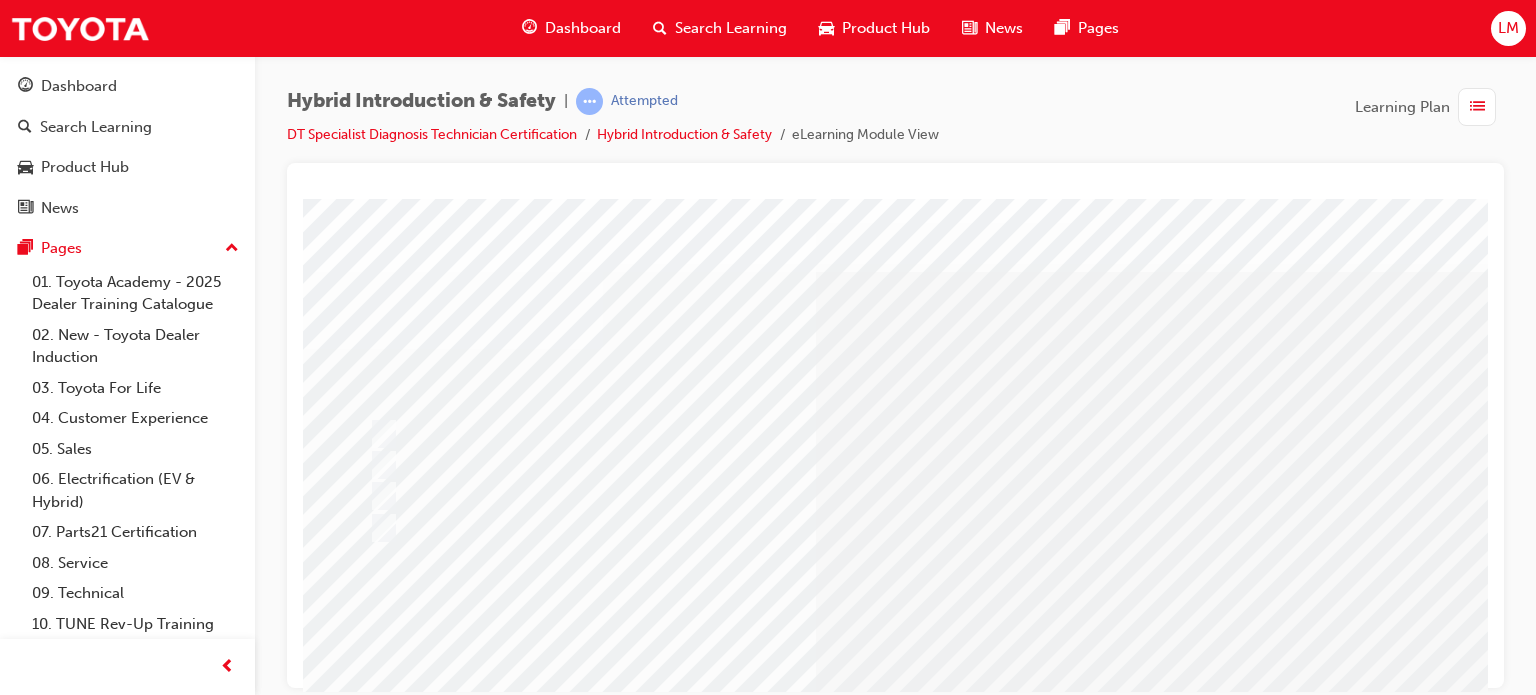 click on "Hybrid Introduction & Safety | Attempted DT Specialist Diagnosis Technician Certification Hybrid Introduction & Safety eLearning Module View Learning Plan" at bounding box center [895, 125] 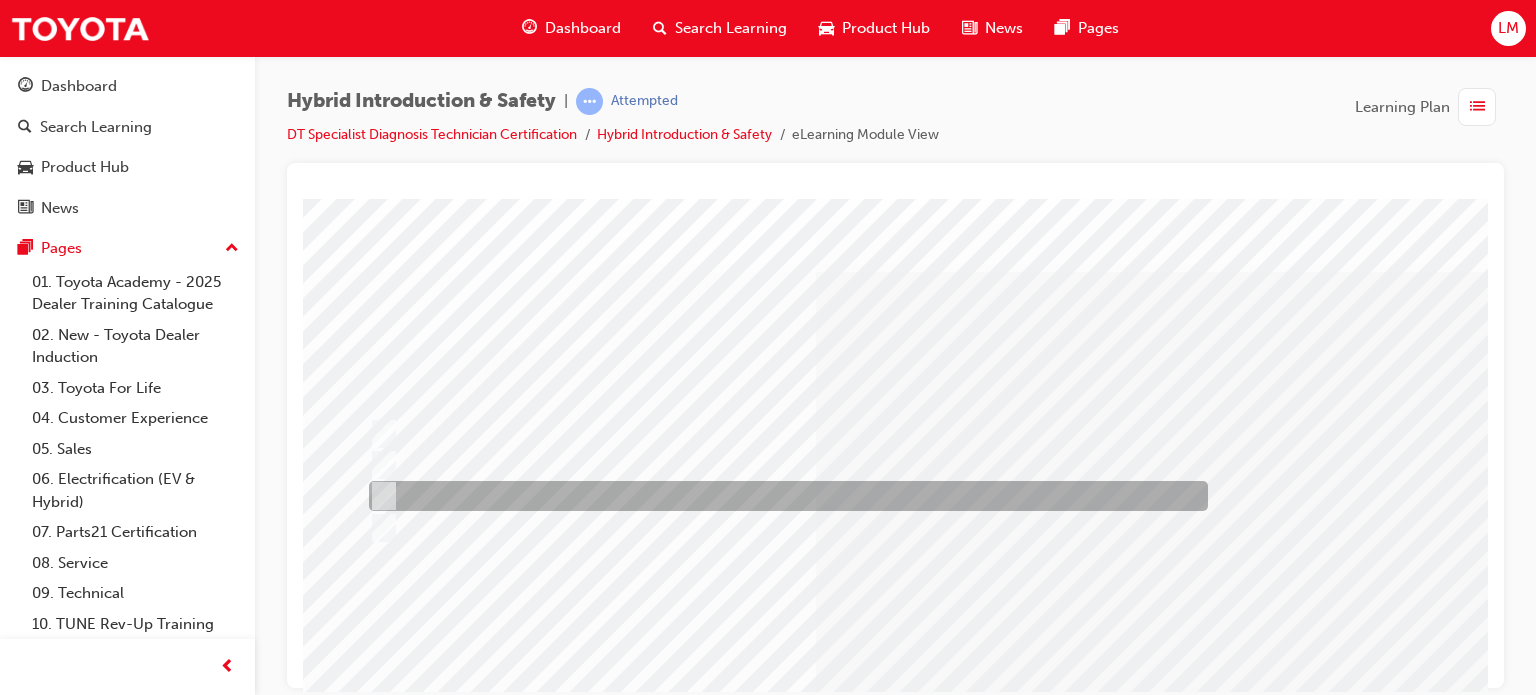click at bounding box center [380, 496] 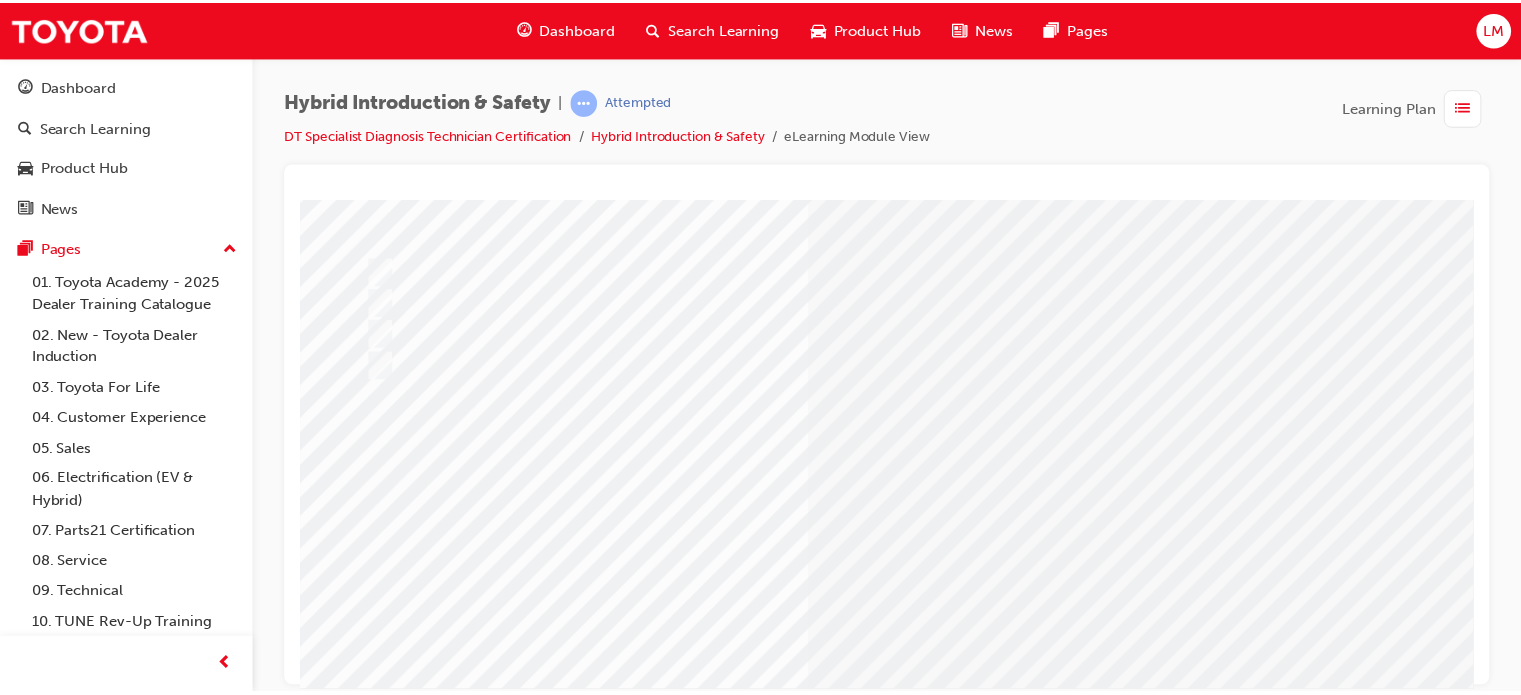 scroll, scrollTop: 286, scrollLeft: 0, axis: vertical 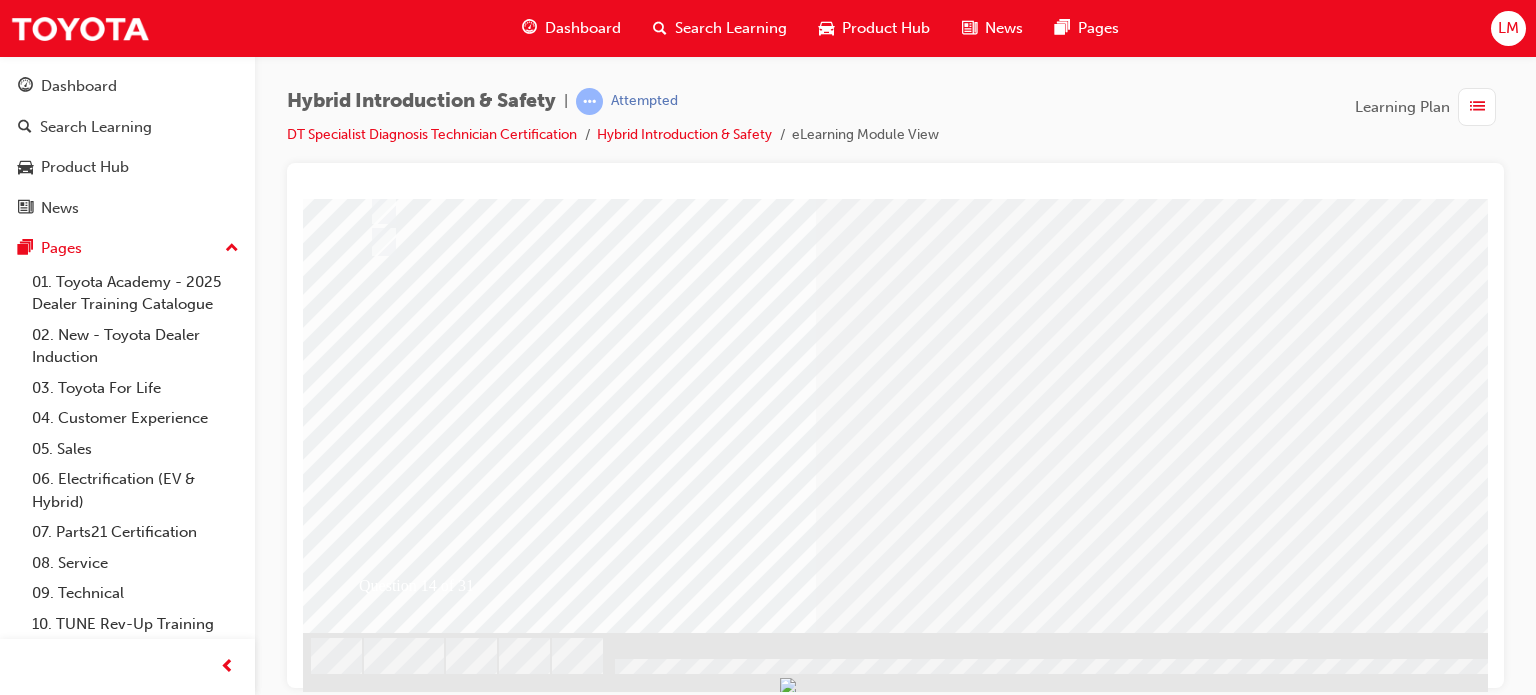 click at bounding box center [375, 2625] 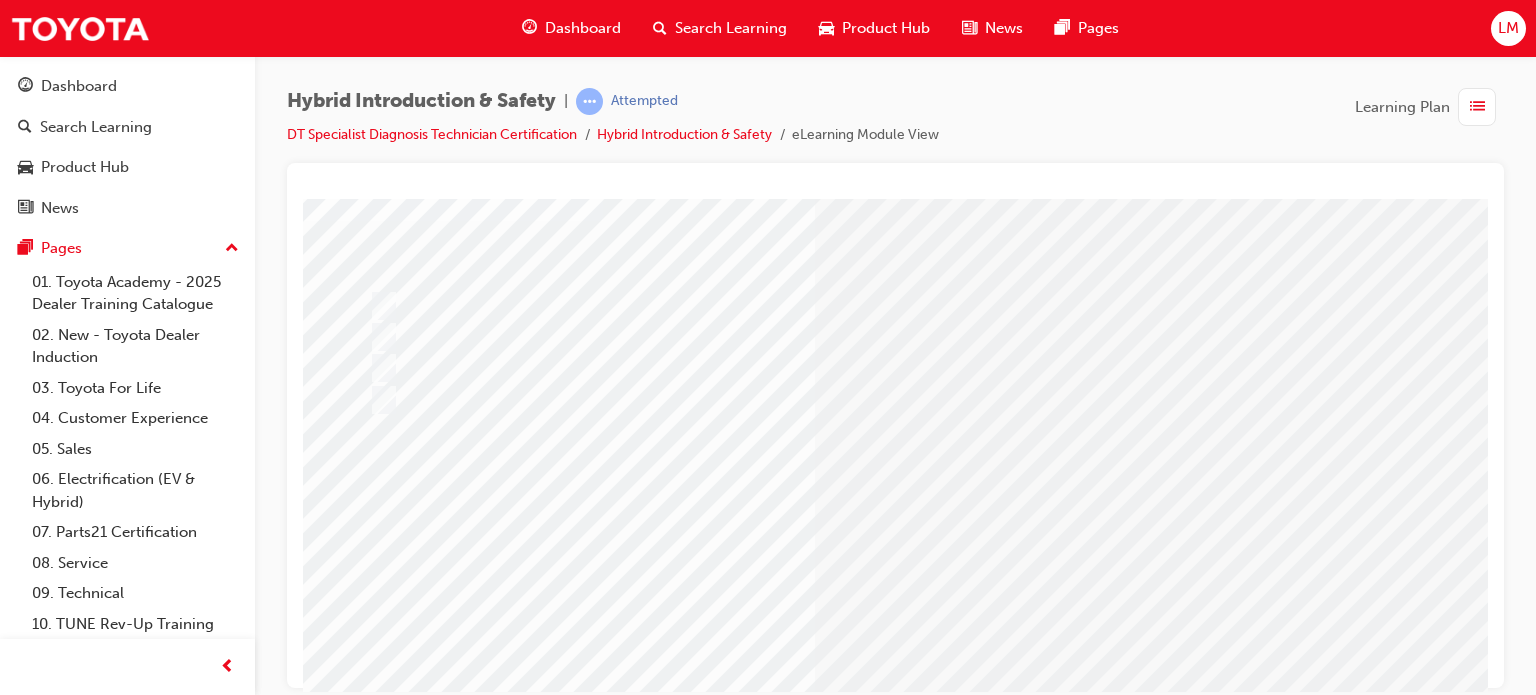 scroll, scrollTop: 286, scrollLeft: 0, axis: vertical 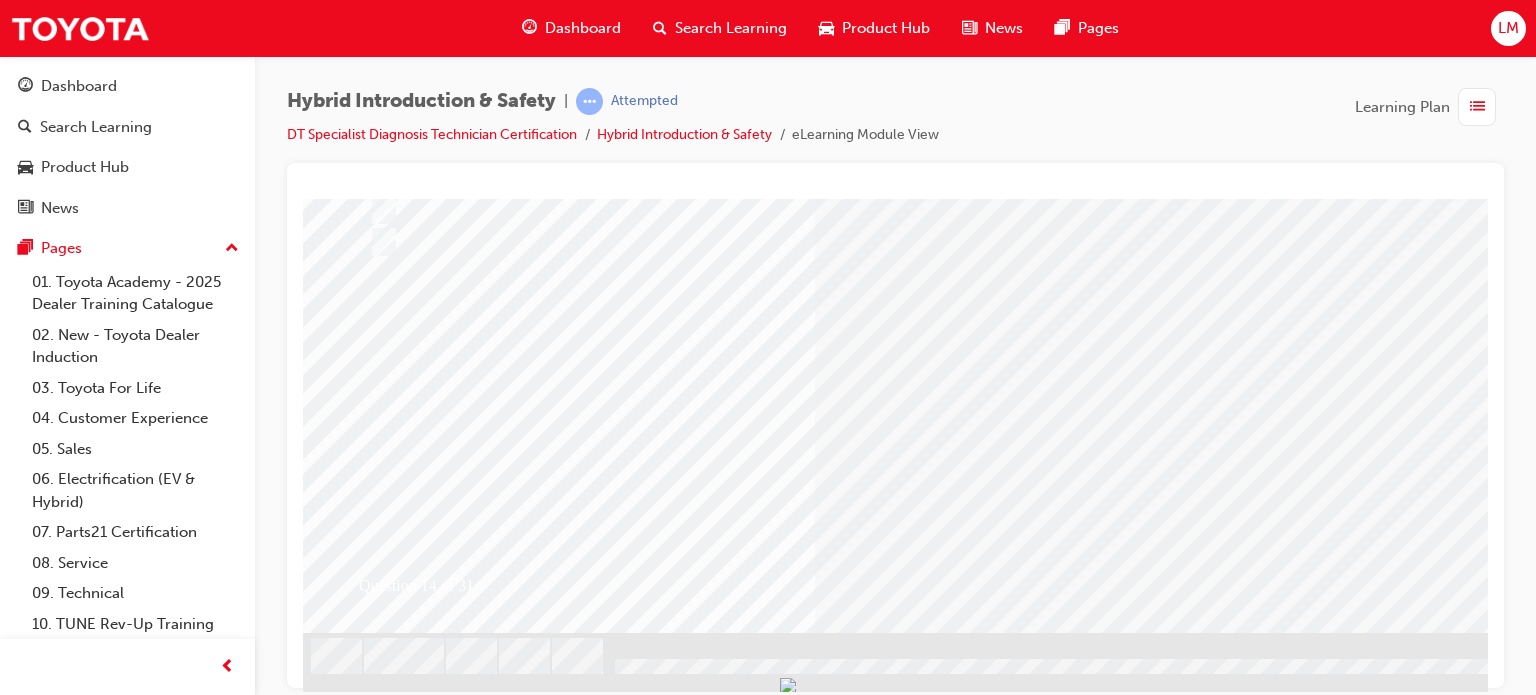 click at bounding box center [635, 2408] 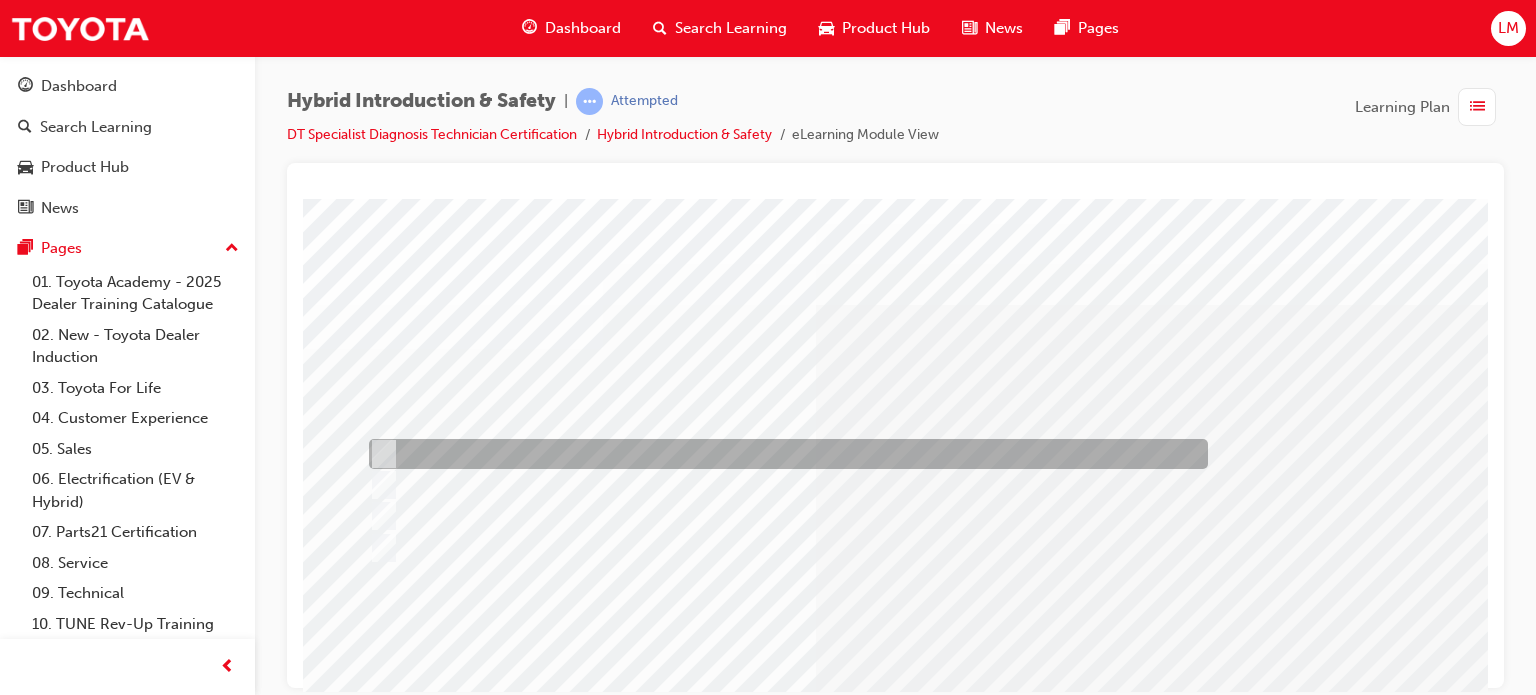 click at bounding box center [783, 454] 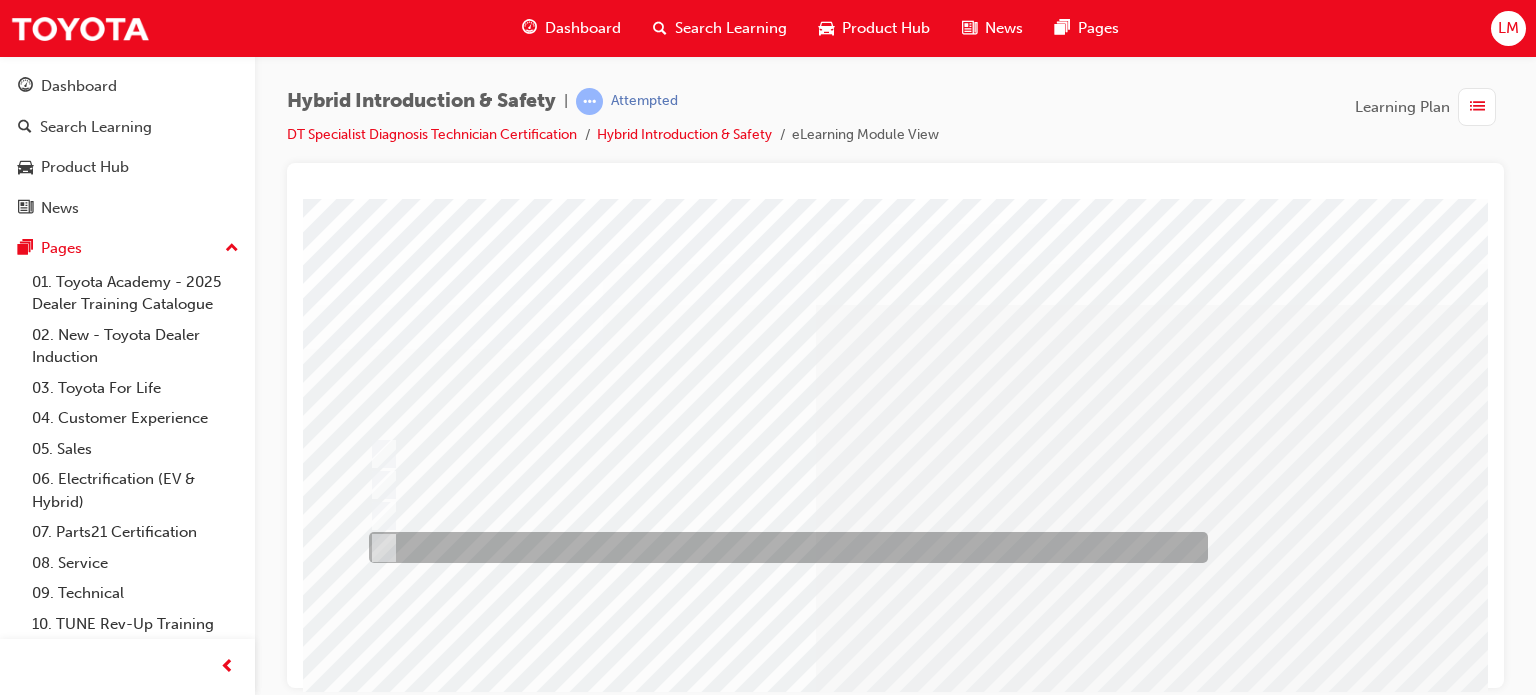 click at bounding box center [379, 548] 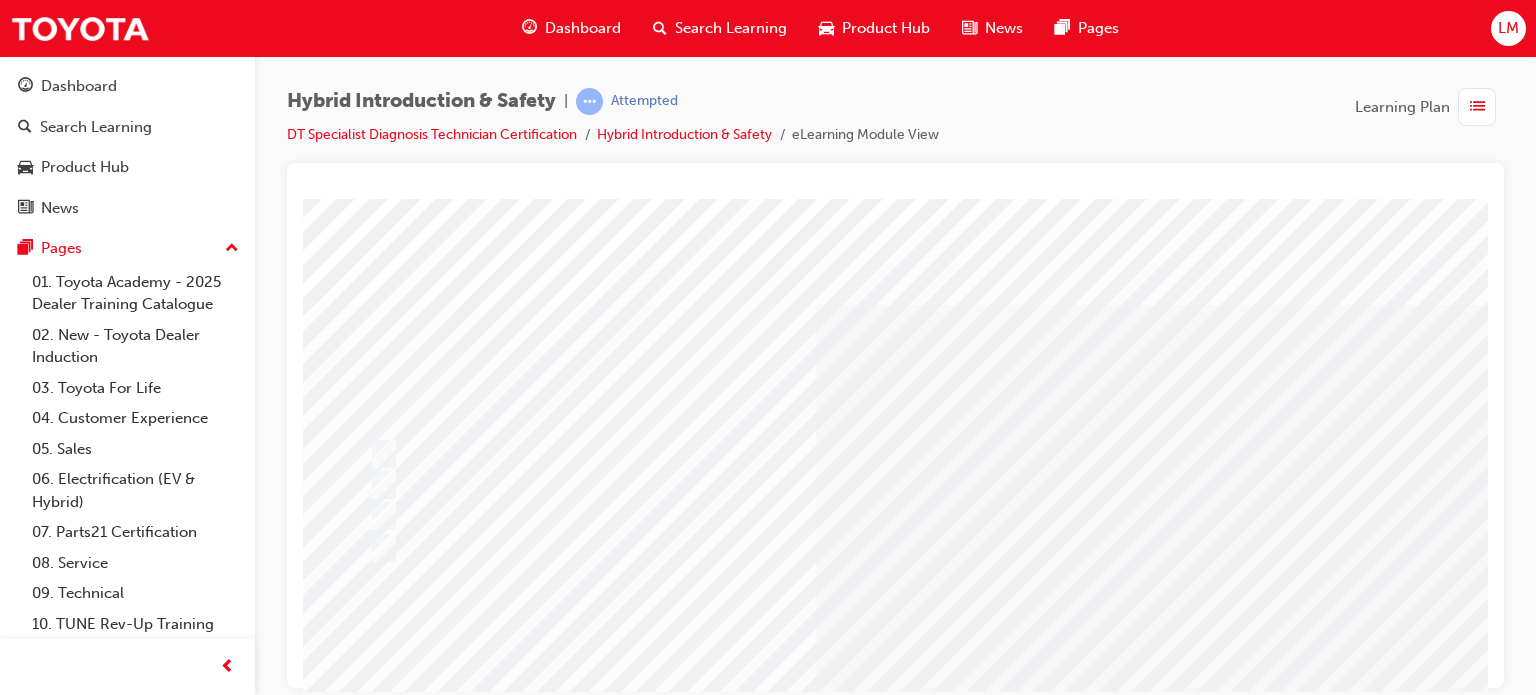click at bounding box center (983, 2783) 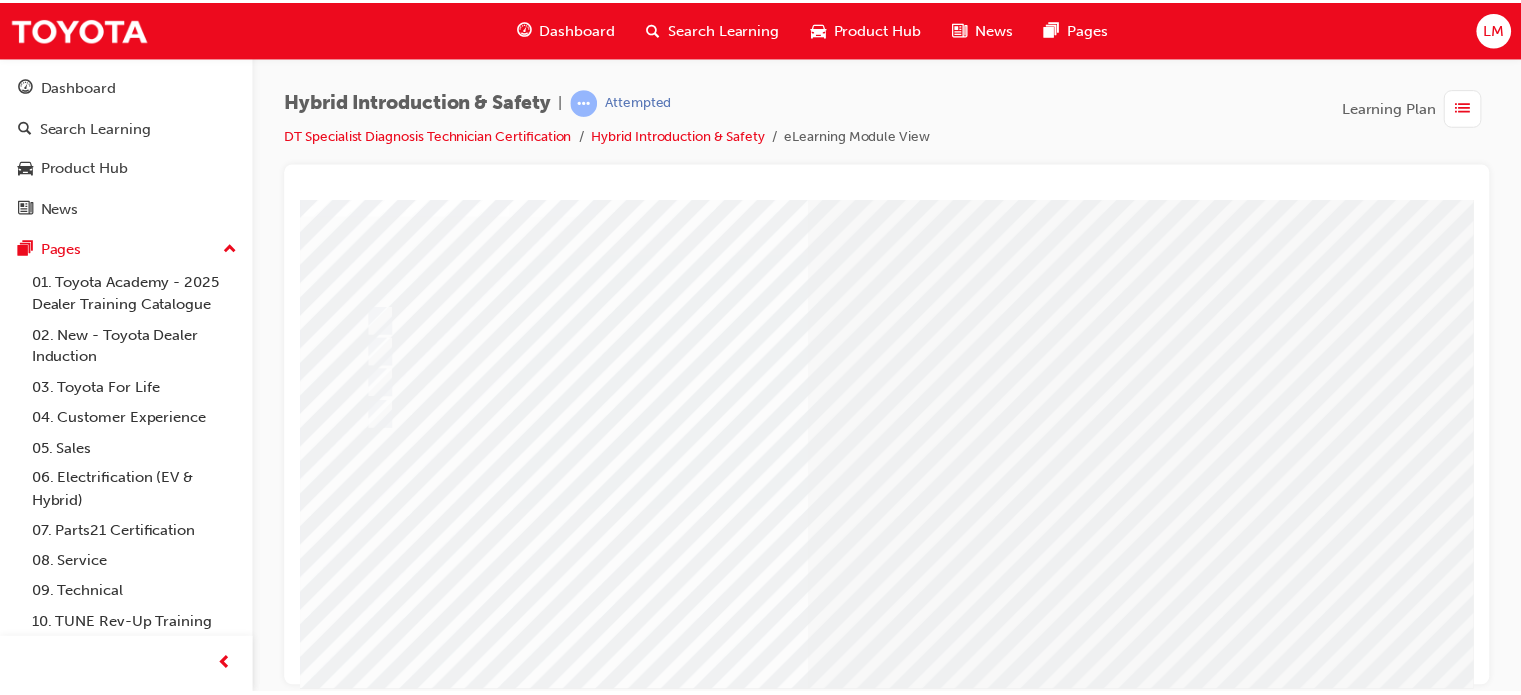scroll, scrollTop: 286, scrollLeft: 0, axis: vertical 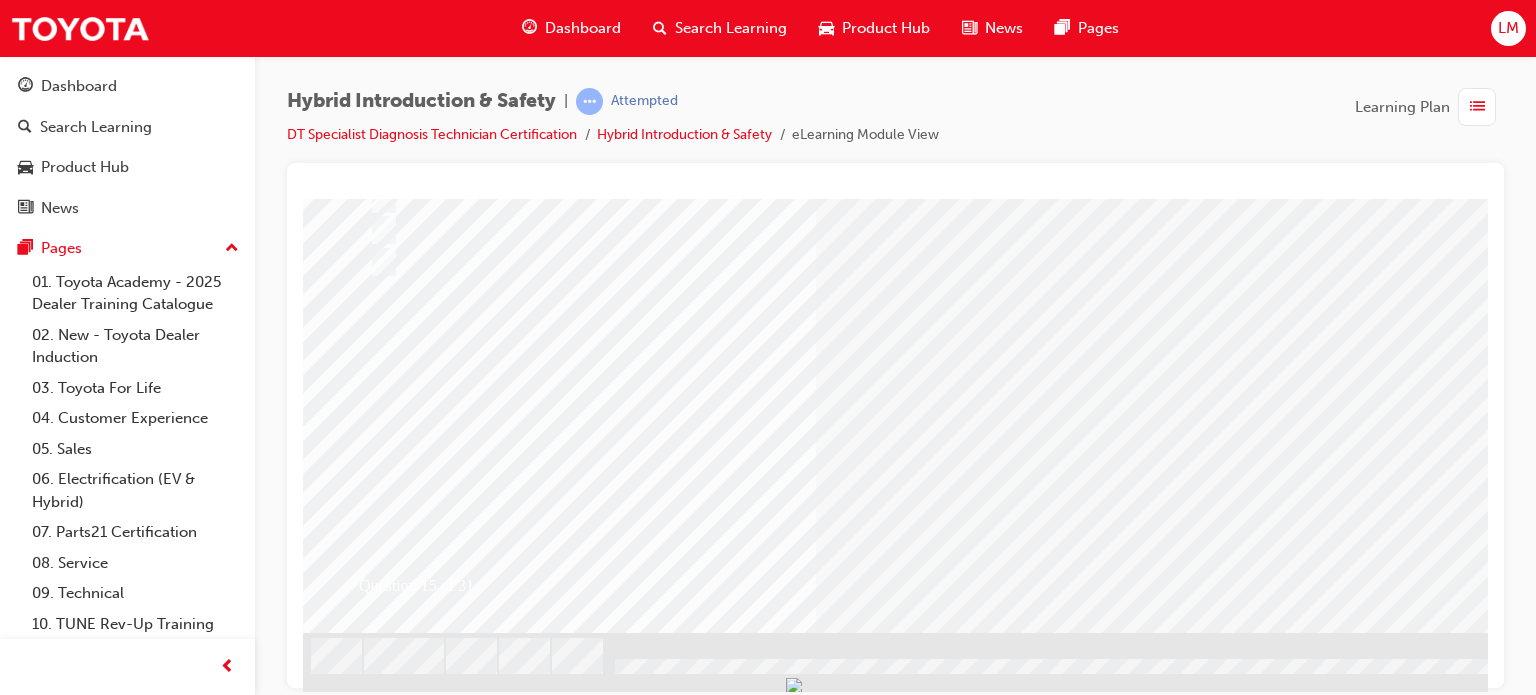 click at bounding box center (375, 2658) 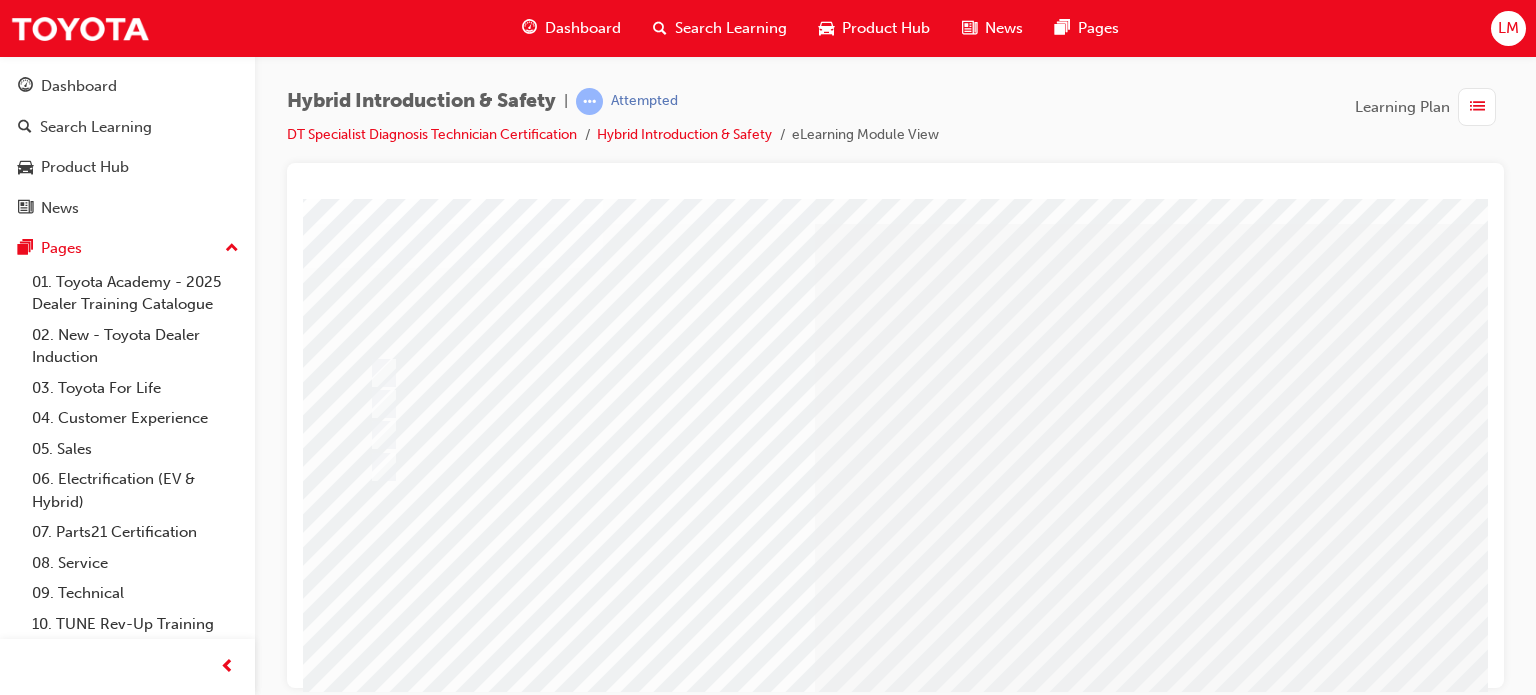 scroll, scrollTop: 200, scrollLeft: 0, axis: vertical 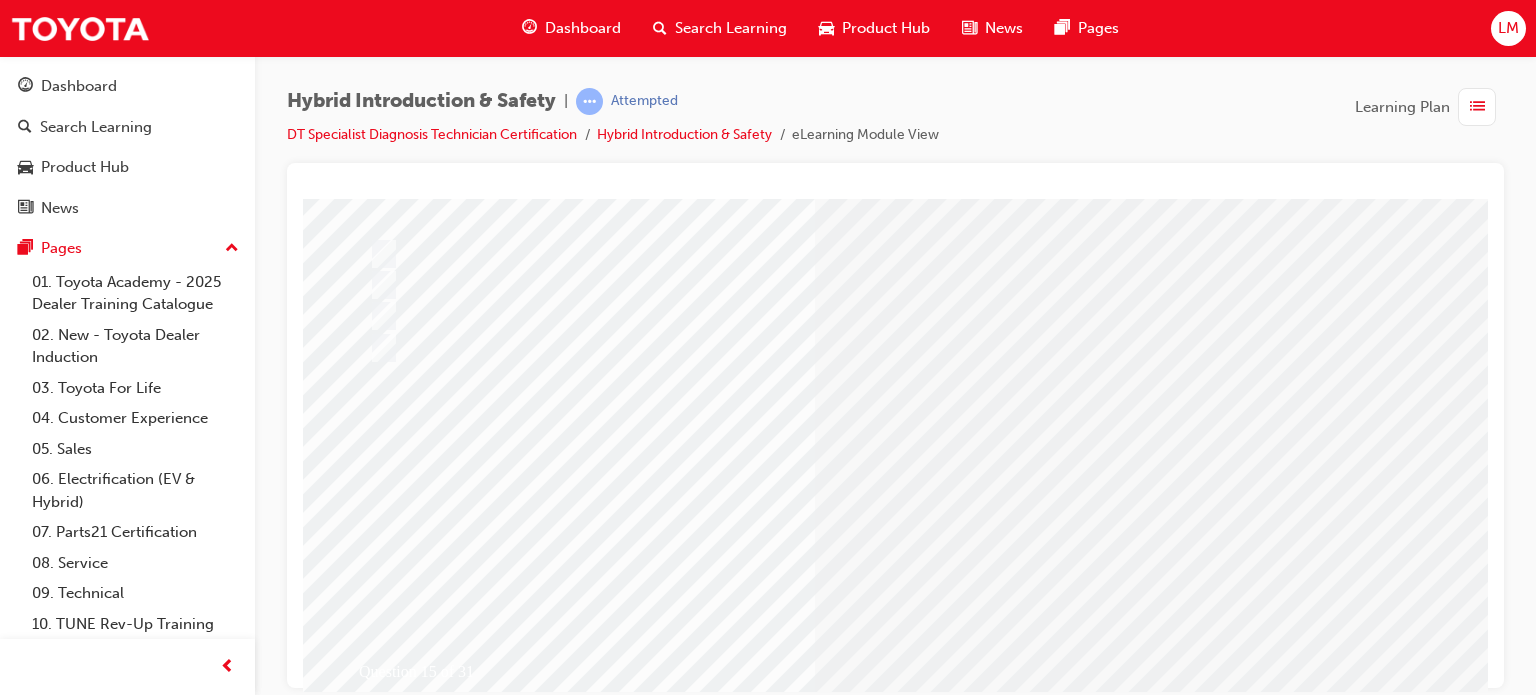 click at bounding box center (635, 2494) 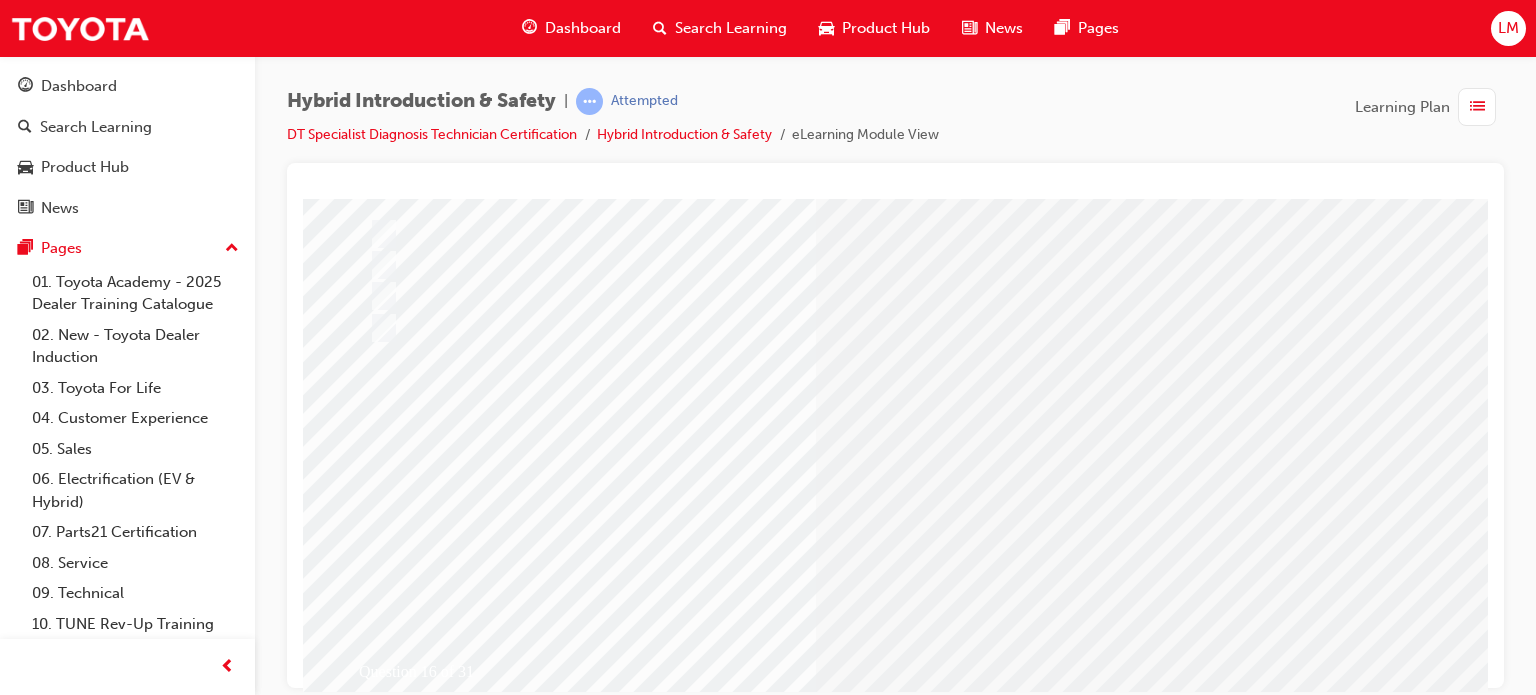 scroll, scrollTop: 0, scrollLeft: 0, axis: both 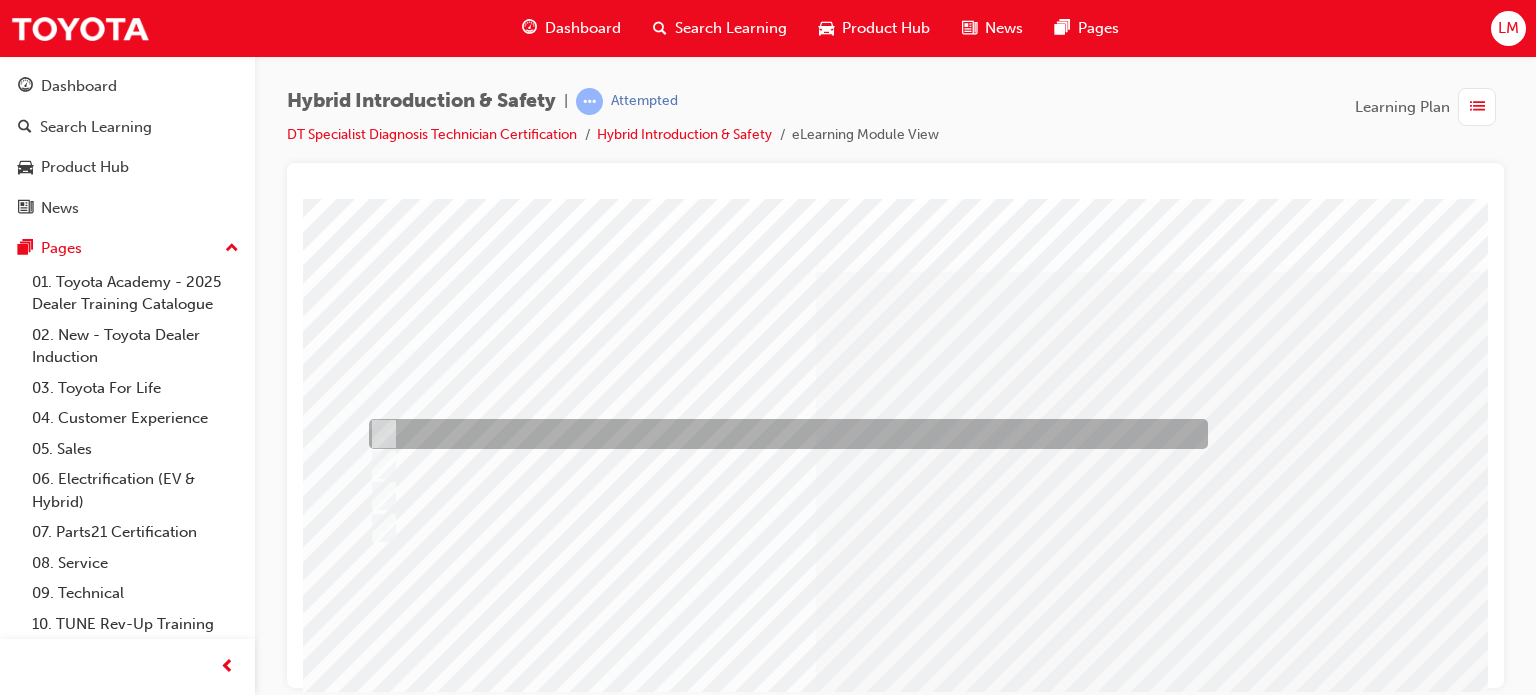 click at bounding box center (380, 434) 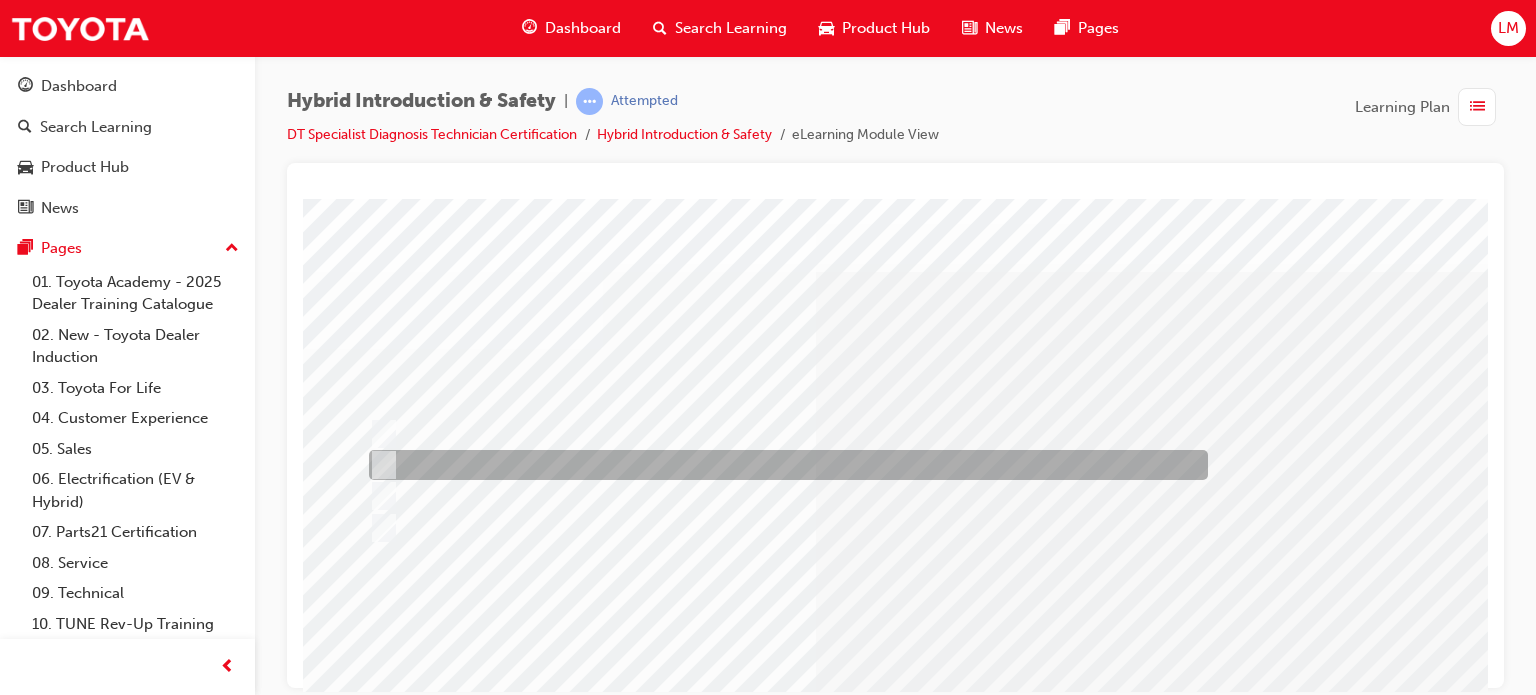 click at bounding box center (380, 465) 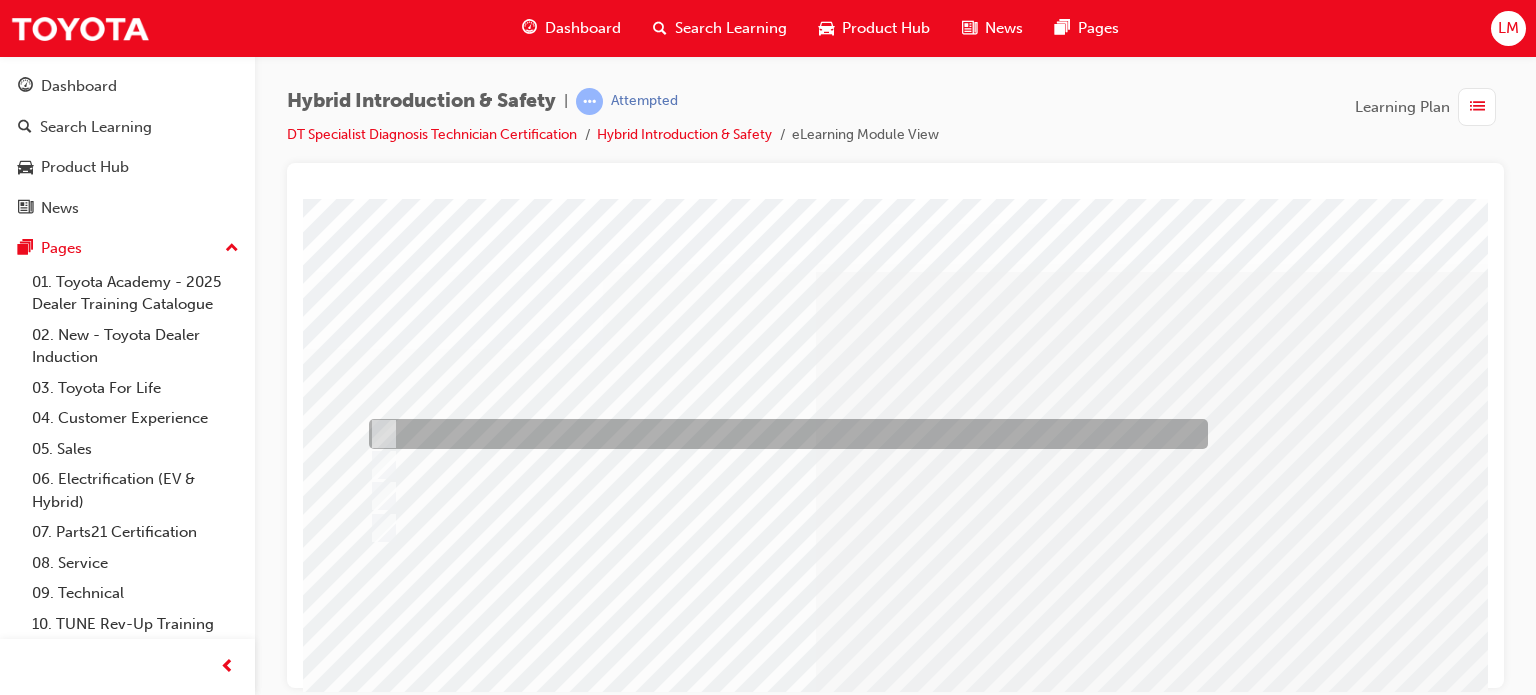 click at bounding box center [380, 434] 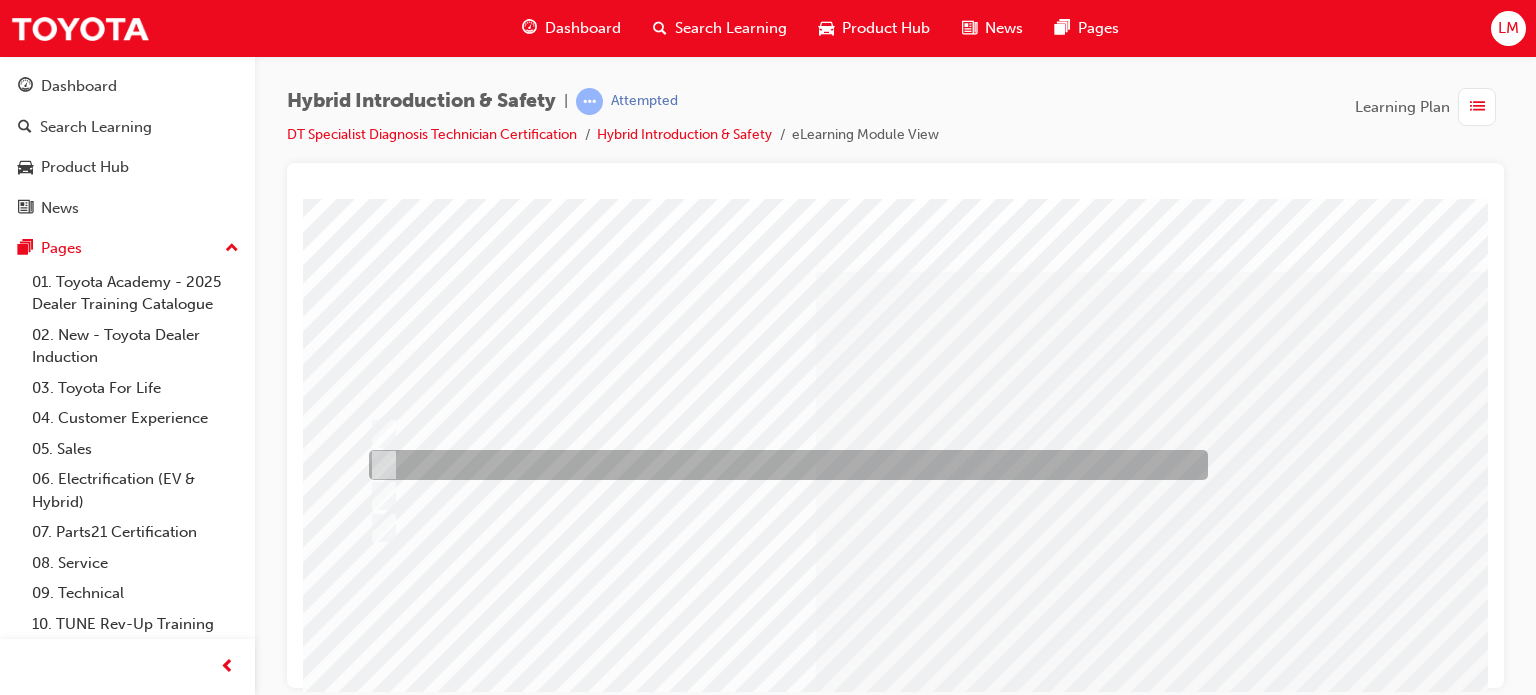 click at bounding box center (380, 465) 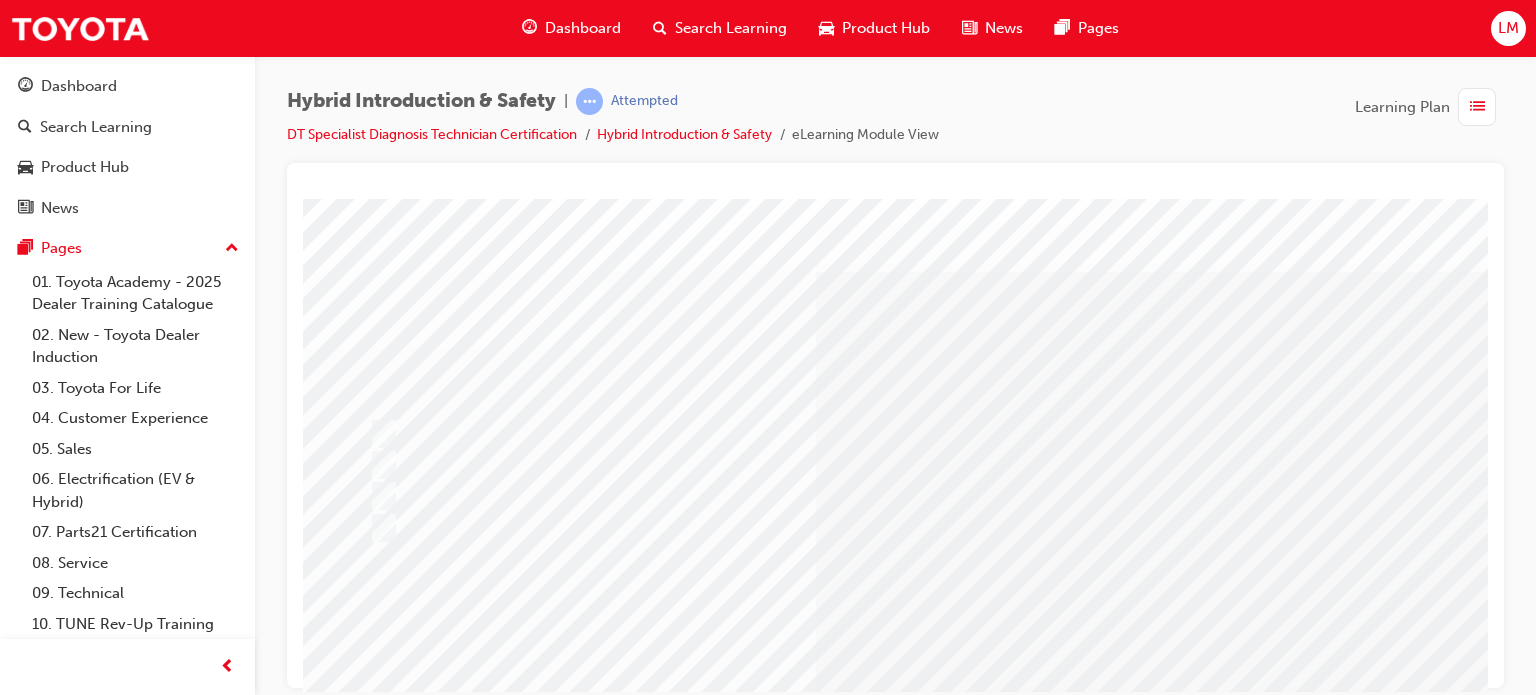 click on "Hybrid Introduction & Safety | Attempted DT Specialist Diagnosis Technician Certification Hybrid Introduction & Safety eLearning Module View Learning Plan" at bounding box center [895, 125] 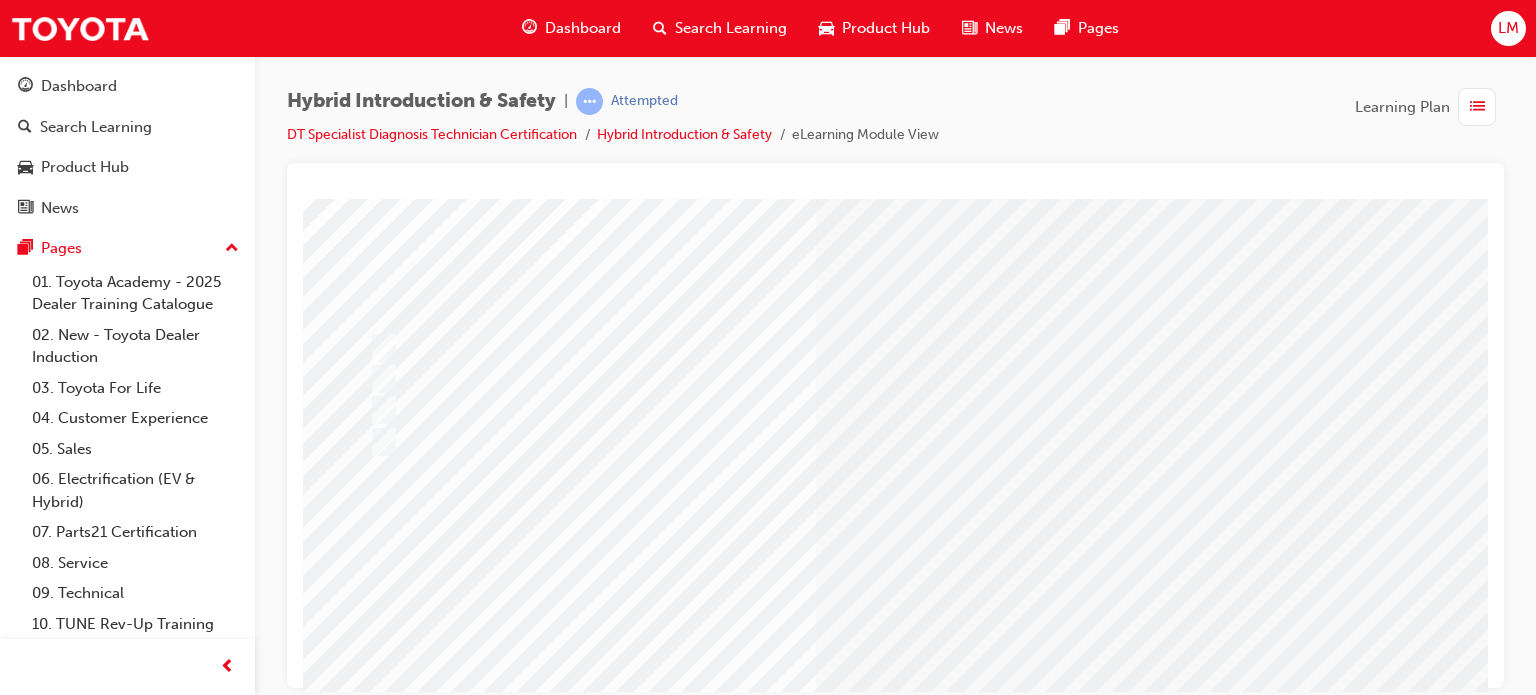 scroll, scrollTop: 286, scrollLeft: 0, axis: vertical 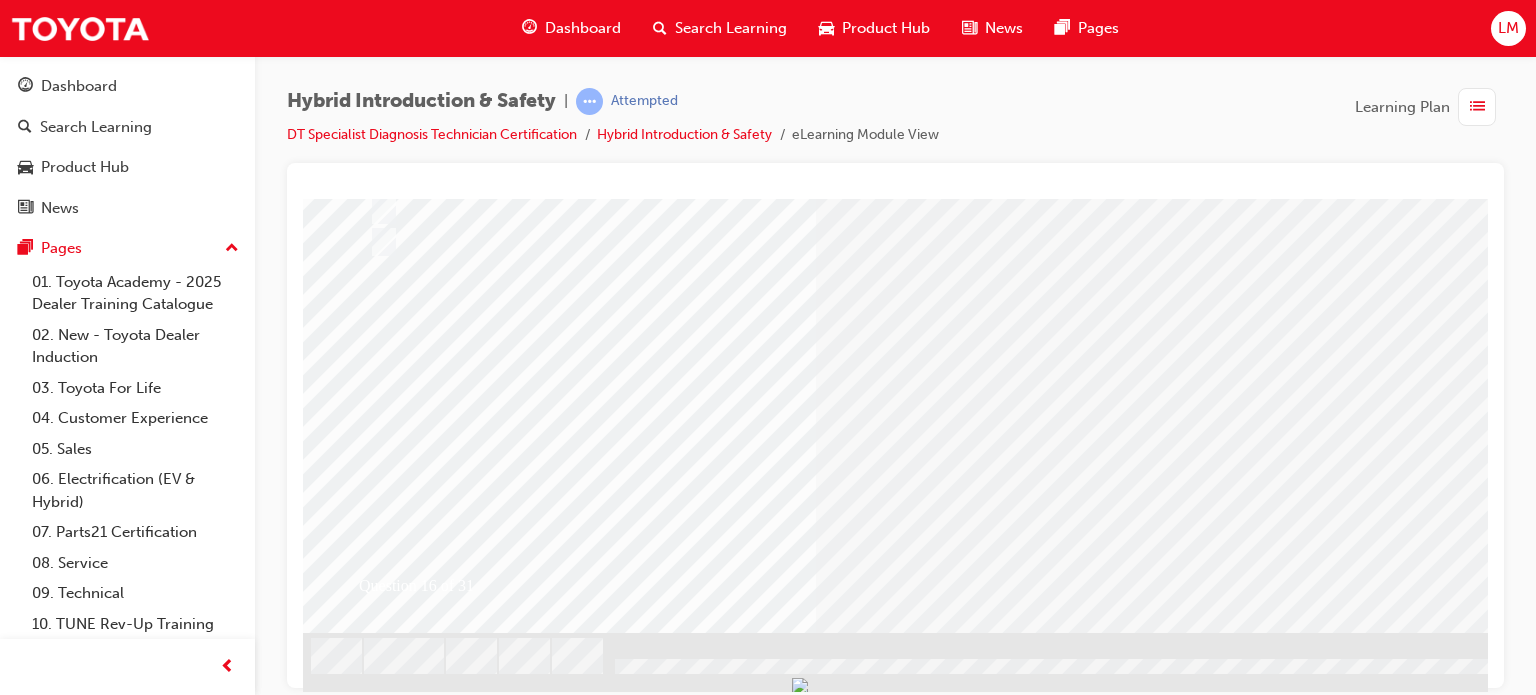 click at bounding box center (375, 2625) 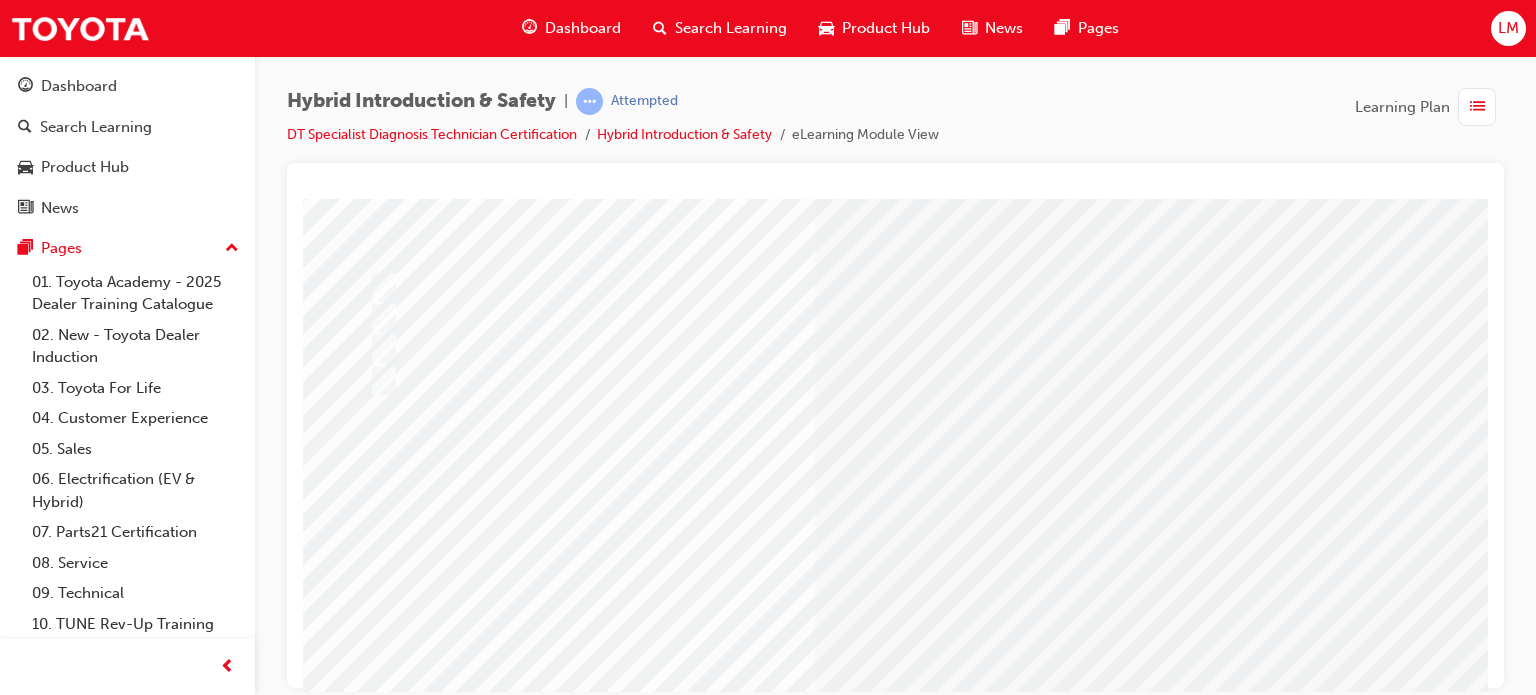 scroll, scrollTop: 286, scrollLeft: 0, axis: vertical 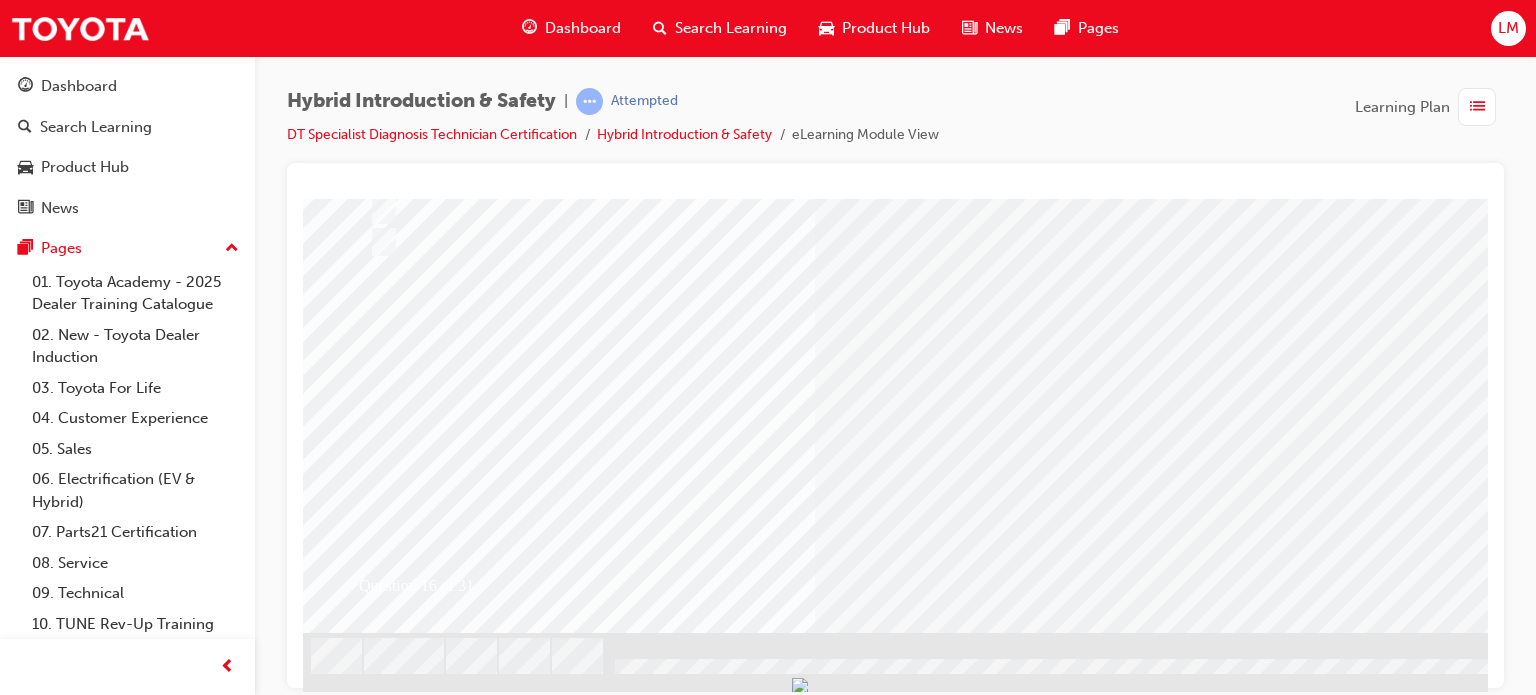click at bounding box center (635, 2408) 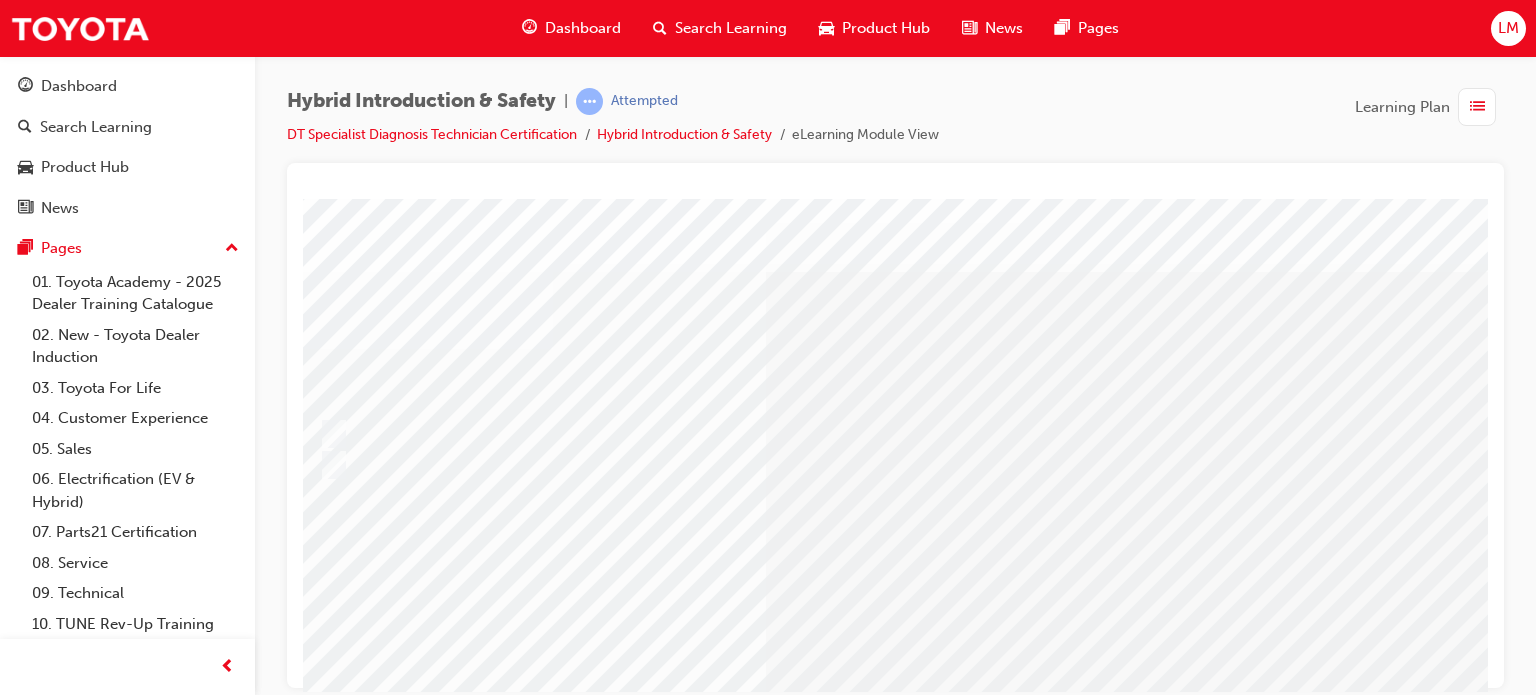 scroll, scrollTop: 0, scrollLeft: 48, axis: horizontal 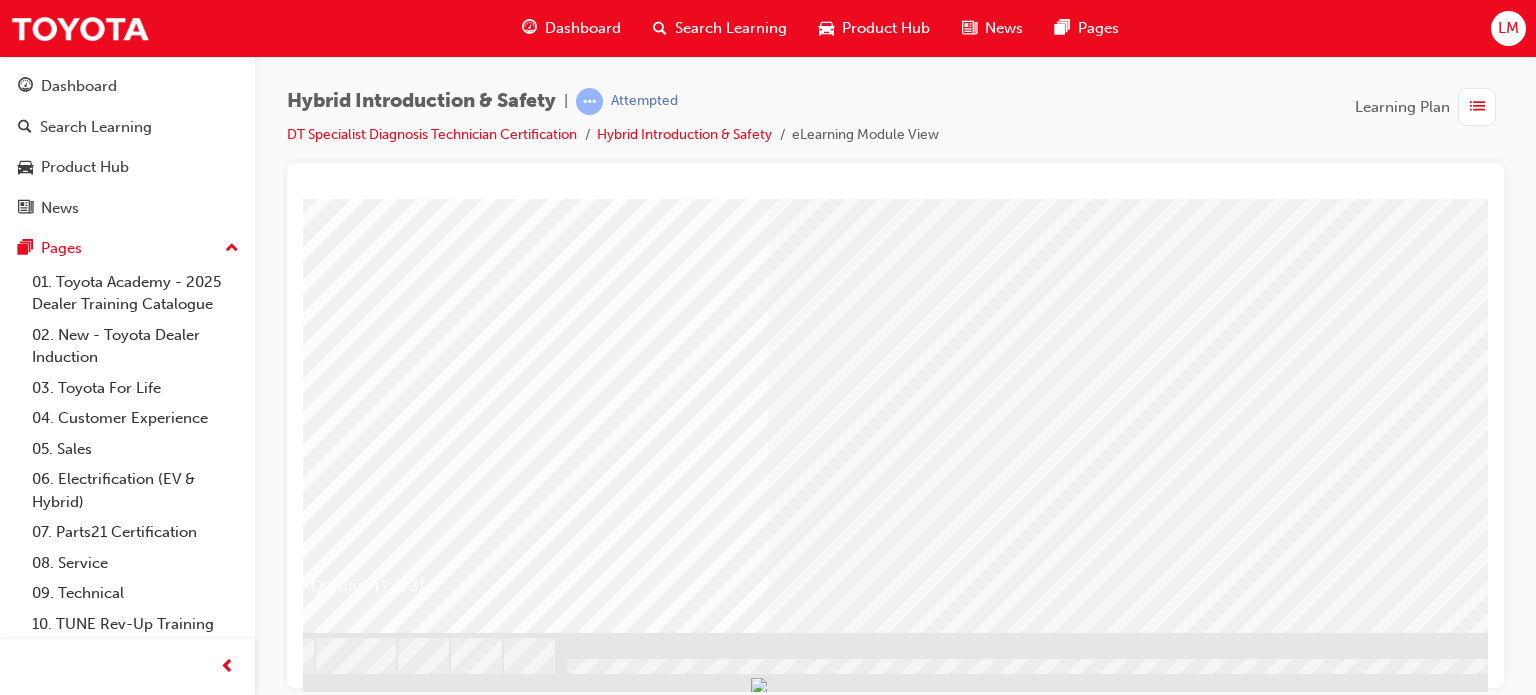 click at bounding box center (511, 1862) 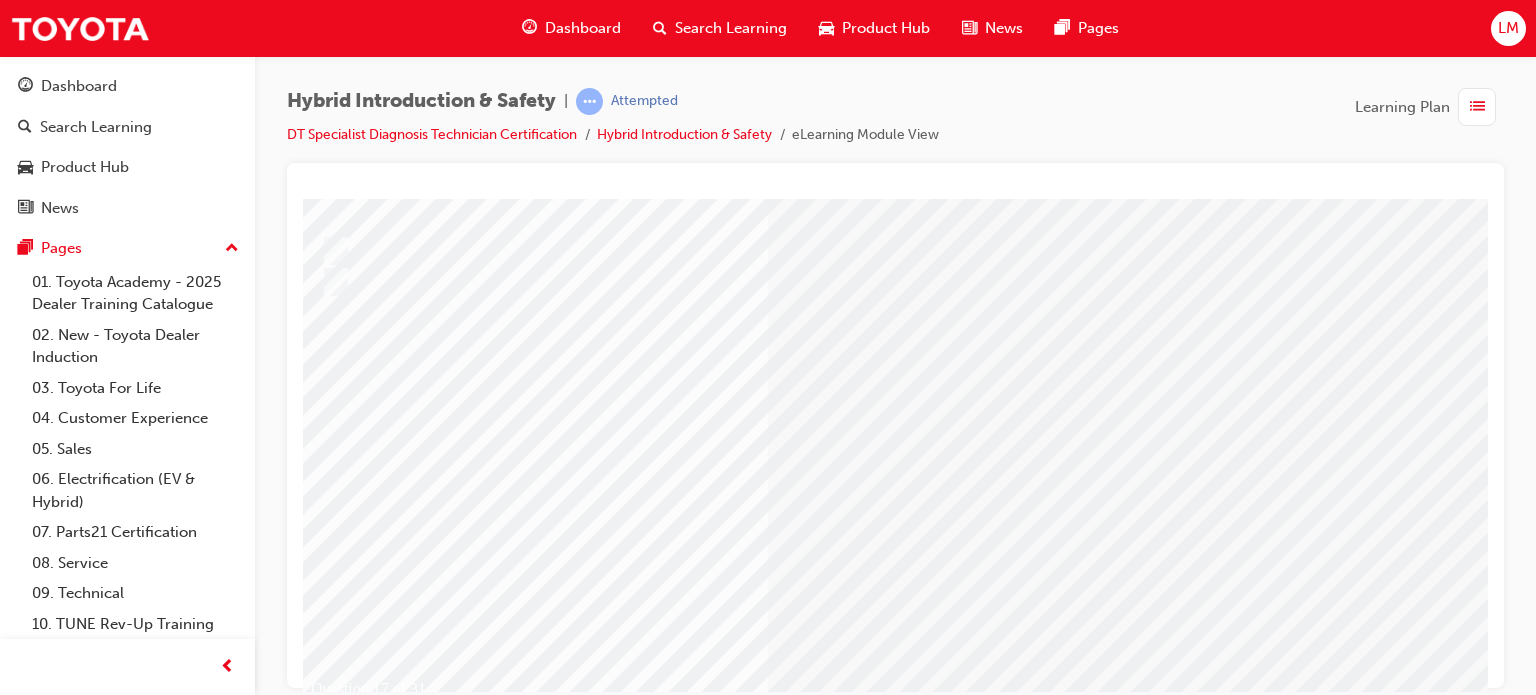 scroll, scrollTop: 0, scrollLeft: 48, axis: horizontal 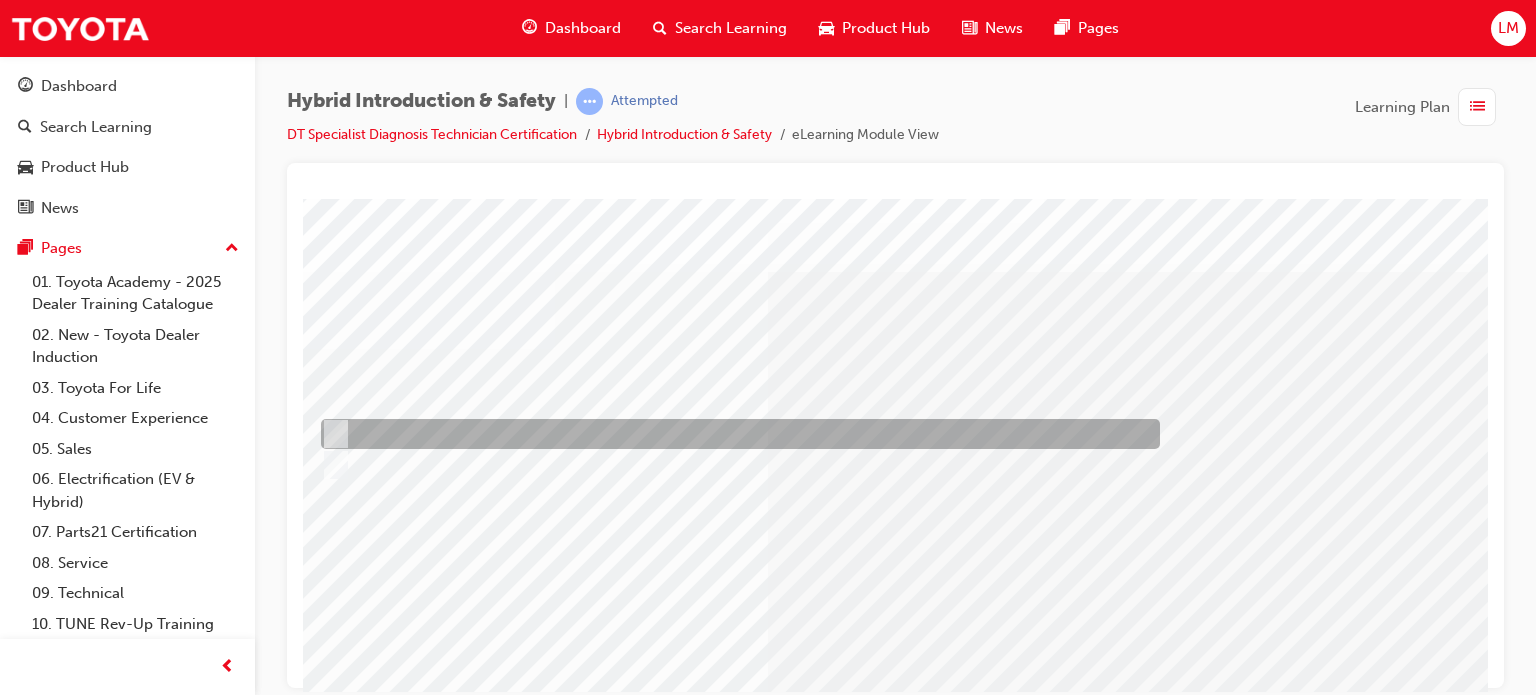 click at bounding box center (735, 434) 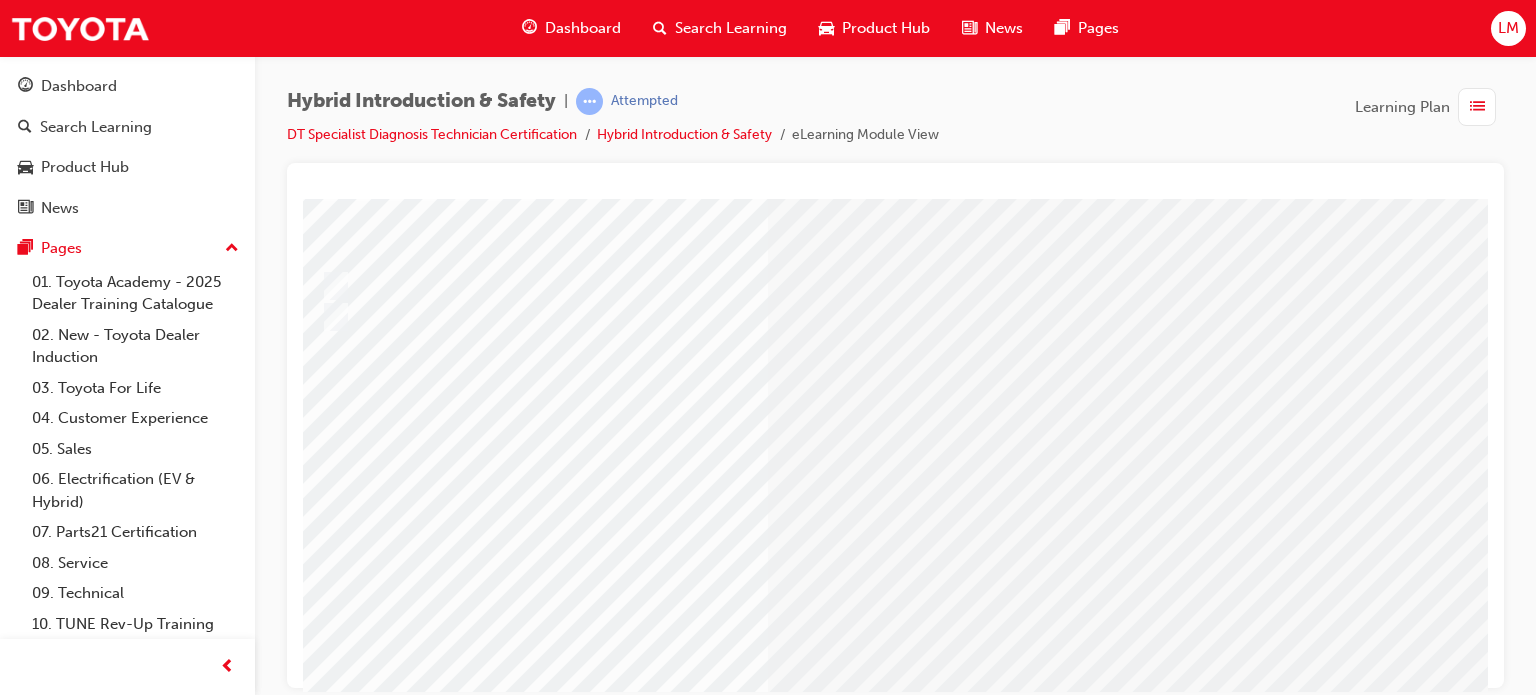 scroll, scrollTop: 286, scrollLeft: 48, axis: both 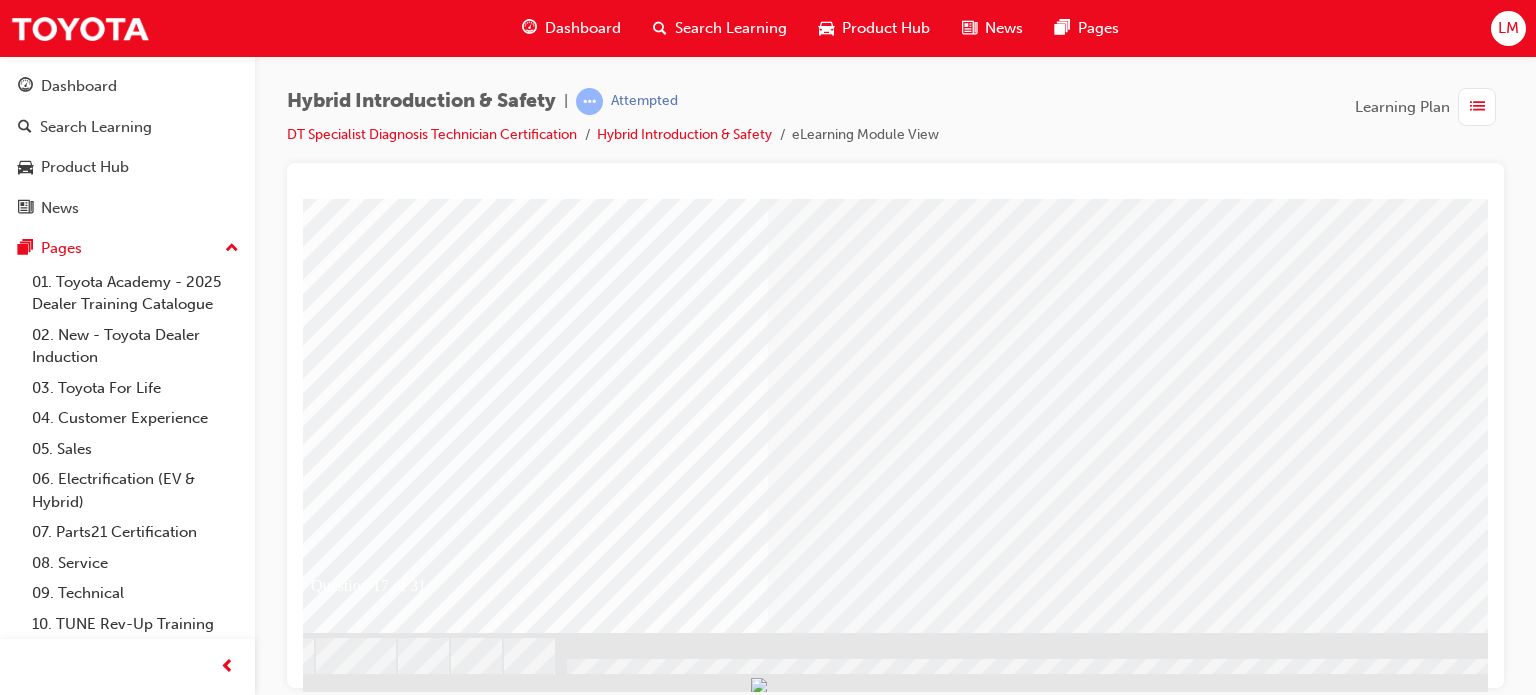 click at bounding box center (327, 2581) 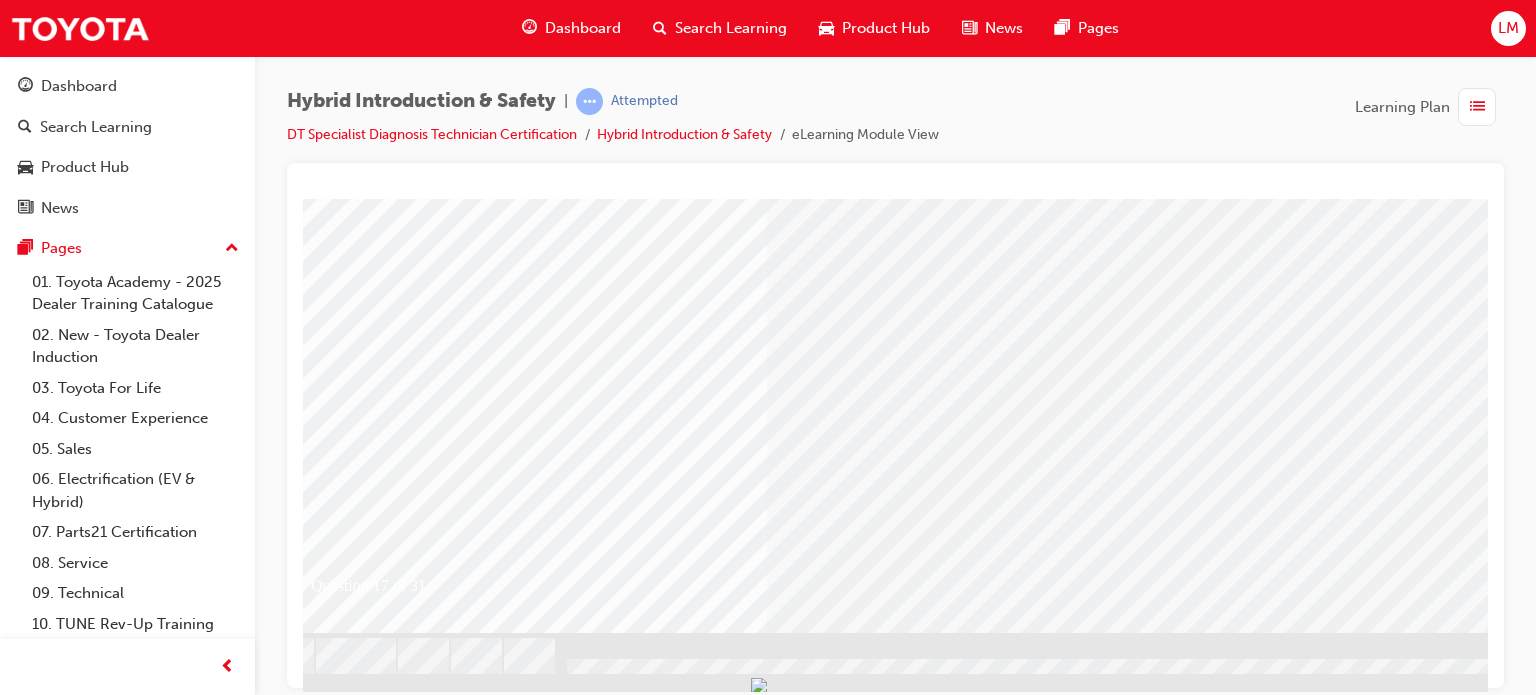 scroll, scrollTop: 0, scrollLeft: 0, axis: both 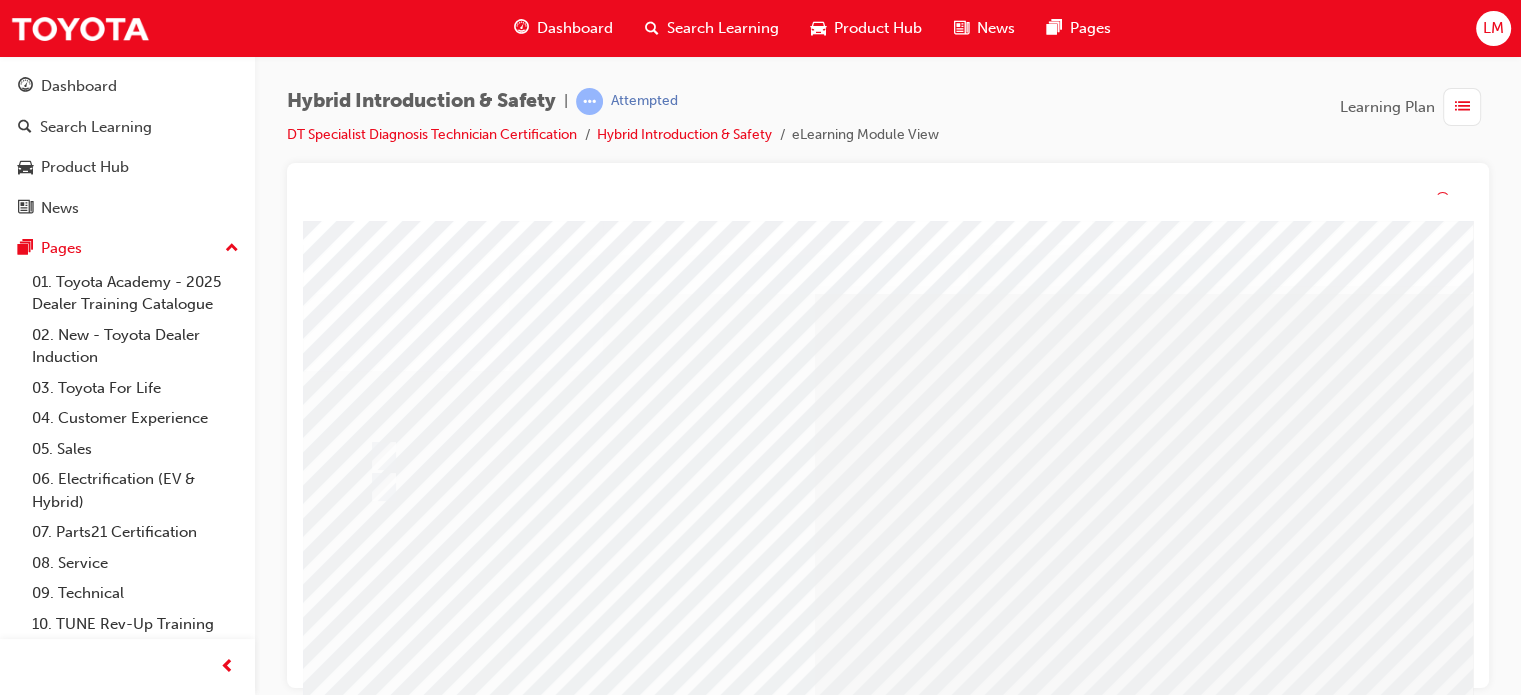 click at bounding box center (983, 1301) 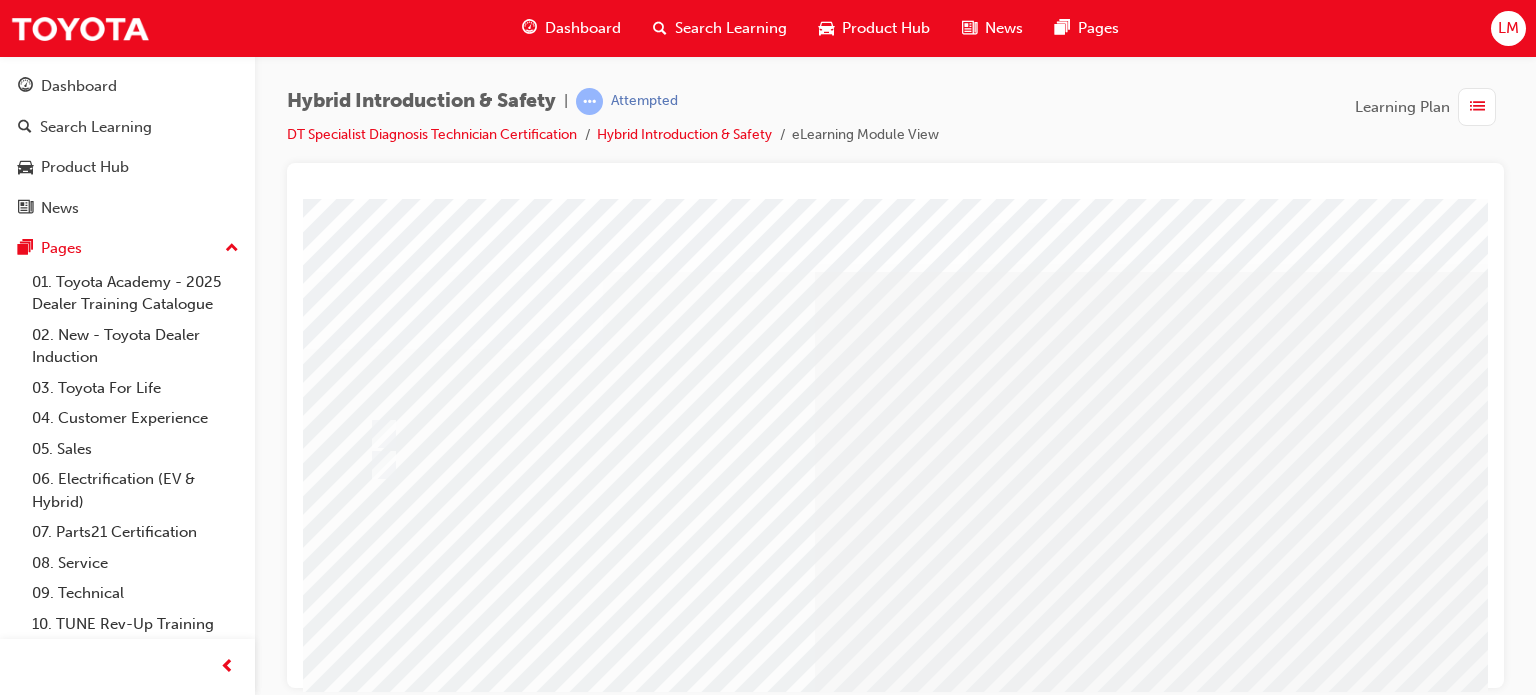 scroll, scrollTop: 286, scrollLeft: 0, axis: vertical 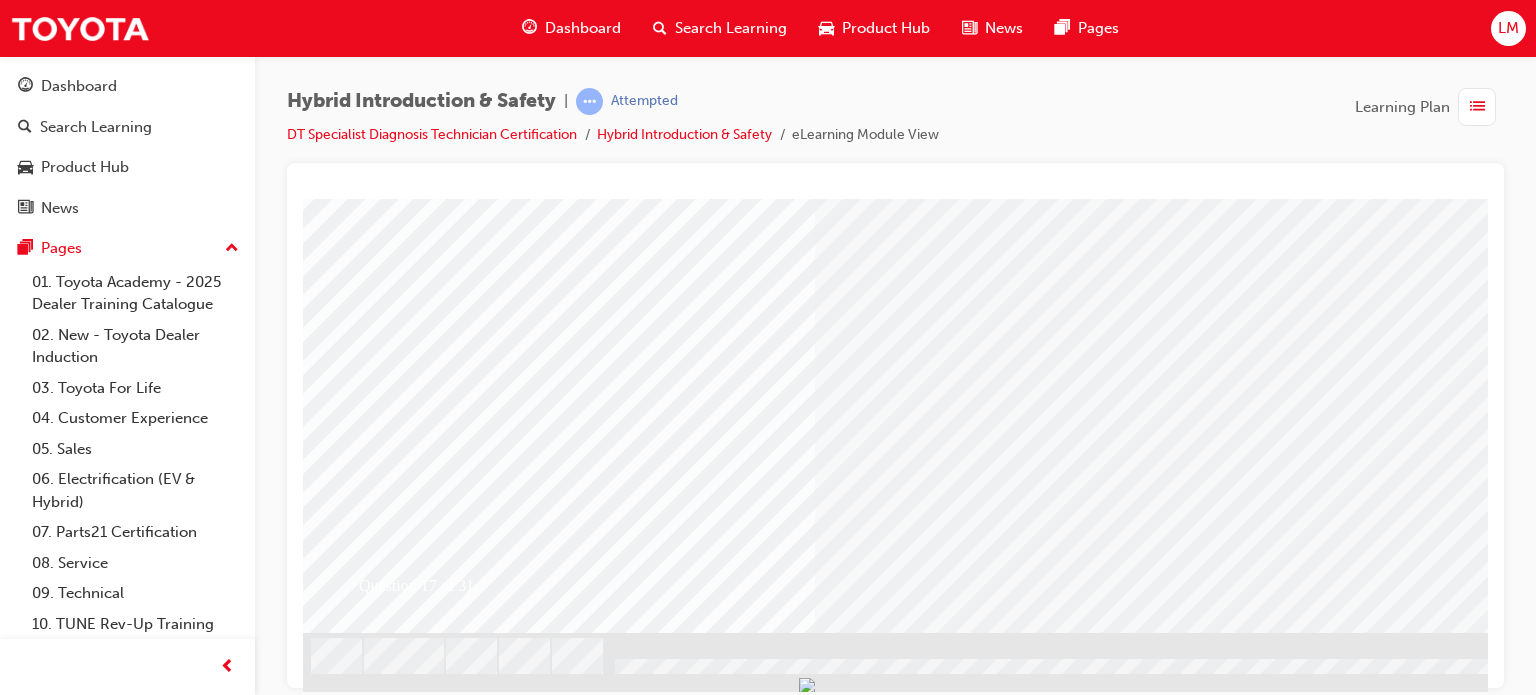 click at bounding box center (635, 2408) 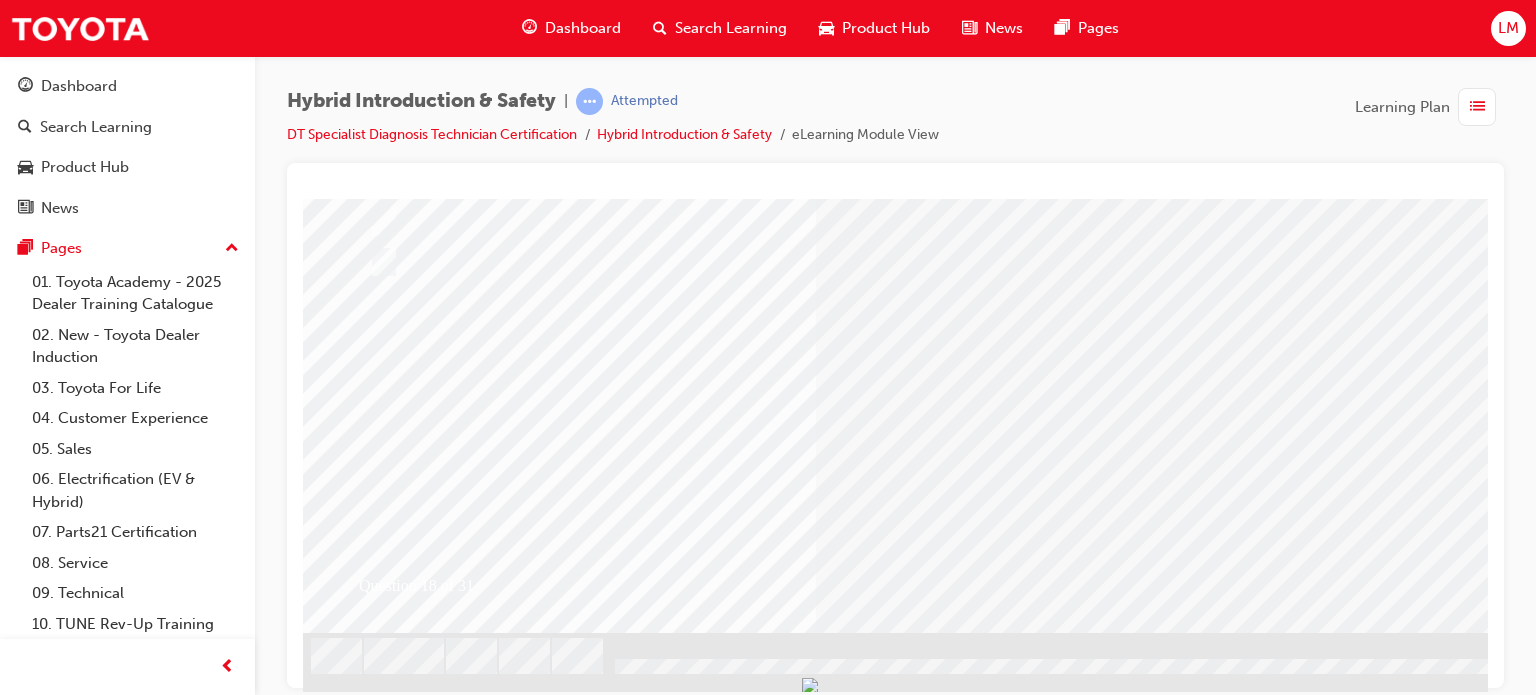 scroll, scrollTop: 0, scrollLeft: 0, axis: both 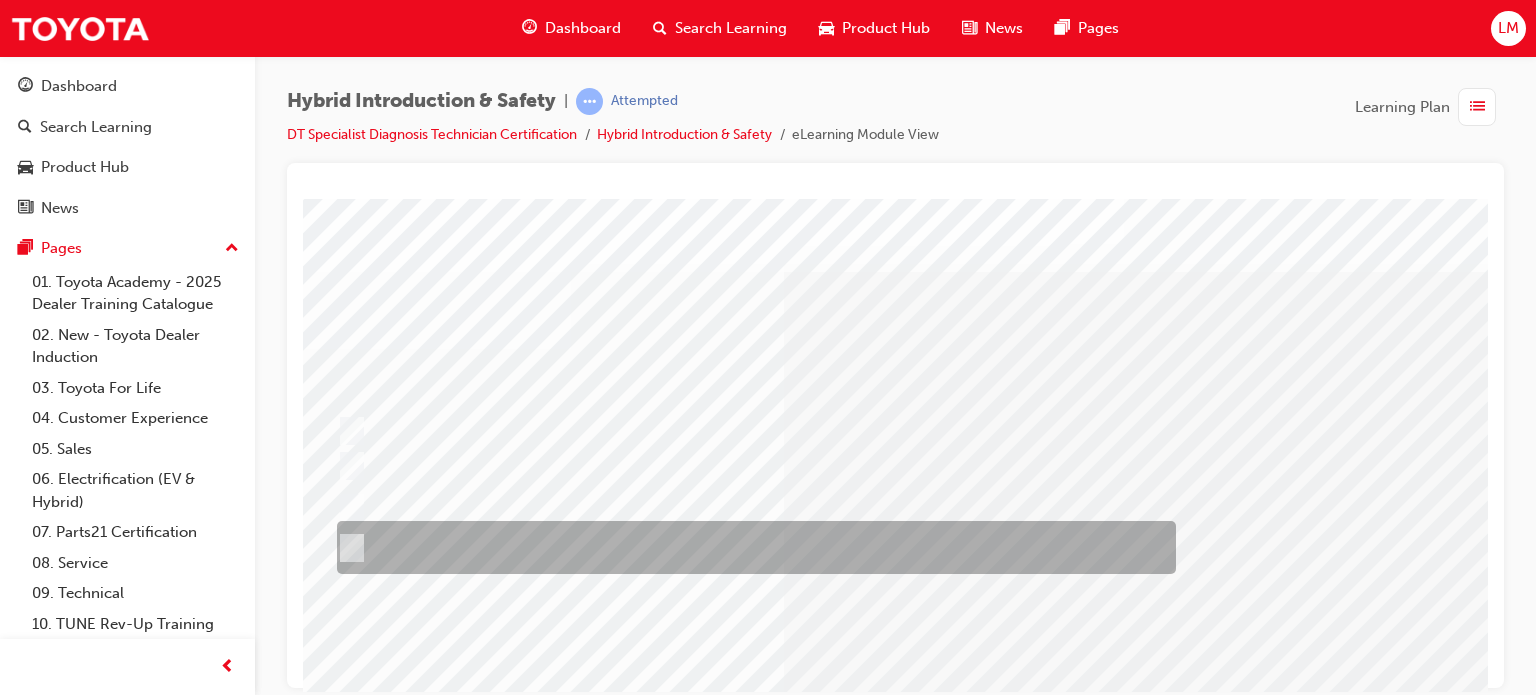 drag, startPoint x: 351, startPoint y: 541, endPoint x: 361, endPoint y: 535, distance: 11.661903 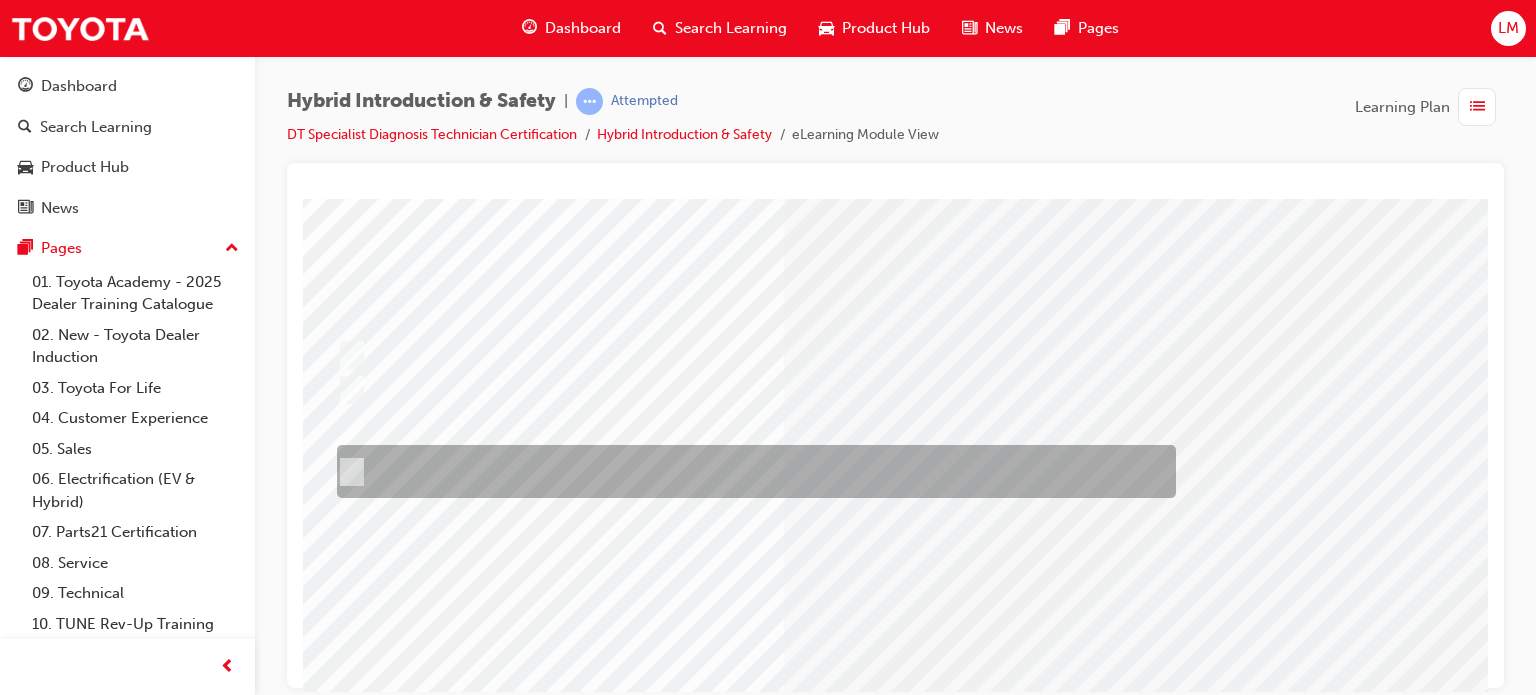 scroll, scrollTop: 200, scrollLeft: 32, axis: both 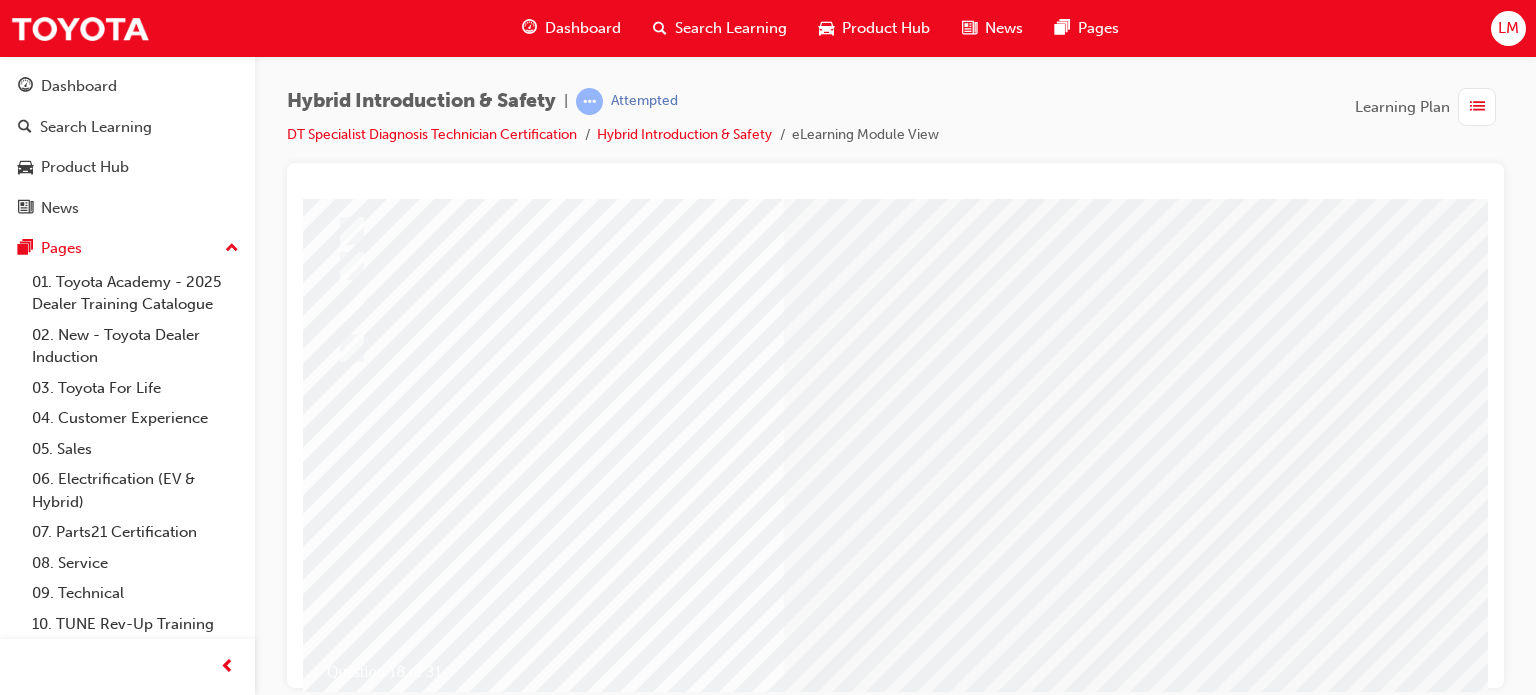 click at bounding box center (343, 2711) 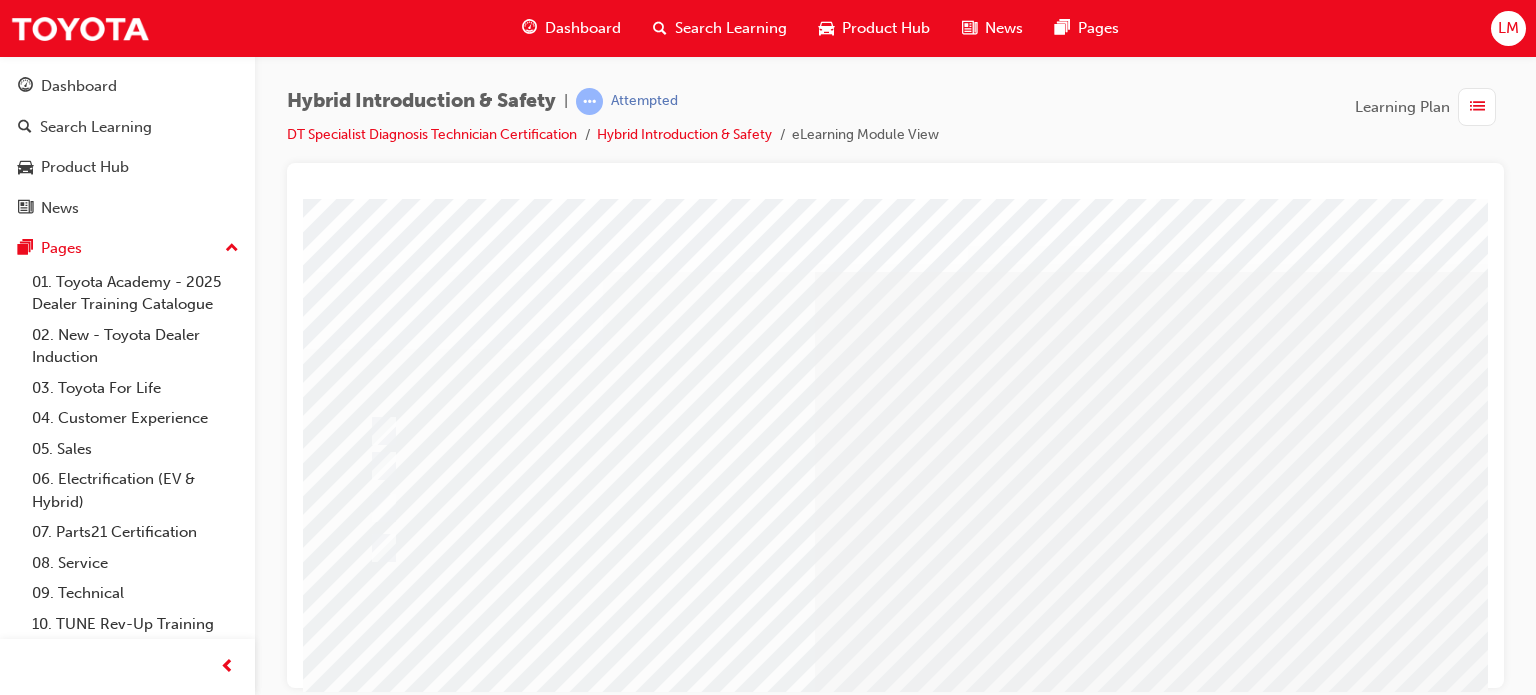 scroll, scrollTop: 200, scrollLeft: 0, axis: vertical 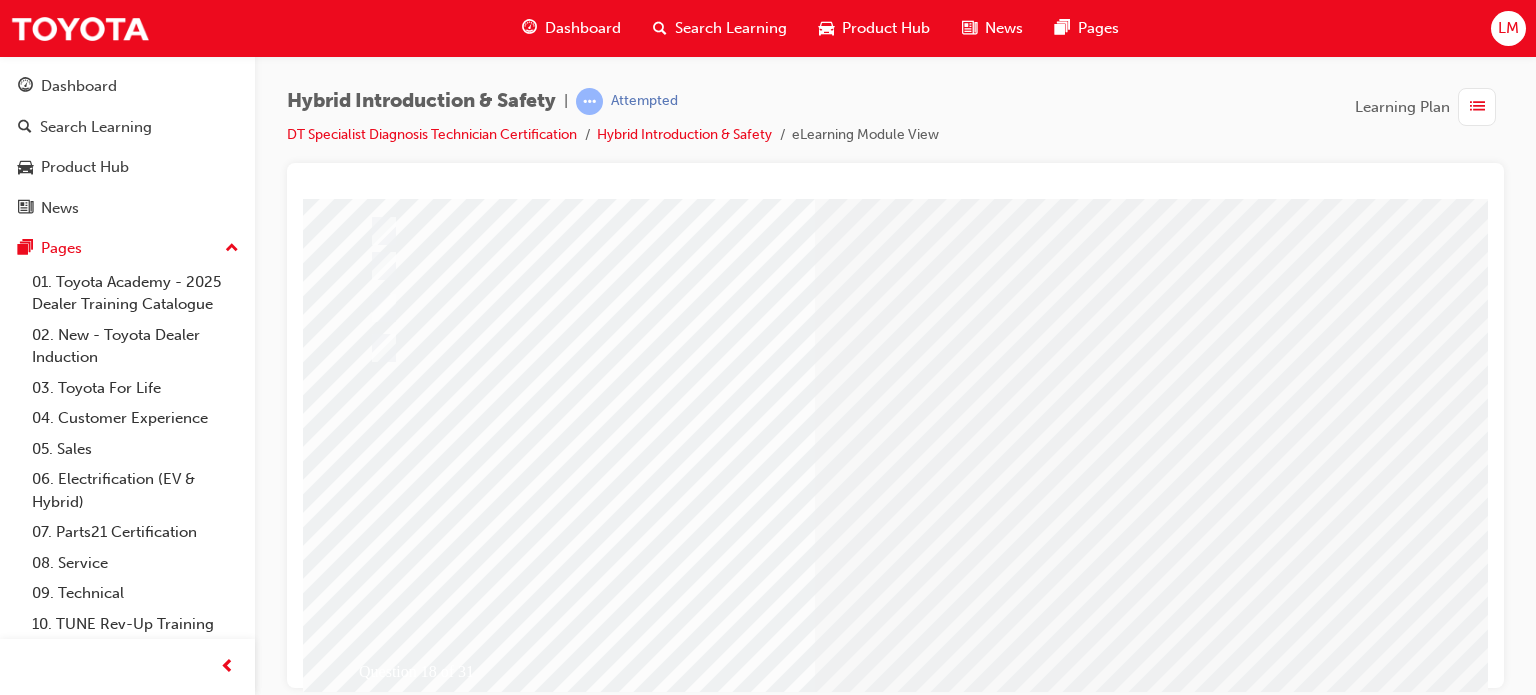 click at bounding box center (635, 2494) 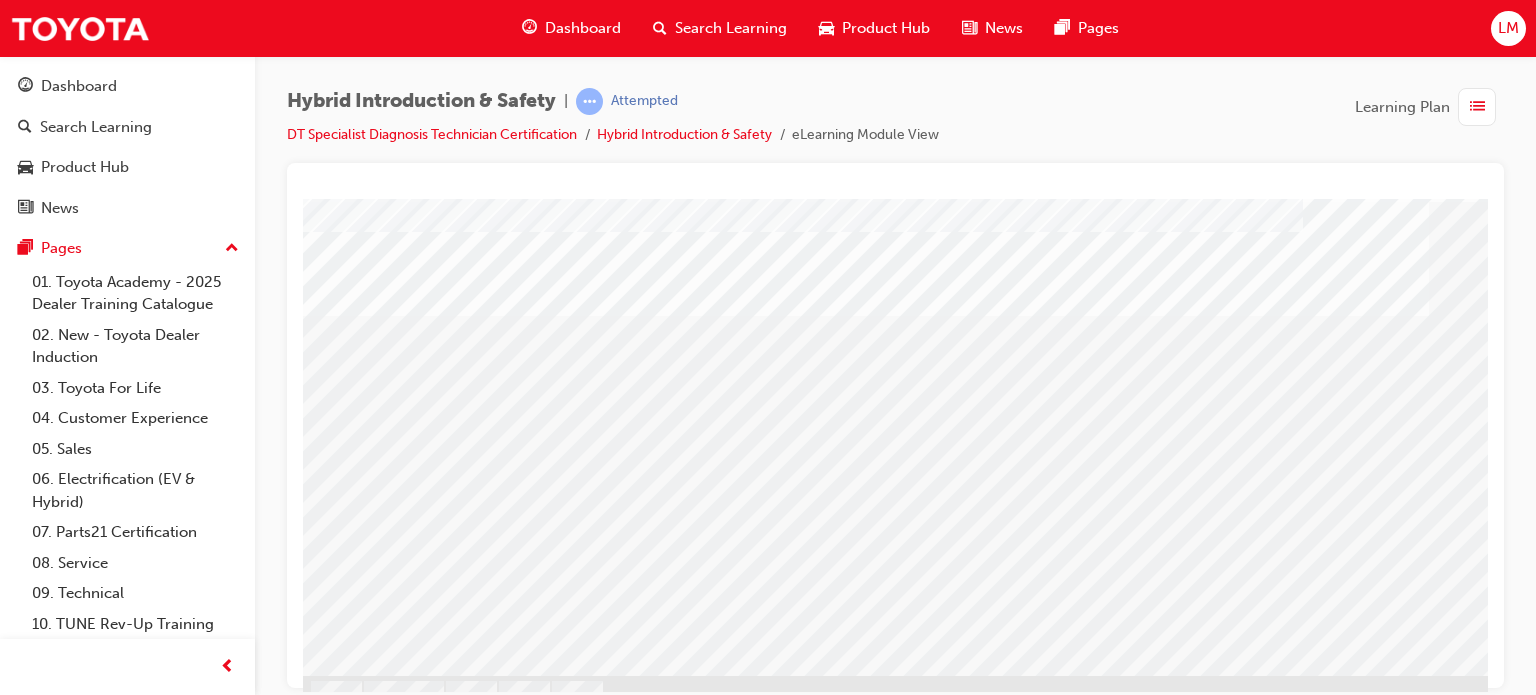 scroll, scrollTop: 286, scrollLeft: 0, axis: vertical 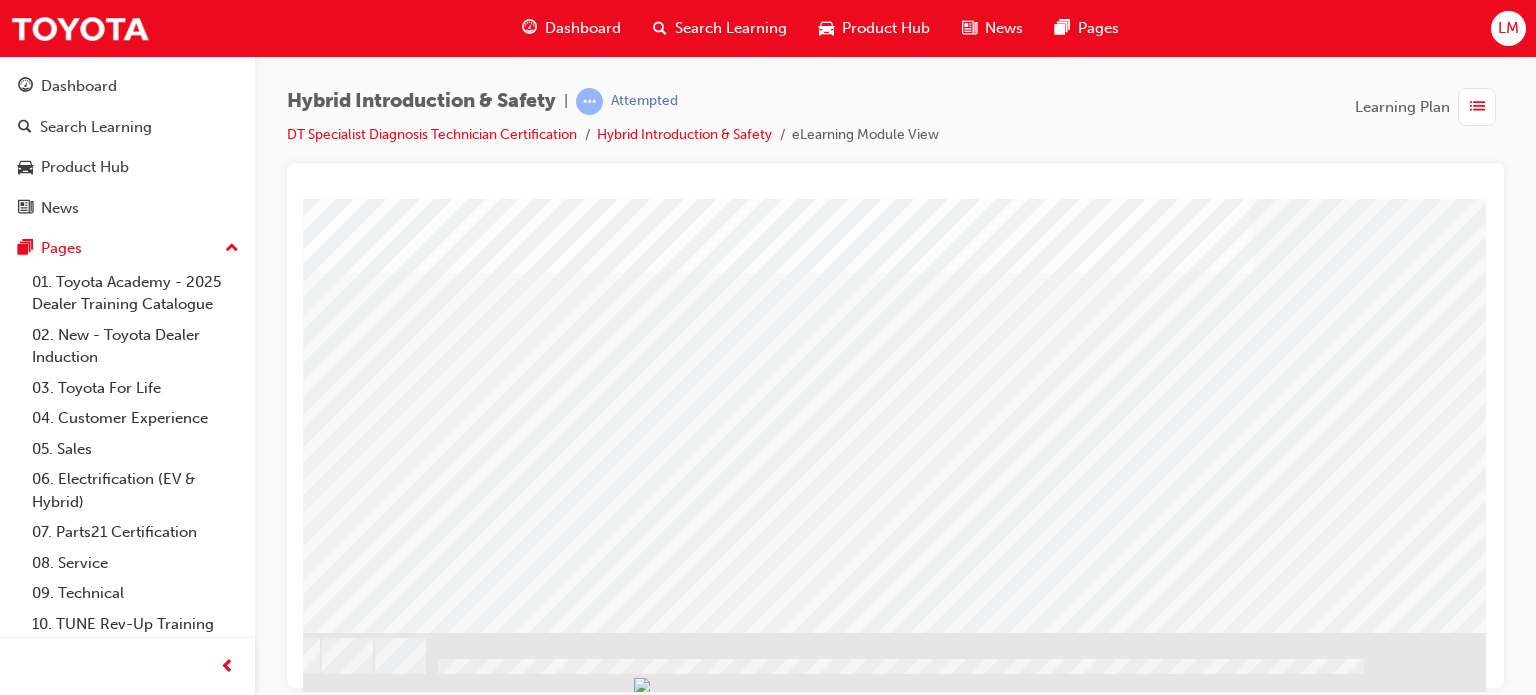 click at bounding box center [189, 1724] 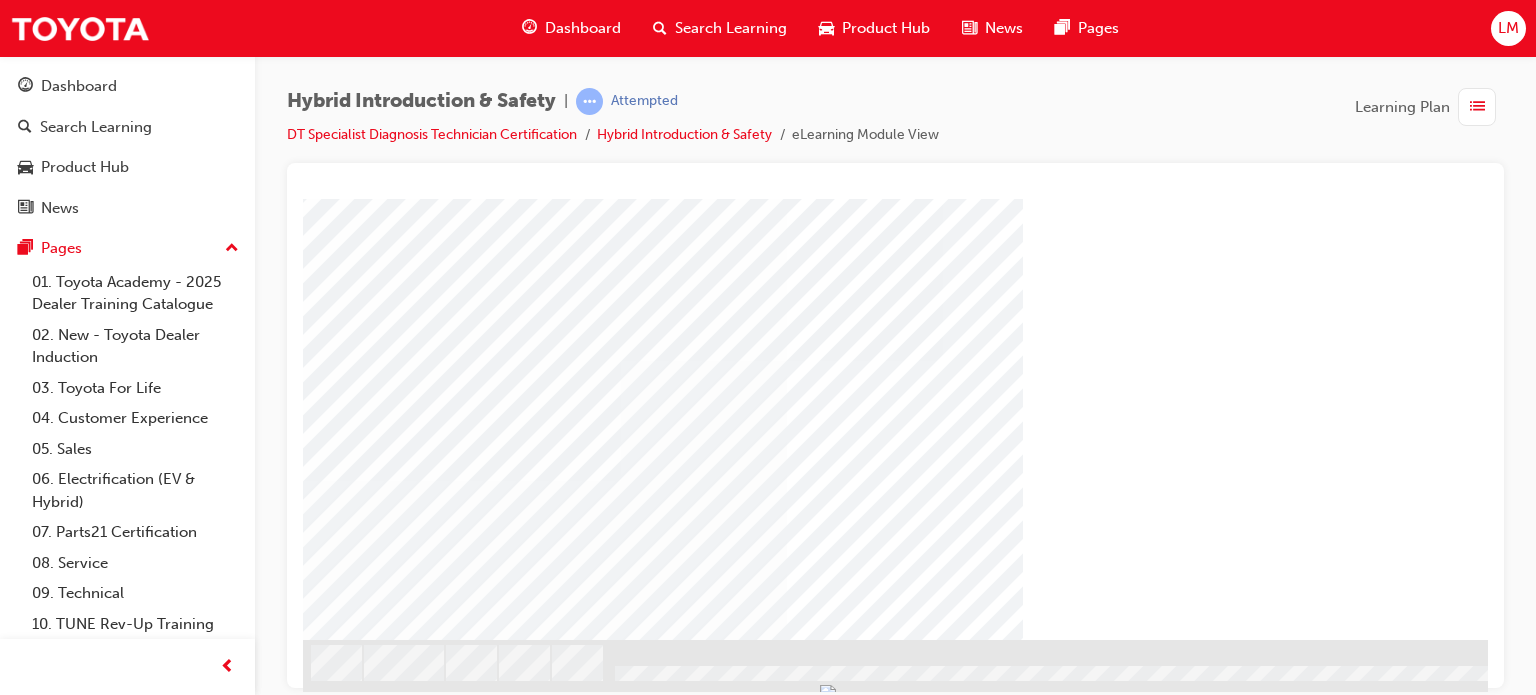 scroll, scrollTop: 286, scrollLeft: 0, axis: vertical 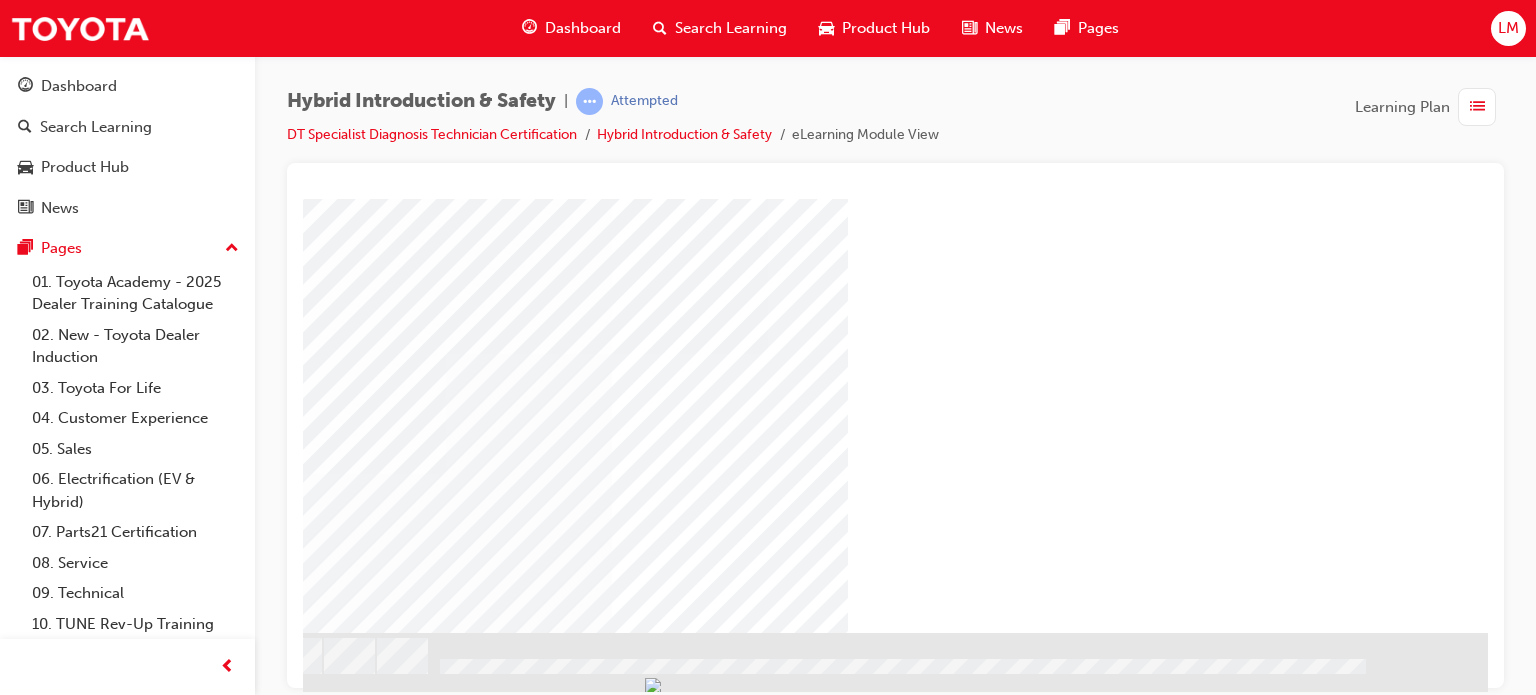 click at bounding box center [488, 1122] 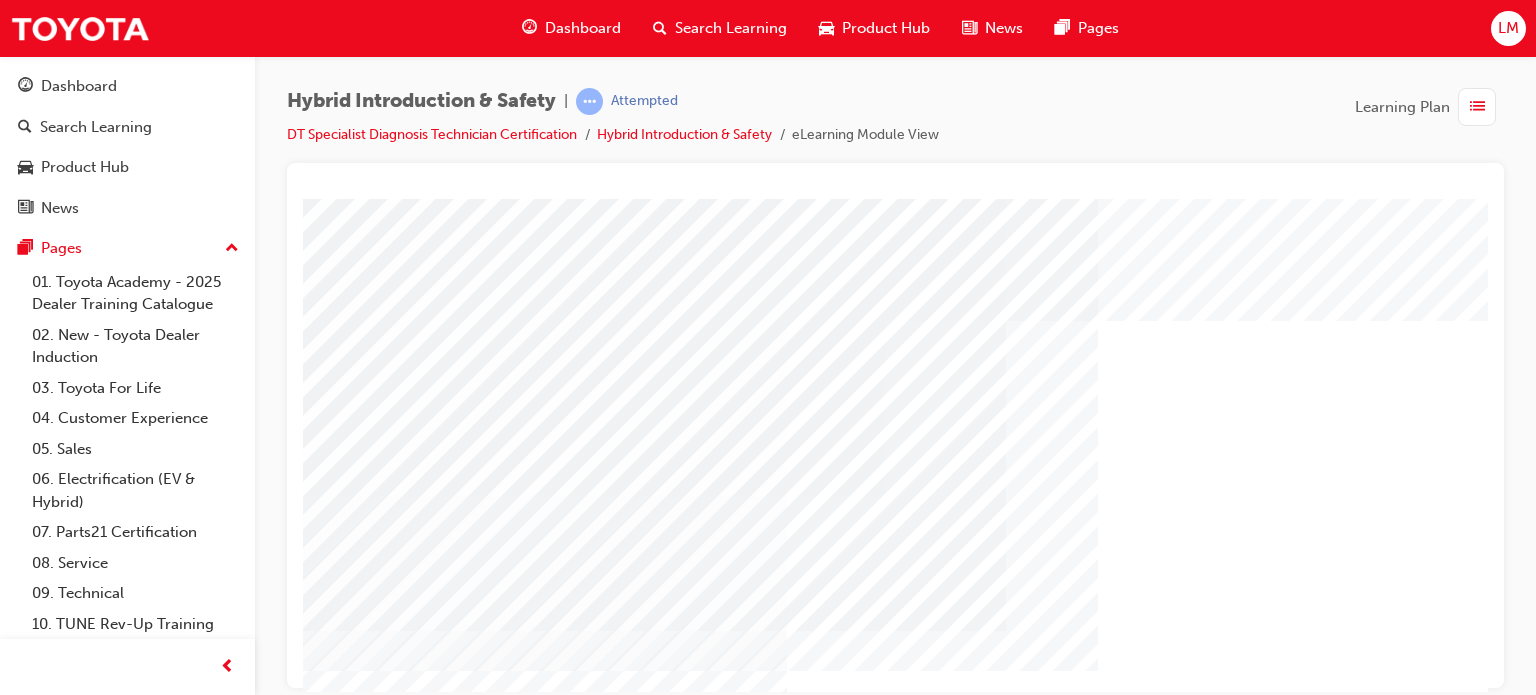 scroll, scrollTop: 286, scrollLeft: 0, axis: vertical 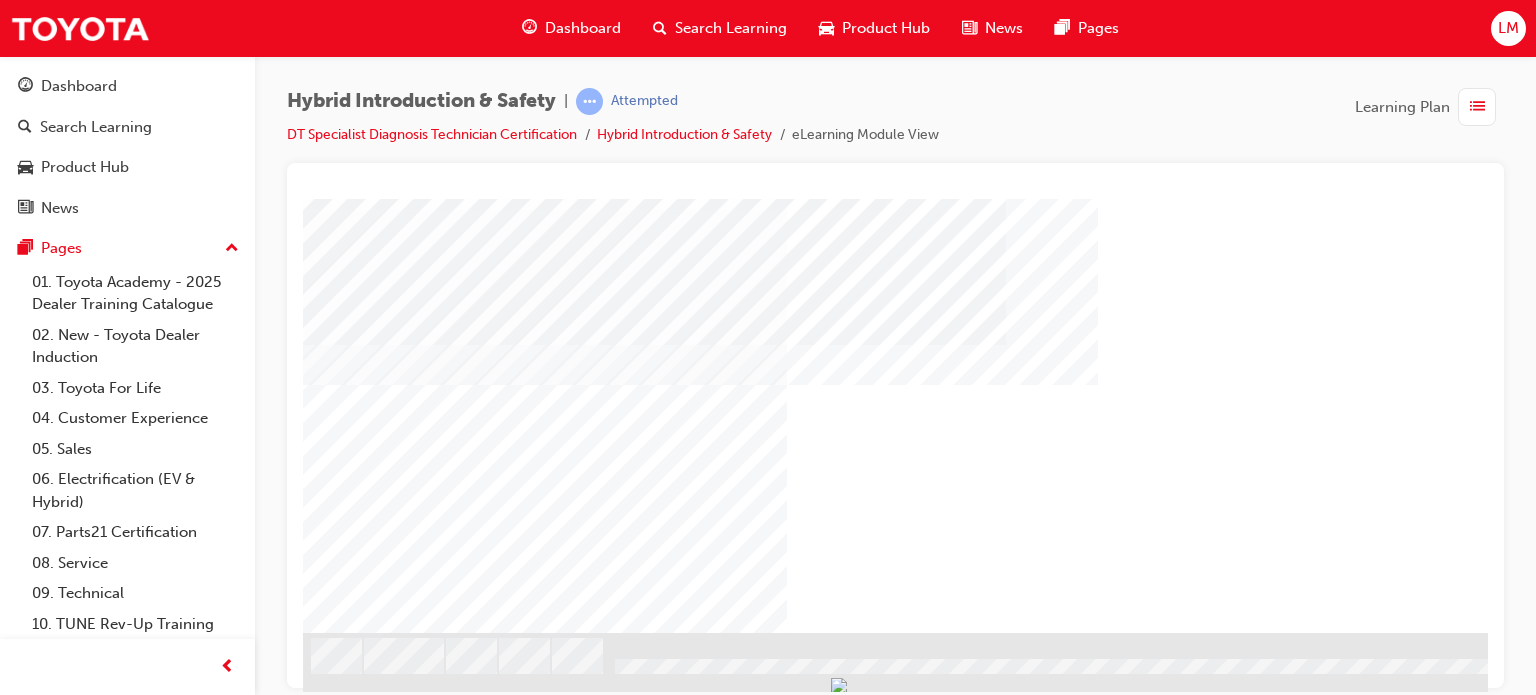 click at bounding box center [700, 2183] 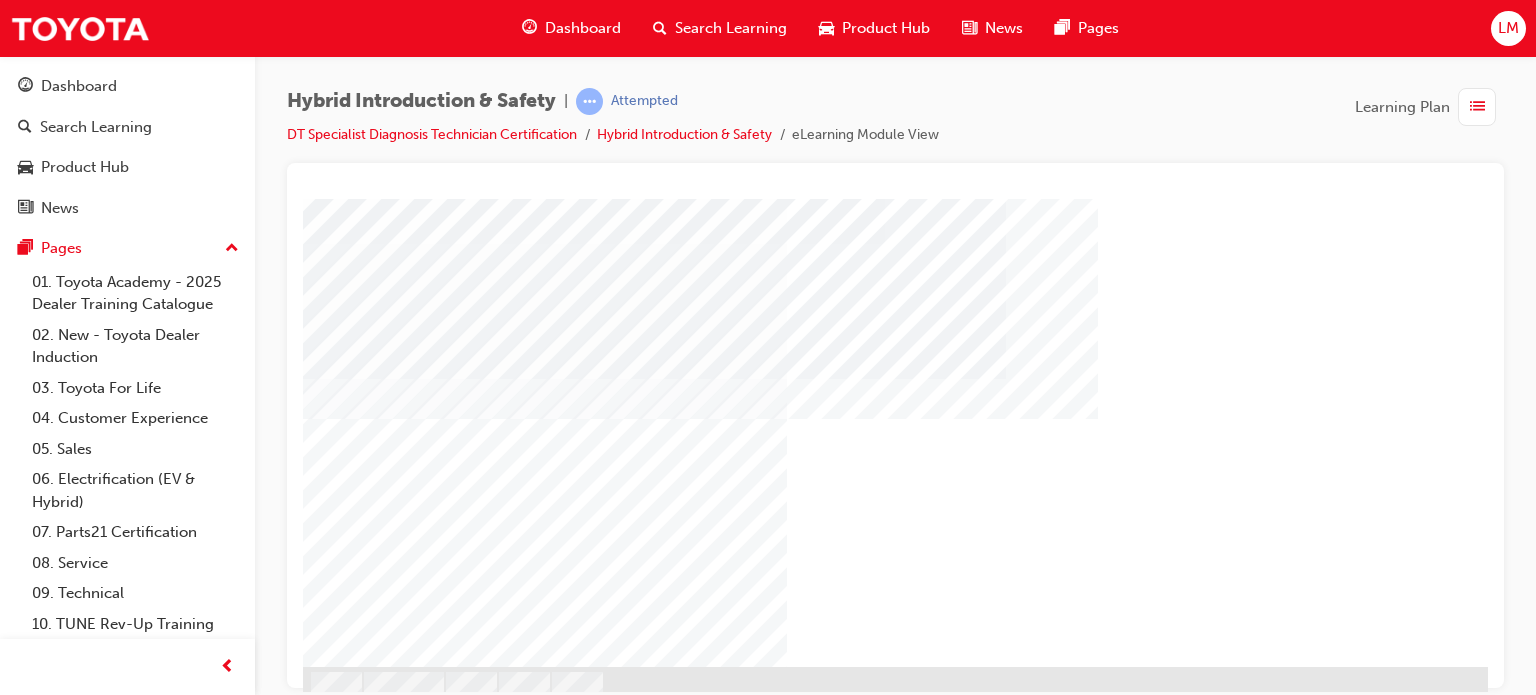 scroll, scrollTop: 286, scrollLeft: 0, axis: vertical 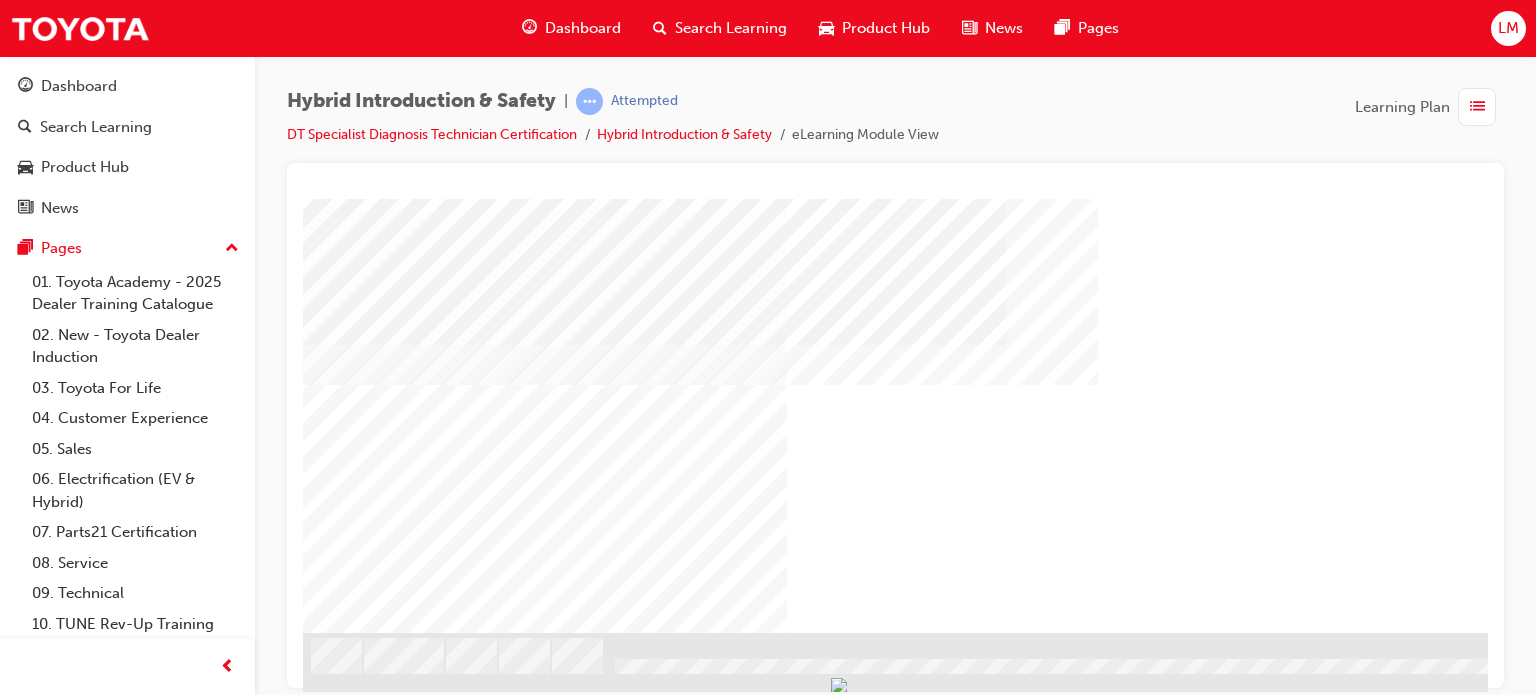 click at bounding box center (983, 294) 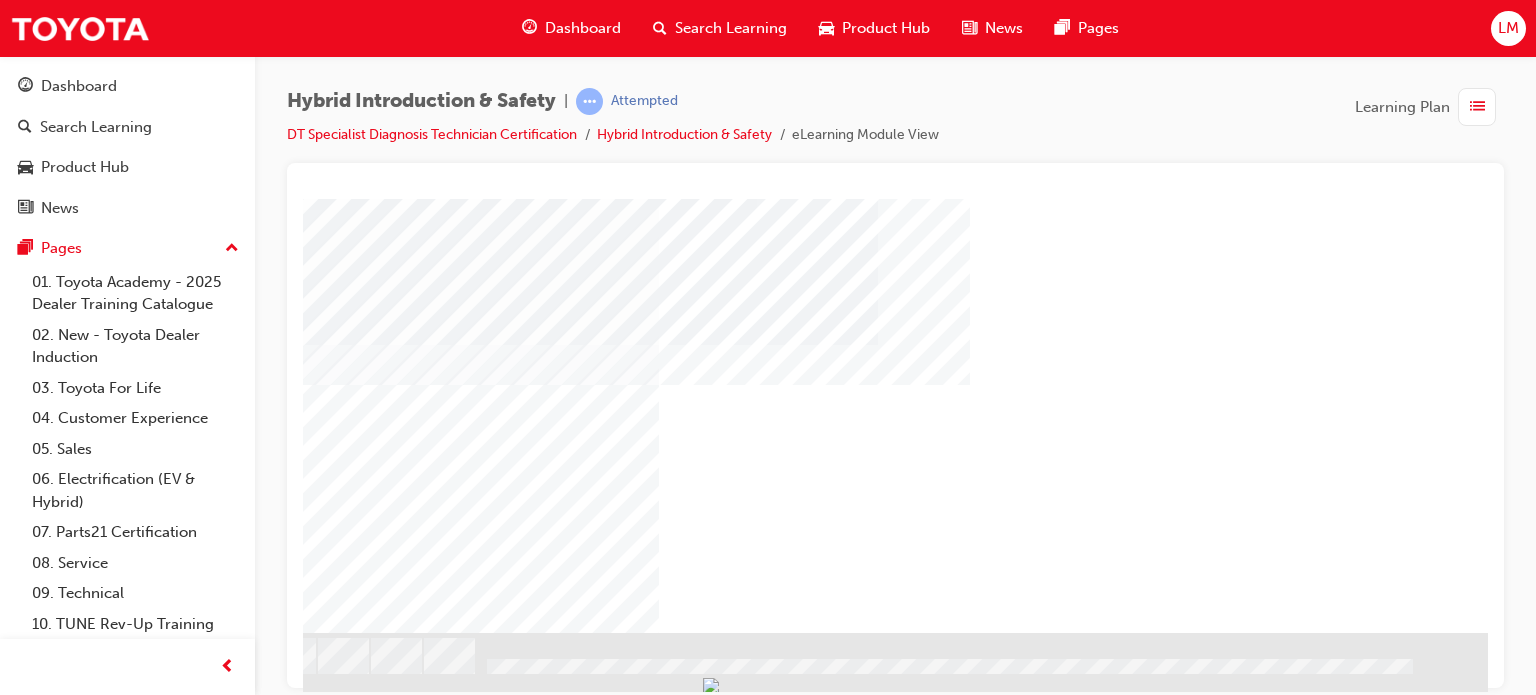 scroll, scrollTop: 286, scrollLeft: 190, axis: both 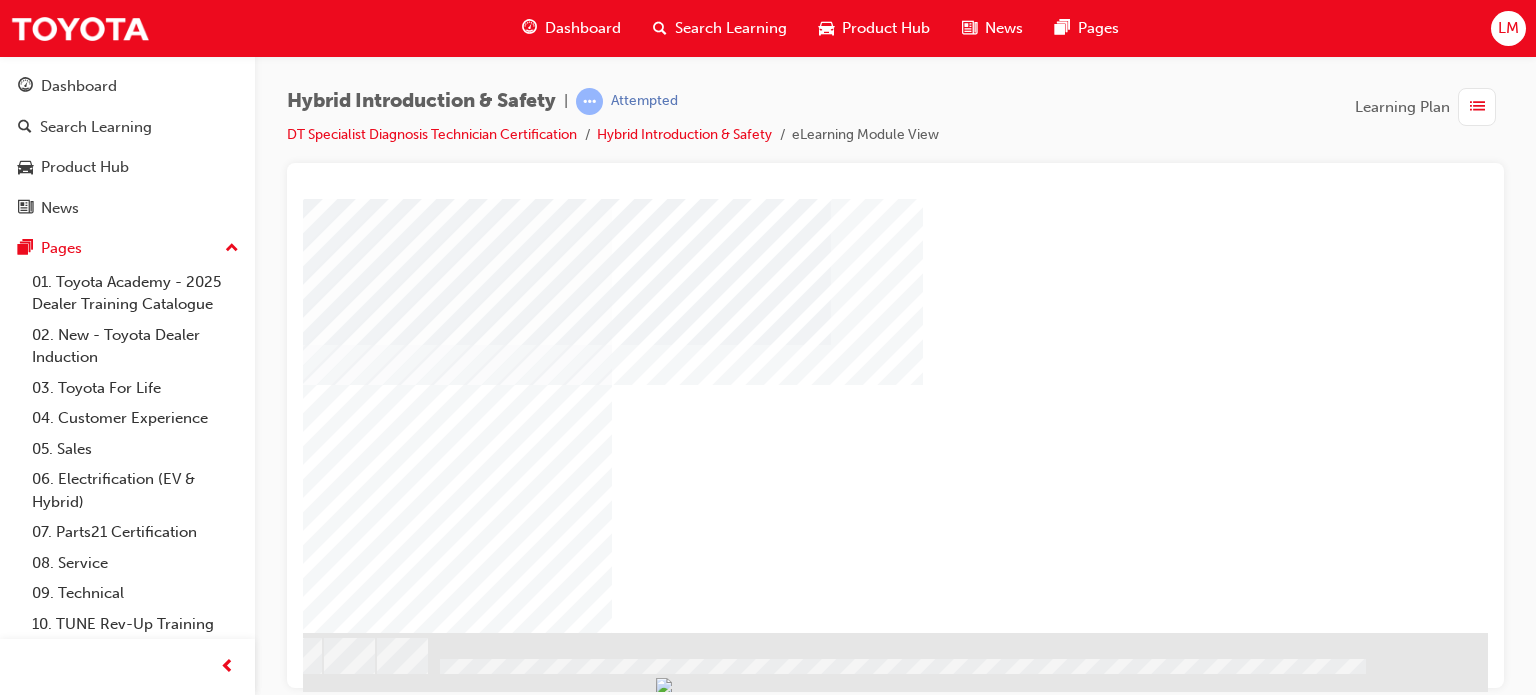 click at bounding box center (191, 816) 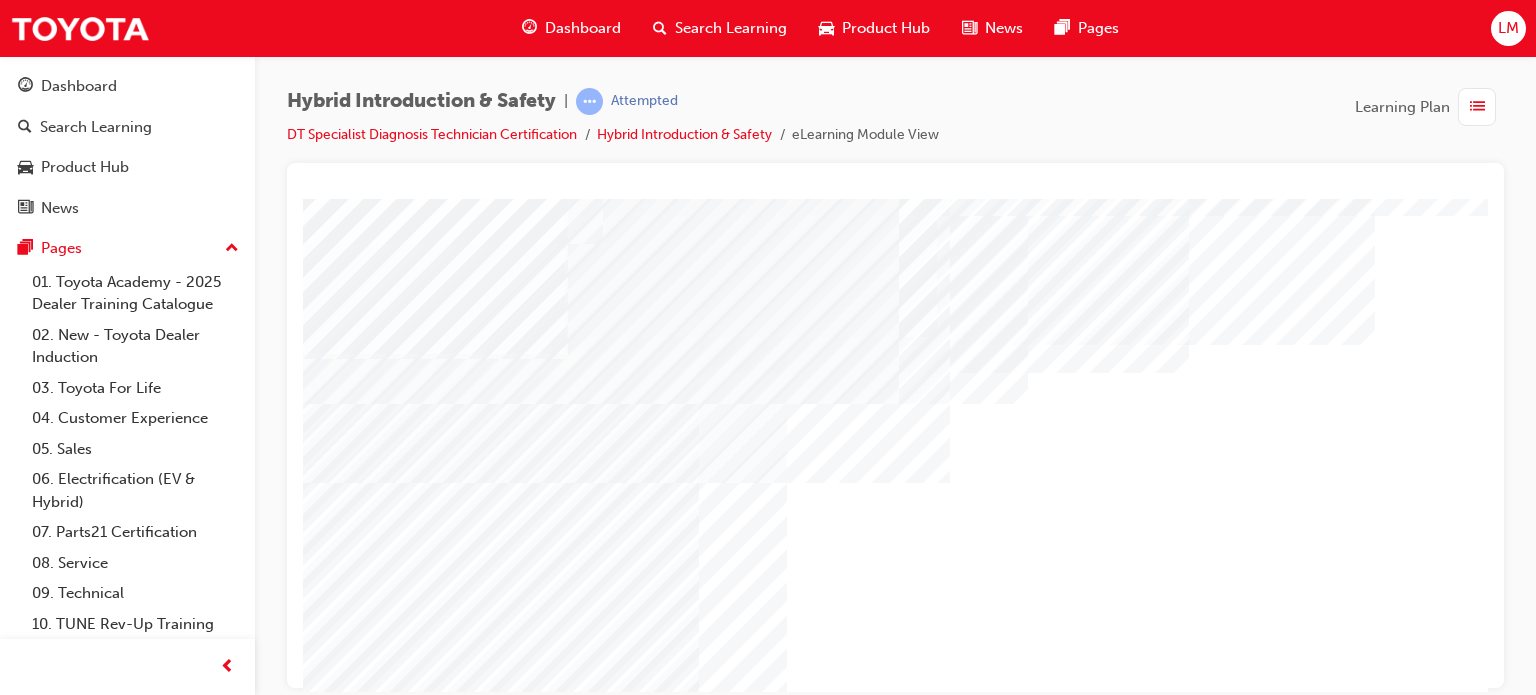 scroll, scrollTop: 286, scrollLeft: 0, axis: vertical 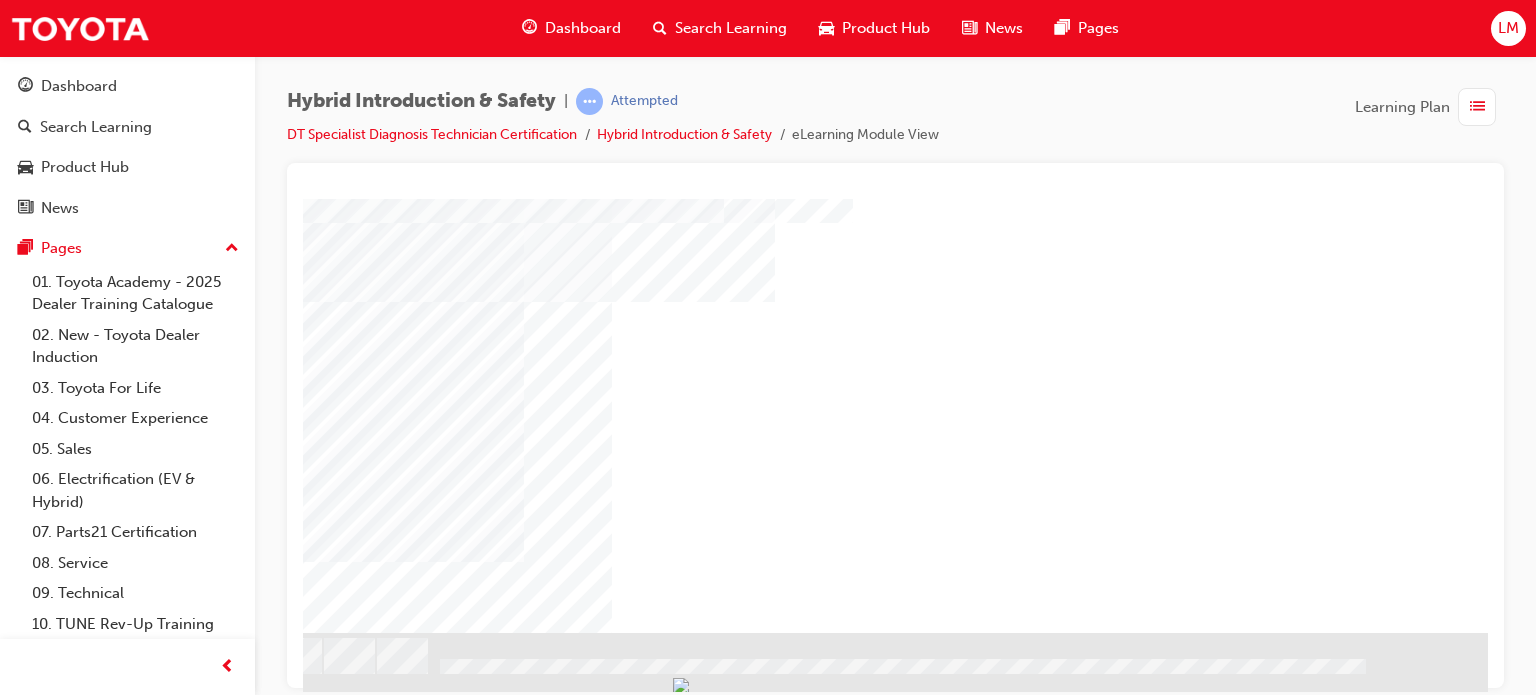 click at bounding box center [191, 2222] 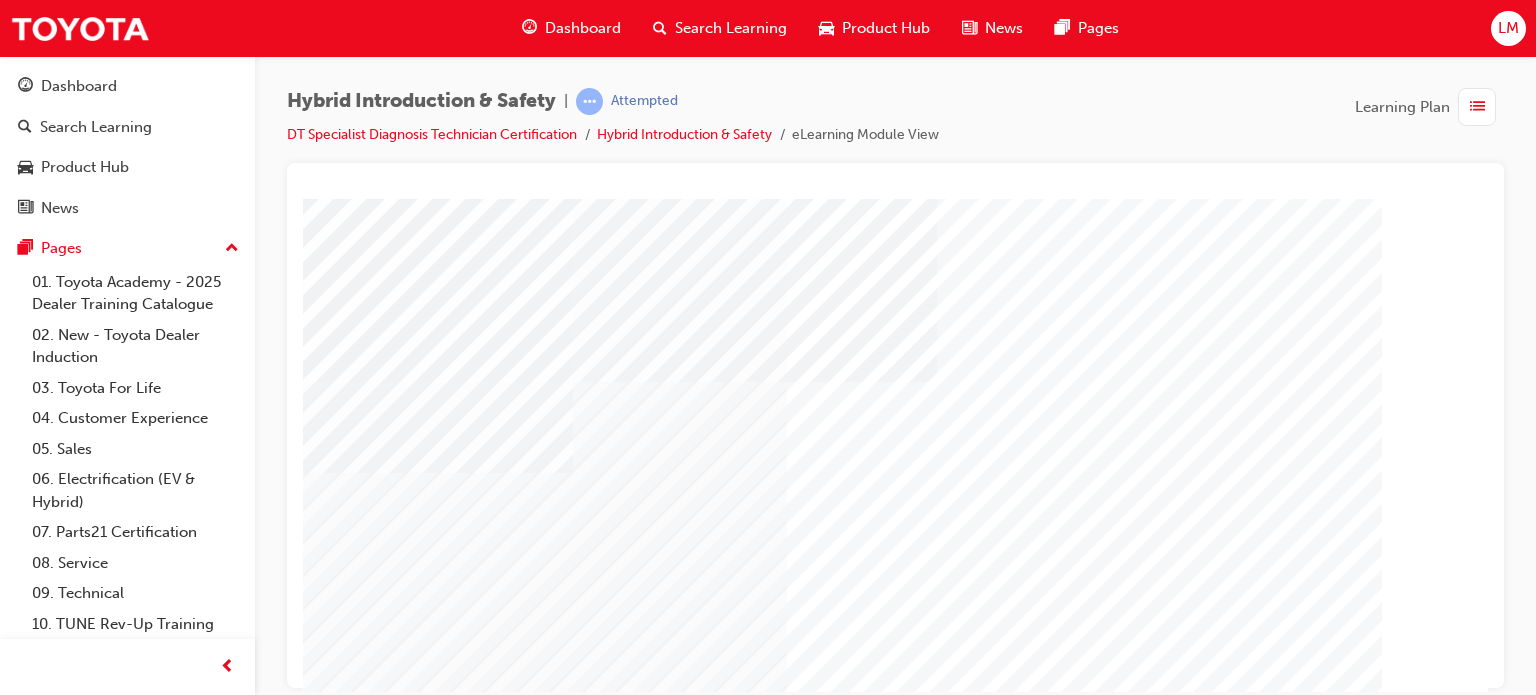 scroll, scrollTop: 286, scrollLeft: 0, axis: vertical 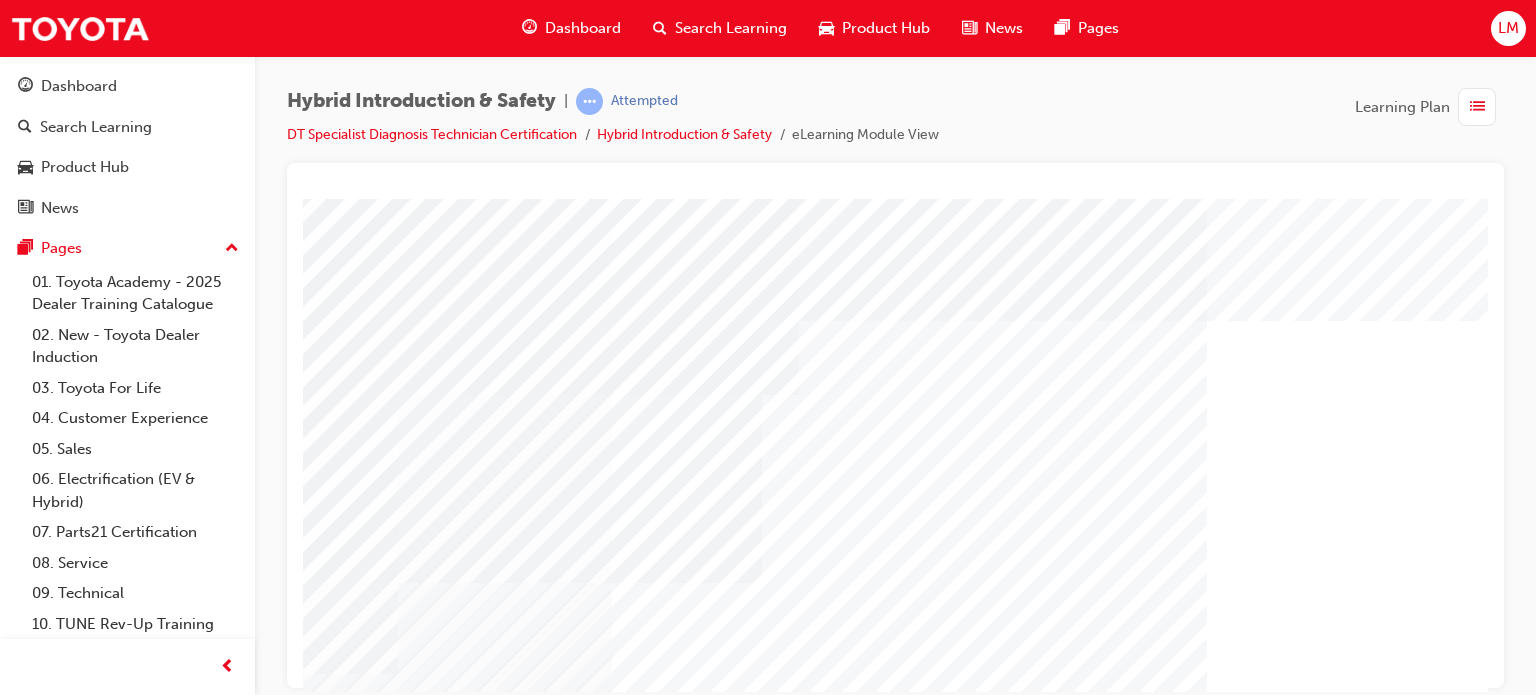 click at bounding box center (249, 6724) 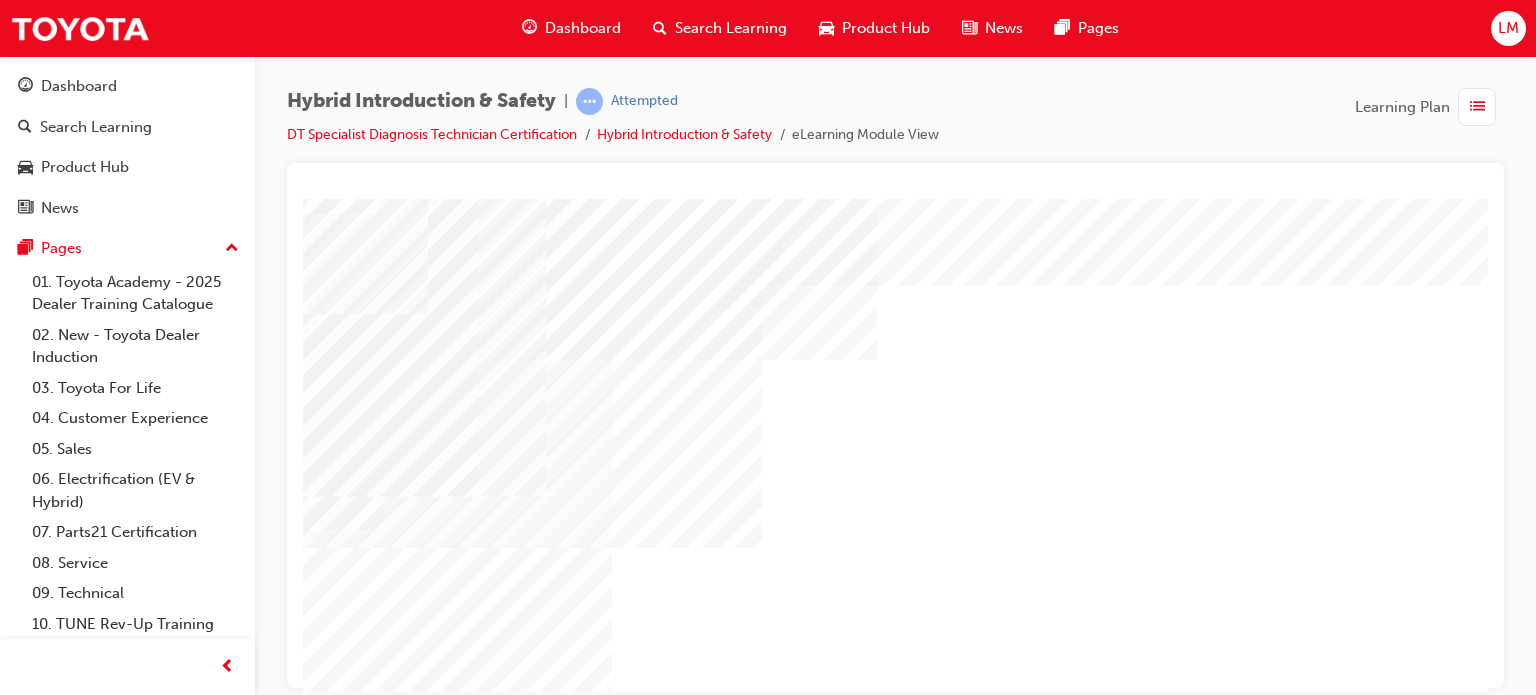 scroll, scrollTop: 0, scrollLeft: 190, axis: horizontal 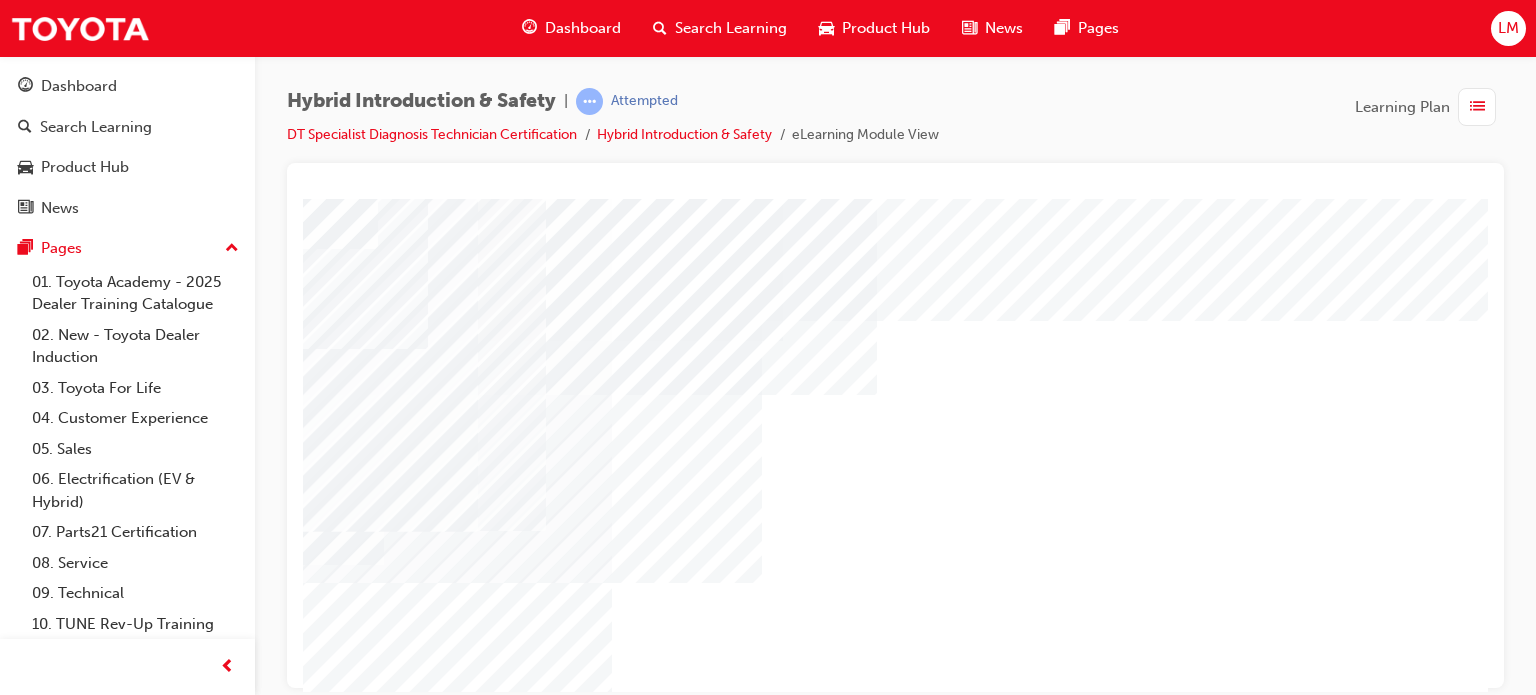 click at bounding box center (249, 6766) 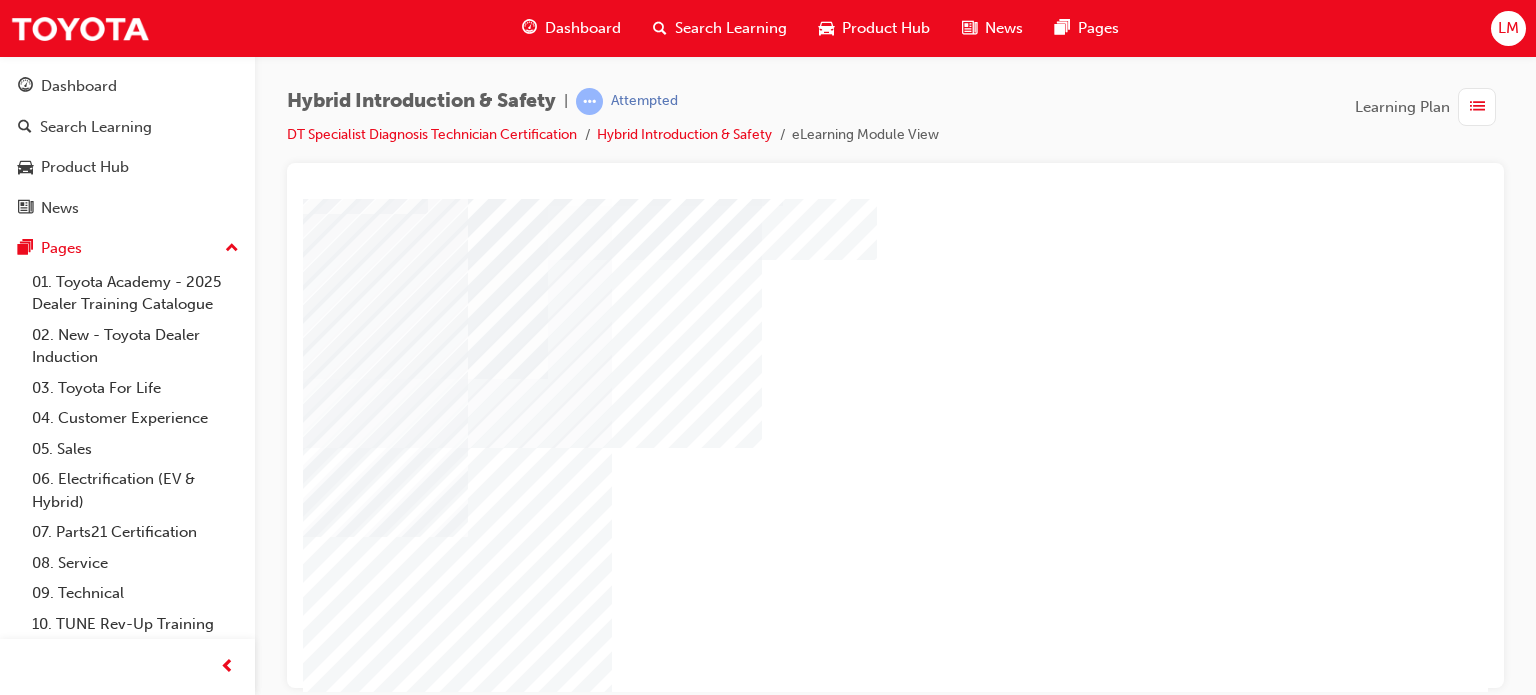 scroll, scrollTop: 100, scrollLeft: 190, axis: both 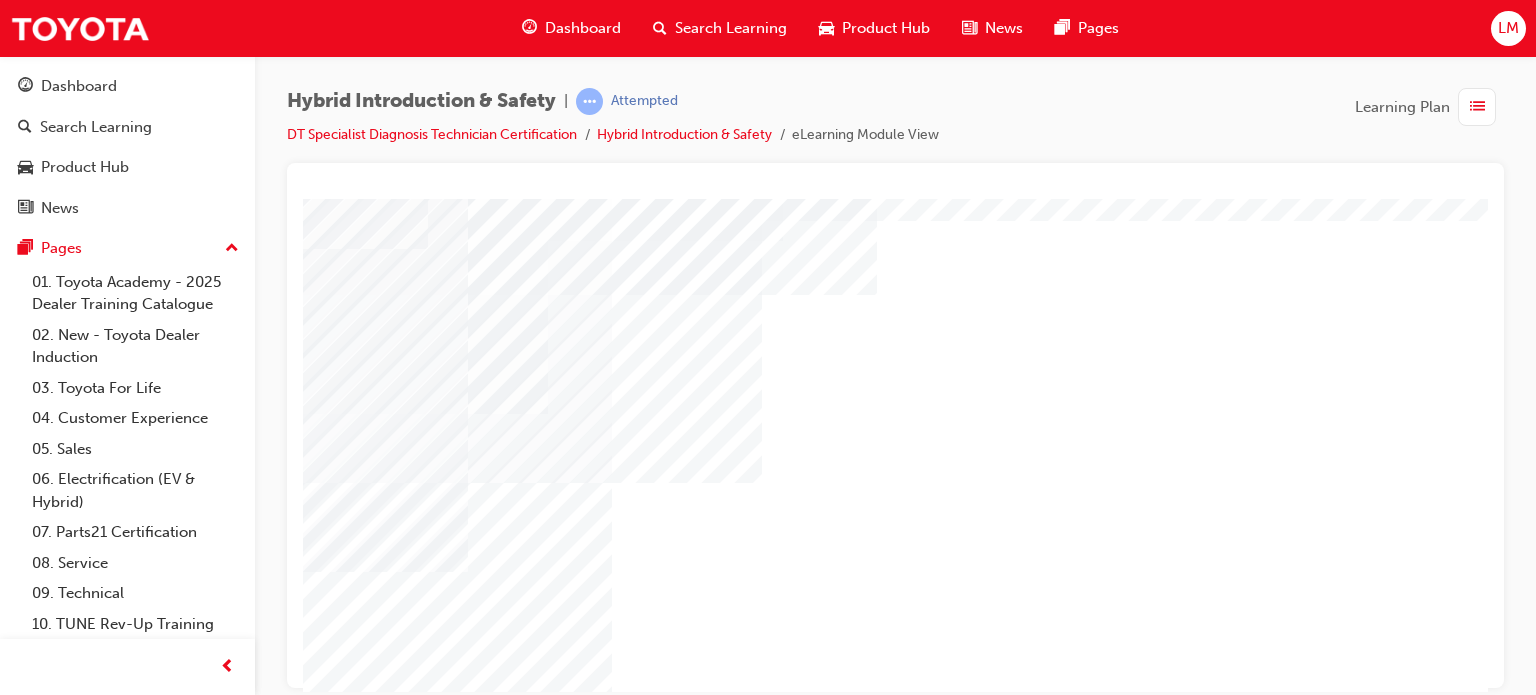 click at bounding box center [249, 6624] 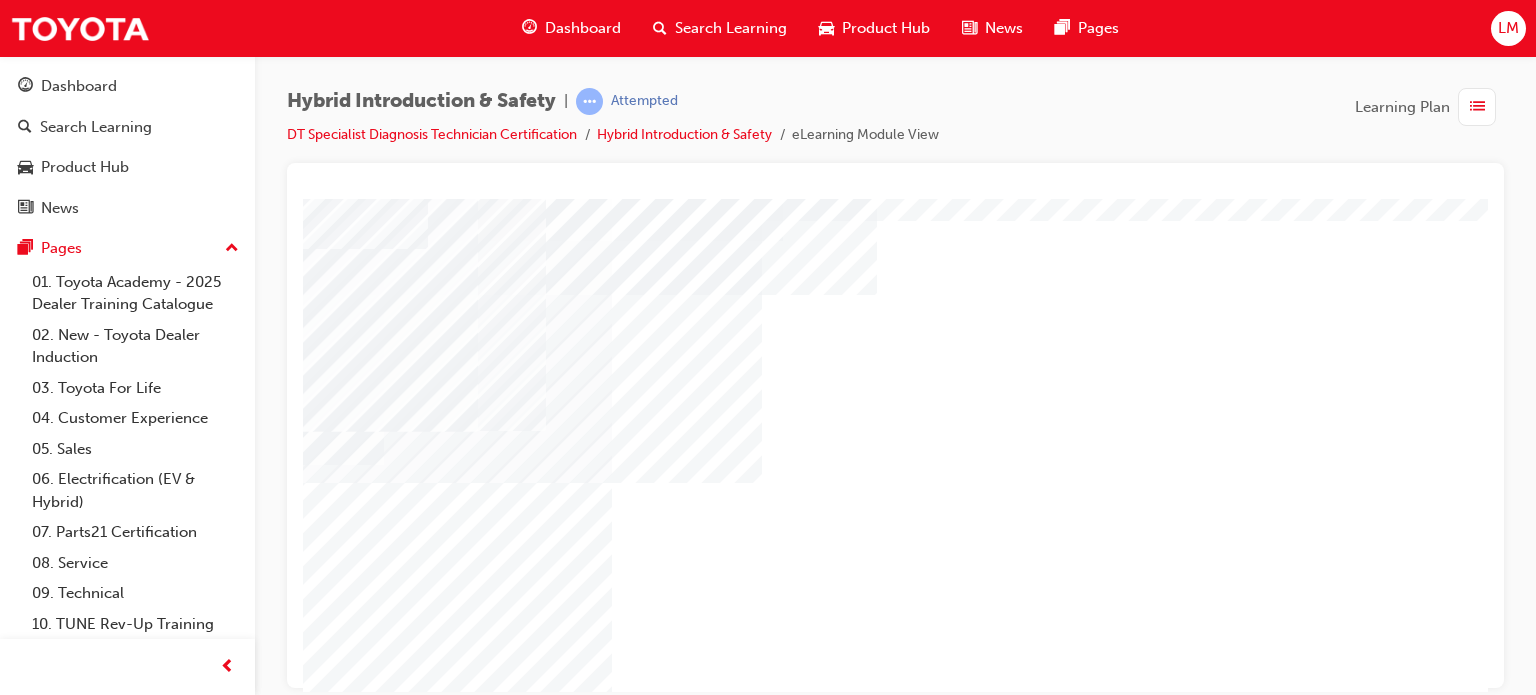 click at bounding box center (249, 6666) 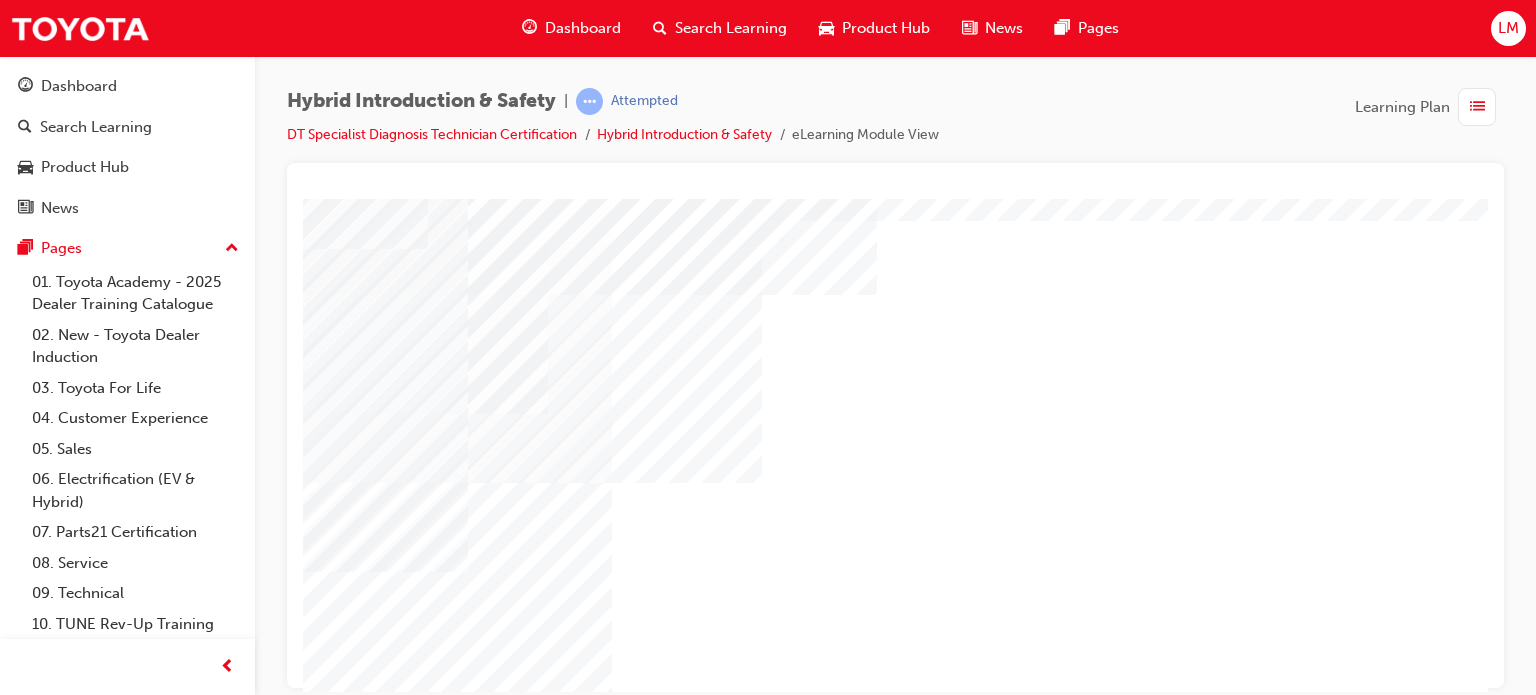 scroll, scrollTop: 200, scrollLeft: 190, axis: both 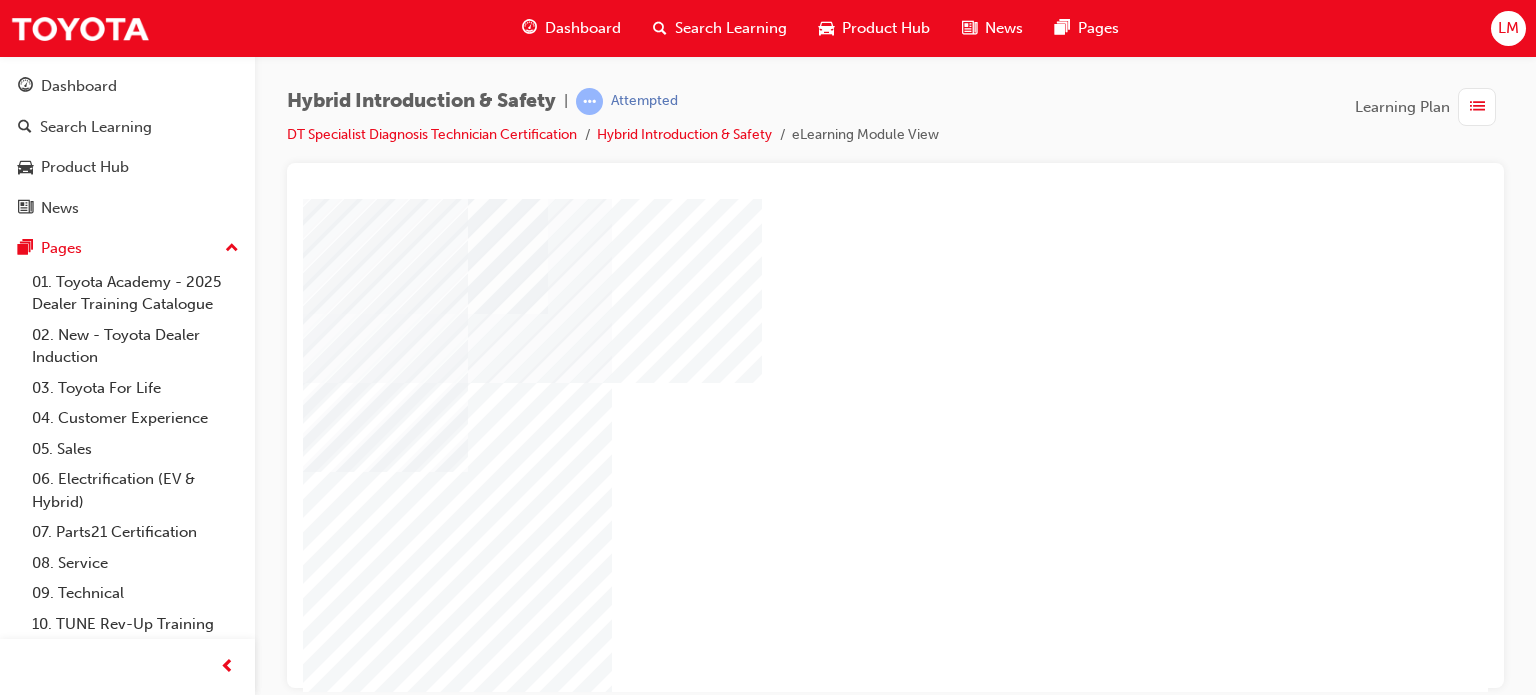 click at bounding box center [249, 6608] 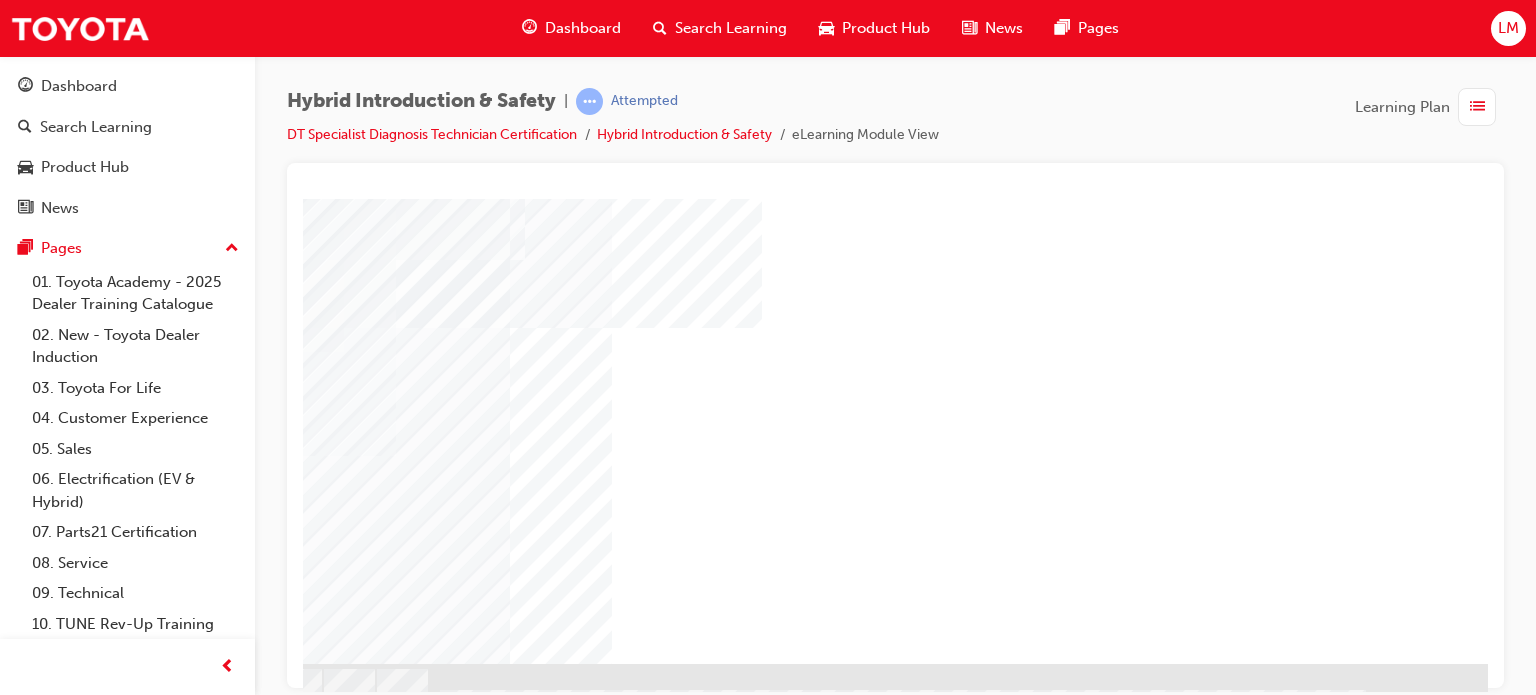 scroll, scrollTop: 286, scrollLeft: 190, axis: both 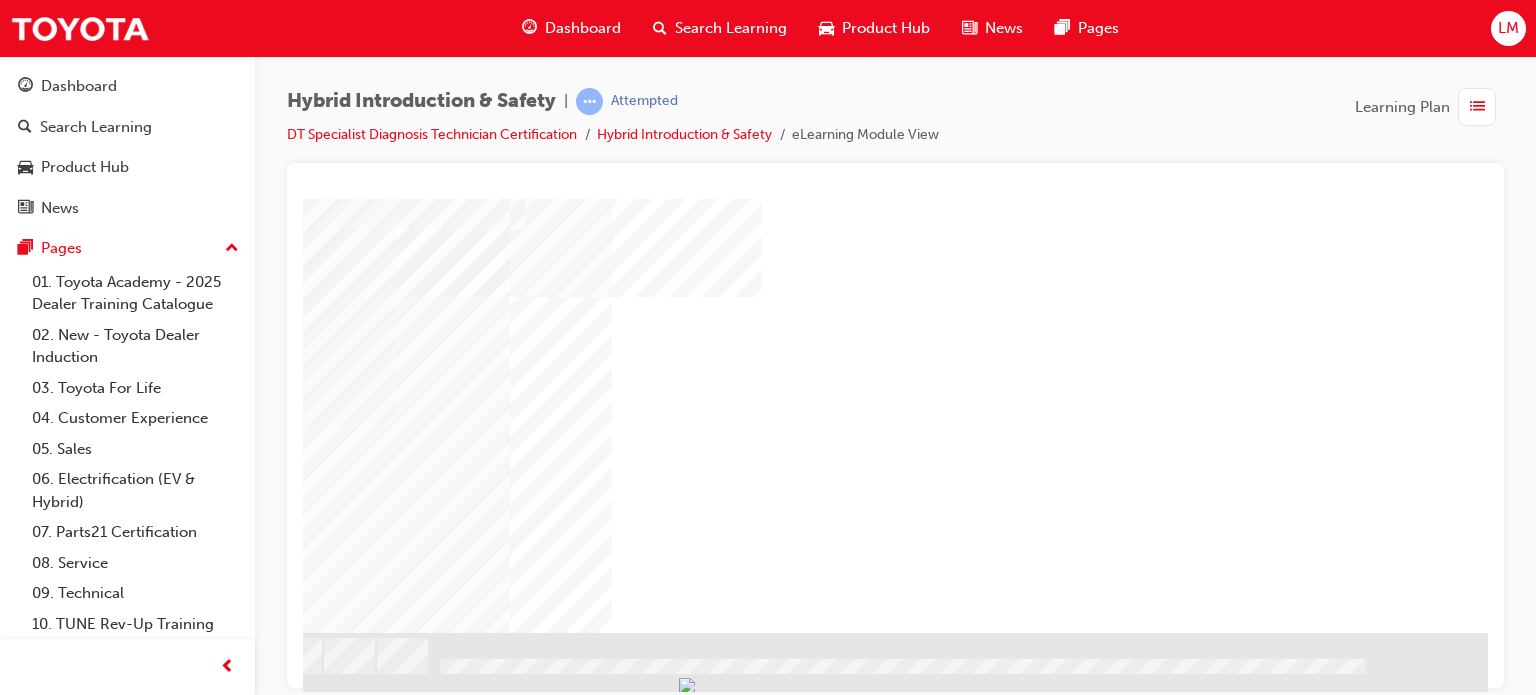 click at bounding box center (191, 6399) 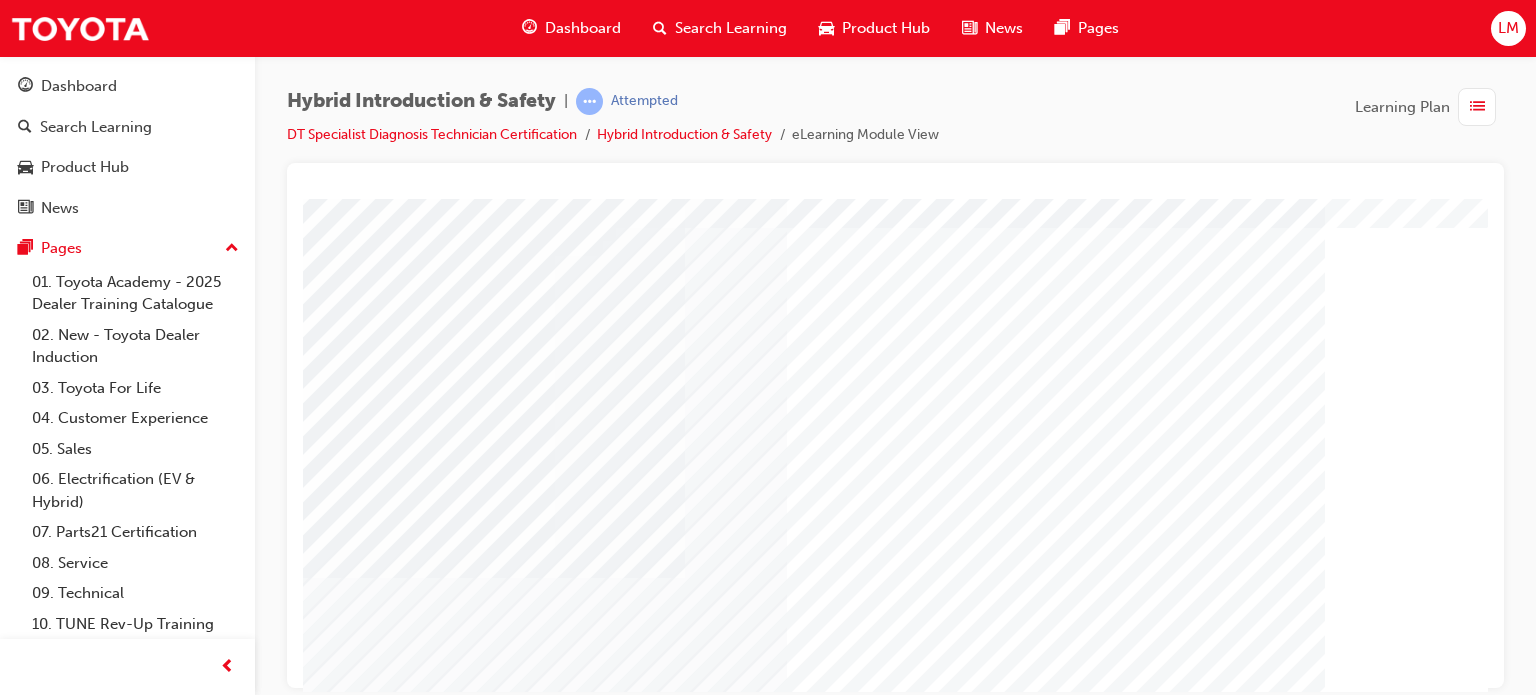 scroll, scrollTop: 286, scrollLeft: 0, axis: vertical 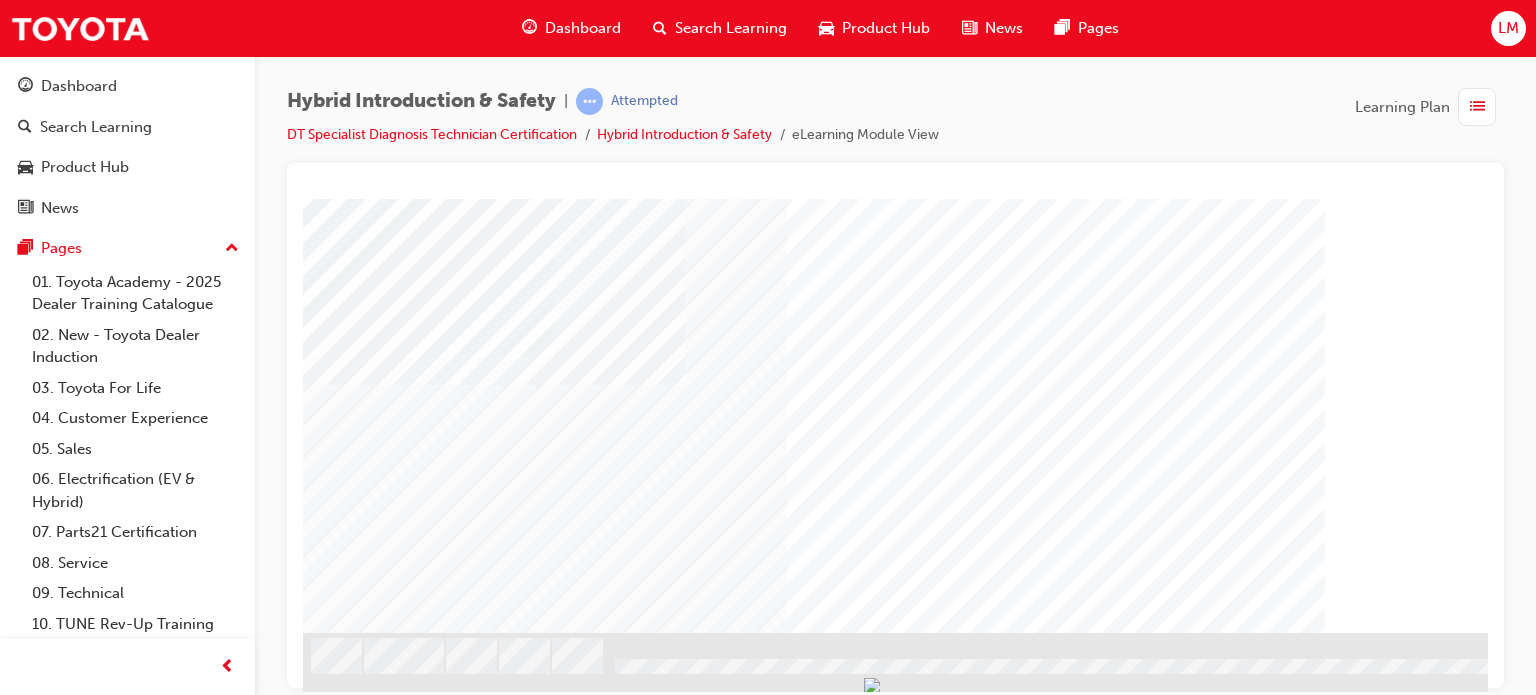 click at bounding box center [424, 3088] 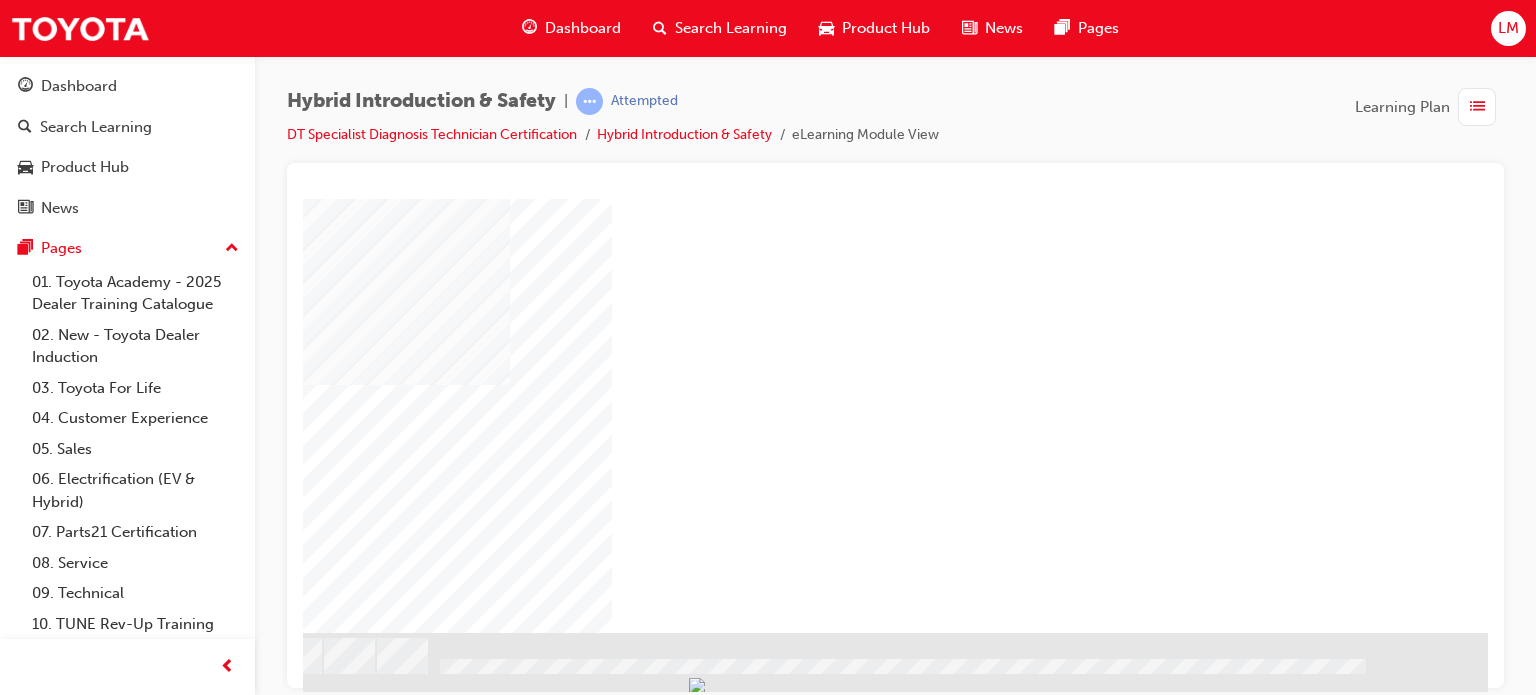 scroll, scrollTop: 286, scrollLeft: 0, axis: vertical 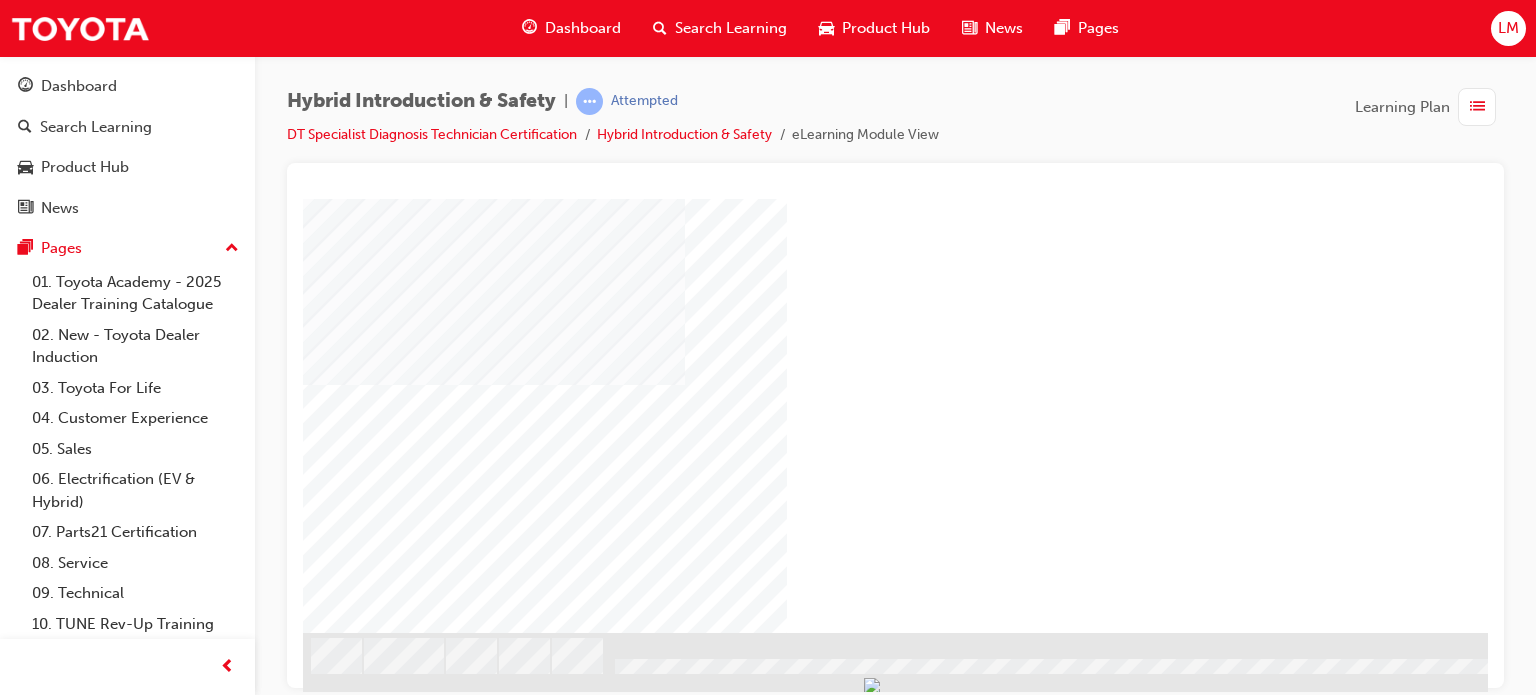 click at bounding box center [424, 3897] 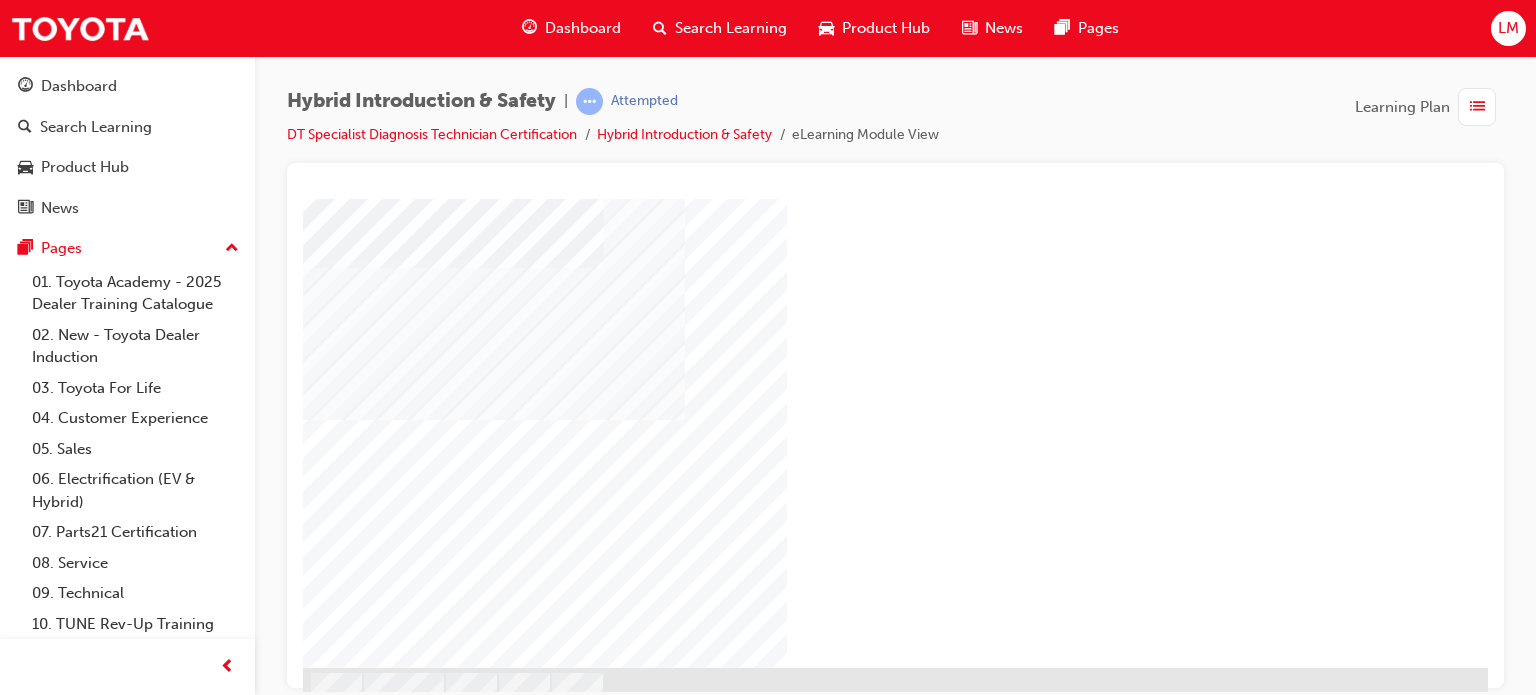 scroll, scrollTop: 286, scrollLeft: 0, axis: vertical 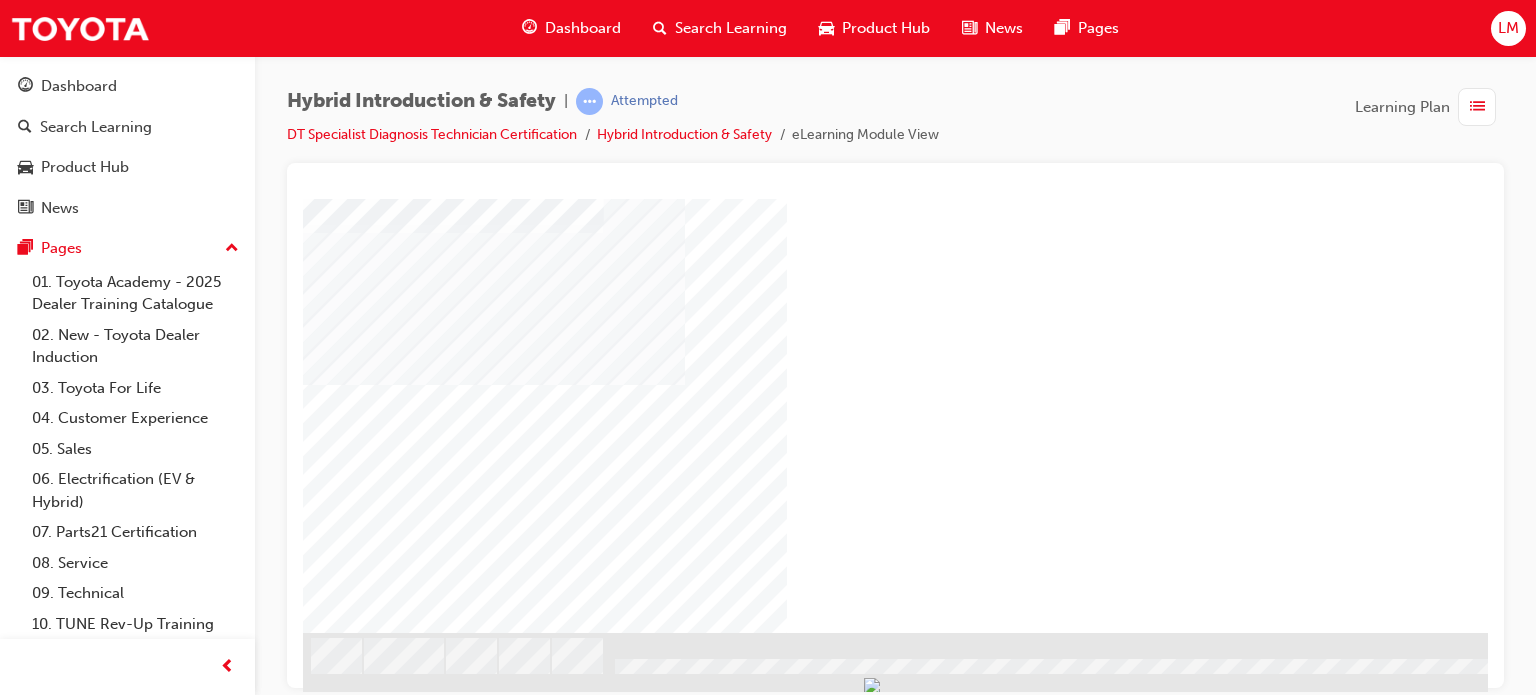 click on "multistate" at bounding box center [983, 294] 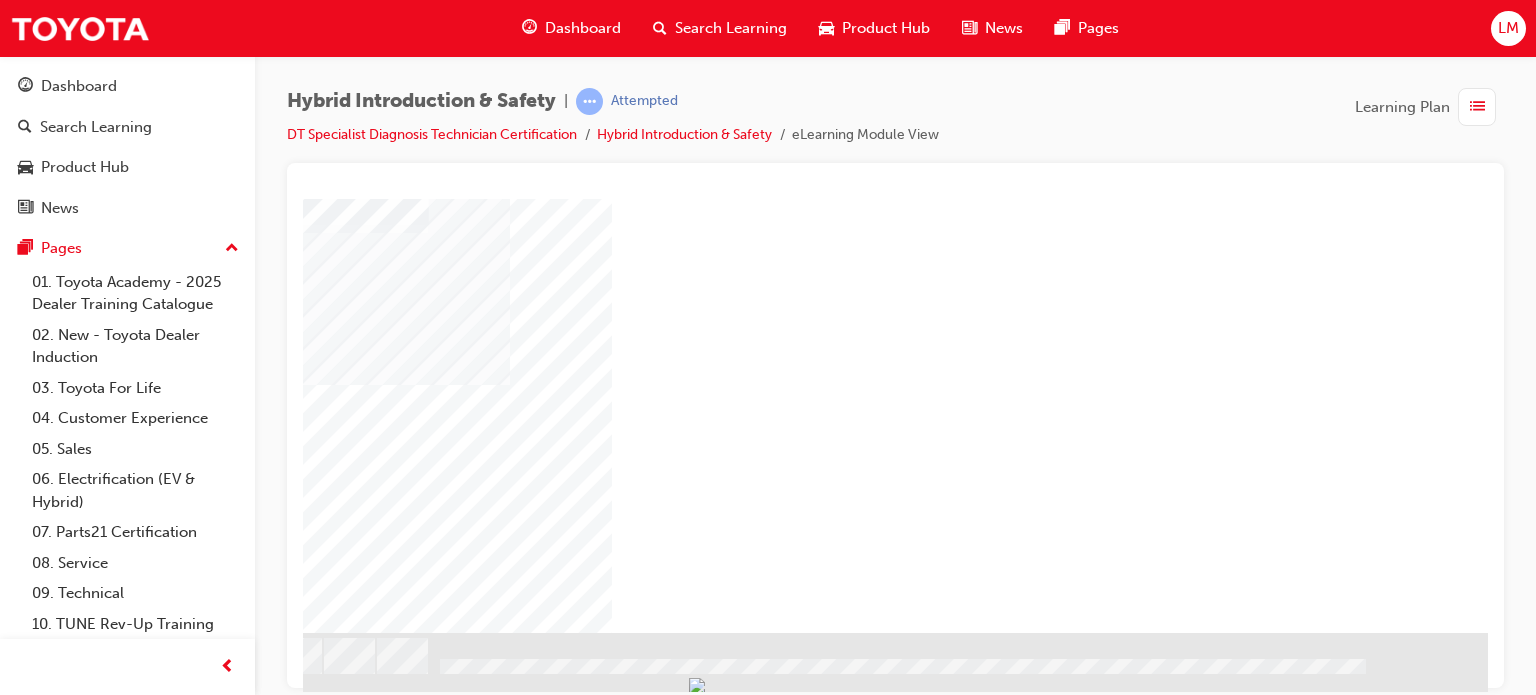 scroll, scrollTop: 286, scrollLeft: 0, axis: vertical 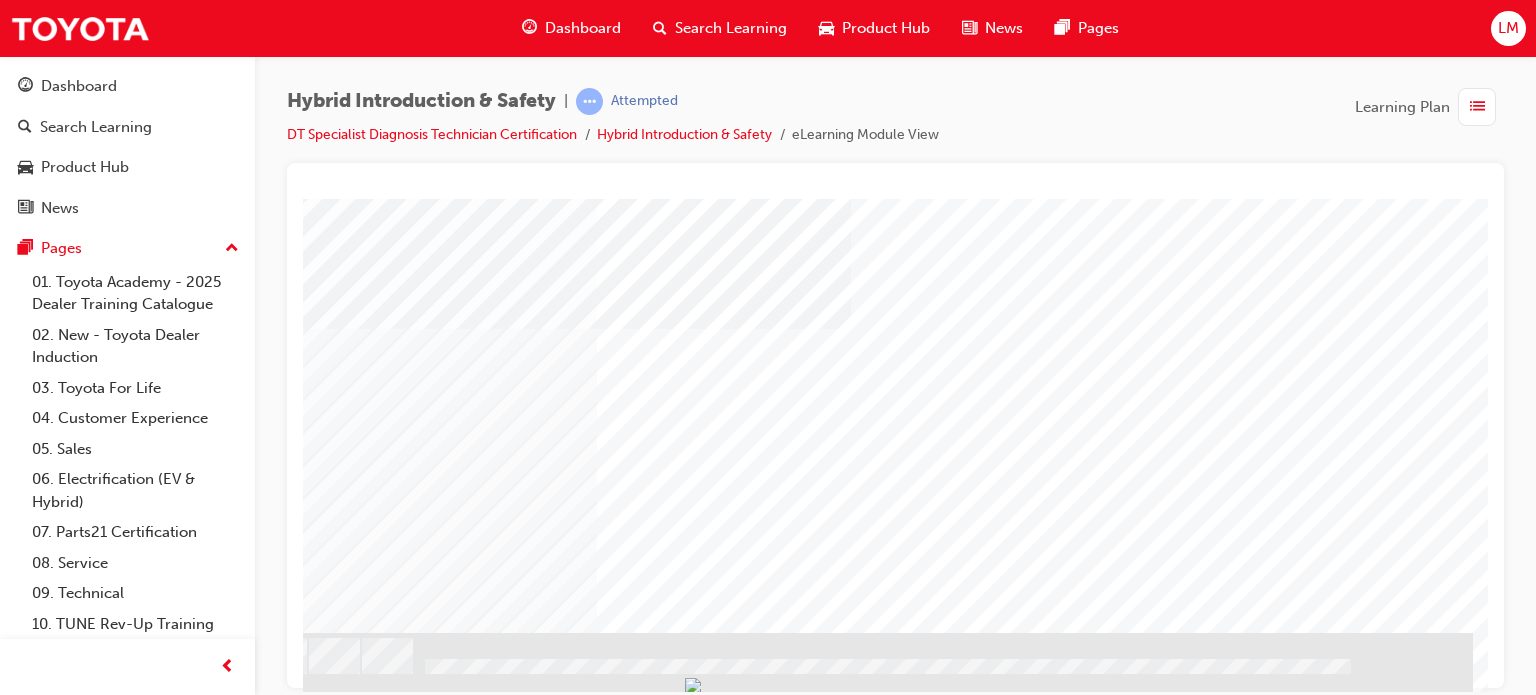 click at bounding box center (176, 2106) 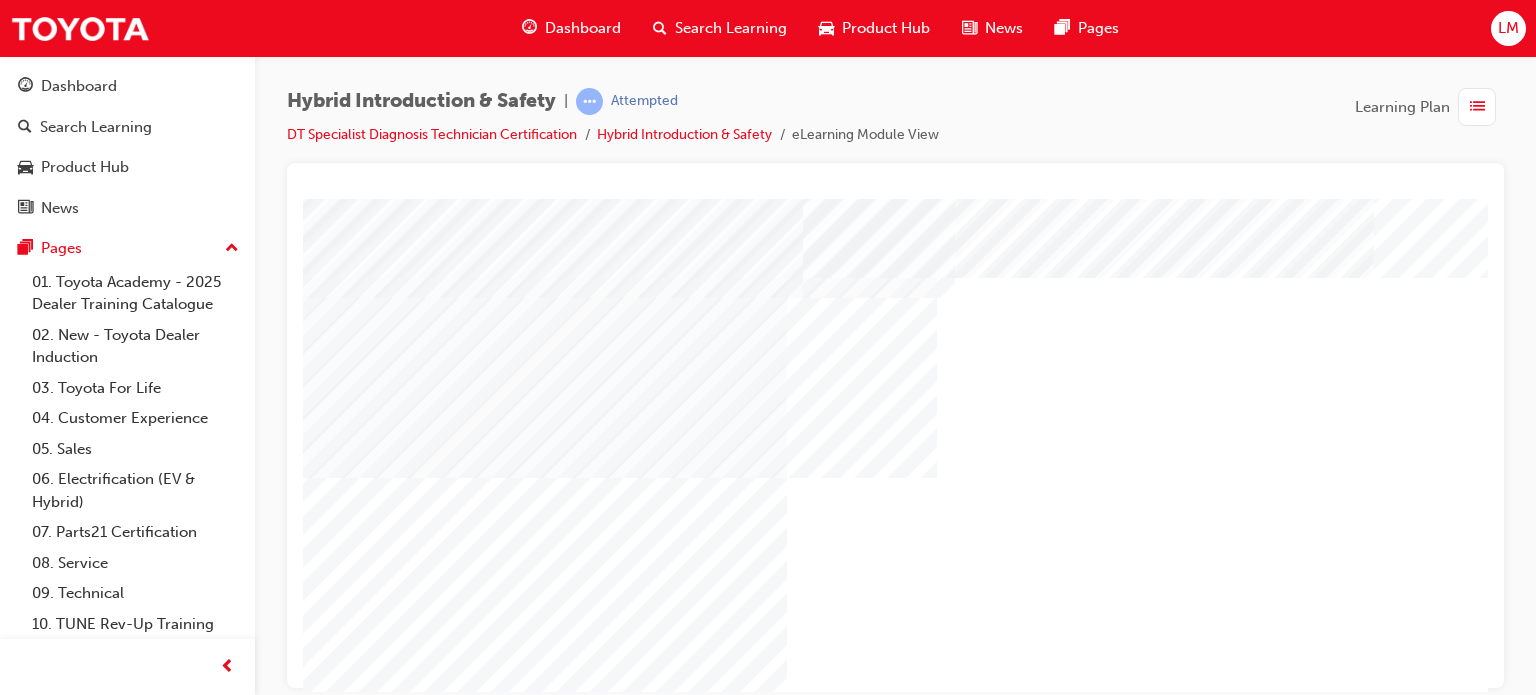 scroll, scrollTop: 200, scrollLeft: 0, axis: vertical 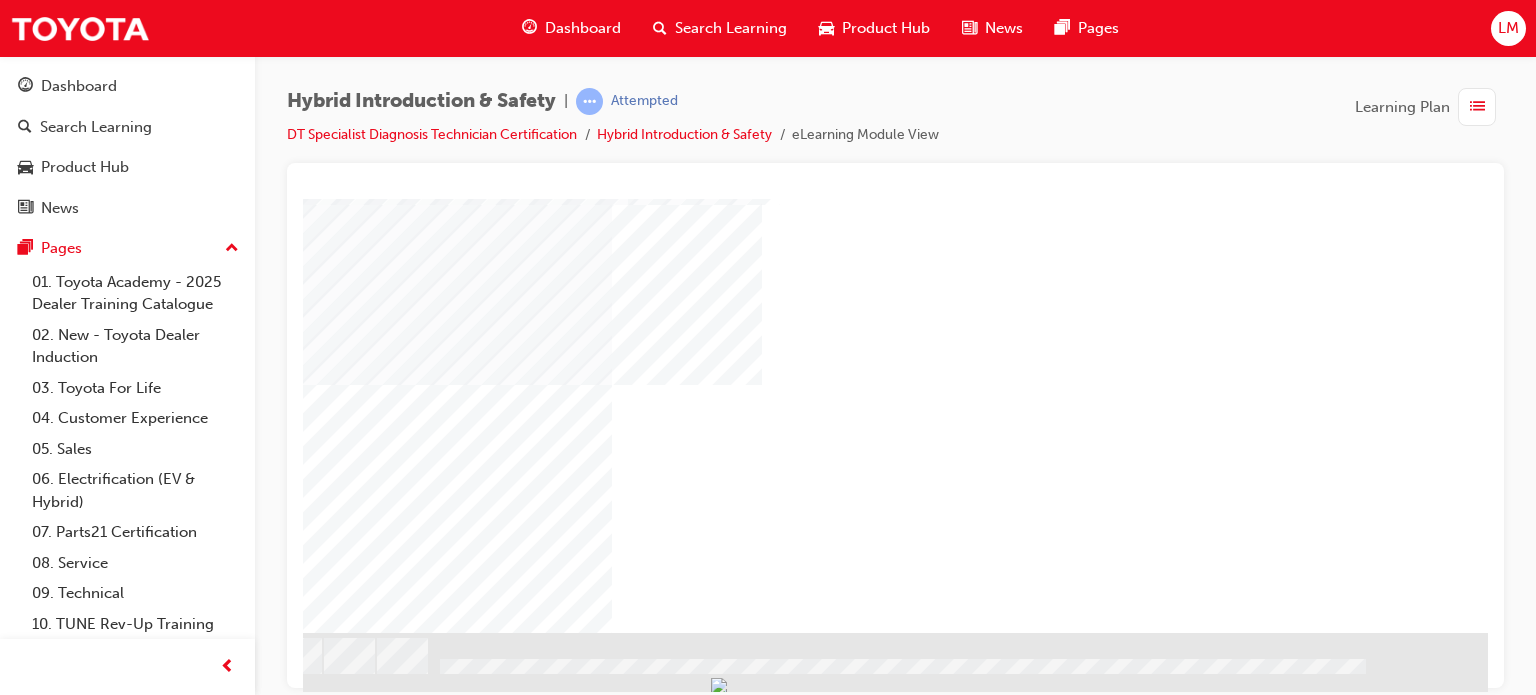 click at bounding box center [191, 816] 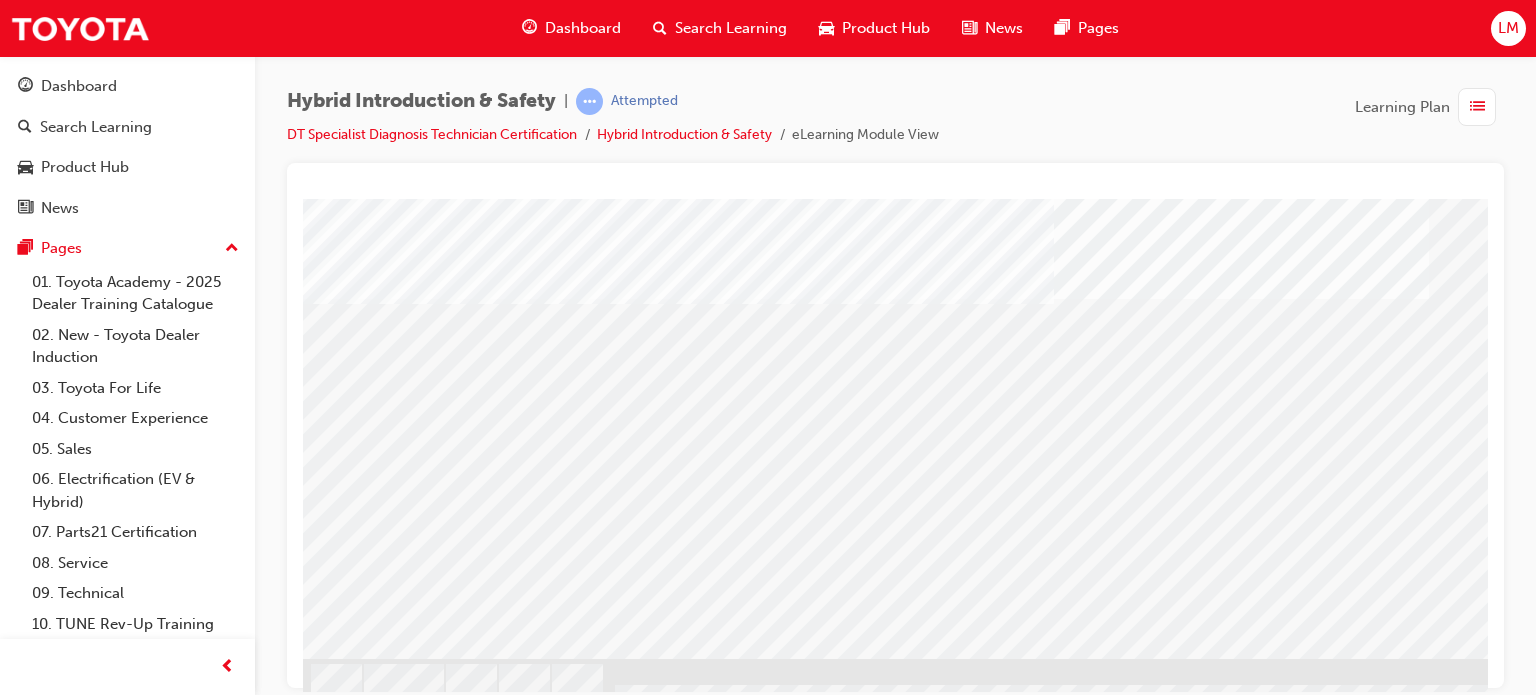 scroll, scrollTop: 286, scrollLeft: 0, axis: vertical 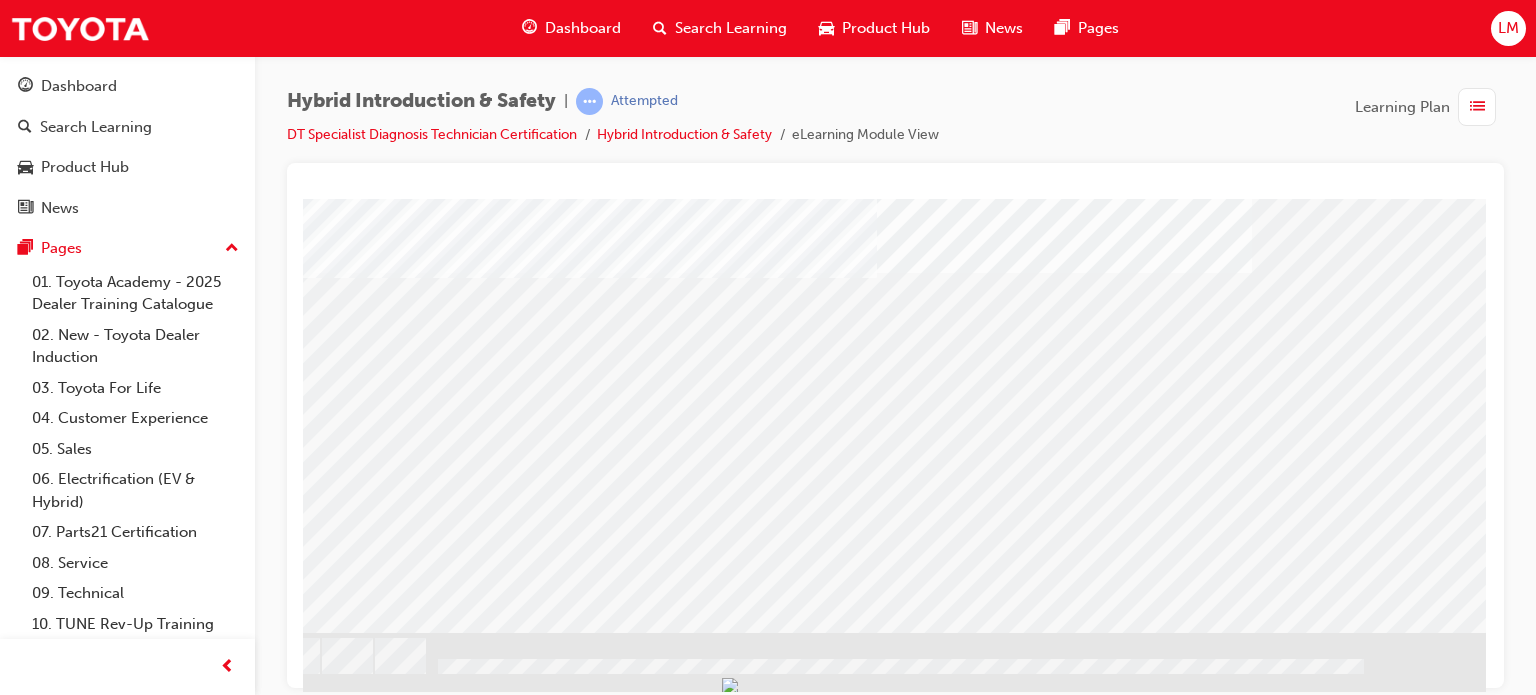 click at bounding box center (189, 1636) 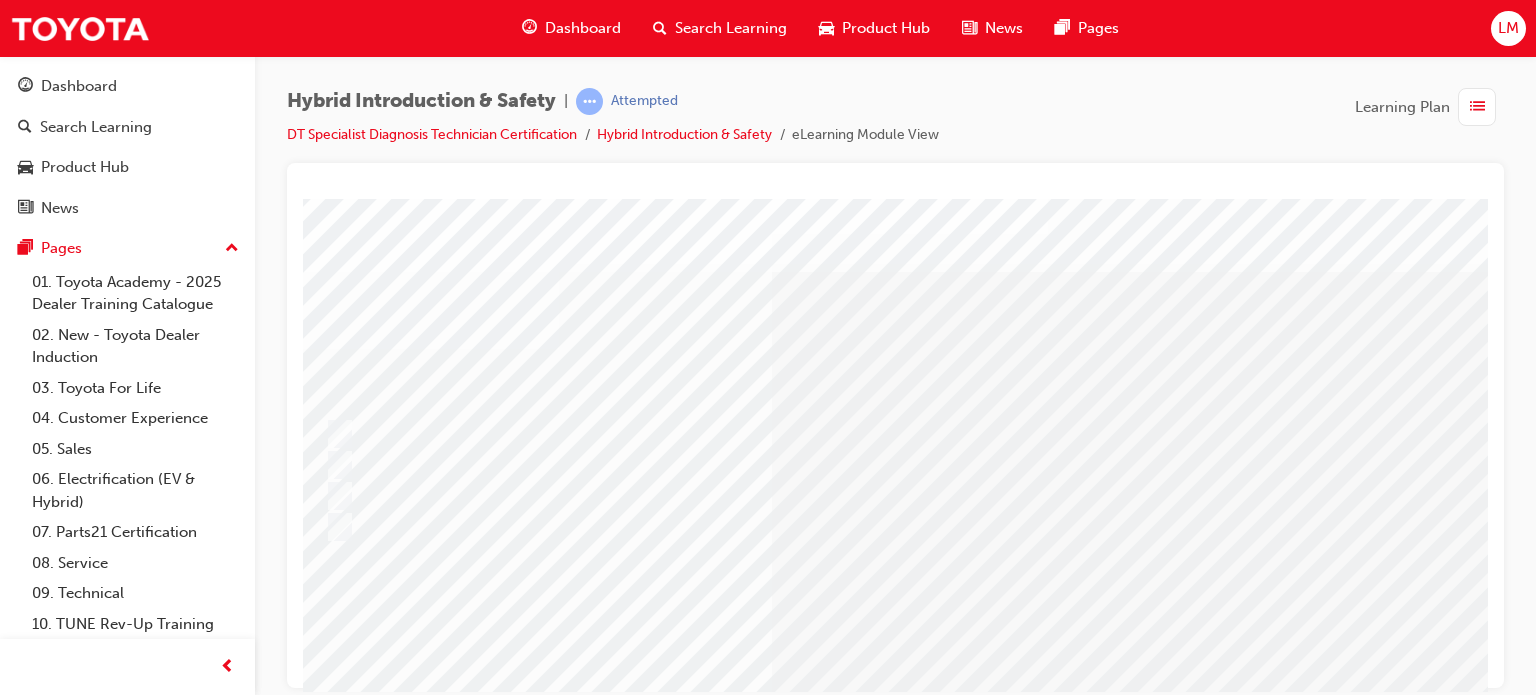 scroll, scrollTop: 0, scrollLeft: 47, axis: horizontal 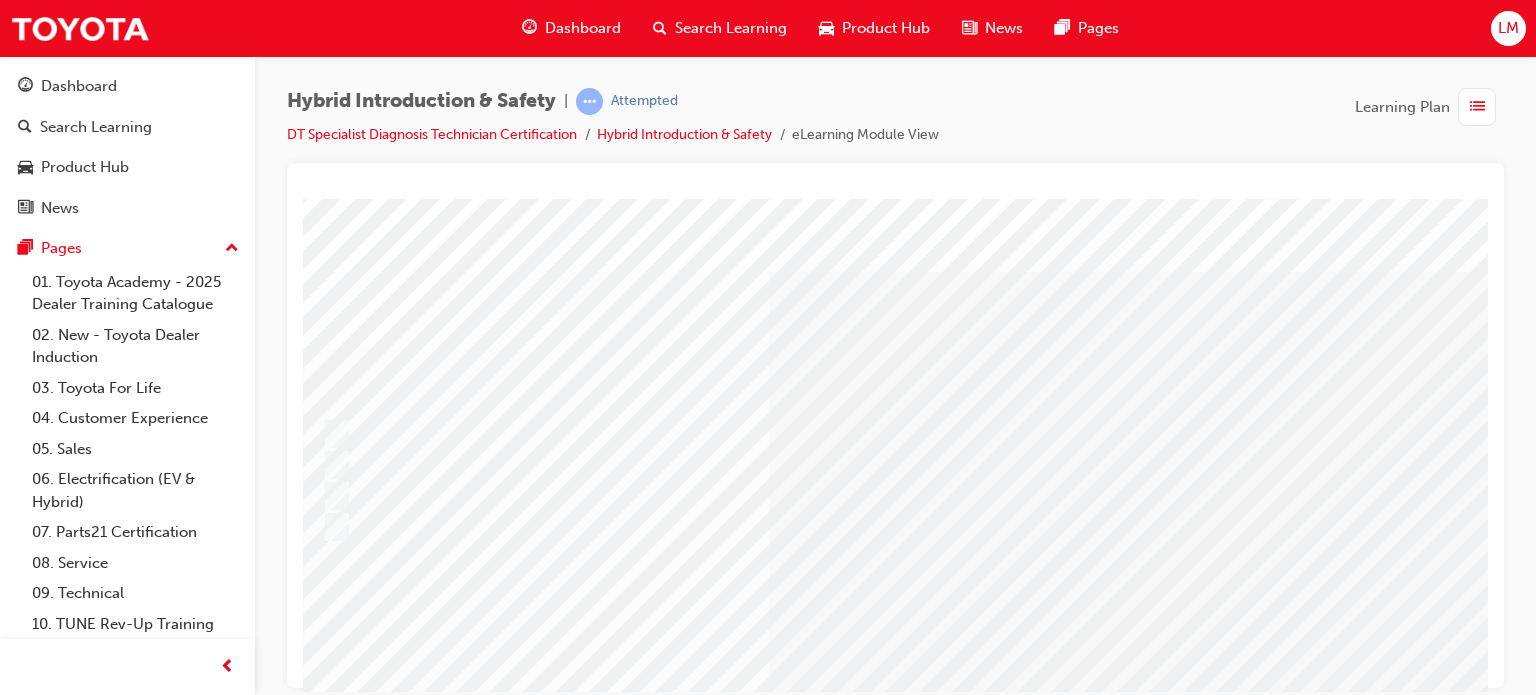 click on "Hybrid Introduction & Safety | Attempted DT Specialist Diagnosis Technician Certification Hybrid Introduction & Safety eLearning Module View Learning Plan" at bounding box center (768, 347) 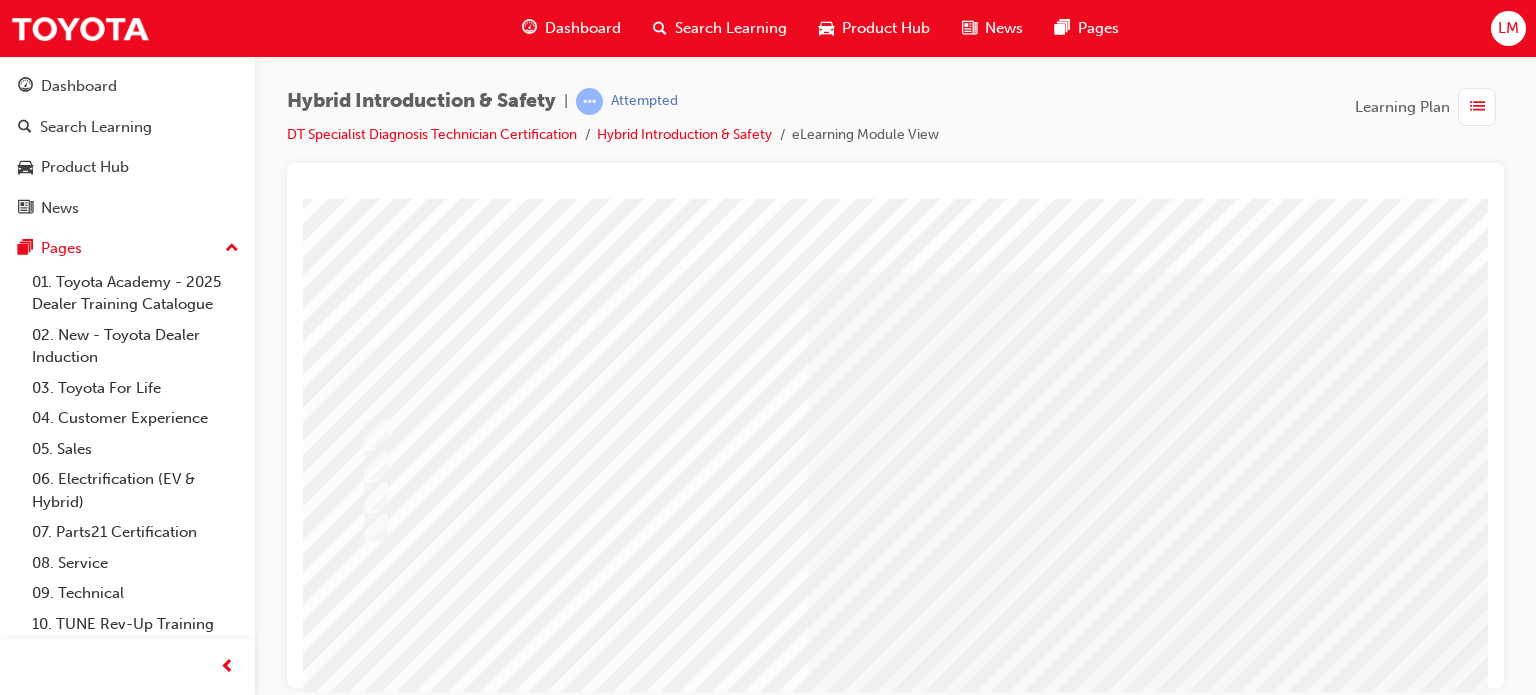 scroll, scrollTop: 0, scrollLeft: 0, axis: both 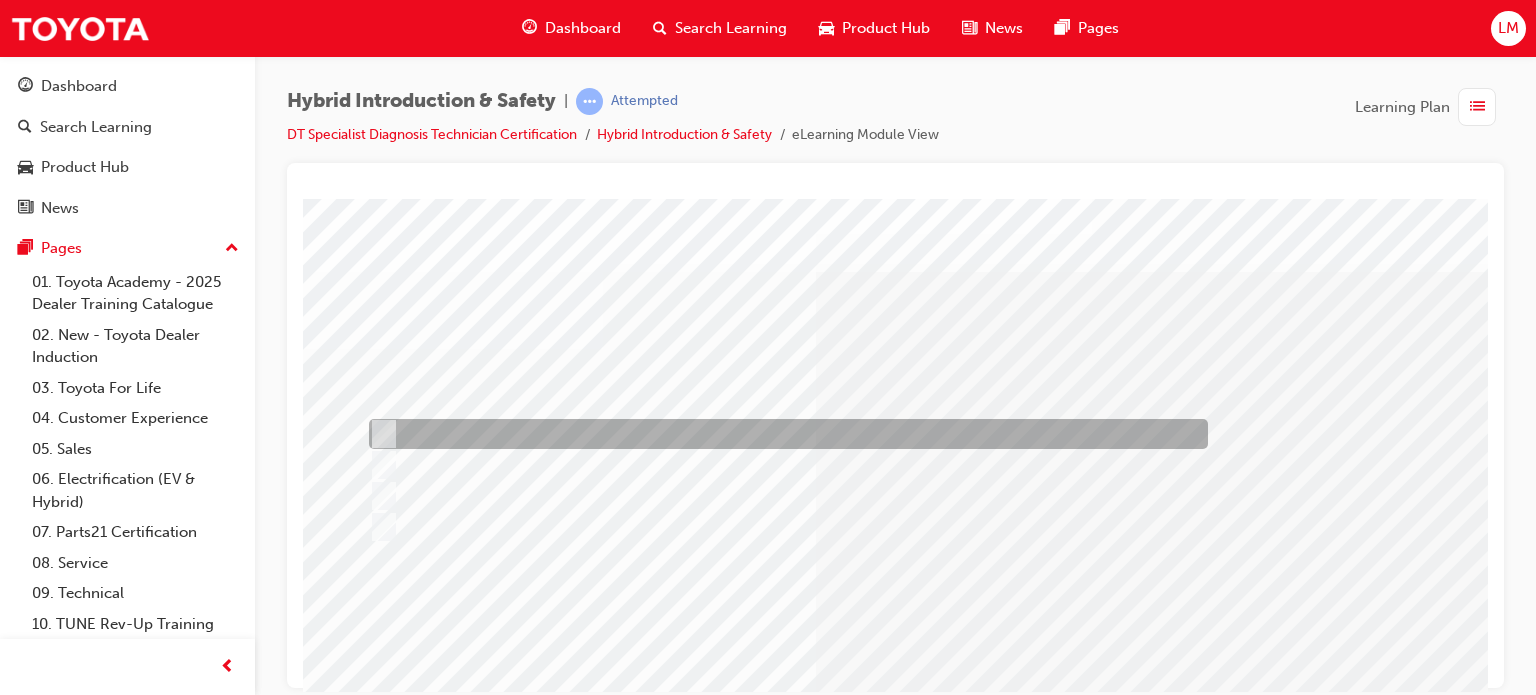 click at bounding box center [380, 434] 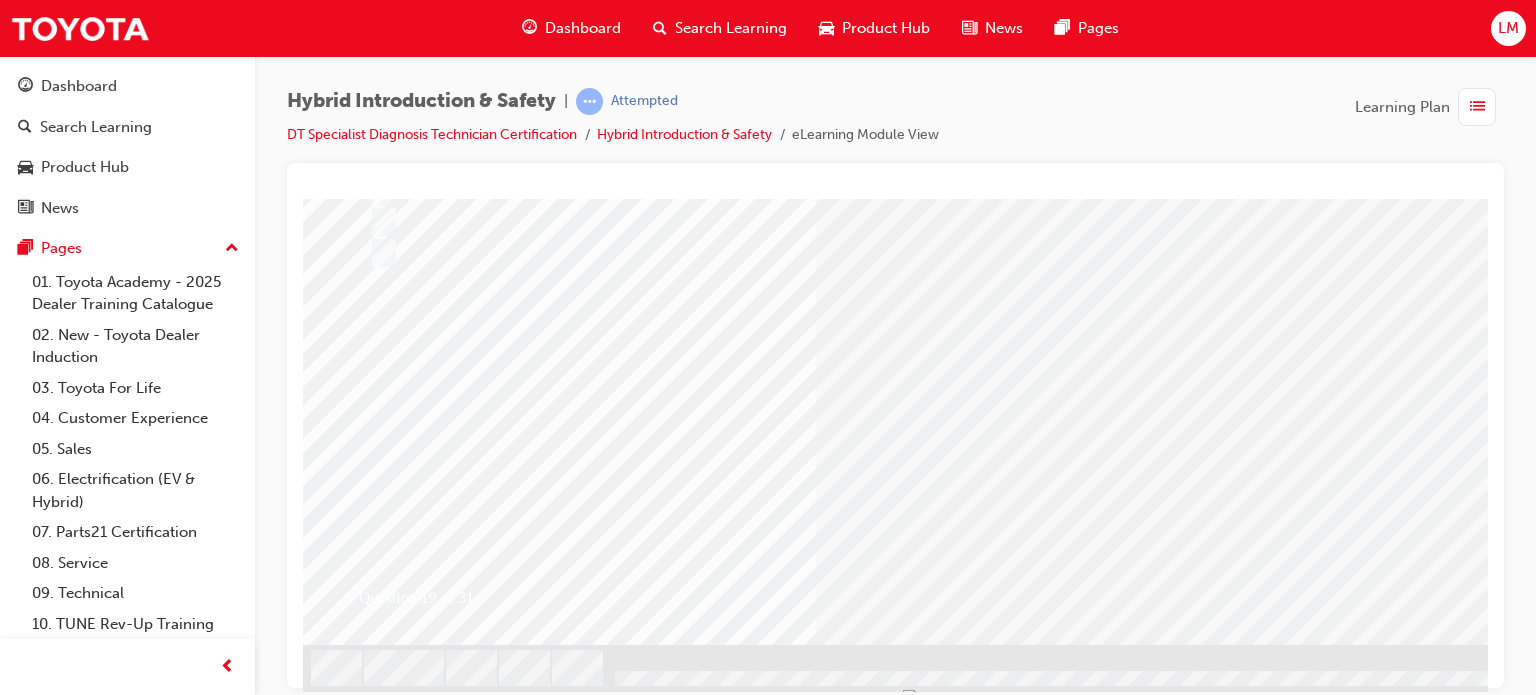 scroll, scrollTop: 286, scrollLeft: 0, axis: vertical 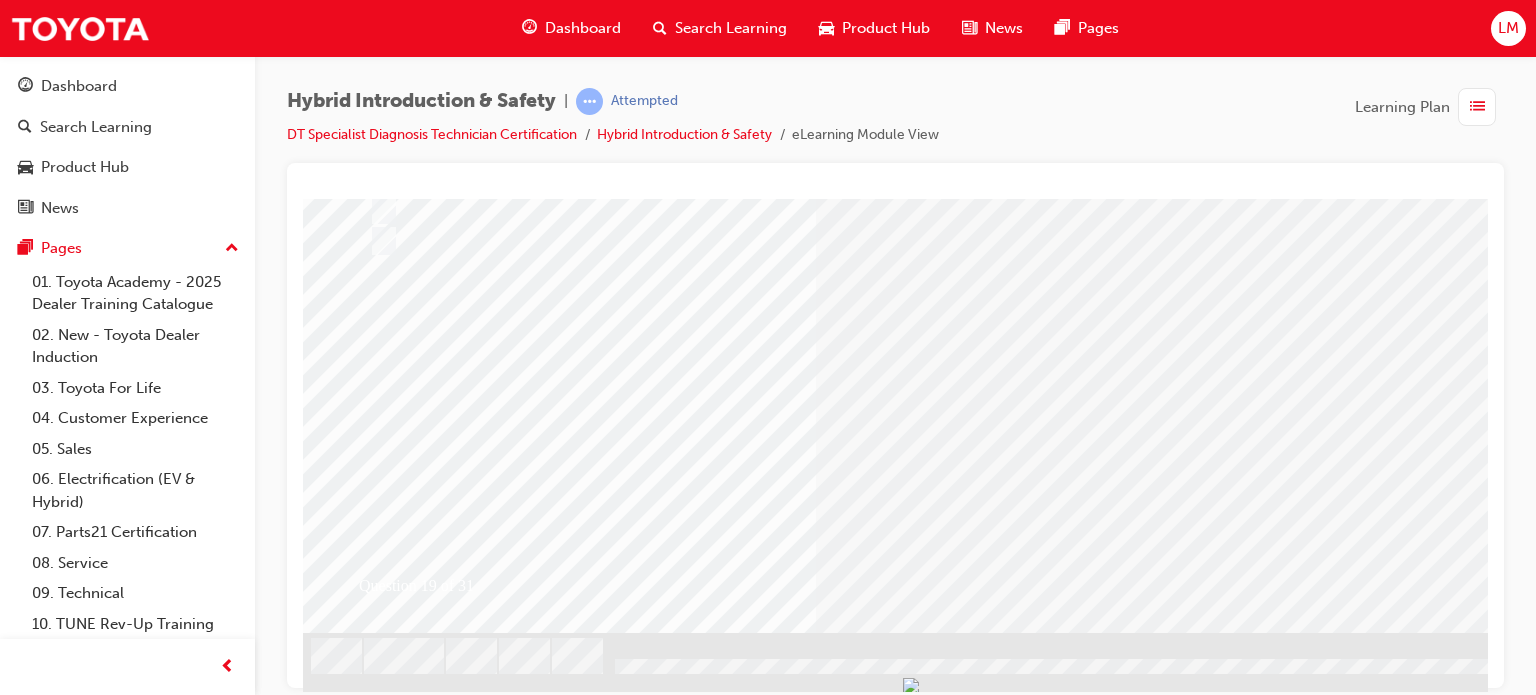 click at bounding box center [375, 2625] 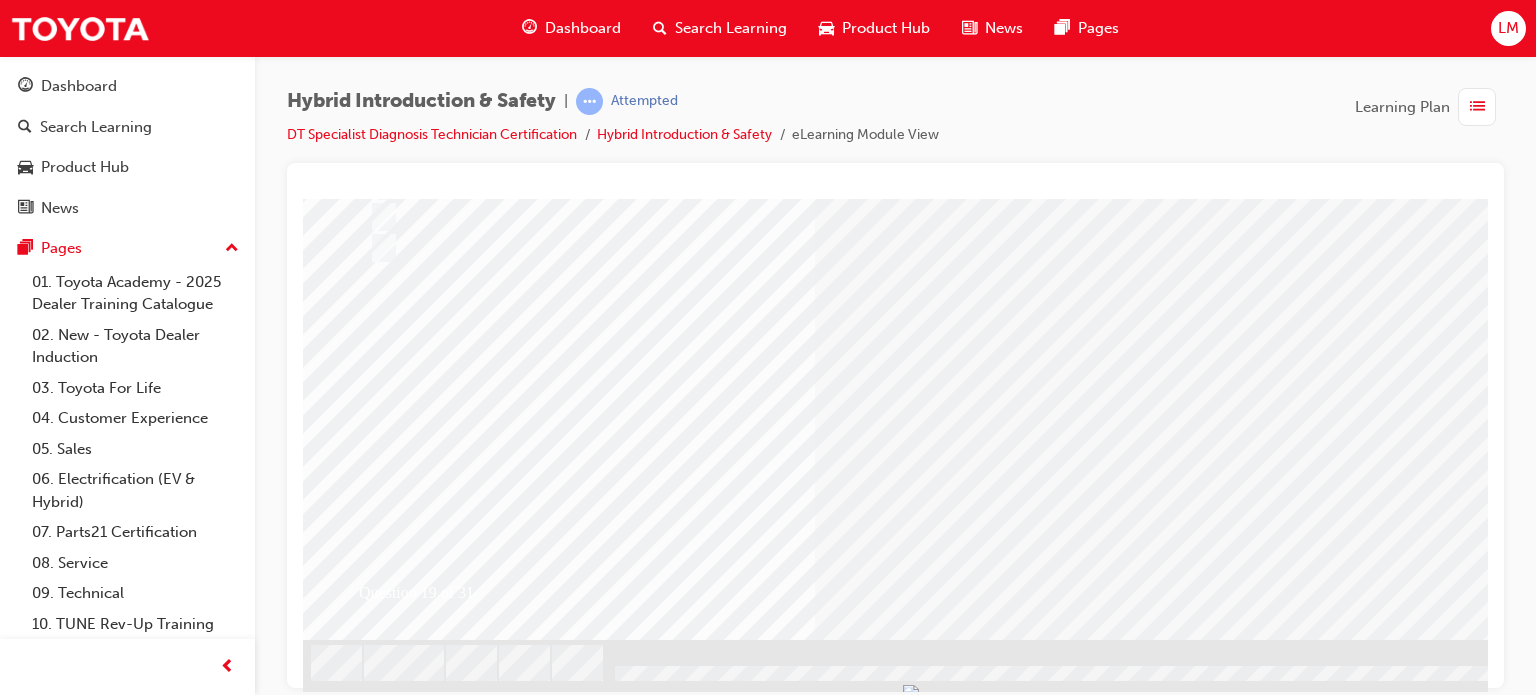 scroll, scrollTop: 286, scrollLeft: 0, axis: vertical 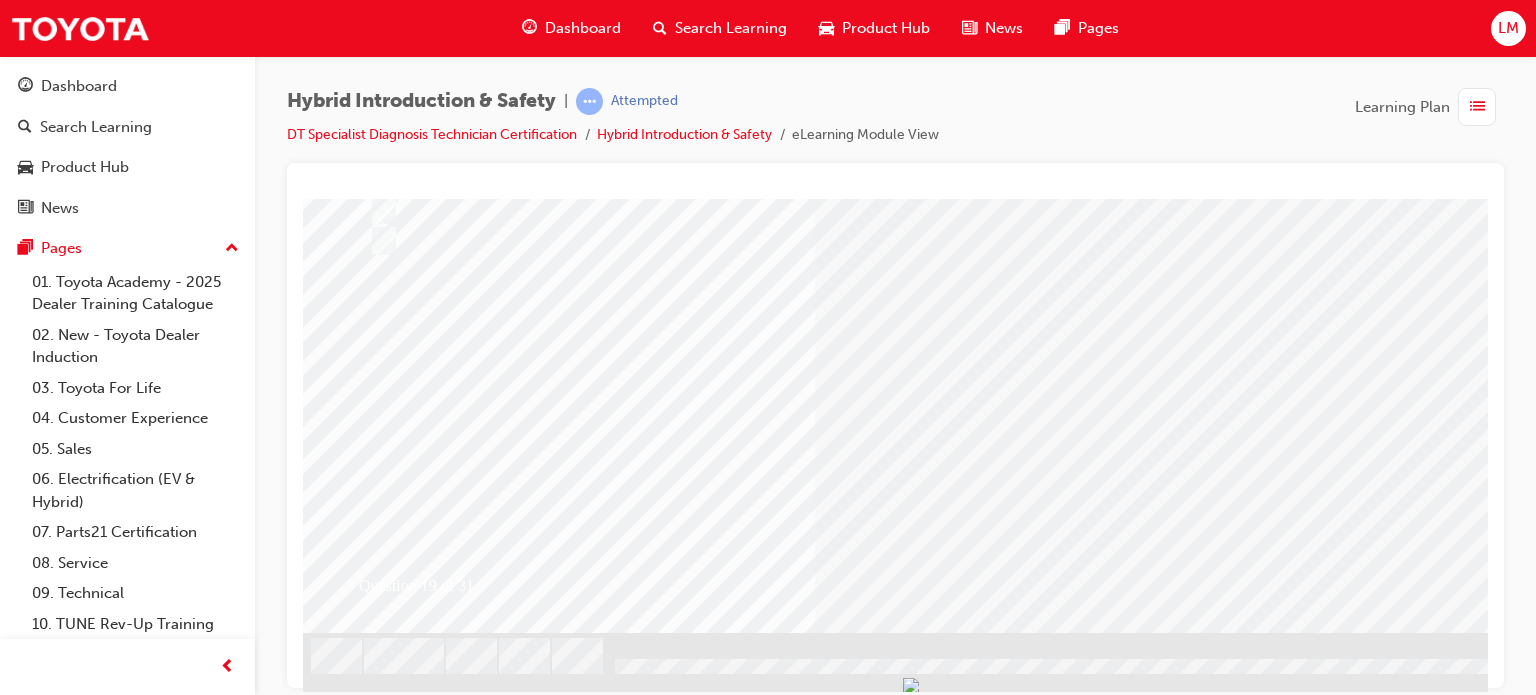 click at bounding box center (635, 2408) 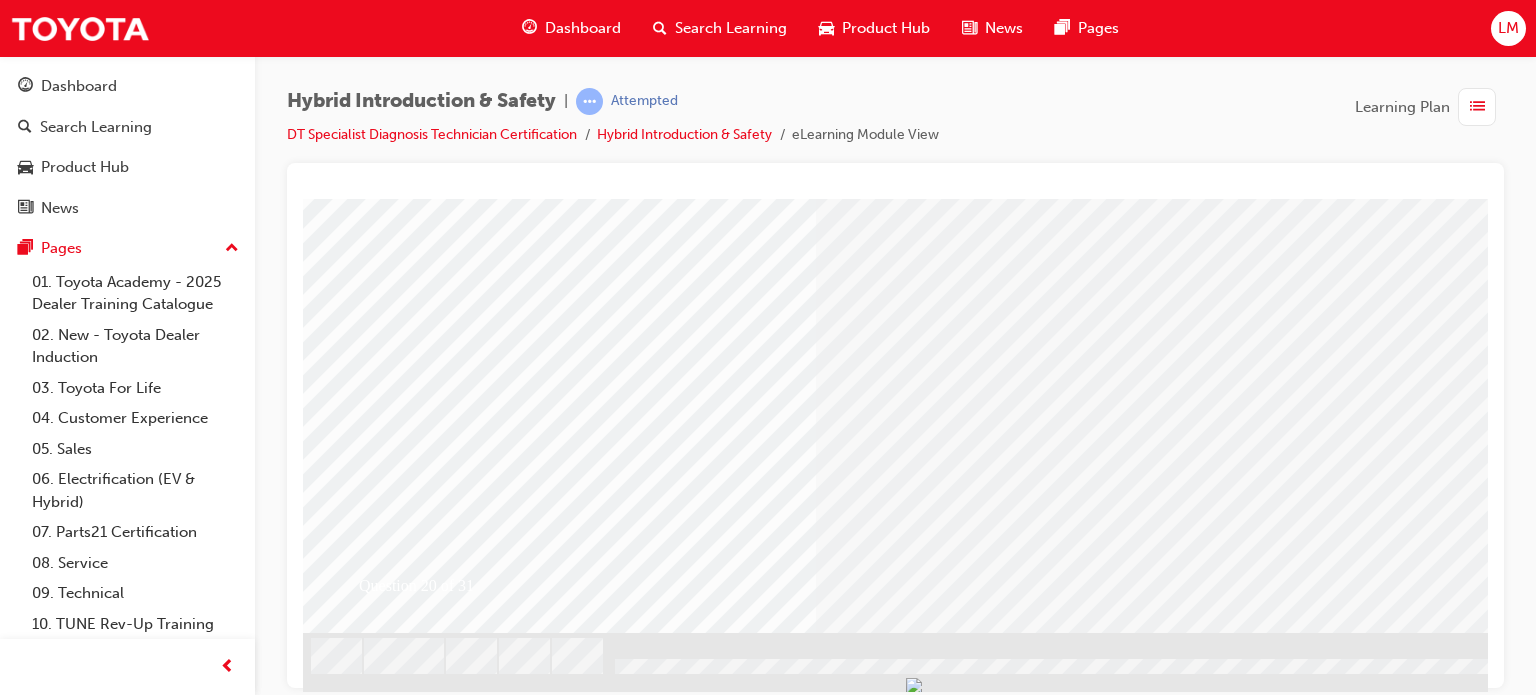 scroll, scrollTop: 0, scrollLeft: 0, axis: both 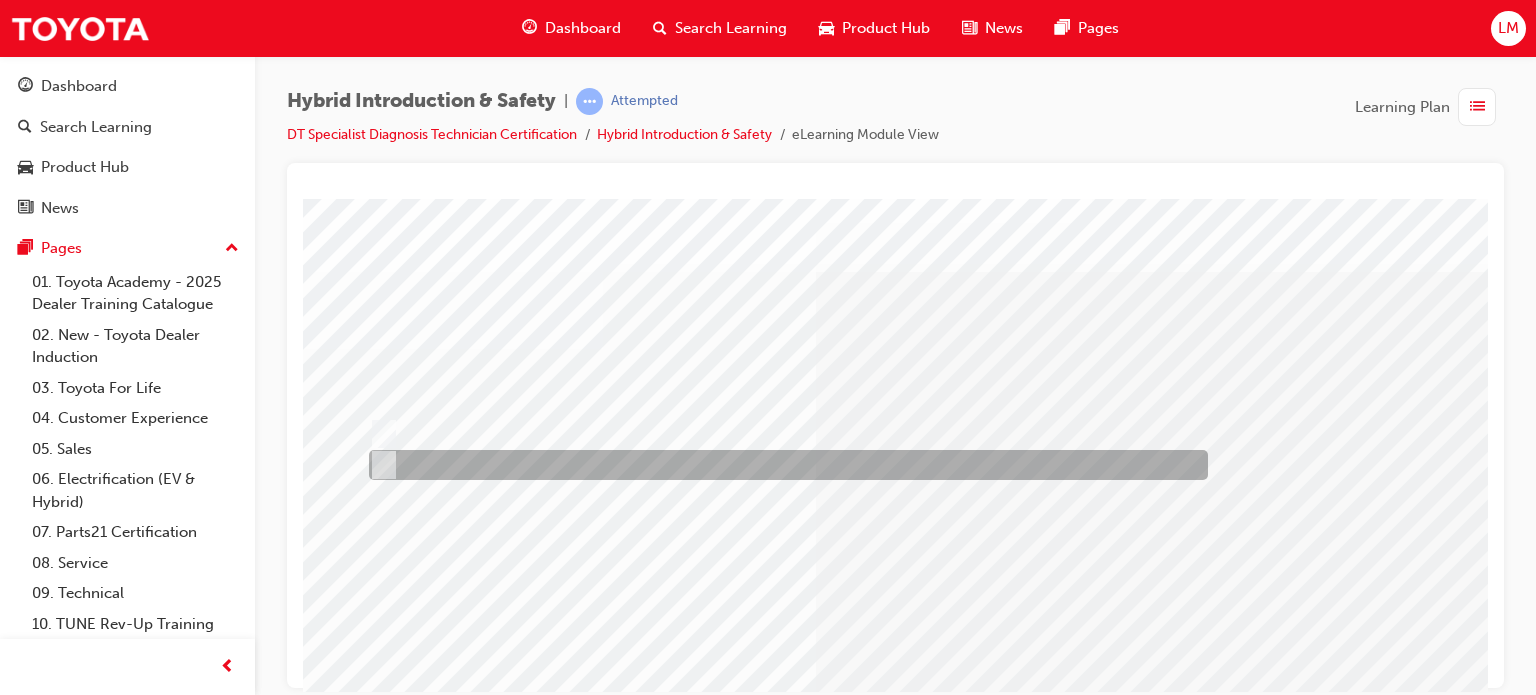 click at bounding box center (380, 465) 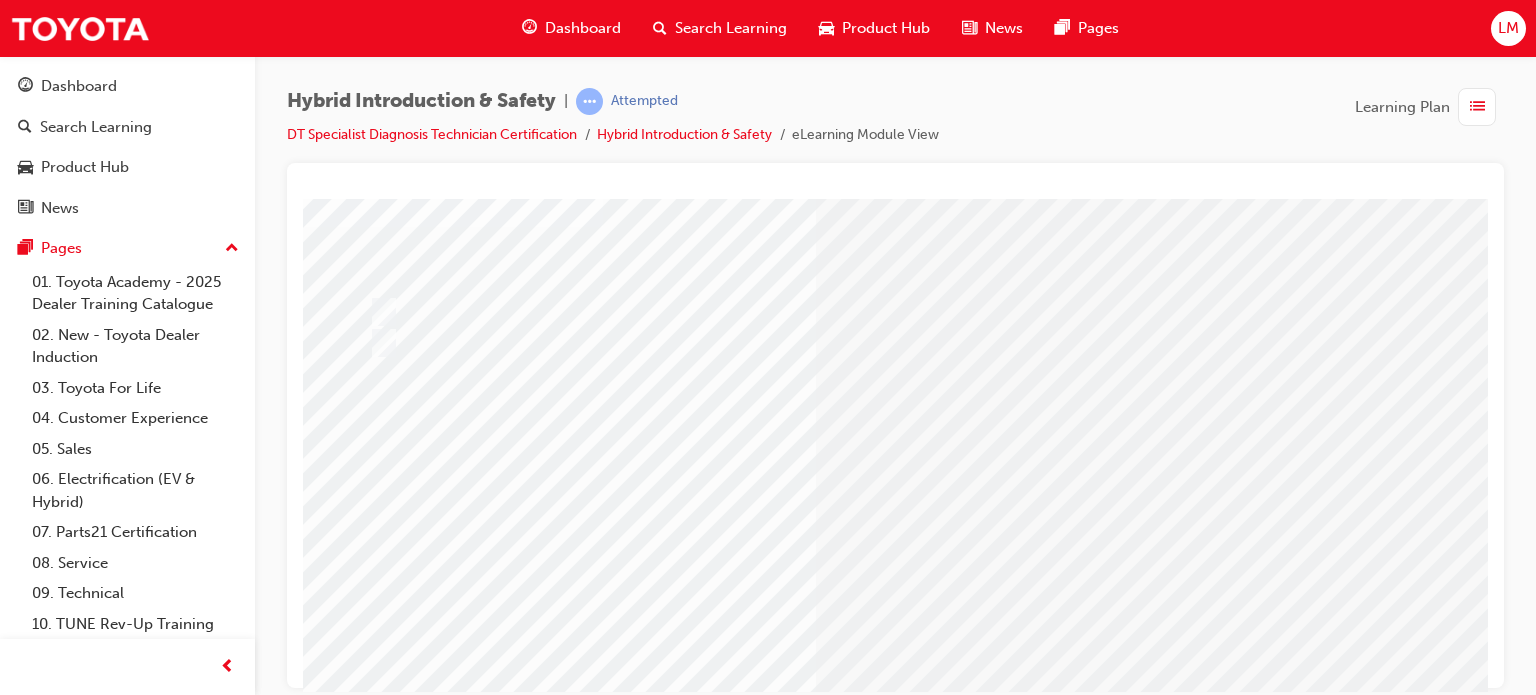 scroll, scrollTop: 286, scrollLeft: 0, axis: vertical 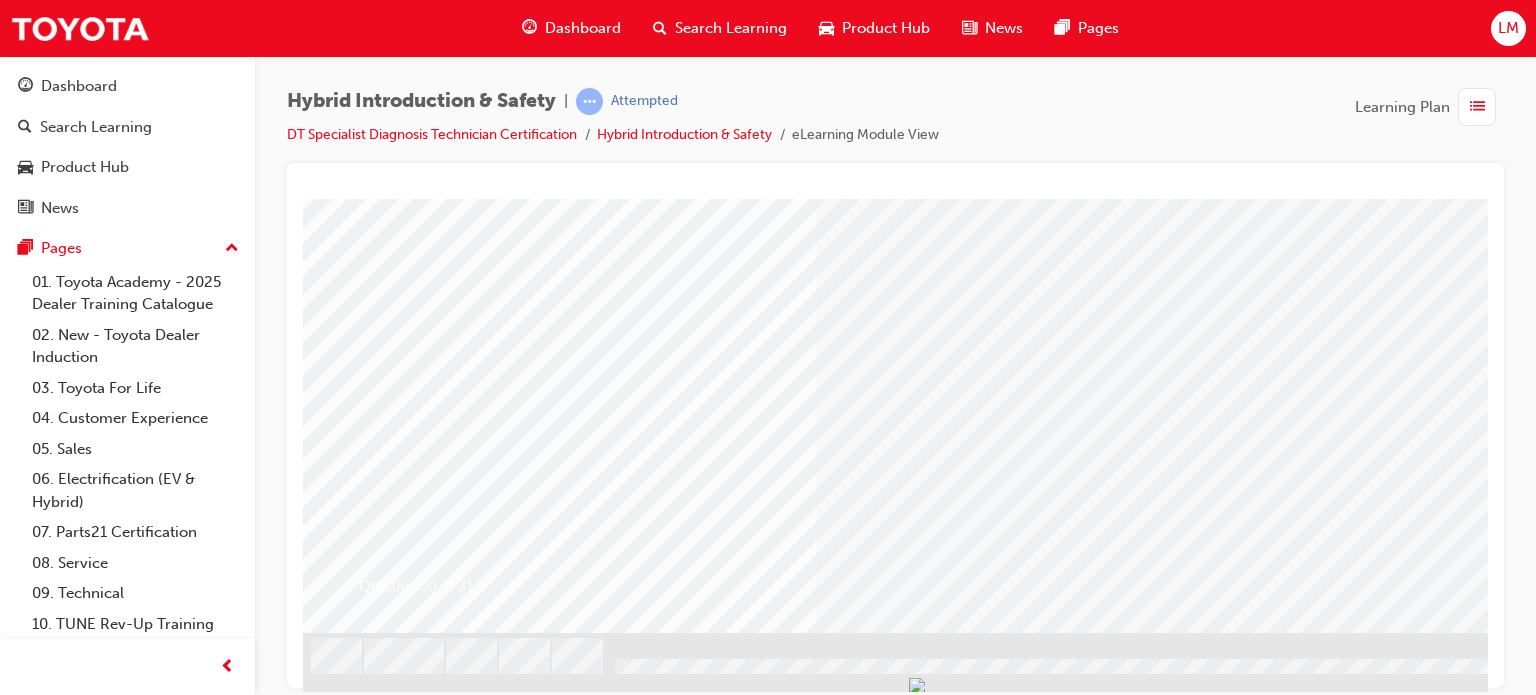 click at bounding box center (375, 2581) 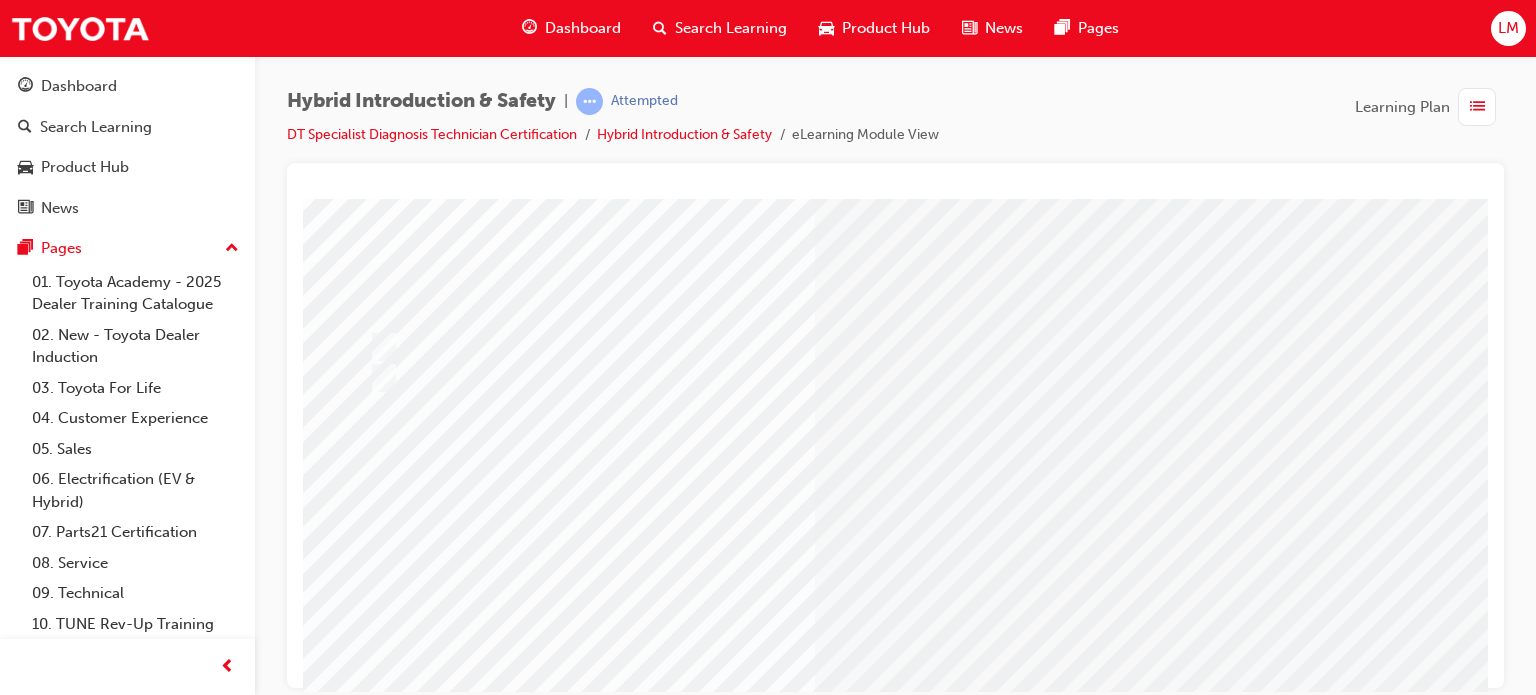 scroll, scrollTop: 200, scrollLeft: 0, axis: vertical 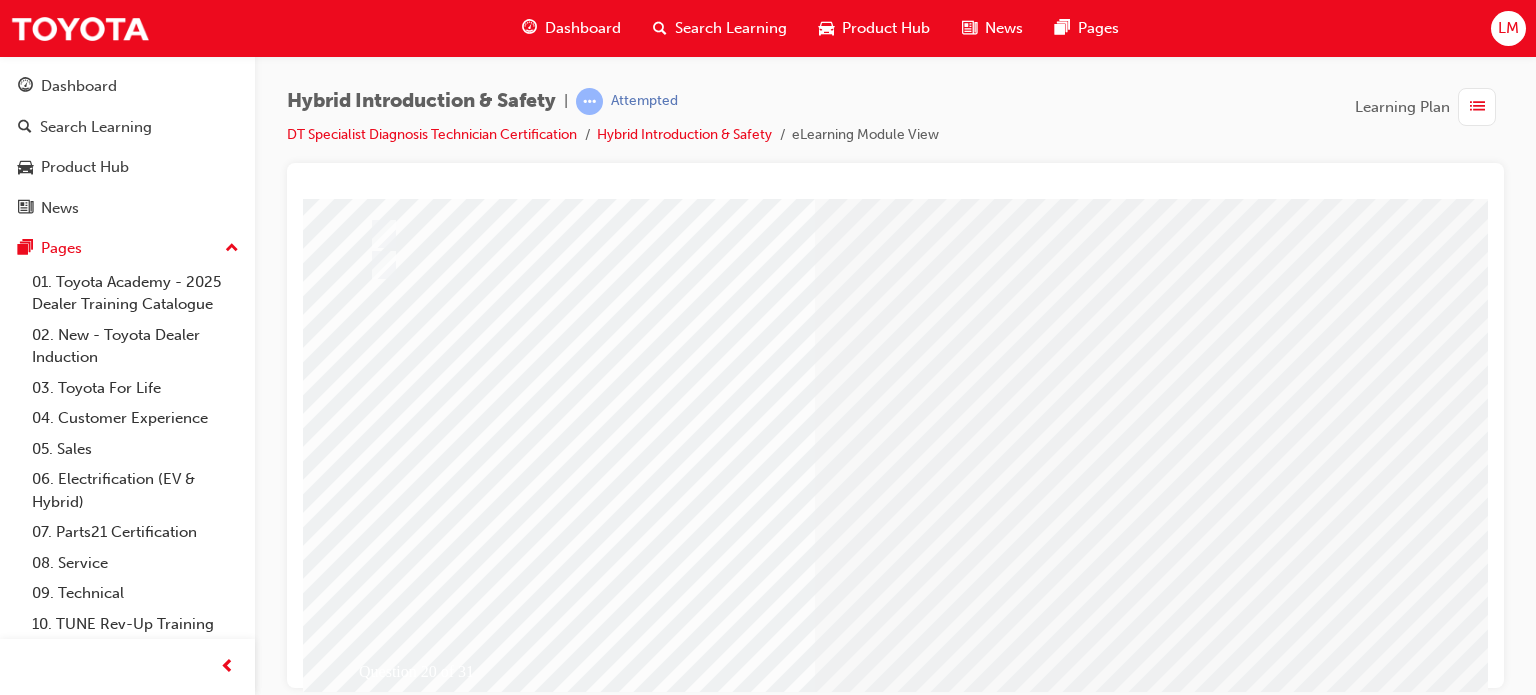 click at bounding box center (635, 2494) 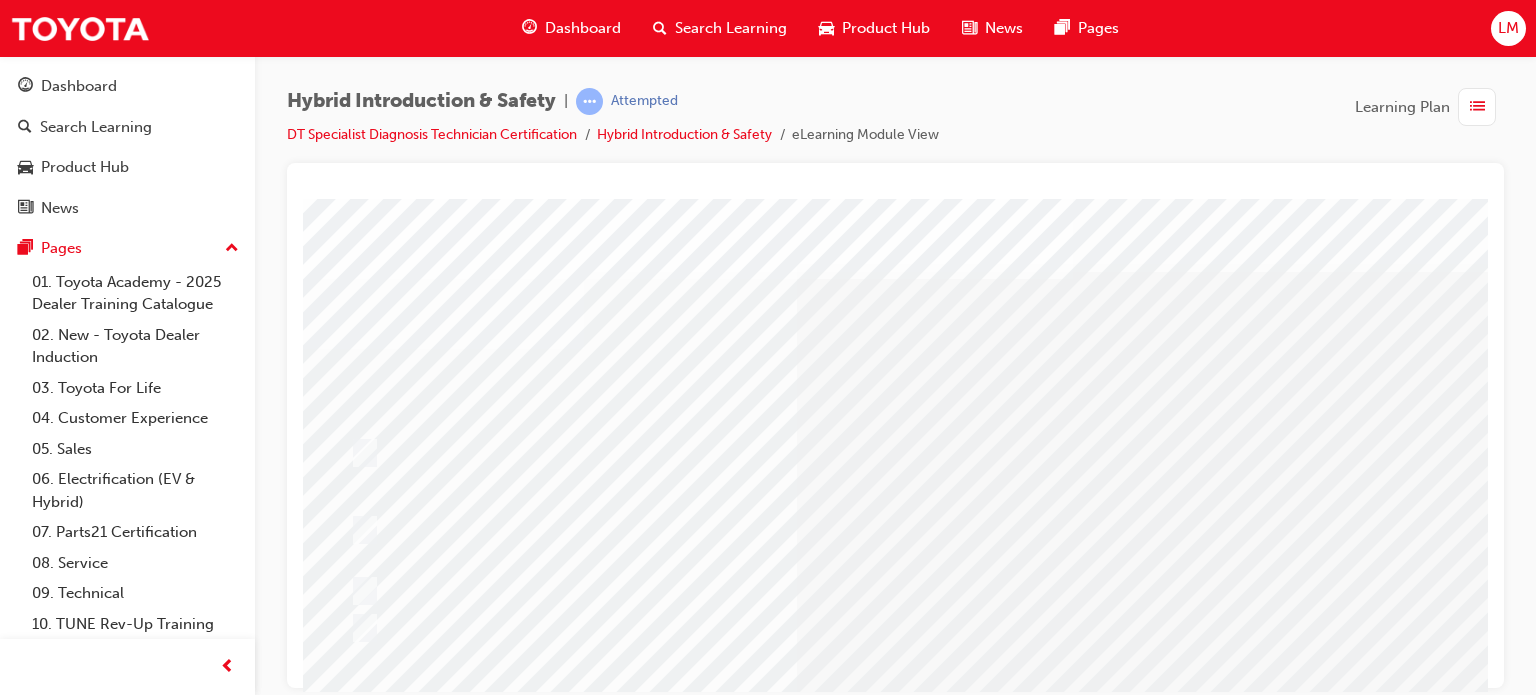 scroll, scrollTop: 0, scrollLeft: 0, axis: both 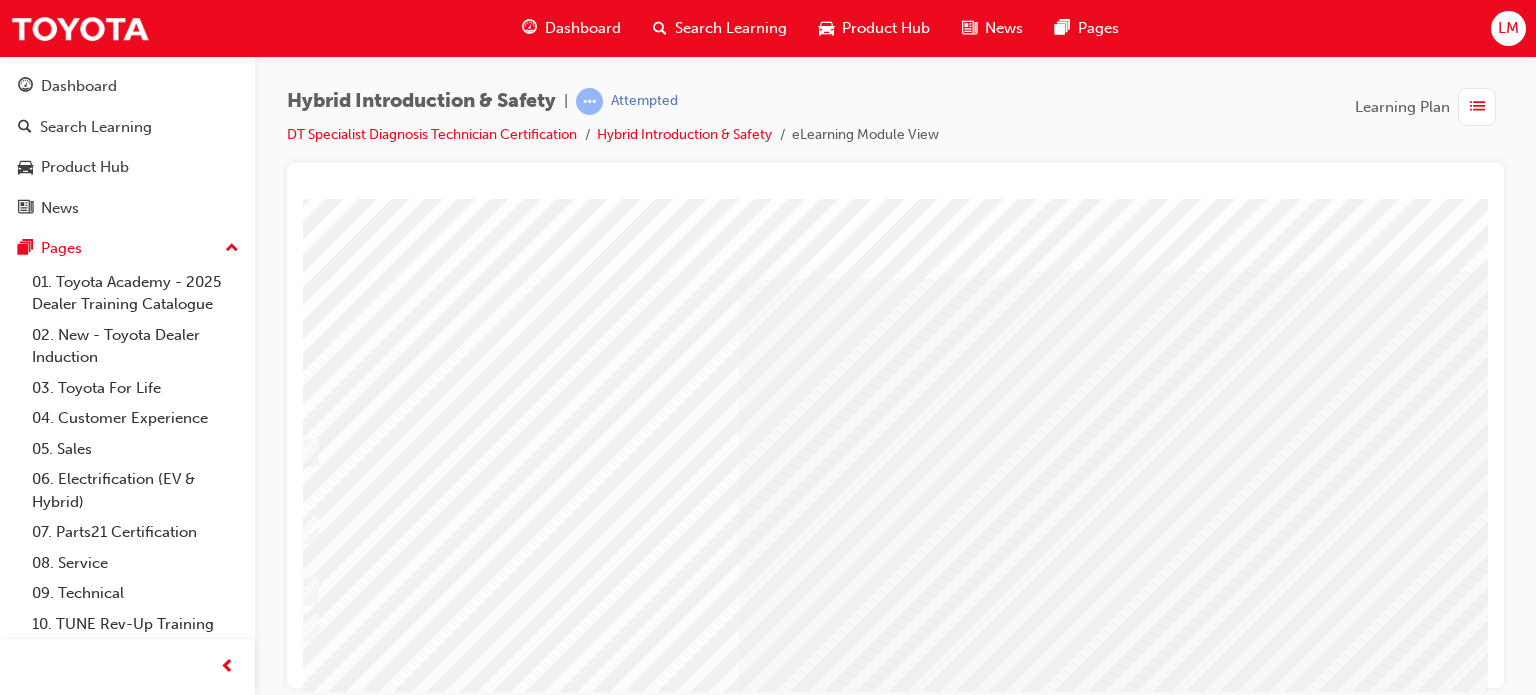 click at bounding box center (906, 2963) 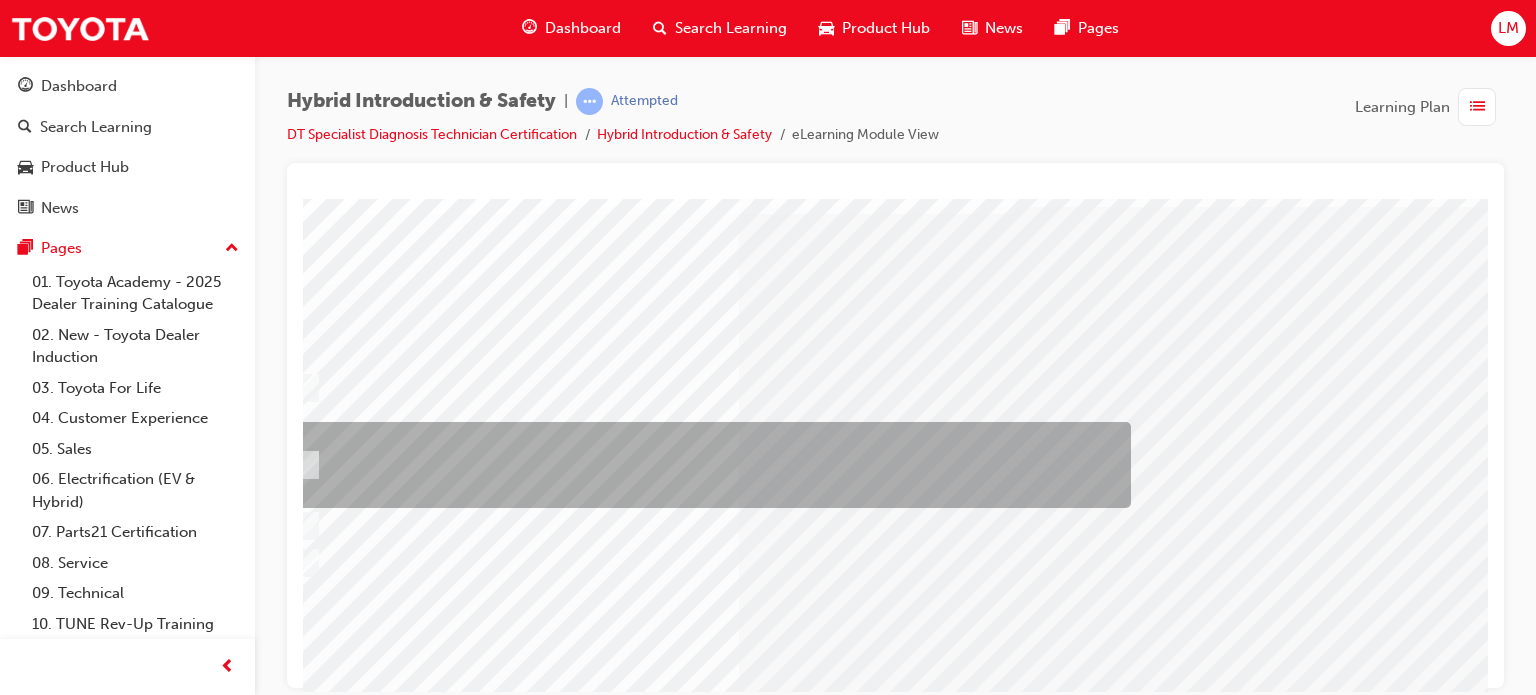scroll, scrollTop: 100, scrollLeft: 77, axis: both 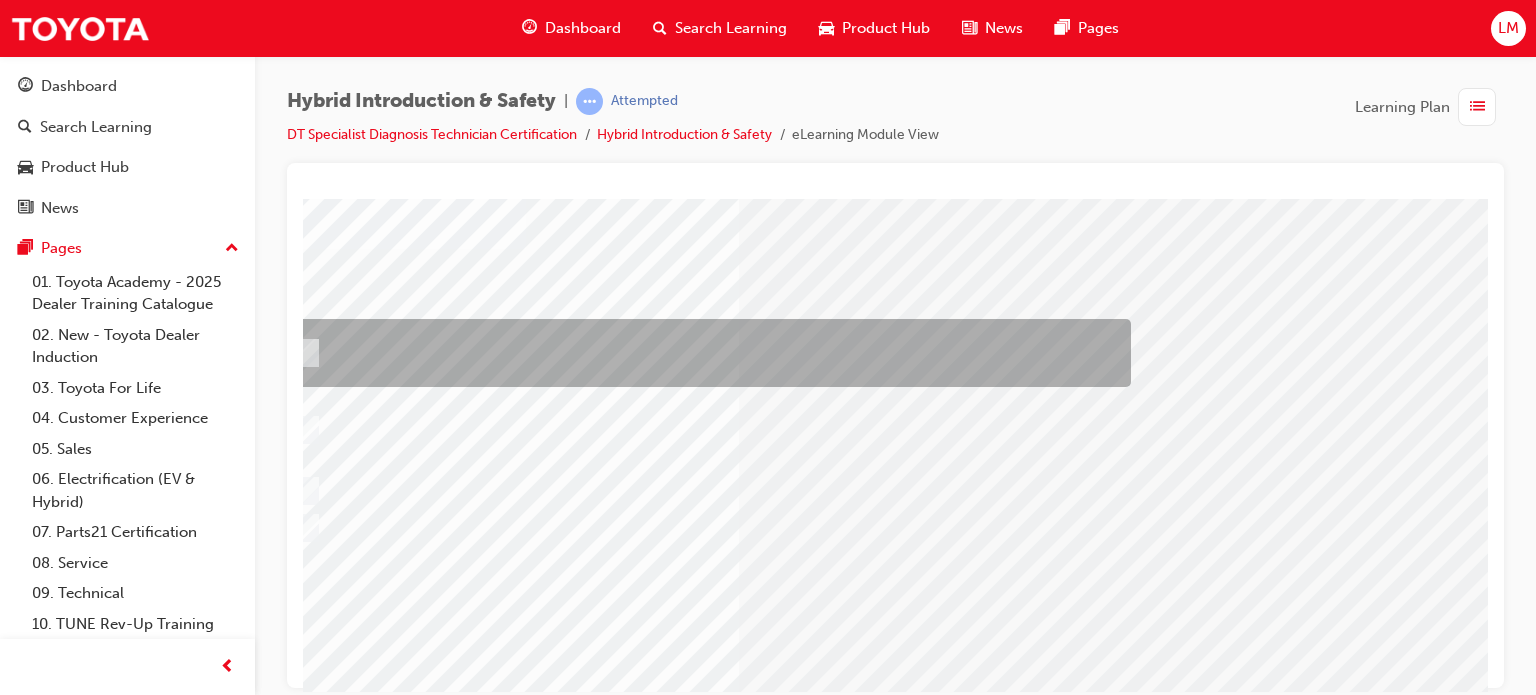 click at bounding box center [706, 353] 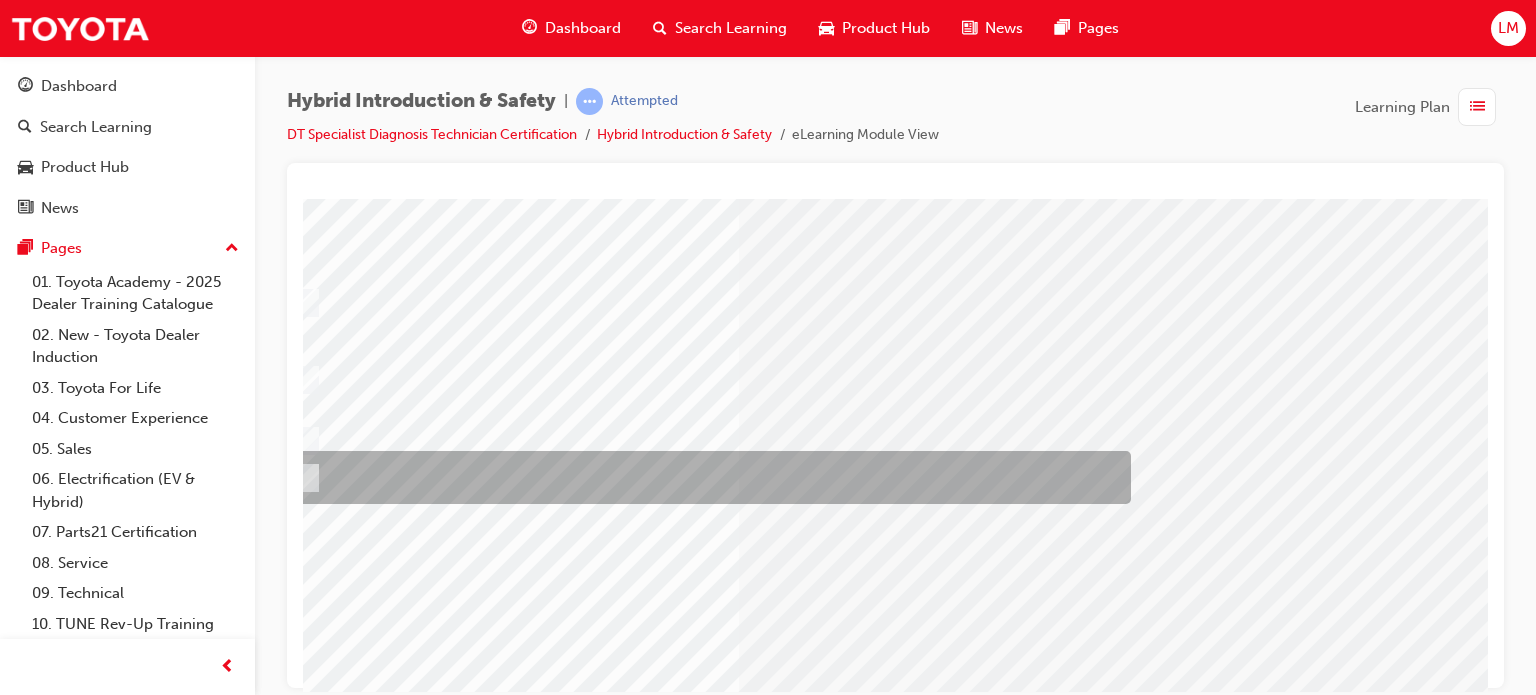 scroll, scrollTop: 286, scrollLeft: 77, axis: both 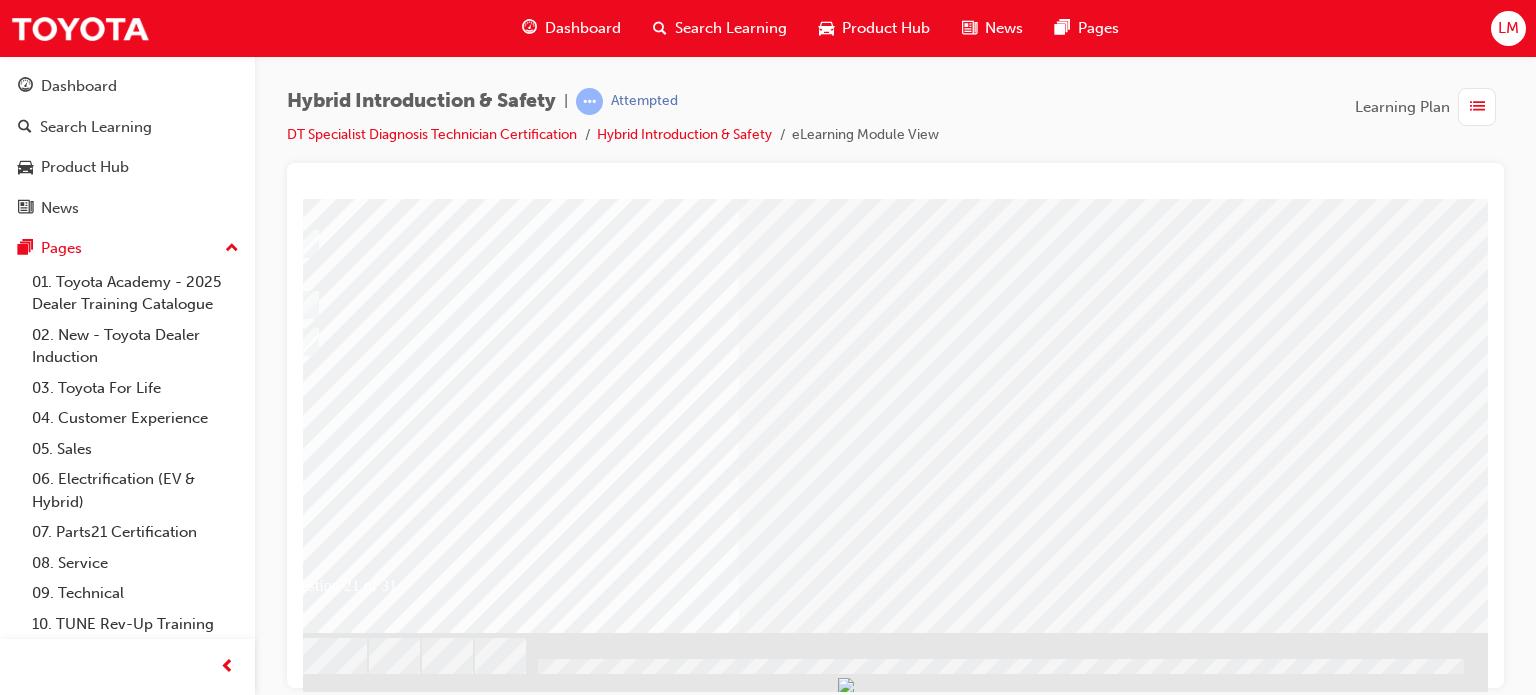click at bounding box center (298, 2625) 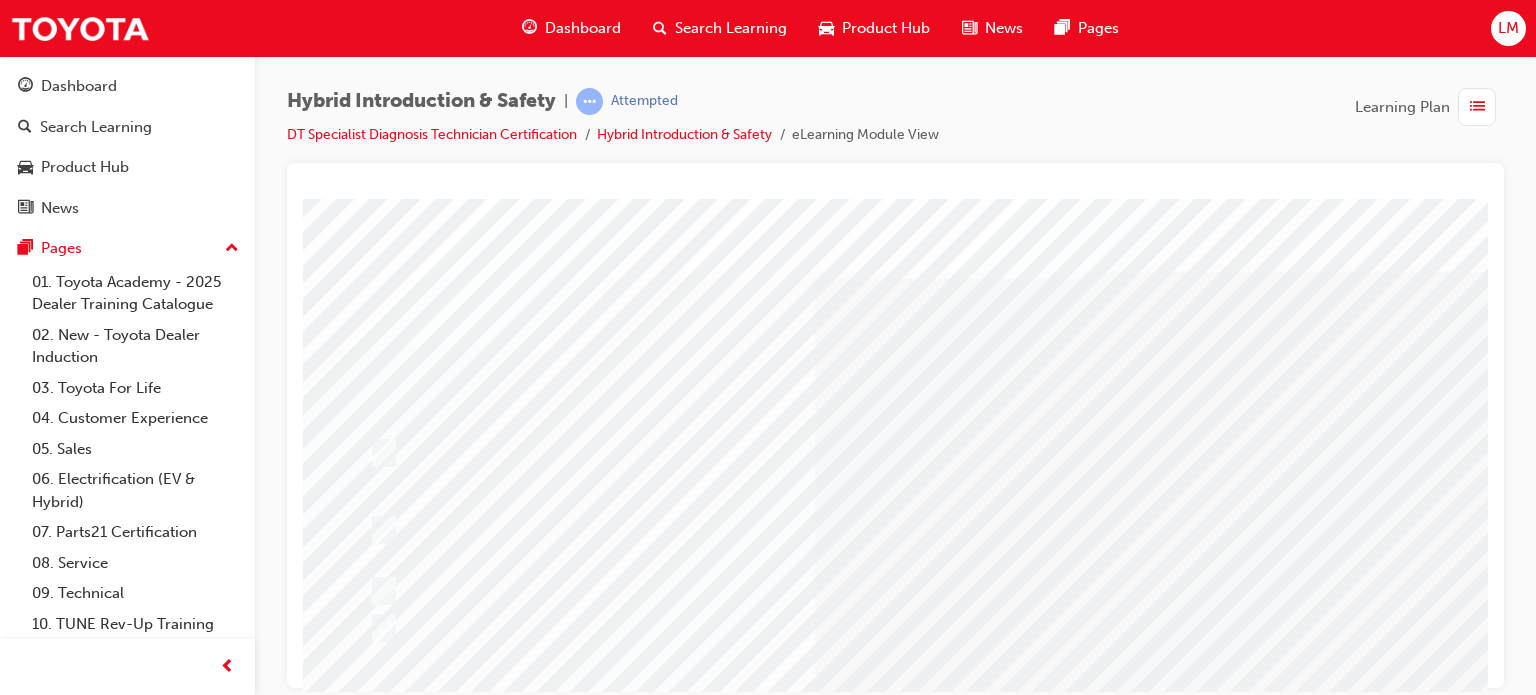 scroll, scrollTop: 200, scrollLeft: 0, axis: vertical 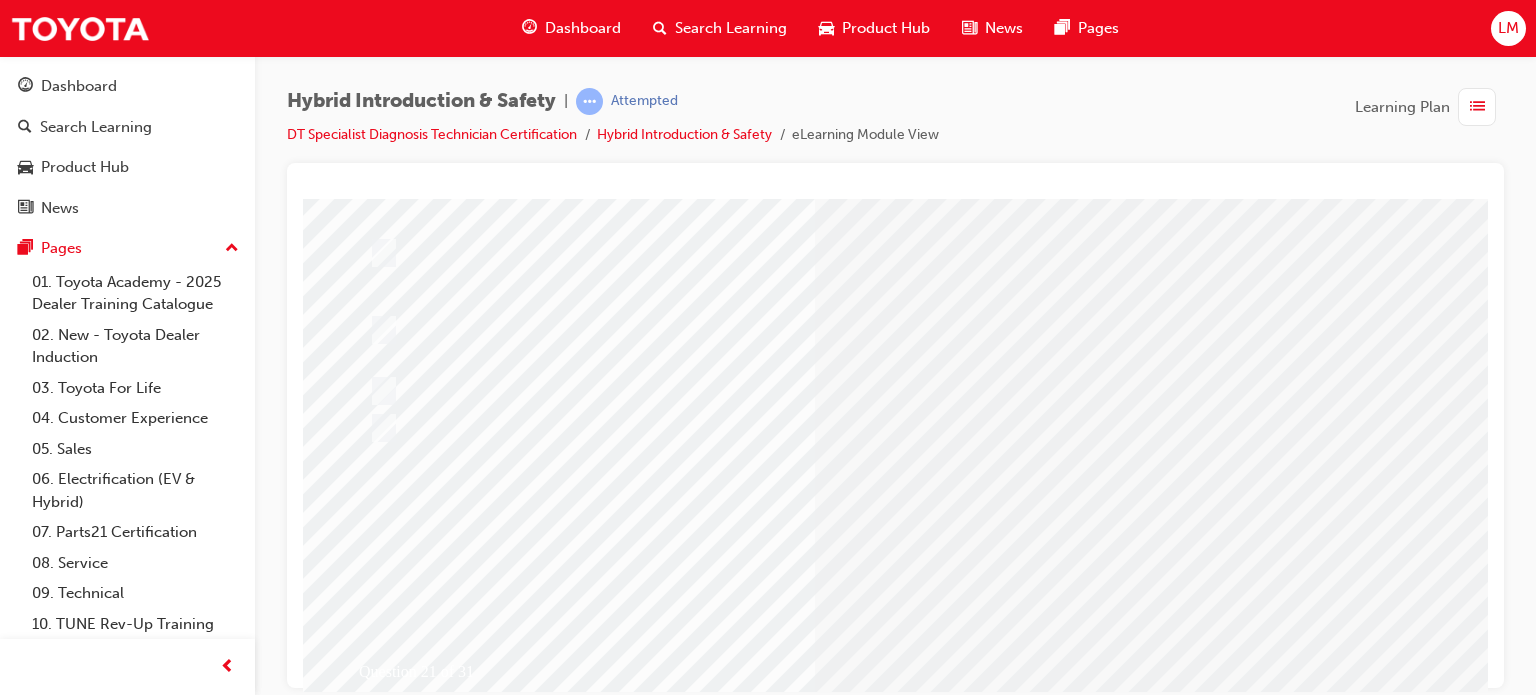 click at bounding box center (635, 2494) 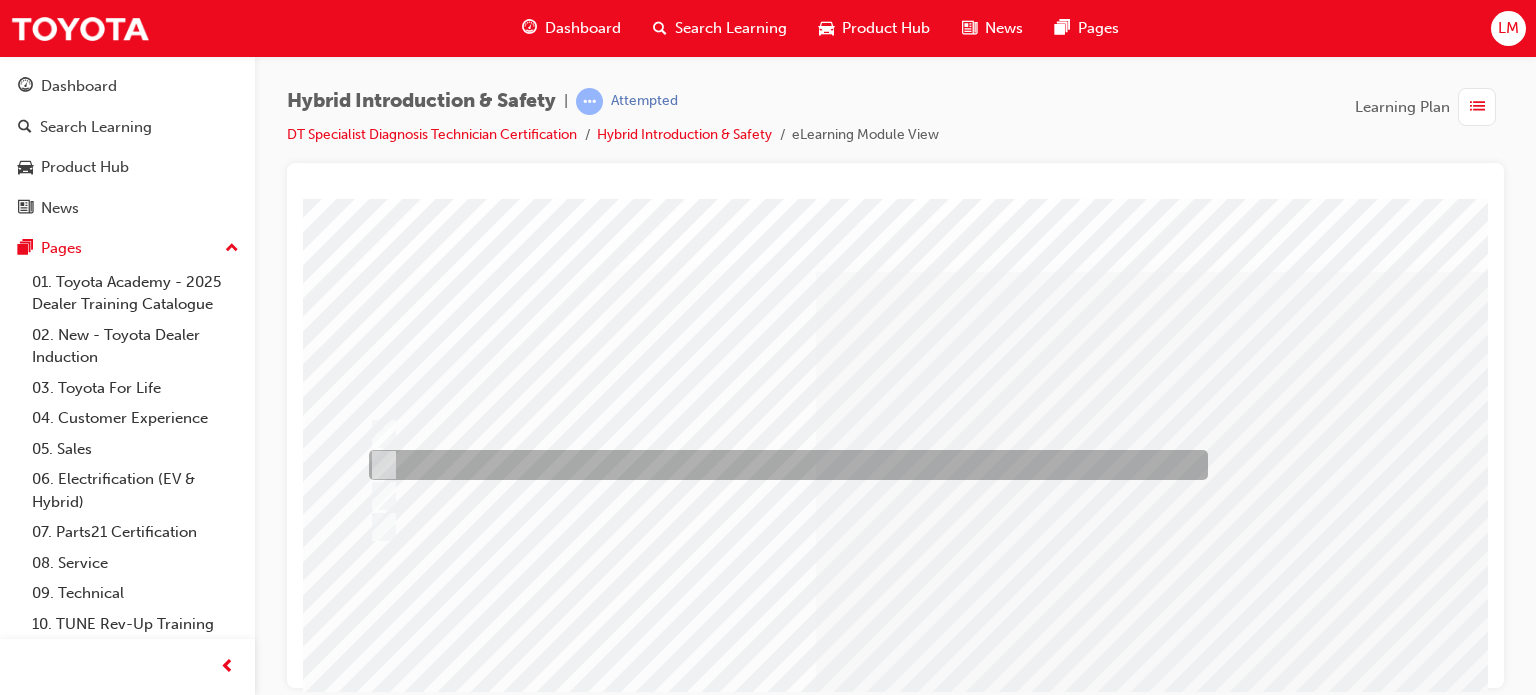 click at bounding box center [380, 465] 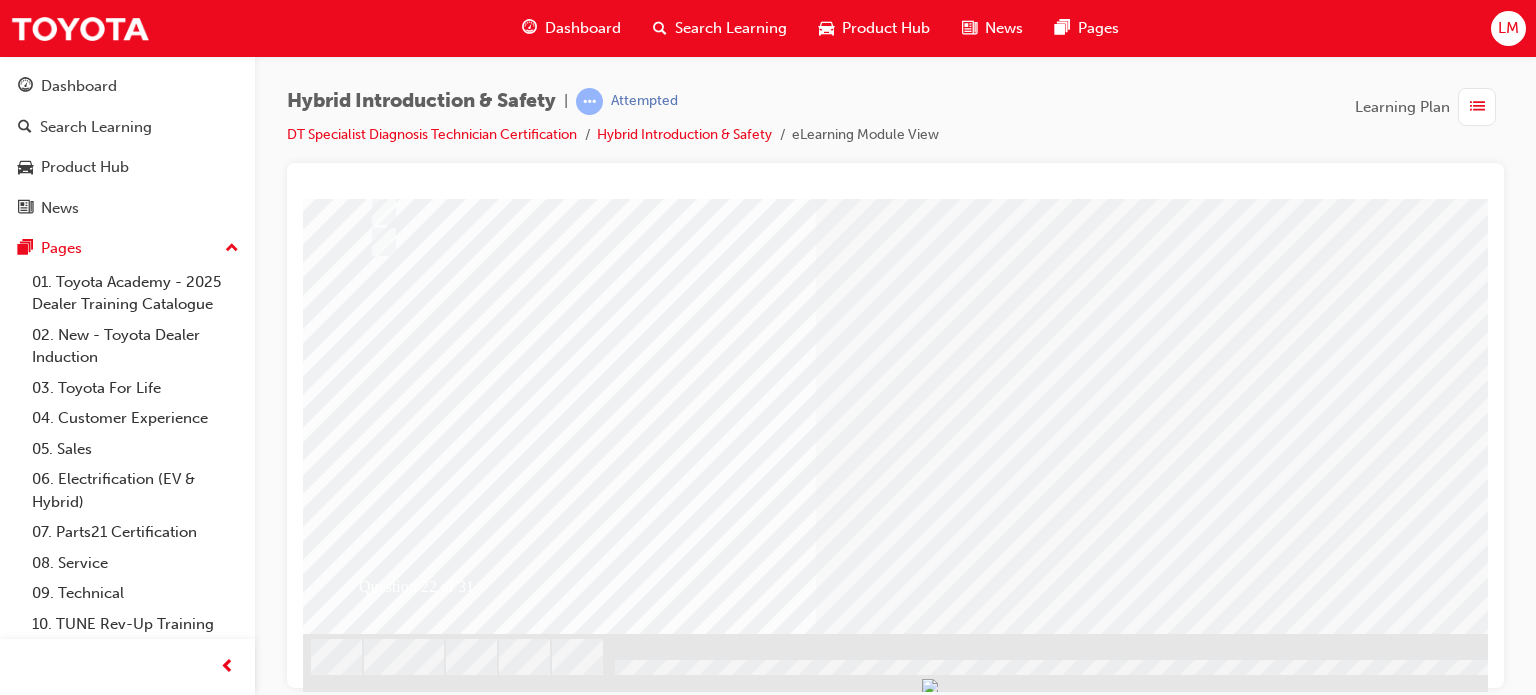 scroll, scrollTop: 286, scrollLeft: 0, axis: vertical 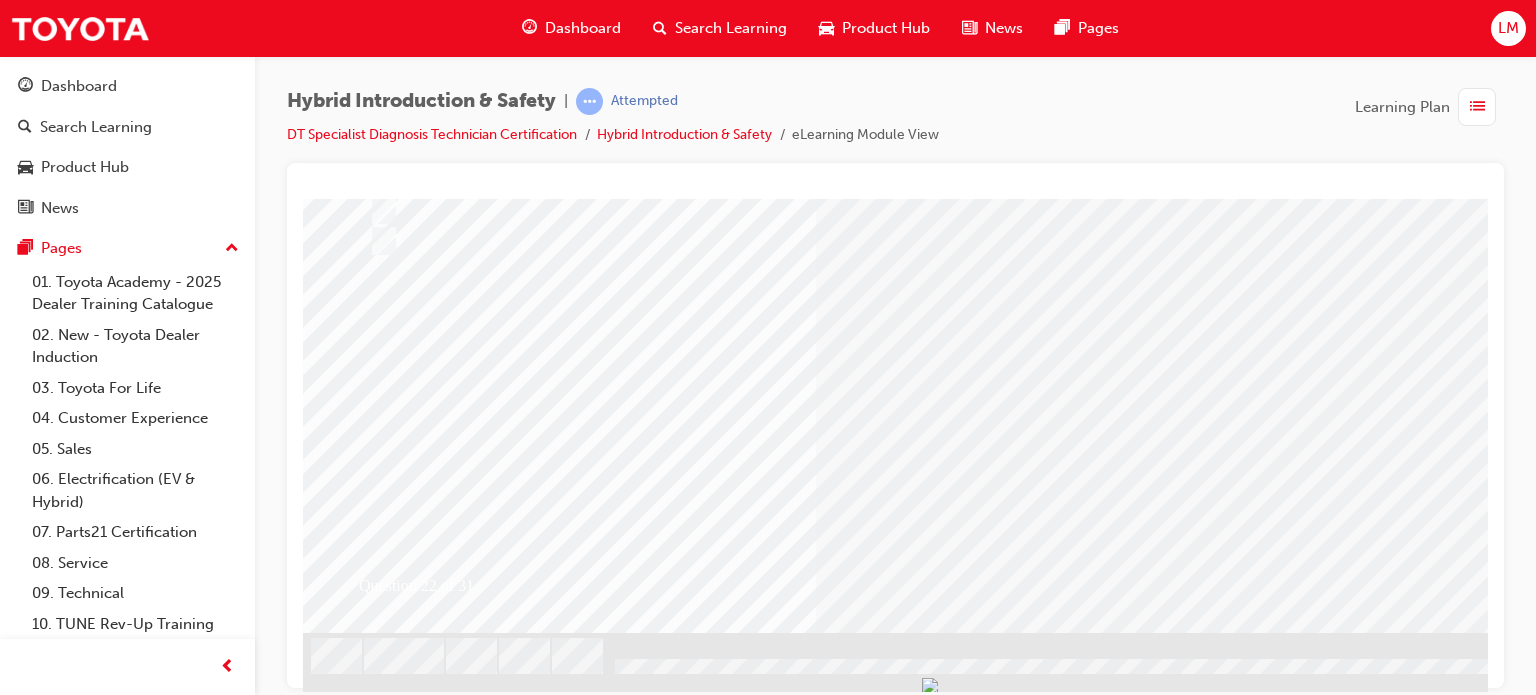 click at bounding box center (375, 2625) 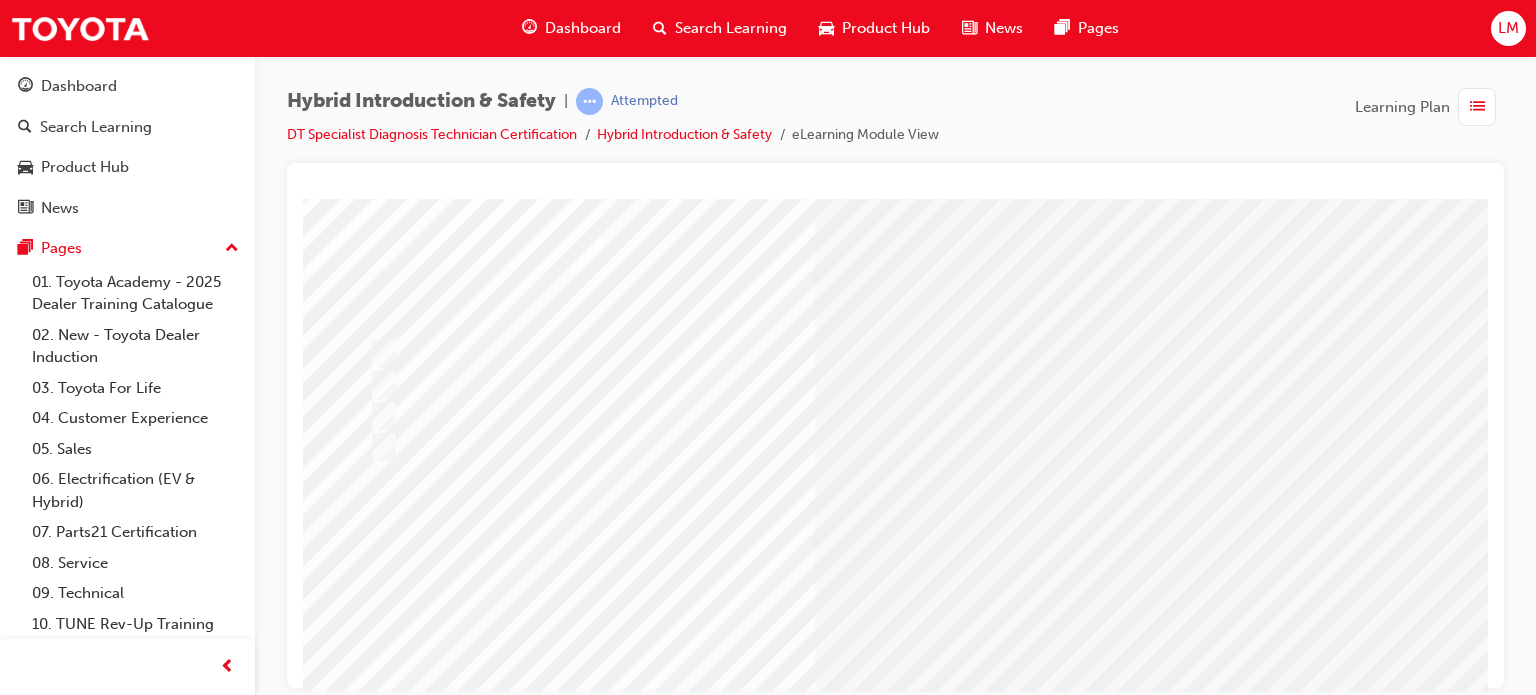 scroll, scrollTop: 200, scrollLeft: 0, axis: vertical 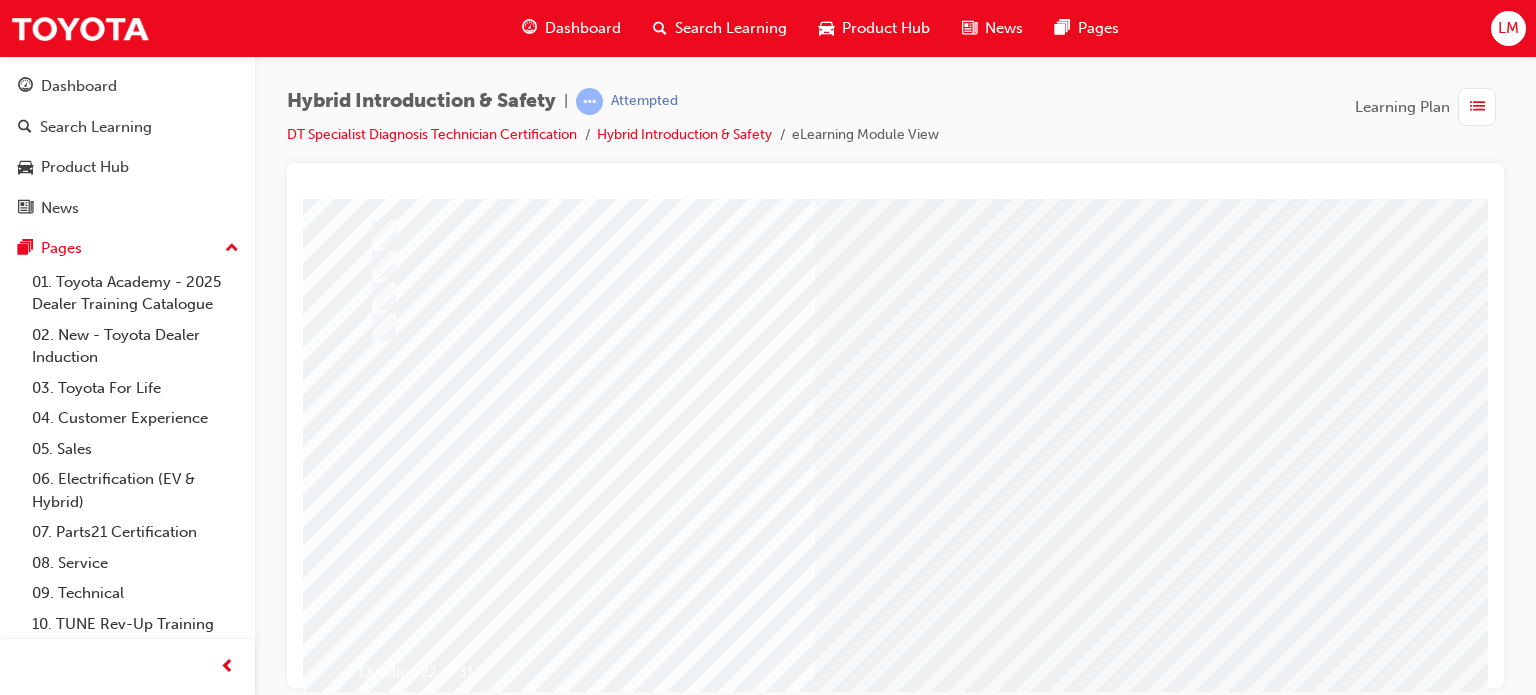 click at bounding box center (635, 2494) 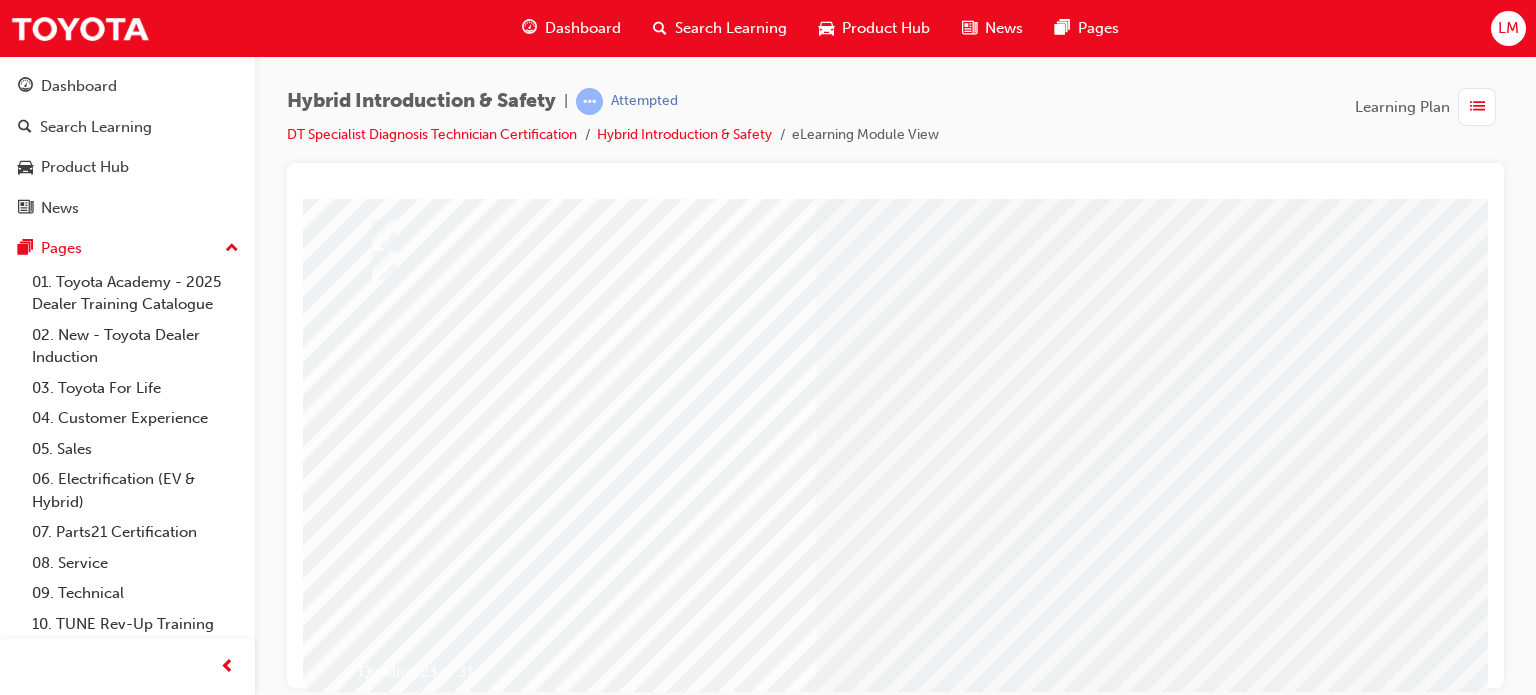 scroll, scrollTop: 0, scrollLeft: 0, axis: both 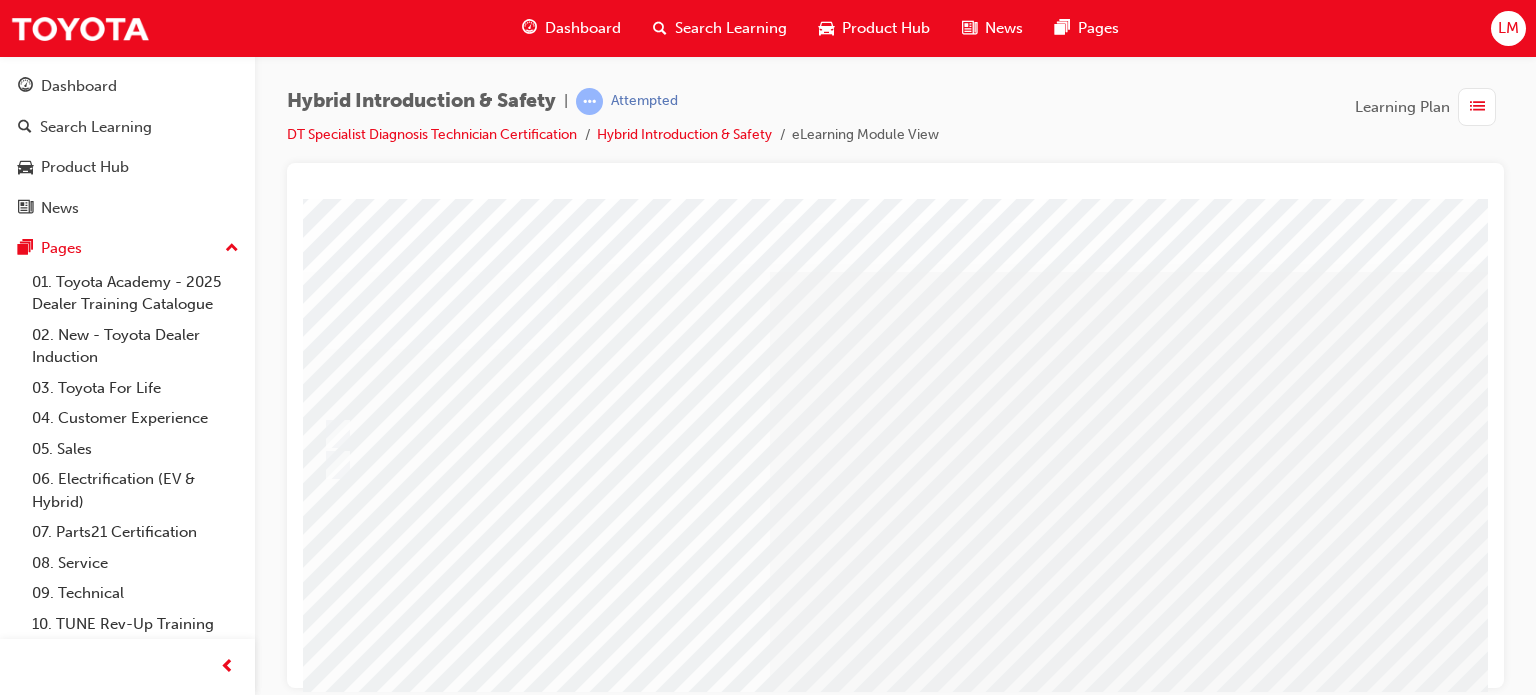 click on "Hybrid Introduction & Safety | Attempted DT Specialist Diagnosis Technician Certification Hybrid Introduction & Safety eLearning Module View Learning Plan" at bounding box center (895, 125) 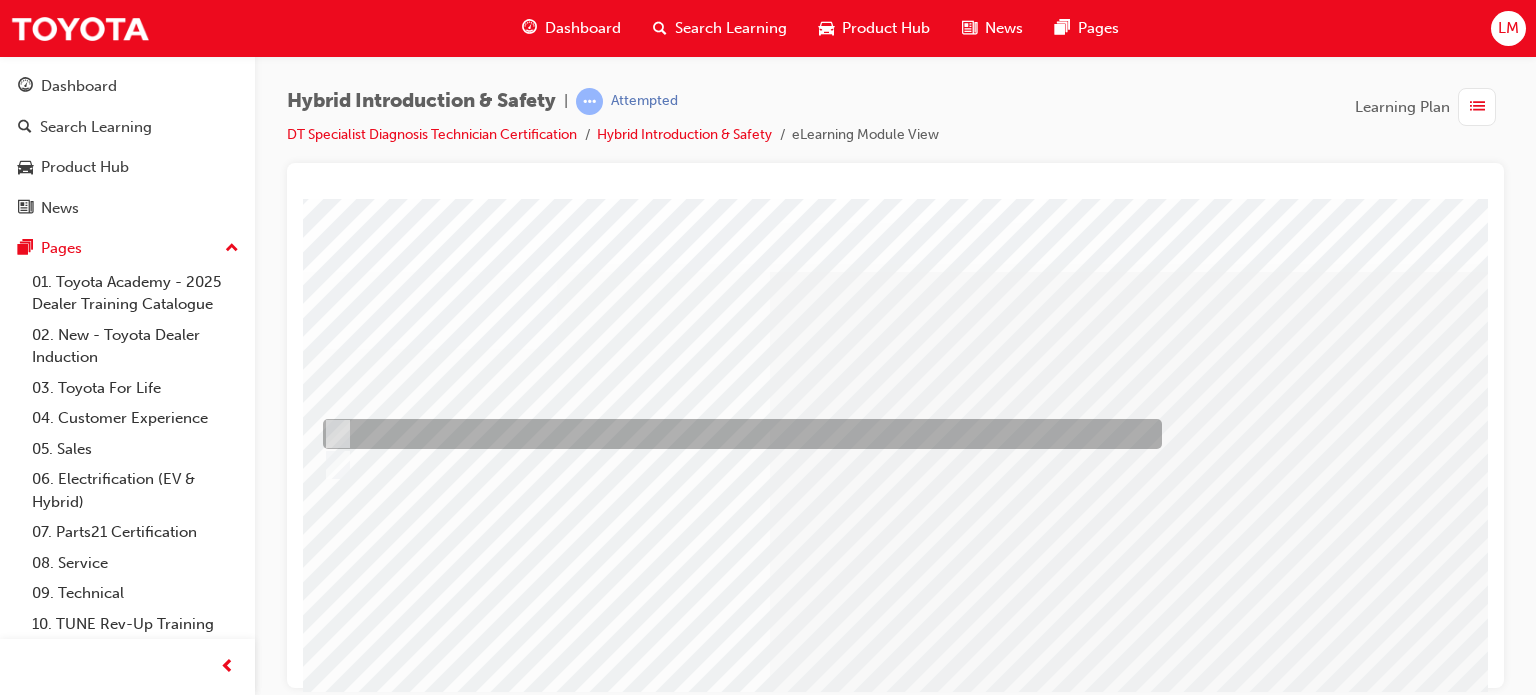 click at bounding box center (334, 434) 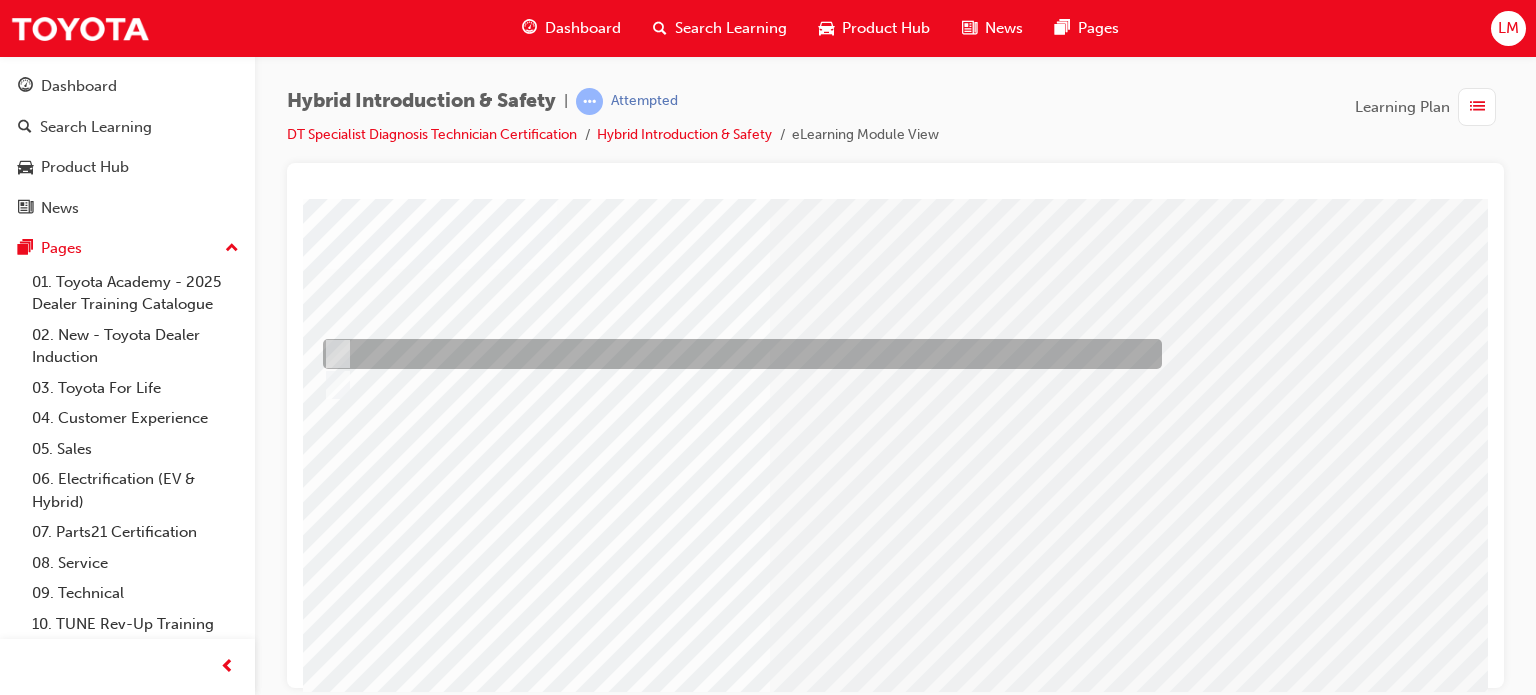 scroll, scrollTop: 286, scrollLeft: 46, axis: both 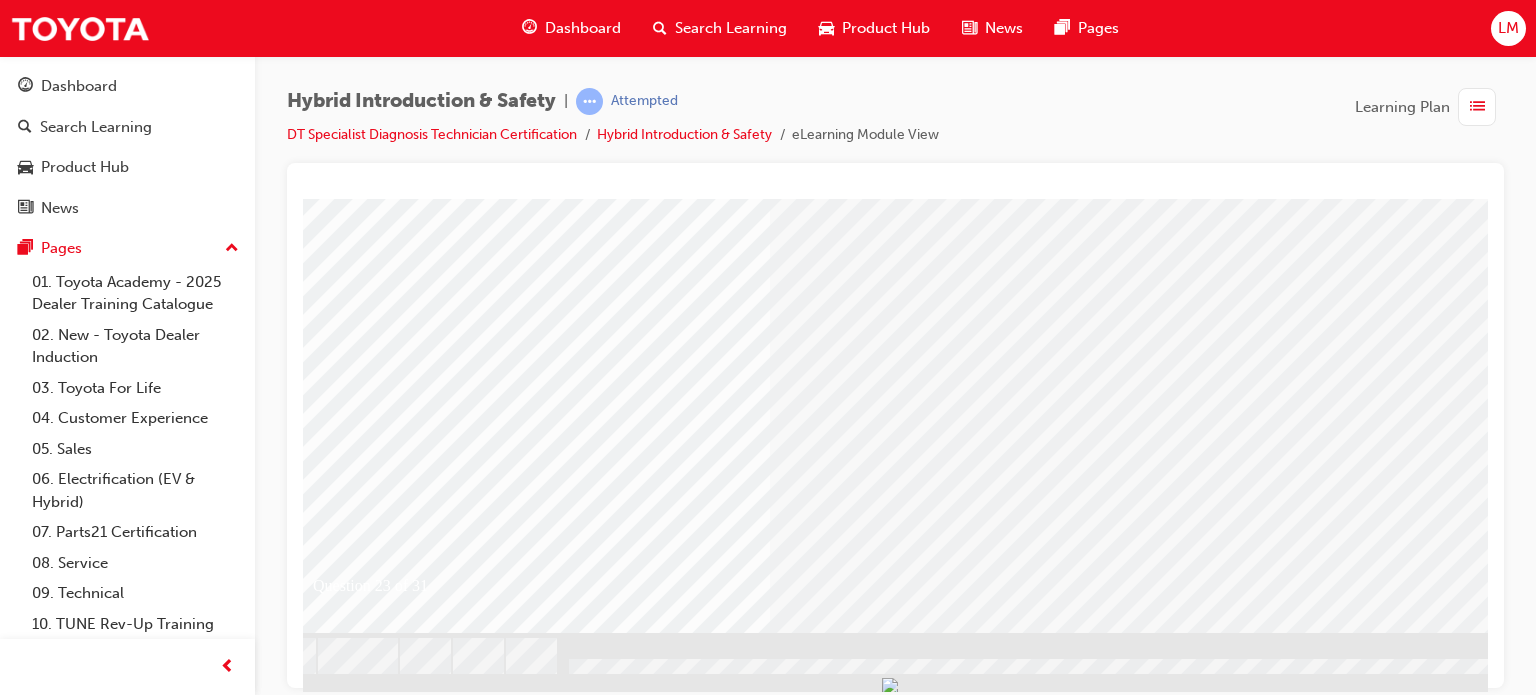 click at bounding box center (329, 2581) 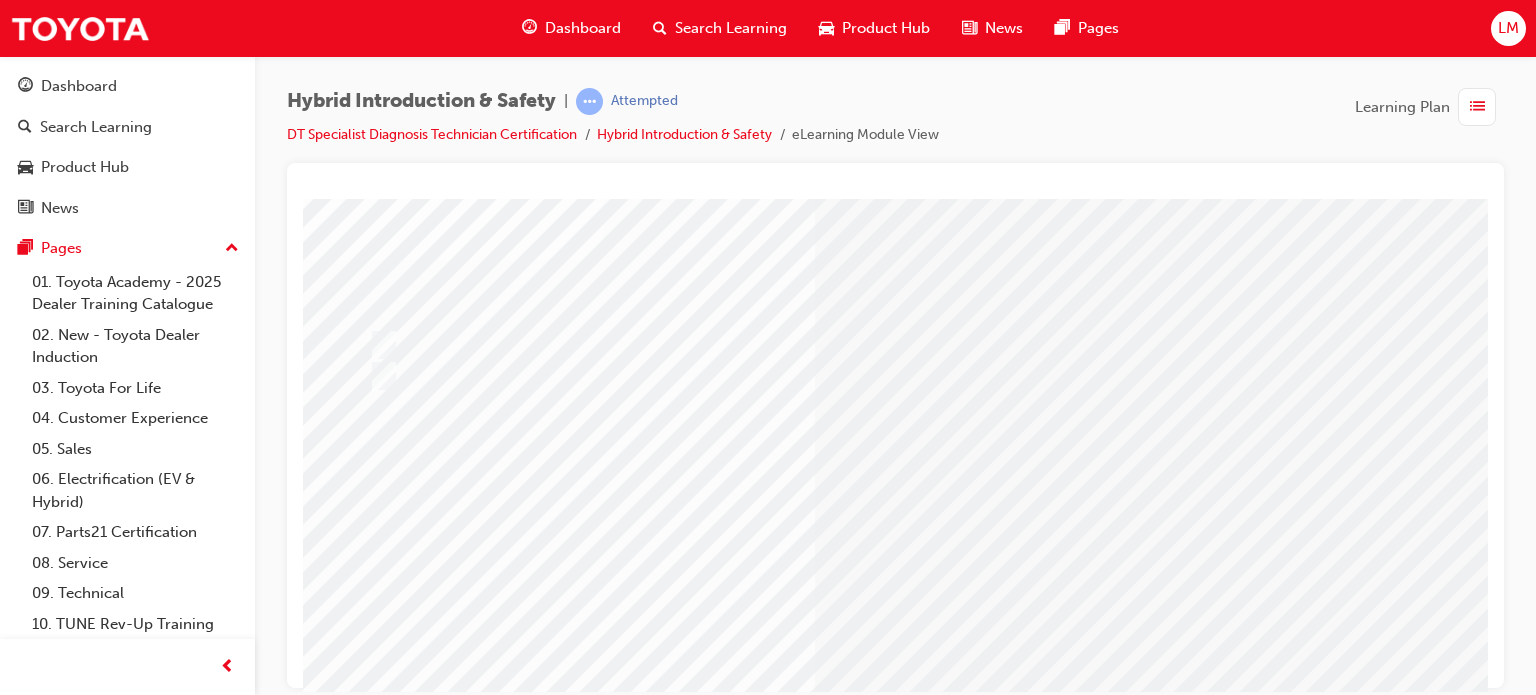 scroll, scrollTop: 200, scrollLeft: 0, axis: vertical 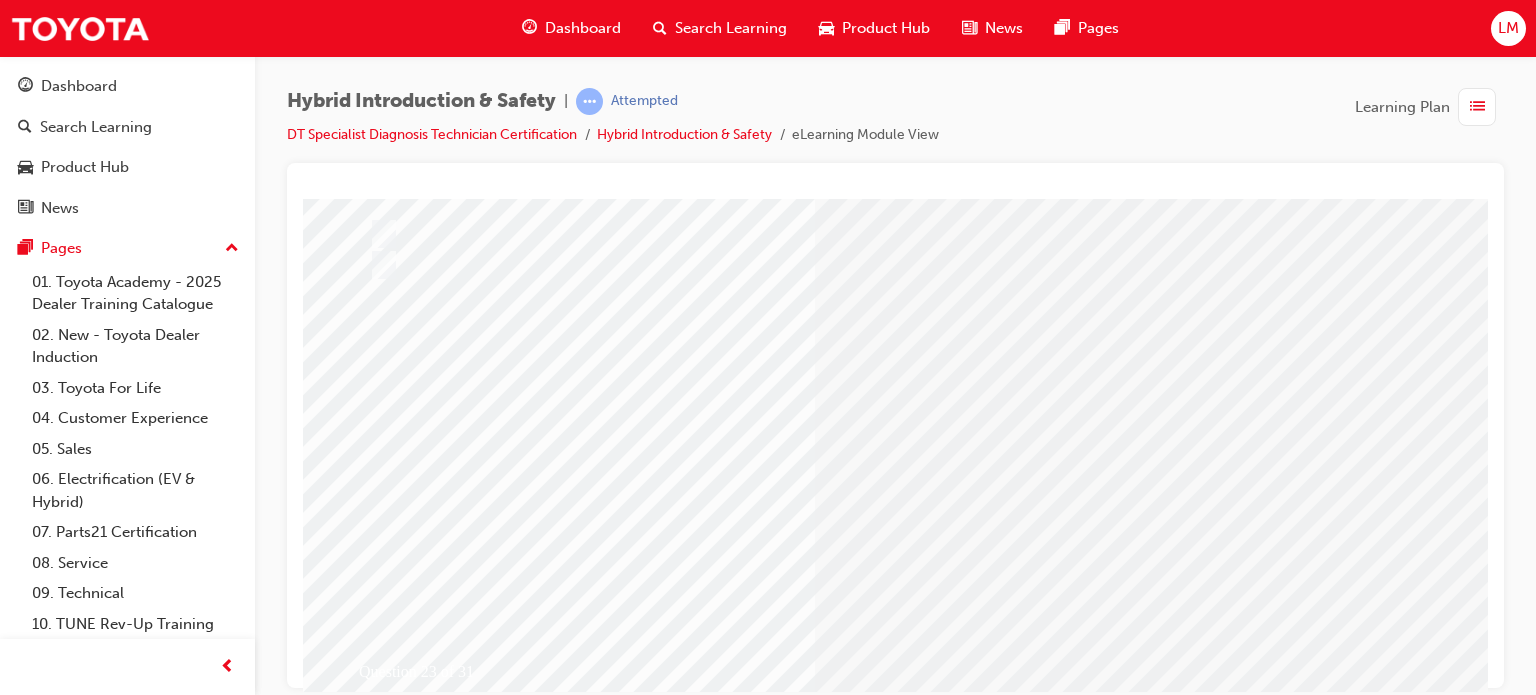 click at bounding box center [635, 2494] 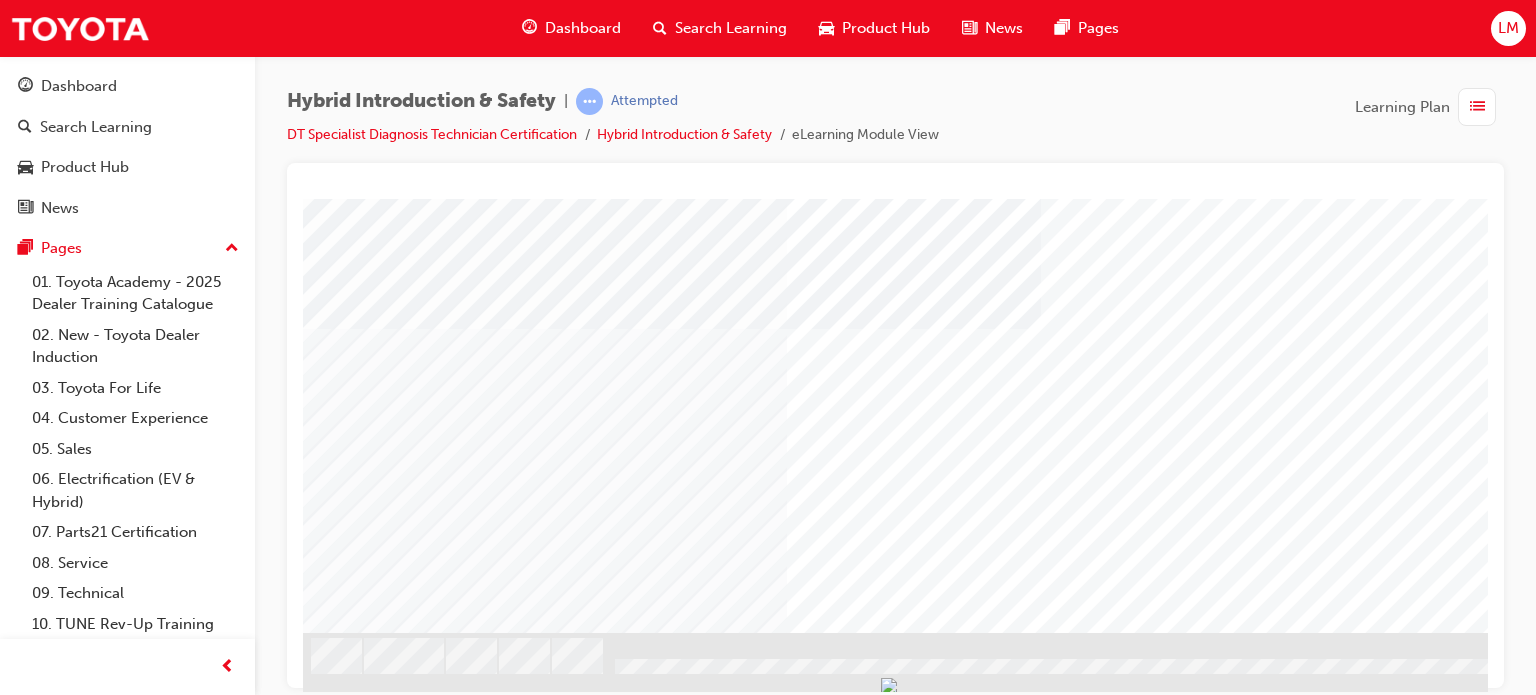 scroll, scrollTop: 0, scrollLeft: 0, axis: both 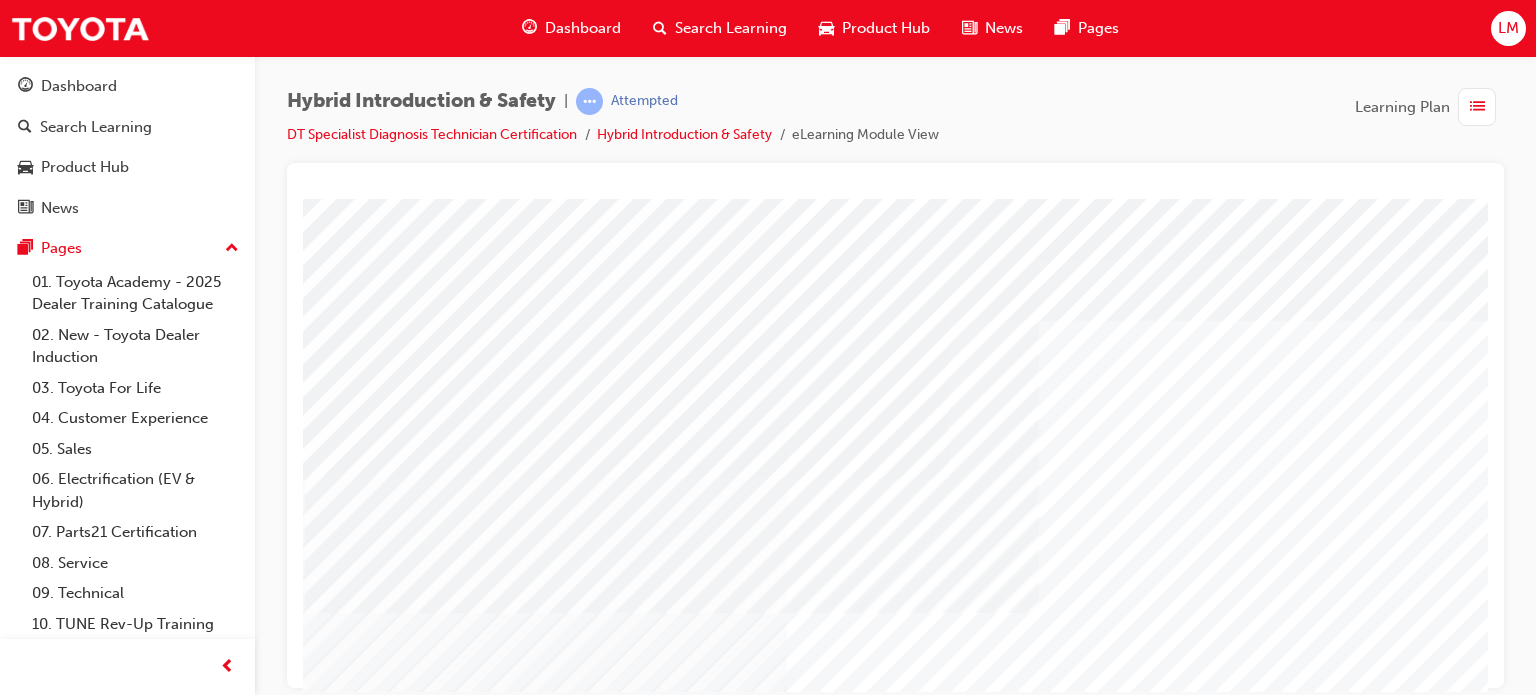 drag, startPoint x: 1154, startPoint y: 544, endPoint x: 1130, endPoint y: 562, distance: 30 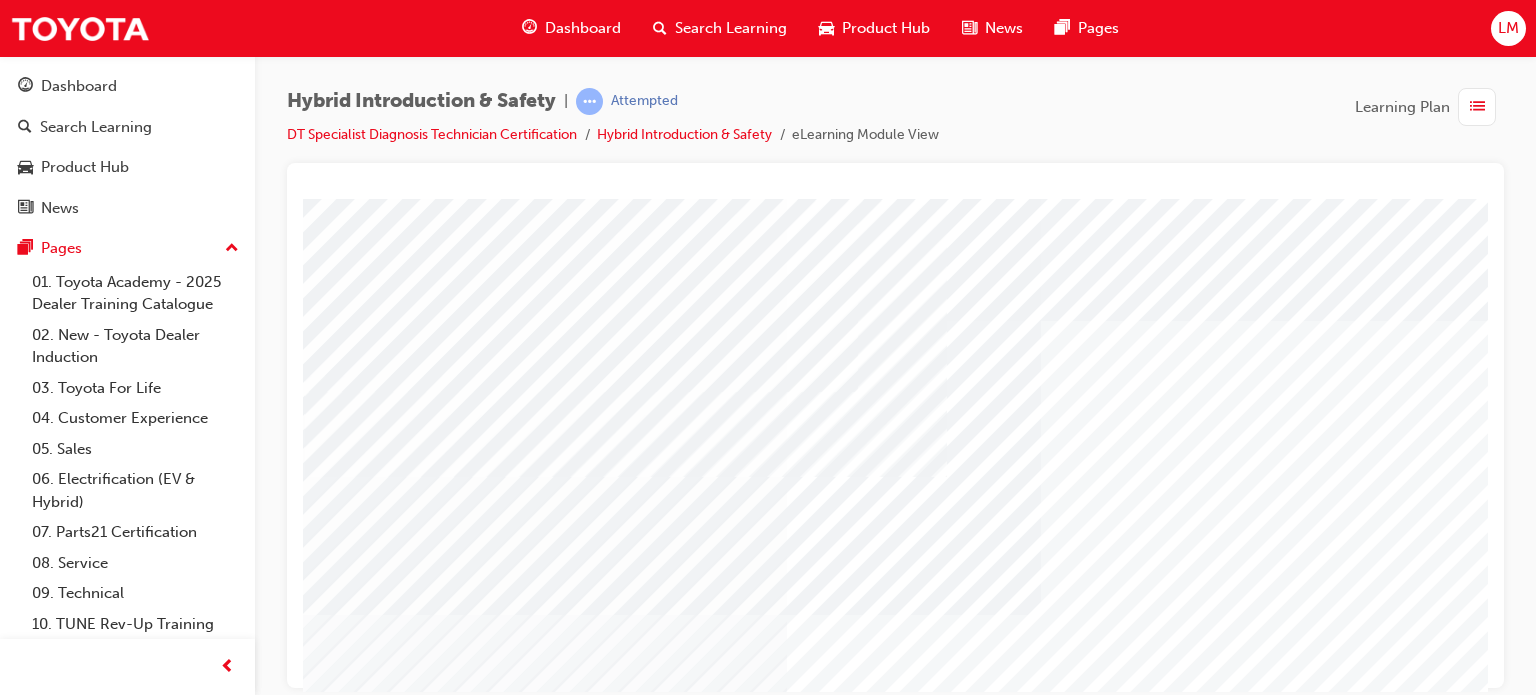 click at bounding box center [626, 2888] 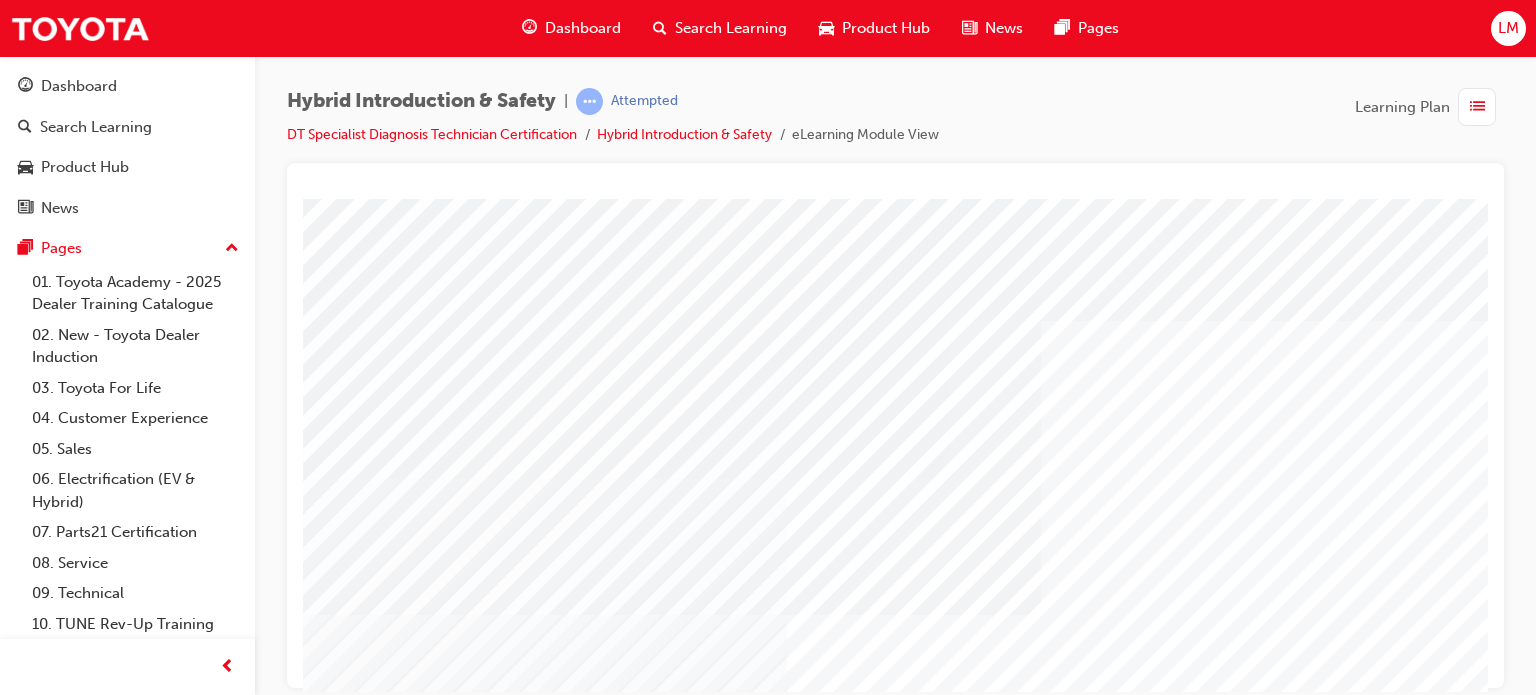 scroll, scrollTop: 286, scrollLeft: 0, axis: vertical 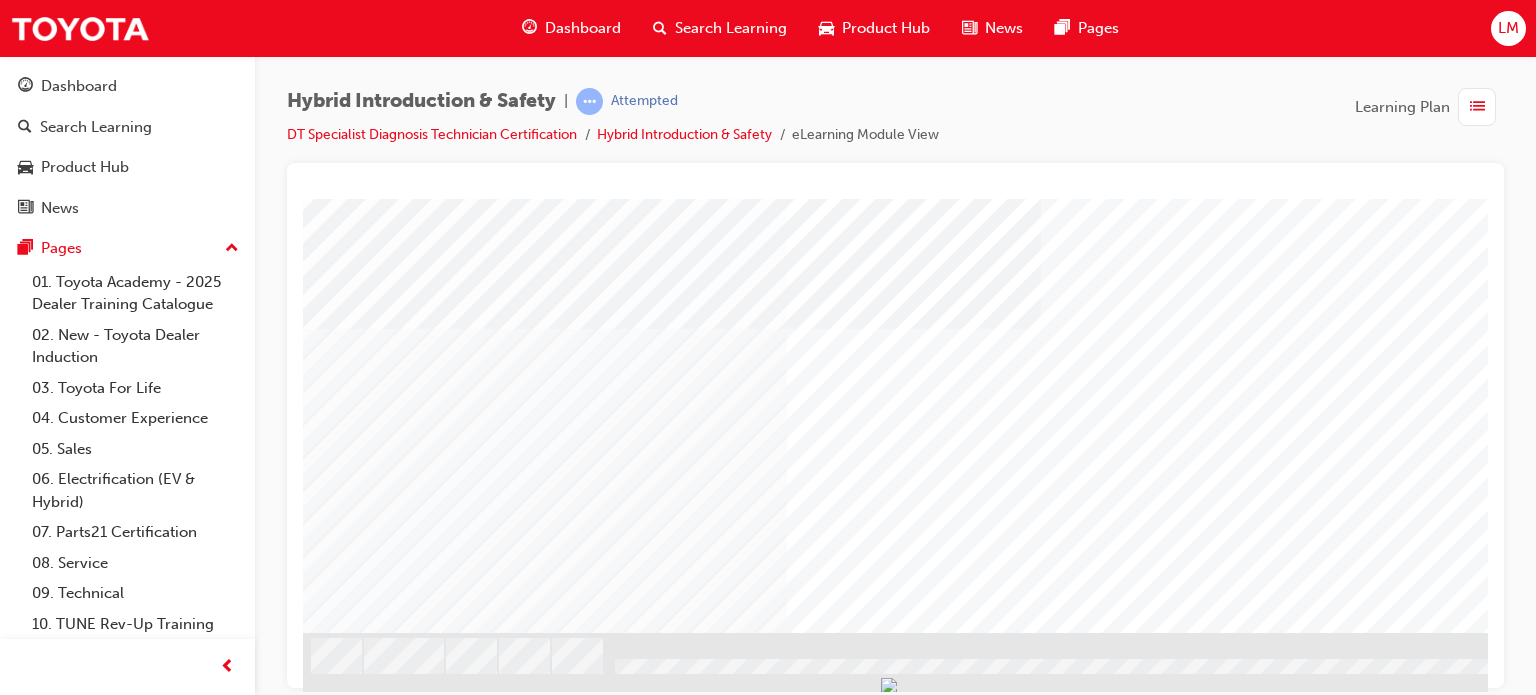 drag, startPoint x: 592, startPoint y: 408, endPoint x: 602, endPoint y: 418, distance: 14.142136 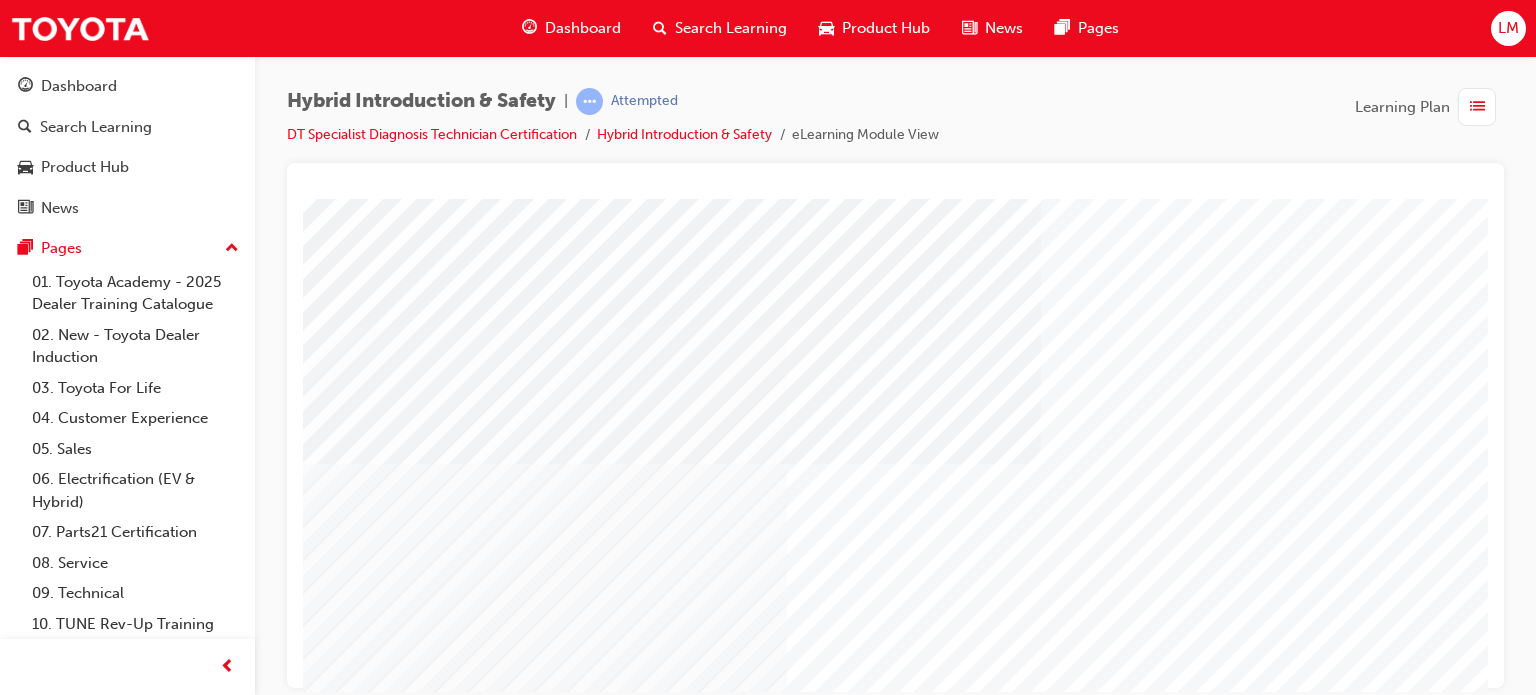 scroll, scrollTop: 186, scrollLeft: 0, axis: vertical 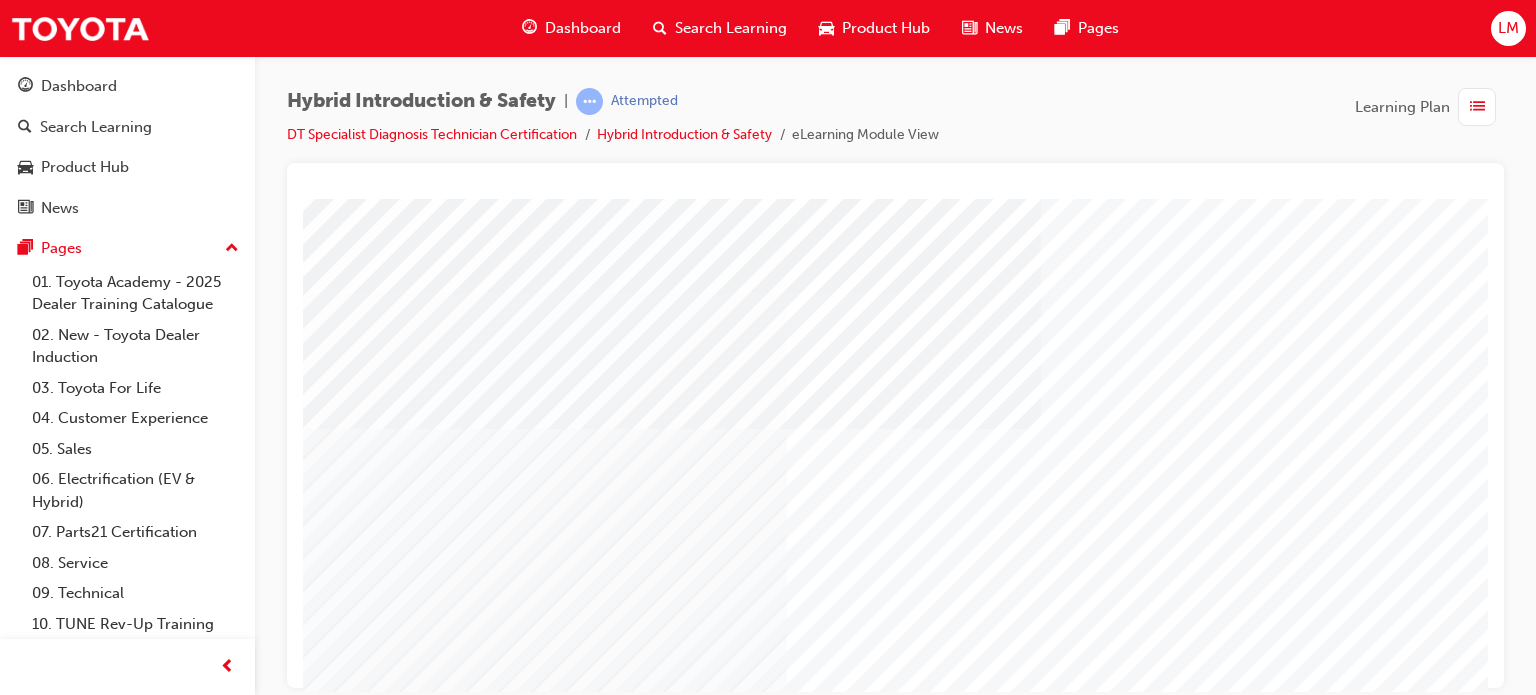 drag, startPoint x: 1380, startPoint y: 509, endPoint x: 1365, endPoint y: 509, distance: 15 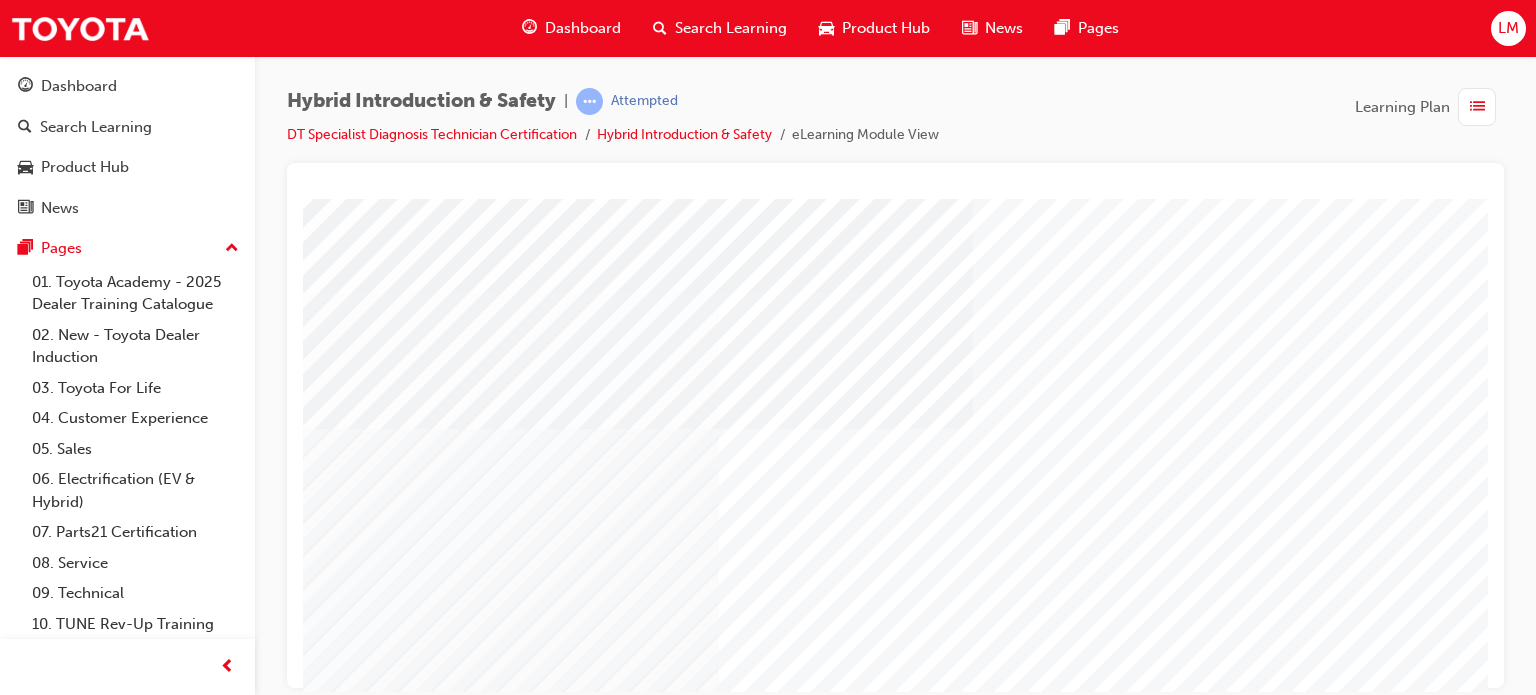 scroll, scrollTop: 186, scrollLeft: 190, axis: both 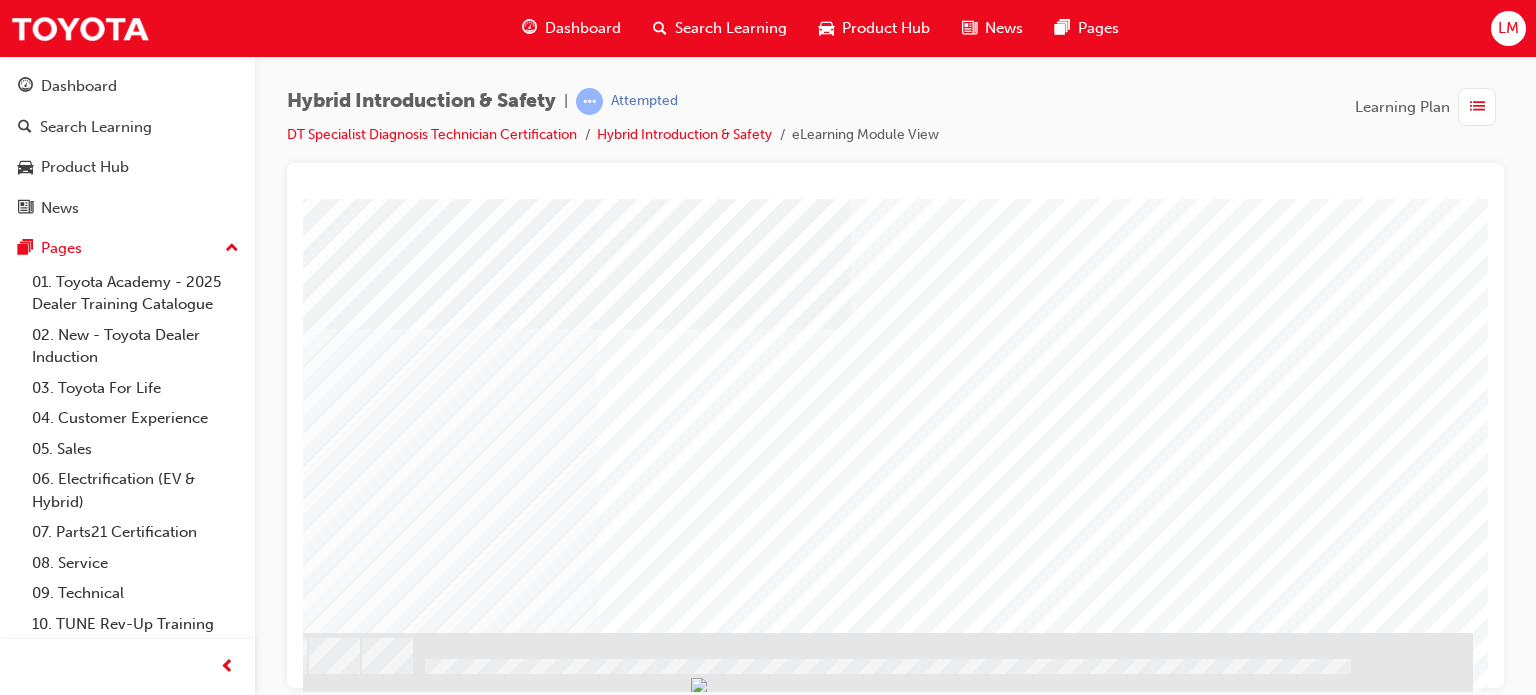 click at bounding box center (176, 2106) 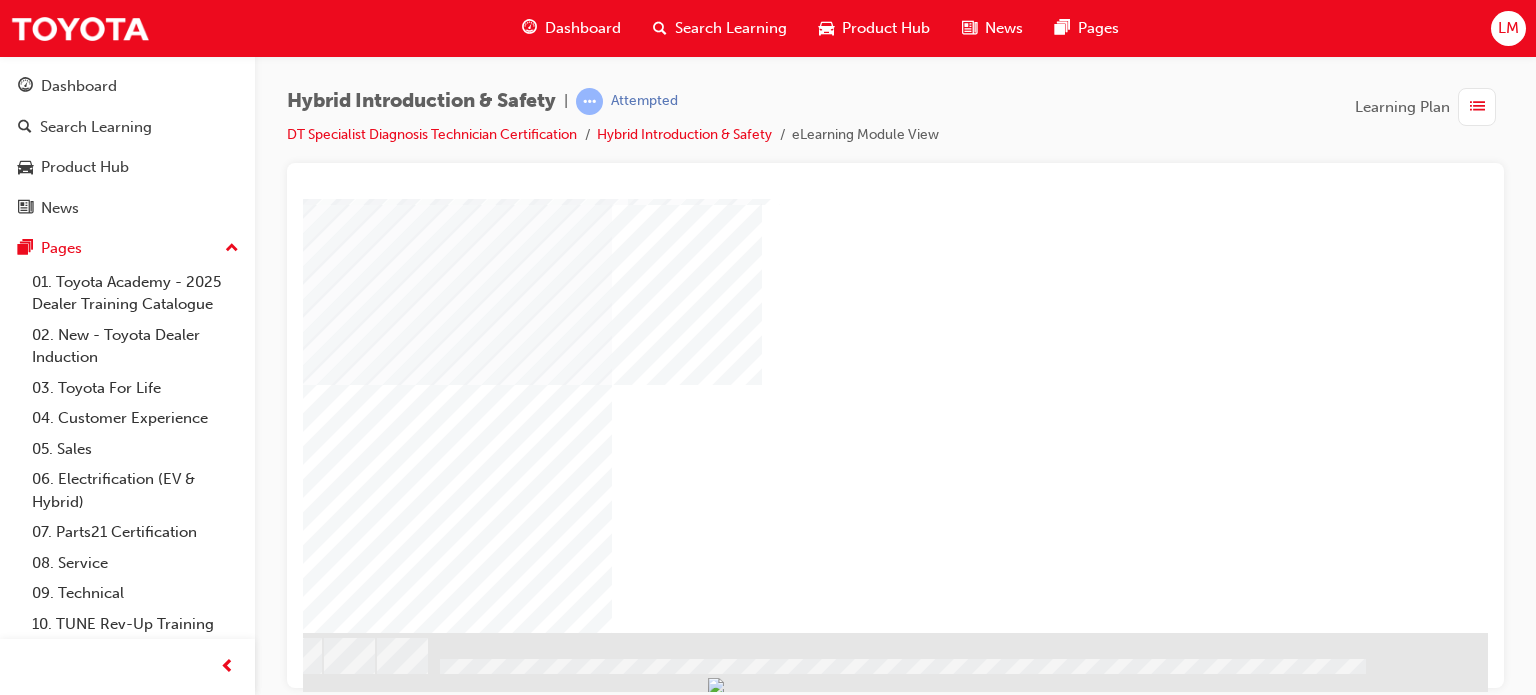scroll, scrollTop: 0, scrollLeft: 0, axis: both 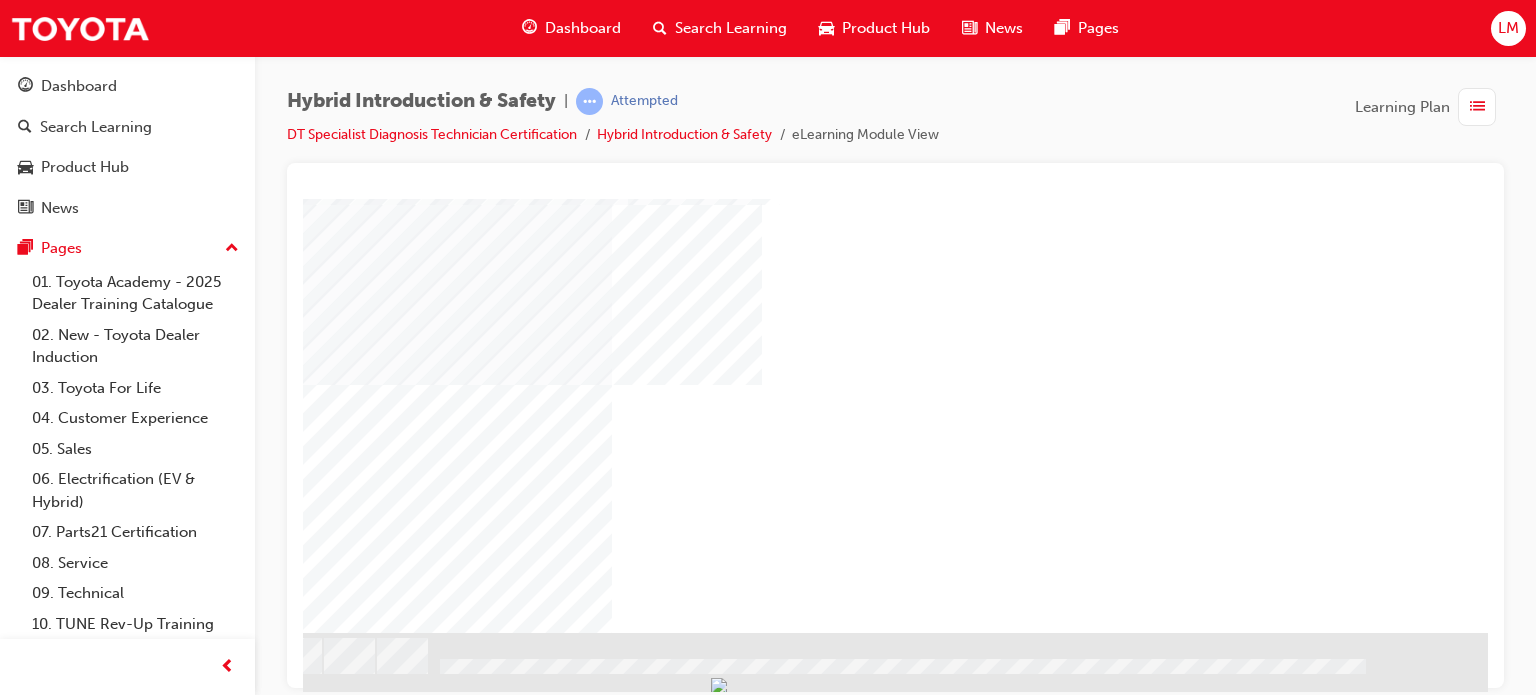 click at bounding box center (191, 816) 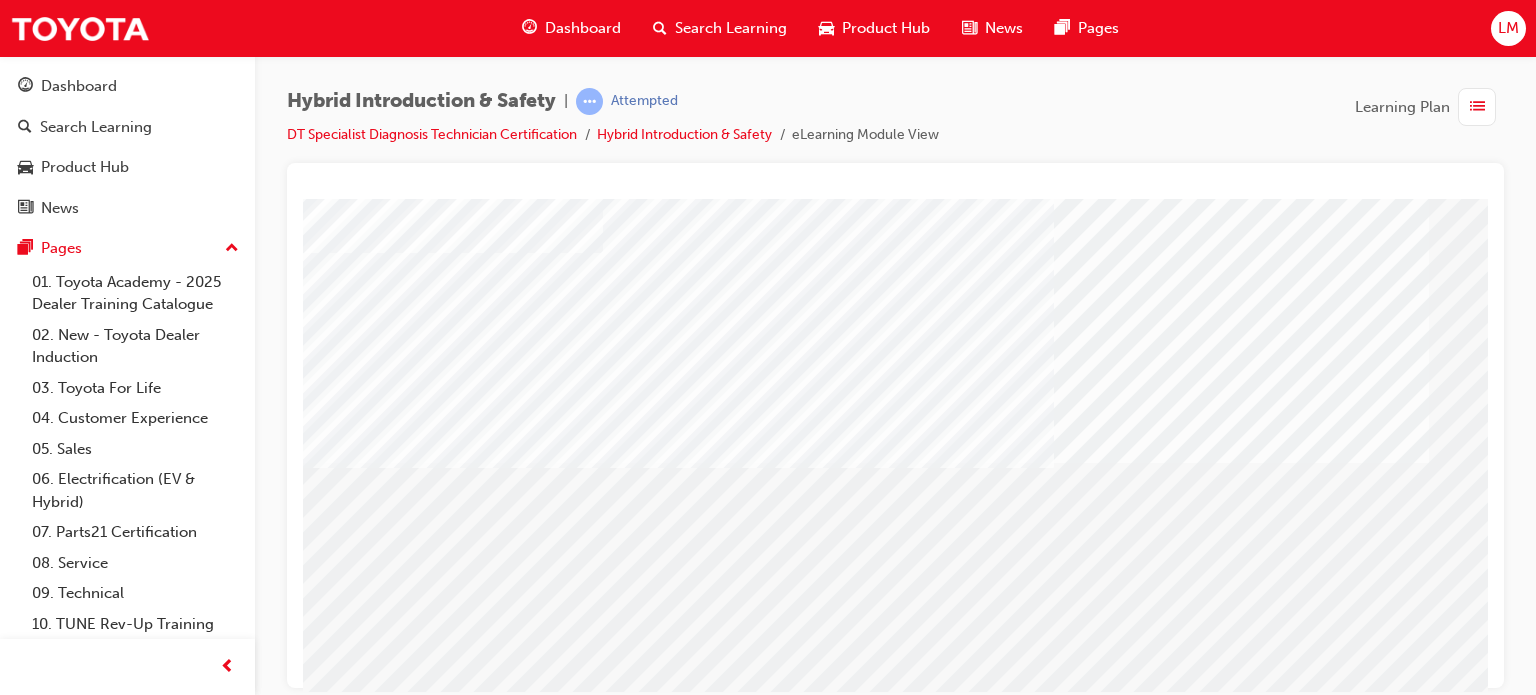 scroll, scrollTop: 286, scrollLeft: 0, axis: vertical 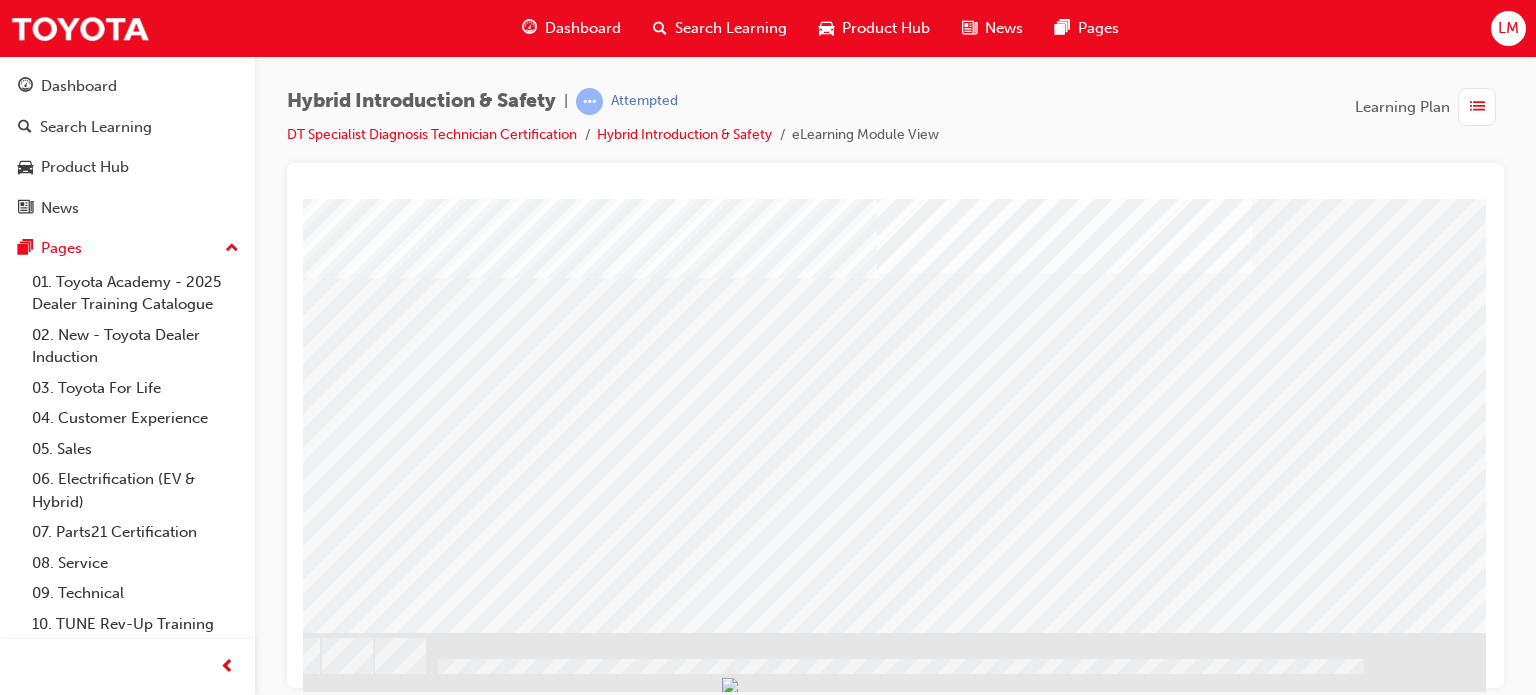 click at bounding box center [189, 1636] 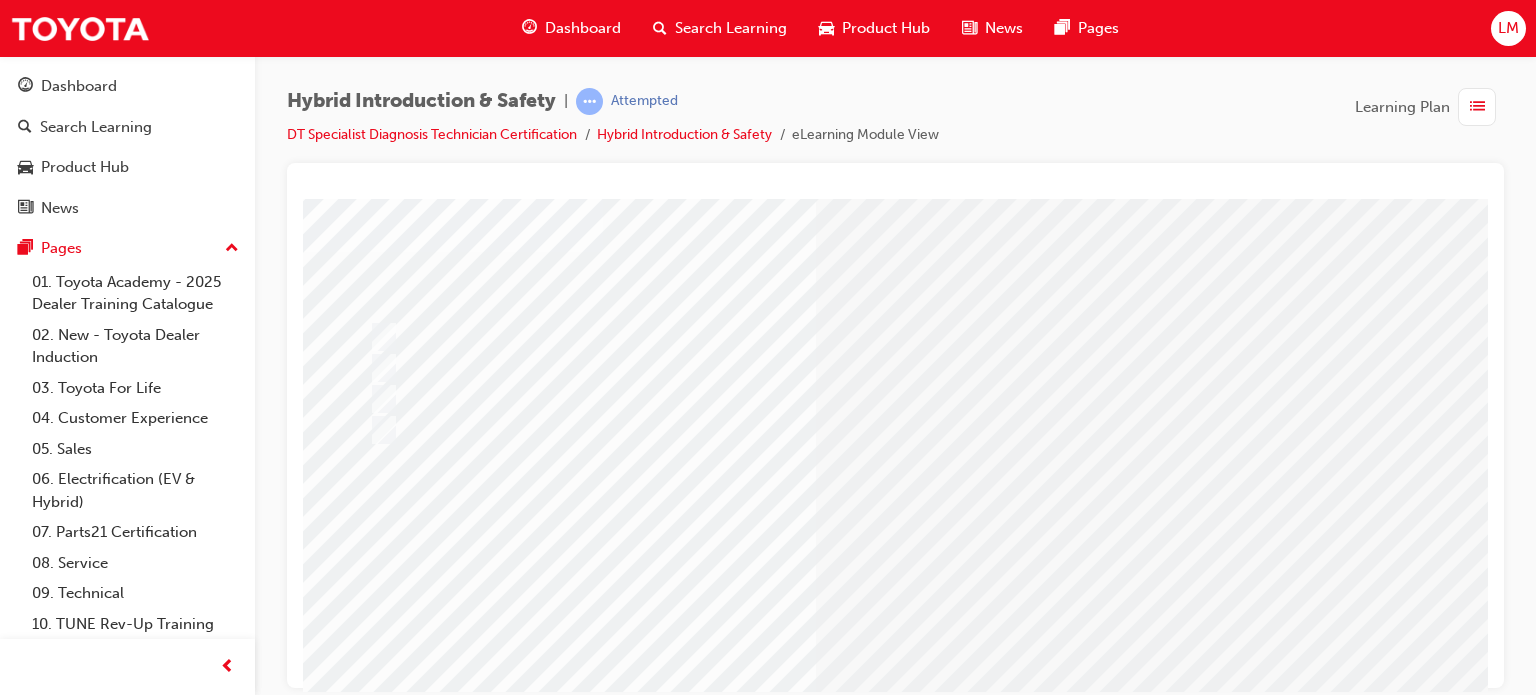 scroll, scrollTop: 86, scrollLeft: 0, axis: vertical 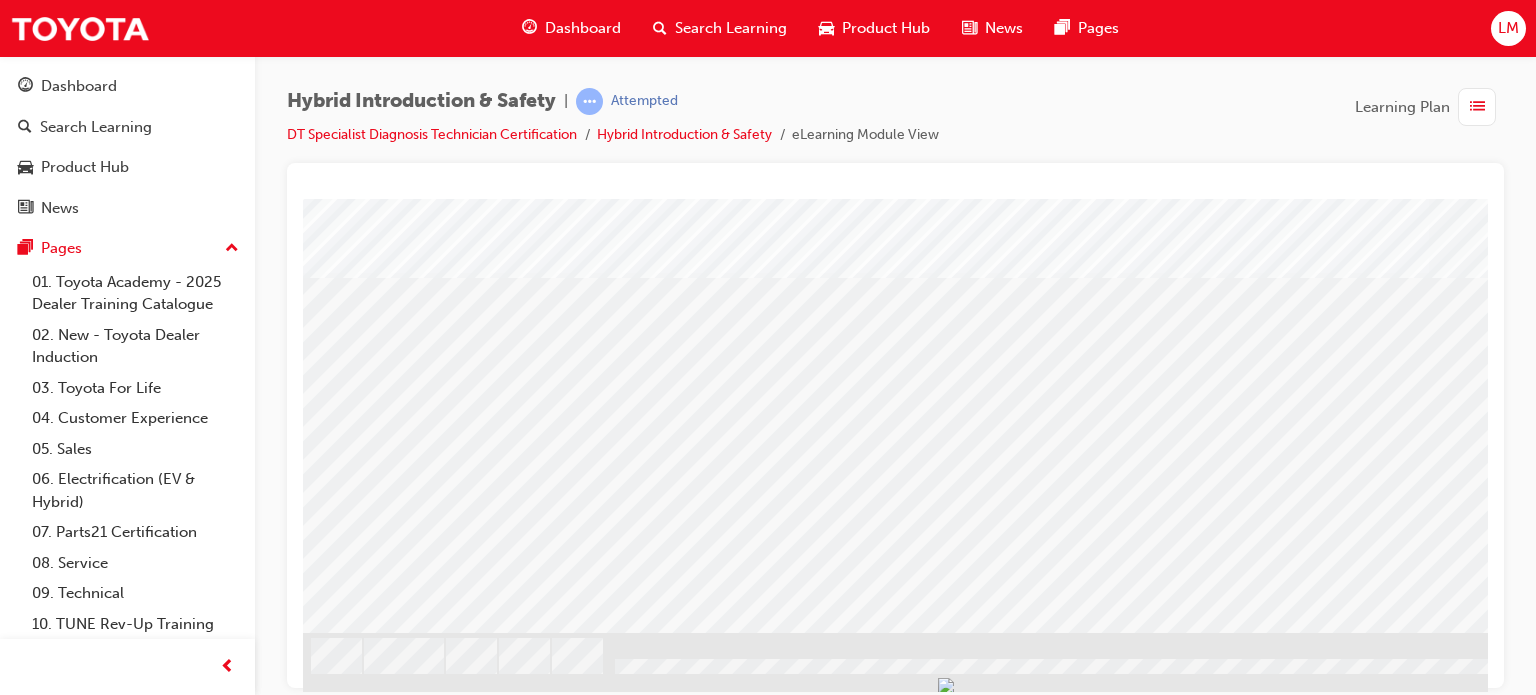 click on "Section Title Page" at bounding box center [983, 294] 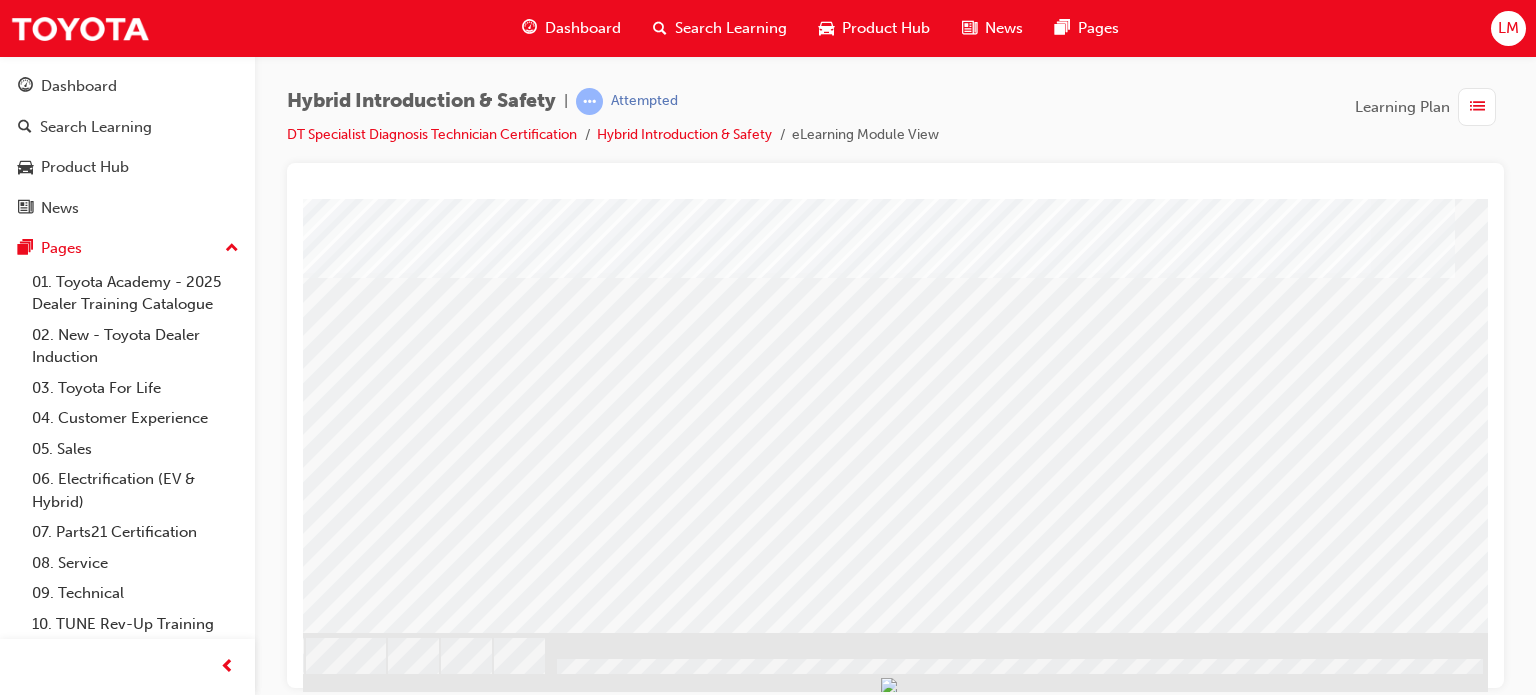 scroll, scrollTop: 286, scrollLeft: 190, axis: both 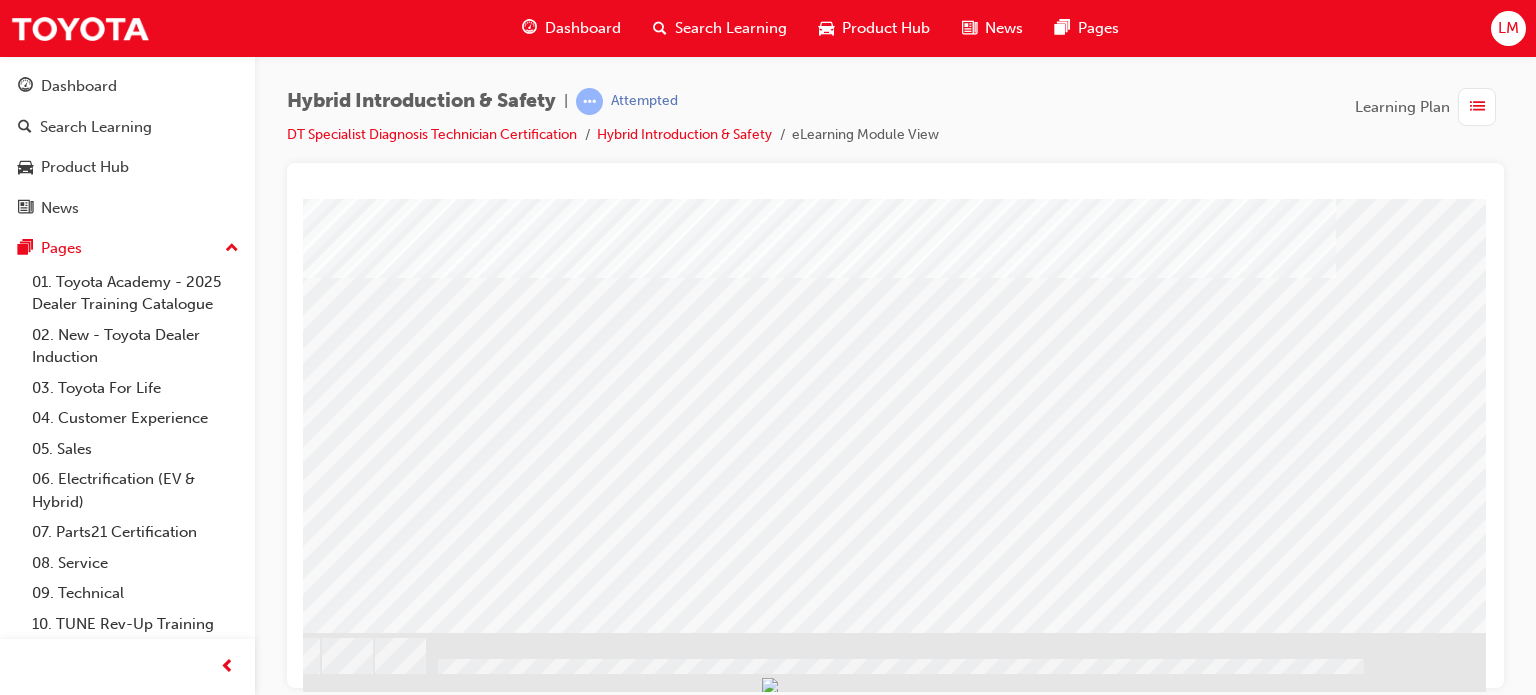 click at bounding box center (189, 1651) 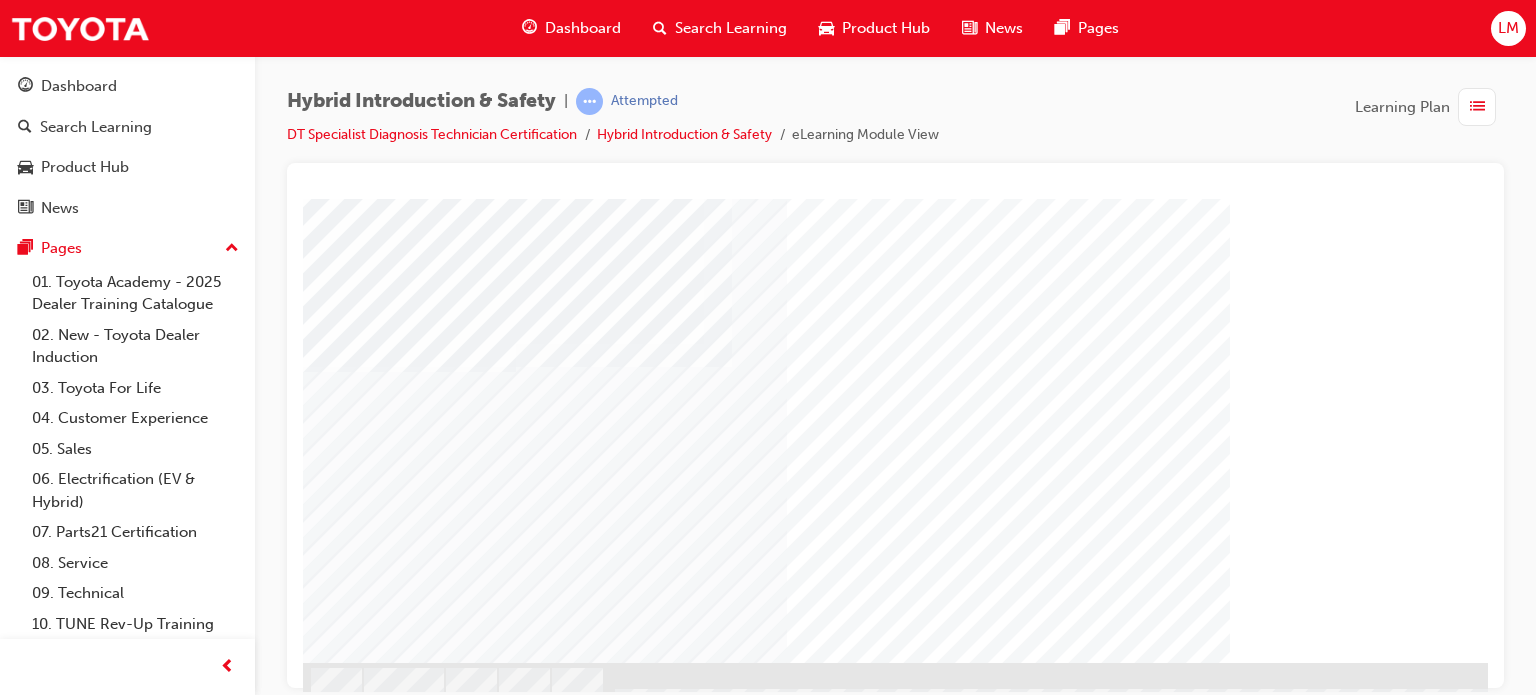 scroll, scrollTop: 286, scrollLeft: 0, axis: vertical 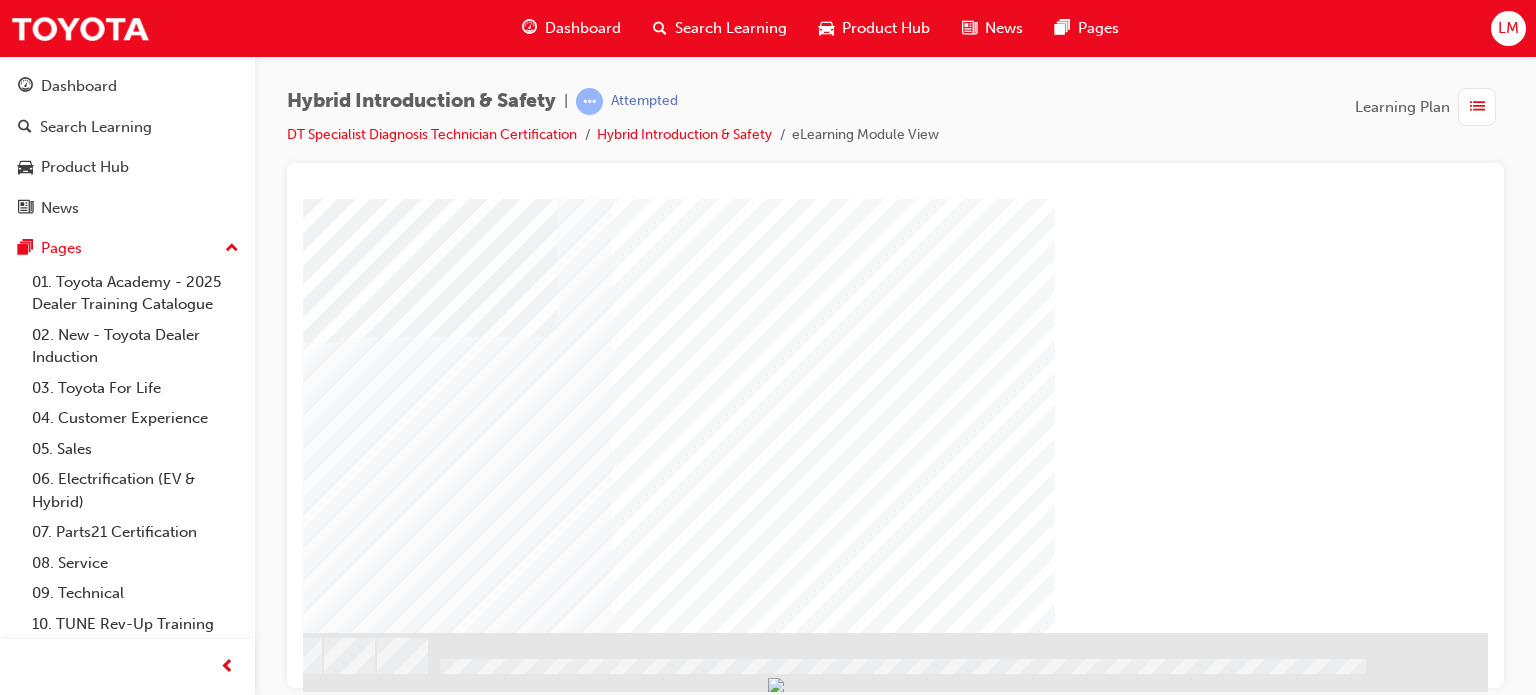 click at bounding box center (191, 1547) 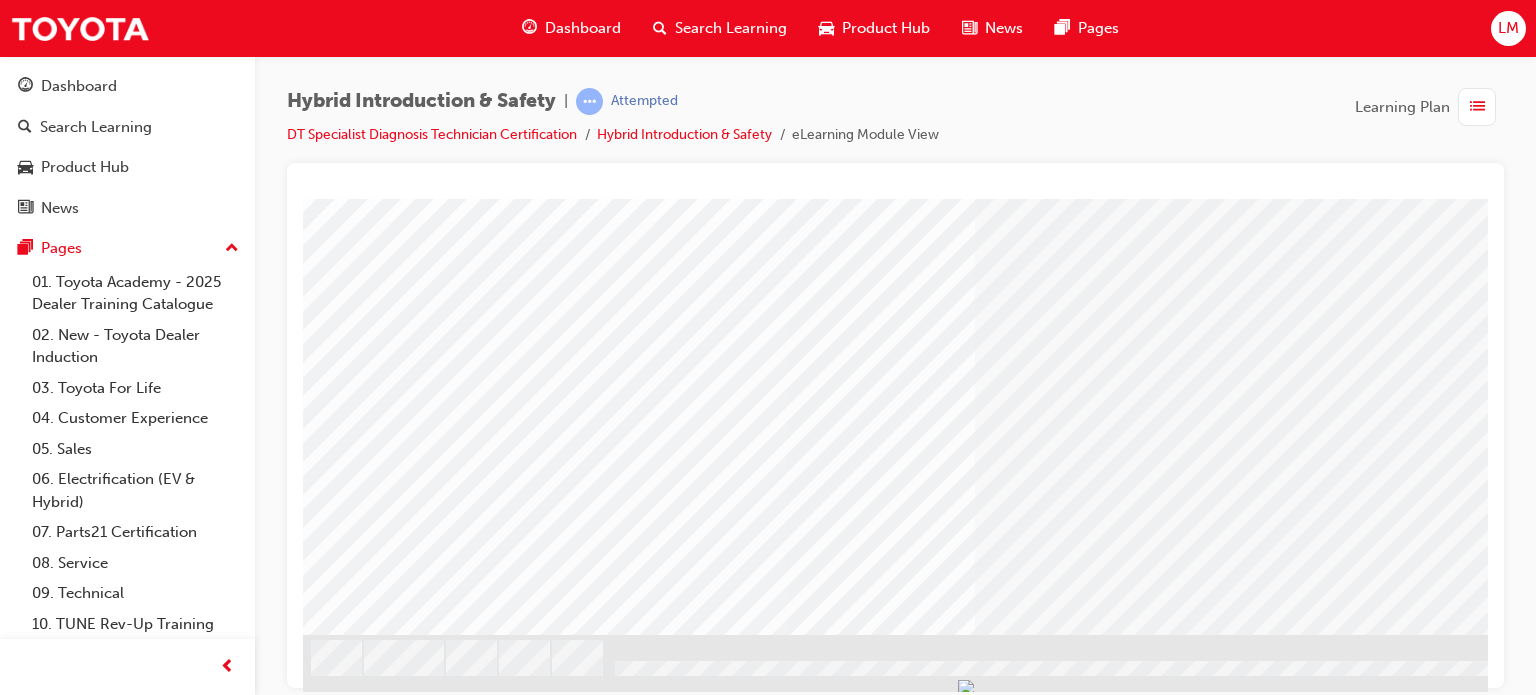 scroll, scrollTop: 286, scrollLeft: 0, axis: vertical 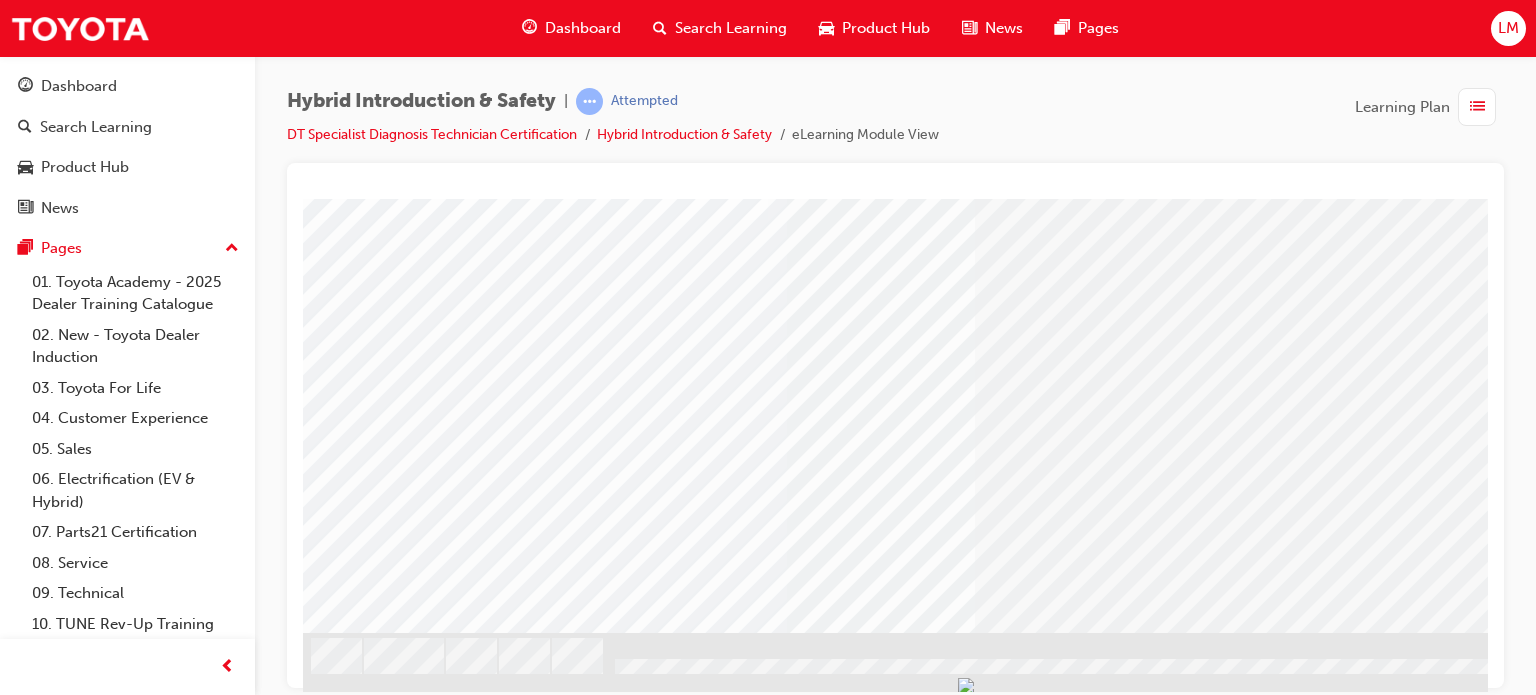 click at bounding box center (366, 3282) 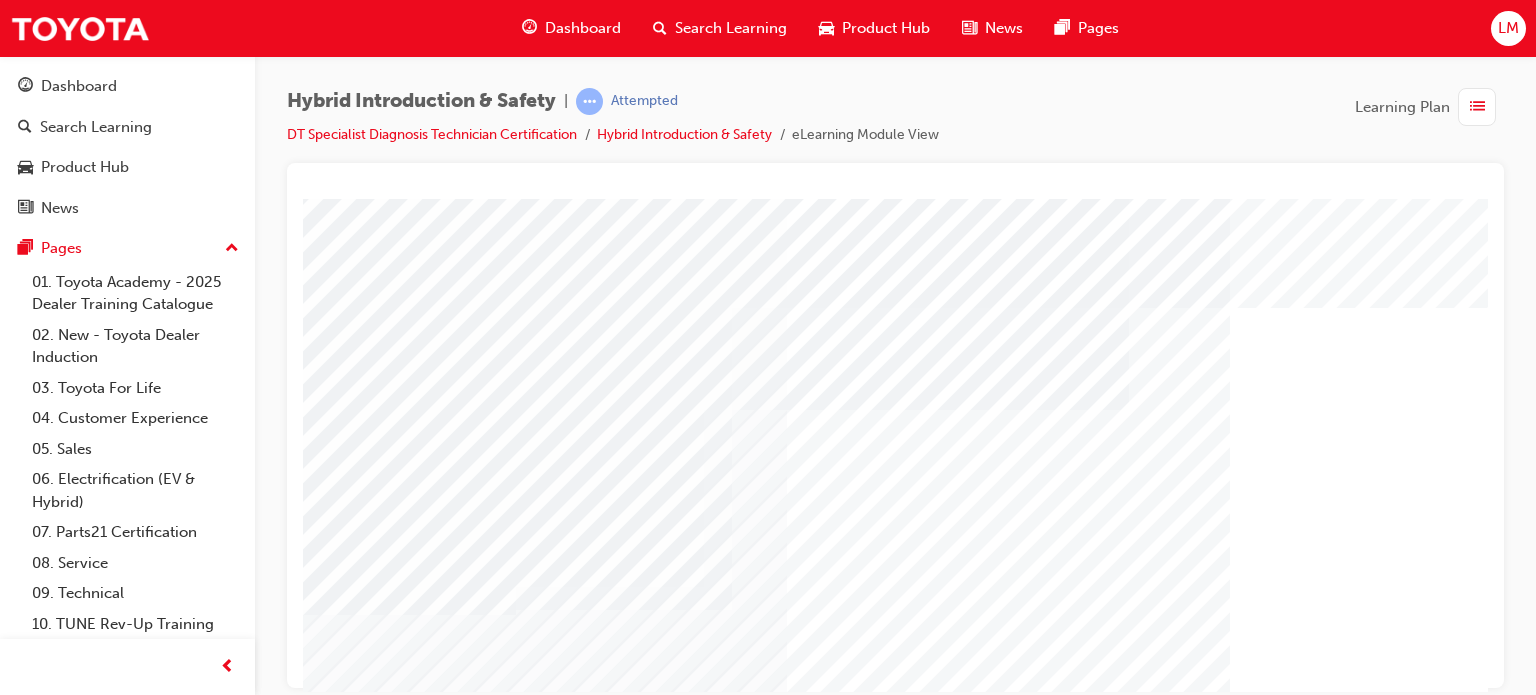 scroll, scrollTop: 286, scrollLeft: 0, axis: vertical 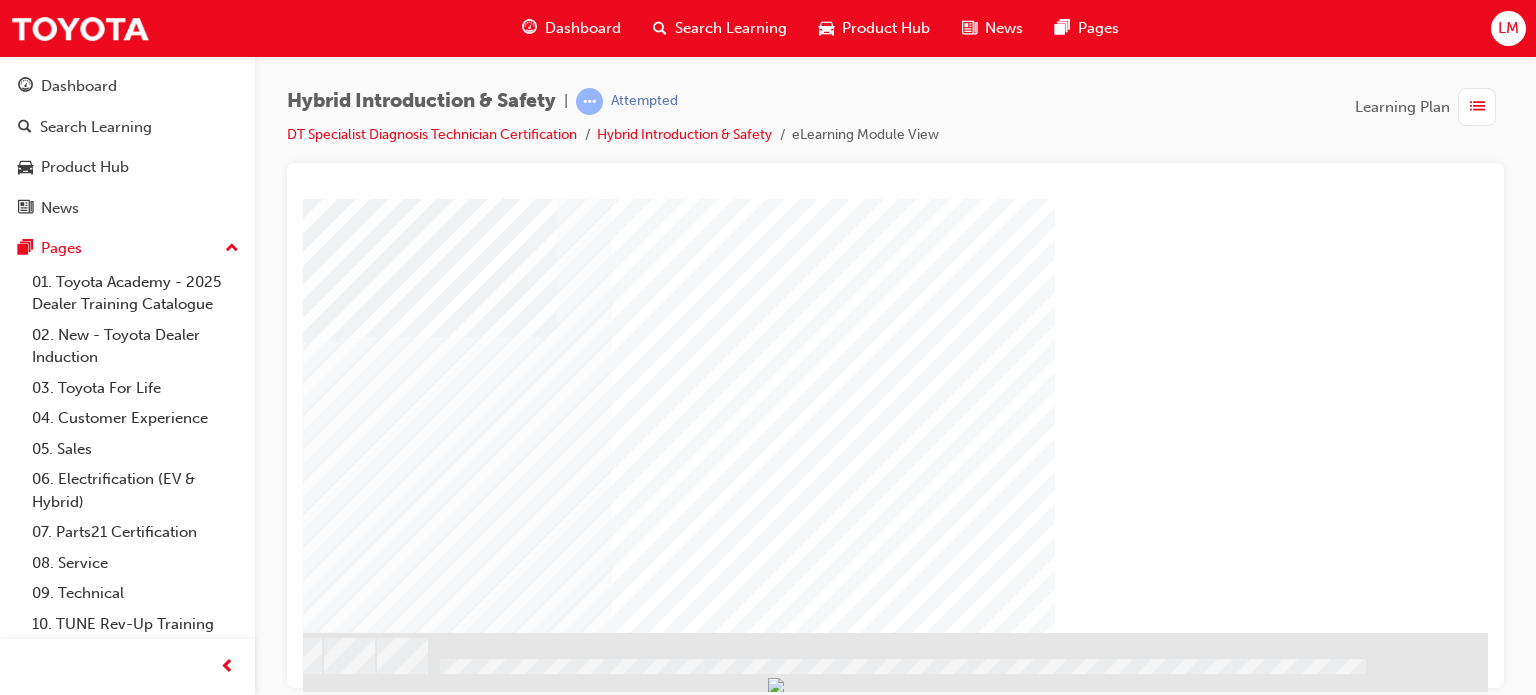 click at bounding box center [191, 1547] 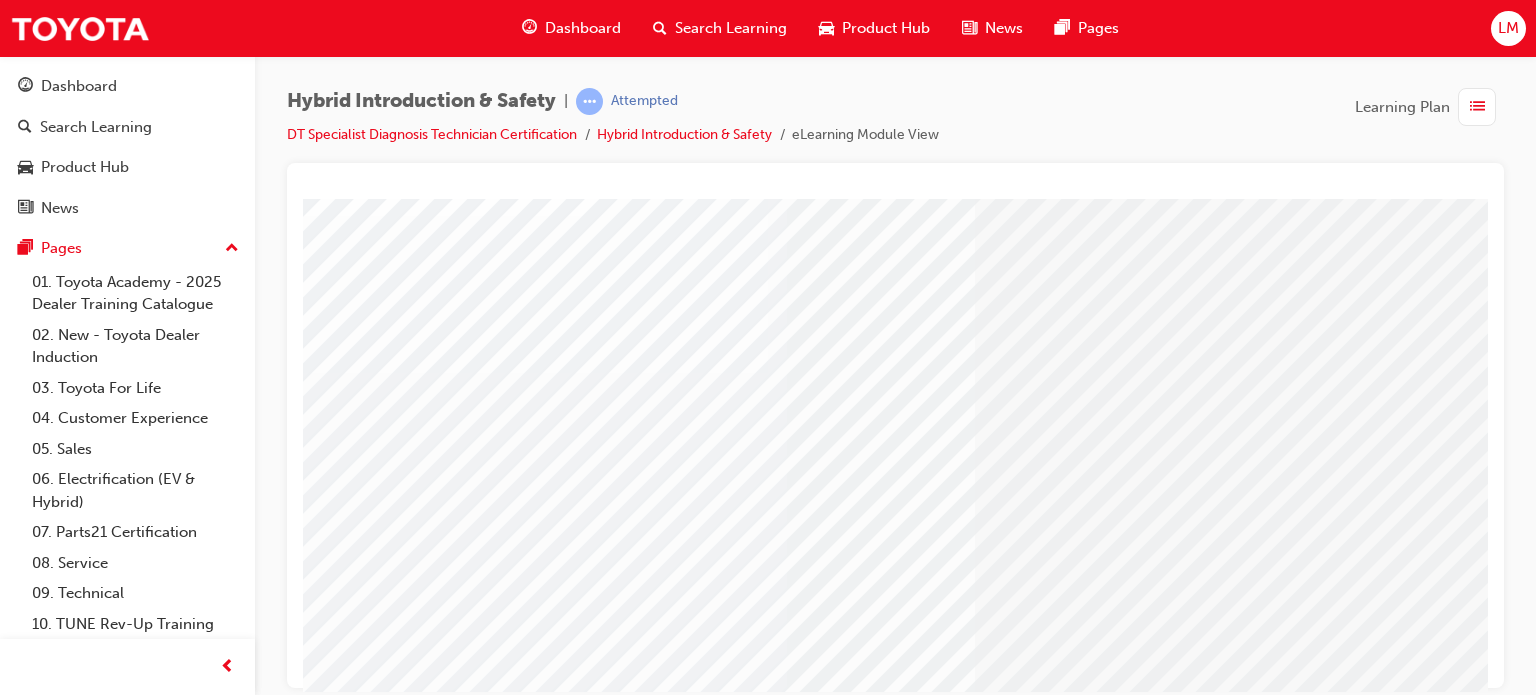 scroll, scrollTop: 286, scrollLeft: 0, axis: vertical 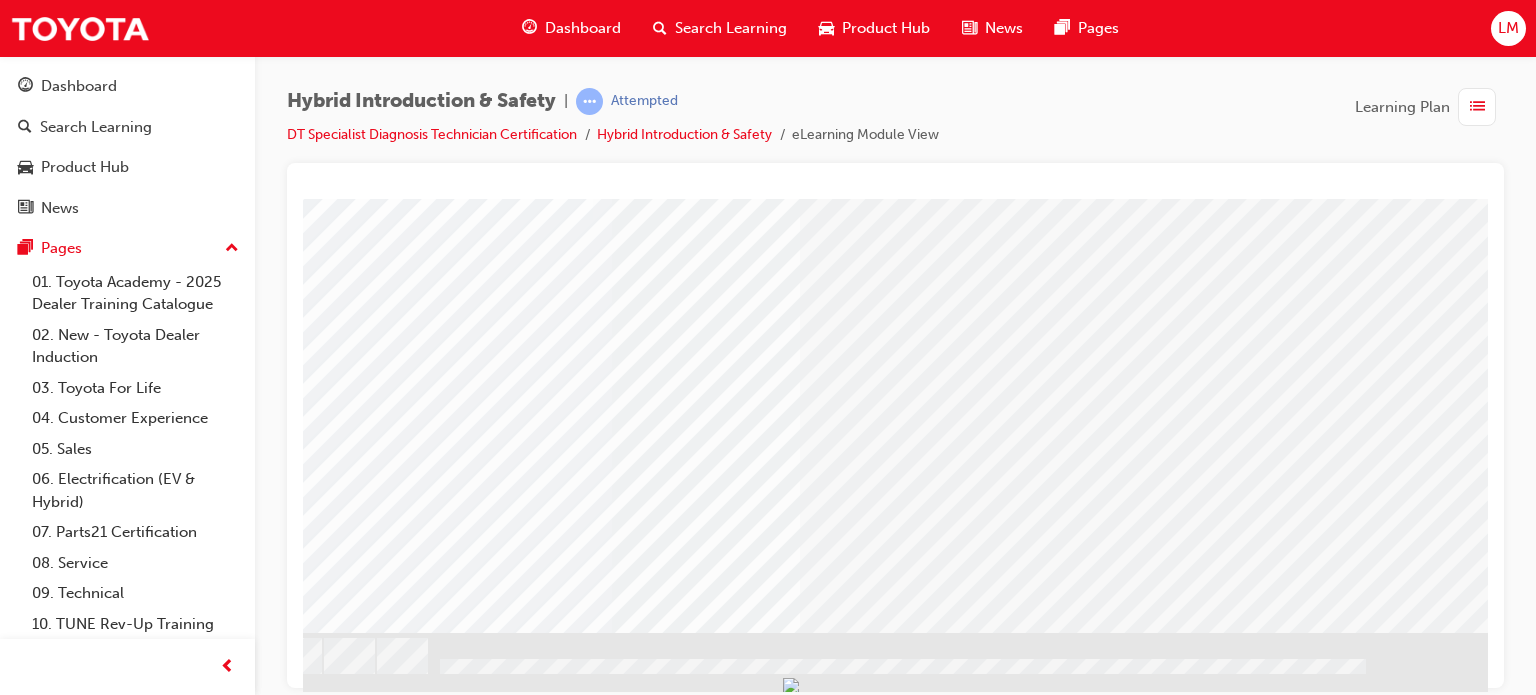 click at bounding box center (191, 1598) 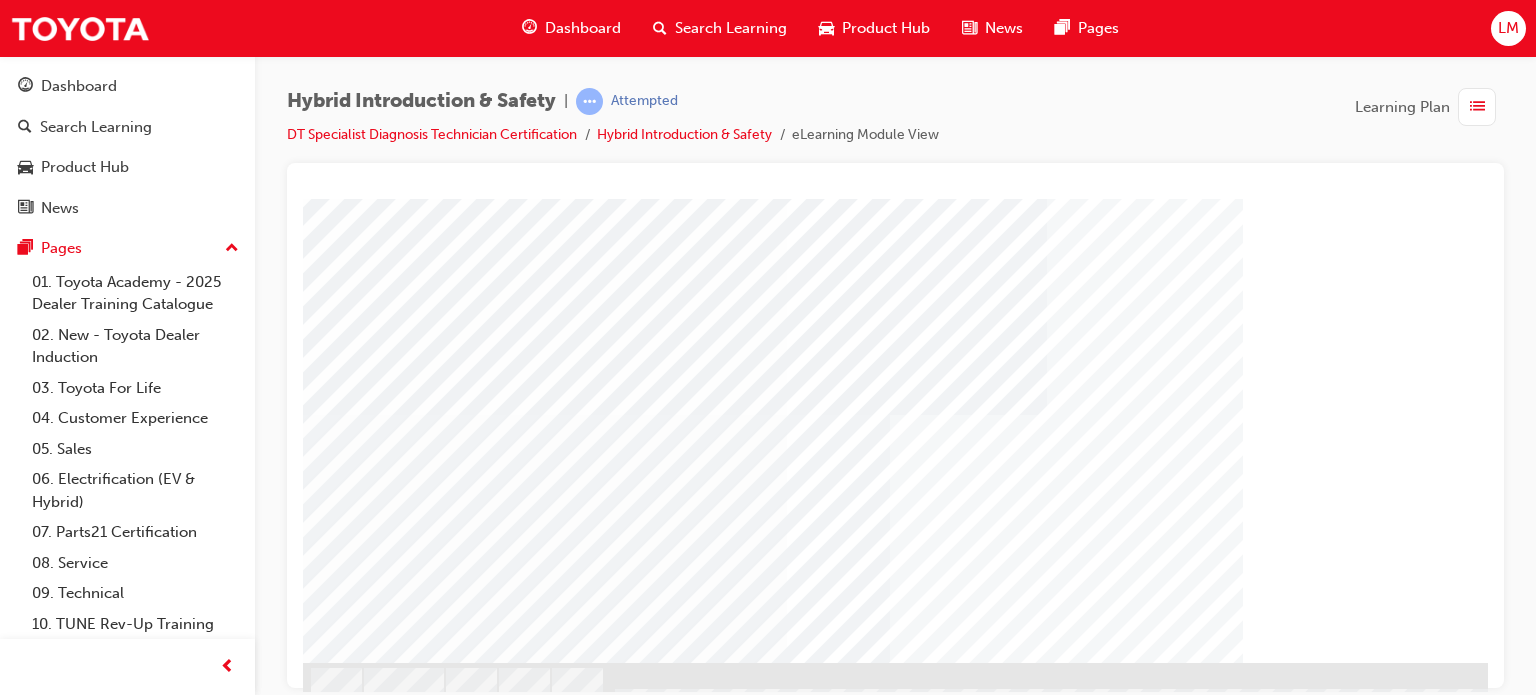 scroll, scrollTop: 286, scrollLeft: 0, axis: vertical 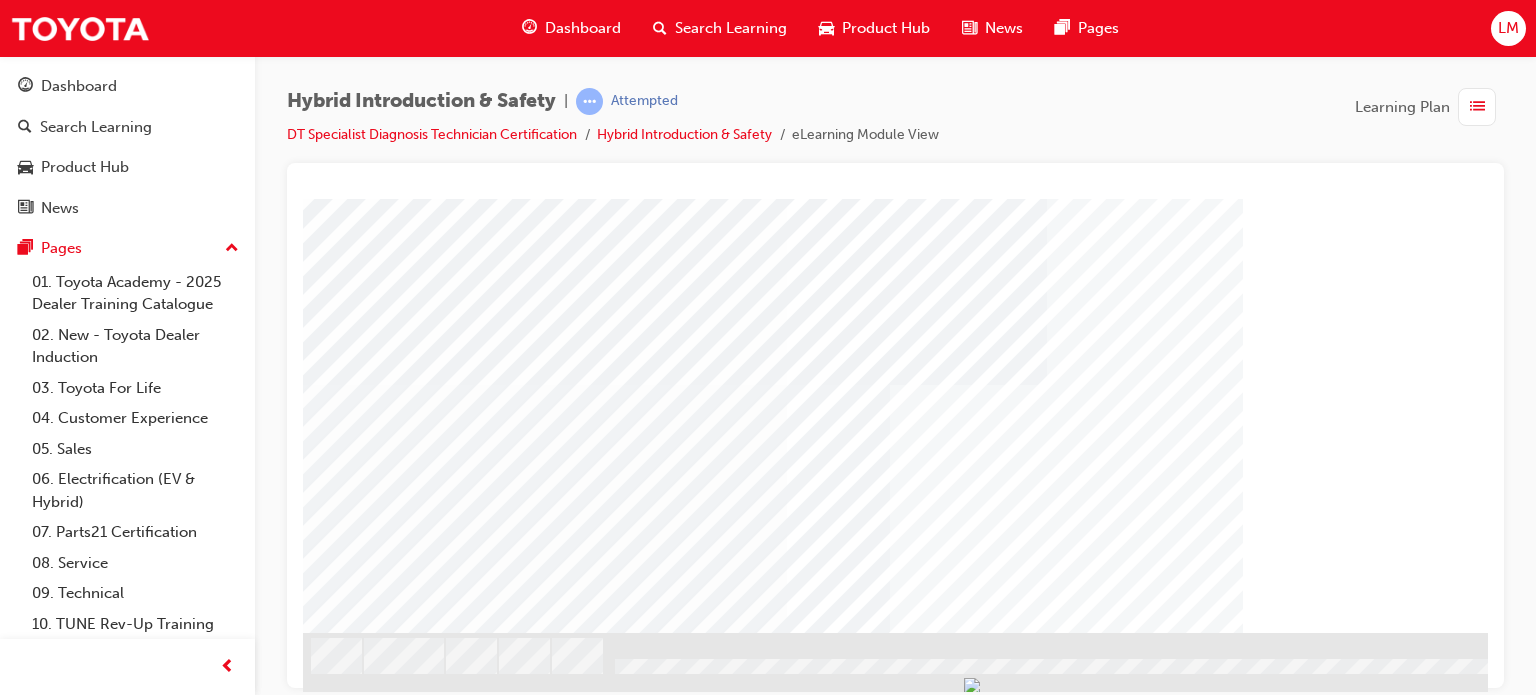 click at bounding box center [393, 2538] 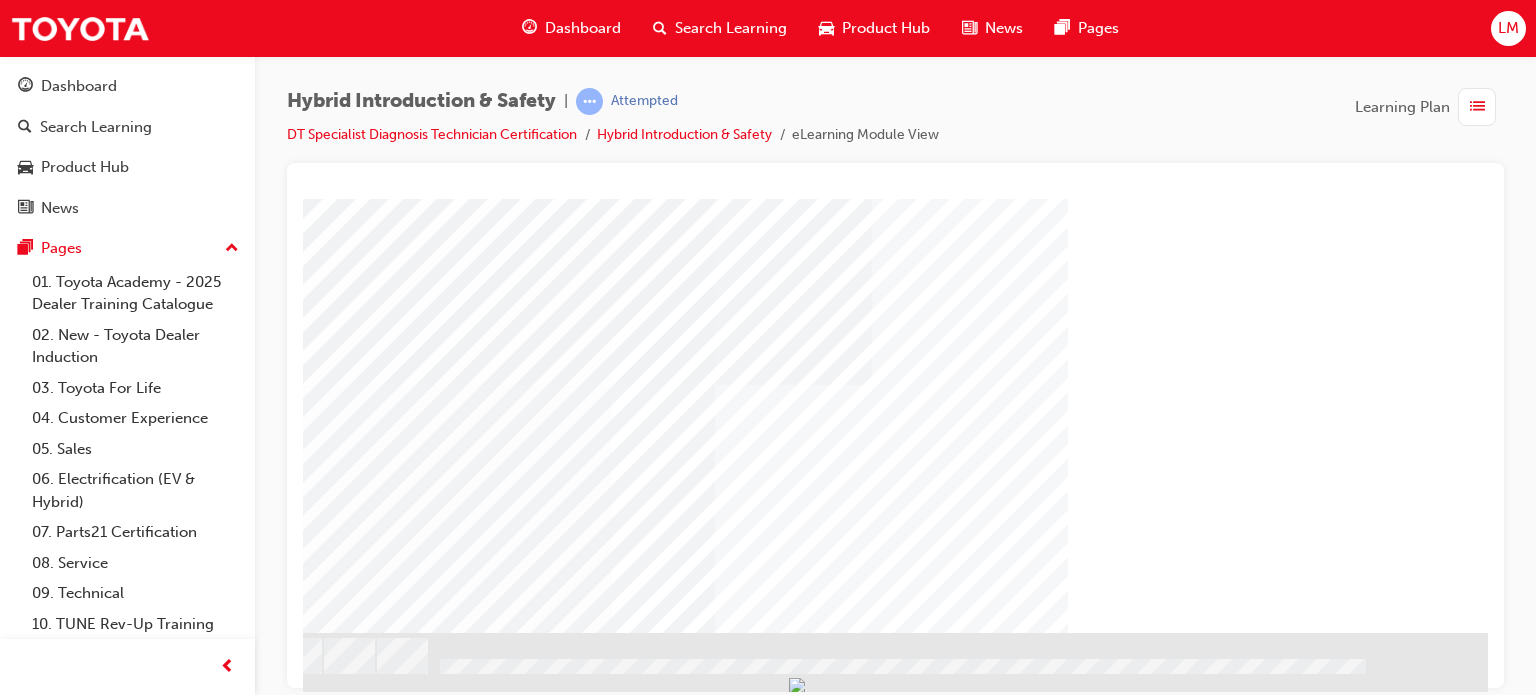 click at bounding box center (191, 1716) 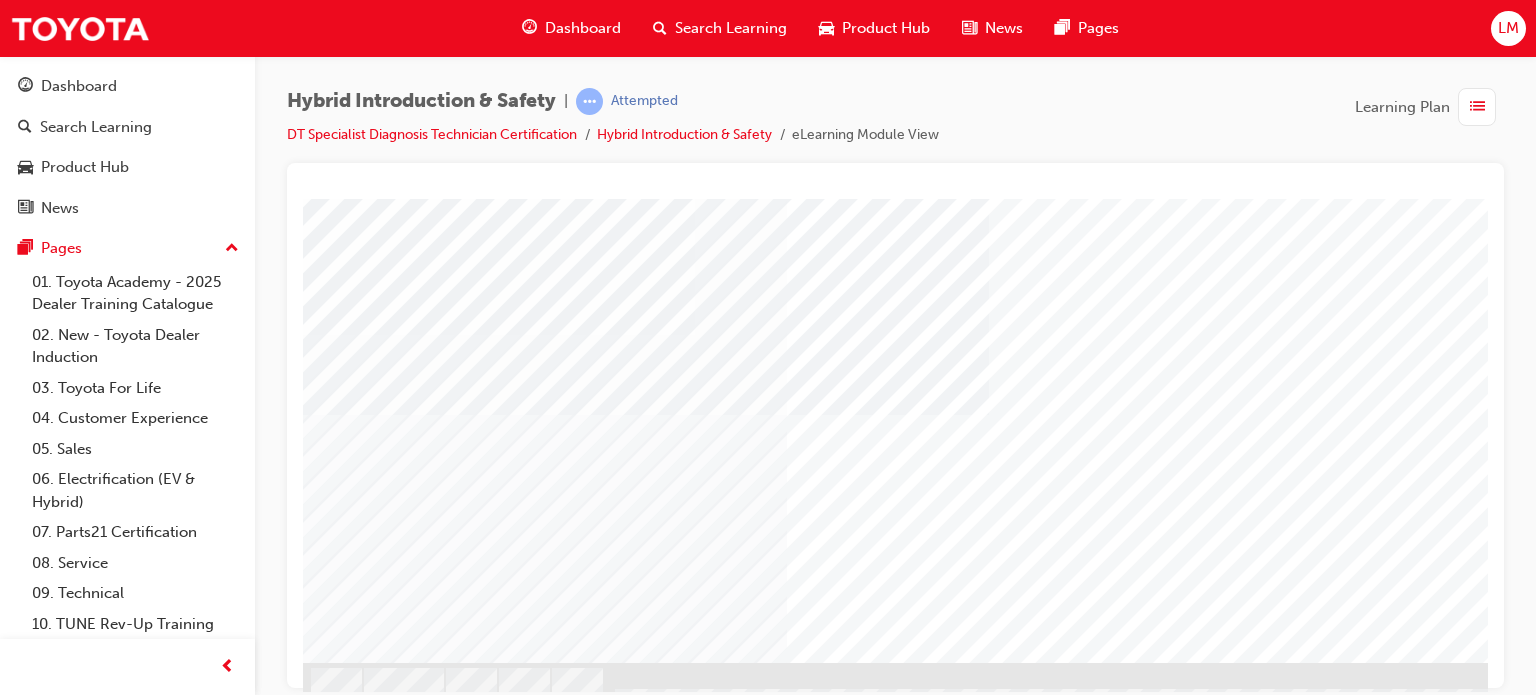 scroll, scrollTop: 286, scrollLeft: 0, axis: vertical 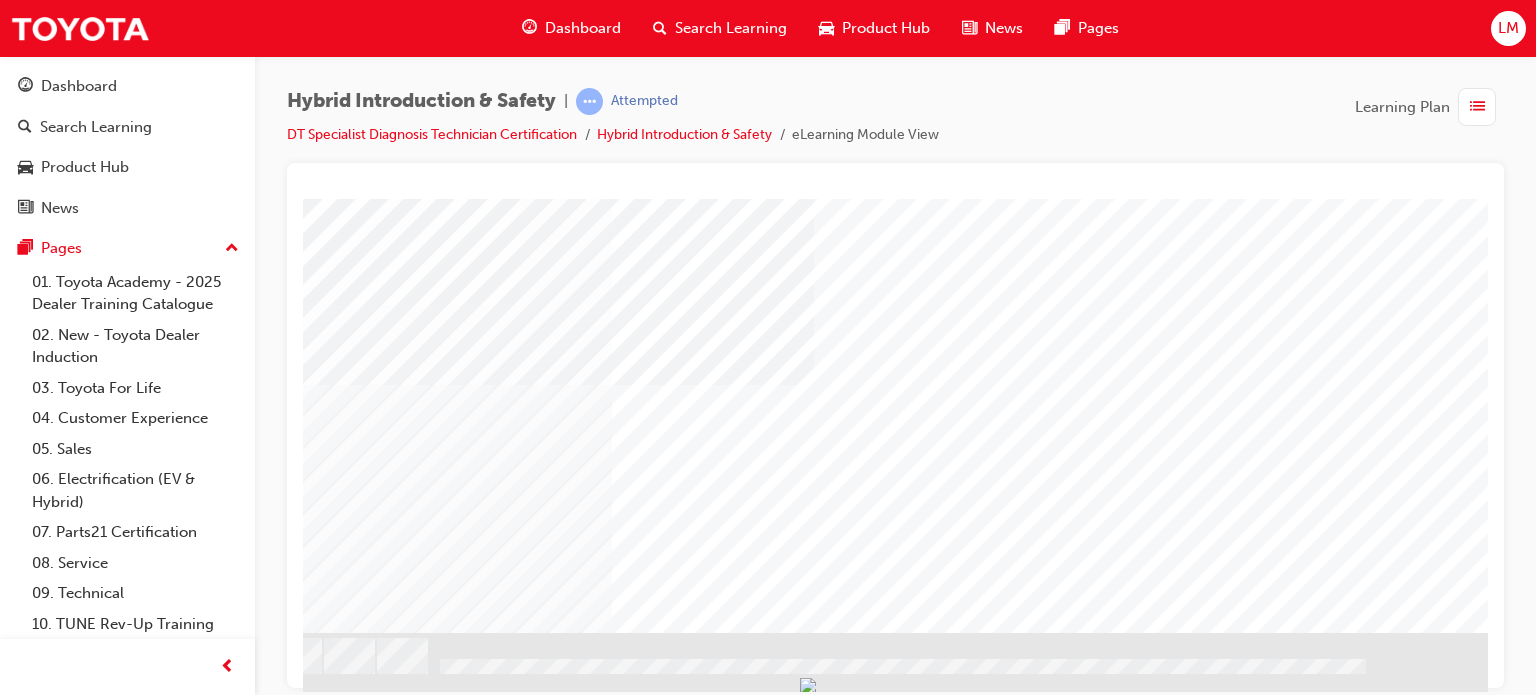 click at bounding box center (191, 1536) 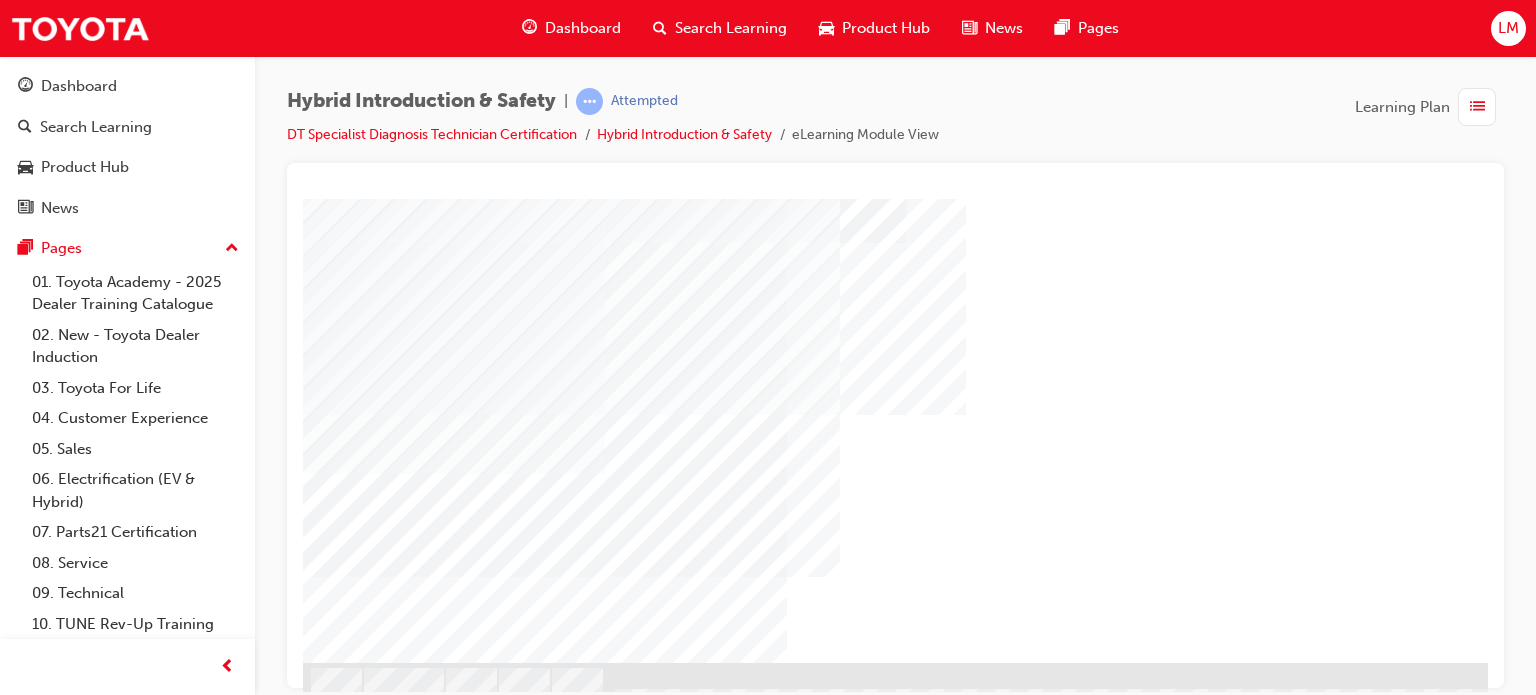 scroll, scrollTop: 286, scrollLeft: 0, axis: vertical 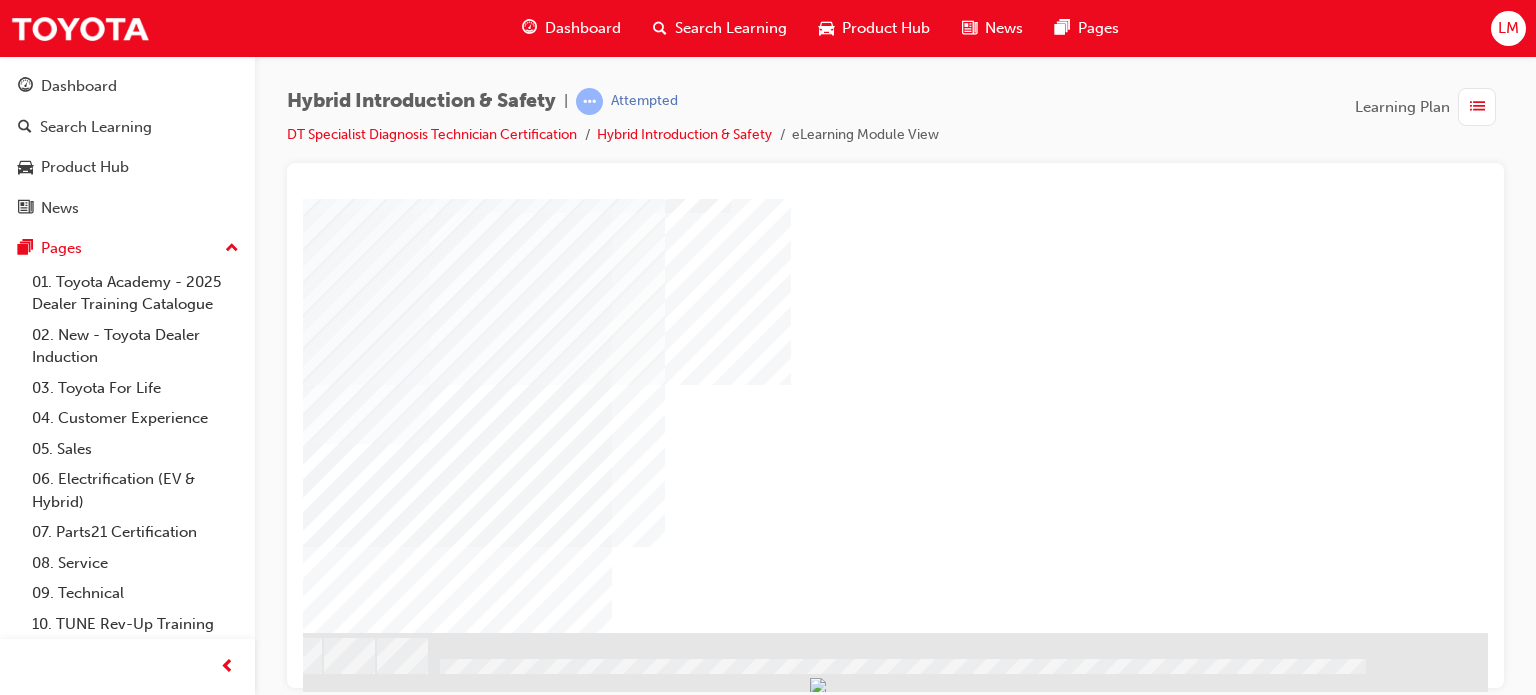 click at bounding box center (191, 1825) 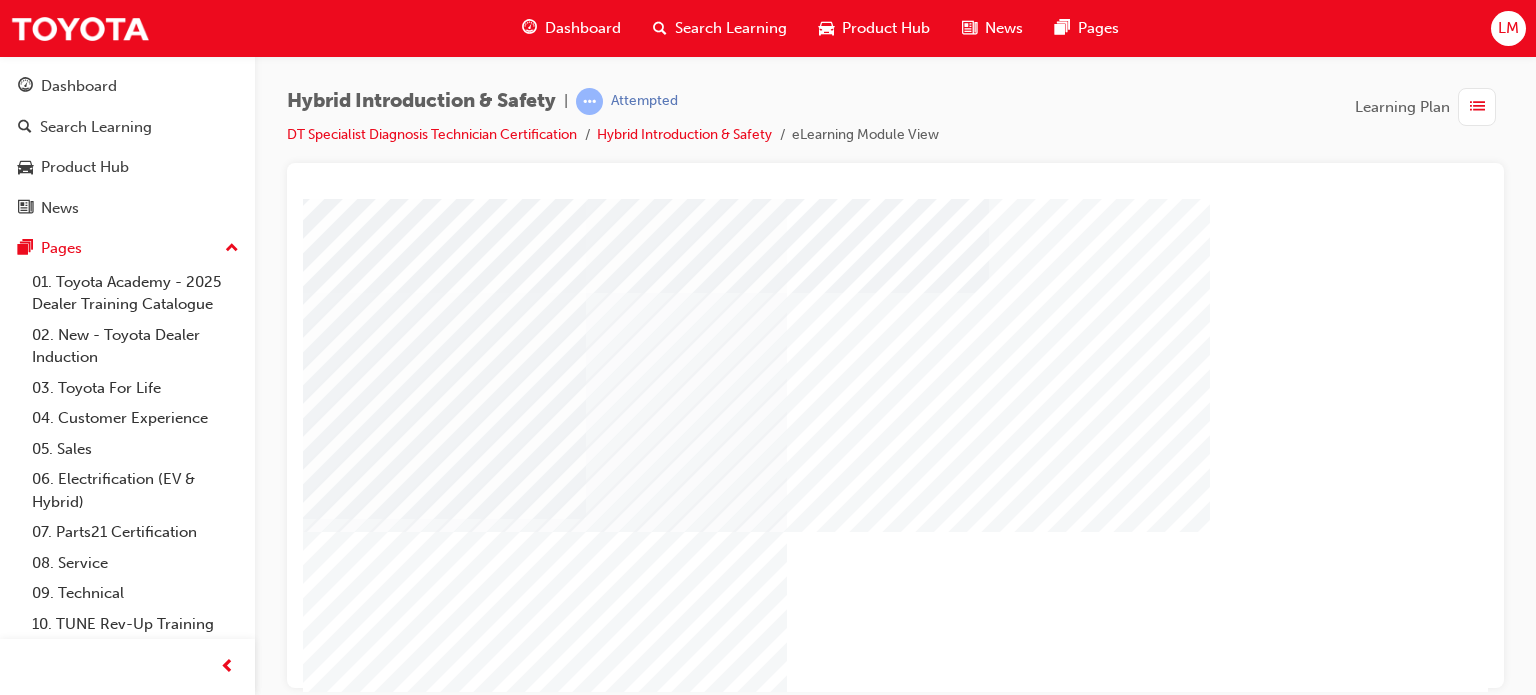 scroll, scrollTop: 200, scrollLeft: 0, axis: vertical 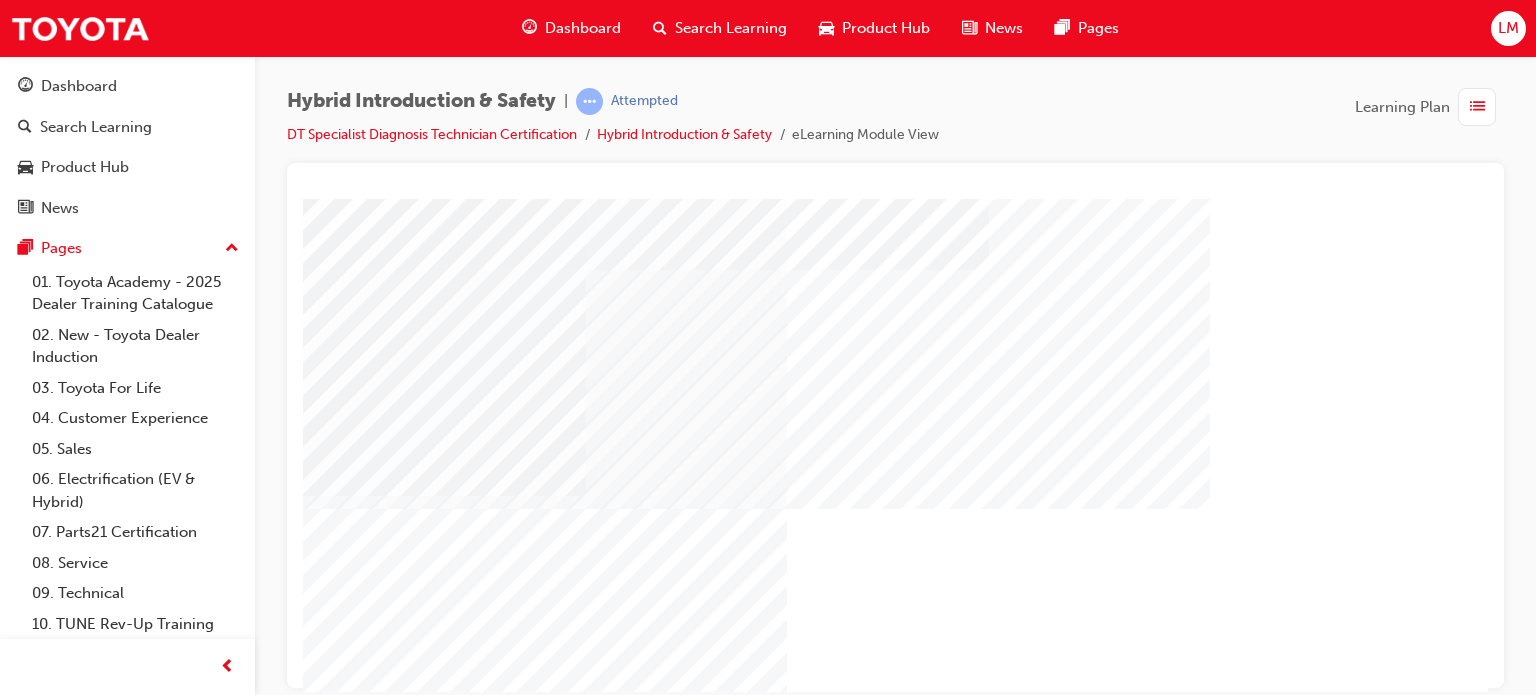 click at bounding box center (424, 3485) 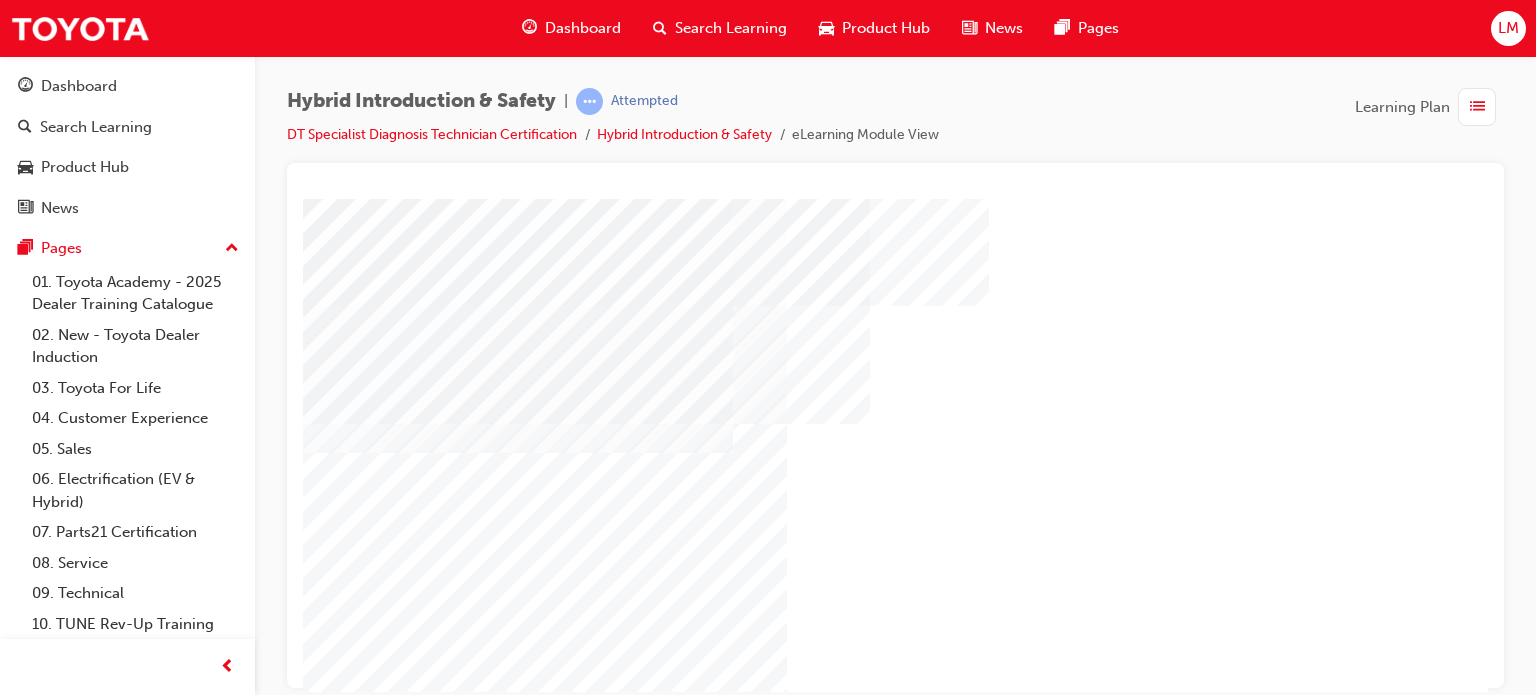 scroll, scrollTop: 200, scrollLeft: 0, axis: vertical 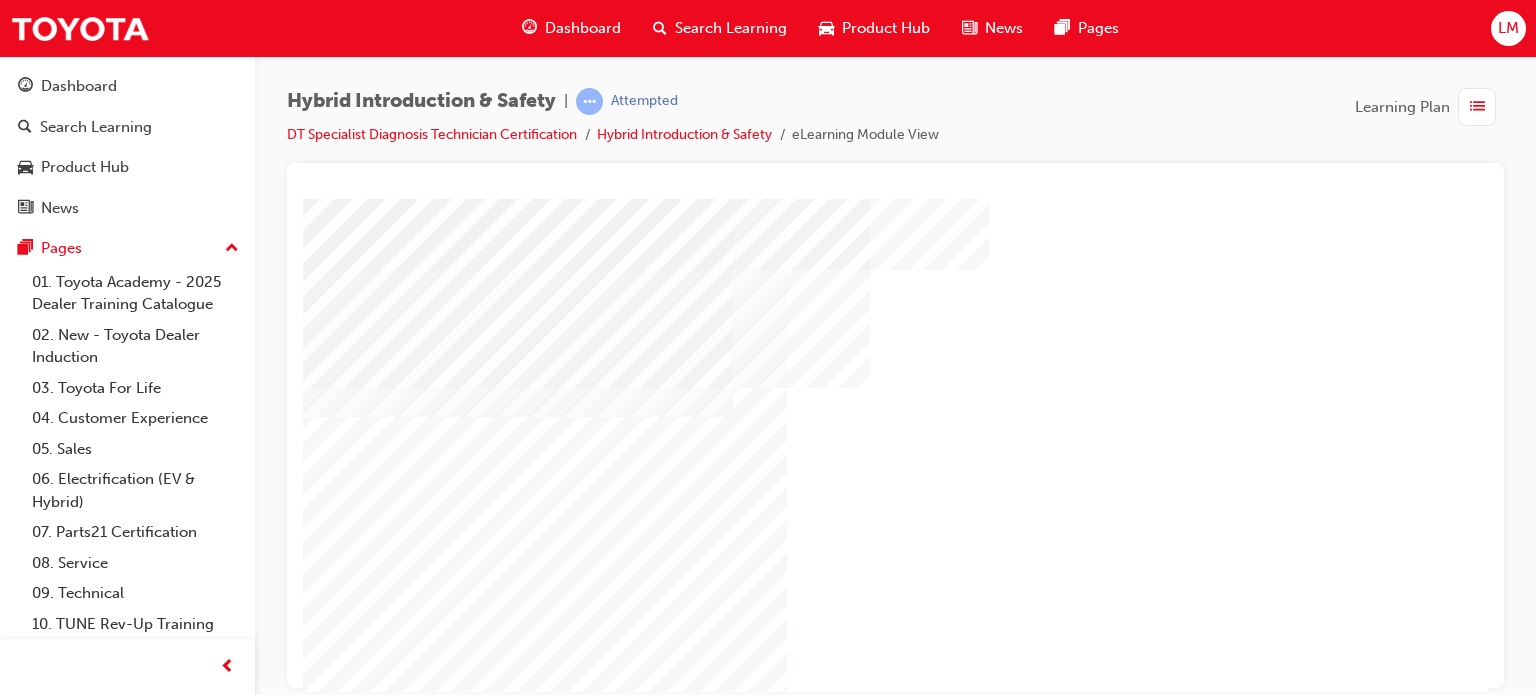click at bounding box center (424, 3527) 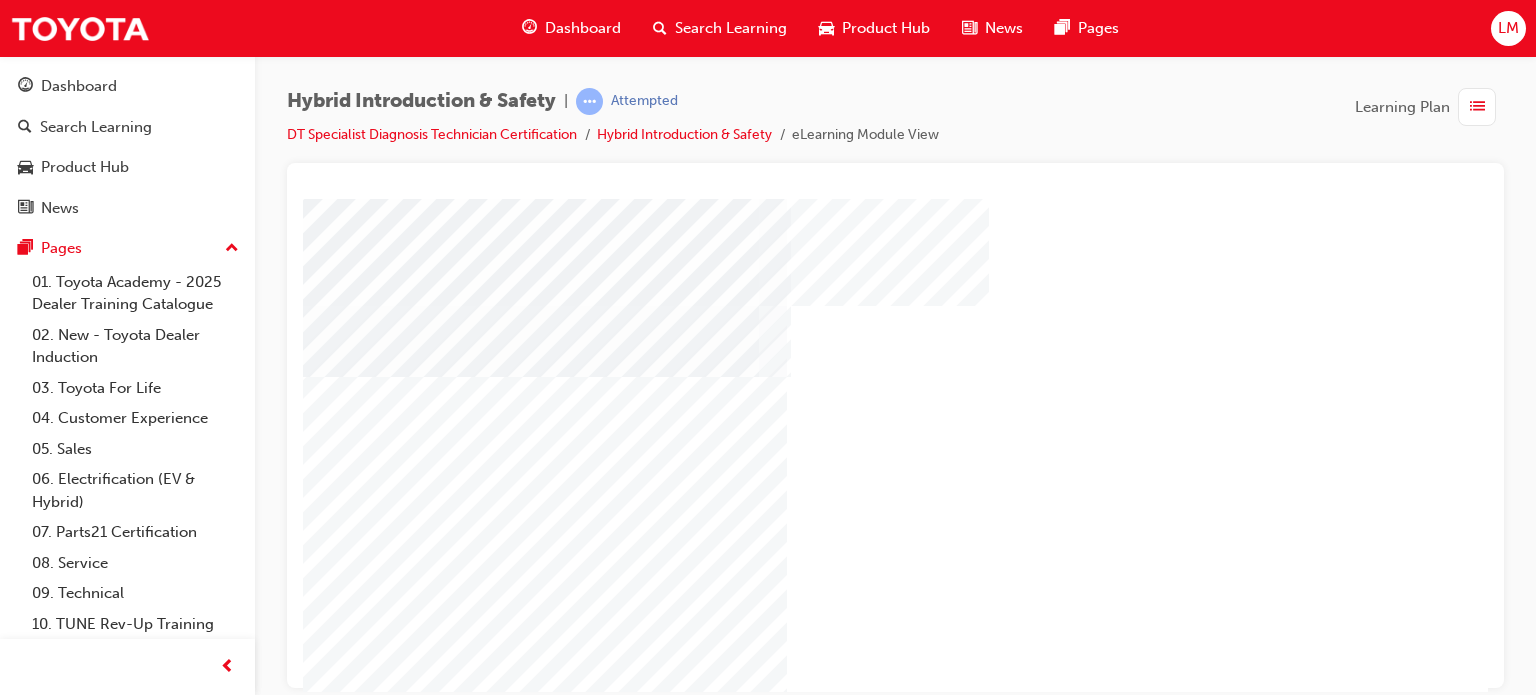 scroll, scrollTop: 200, scrollLeft: 0, axis: vertical 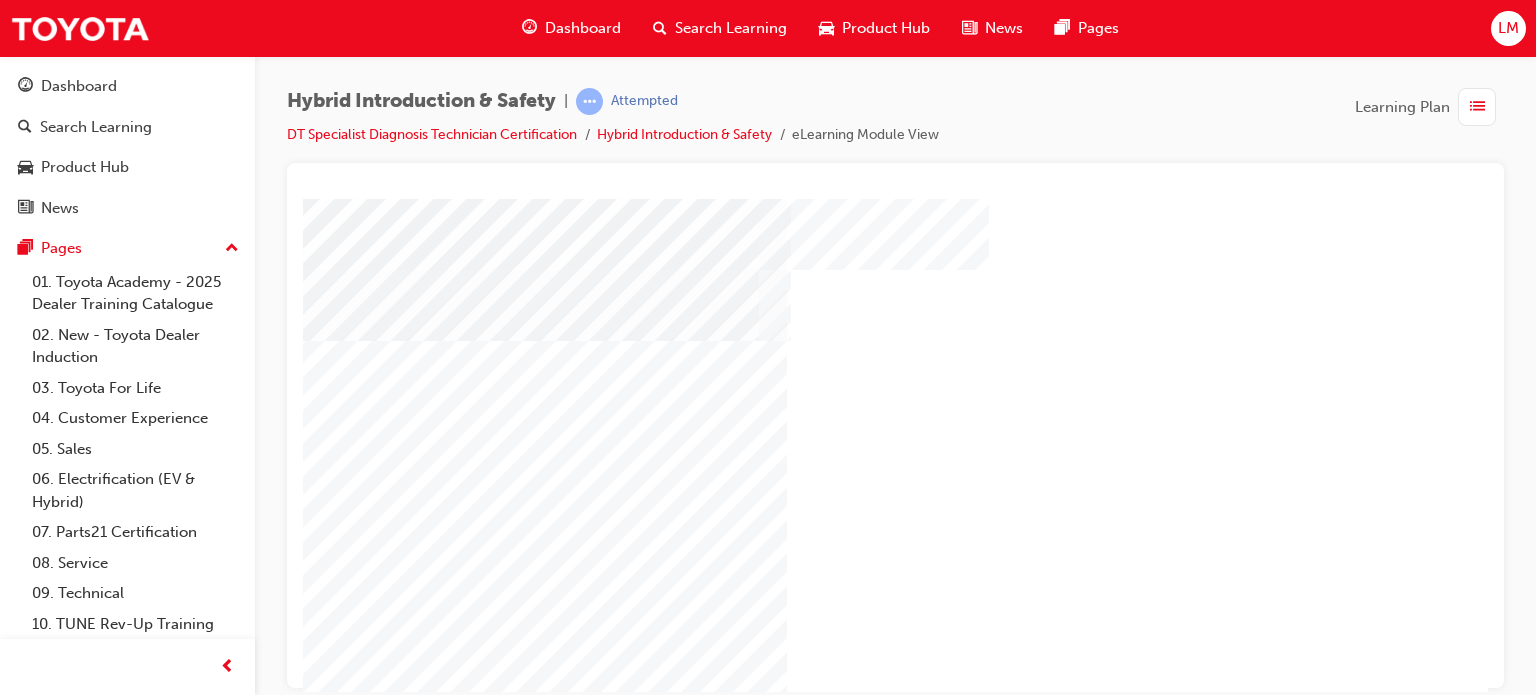 click at bounding box center [424, 4641] 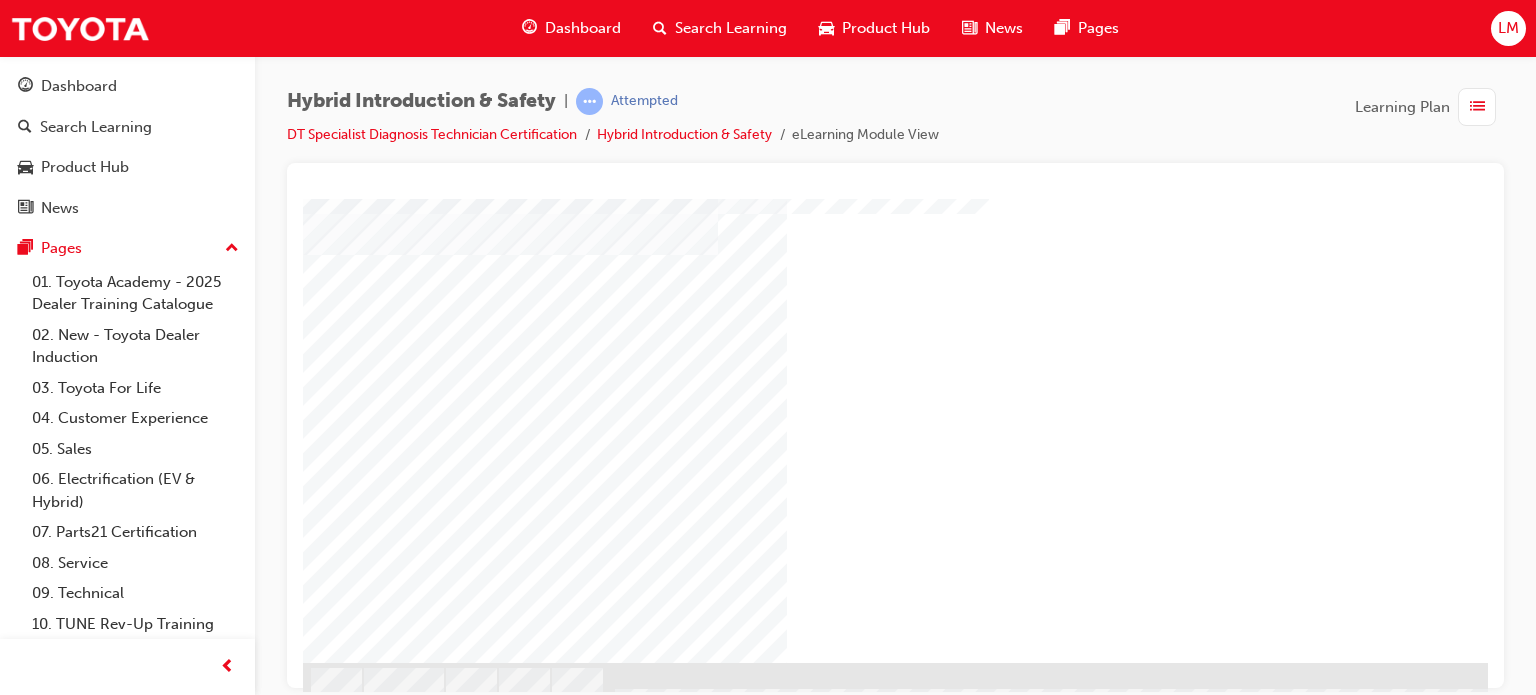 scroll, scrollTop: 286, scrollLeft: 0, axis: vertical 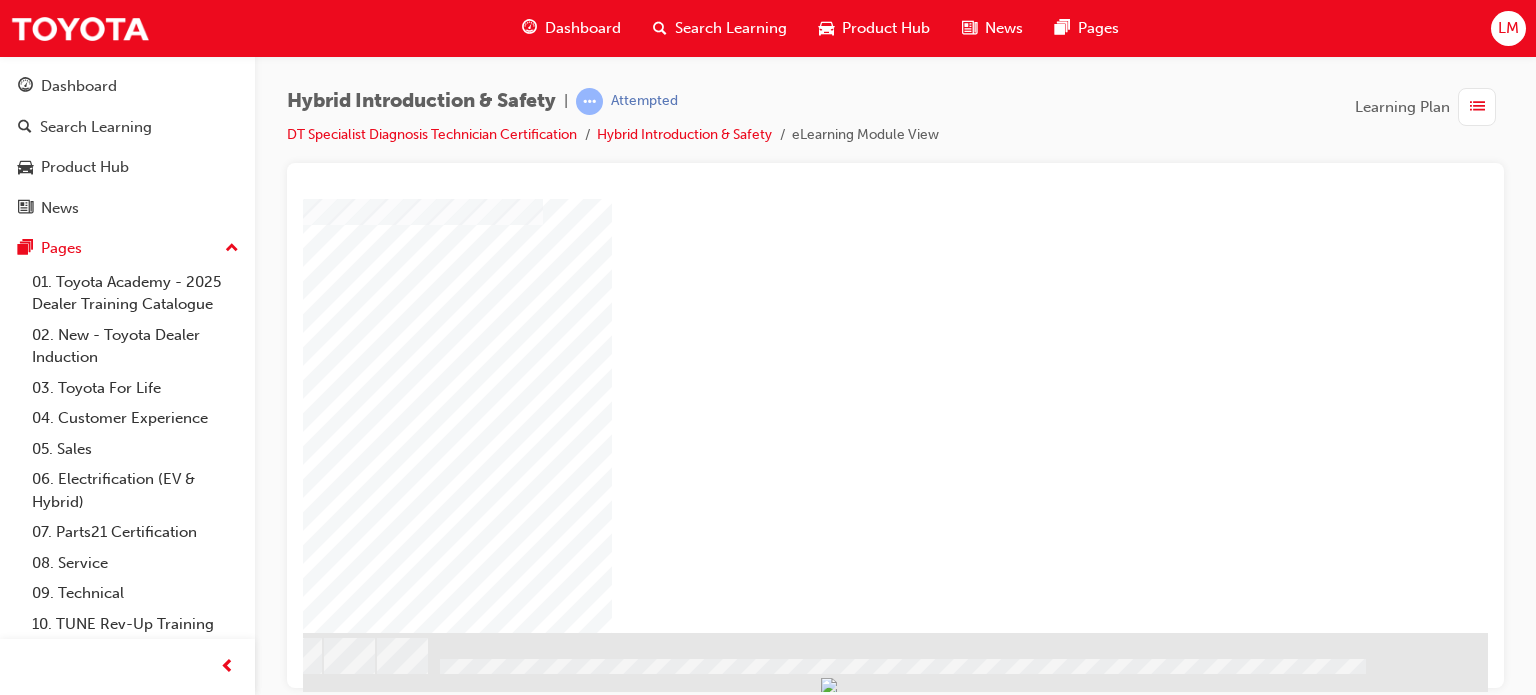 click at bounding box center [191, 816] 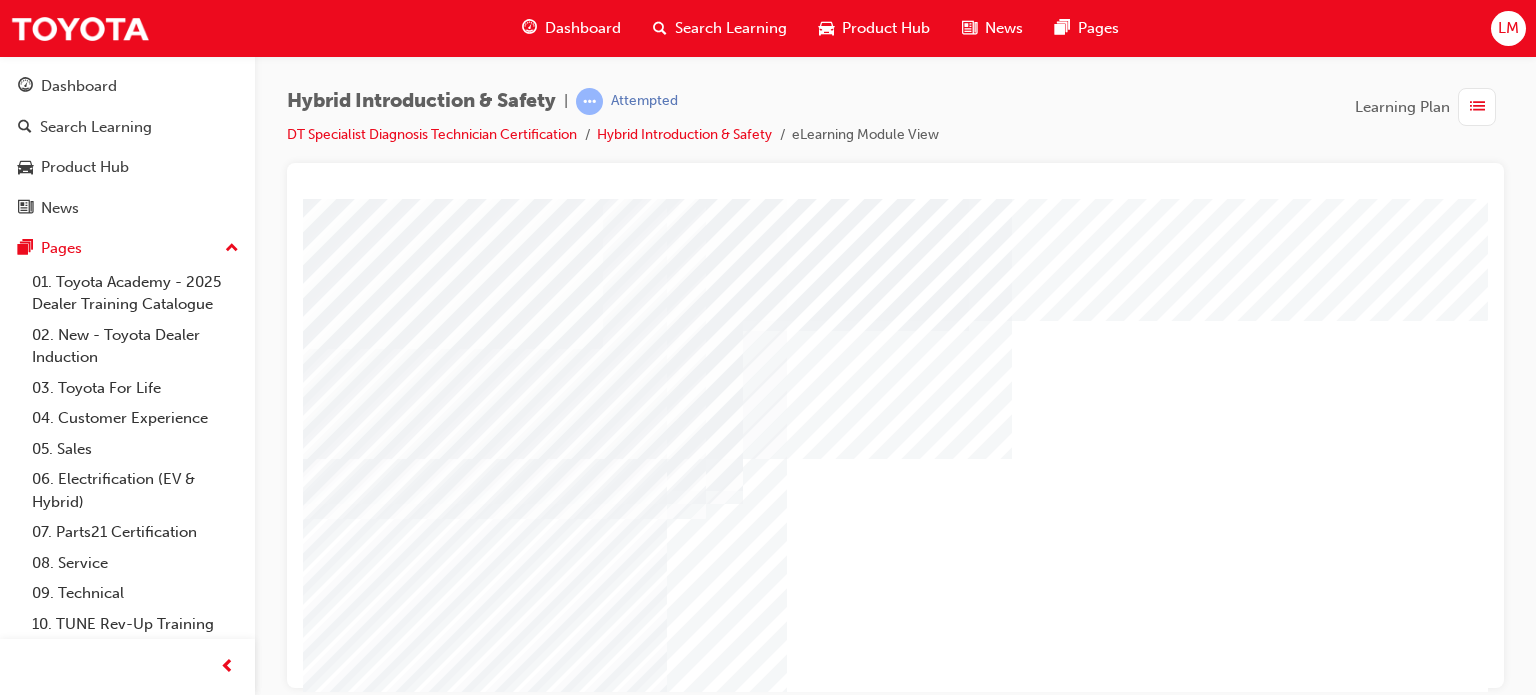 click at bounding box center [445, 2121] 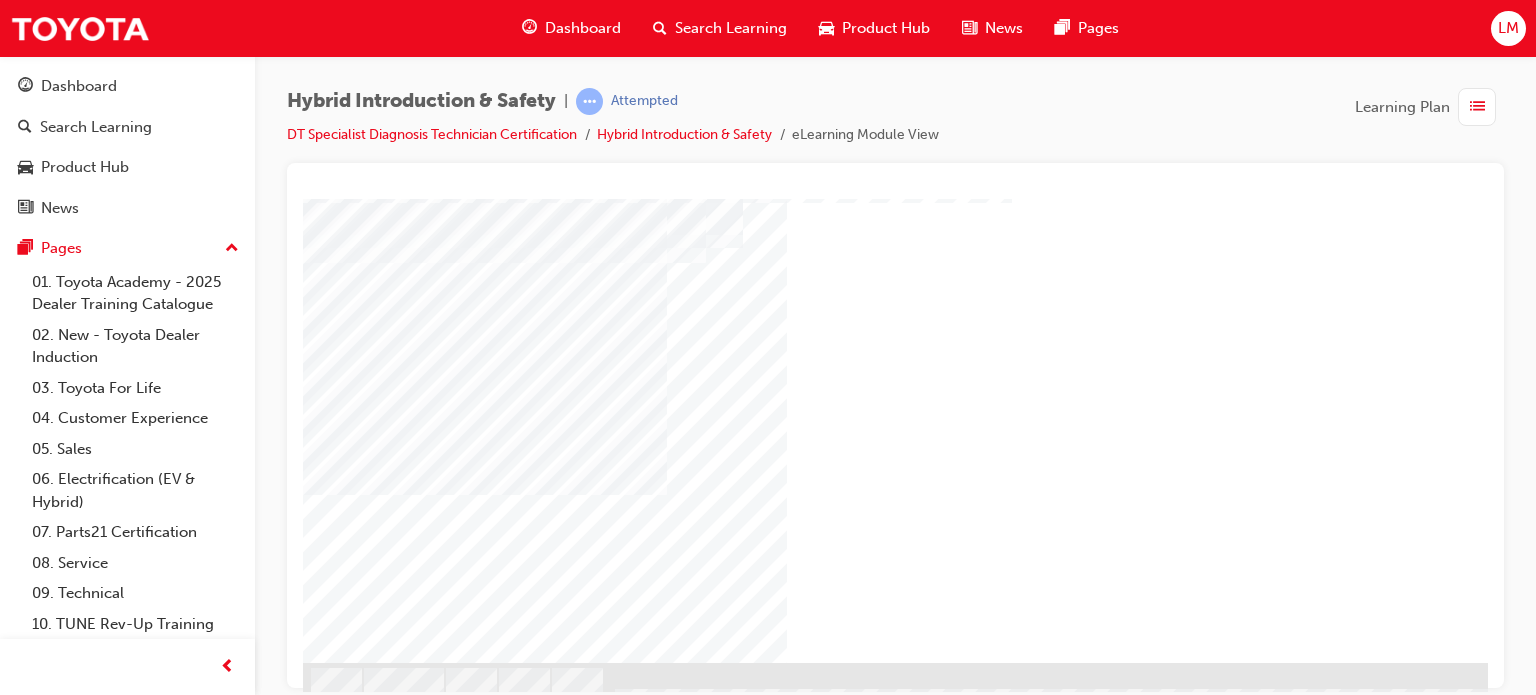 scroll, scrollTop: 286, scrollLeft: 0, axis: vertical 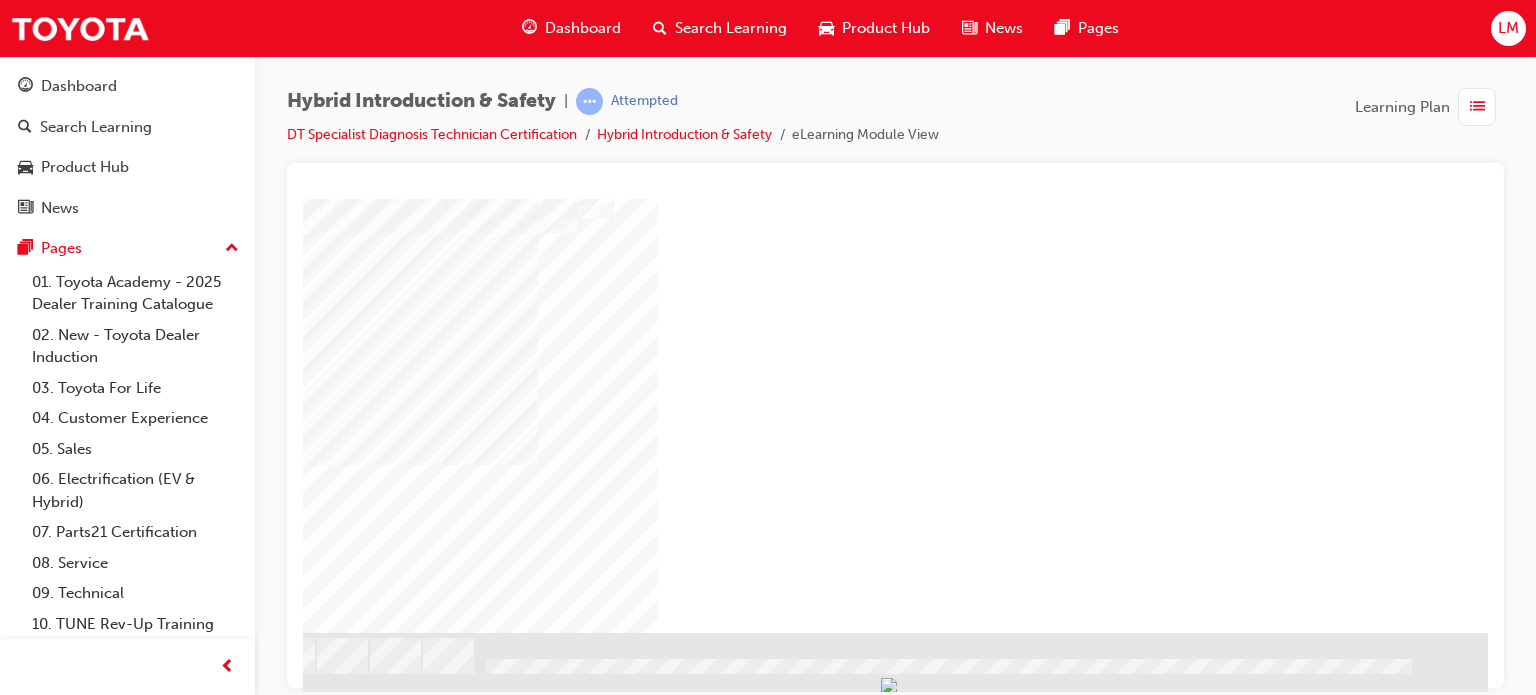 click at bounding box center (854, 676) 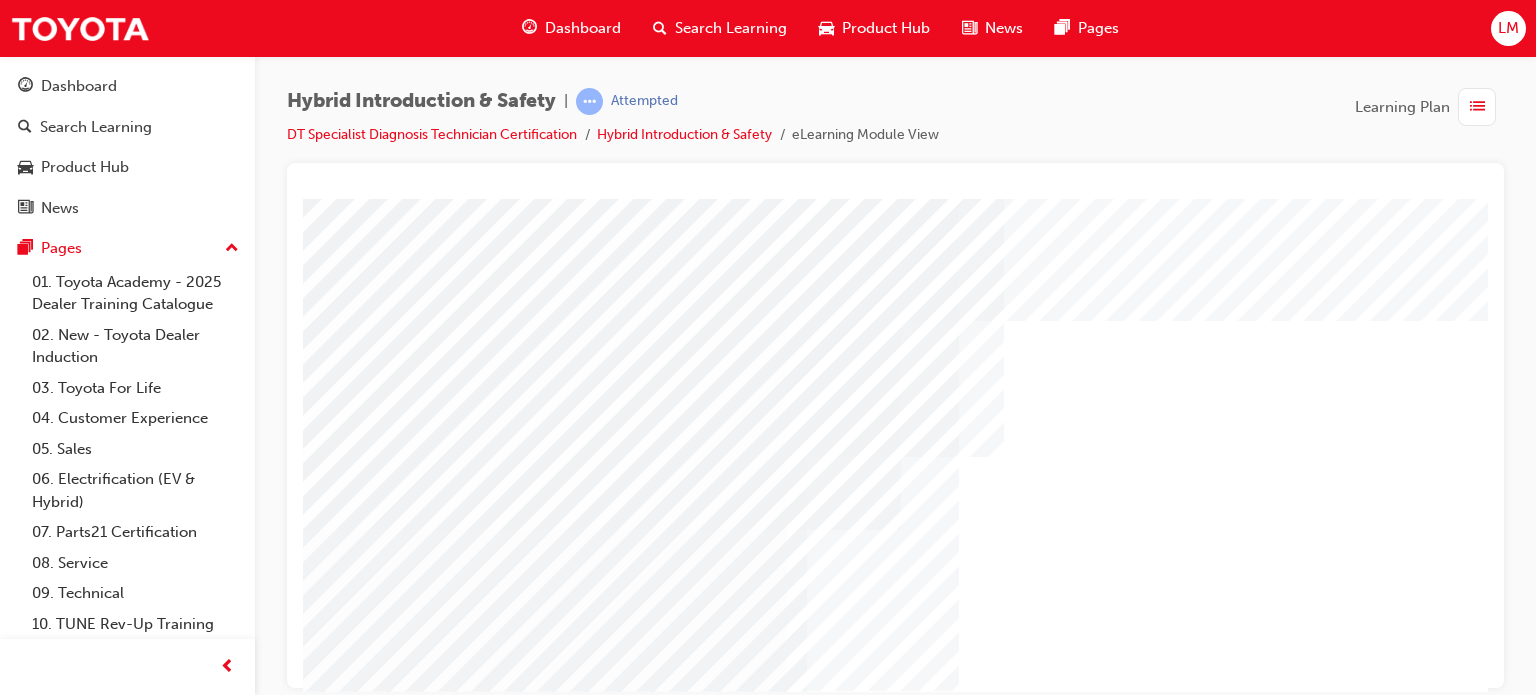 scroll, scrollTop: 100, scrollLeft: 0, axis: vertical 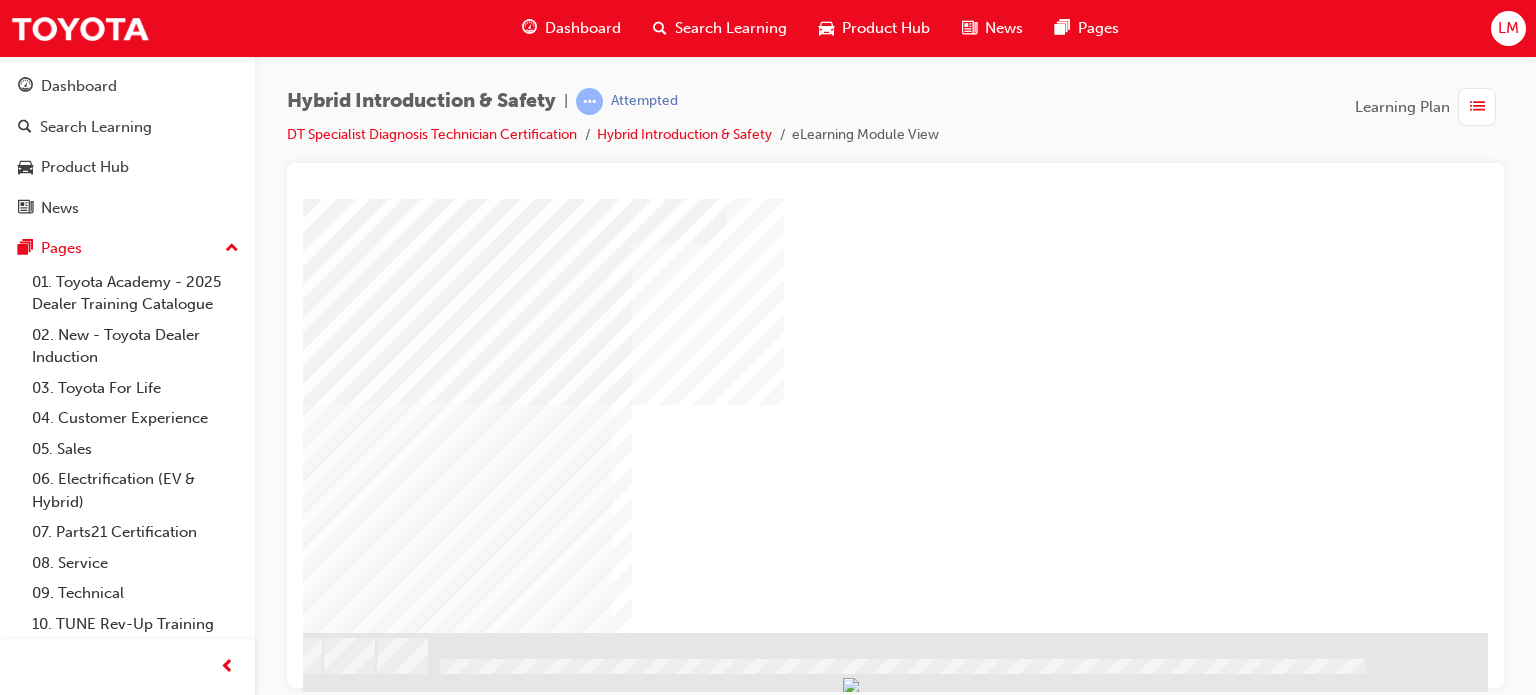 click at bounding box center [191, 3004] 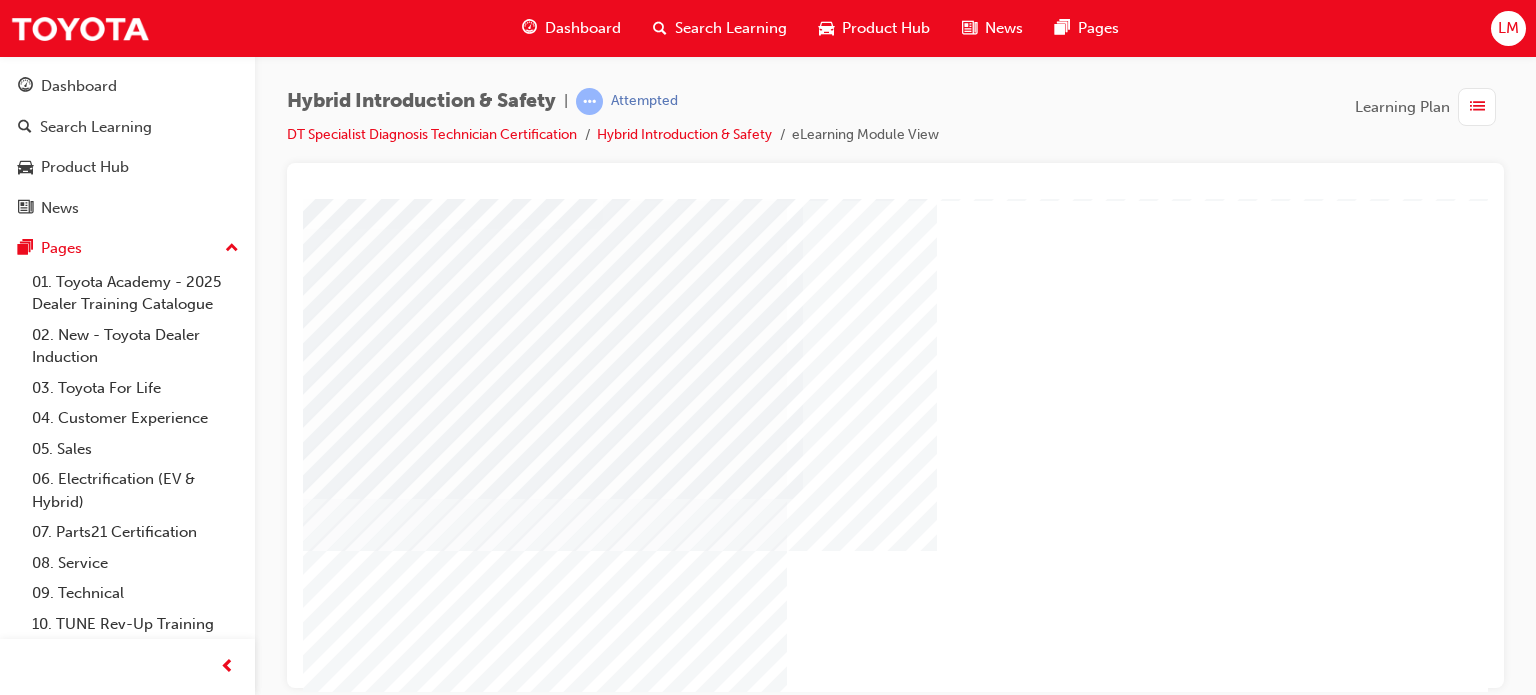 scroll, scrollTop: 286, scrollLeft: 0, axis: vertical 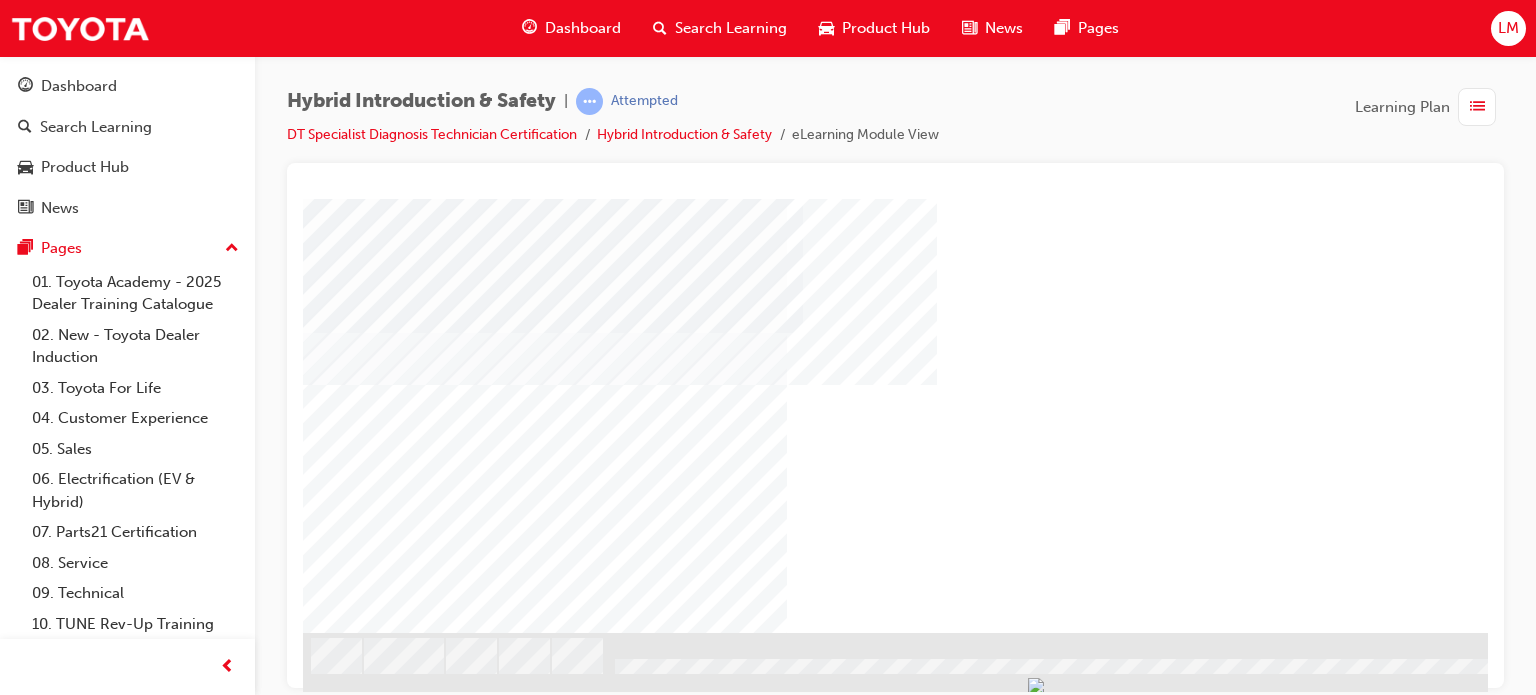 click at bounding box center (366, 780) 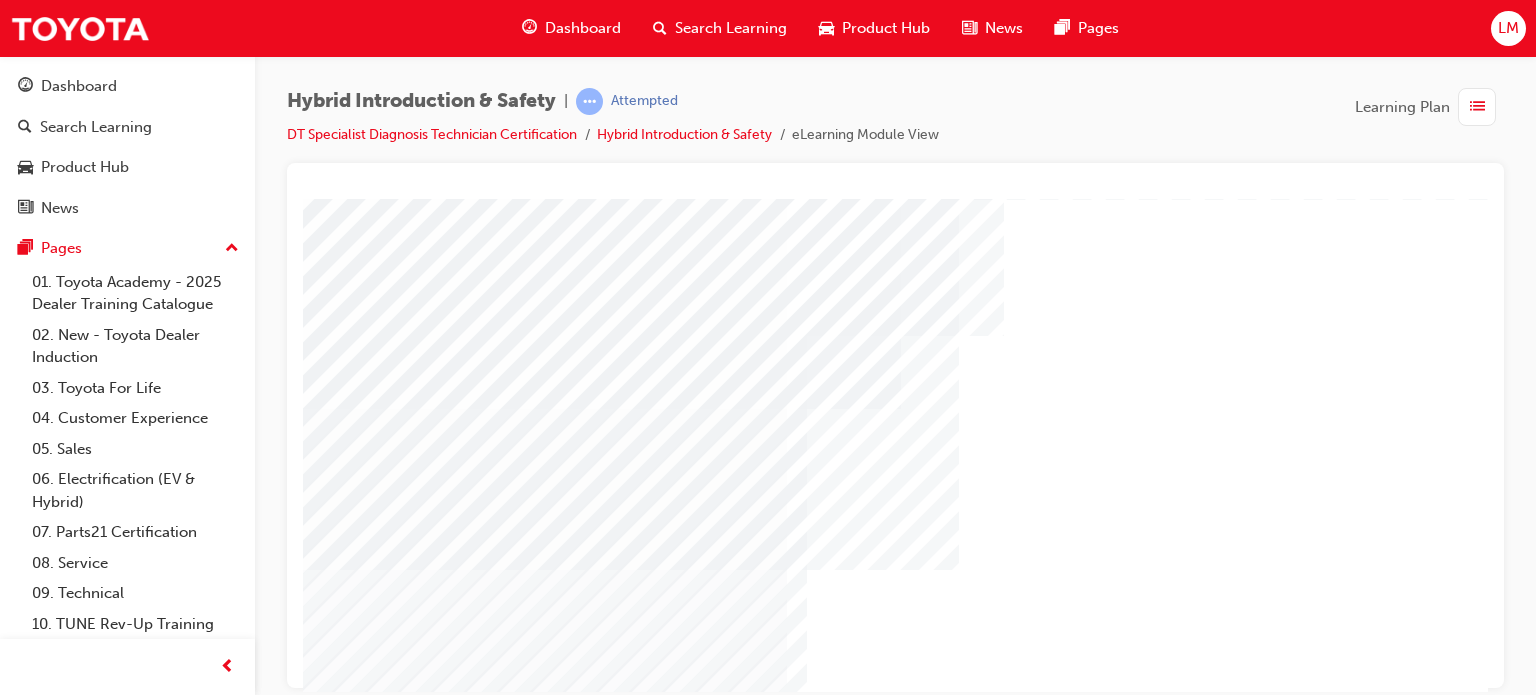 scroll, scrollTop: 286, scrollLeft: 0, axis: vertical 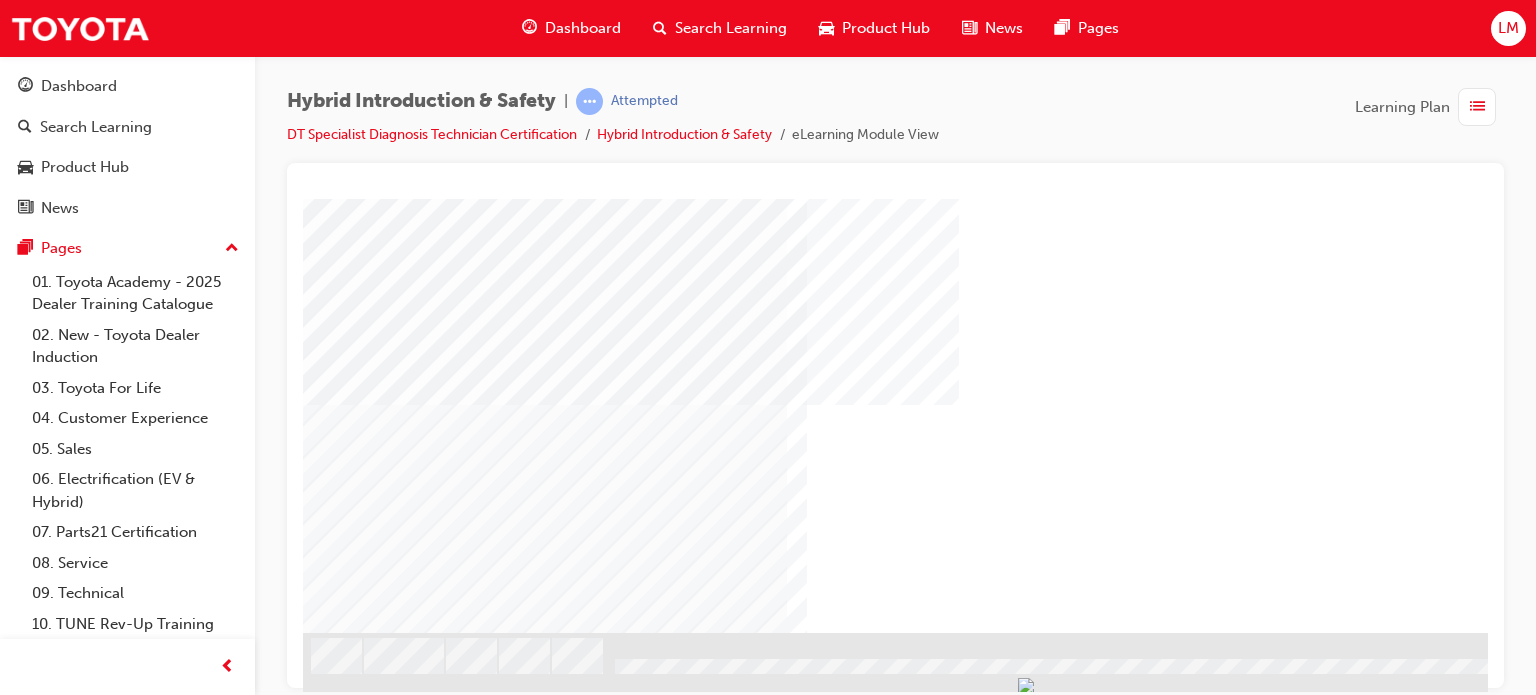 click at bounding box center [382, 3162] 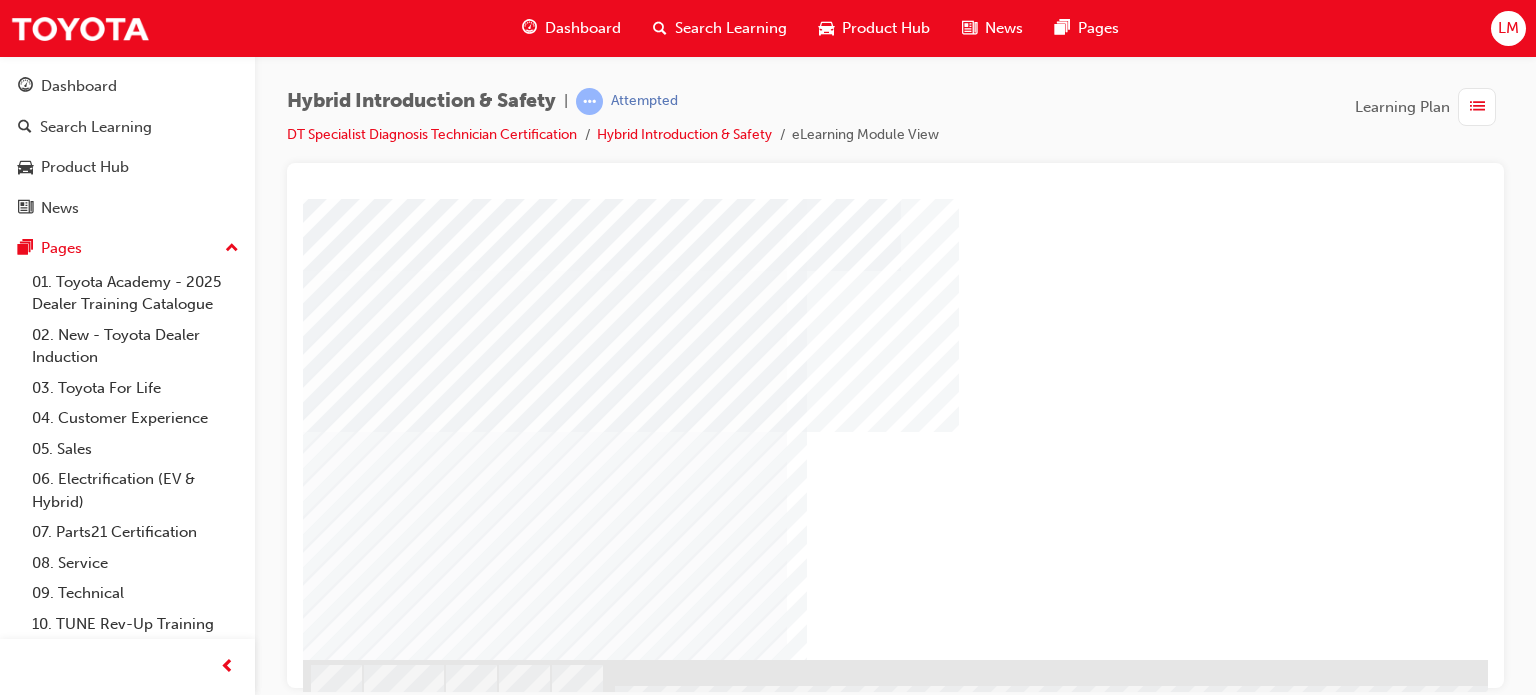 scroll, scrollTop: 286, scrollLeft: 0, axis: vertical 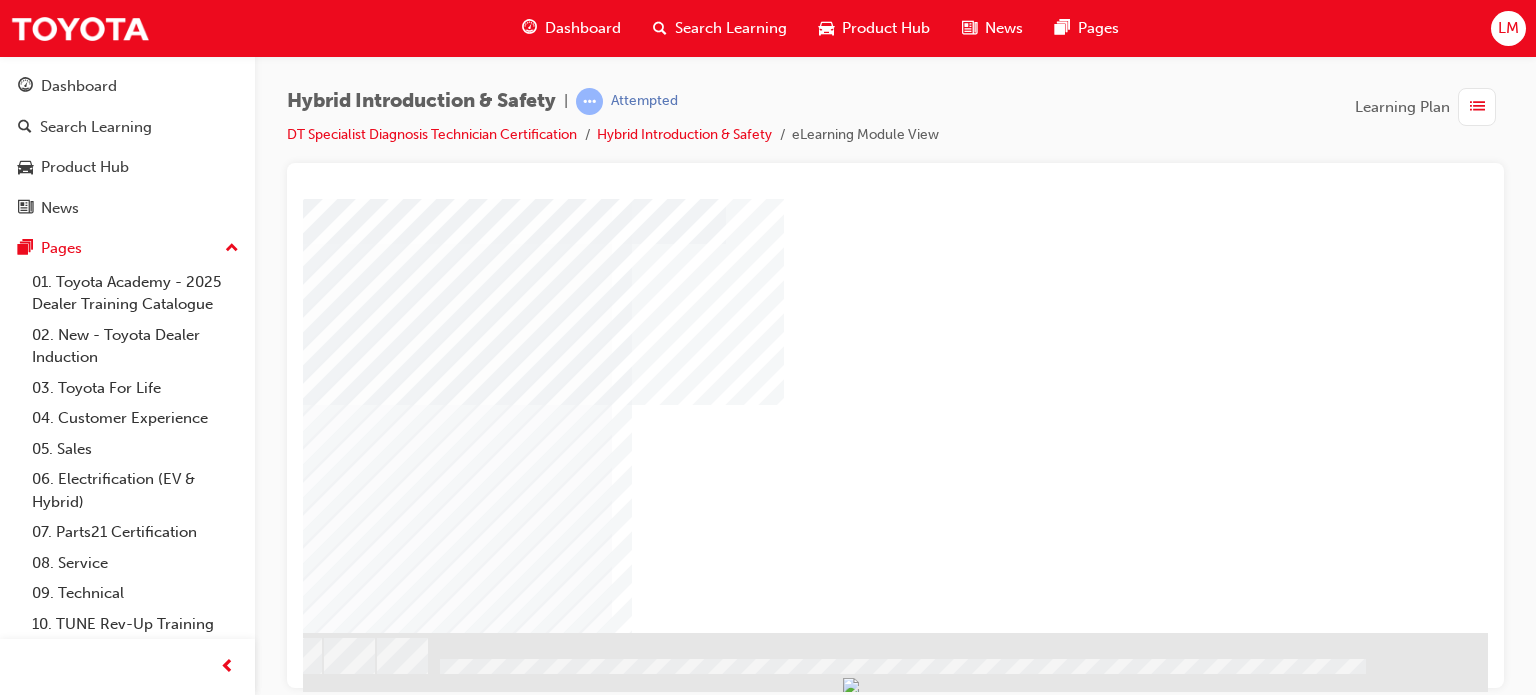 click at bounding box center [191, 3004] 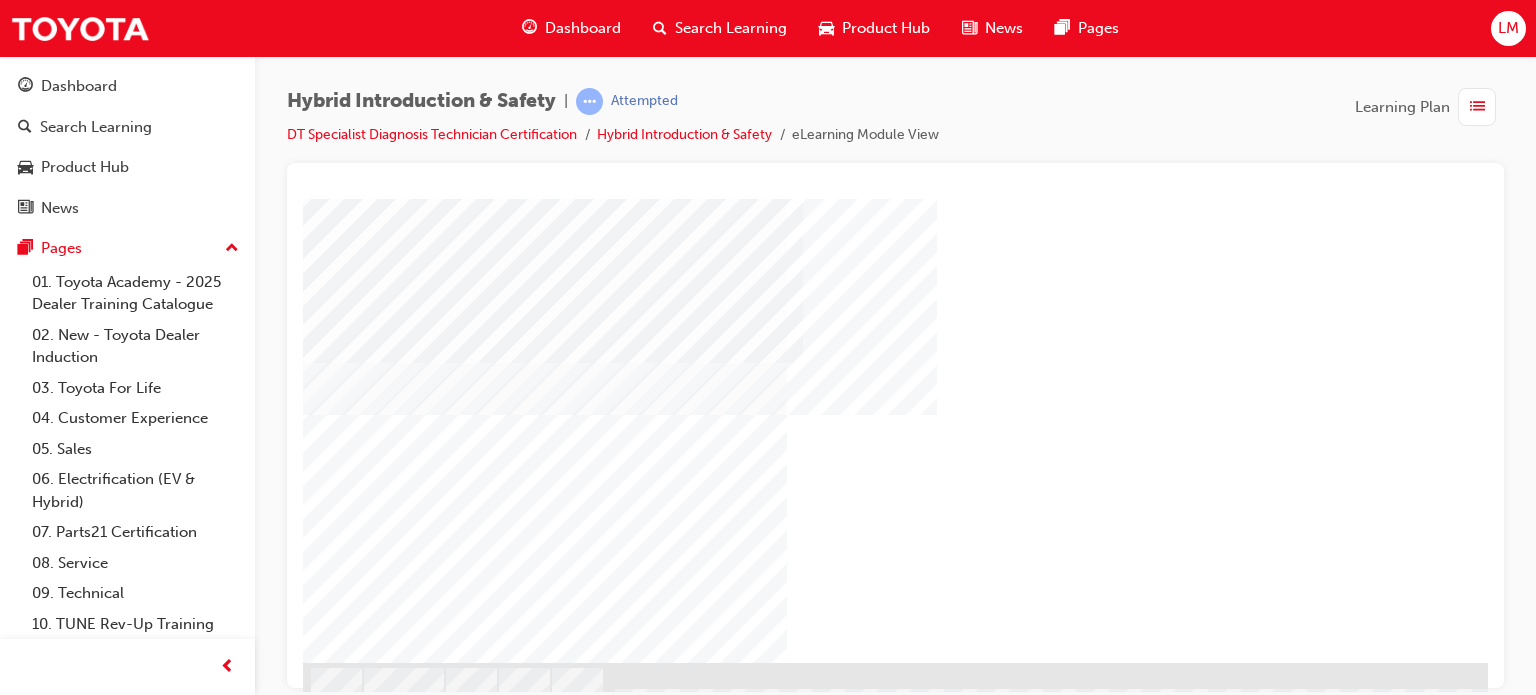 scroll, scrollTop: 286, scrollLeft: 0, axis: vertical 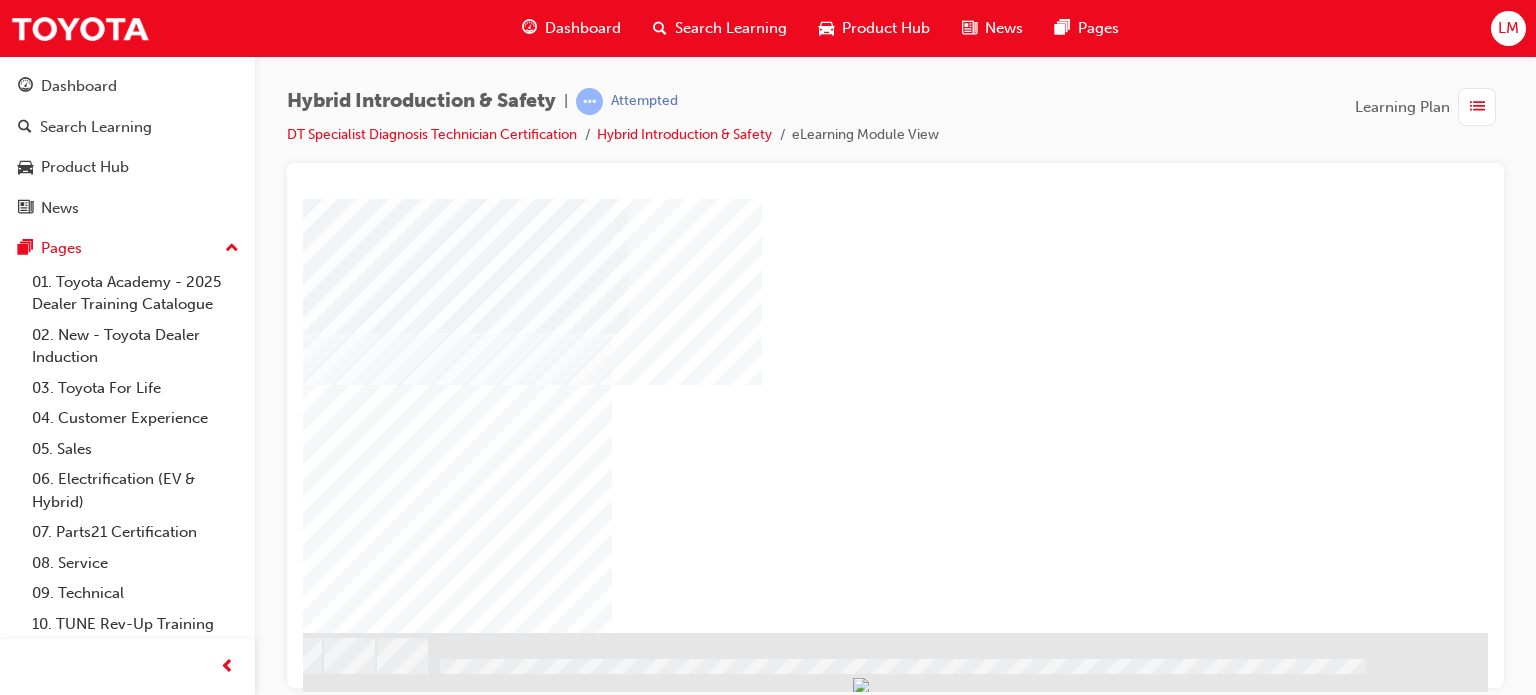 click at bounding box center [191, 816] 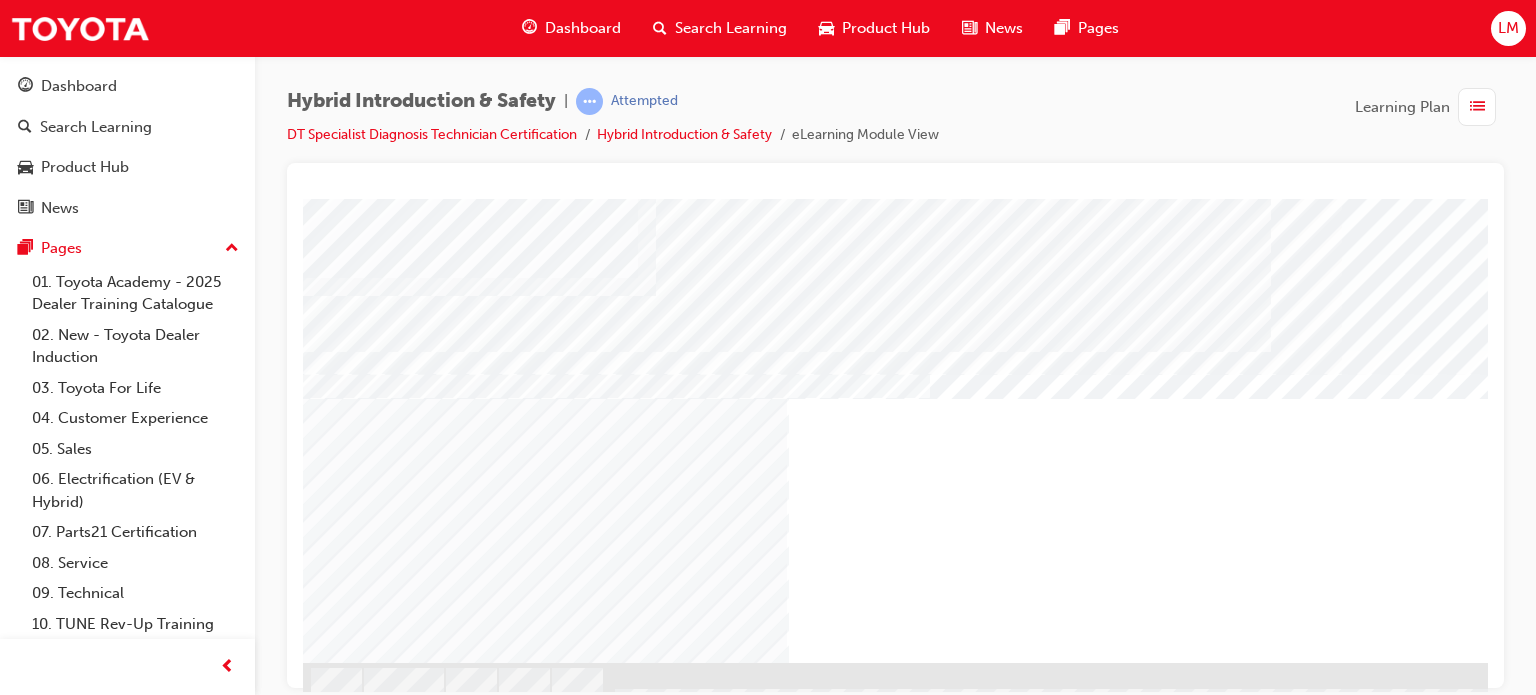 scroll, scrollTop: 286, scrollLeft: 0, axis: vertical 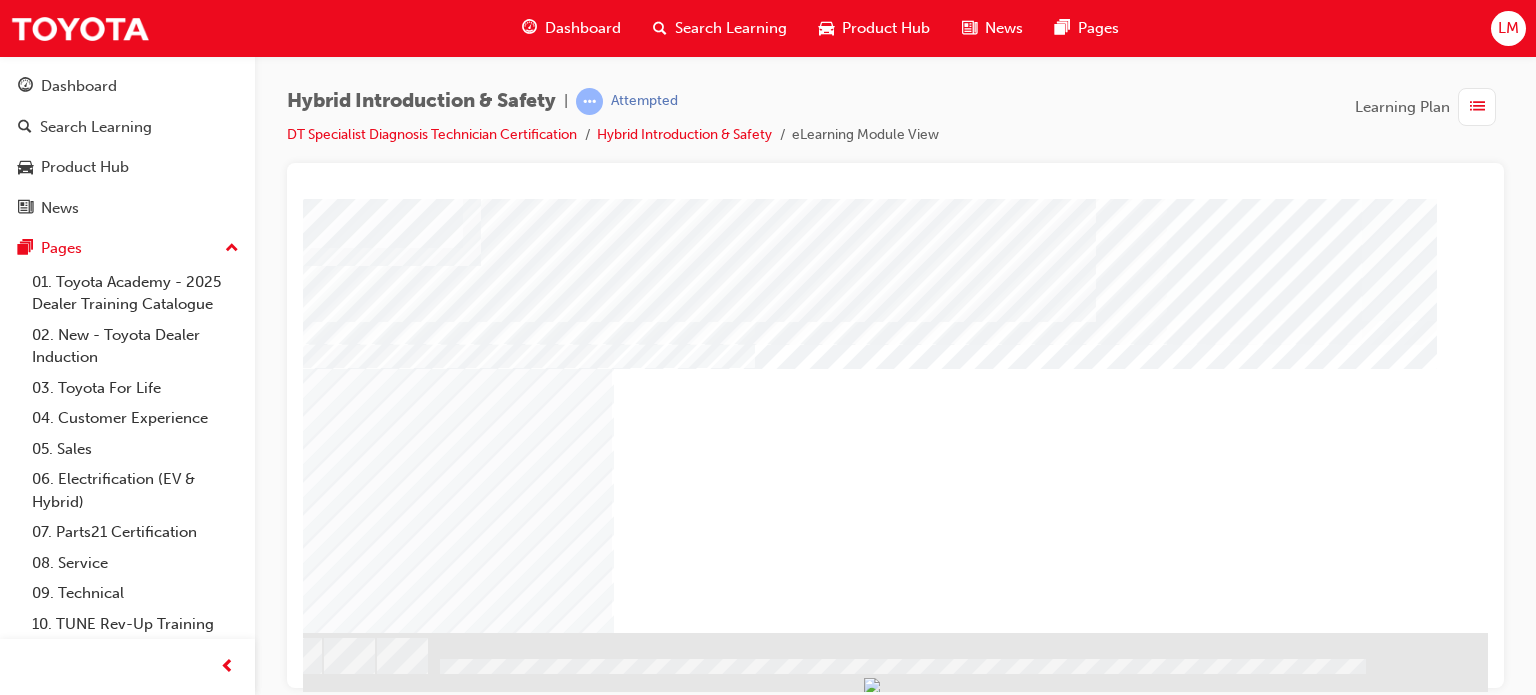 click at bounding box center (191, 1561) 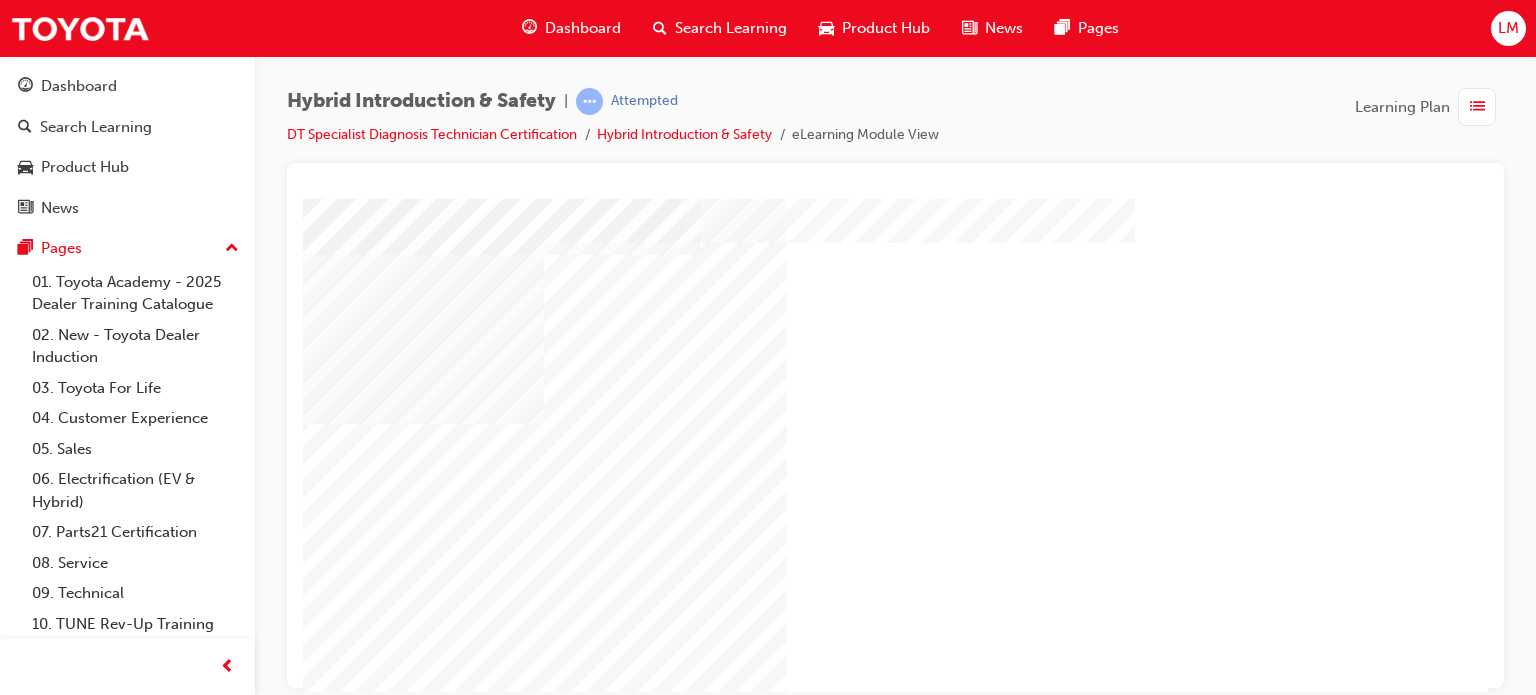 scroll, scrollTop: 200, scrollLeft: 0, axis: vertical 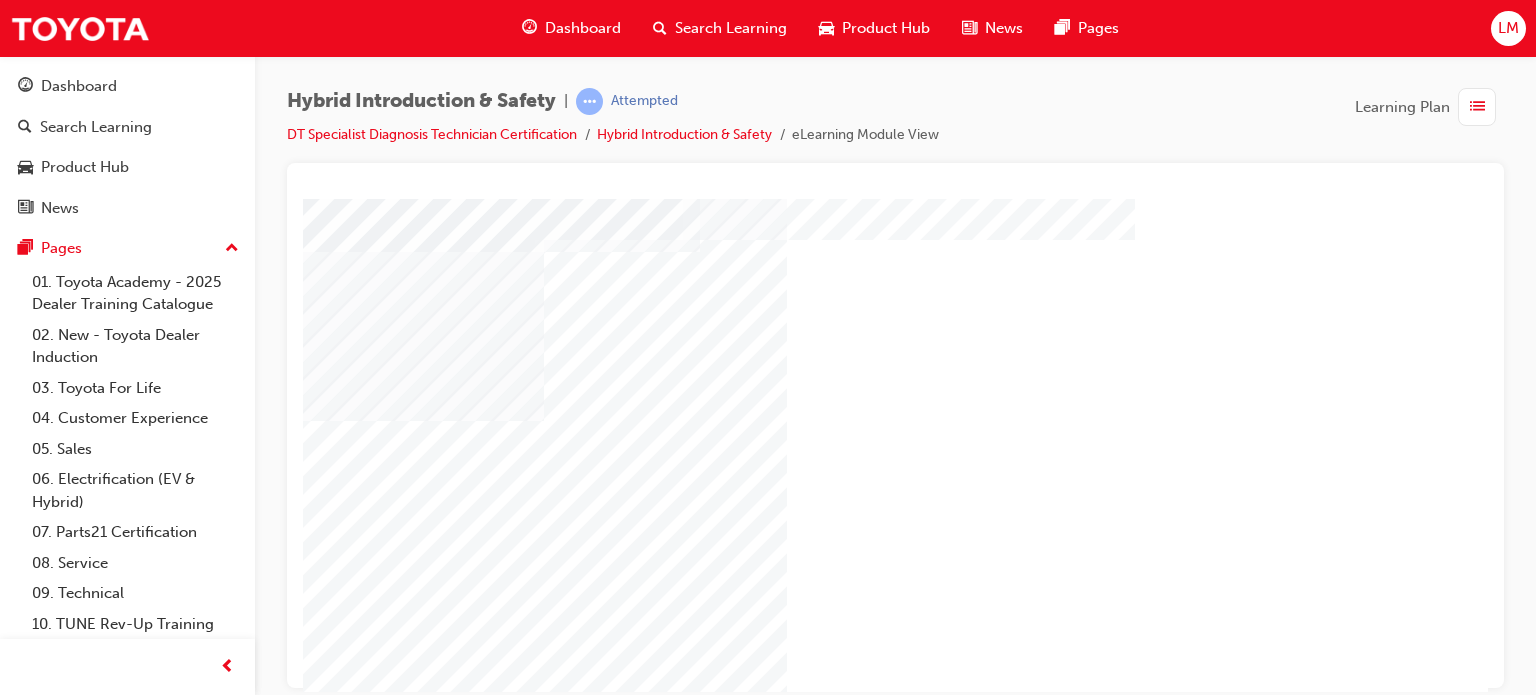 click at bounding box center [413, 1715] 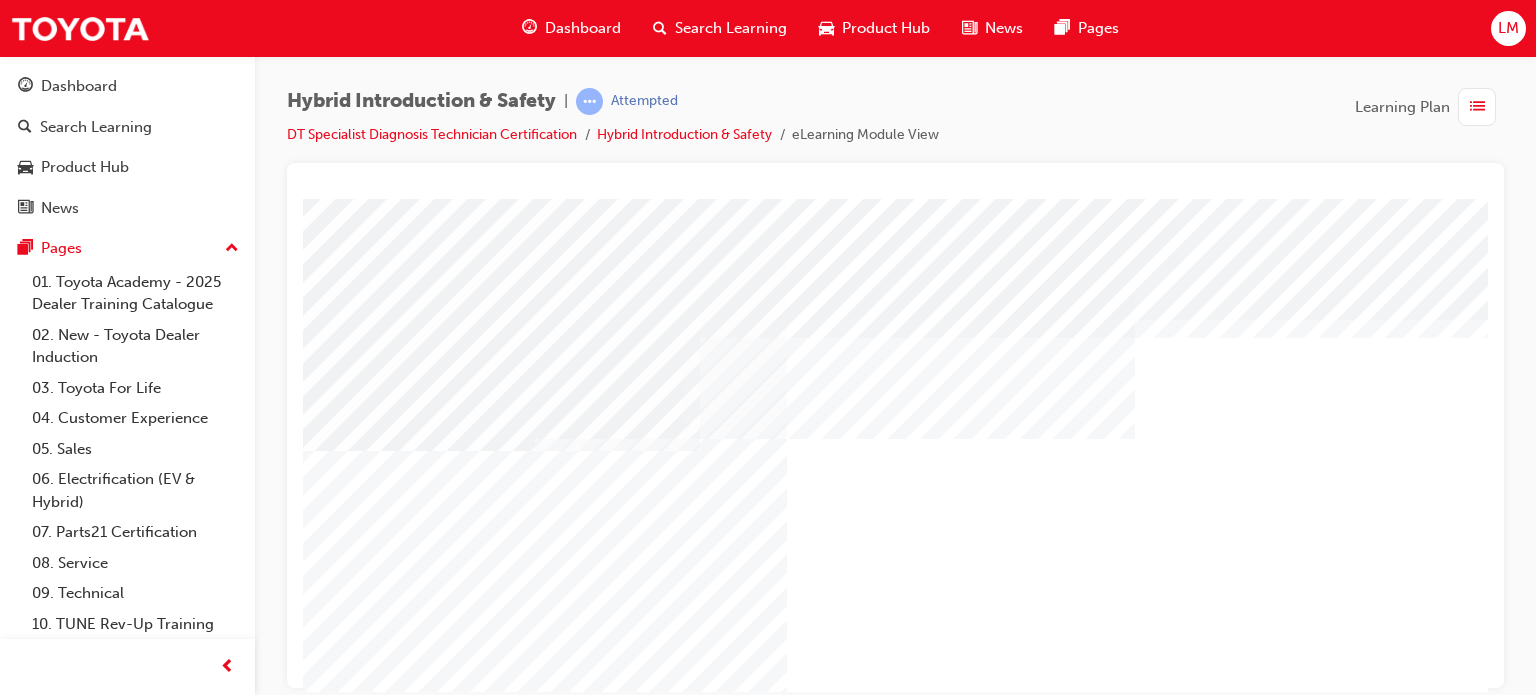 scroll, scrollTop: 0, scrollLeft: 0, axis: both 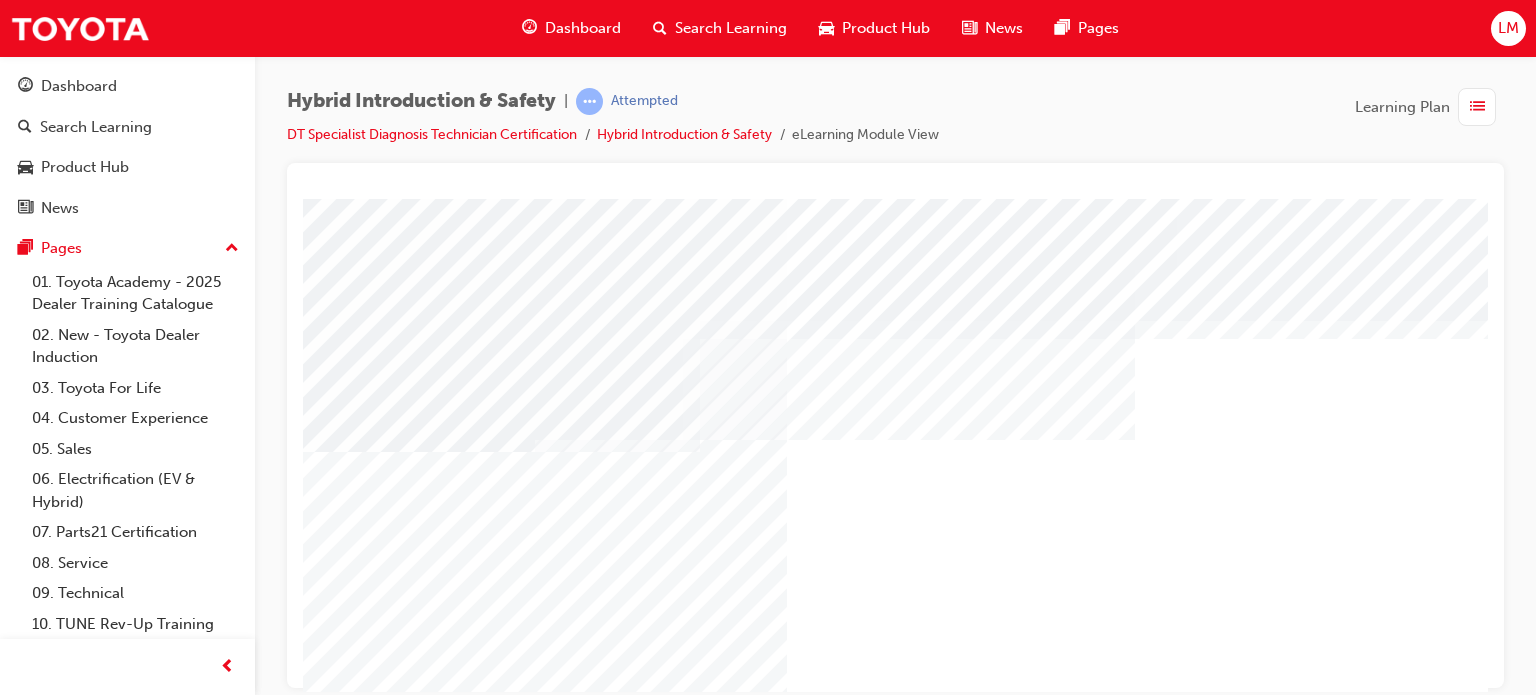 click at bounding box center [413, 2156] 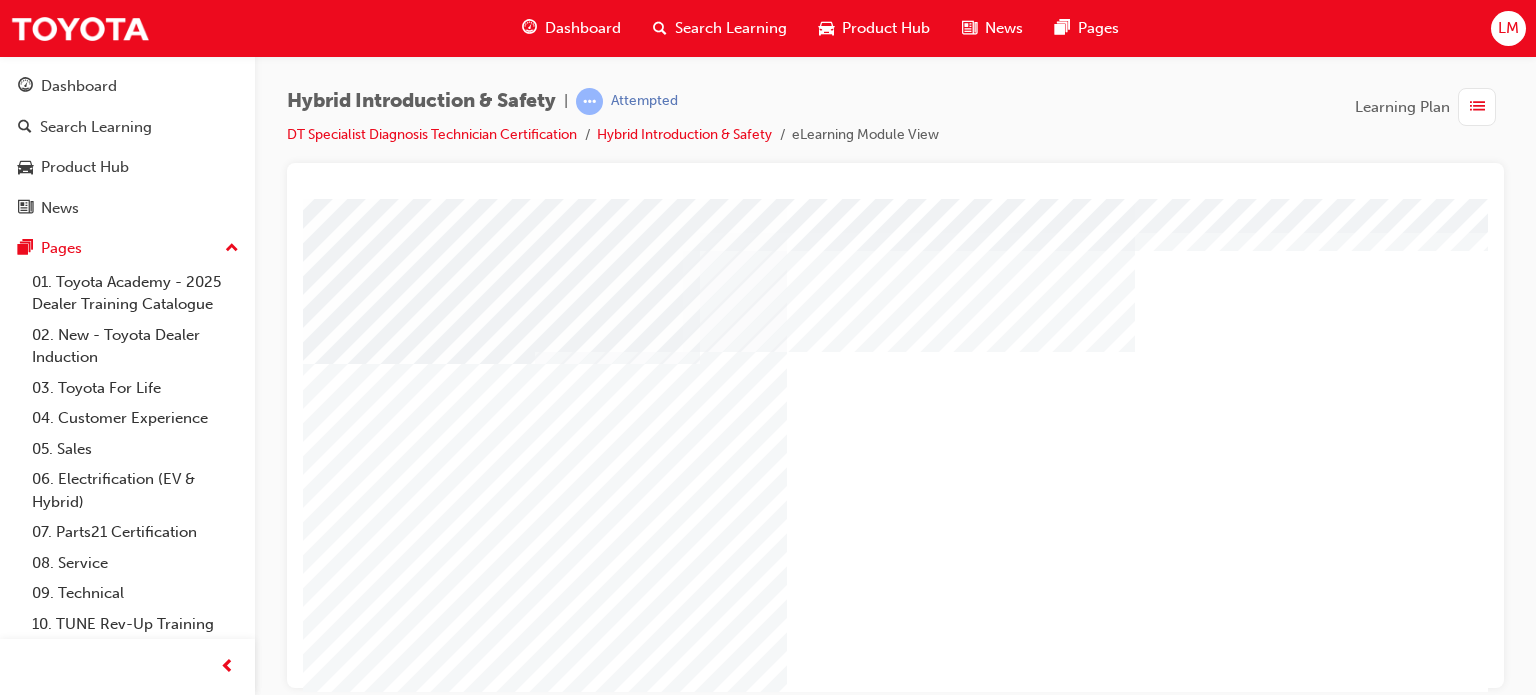 scroll, scrollTop: 200, scrollLeft: 0, axis: vertical 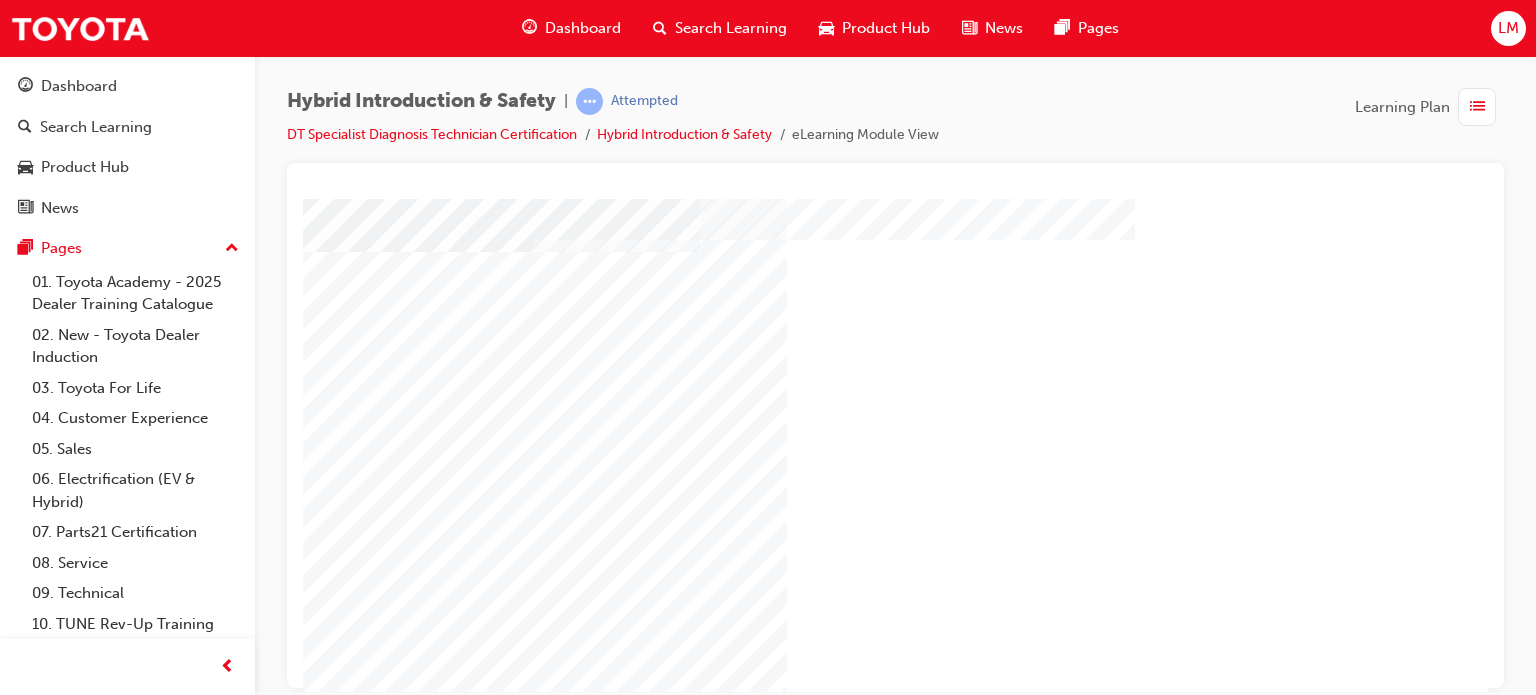 click at bounding box center [390, 2197] 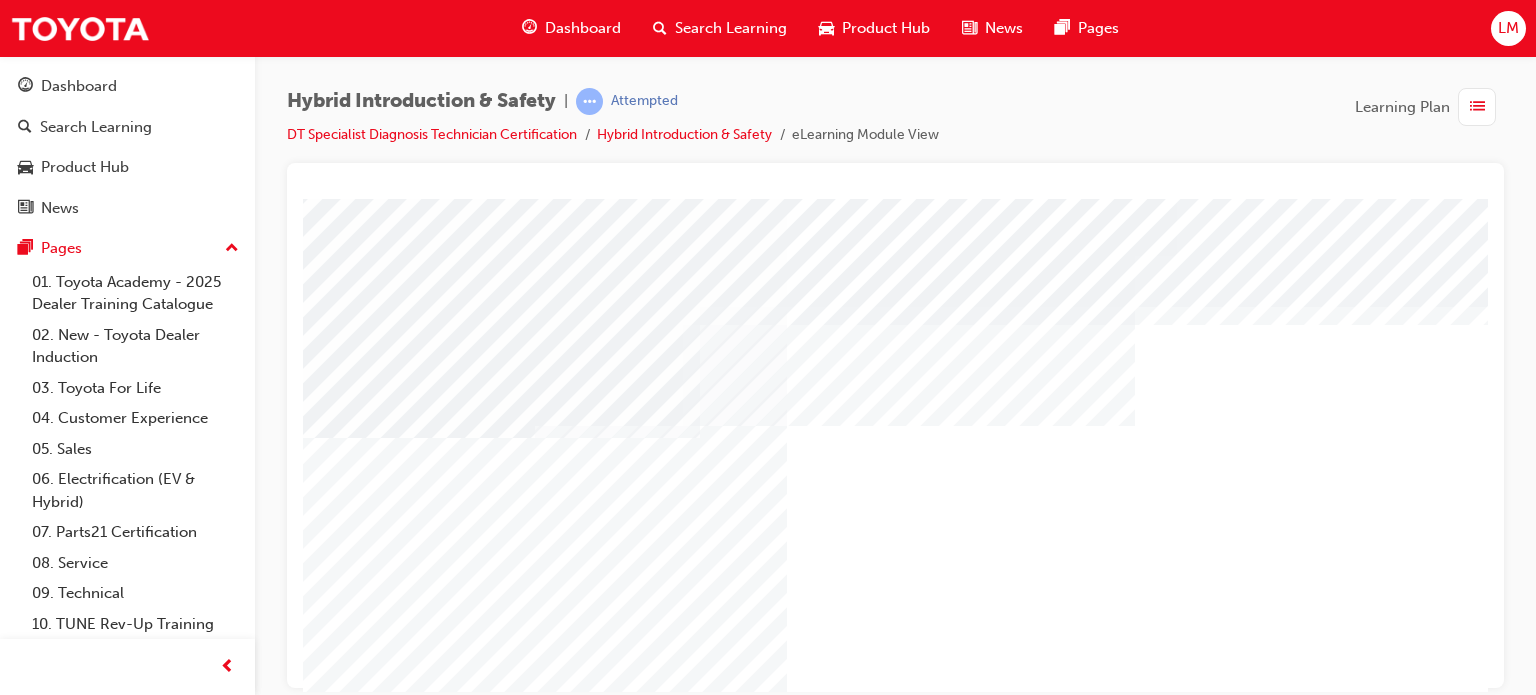 scroll, scrollTop: 0, scrollLeft: 0, axis: both 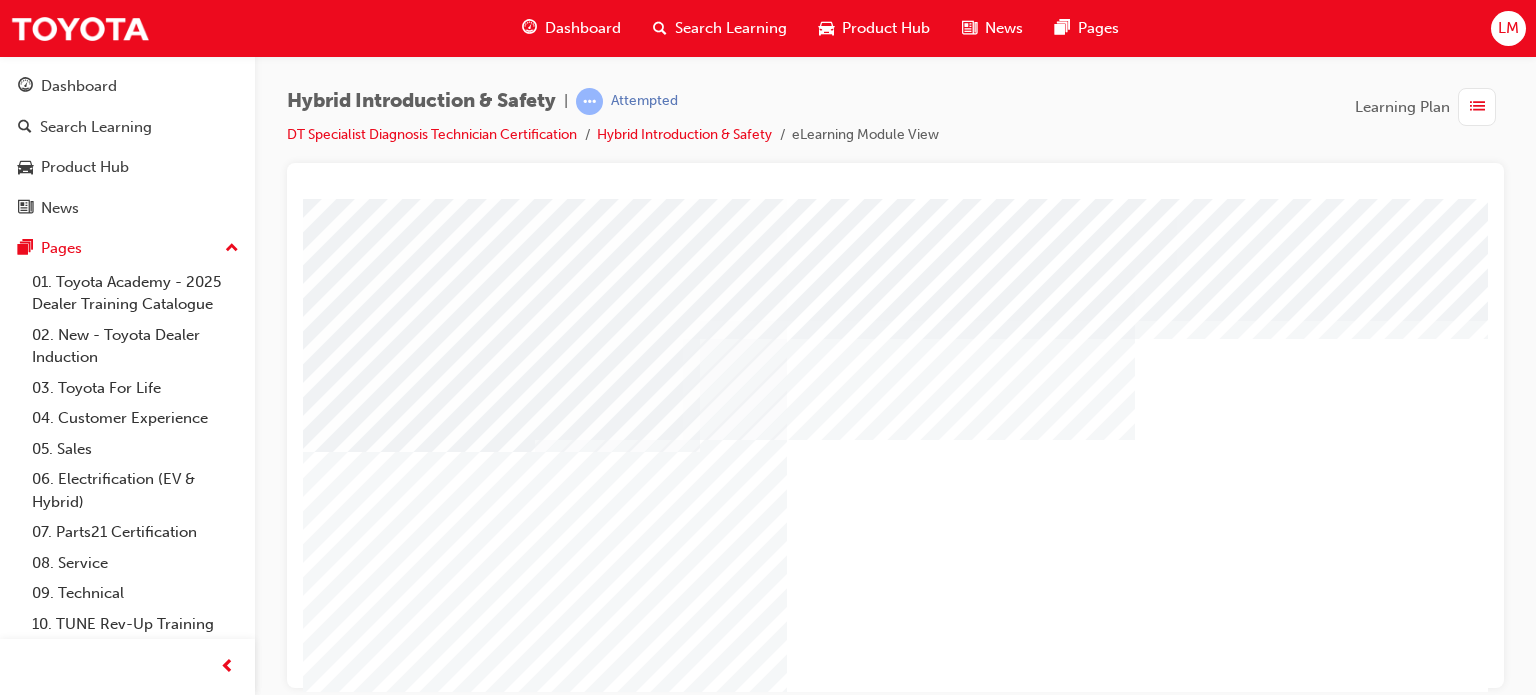 click at bounding box center [413, 2638] 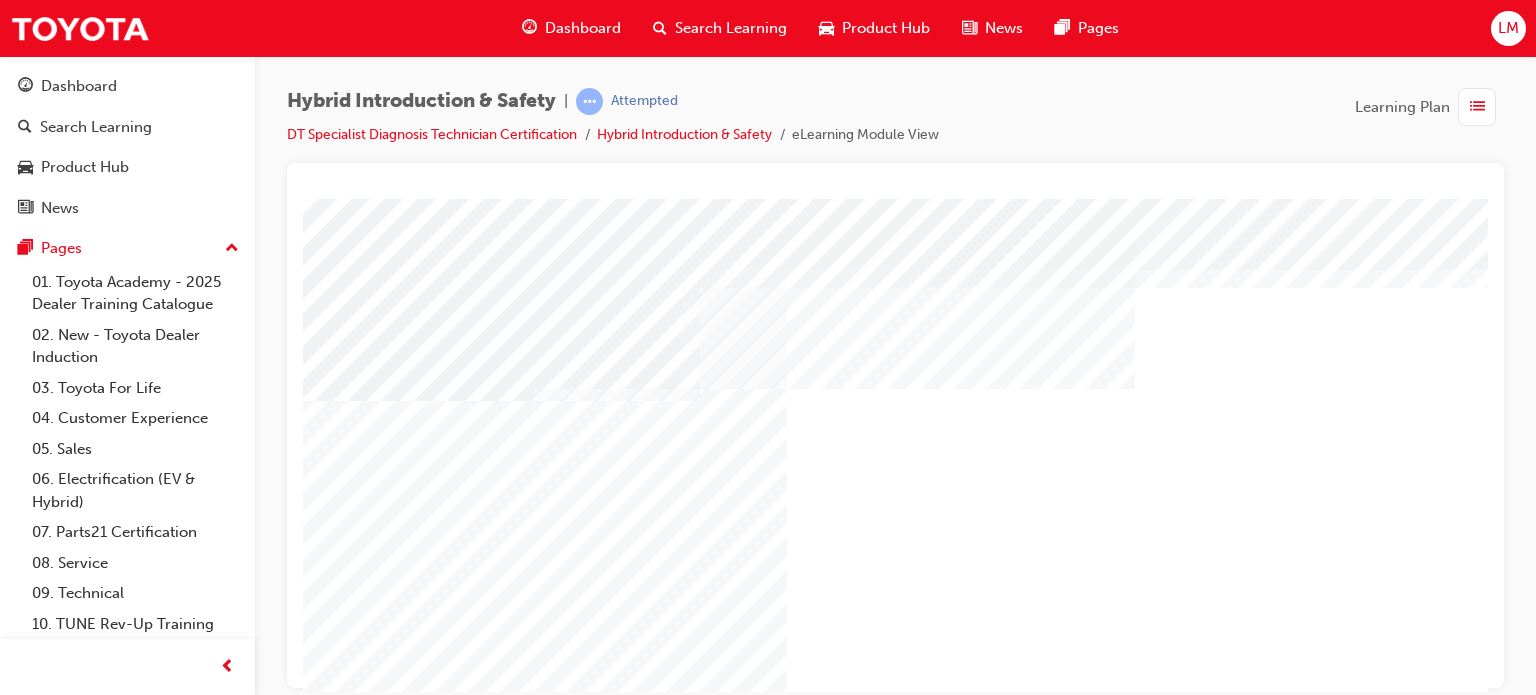 scroll, scrollTop: 0, scrollLeft: 0, axis: both 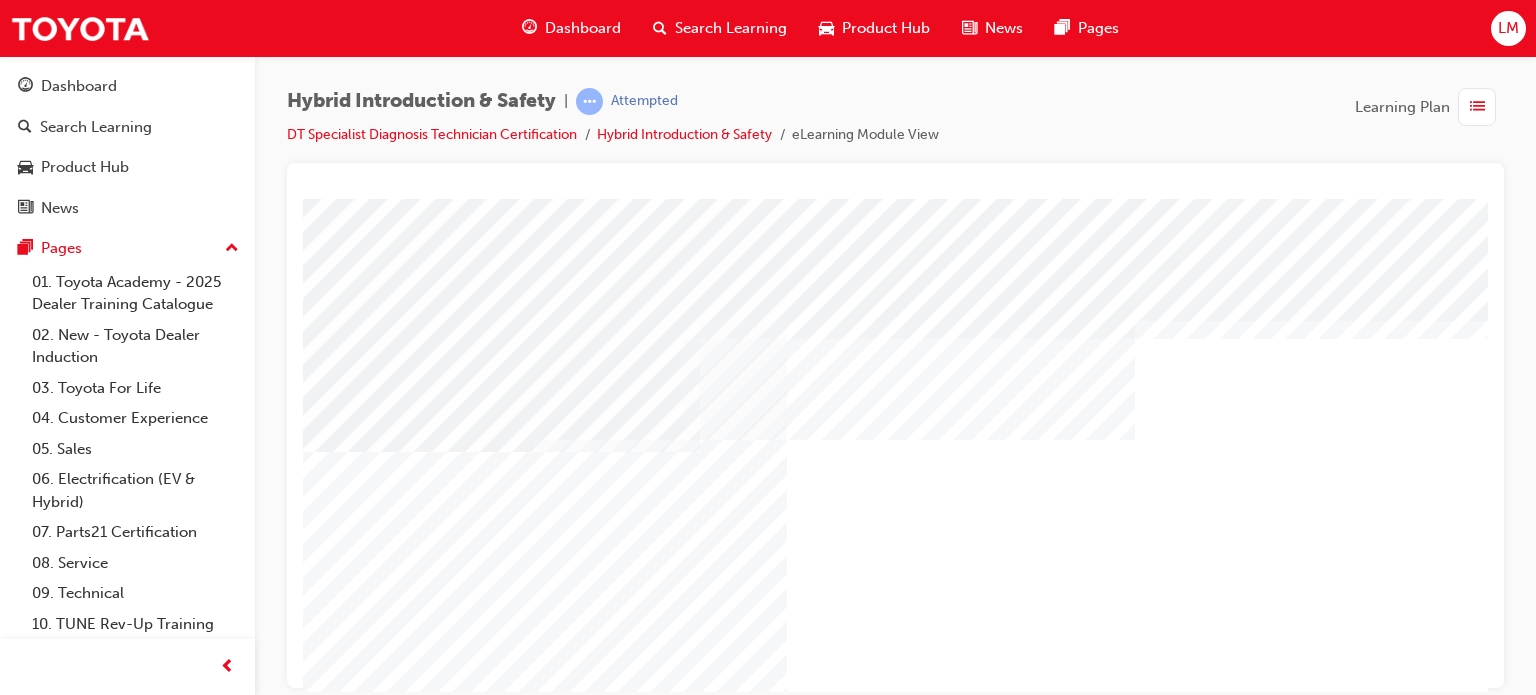 click at bounding box center (390, 2397) 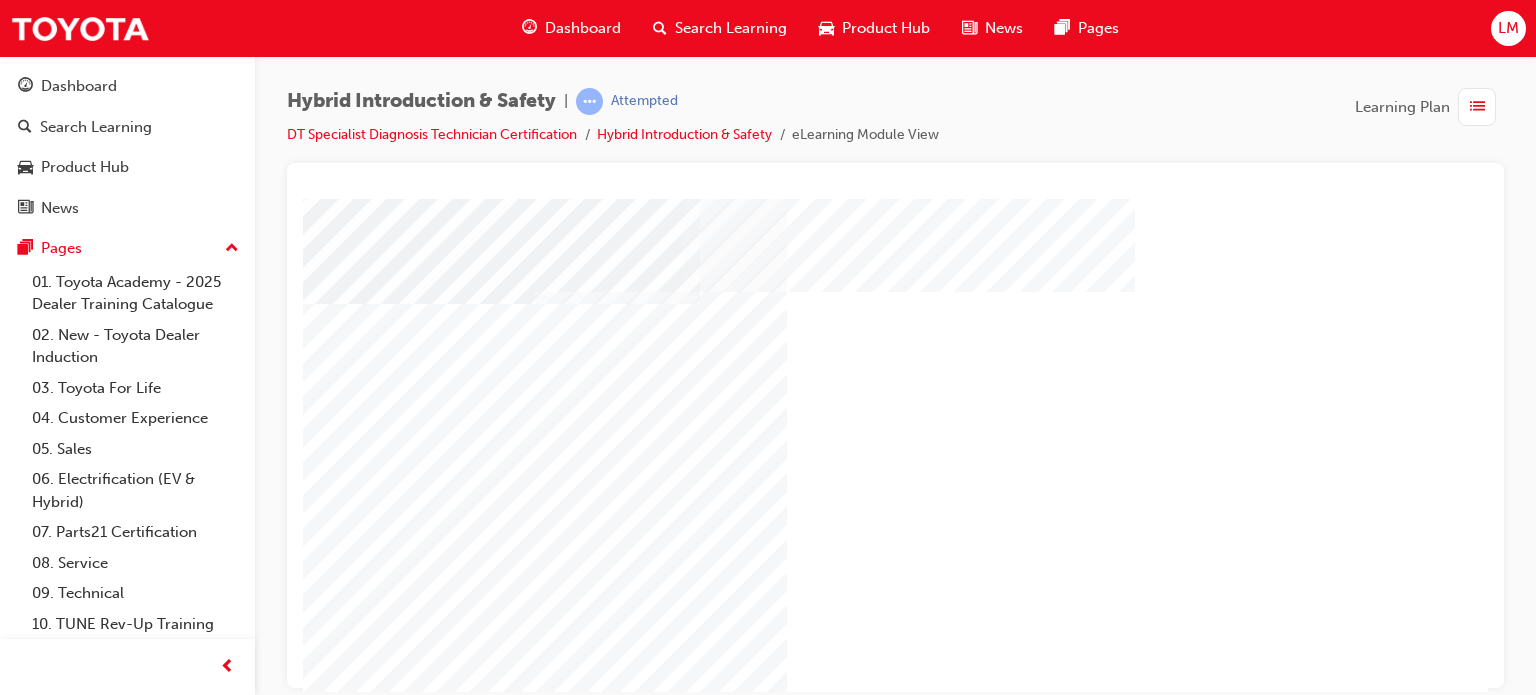 scroll, scrollTop: 286, scrollLeft: 0, axis: vertical 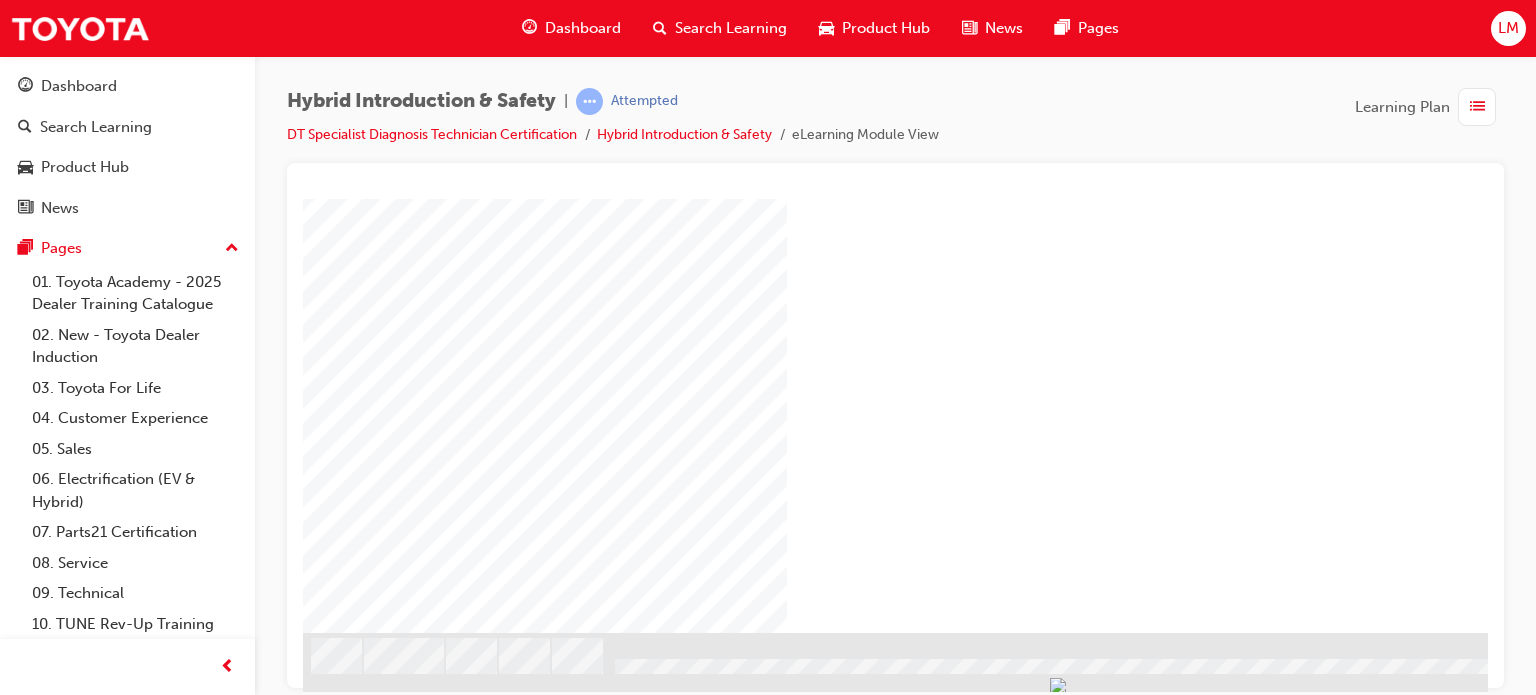 click at bounding box center (413, 1870) 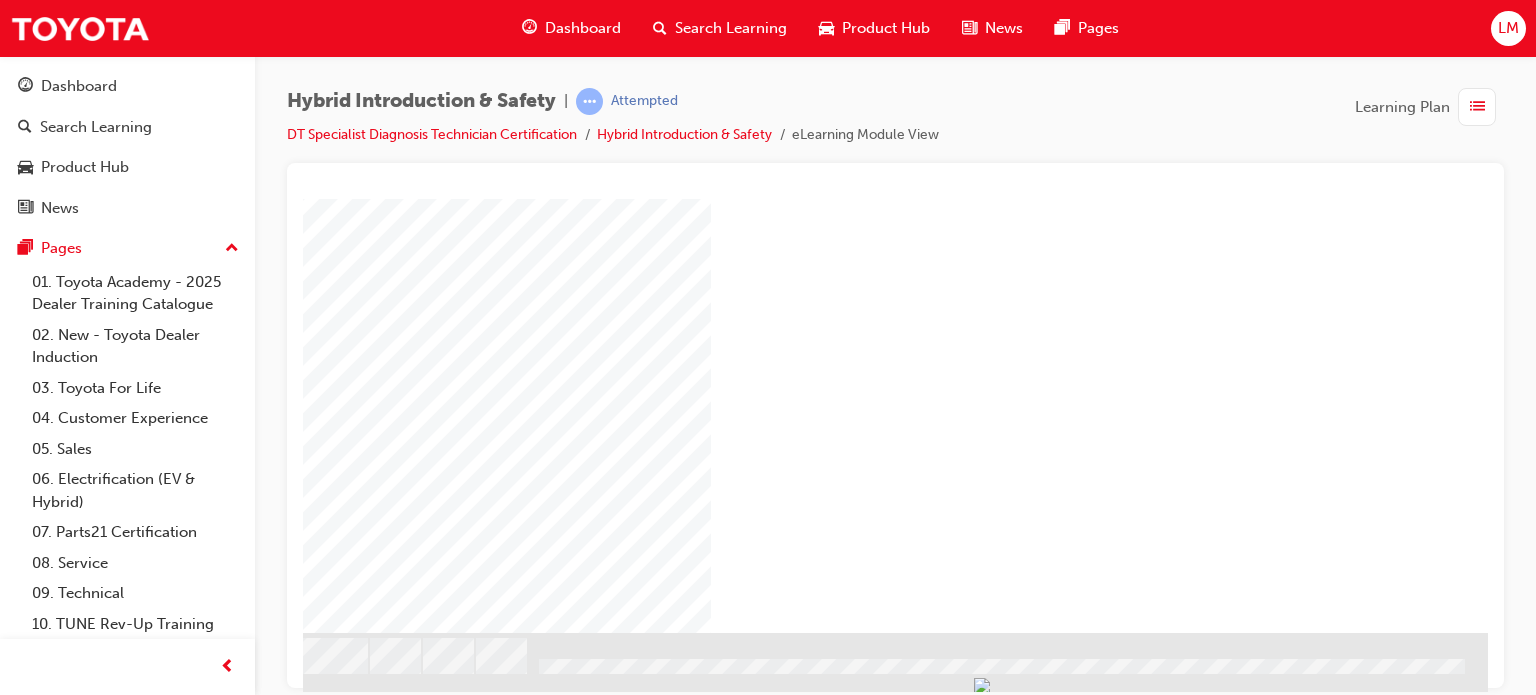 scroll, scrollTop: 286, scrollLeft: 190, axis: both 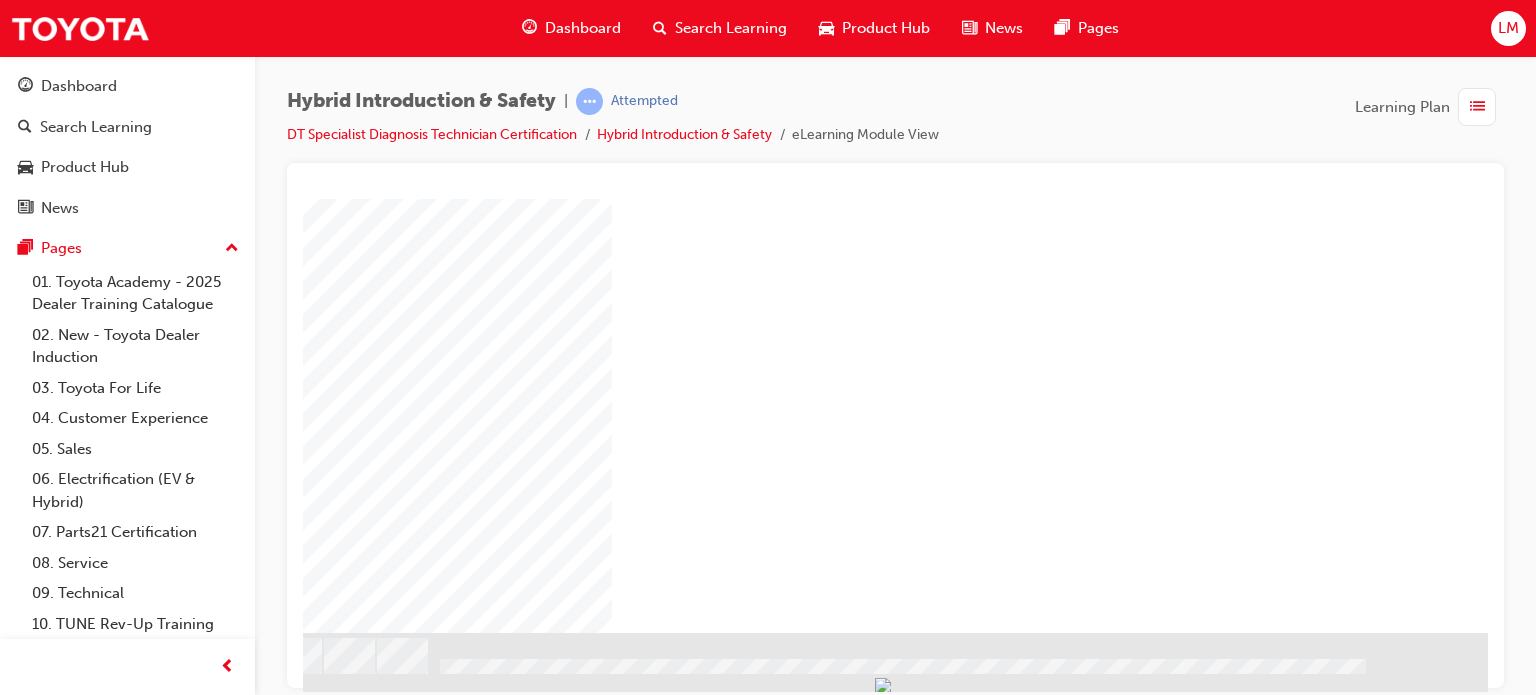 click at bounding box center (191, 816) 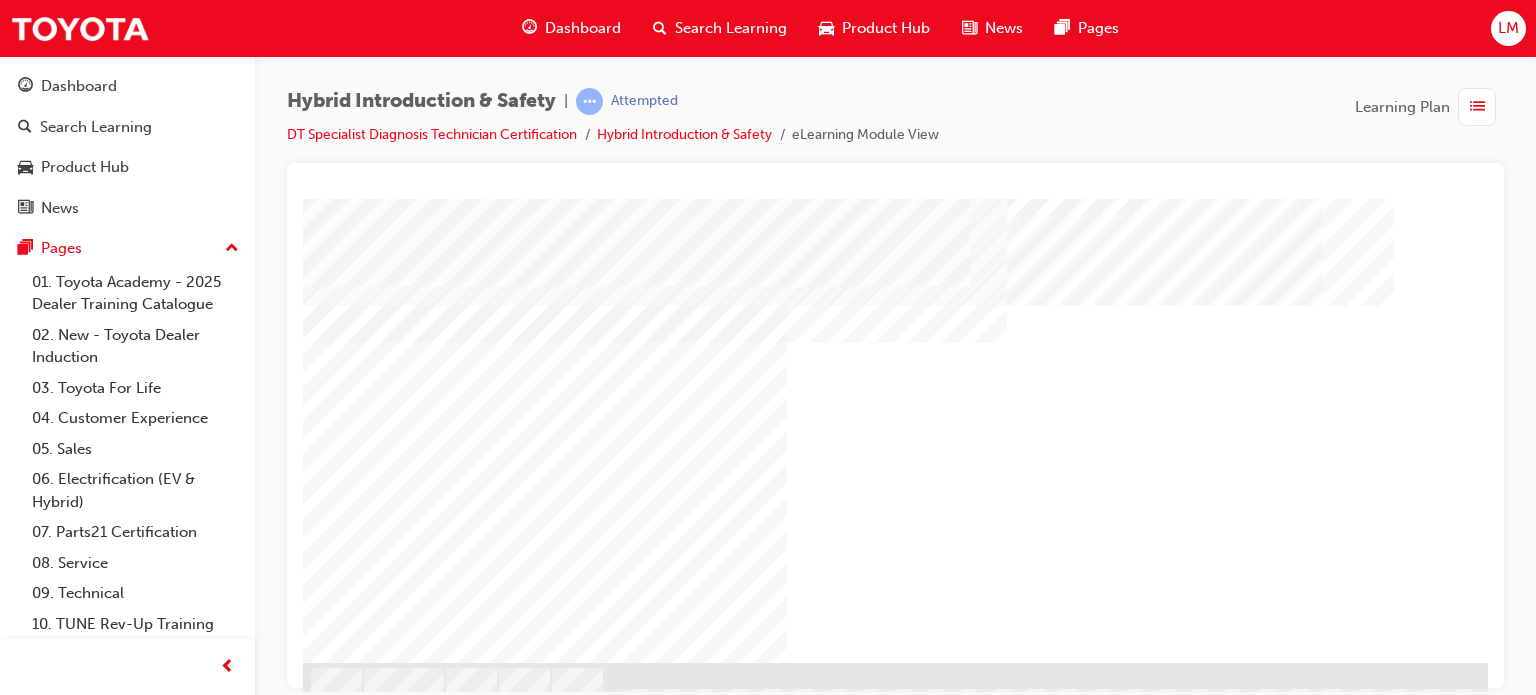 scroll, scrollTop: 286, scrollLeft: 0, axis: vertical 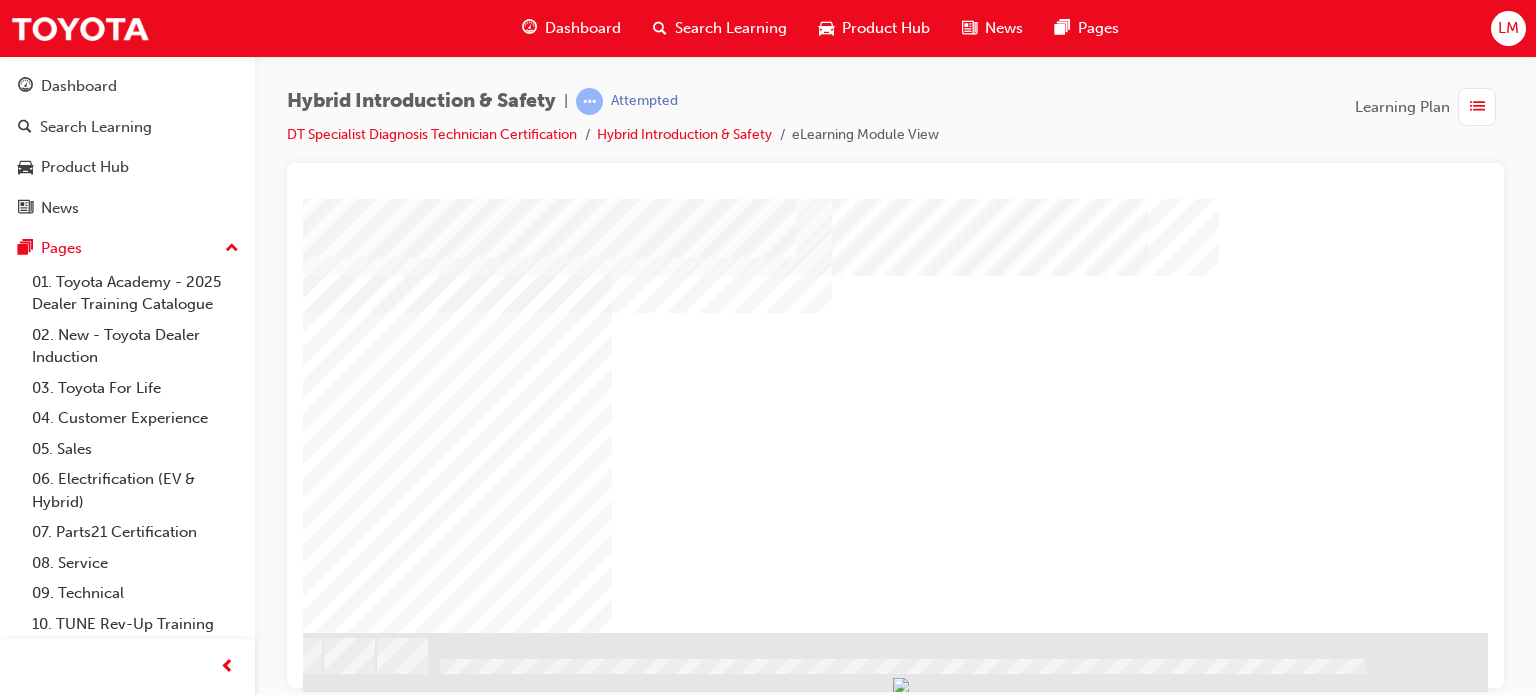 click at bounding box center (191, 816) 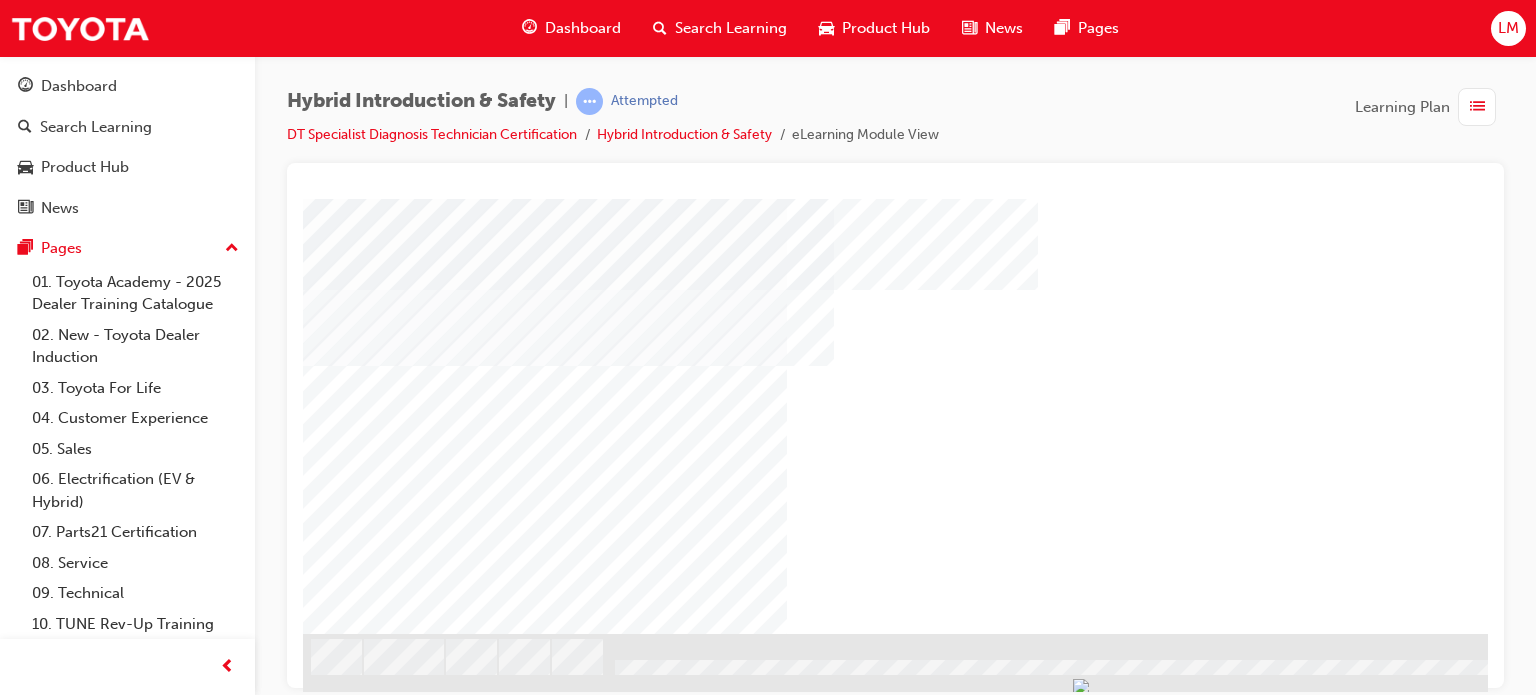 scroll, scrollTop: 286, scrollLeft: 0, axis: vertical 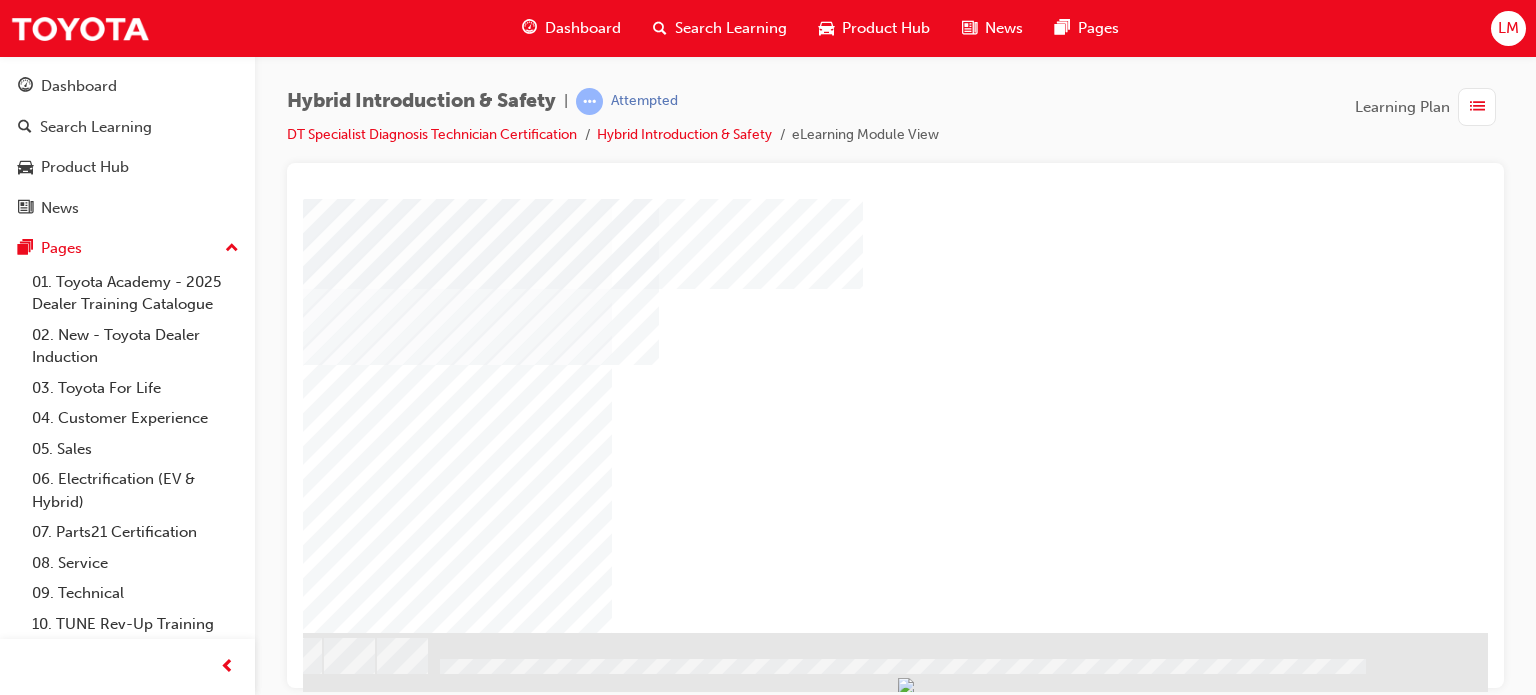 click at bounding box center [207, 2515] 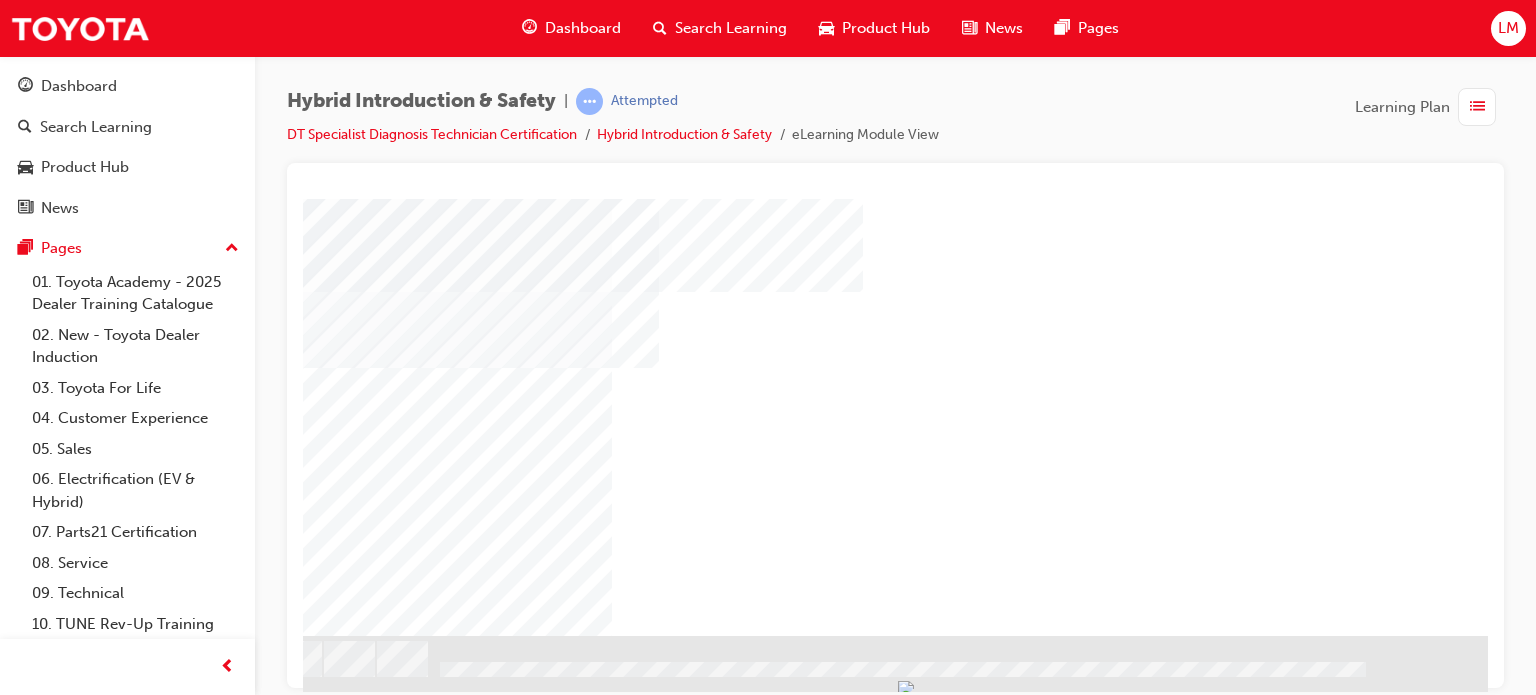 scroll, scrollTop: 286, scrollLeft: 190, axis: both 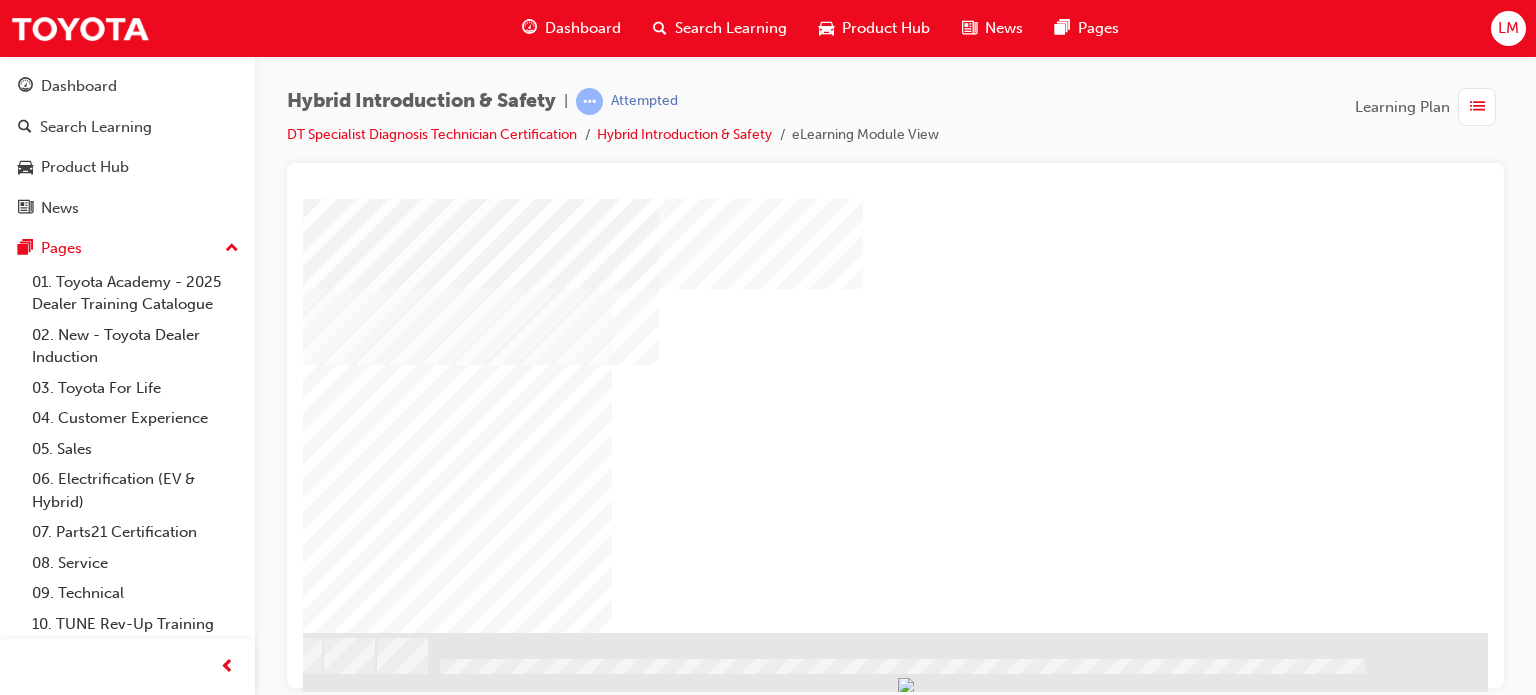 click at bounding box center [191, 1268] 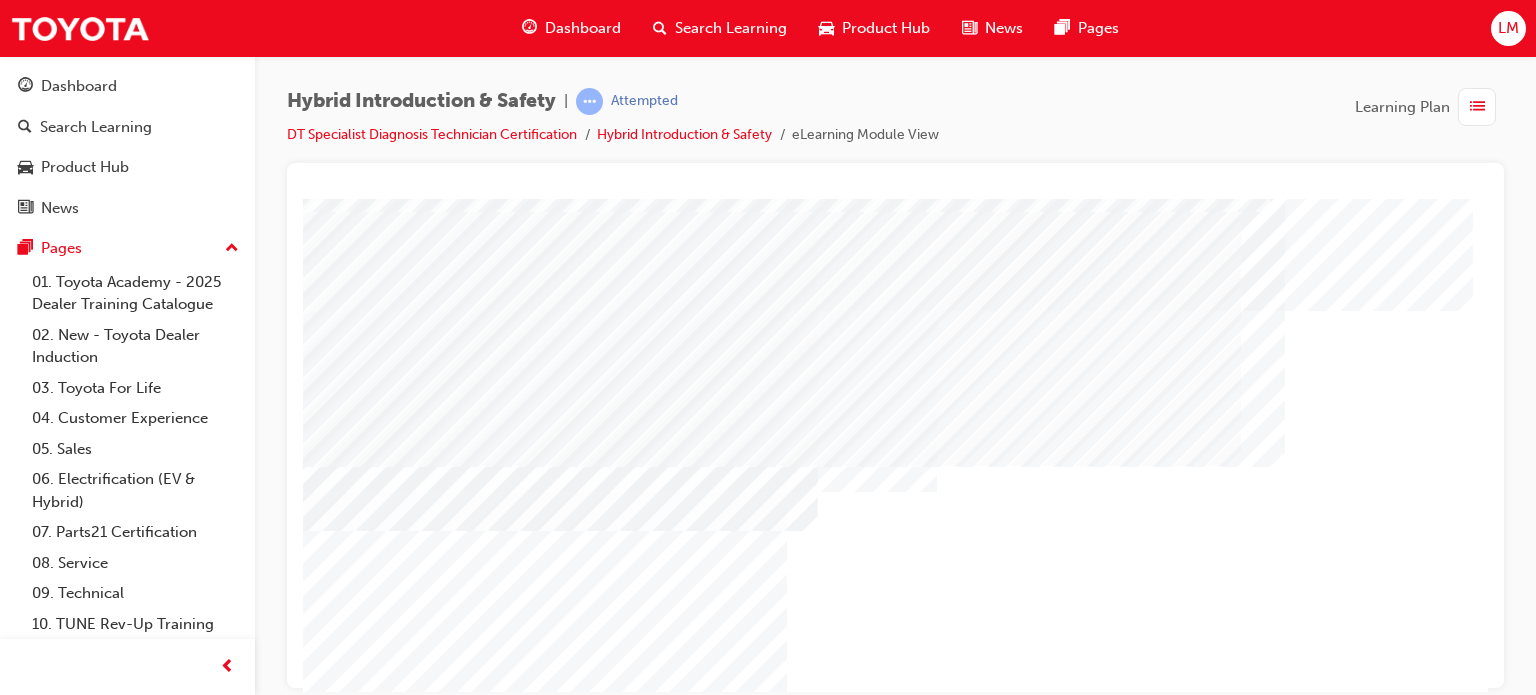 scroll, scrollTop: 286, scrollLeft: 0, axis: vertical 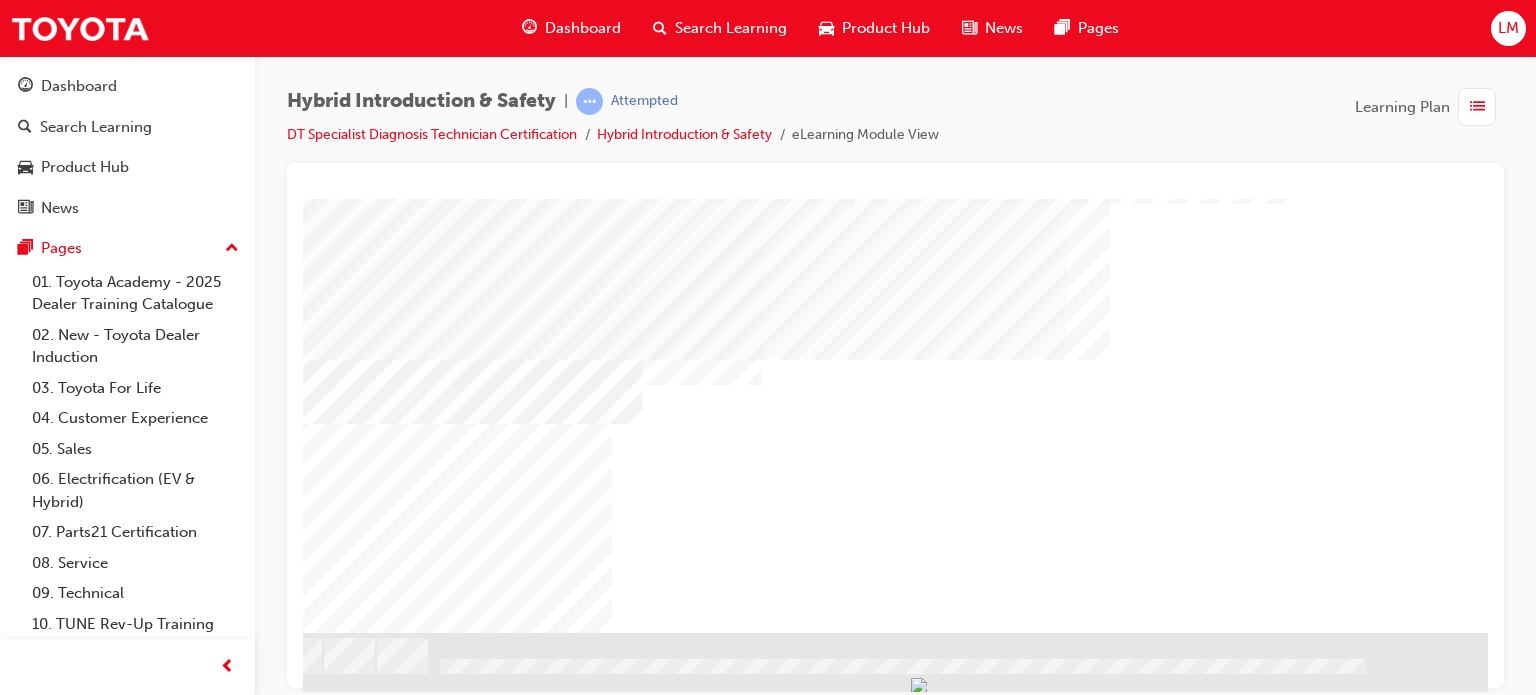 click at bounding box center [191, 816] 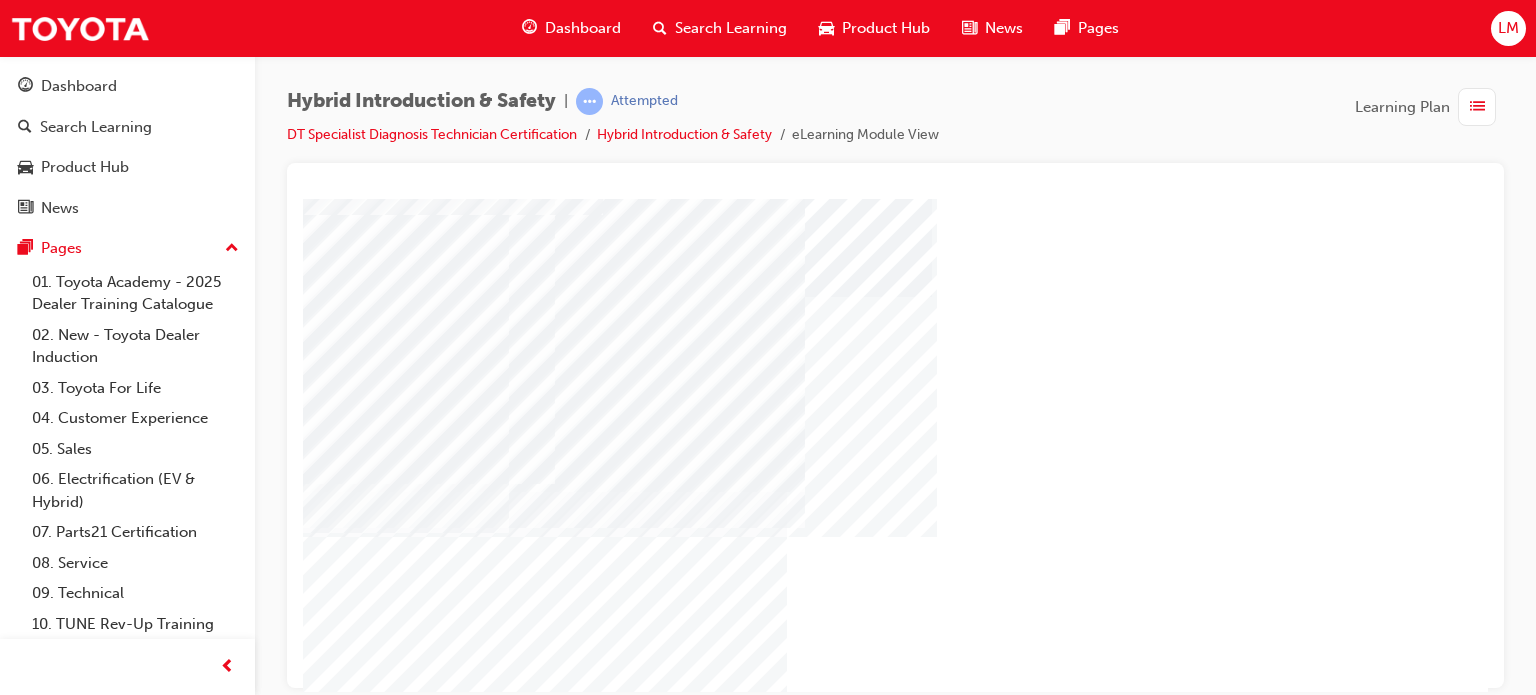 scroll, scrollTop: 100, scrollLeft: 0, axis: vertical 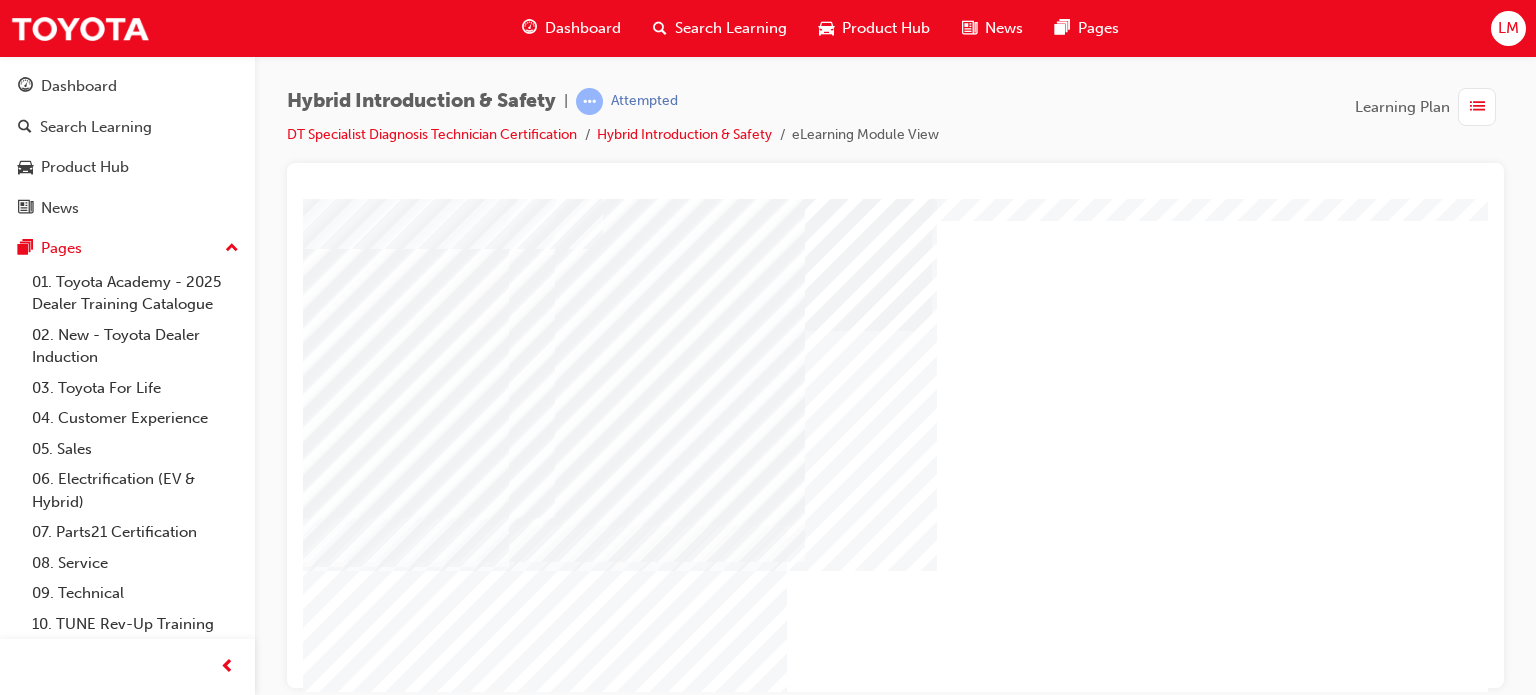 click at bounding box center [617, 1950] 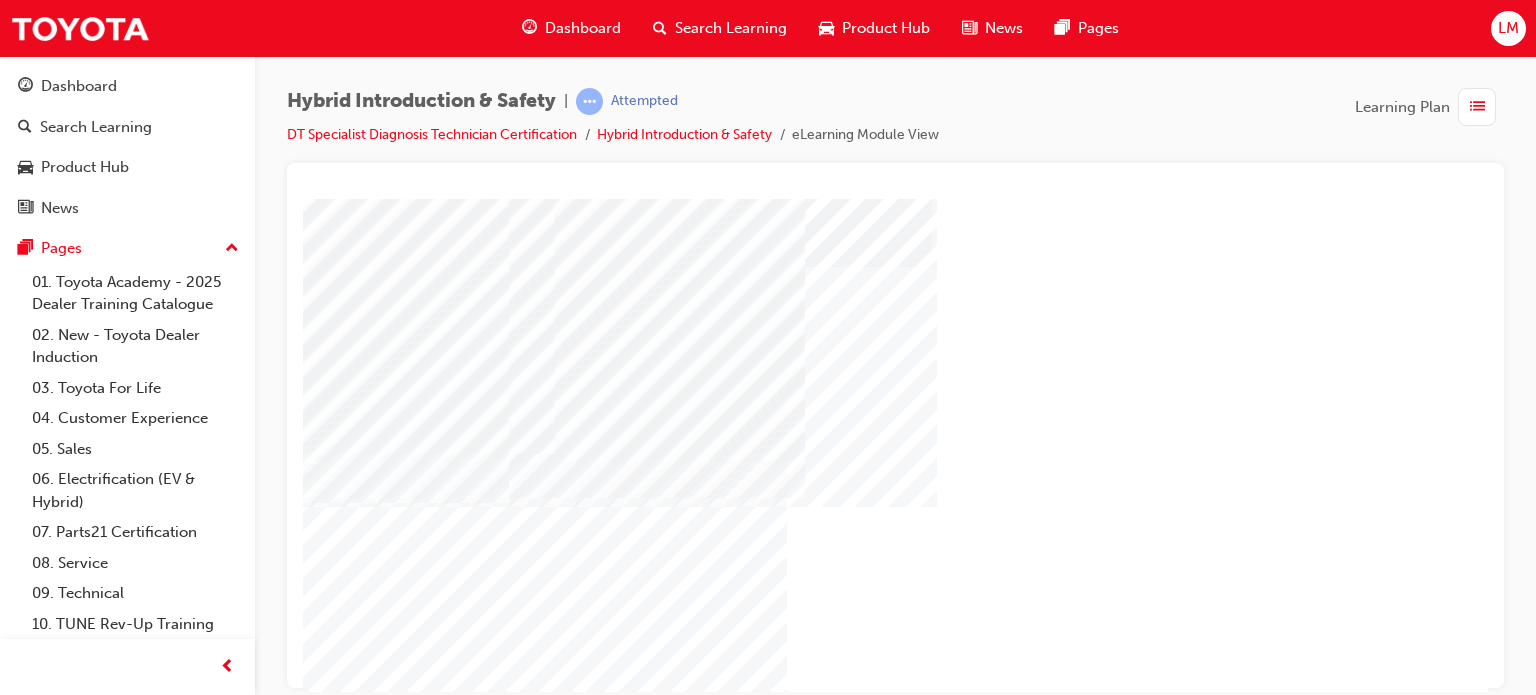 scroll, scrollTop: 286, scrollLeft: 0, axis: vertical 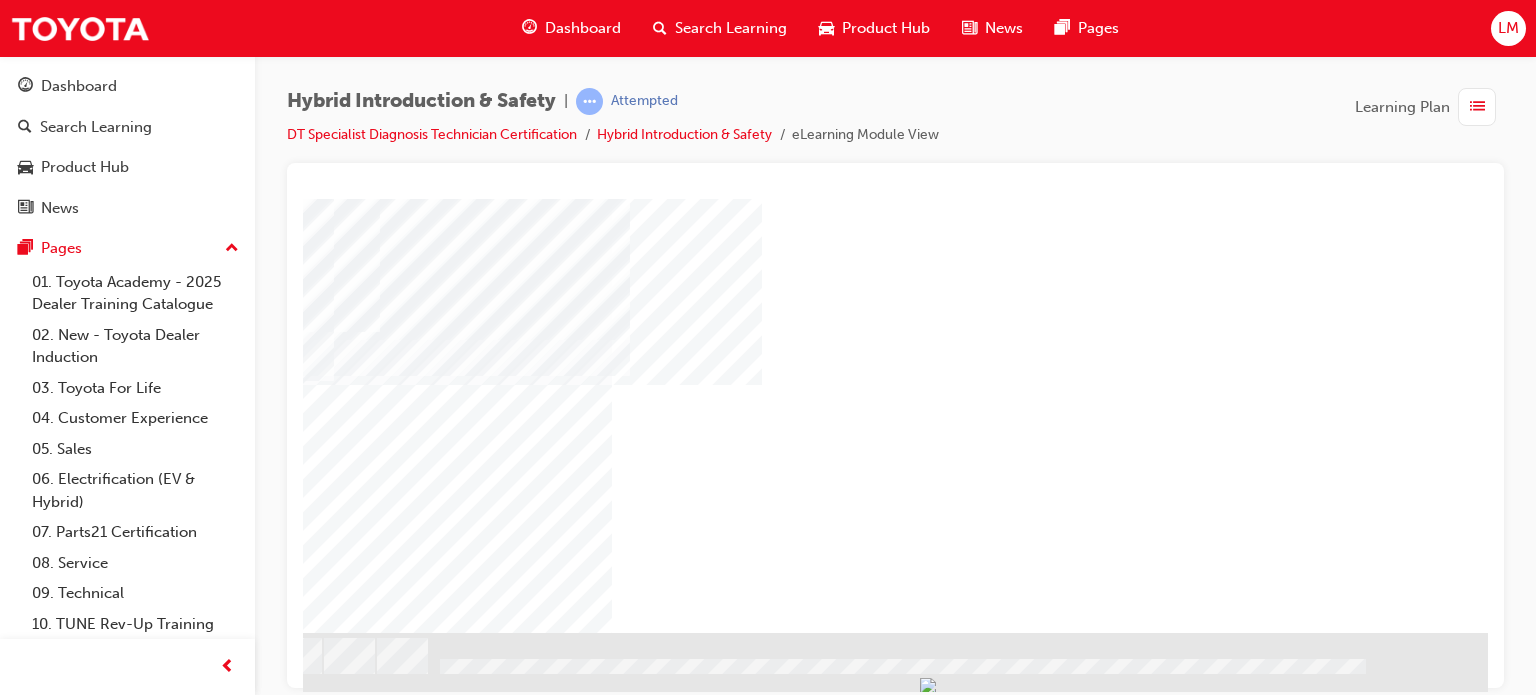 click at bounding box center (191, 816) 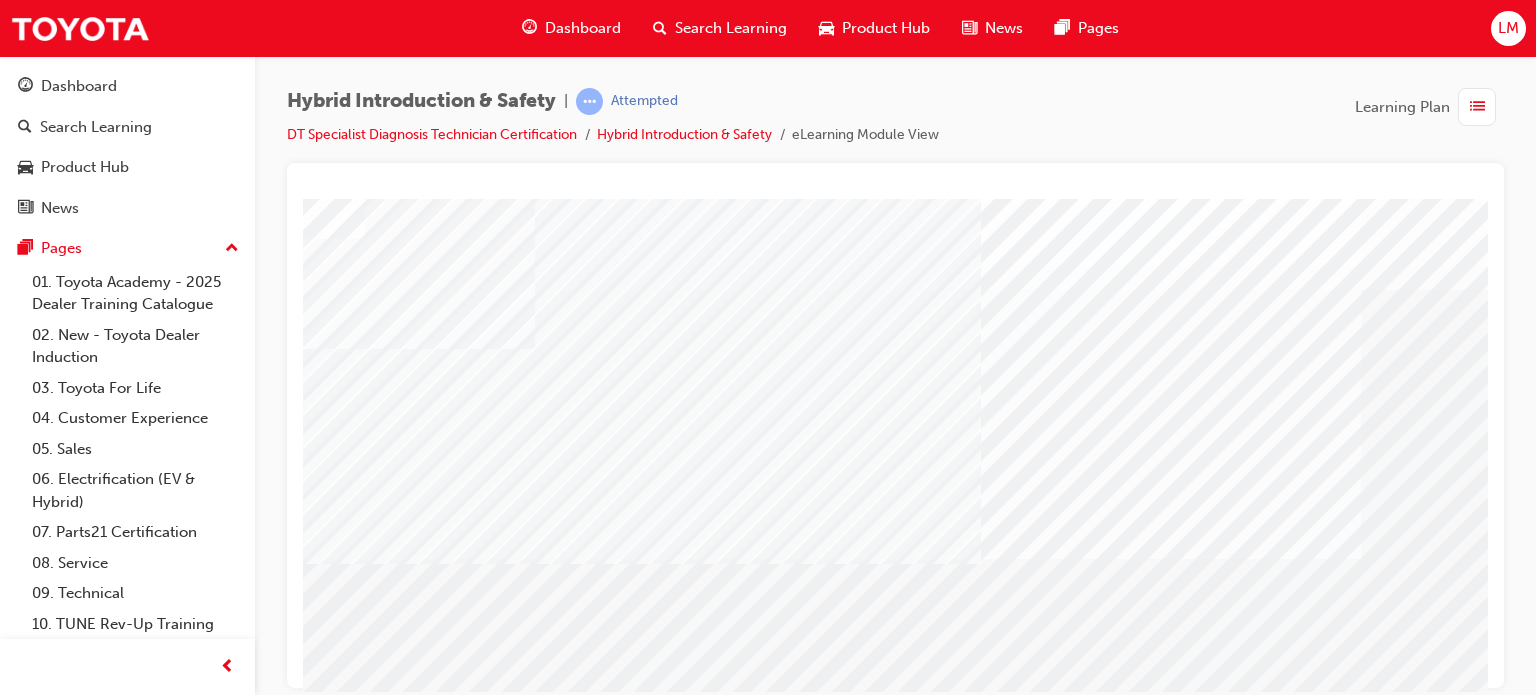 scroll, scrollTop: 0, scrollLeft: 190, axis: horizontal 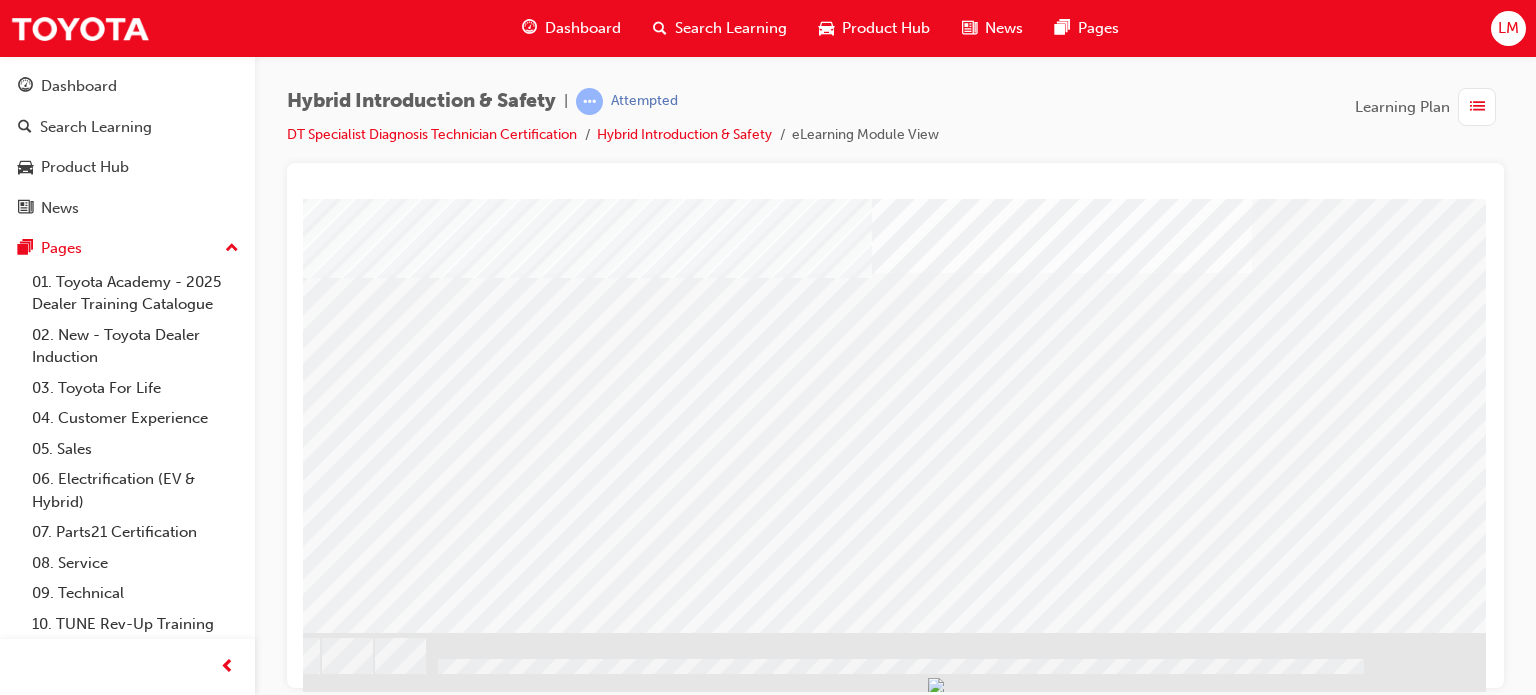 click at bounding box center (189, 1636) 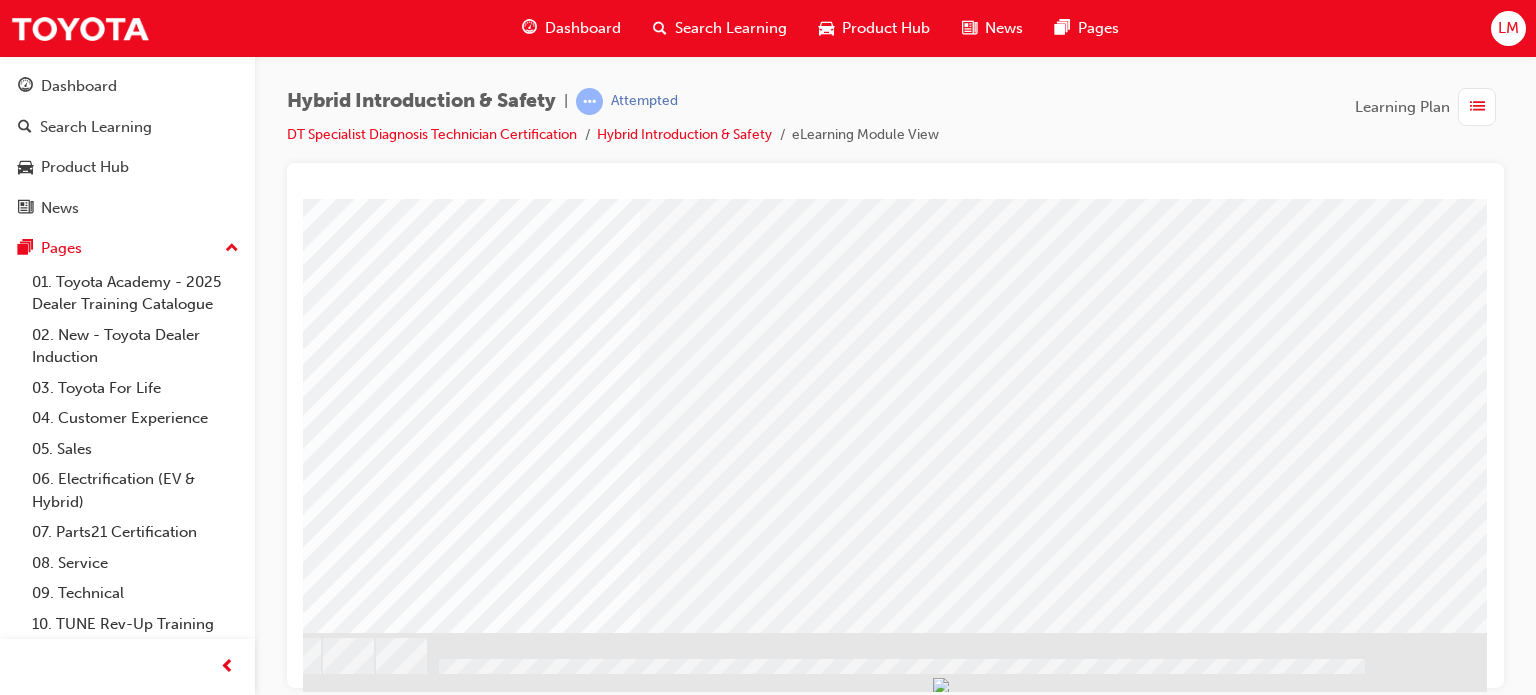 scroll, scrollTop: 0, scrollLeft: 0, axis: both 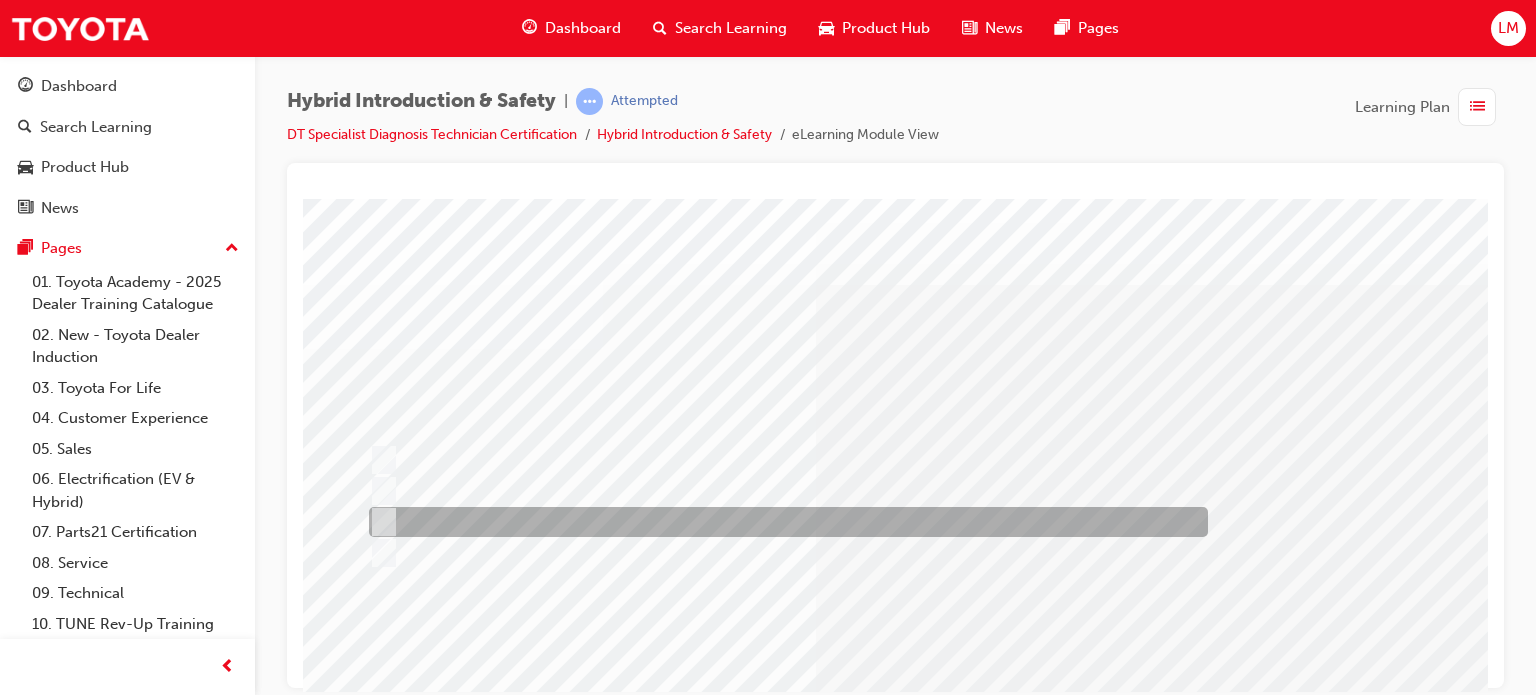 drag, startPoint x: 380, startPoint y: 523, endPoint x: 440, endPoint y: 528, distance: 60.207973 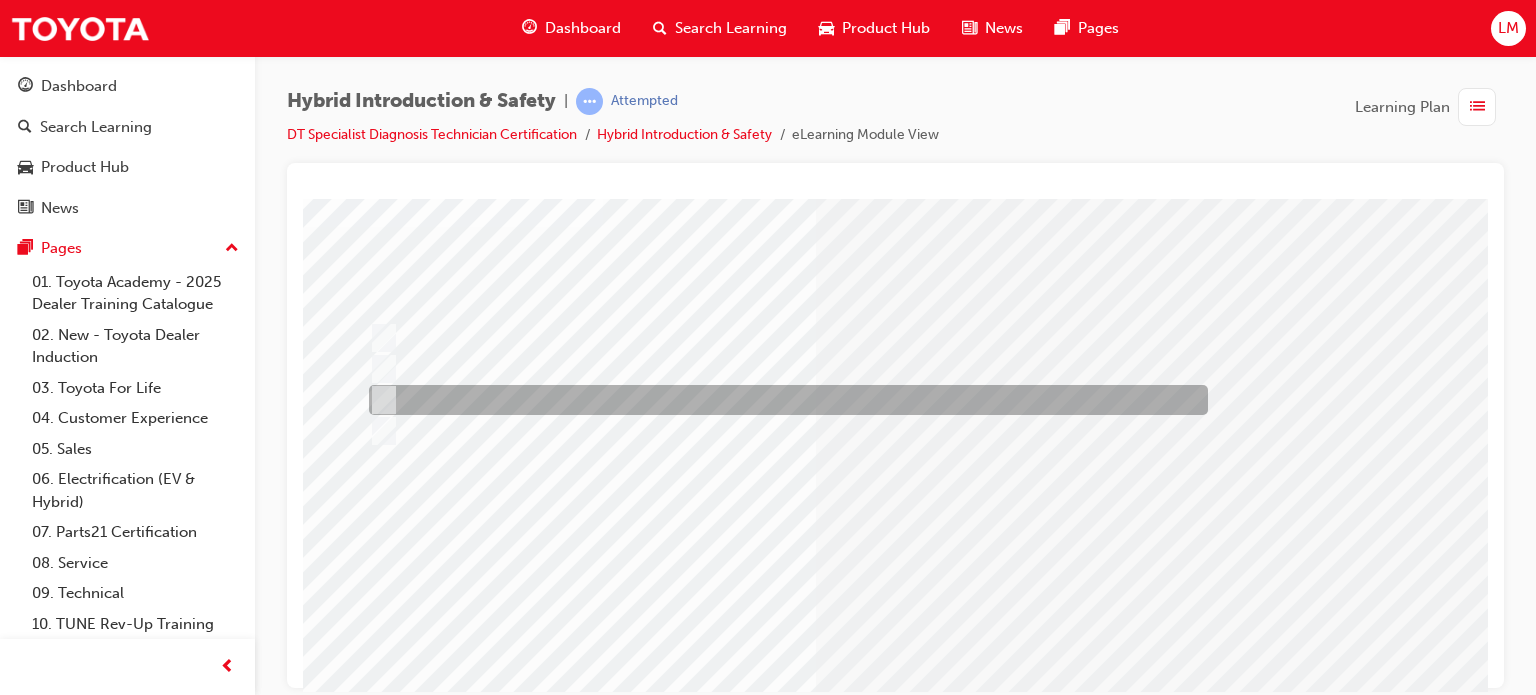 scroll, scrollTop: 286, scrollLeft: 0, axis: vertical 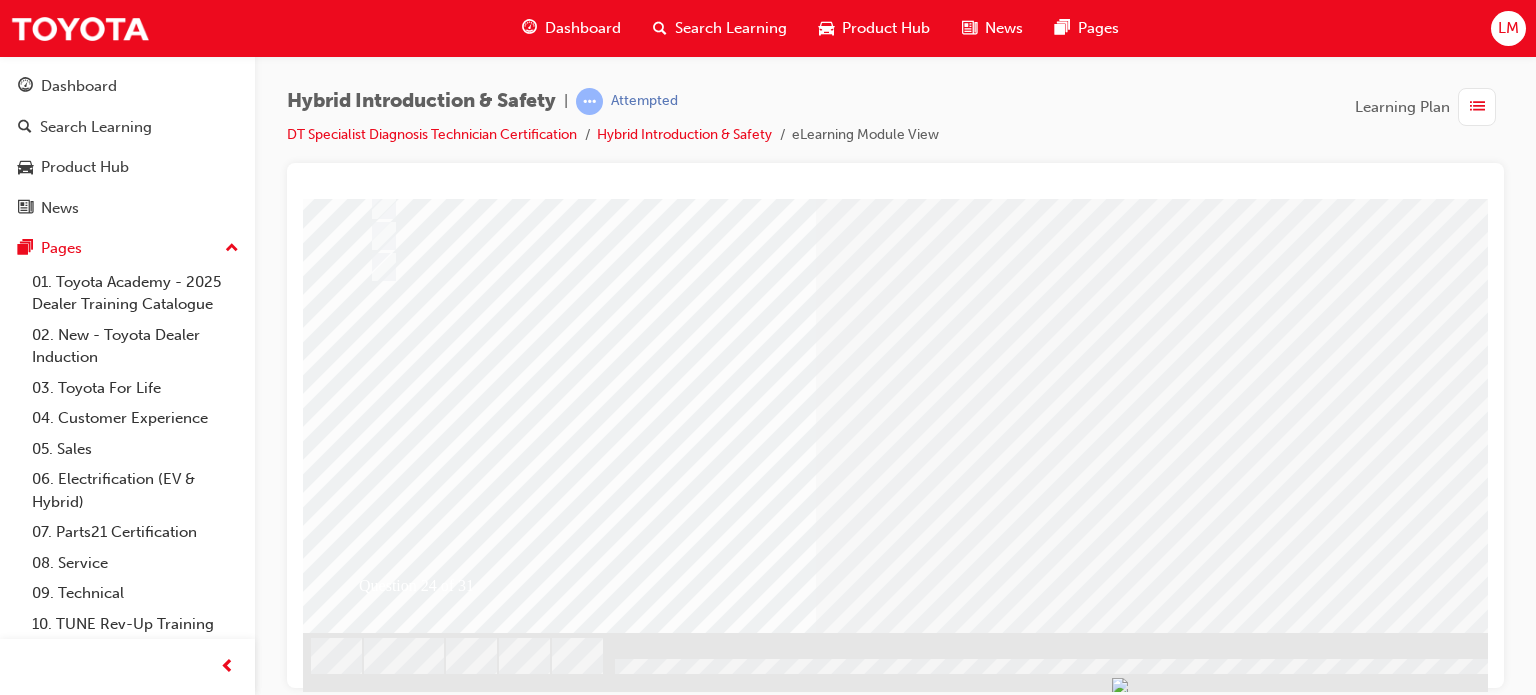 click at bounding box center [375, 2638] 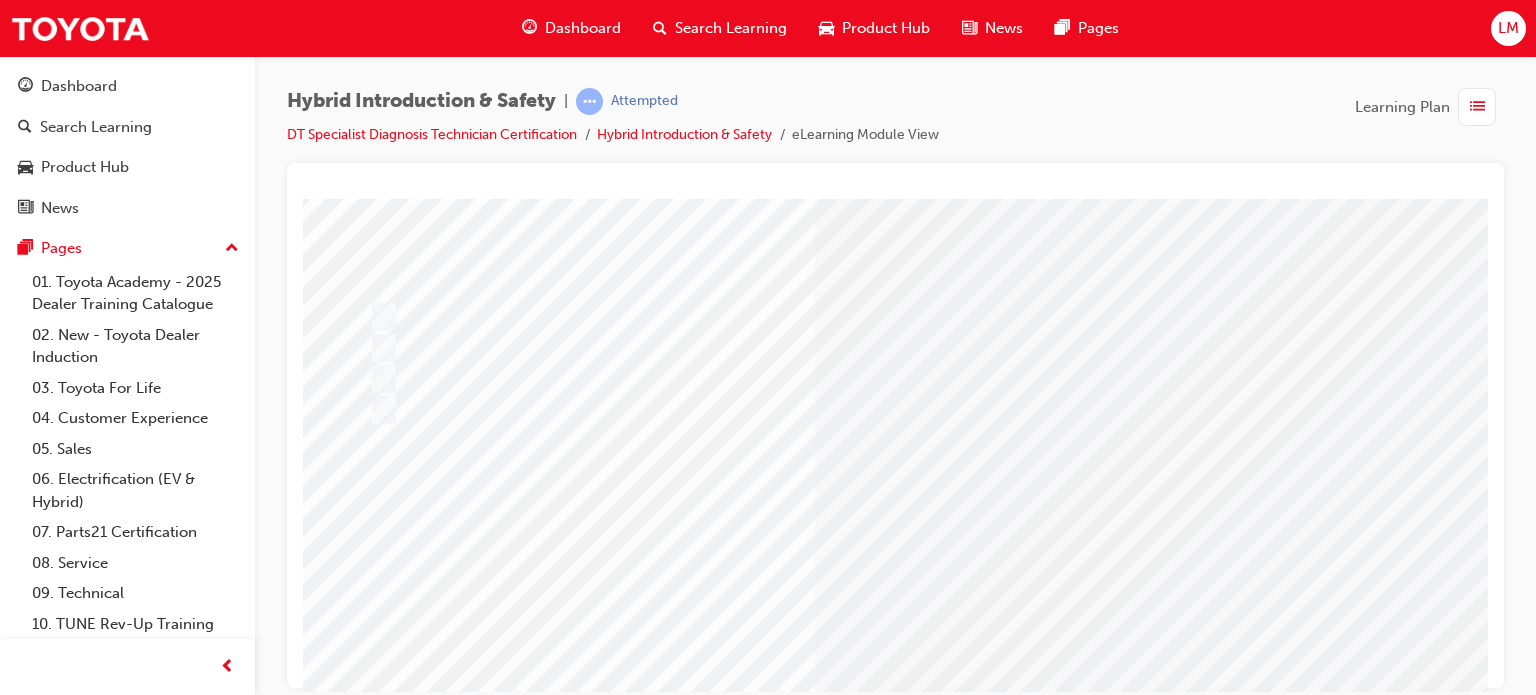 scroll, scrollTop: 286, scrollLeft: 0, axis: vertical 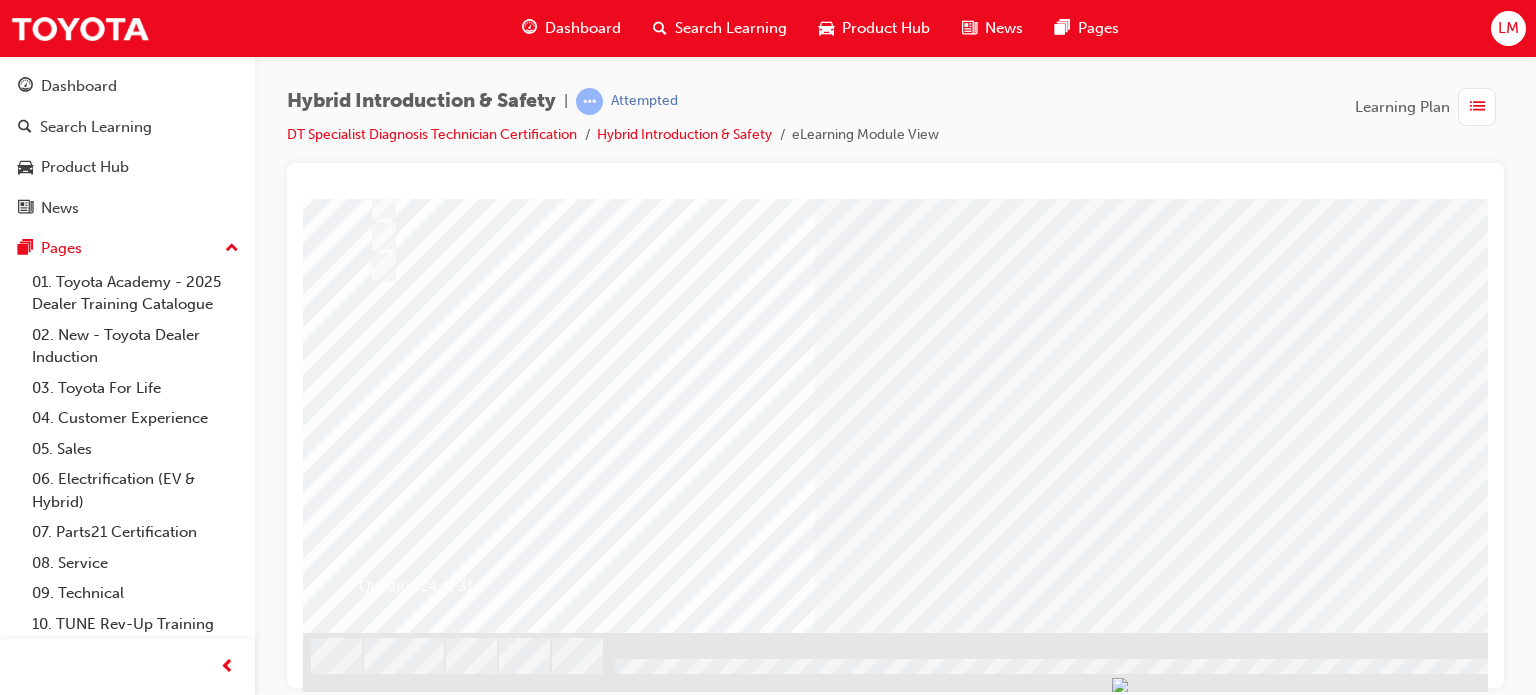click at bounding box center (635, 2408) 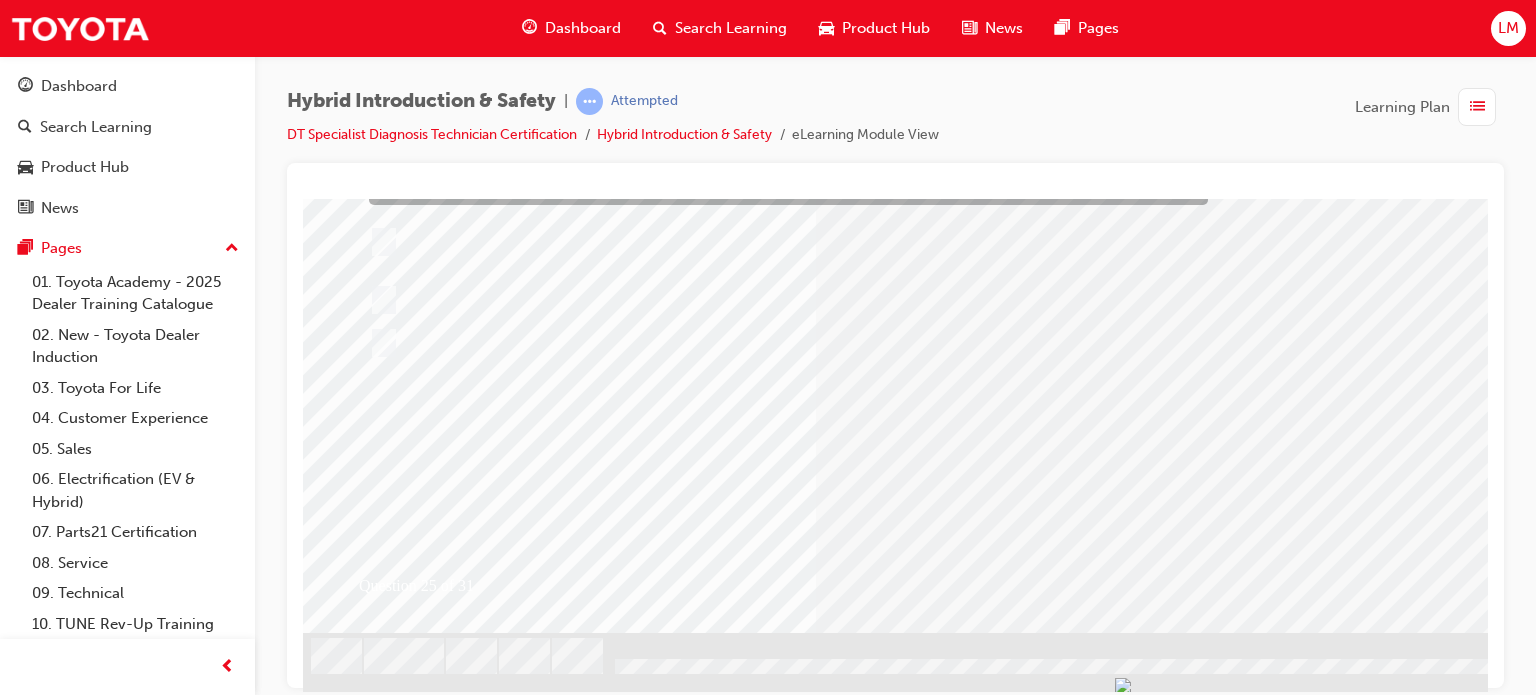 scroll, scrollTop: 0, scrollLeft: 0, axis: both 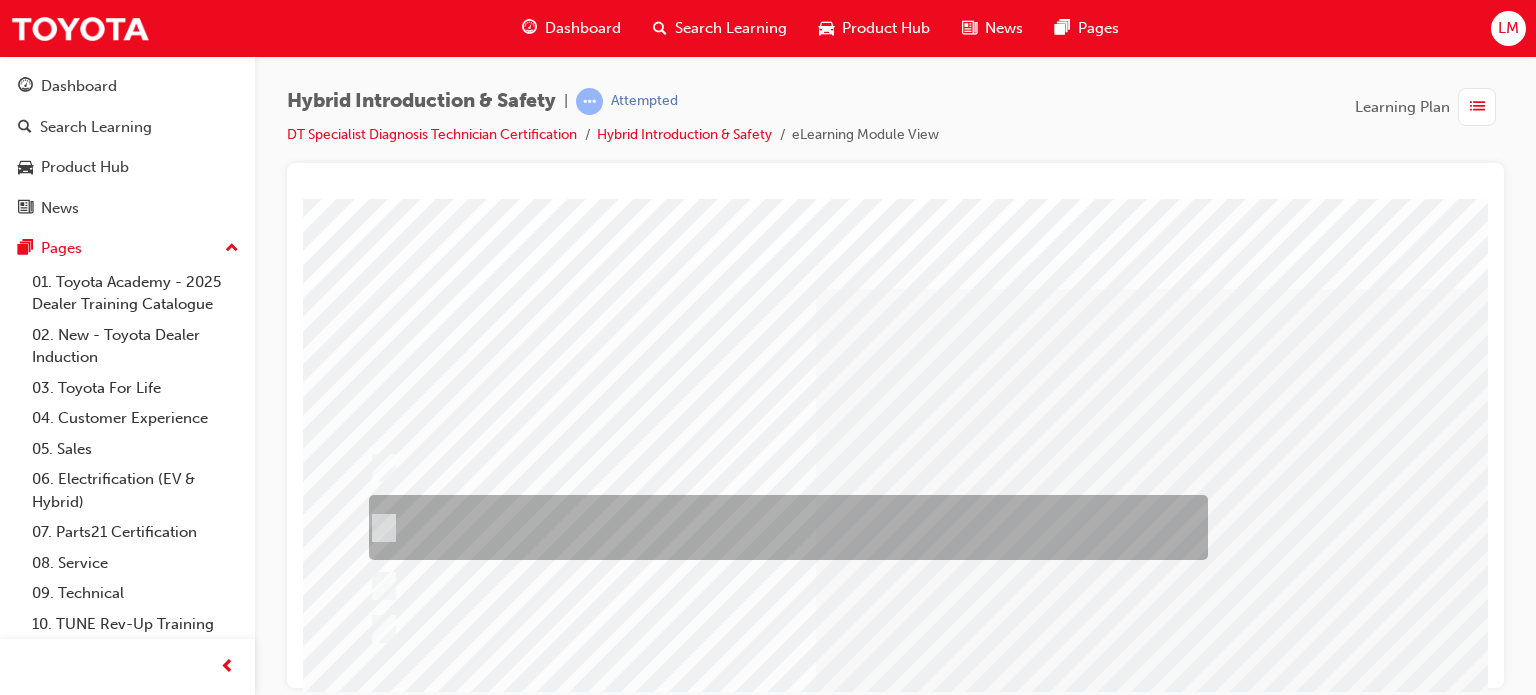 click at bounding box center [783, 527] 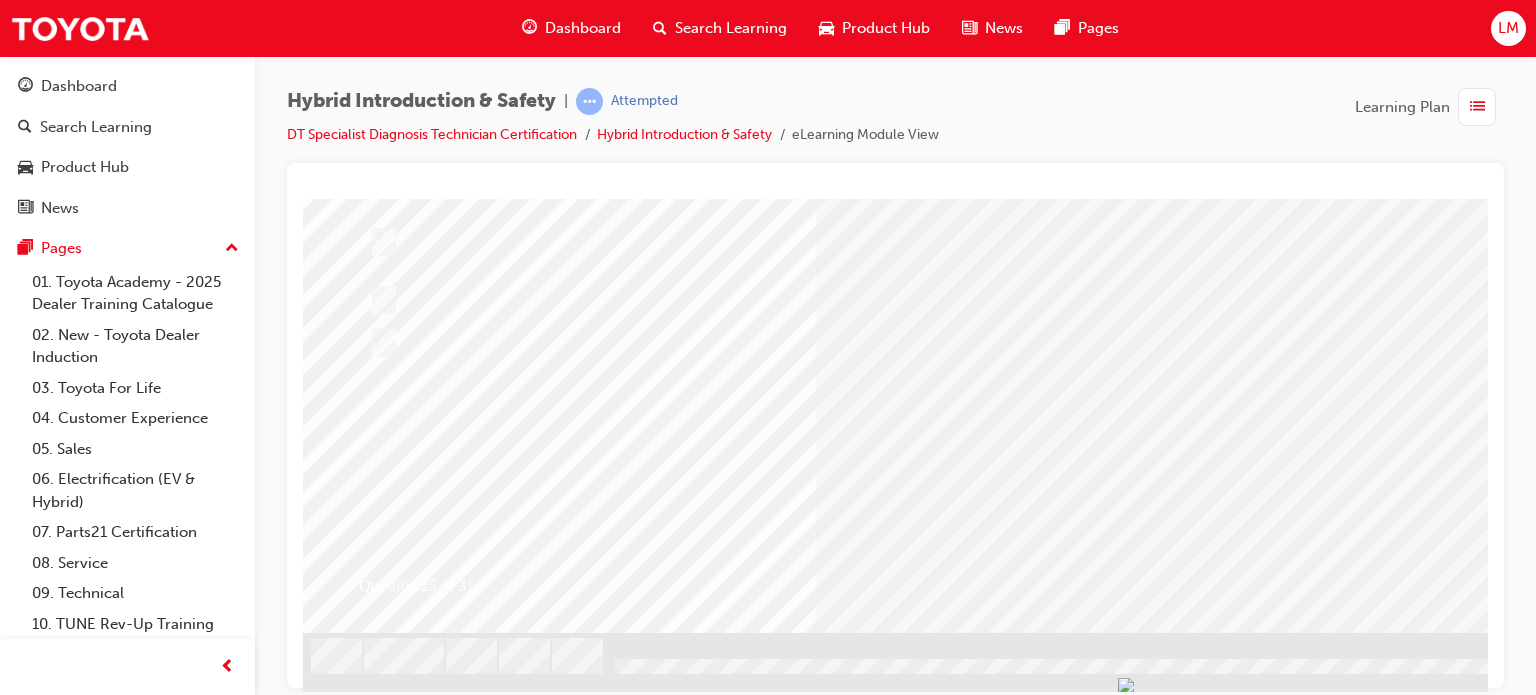click at bounding box center (375, 2642) 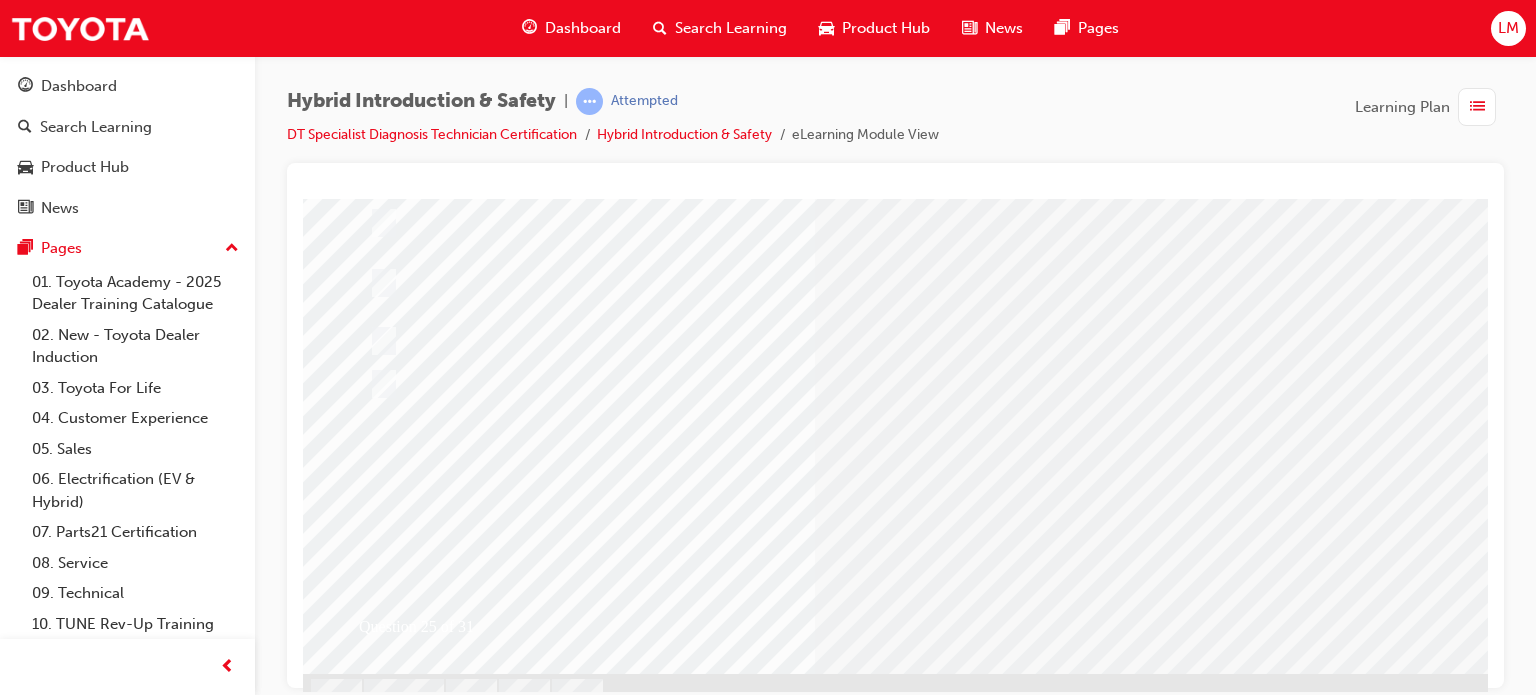 scroll, scrollTop: 286, scrollLeft: 0, axis: vertical 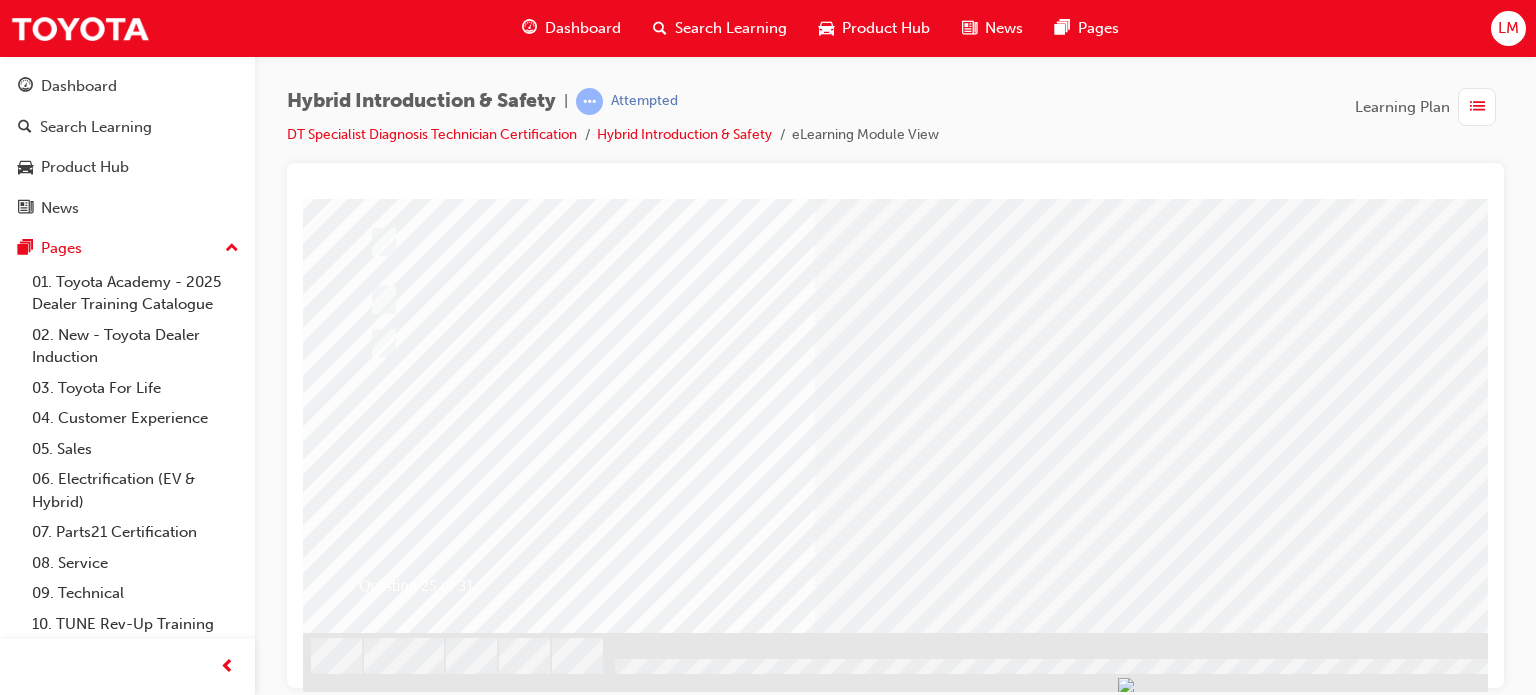click at bounding box center (635, 2408) 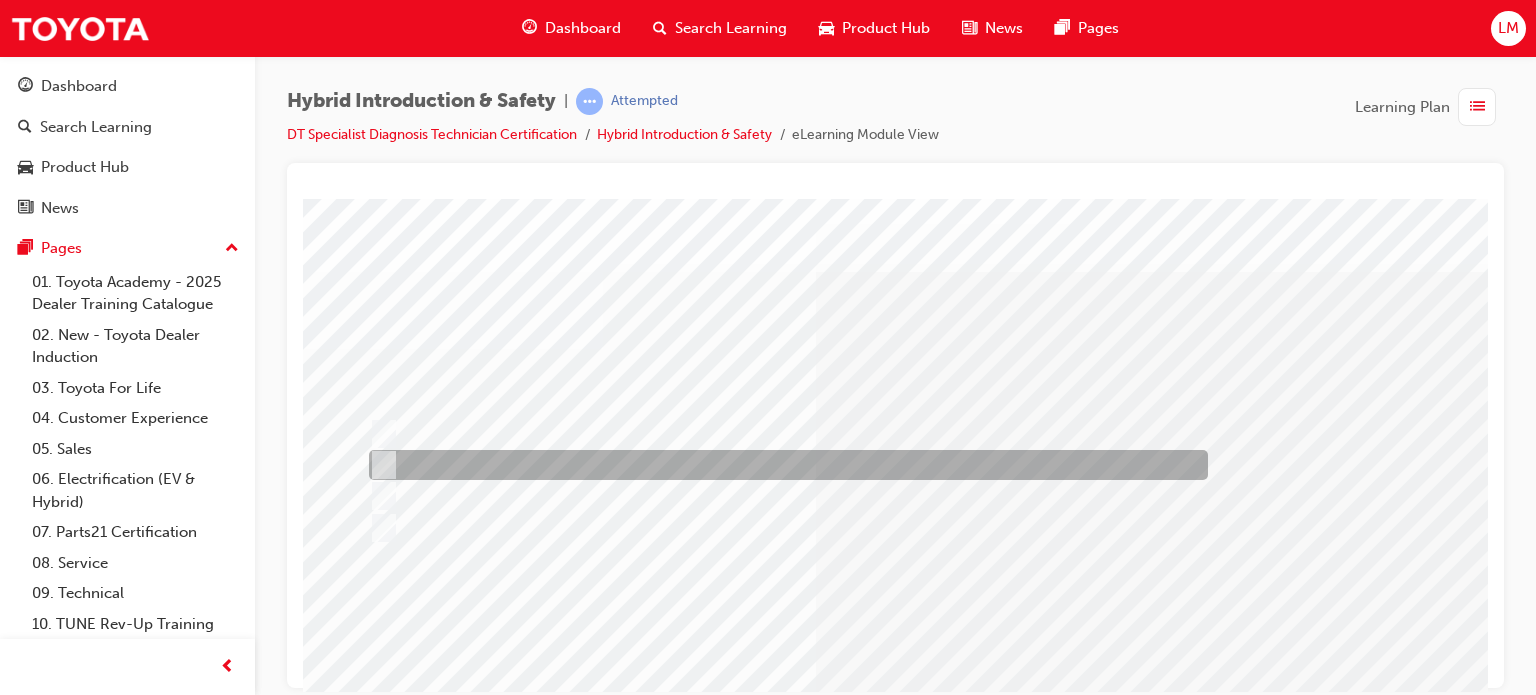 click at bounding box center (380, 465) 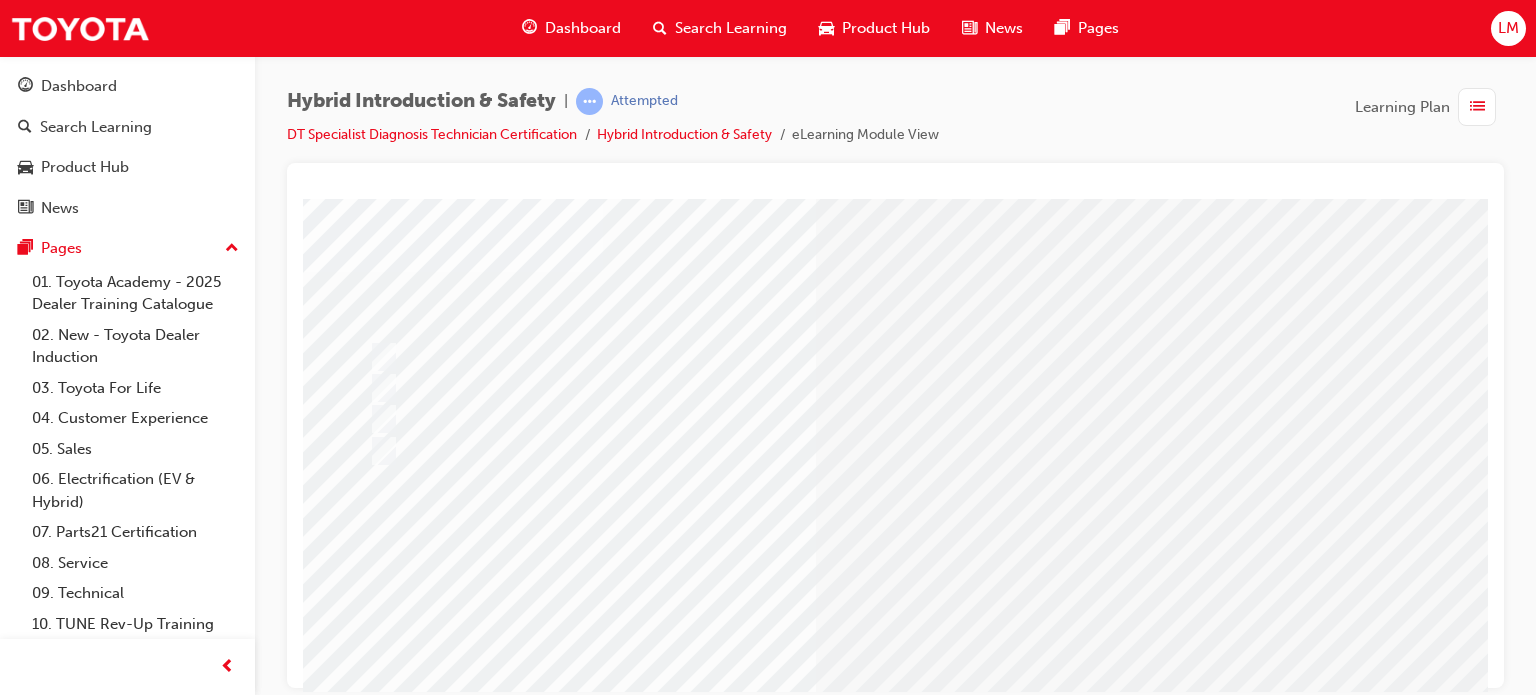 scroll, scrollTop: 200, scrollLeft: 0, axis: vertical 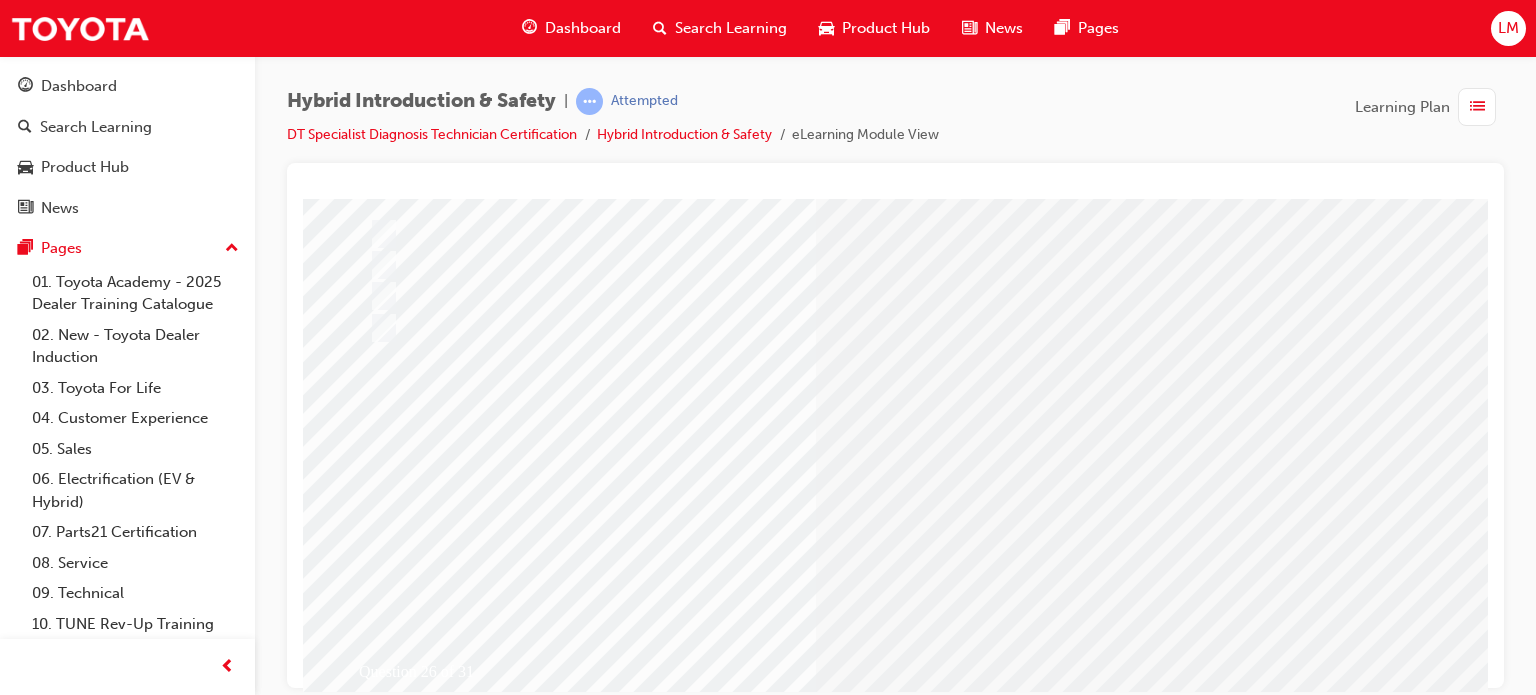 click at bounding box center (375, 2711) 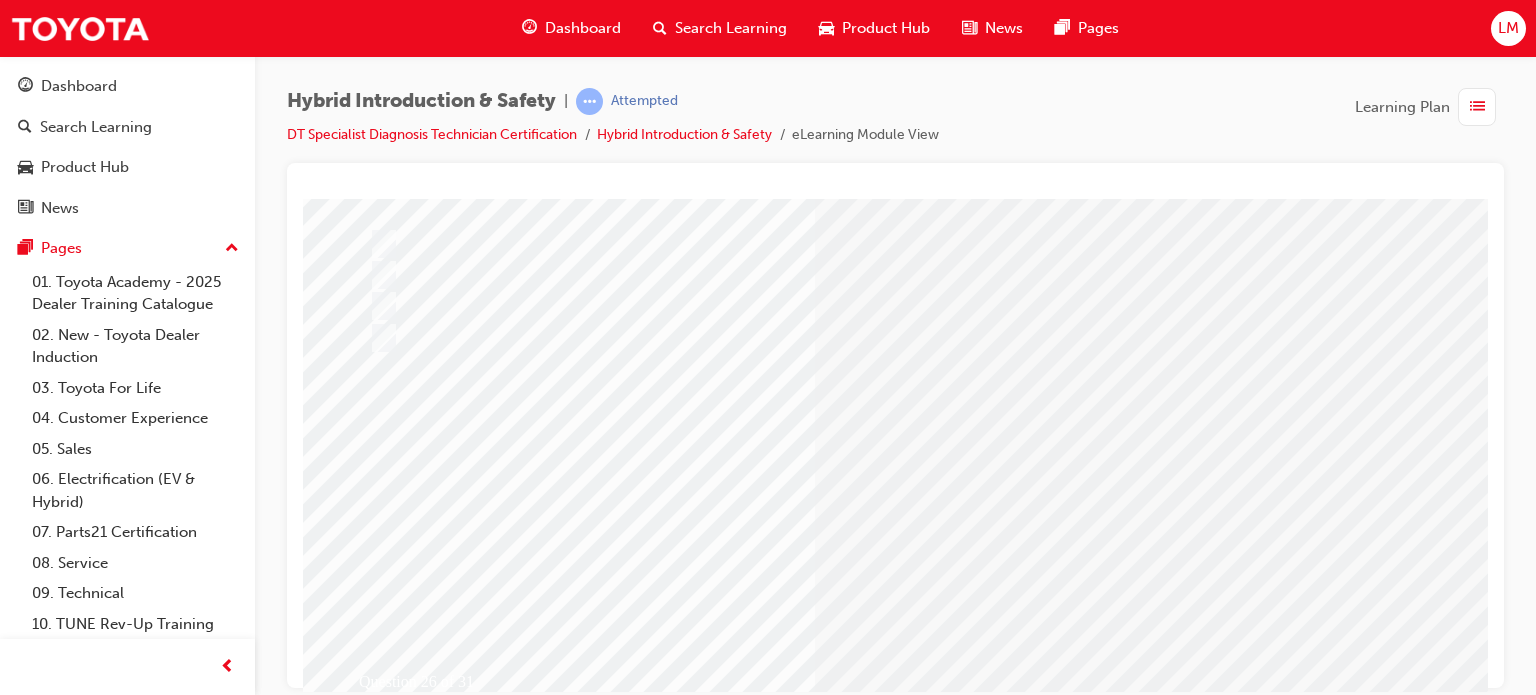 scroll, scrollTop: 200, scrollLeft: 0, axis: vertical 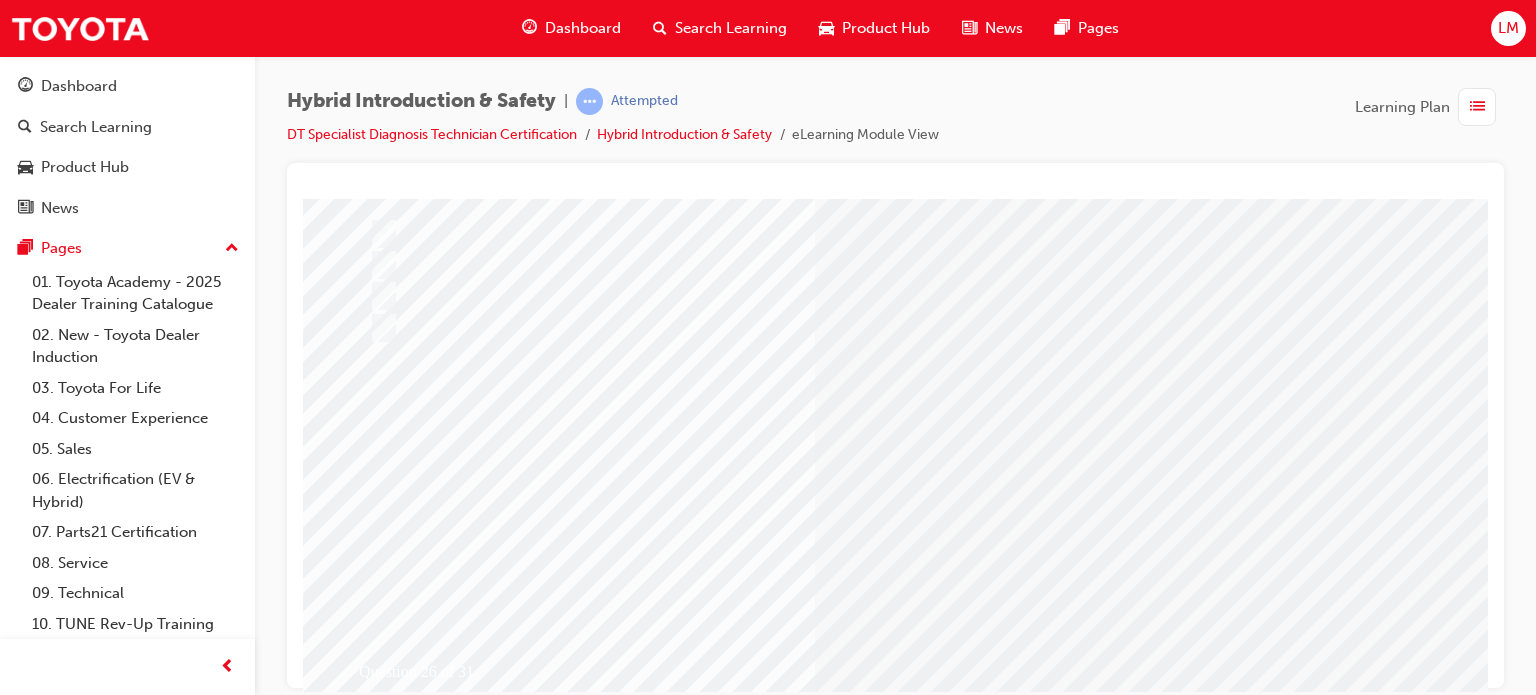 click at bounding box center (635, 2494) 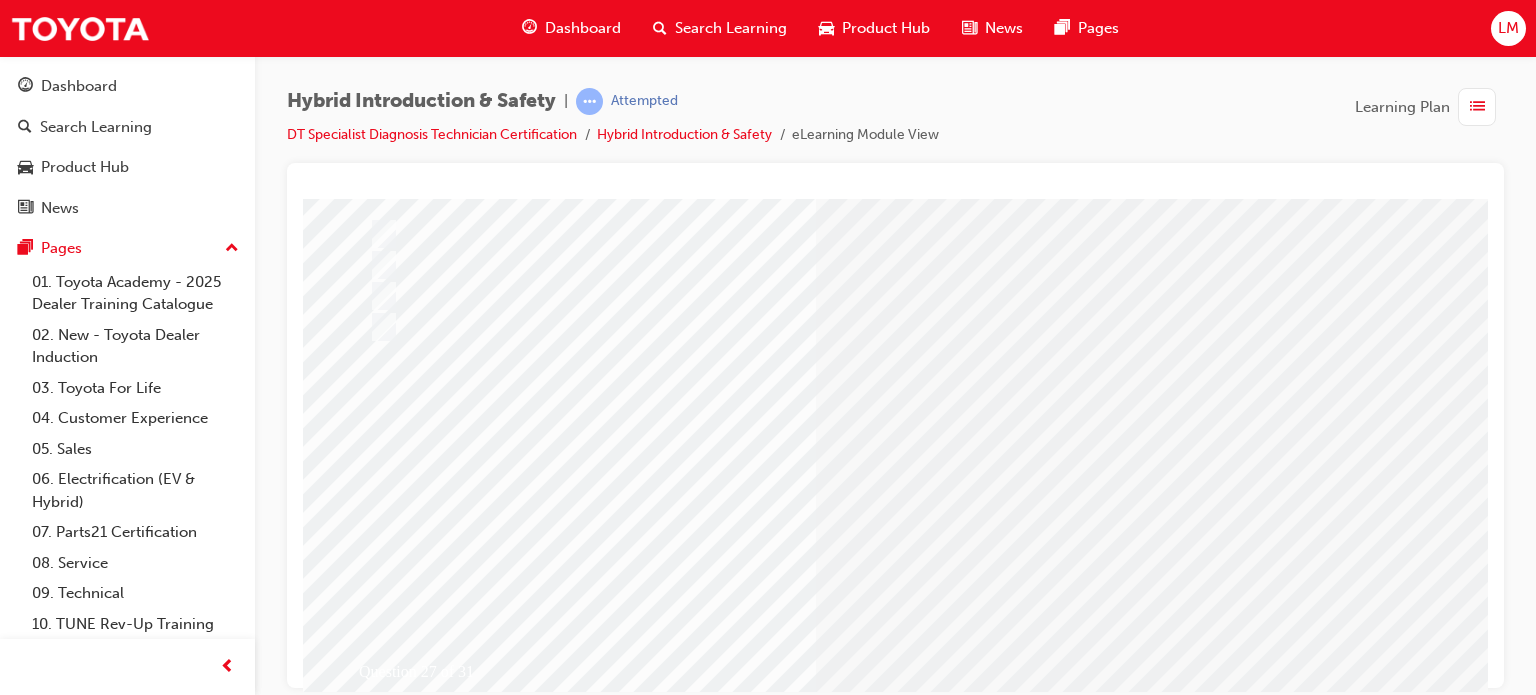 scroll, scrollTop: 0, scrollLeft: 0, axis: both 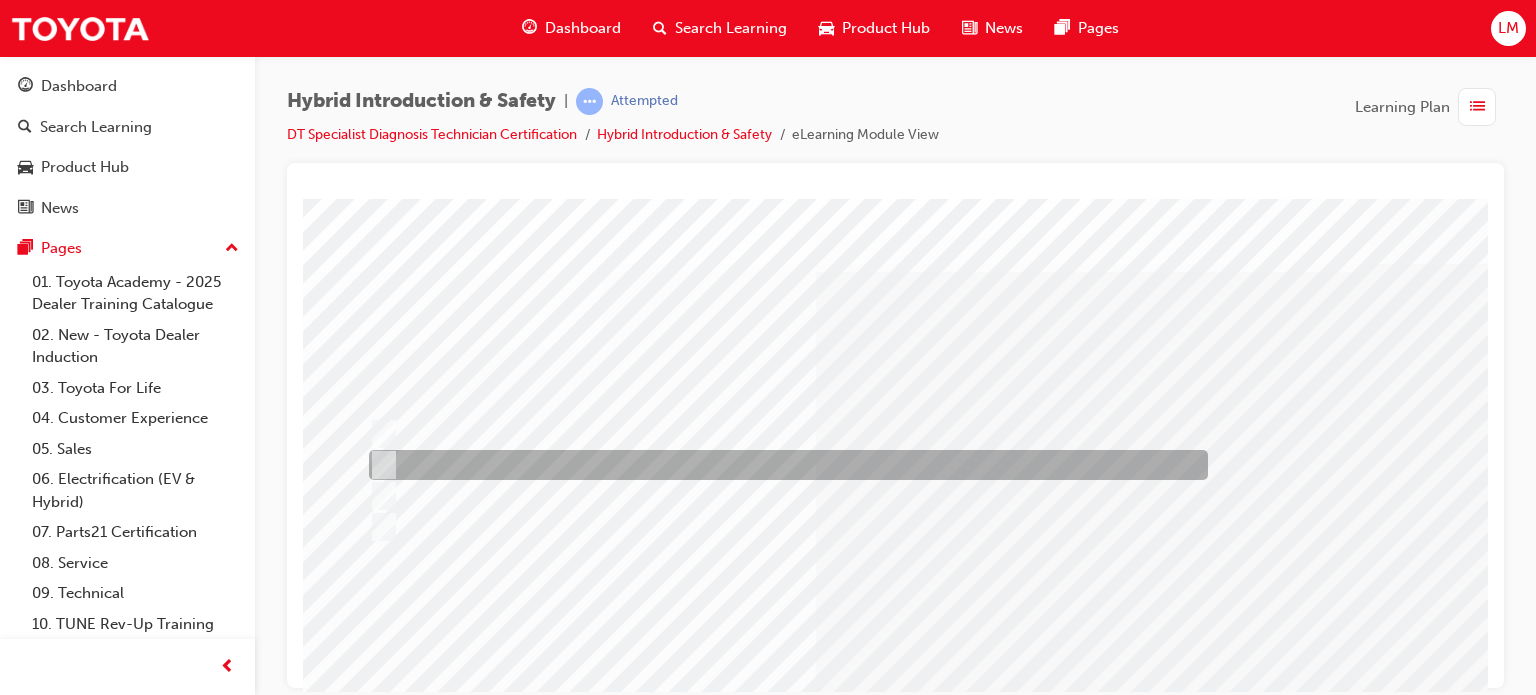 click at bounding box center [783, 465] 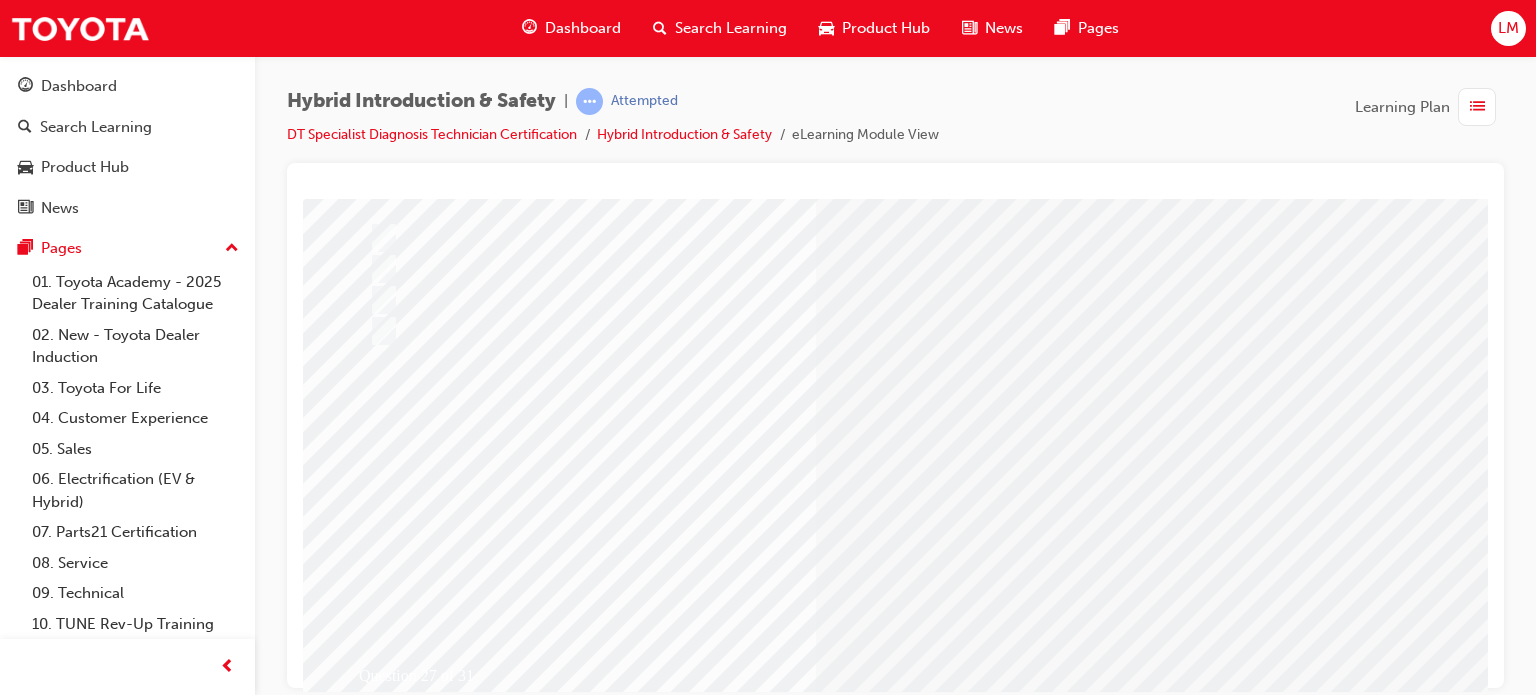 scroll, scrollTop: 200, scrollLeft: 0, axis: vertical 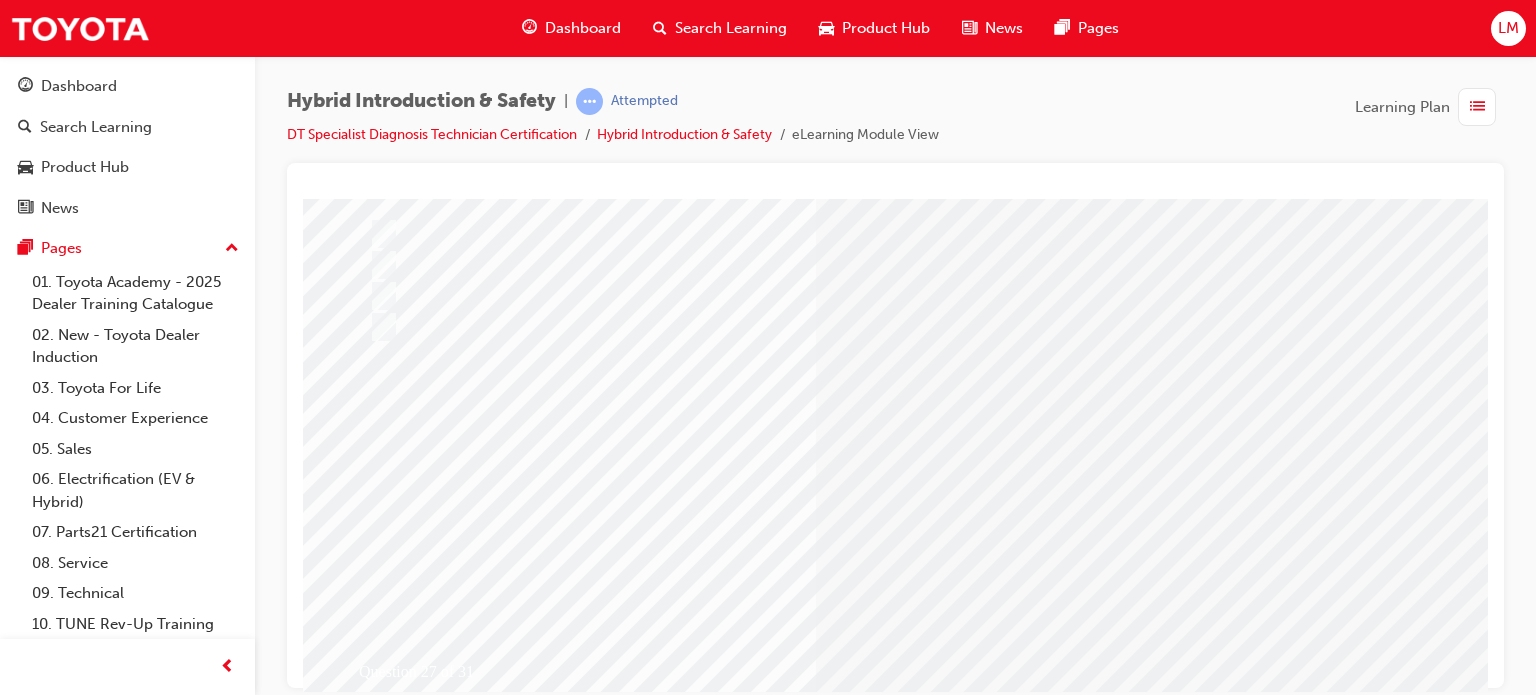 click at bounding box center [375, 2711] 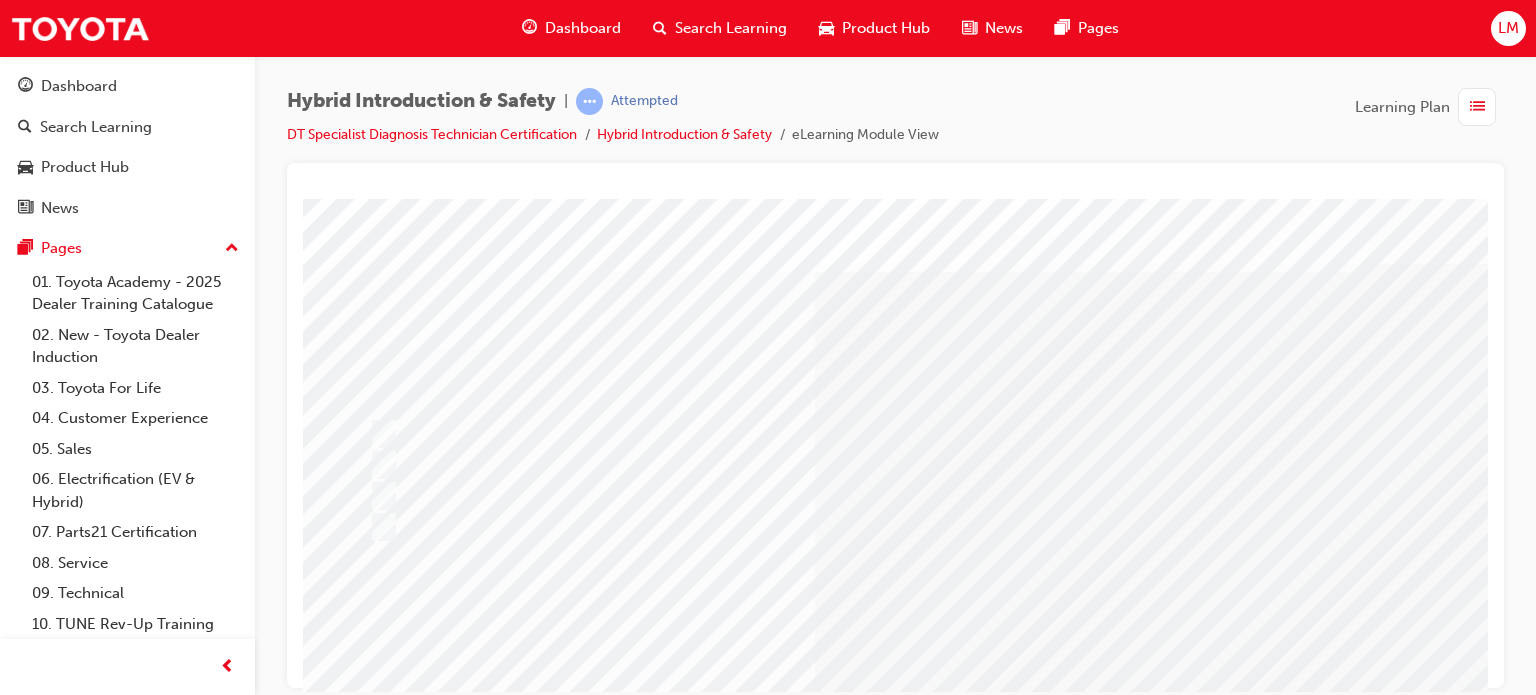 scroll, scrollTop: 200, scrollLeft: 0, axis: vertical 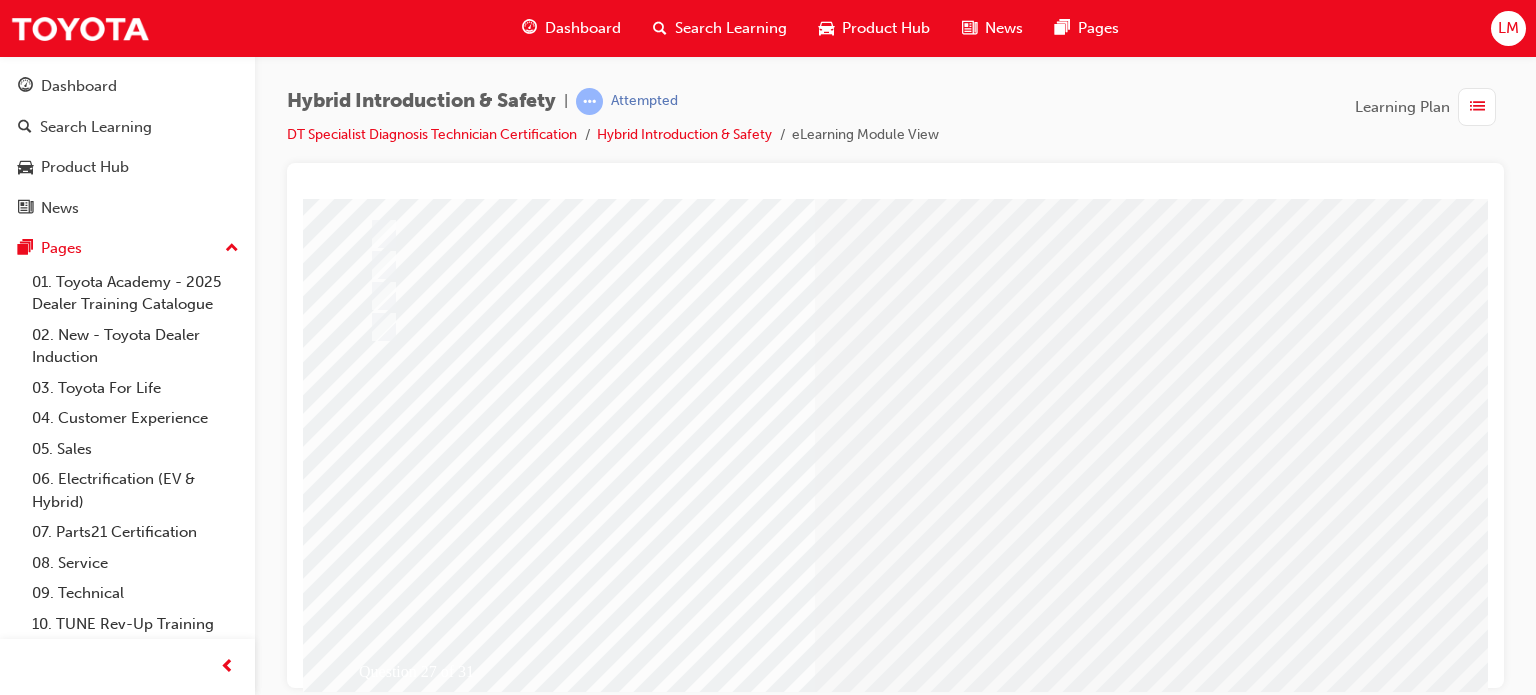 click at bounding box center [635, 2494] 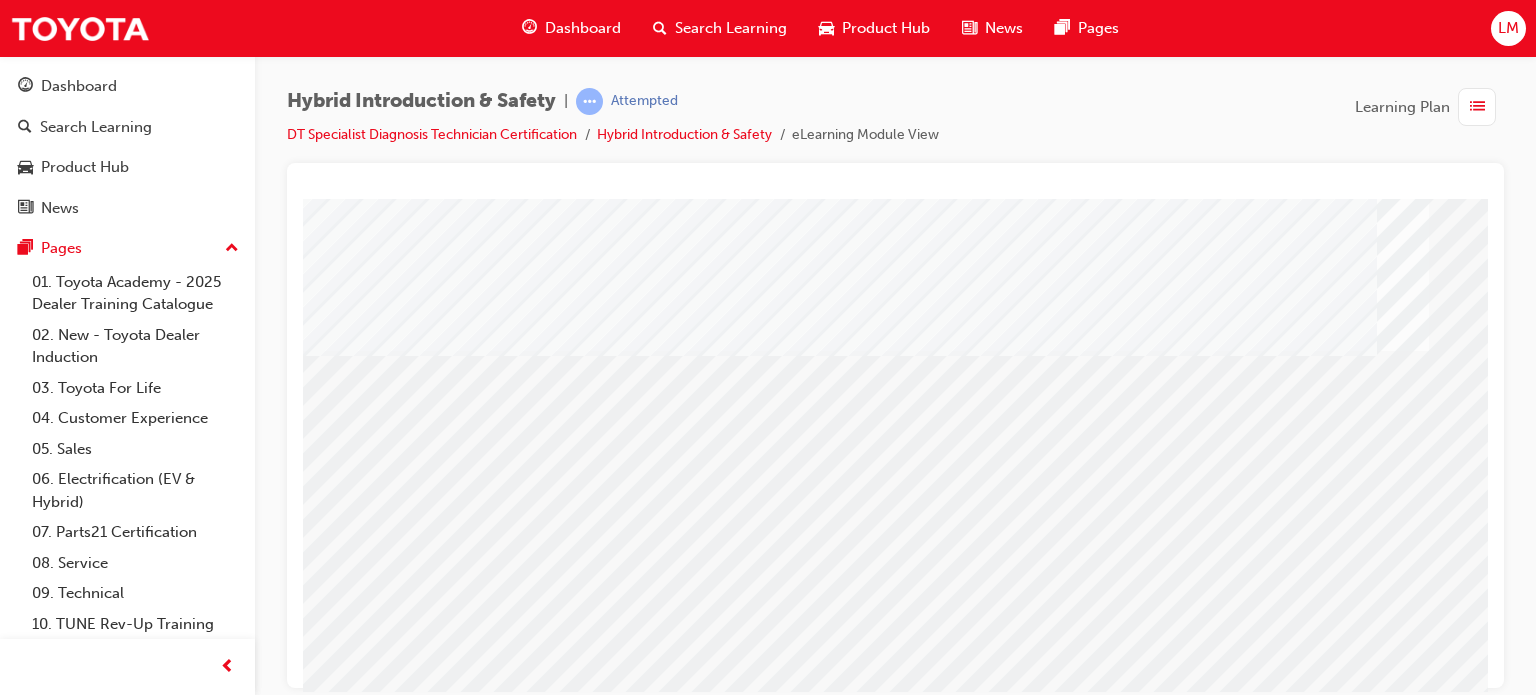 scroll, scrollTop: 286, scrollLeft: 0, axis: vertical 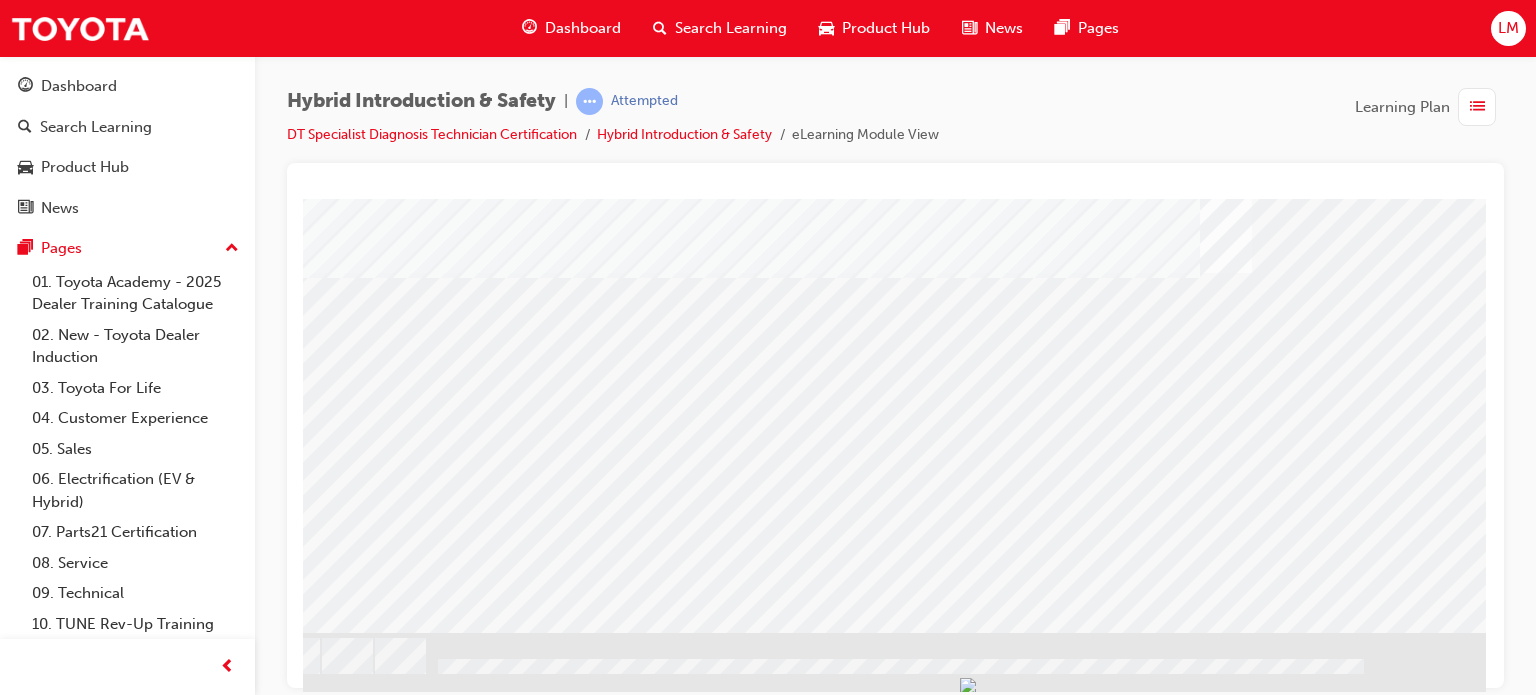 click at bounding box center [189, 1651] 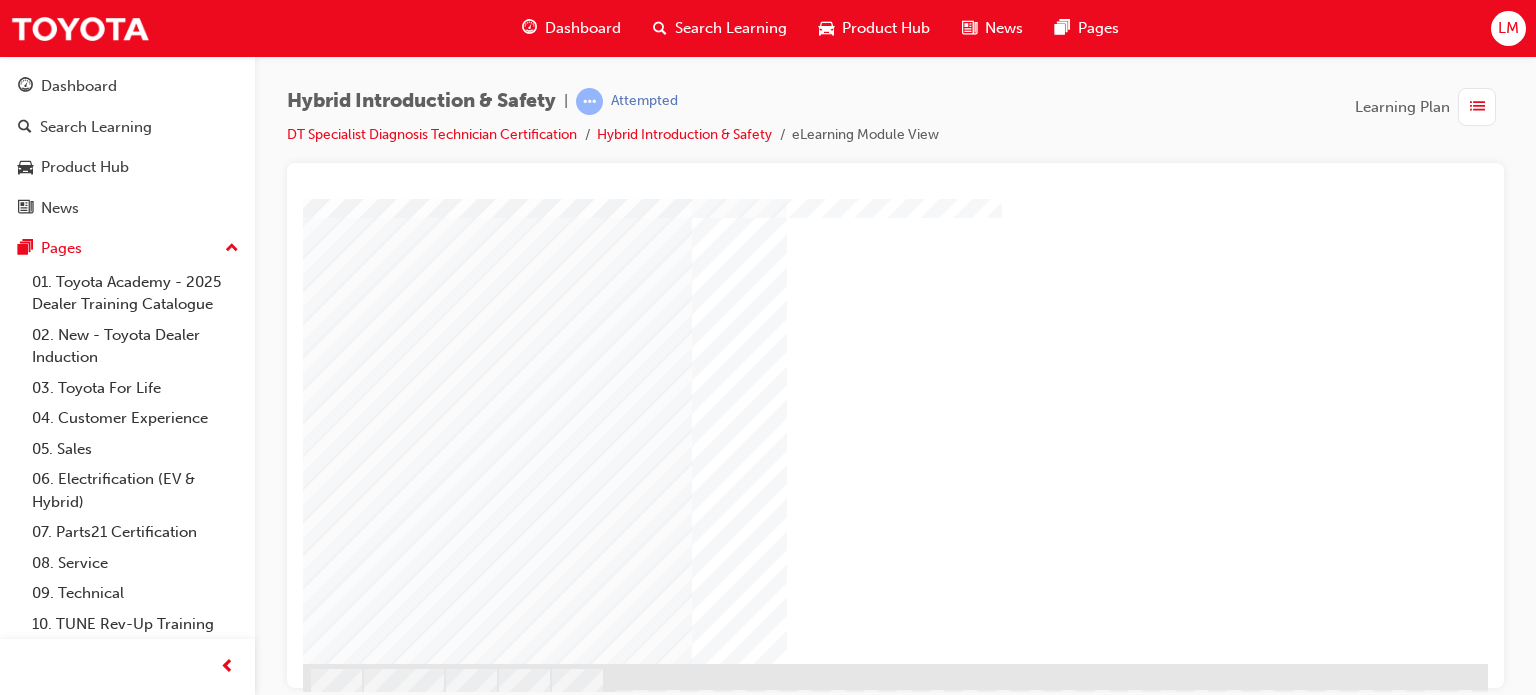 scroll, scrollTop: 286, scrollLeft: 0, axis: vertical 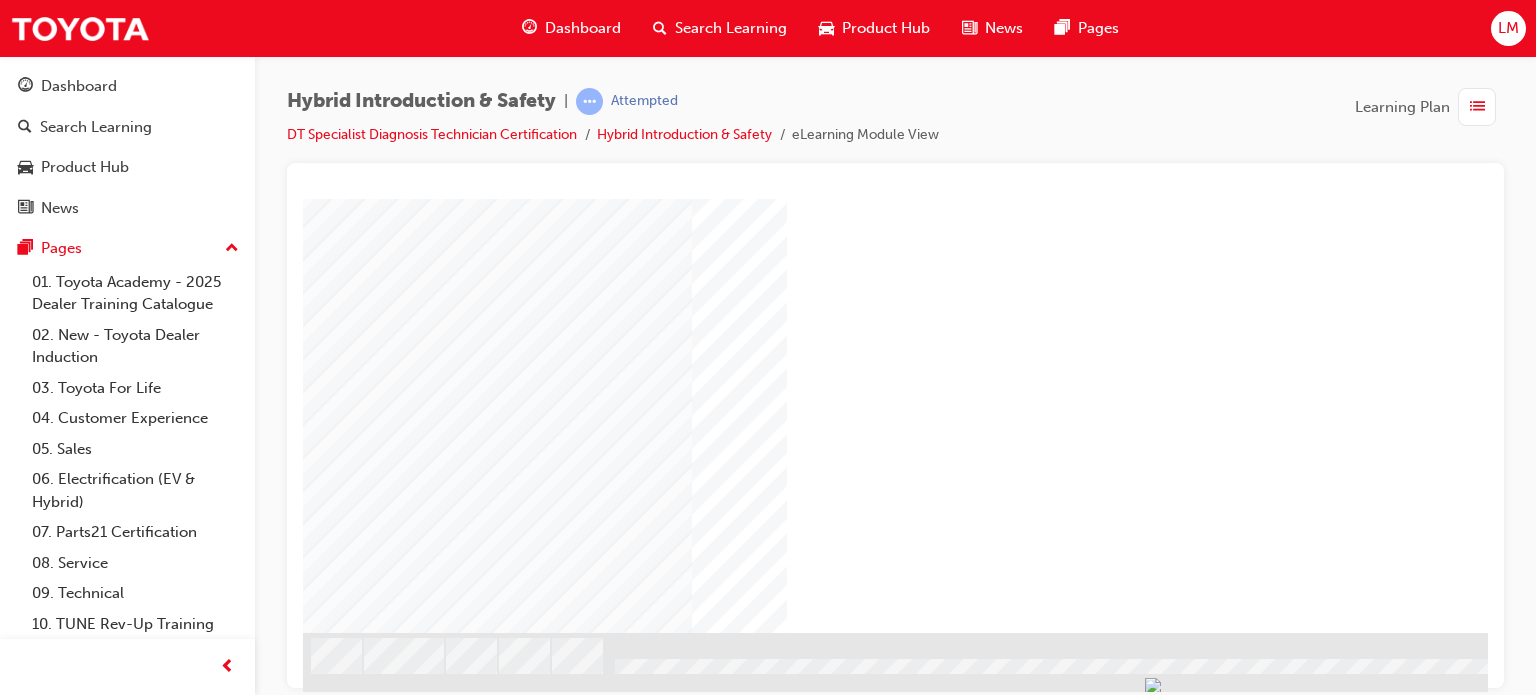drag, startPoint x: 812, startPoint y: 641, endPoint x: 967, endPoint y: 593, distance: 162.26213 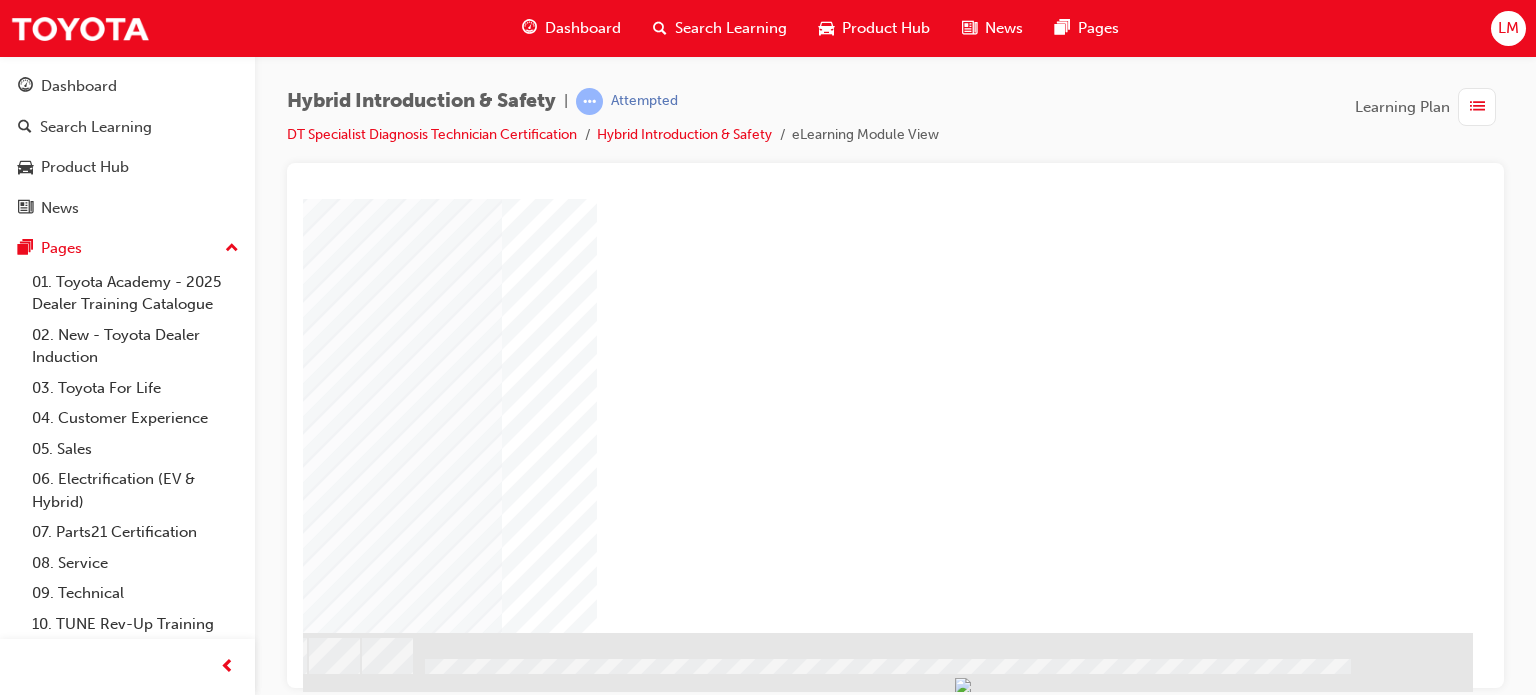 click at bounding box center [176, 686] 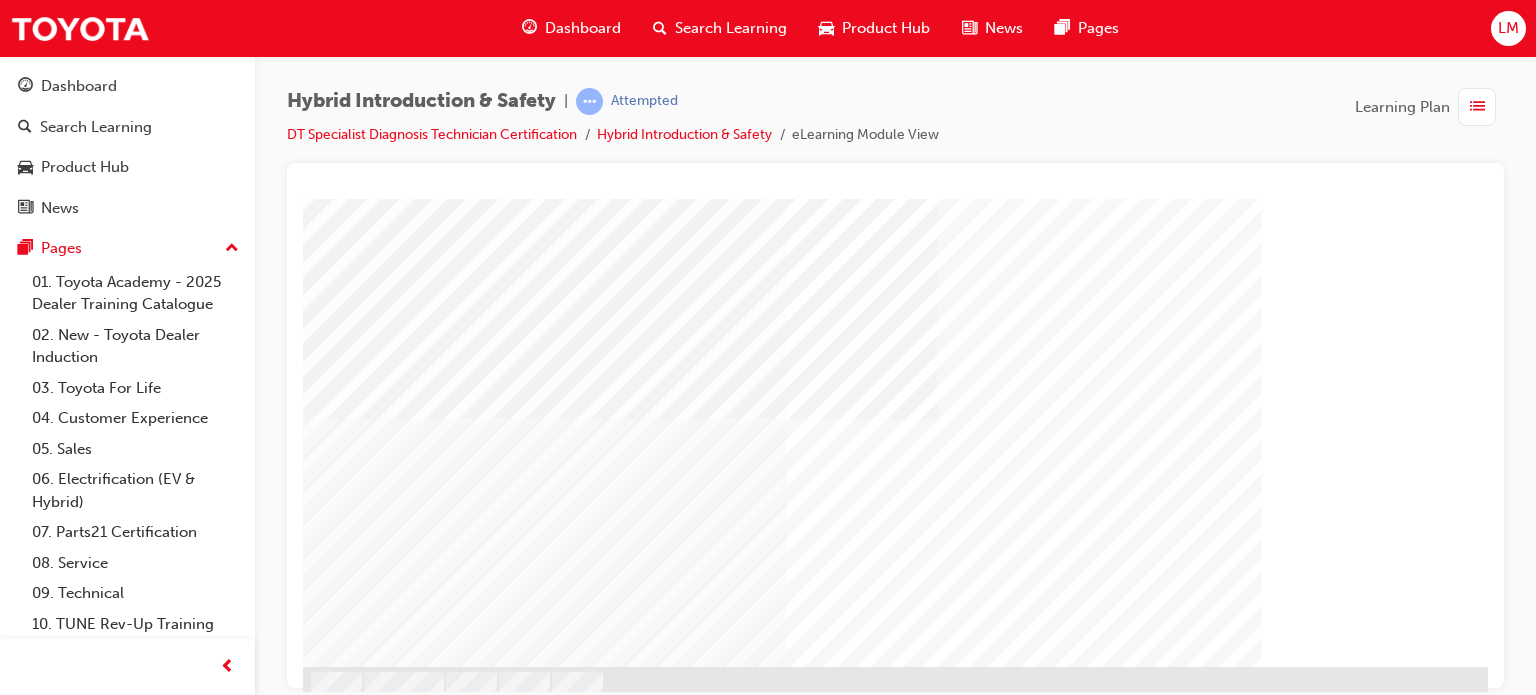 scroll, scrollTop: 286, scrollLeft: 0, axis: vertical 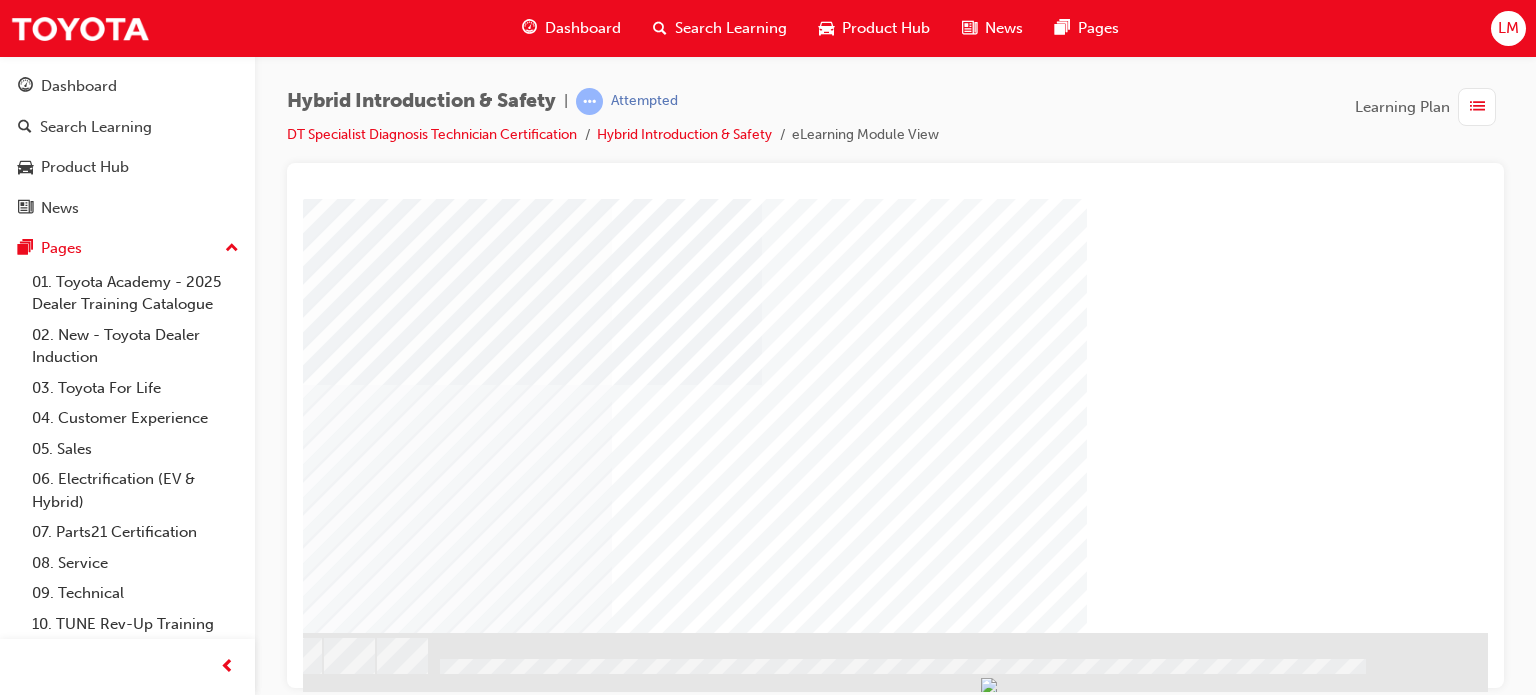 click at bounding box center (191, 1536) 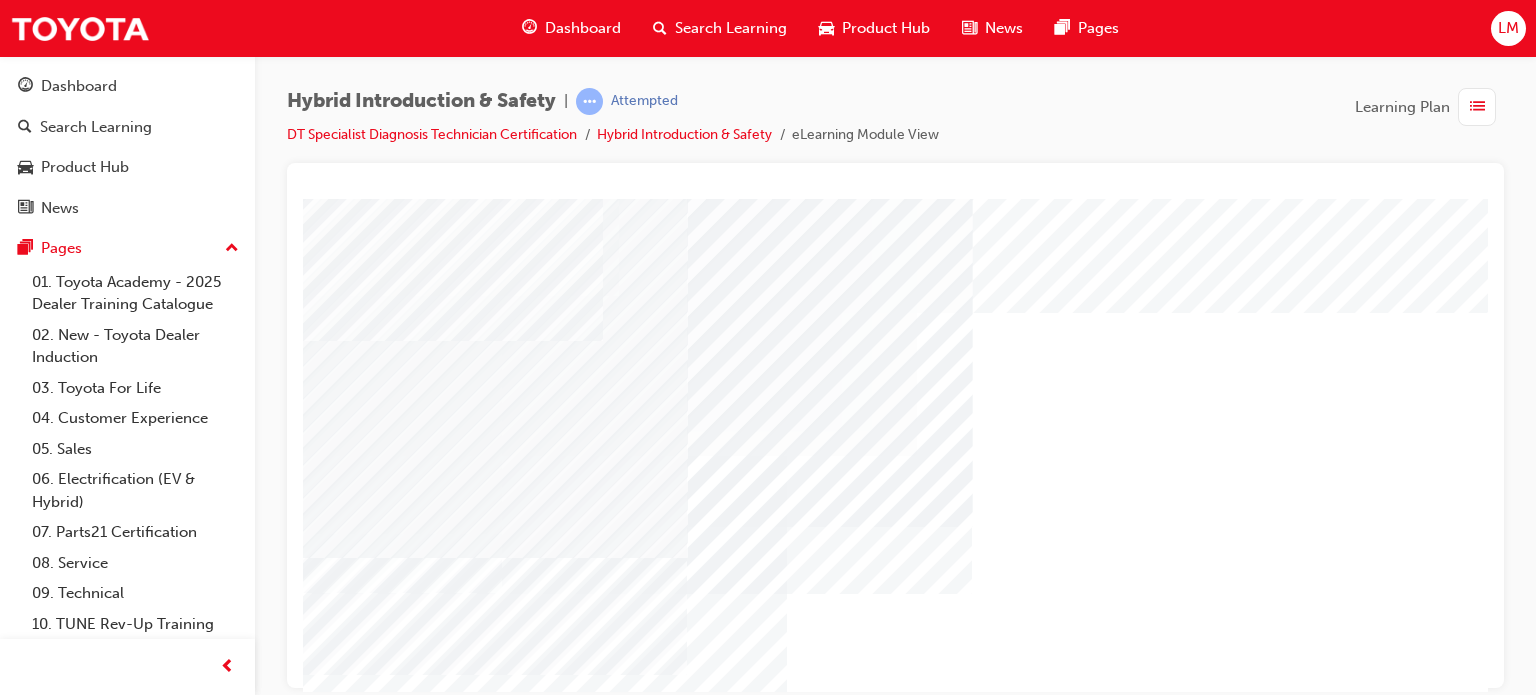 scroll, scrollTop: 0, scrollLeft: 0, axis: both 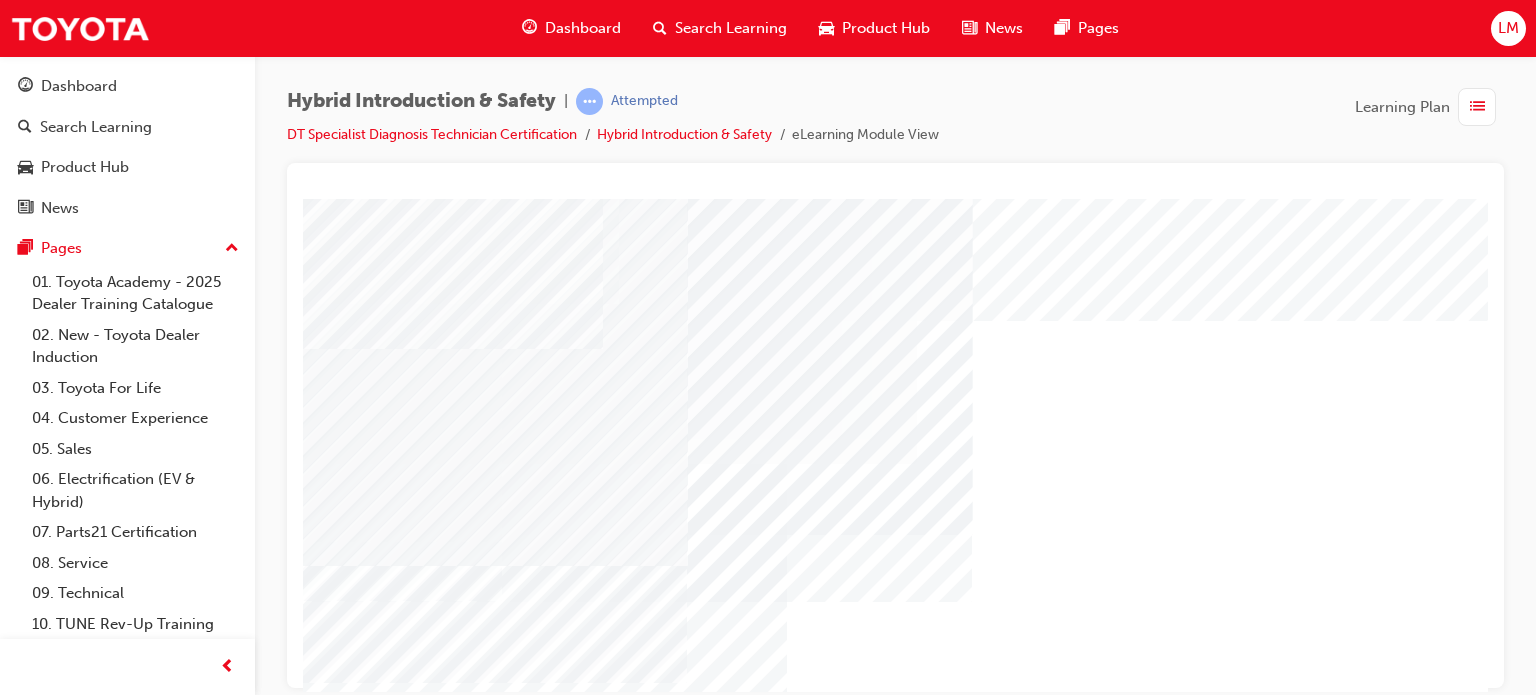 click at bounding box center (461, 2116) 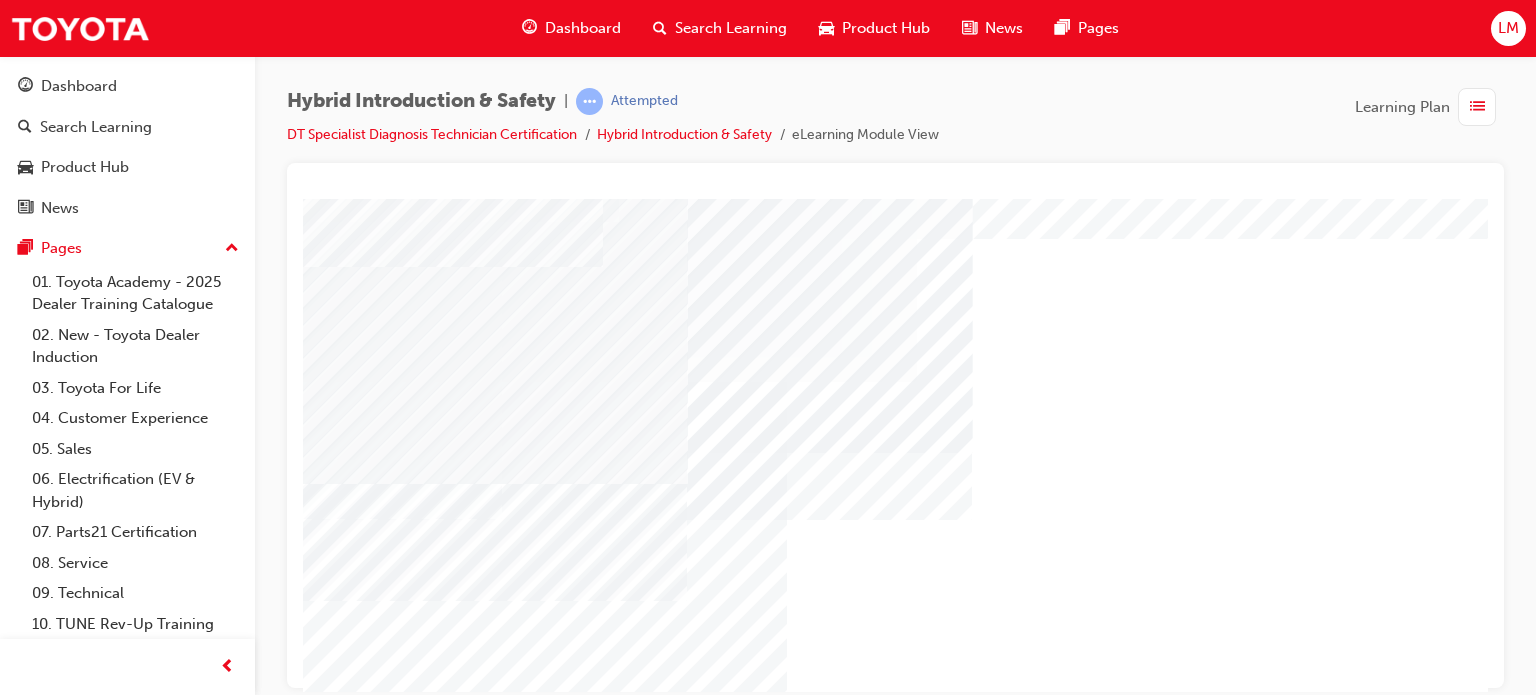scroll, scrollTop: 286, scrollLeft: 0, axis: vertical 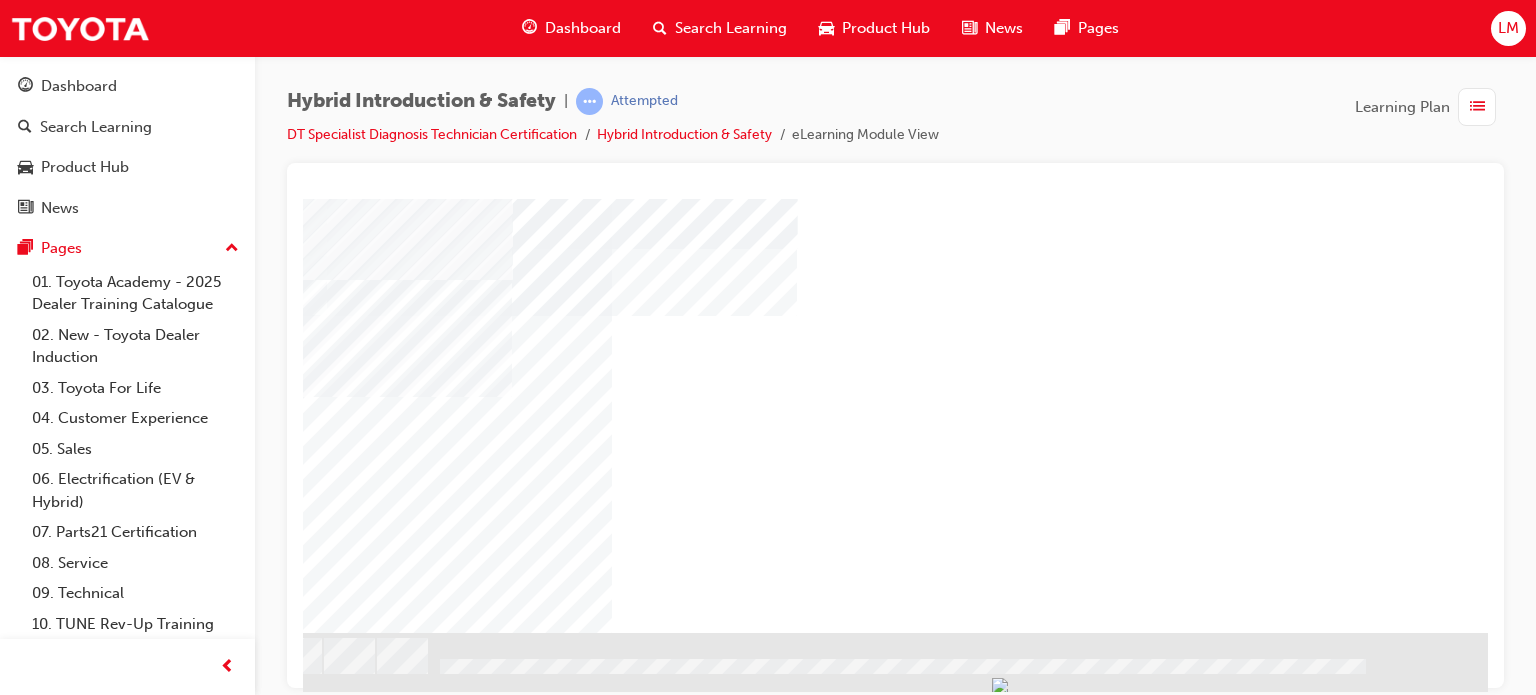 click at bounding box center (191, 816) 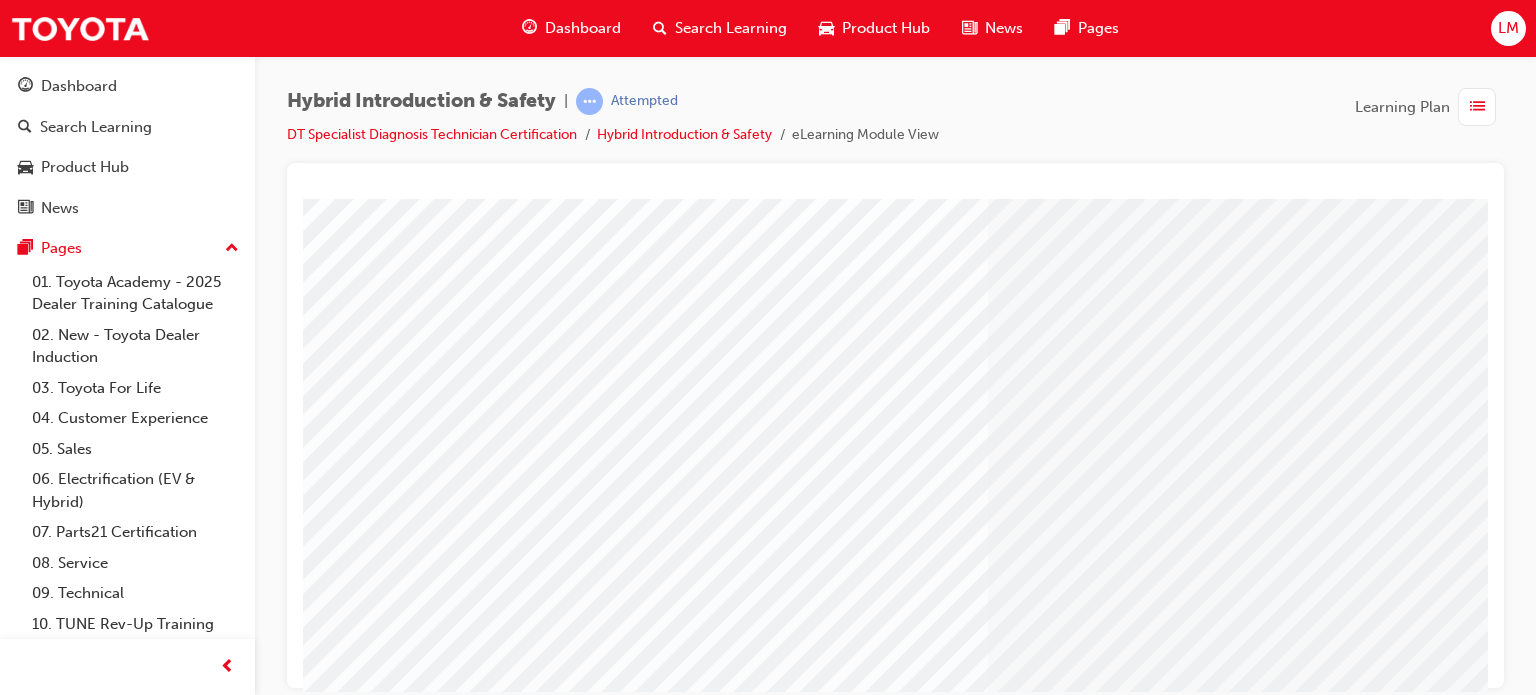 scroll, scrollTop: 286, scrollLeft: 0, axis: vertical 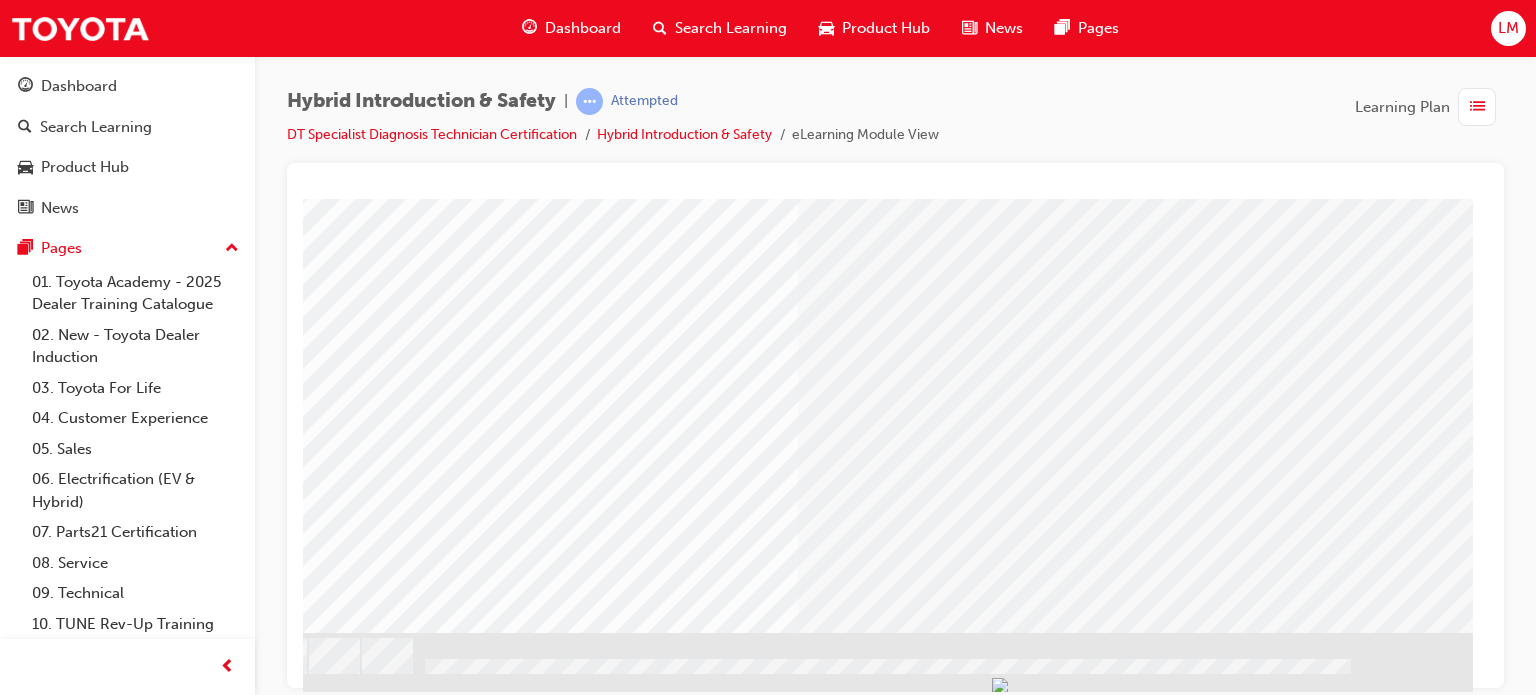 click at bounding box center [176, 2809] 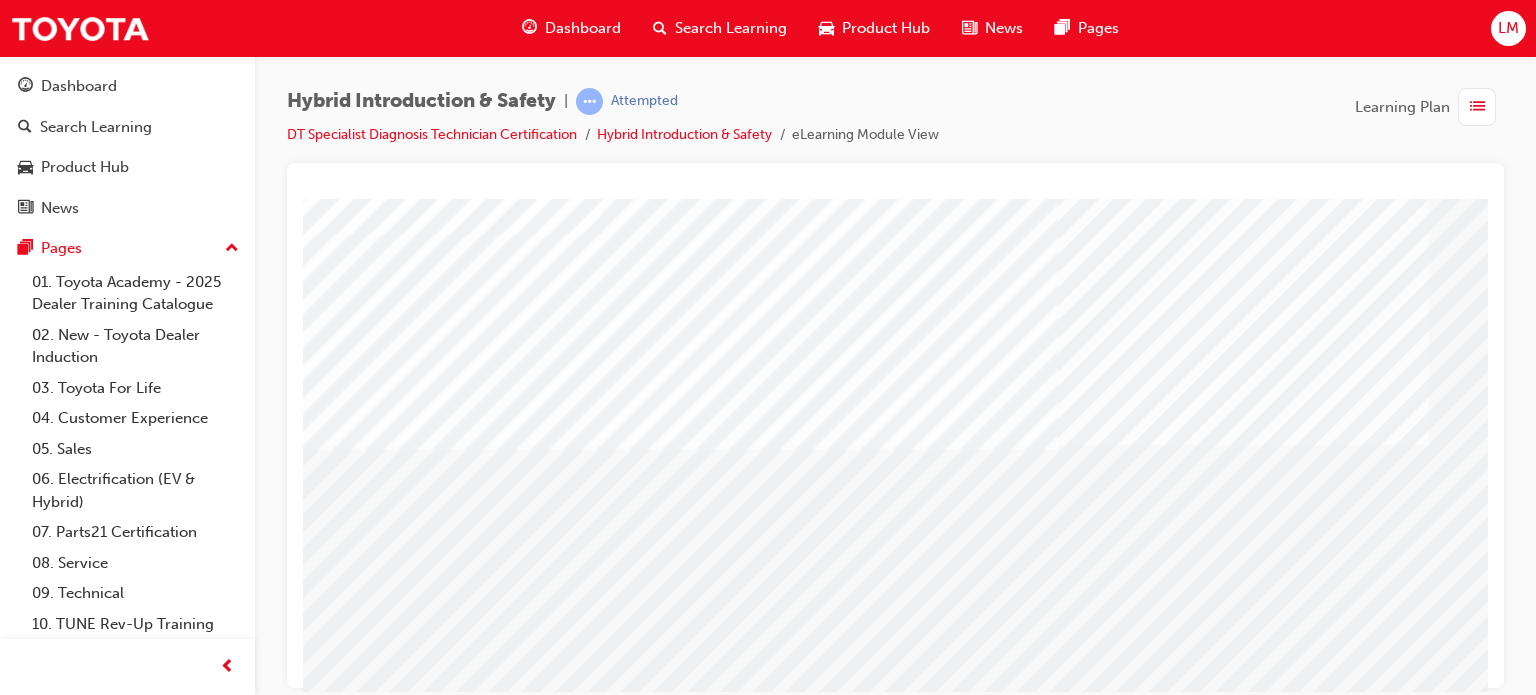 scroll, scrollTop: 286, scrollLeft: 0, axis: vertical 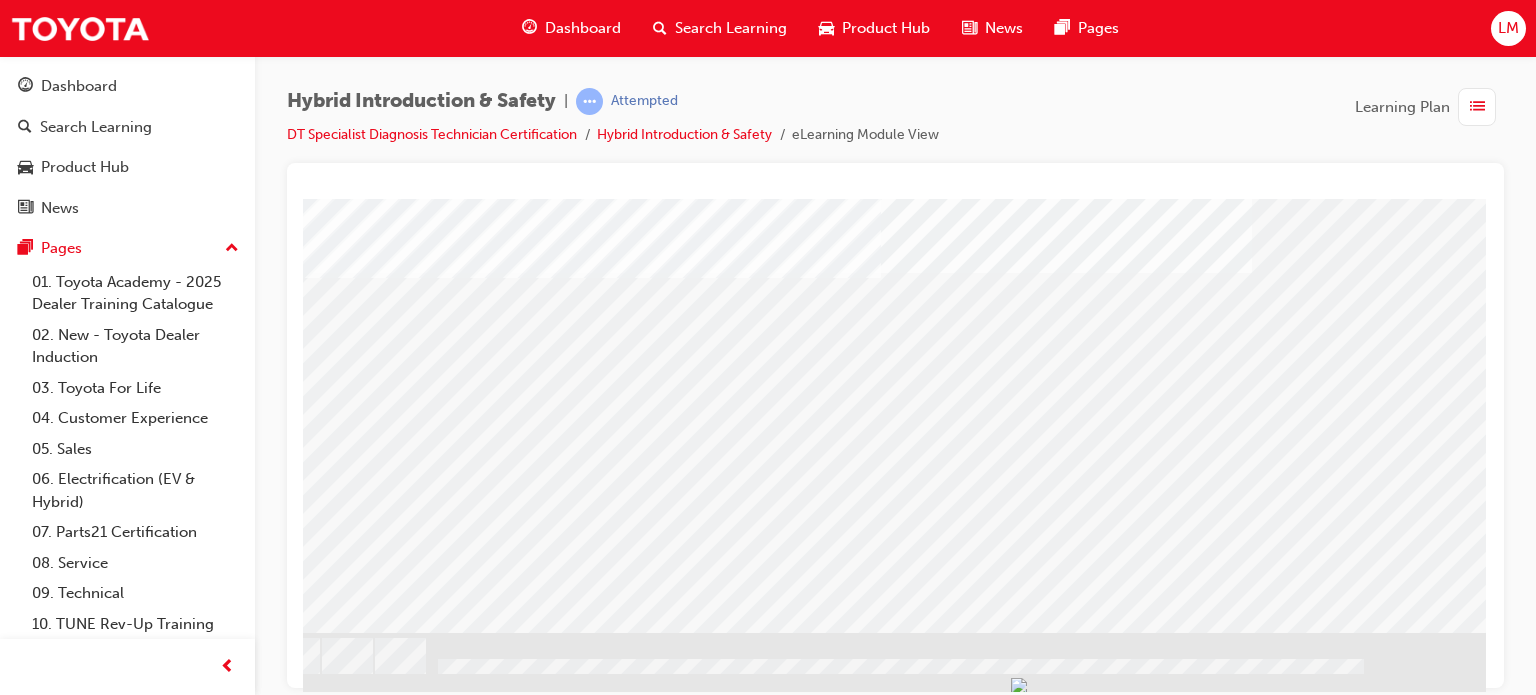 click at bounding box center [189, 1636] 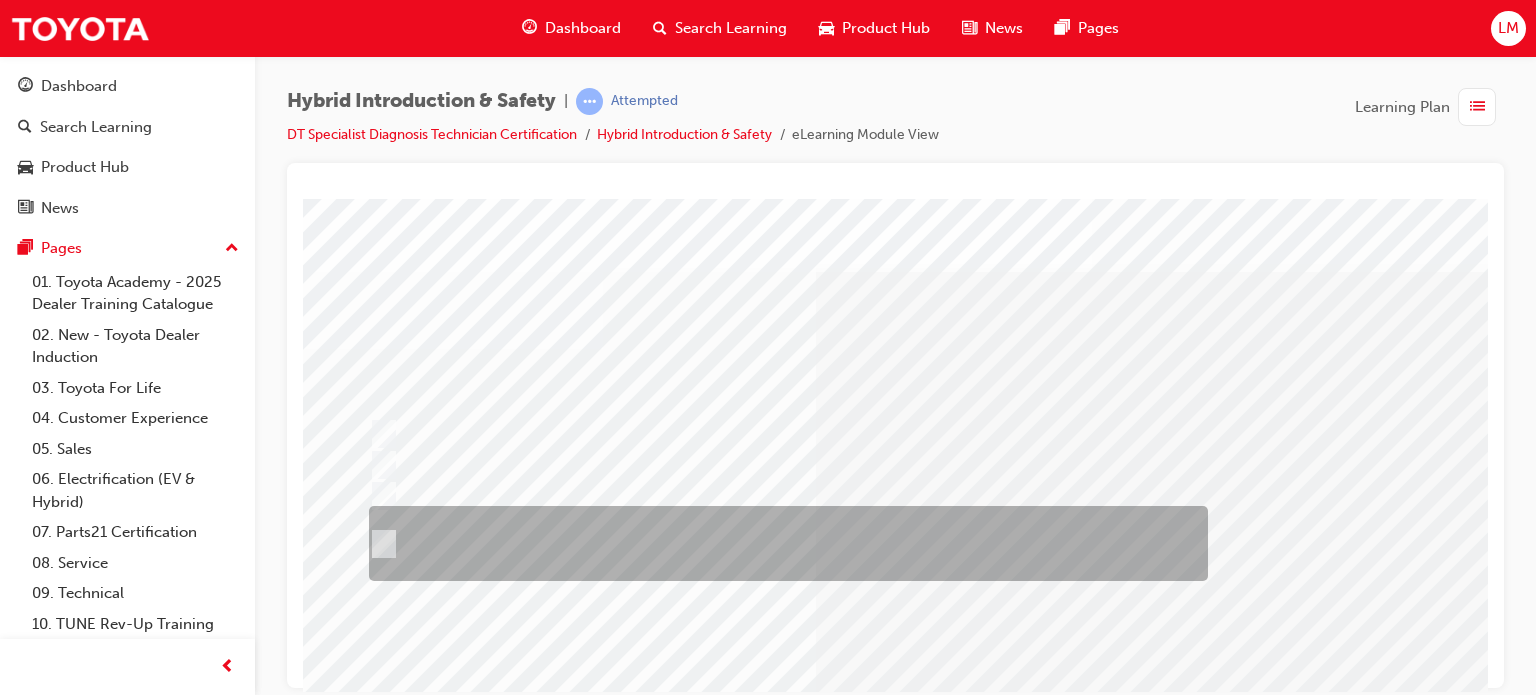 drag, startPoint x: 382, startPoint y: 537, endPoint x: 407, endPoint y: 529, distance: 26.24881 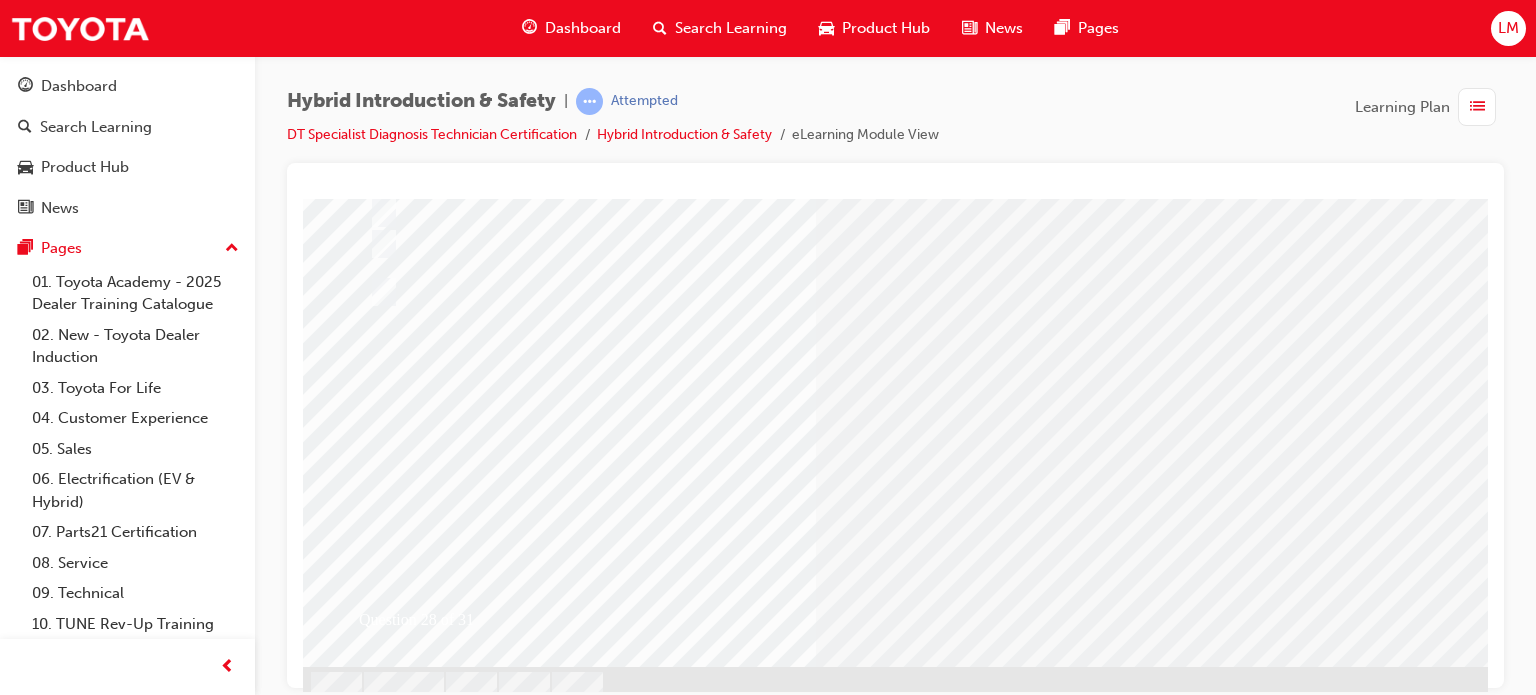 scroll, scrollTop: 286, scrollLeft: 0, axis: vertical 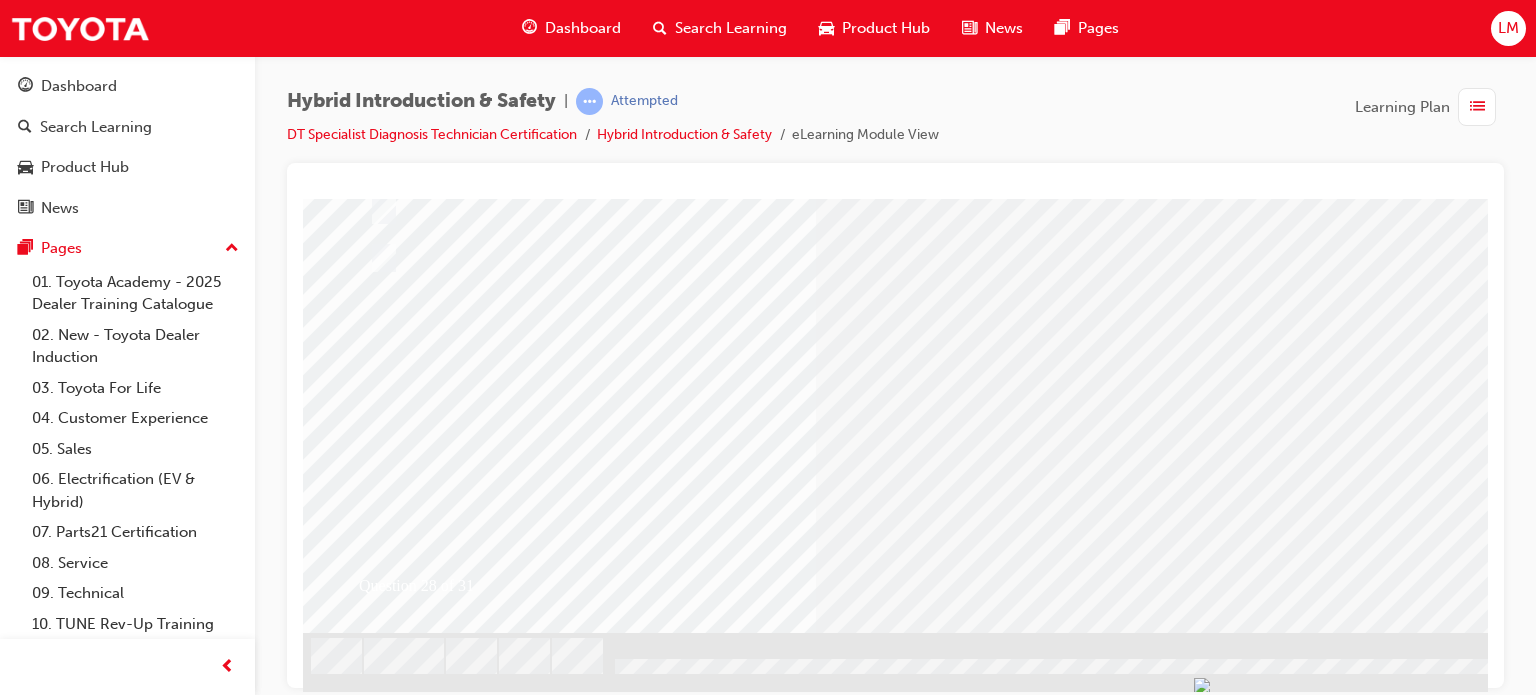 click at bounding box center (375, 2625) 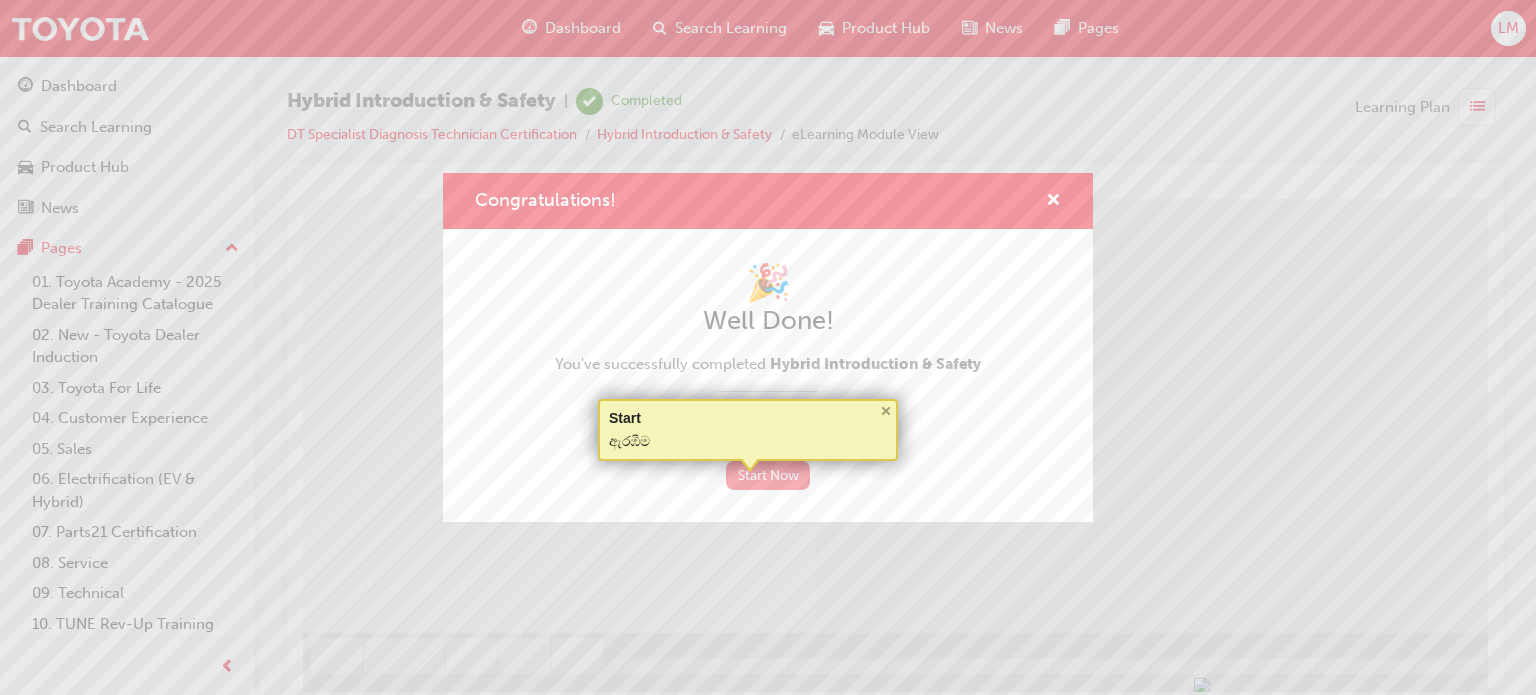 scroll, scrollTop: 0, scrollLeft: 0, axis: both 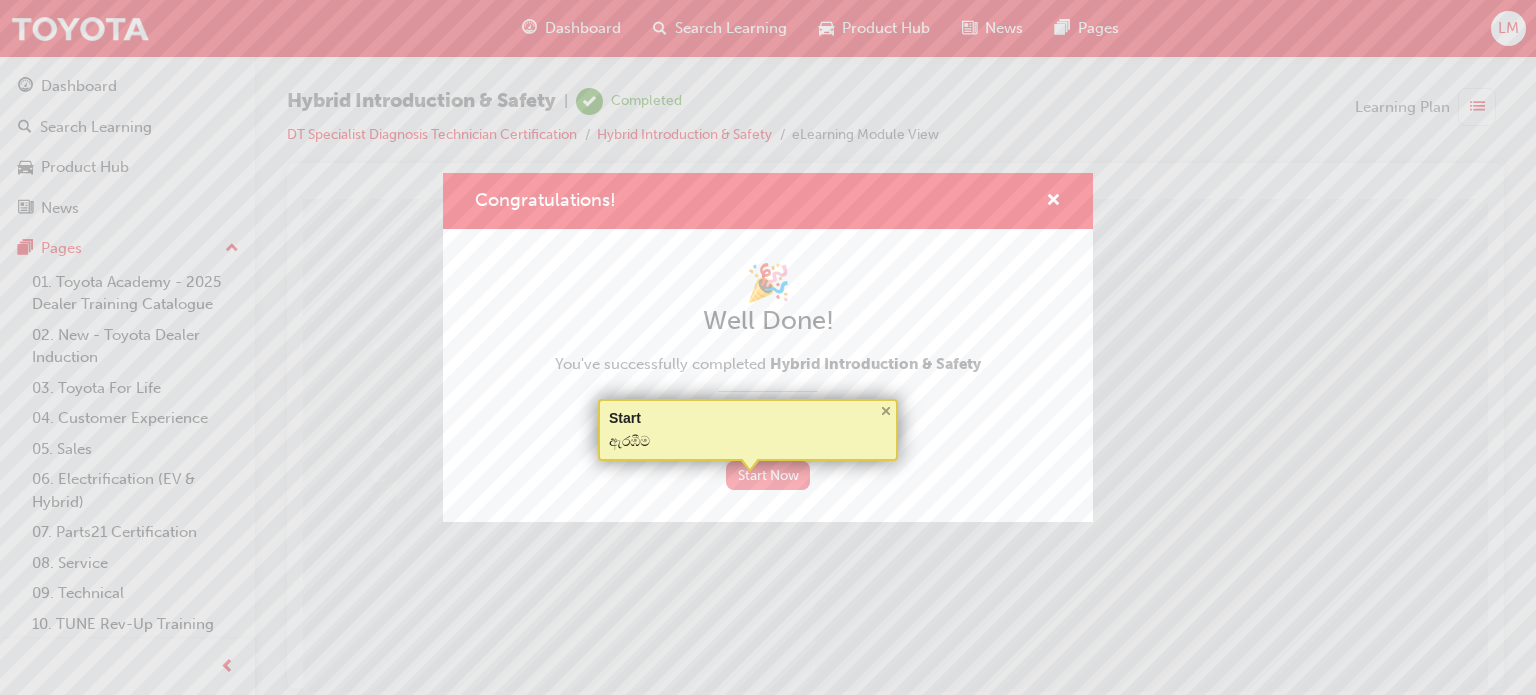 drag, startPoint x: 748, startPoint y: 475, endPoint x: 768, endPoint y: 468, distance: 21.189621 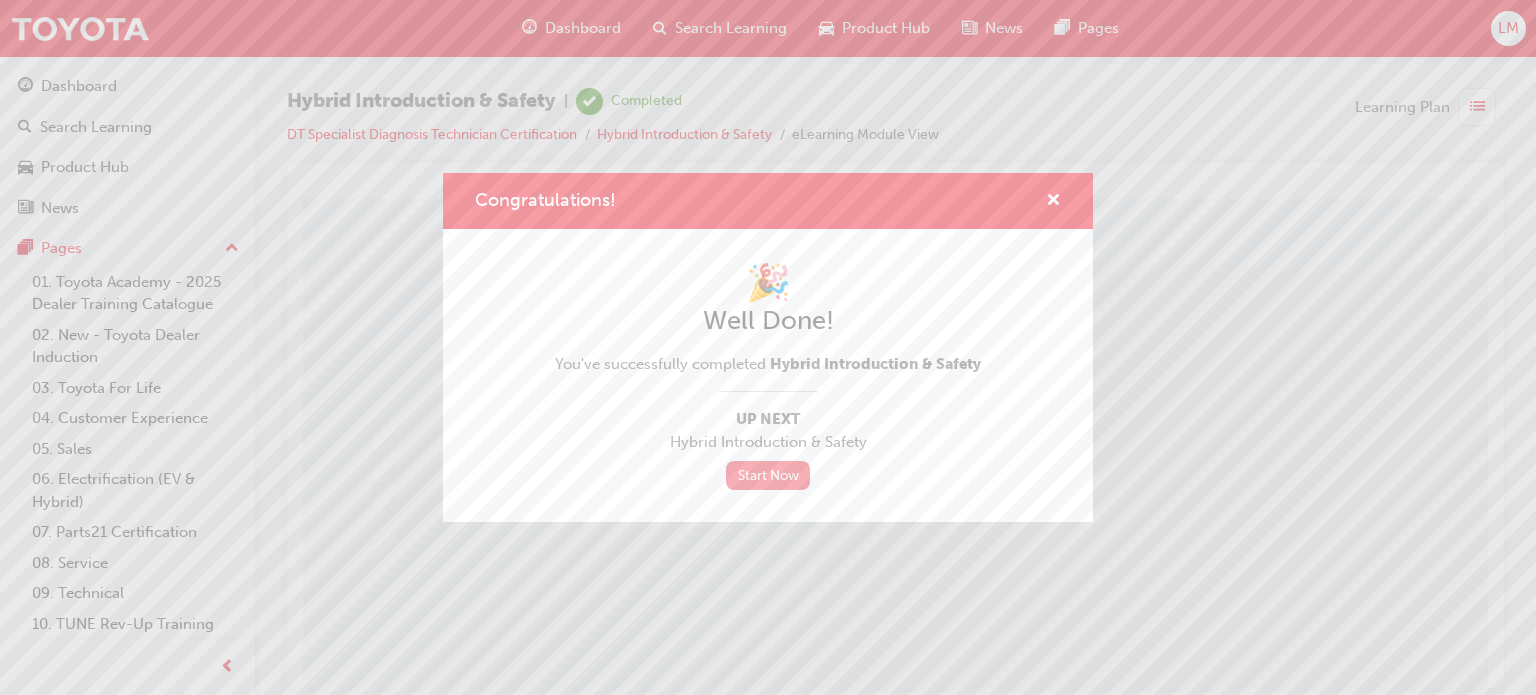 click on "Start Now" at bounding box center [768, 475] 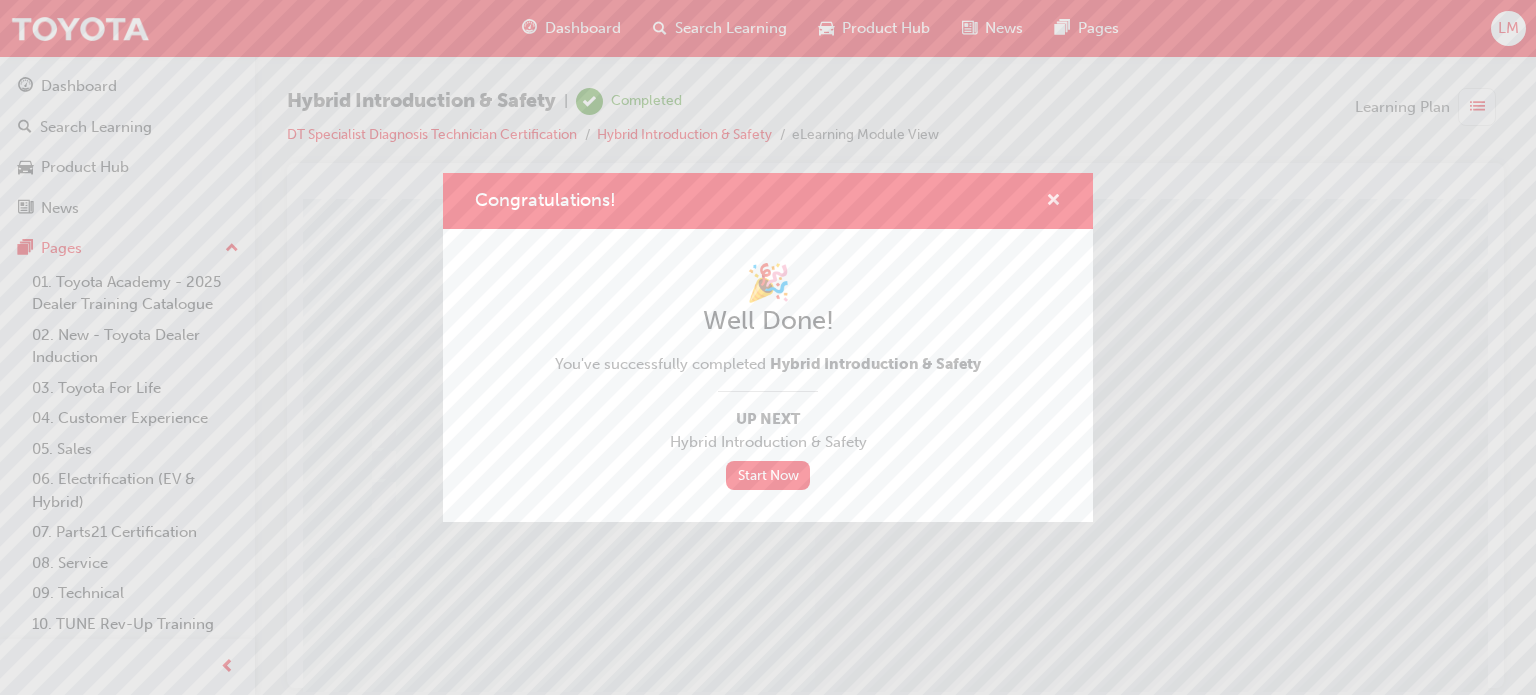 click at bounding box center (1053, 202) 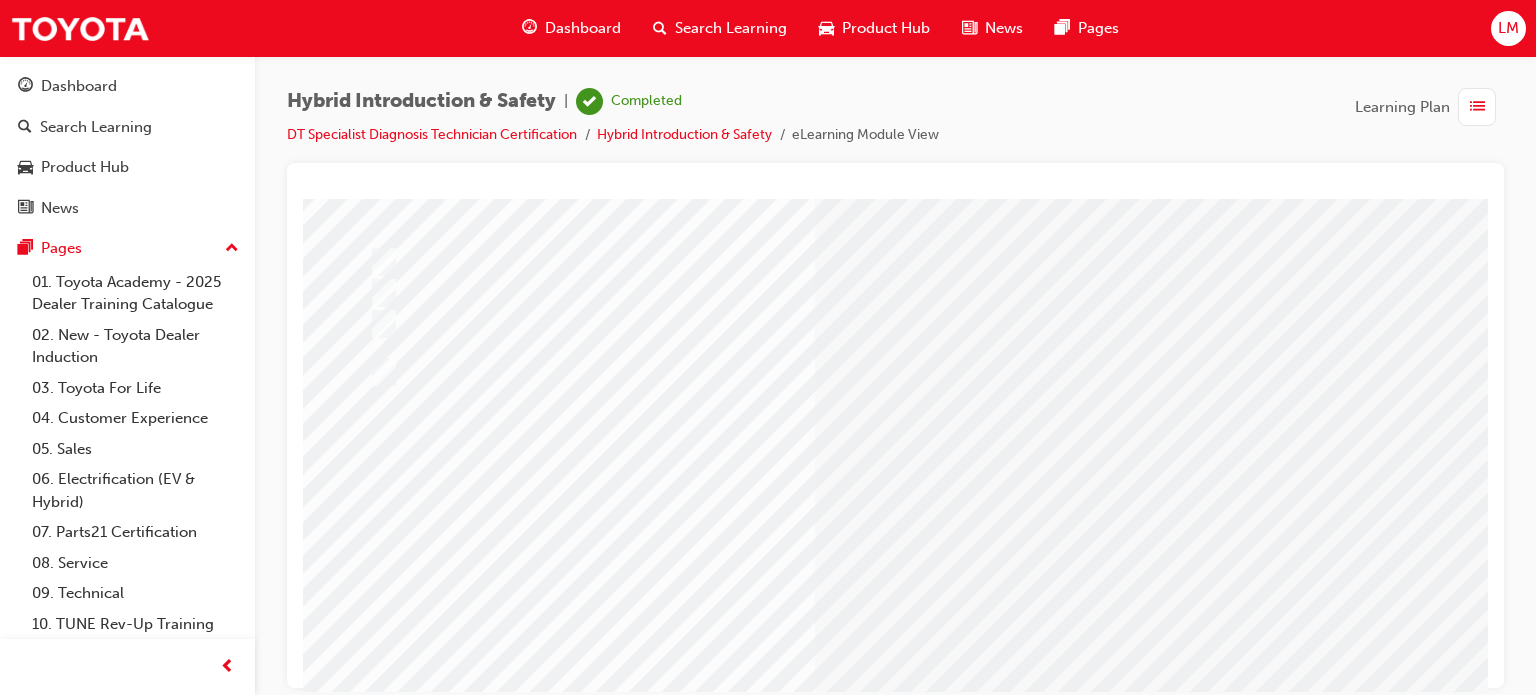 scroll, scrollTop: 286, scrollLeft: 0, axis: vertical 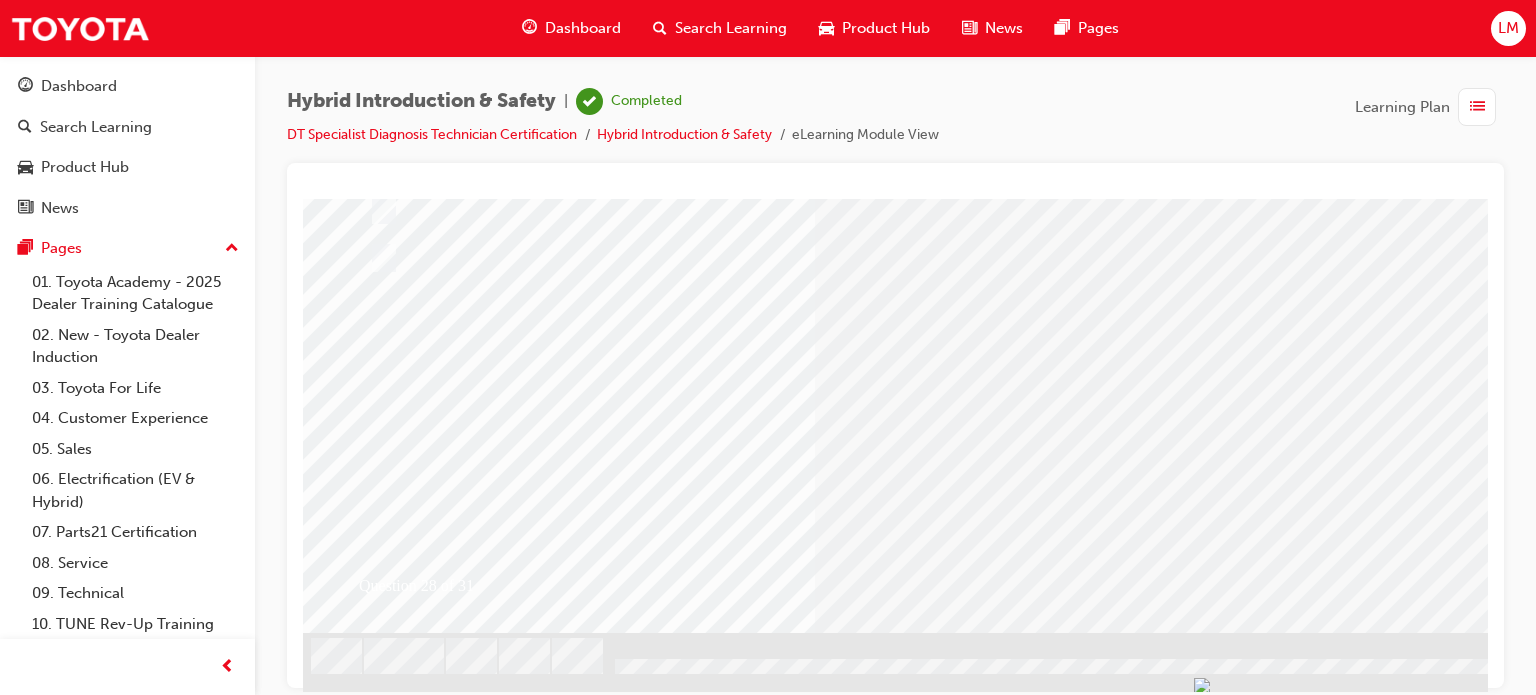 click at bounding box center [635, 2408] 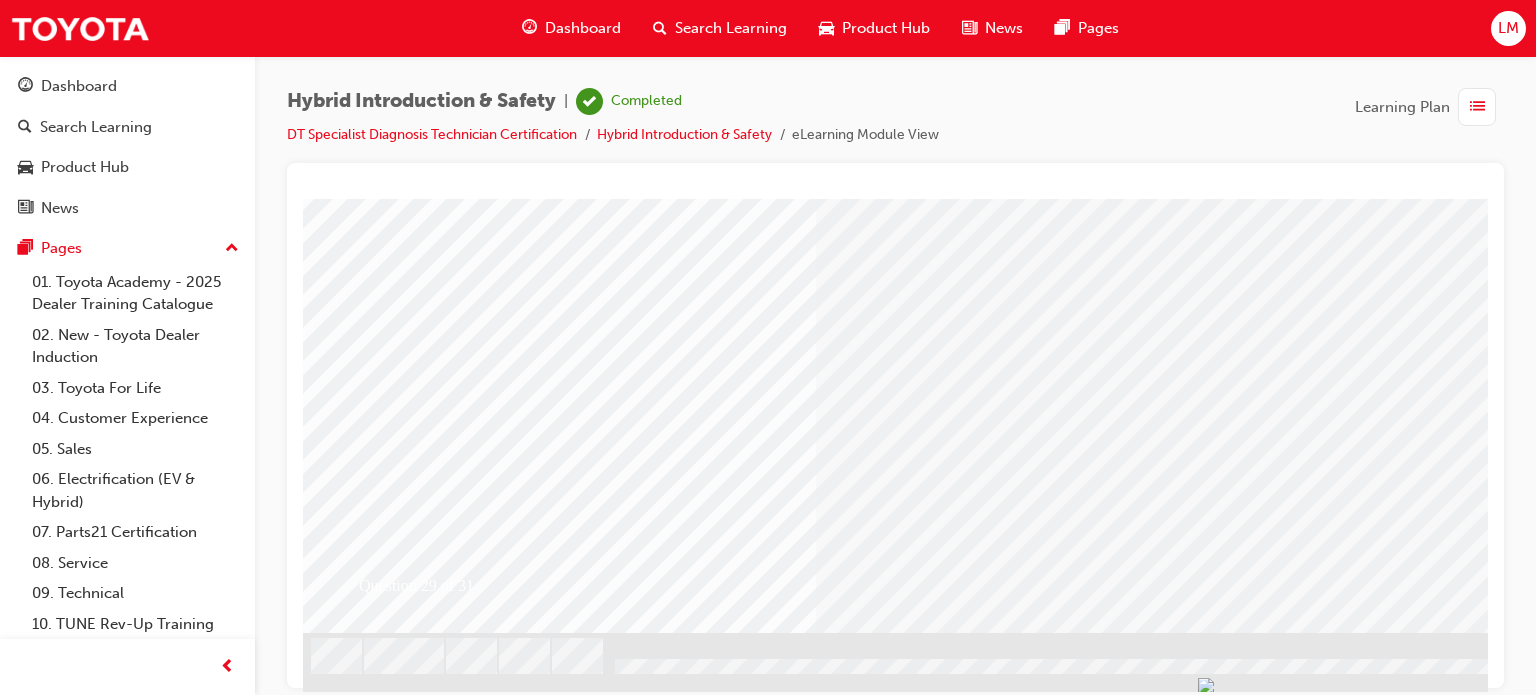 scroll, scrollTop: 0, scrollLeft: 0, axis: both 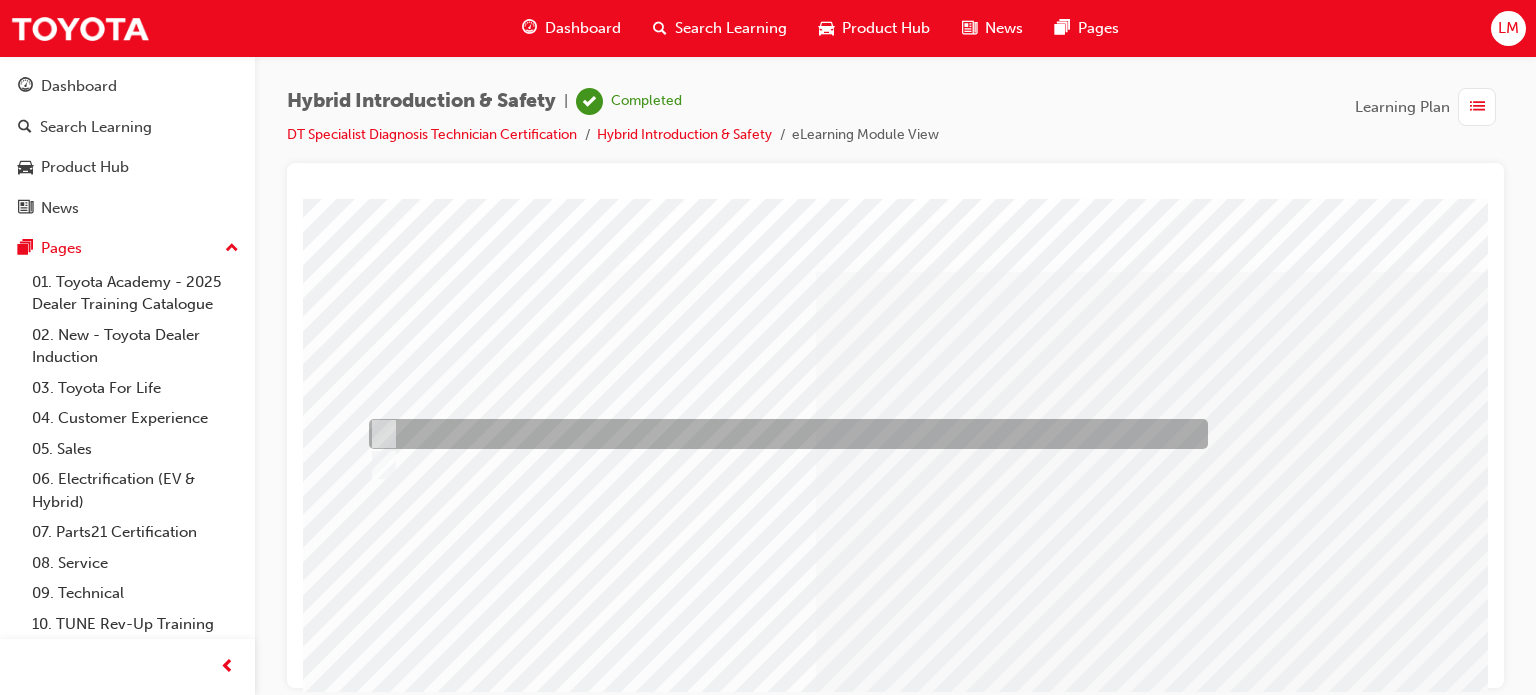 click at bounding box center (783, 434) 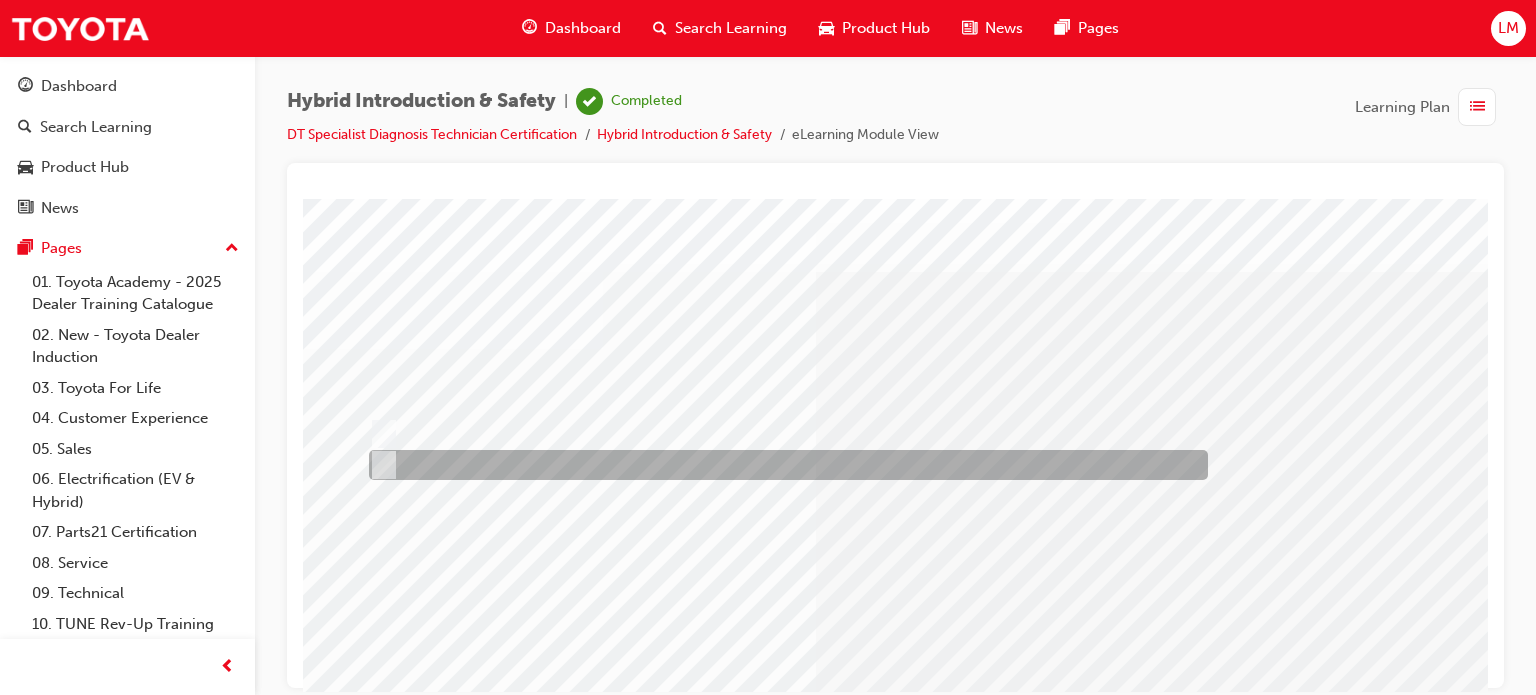 click at bounding box center (783, 465) 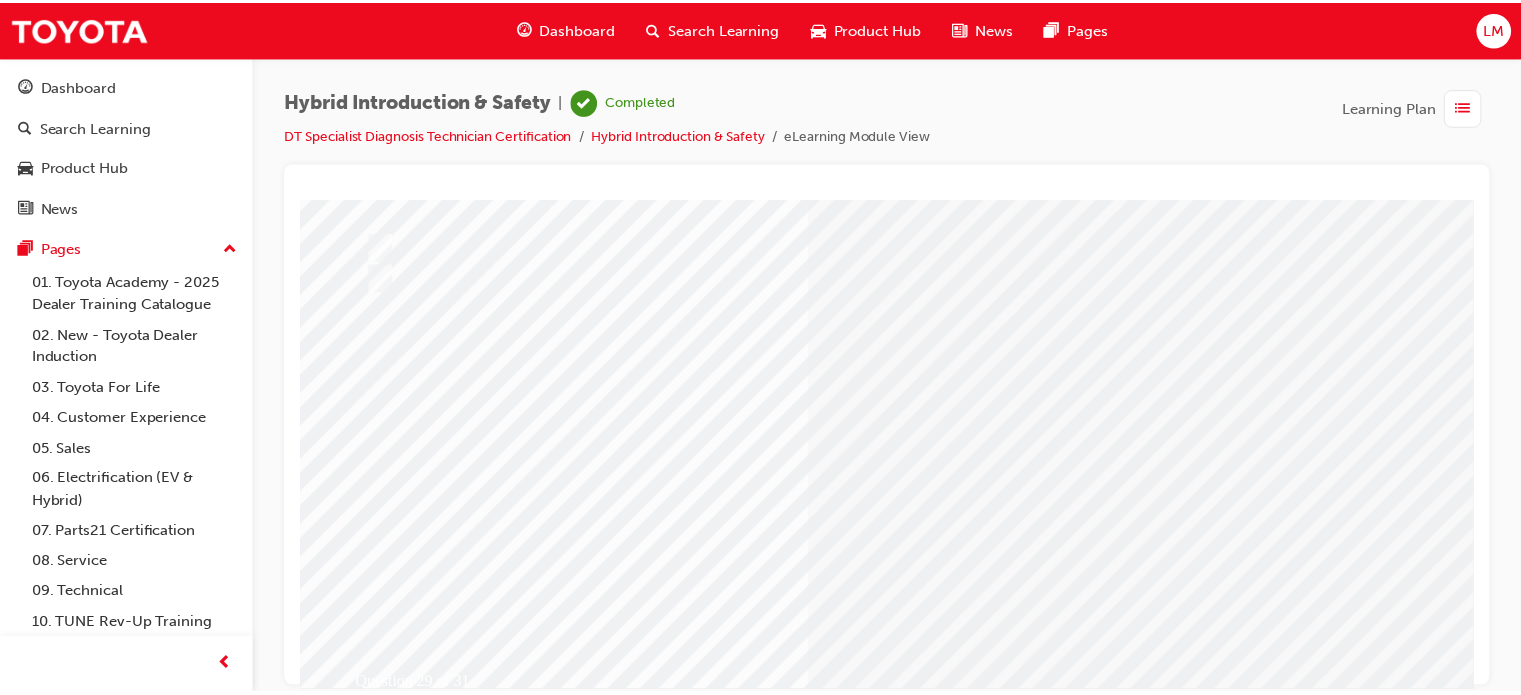 scroll, scrollTop: 200, scrollLeft: 0, axis: vertical 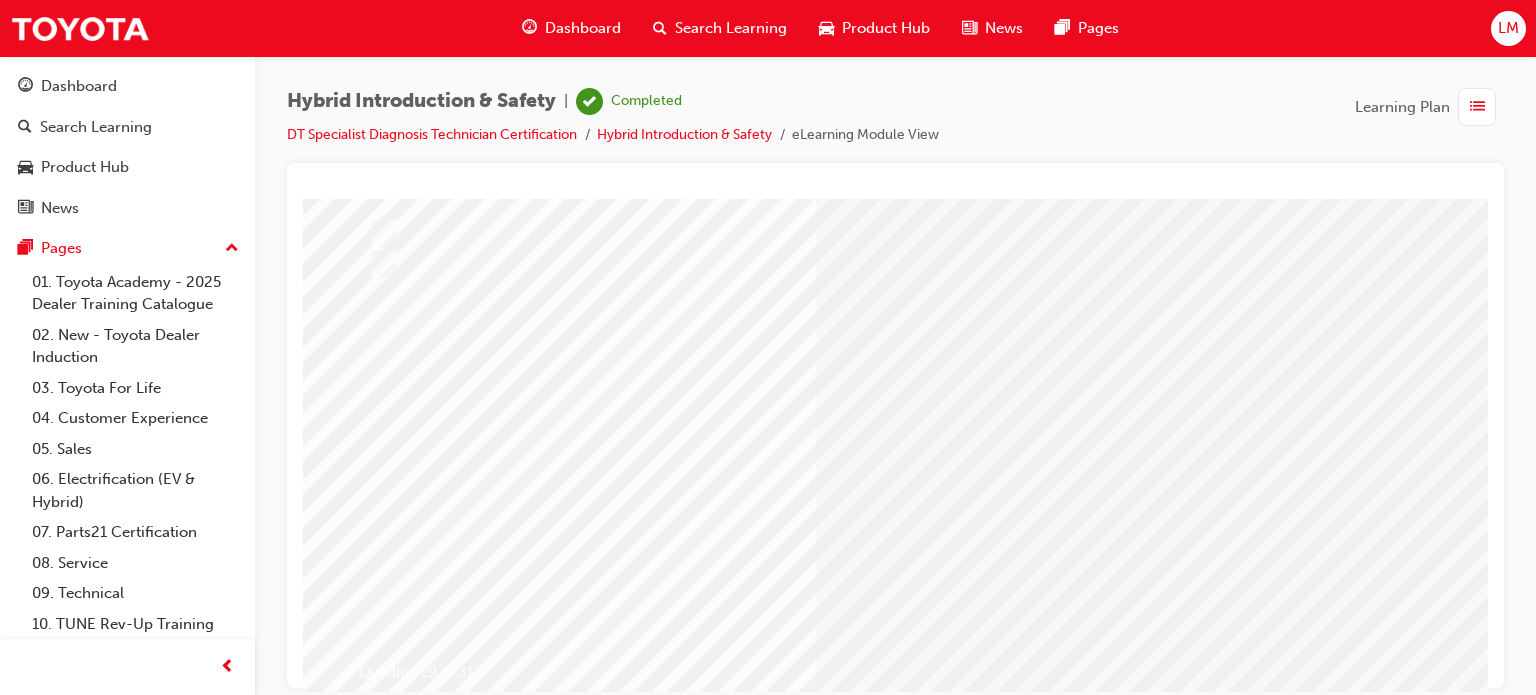 click at bounding box center (375, 2667) 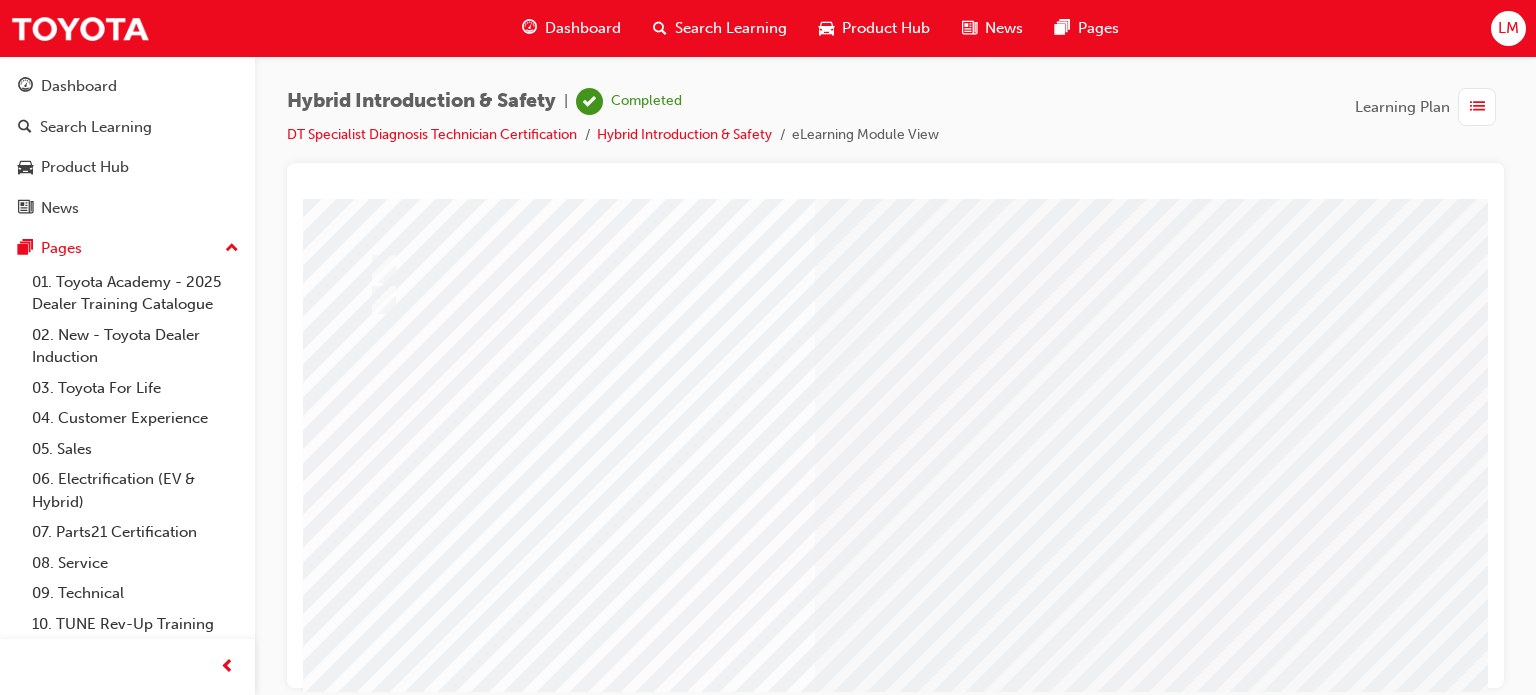 scroll, scrollTop: 200, scrollLeft: 0, axis: vertical 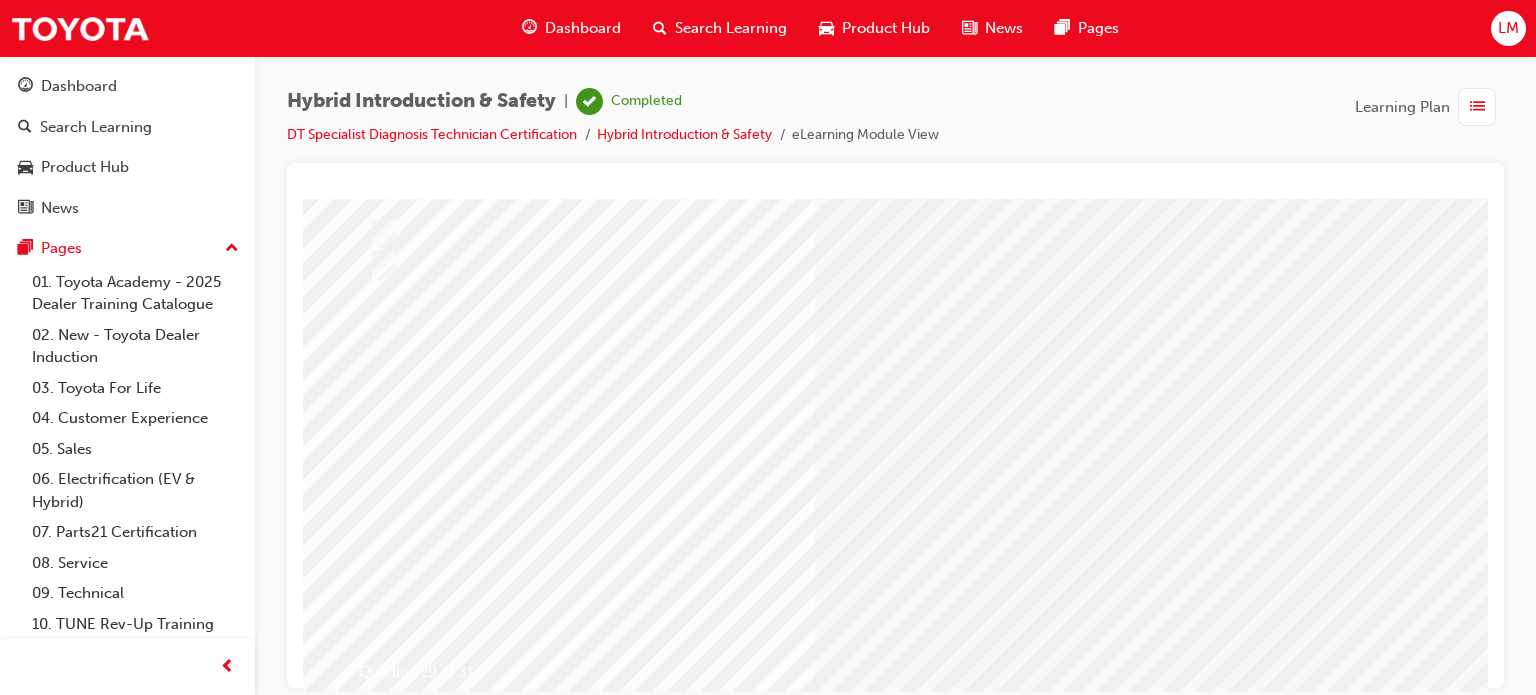 click at bounding box center (635, 2494) 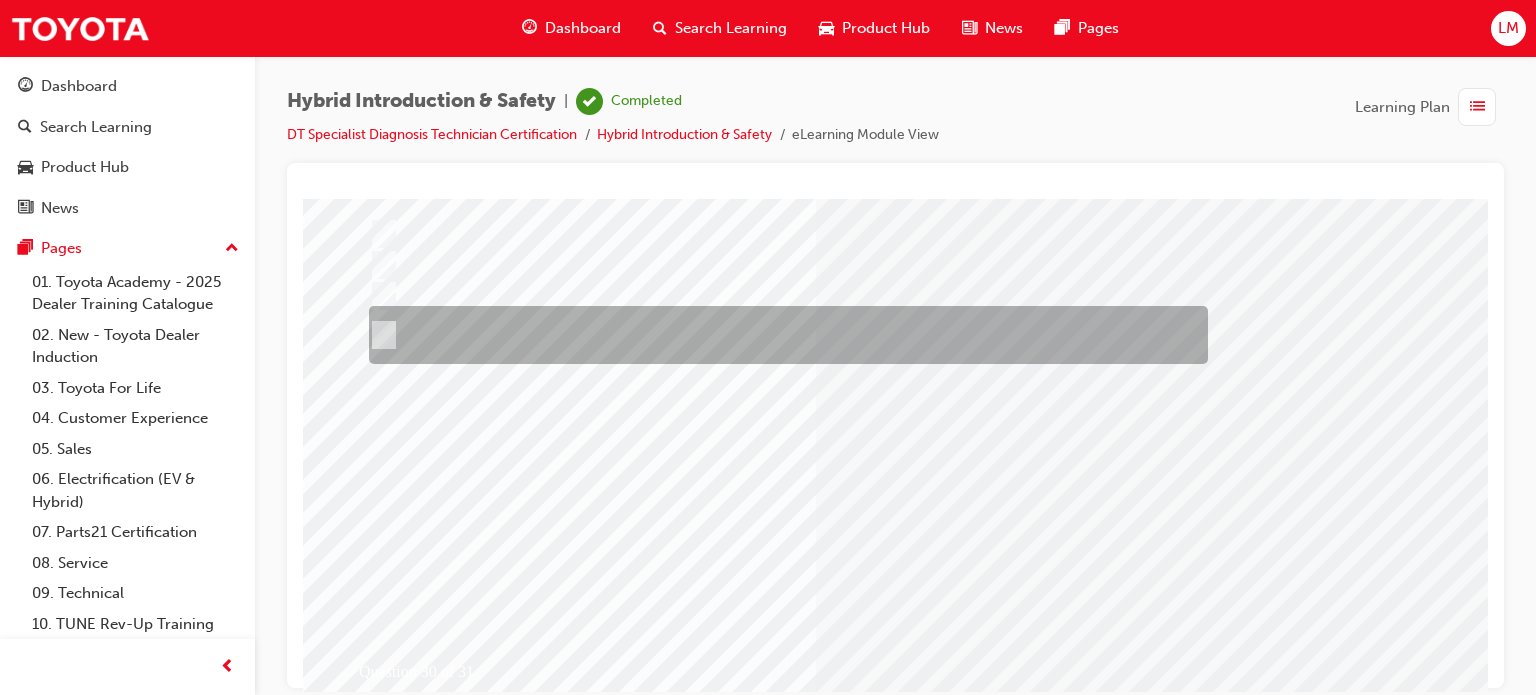 scroll, scrollTop: 0, scrollLeft: 0, axis: both 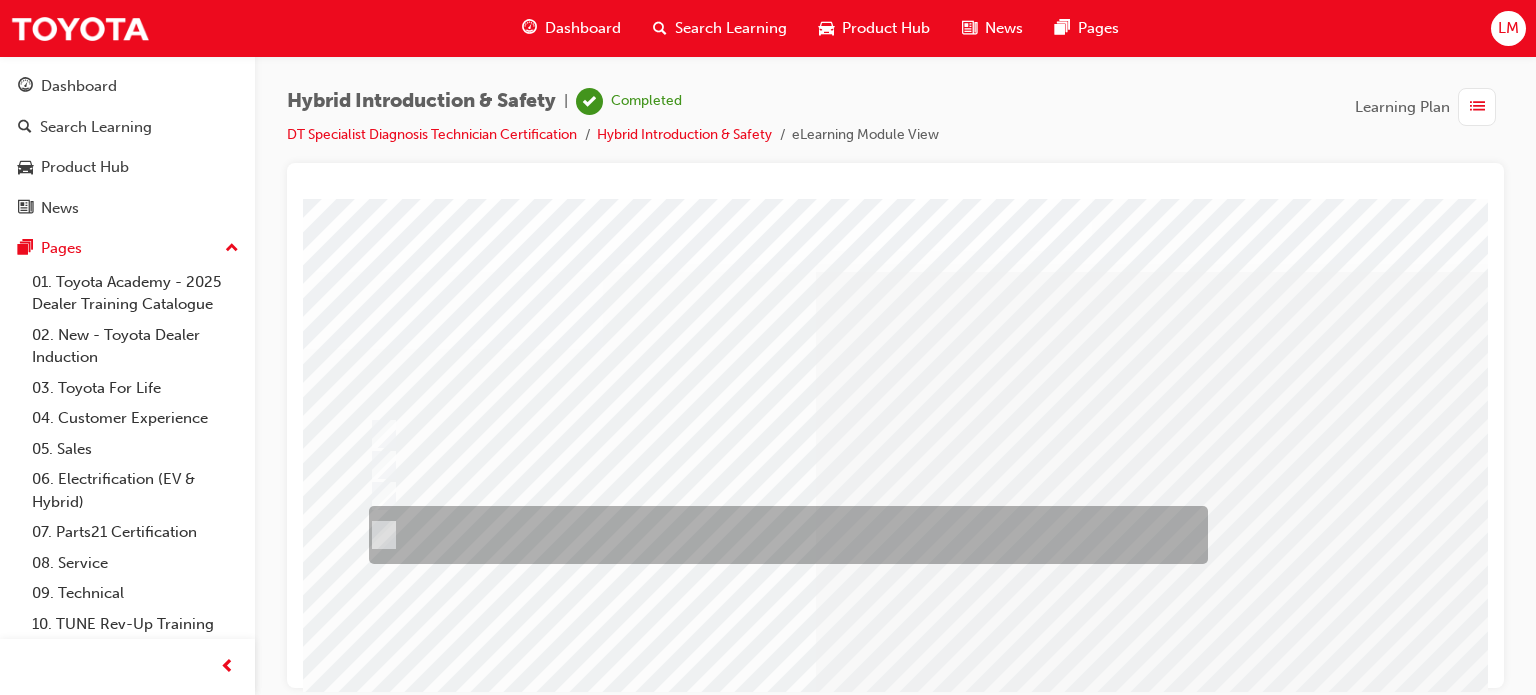 click at bounding box center (783, 535) 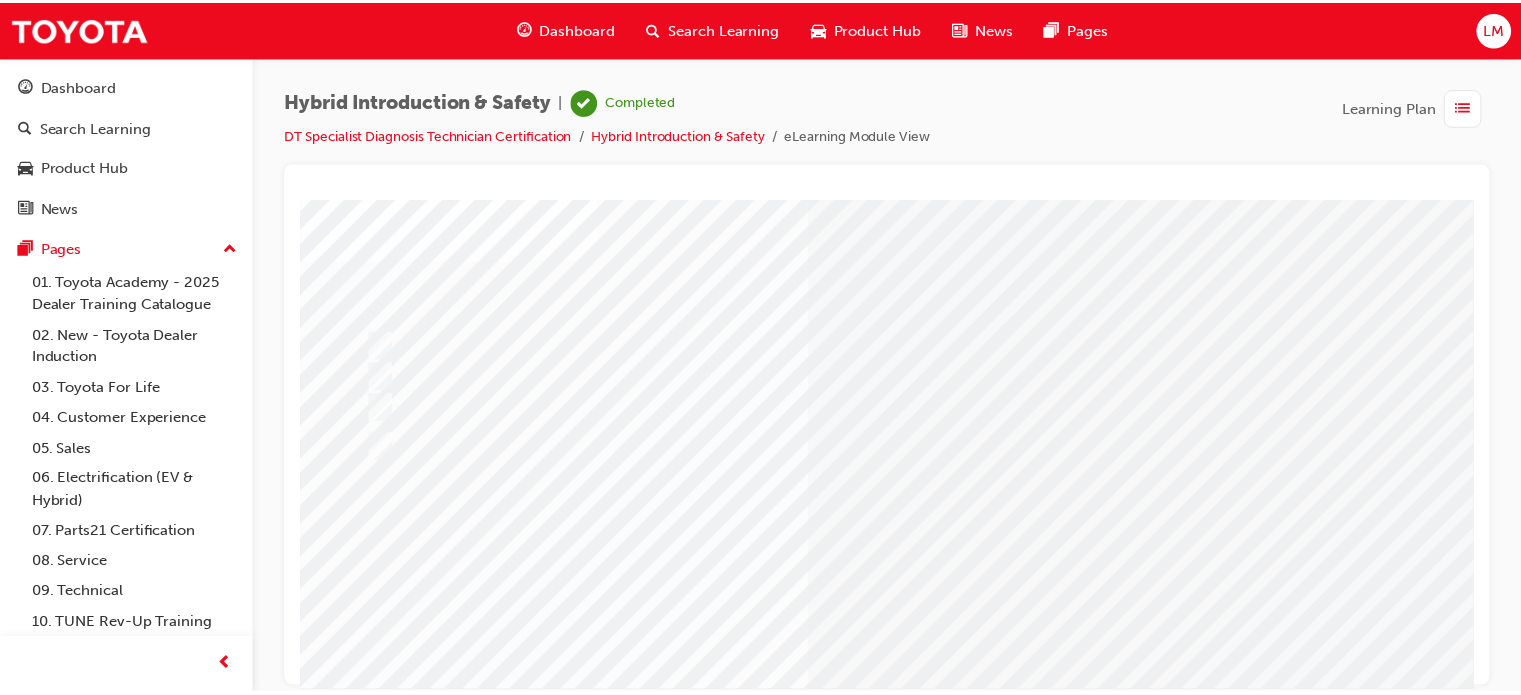 scroll, scrollTop: 286, scrollLeft: 0, axis: vertical 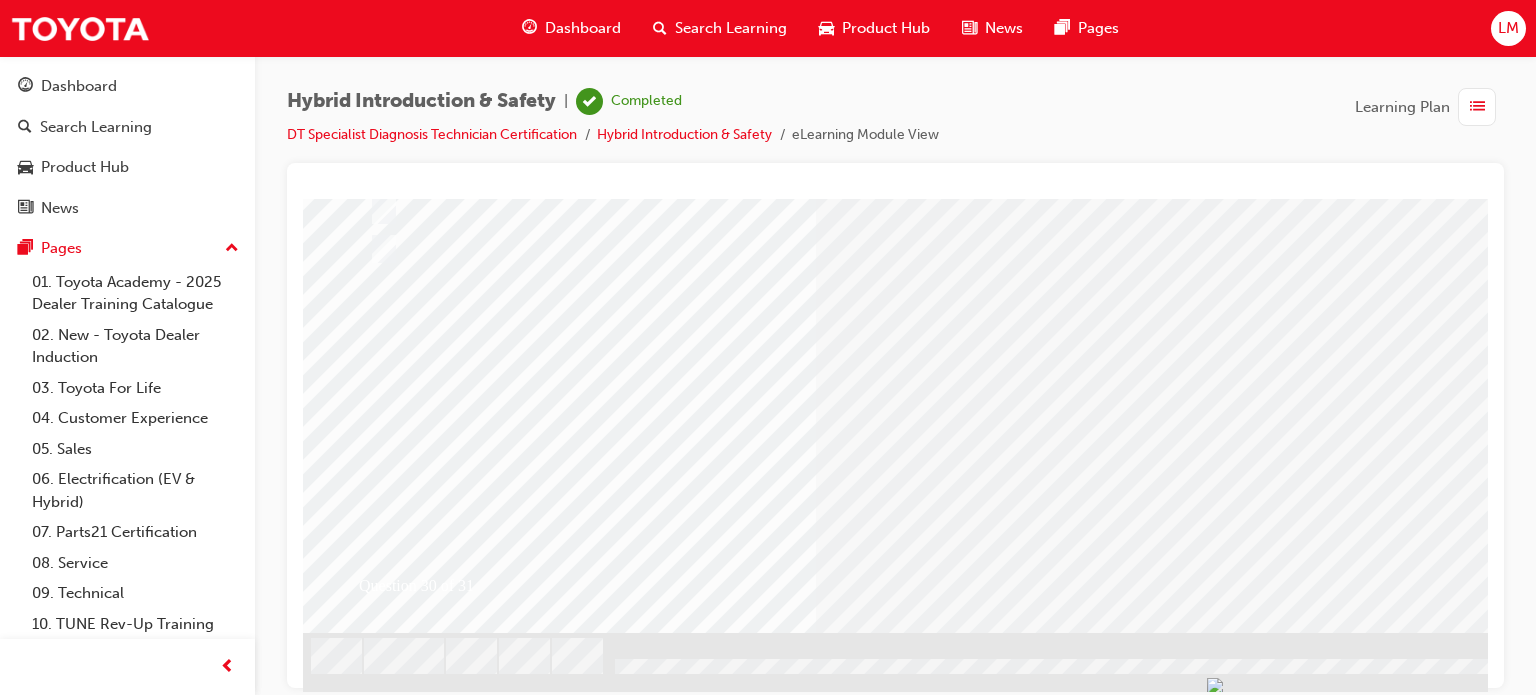 click at bounding box center [375, 2625] 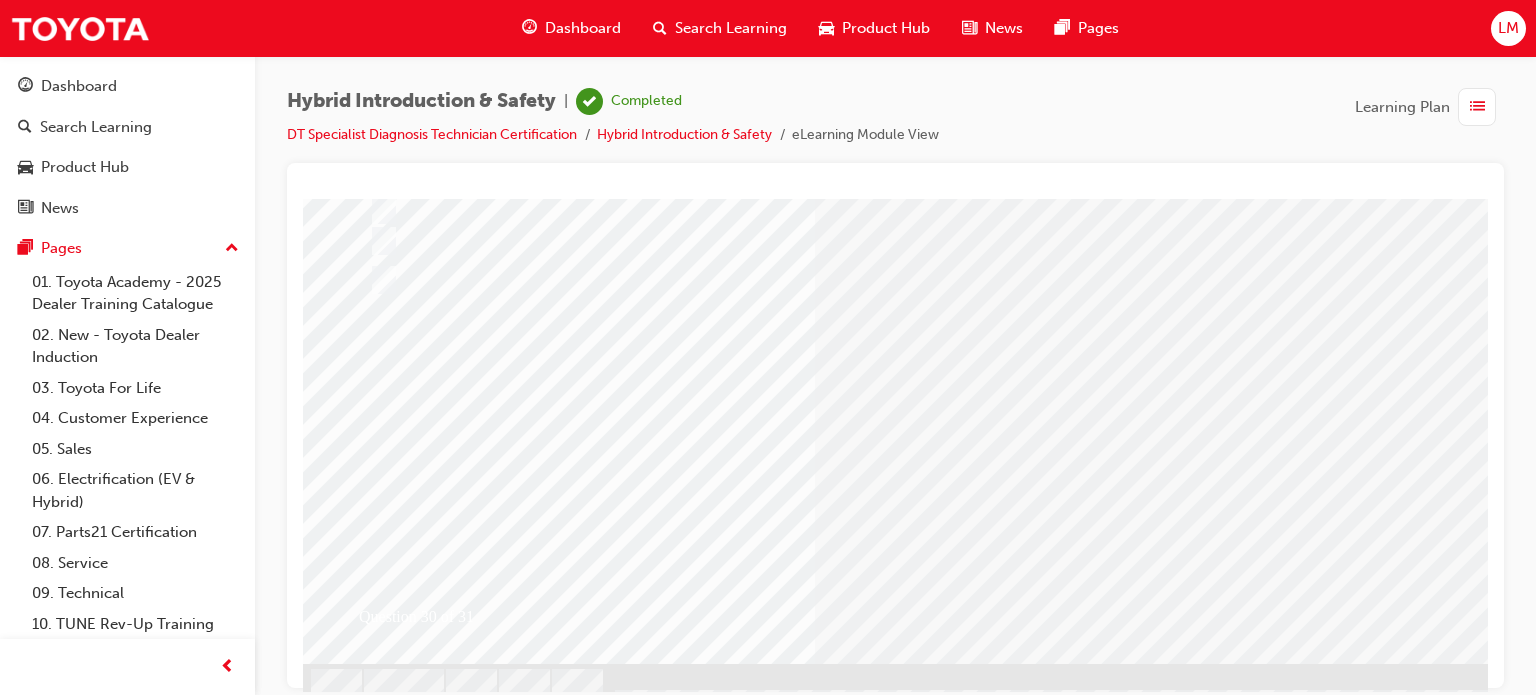 scroll, scrollTop: 286, scrollLeft: 0, axis: vertical 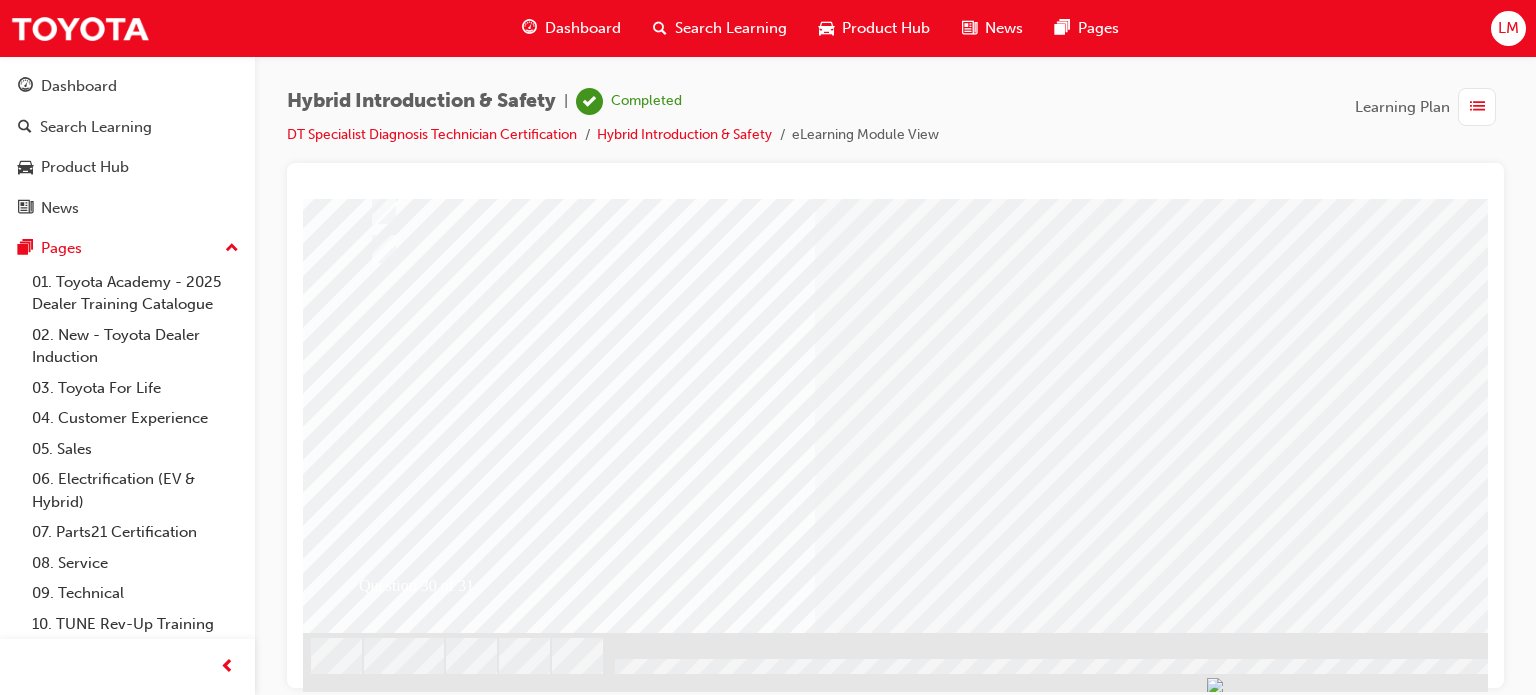 click at bounding box center [635, 2408] 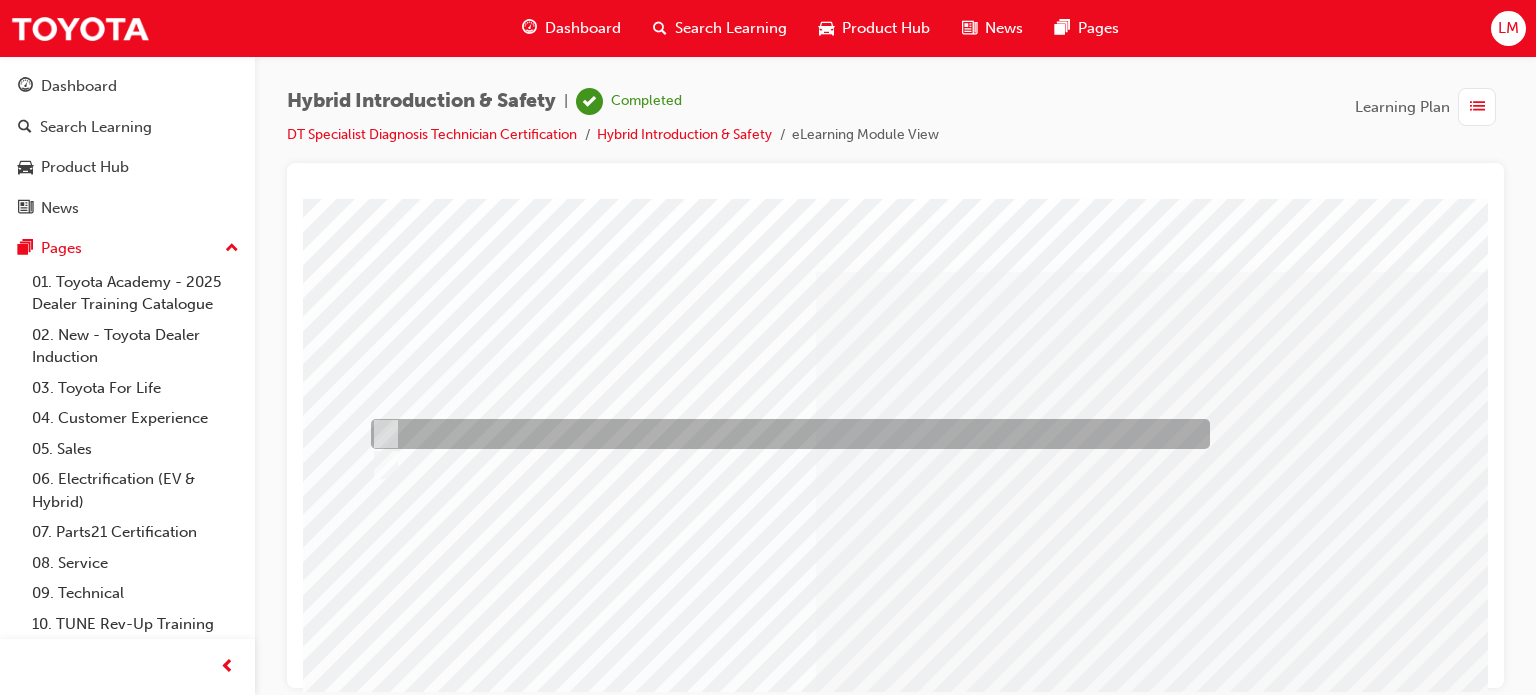 click at bounding box center (785, 434) 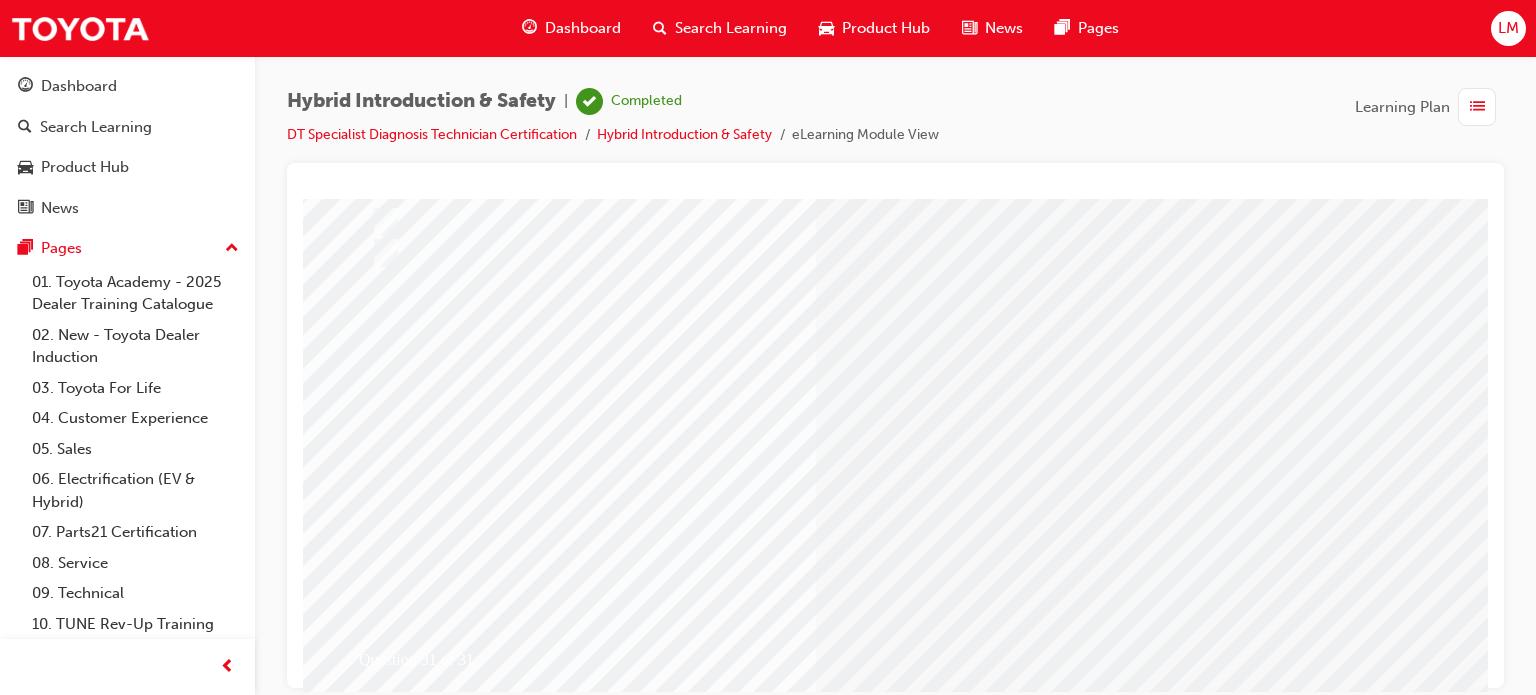 scroll, scrollTop: 286, scrollLeft: 0, axis: vertical 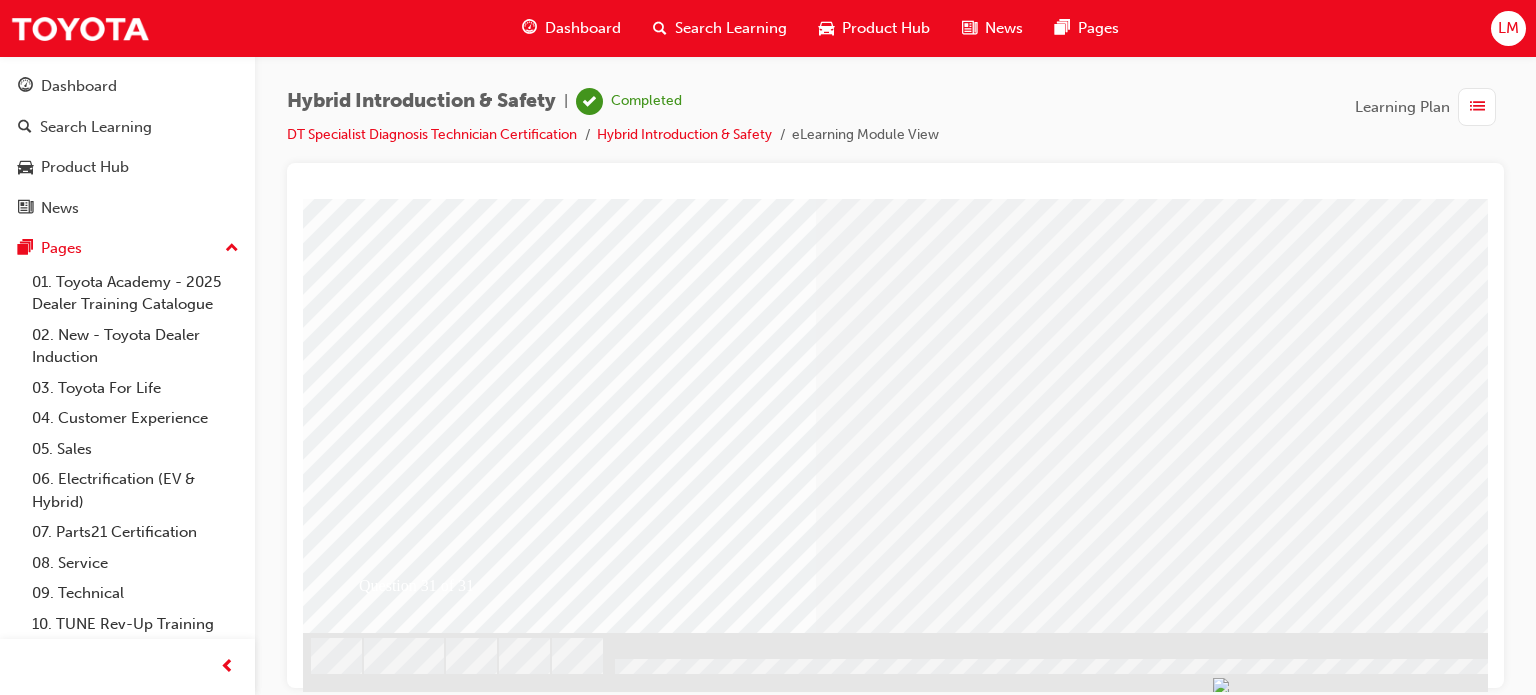 click at bounding box center [375, 2581] 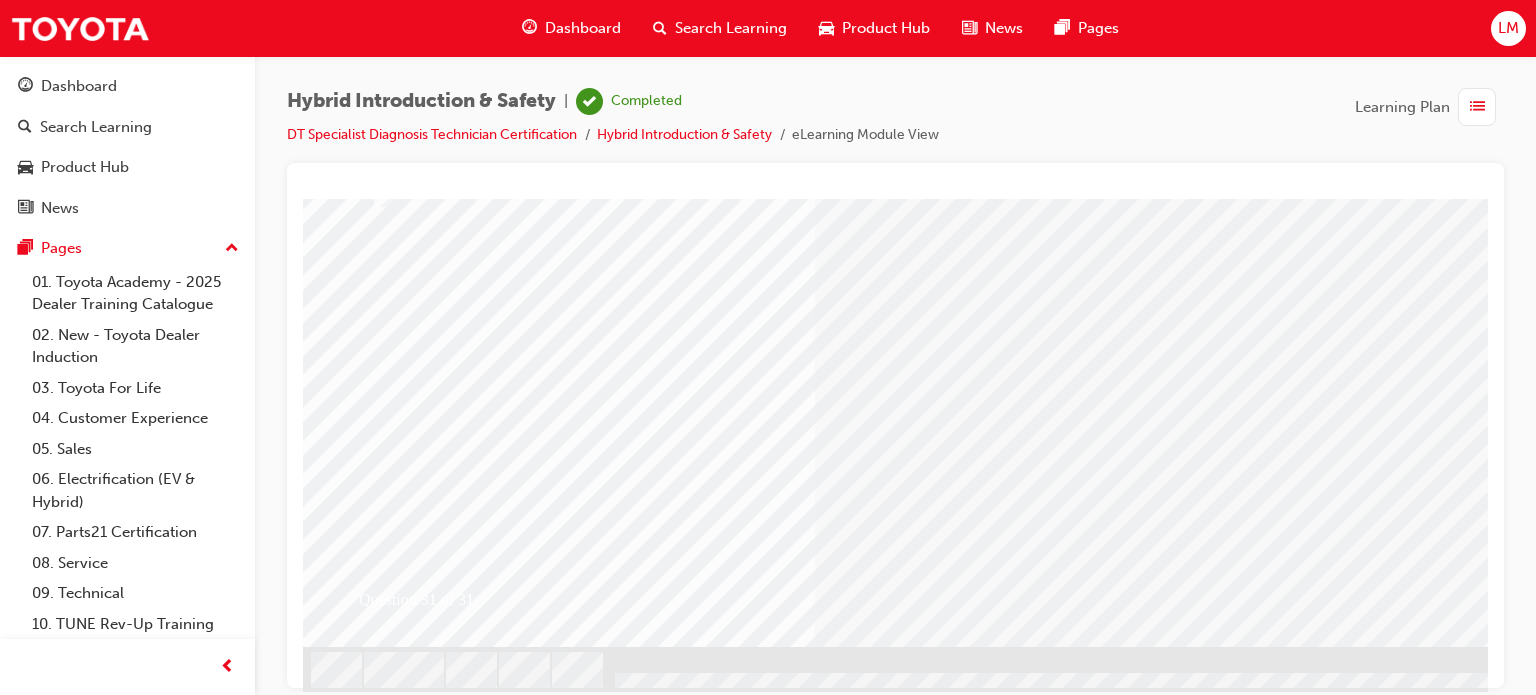 scroll, scrollTop: 286, scrollLeft: 0, axis: vertical 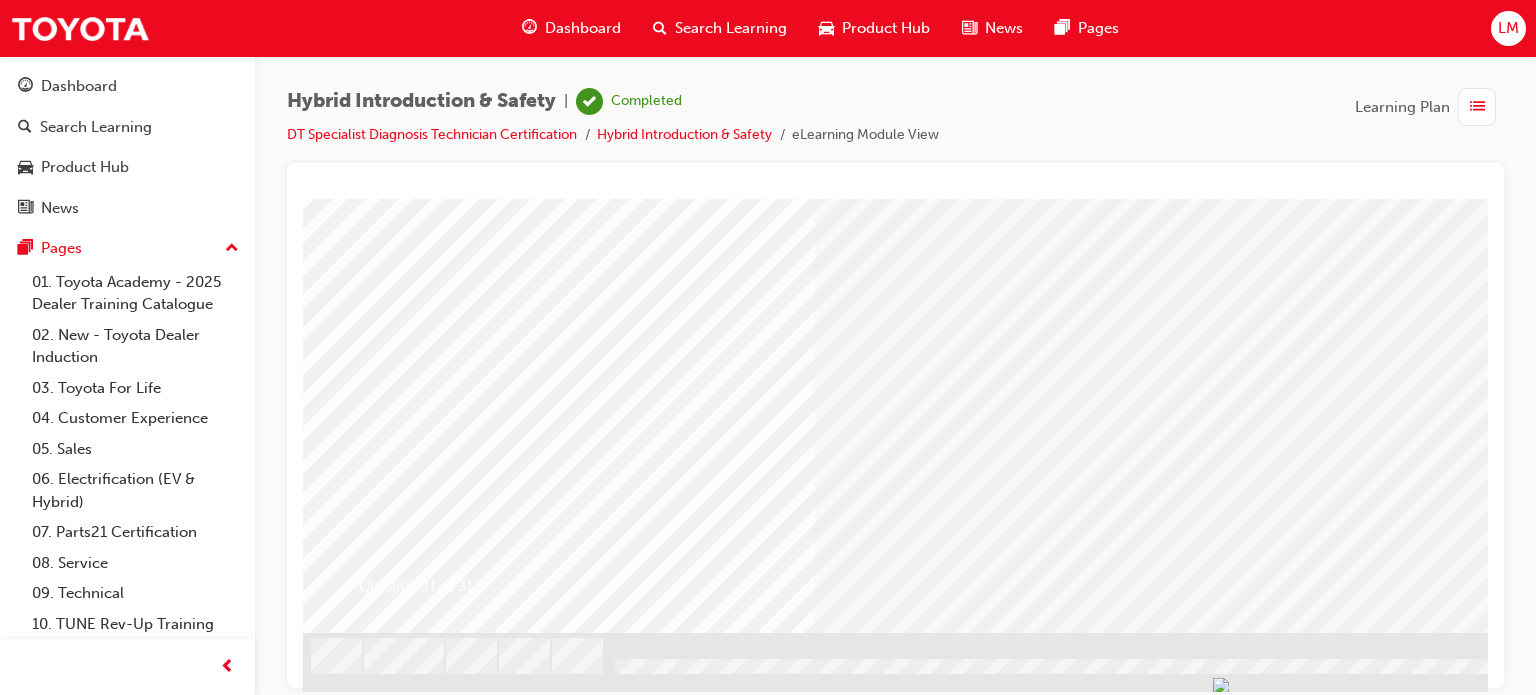 click at bounding box center [635, 2408] 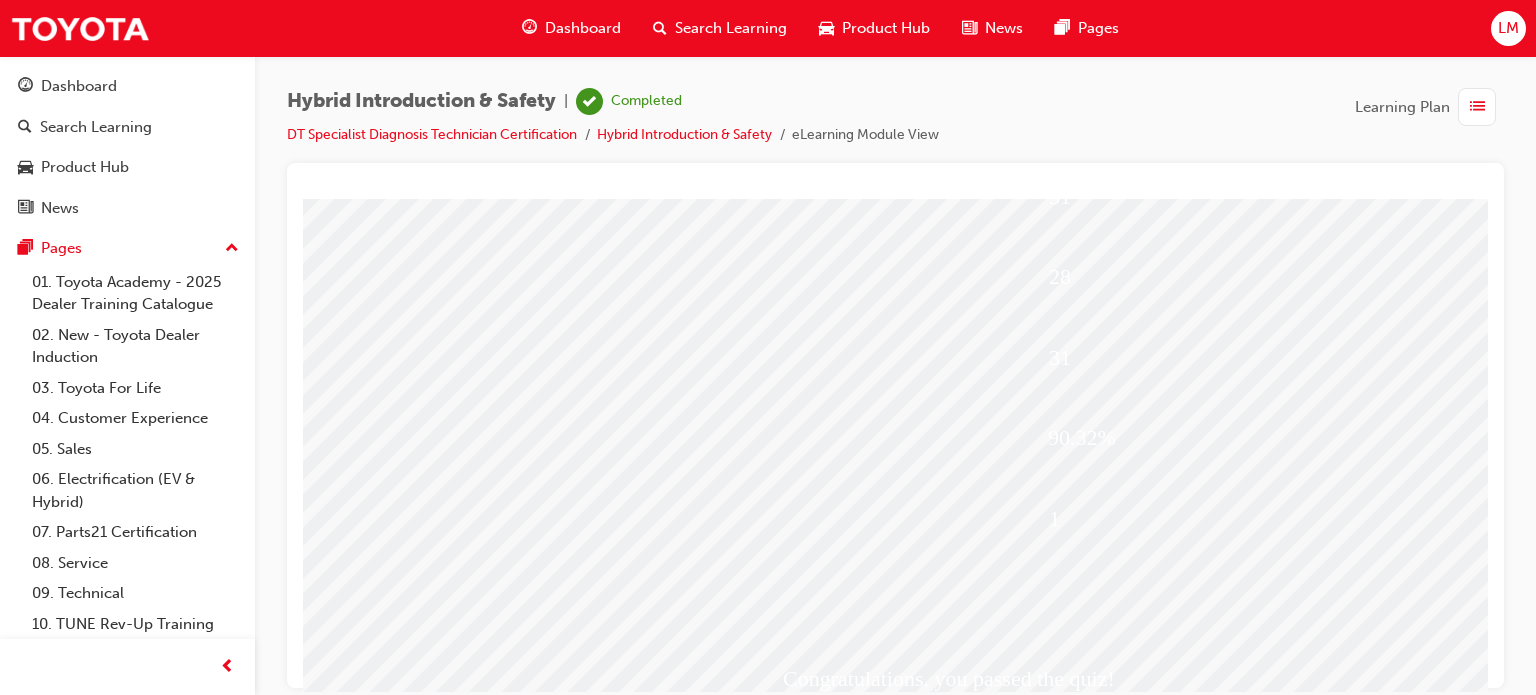 scroll, scrollTop: 286, scrollLeft: 0, axis: vertical 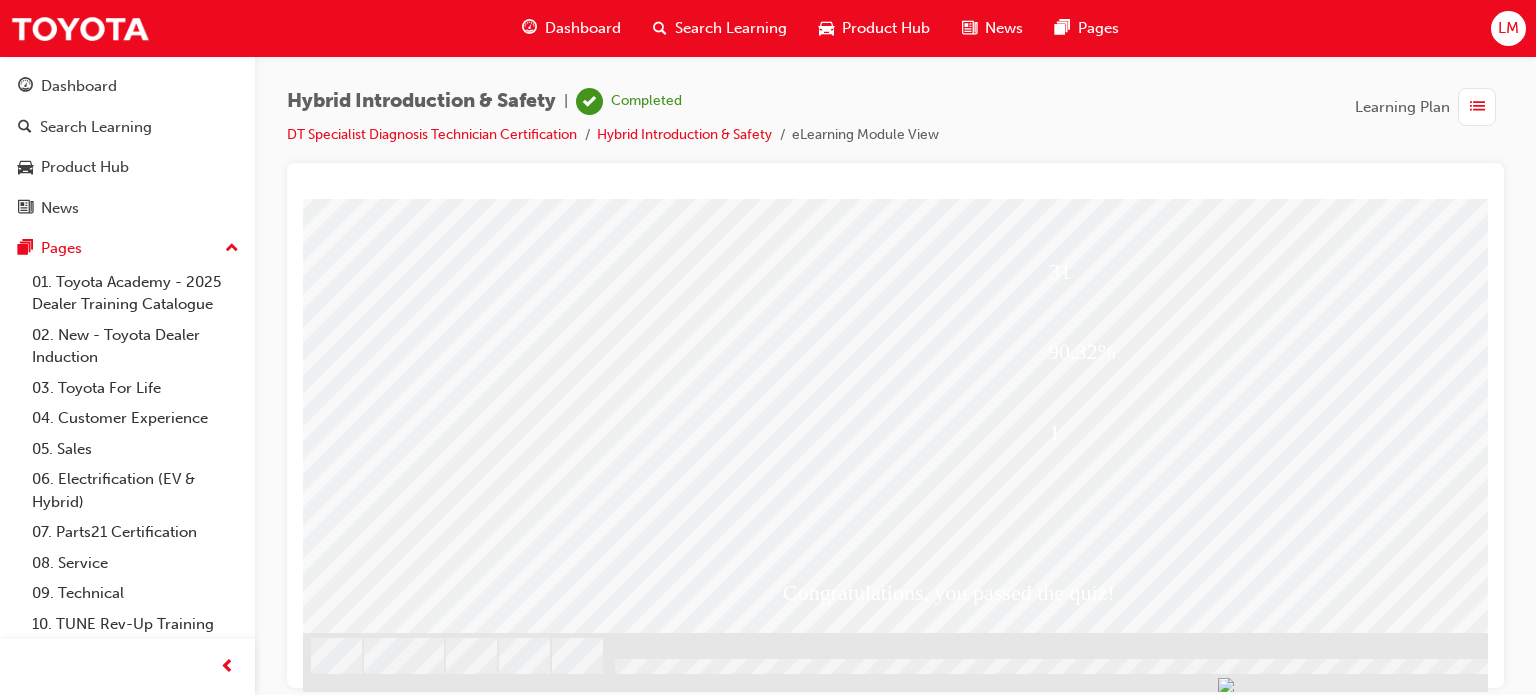 click at bounding box center [411, 1835] 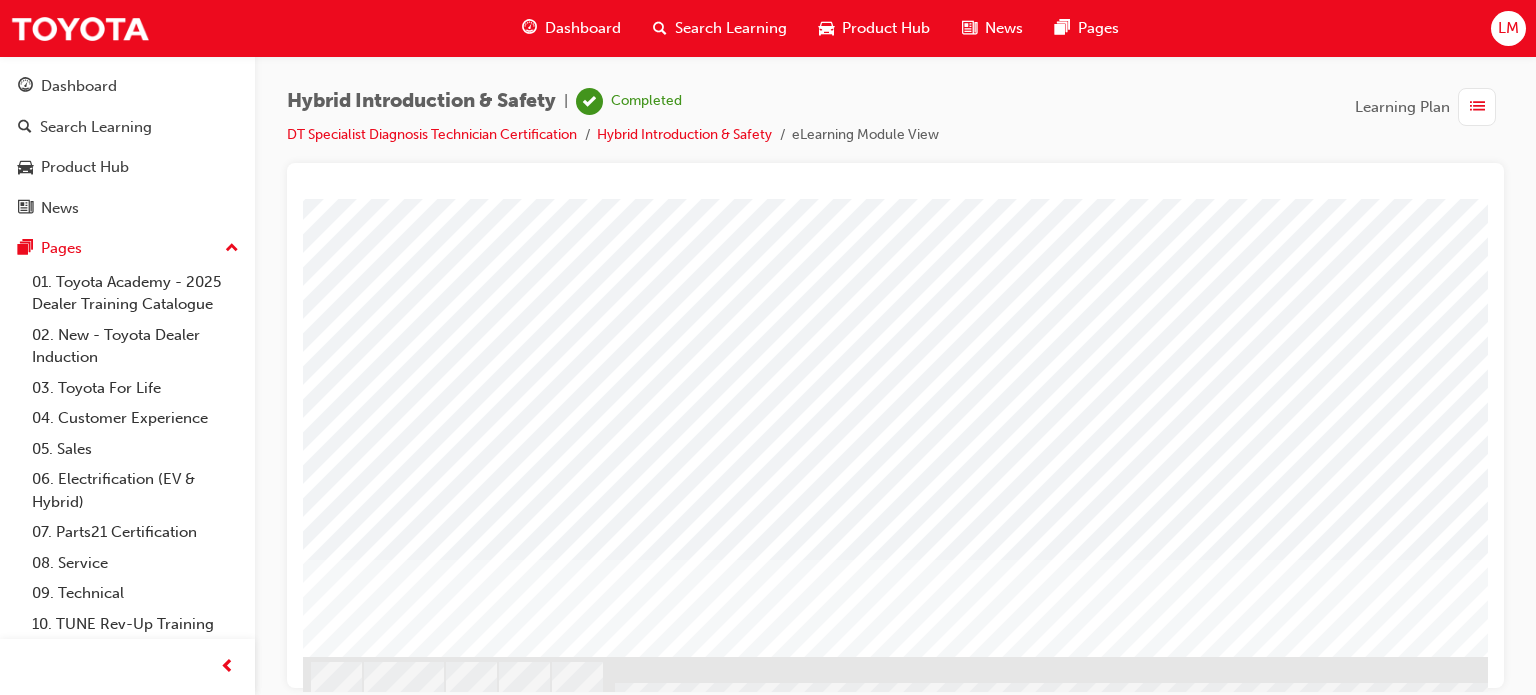 scroll, scrollTop: 286, scrollLeft: 0, axis: vertical 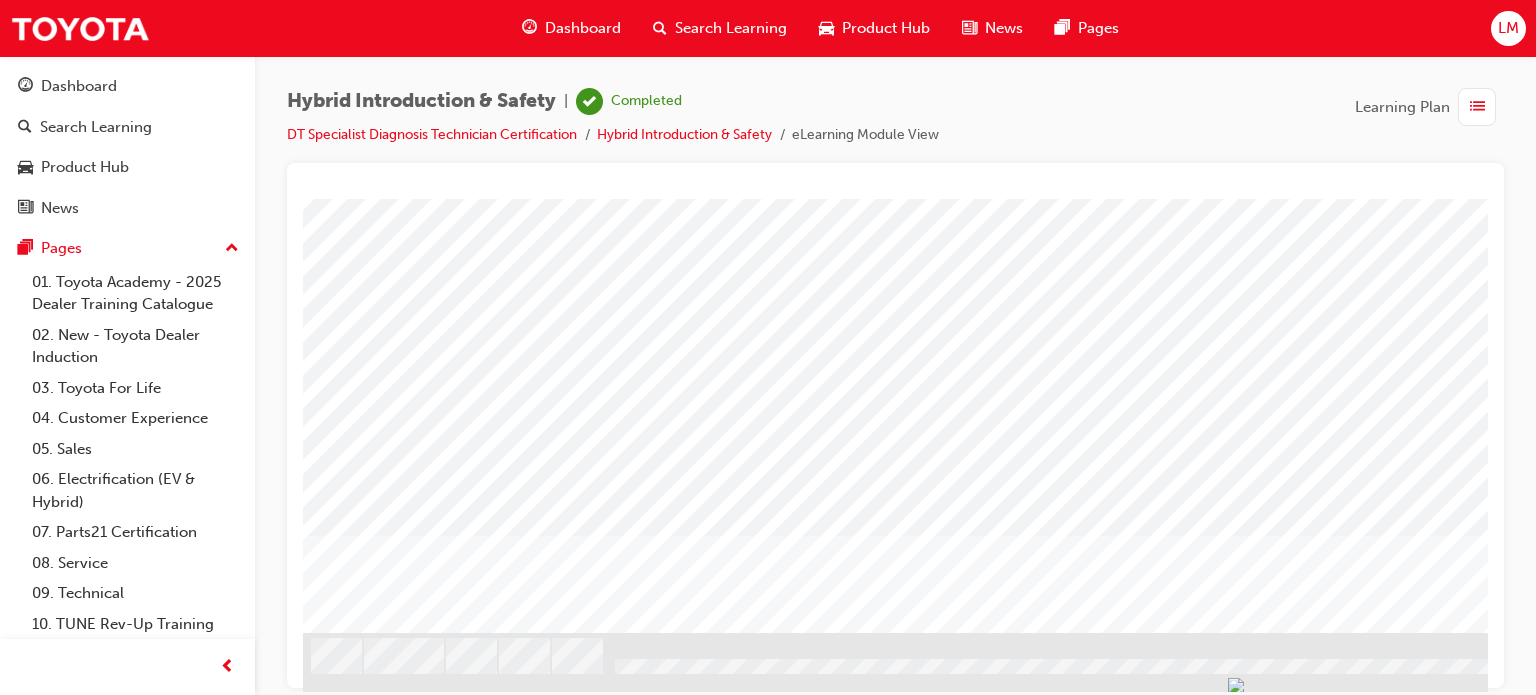 click at bounding box center [366, 3056] 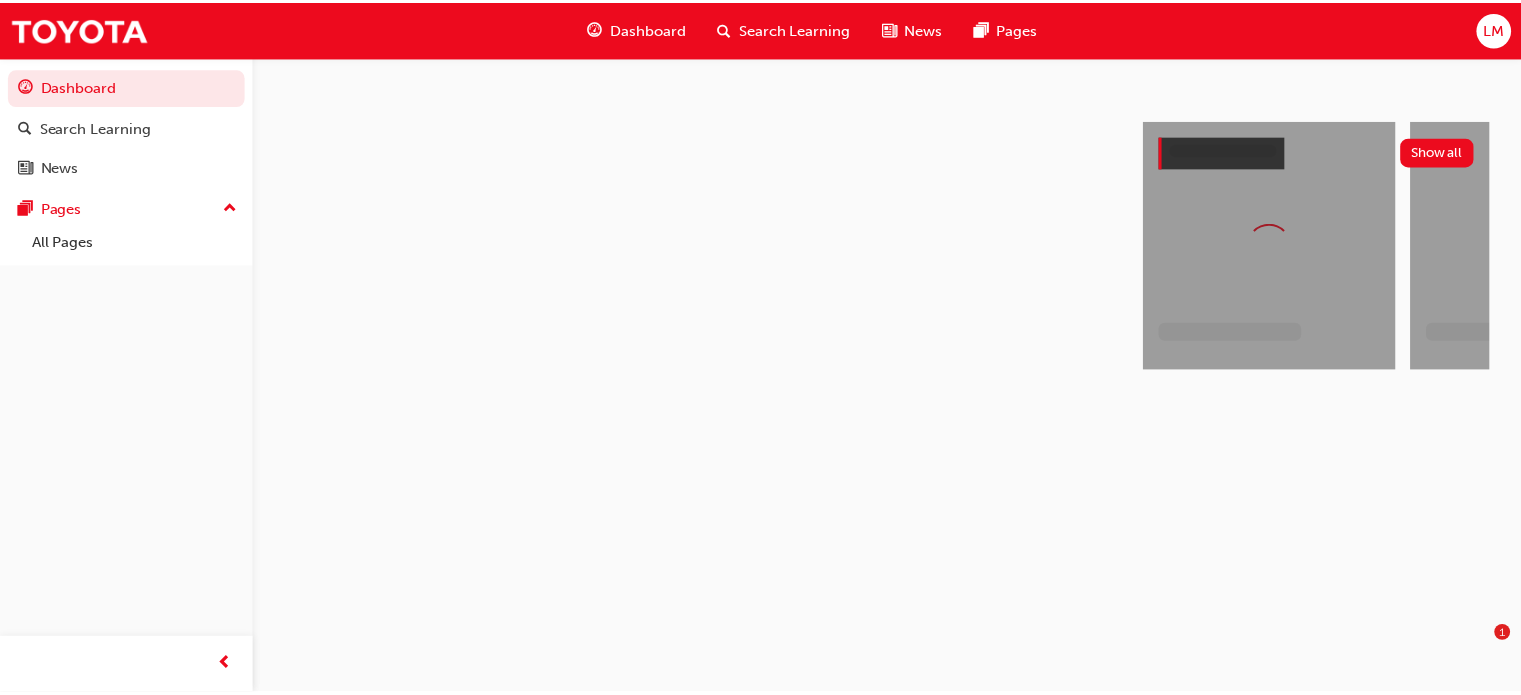 scroll, scrollTop: 0, scrollLeft: 0, axis: both 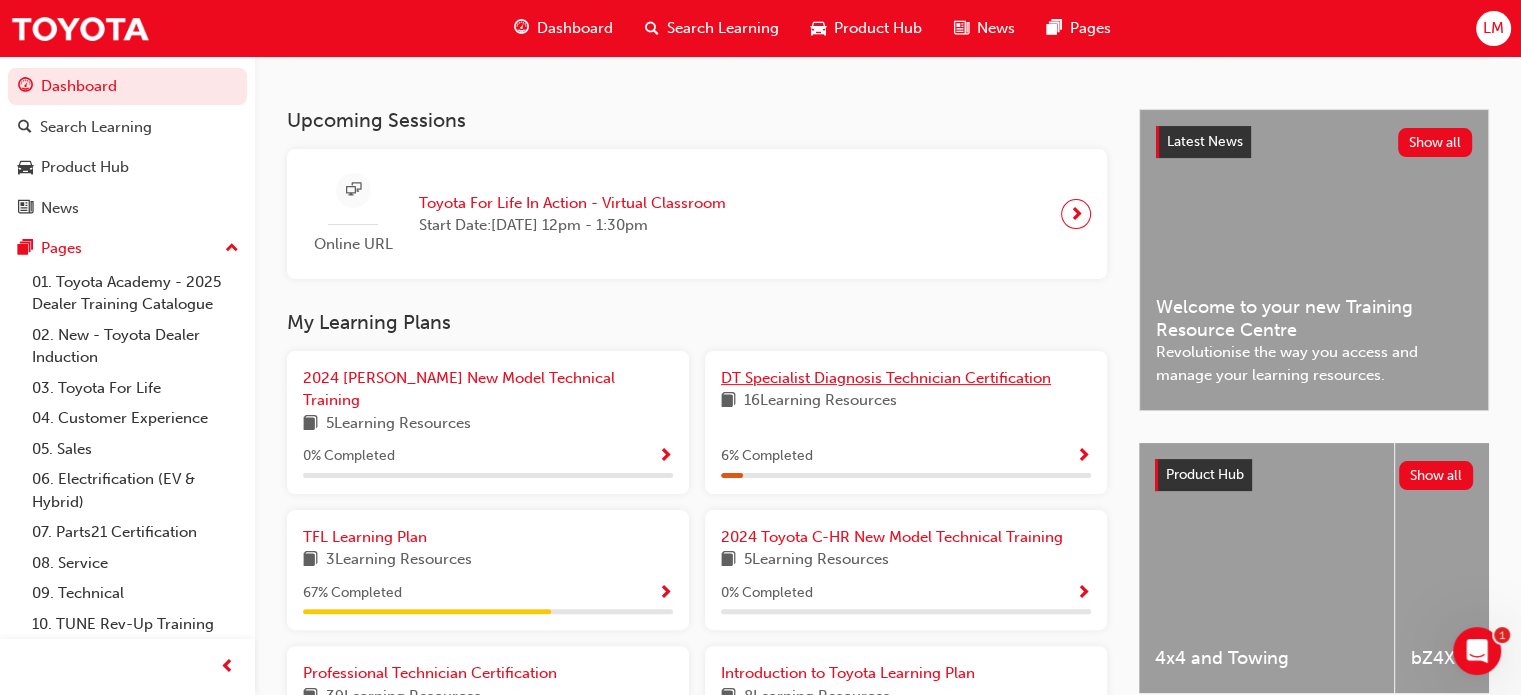 click on "DT Specialist Diagnosis Technician Certification" at bounding box center (886, 378) 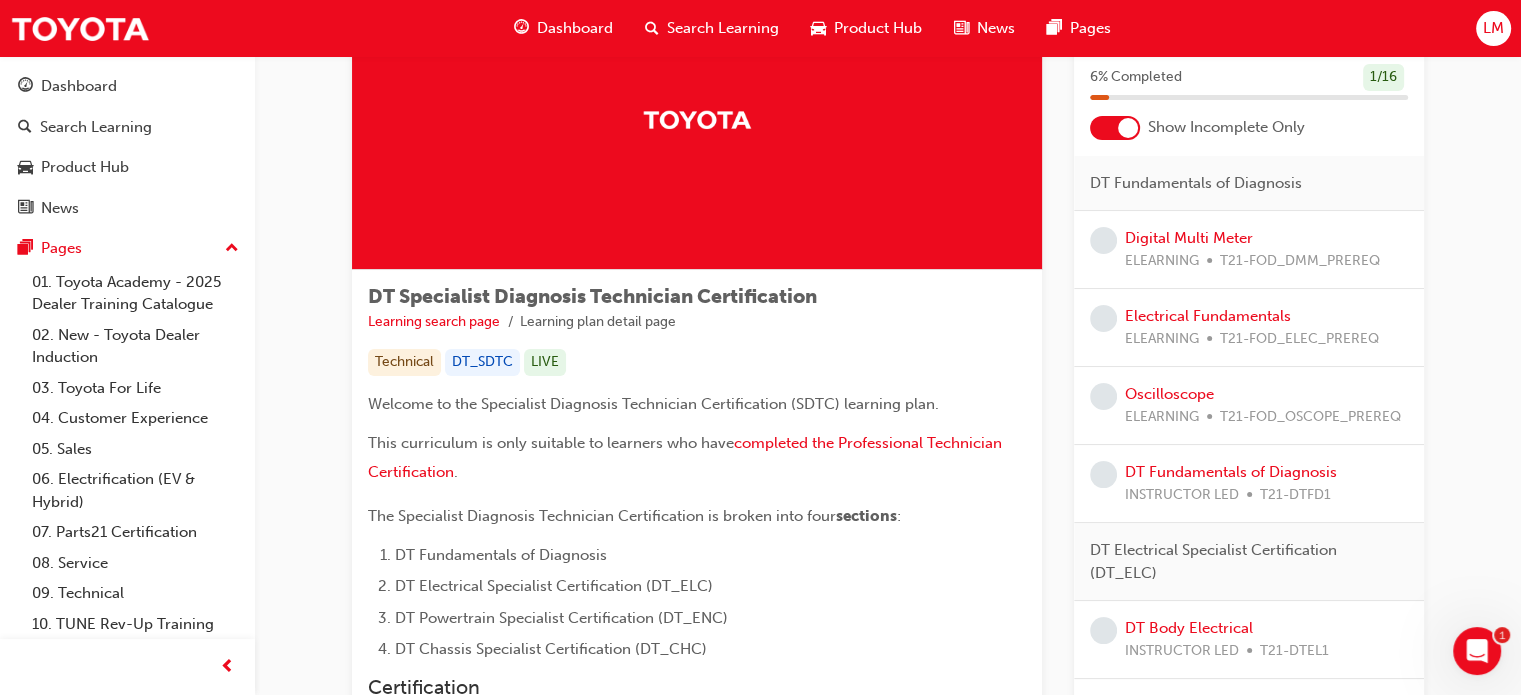 scroll, scrollTop: 100, scrollLeft: 0, axis: vertical 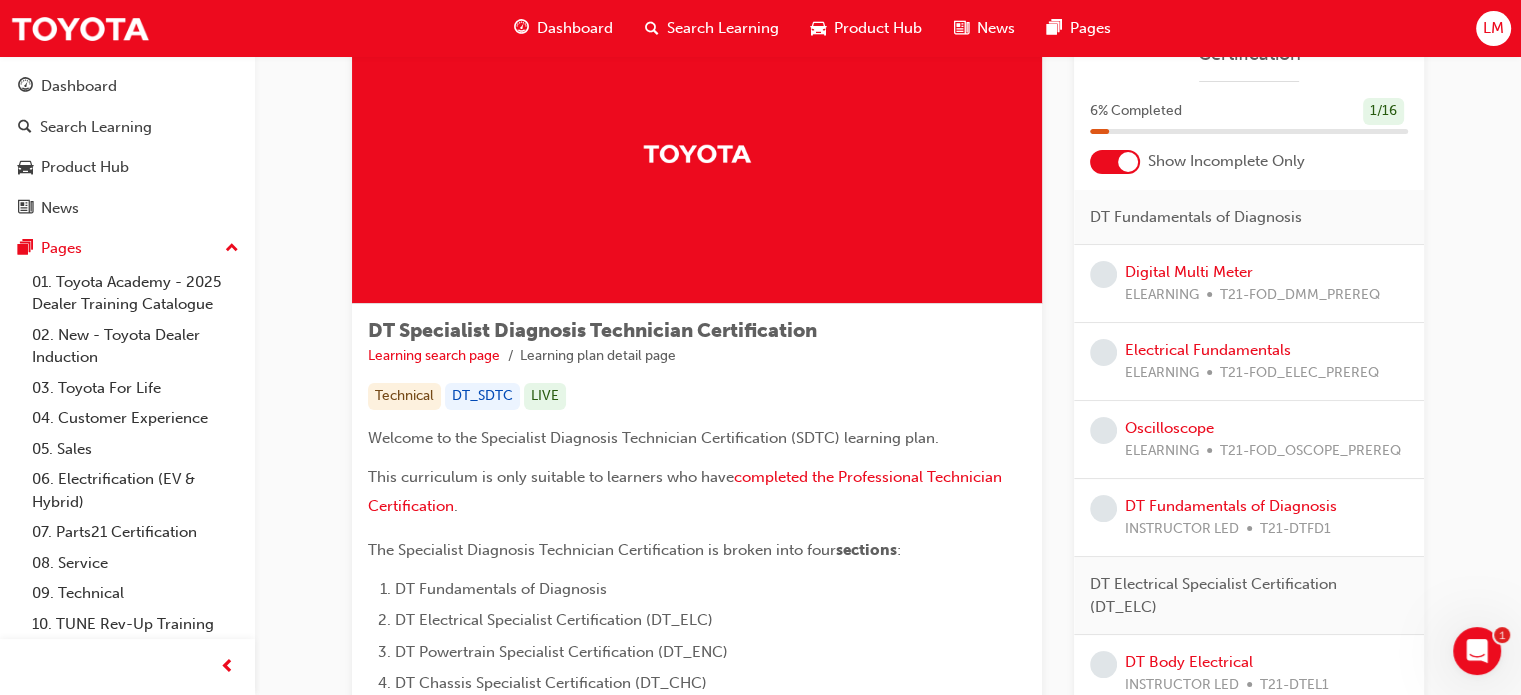 click at bounding box center [1128, 162] 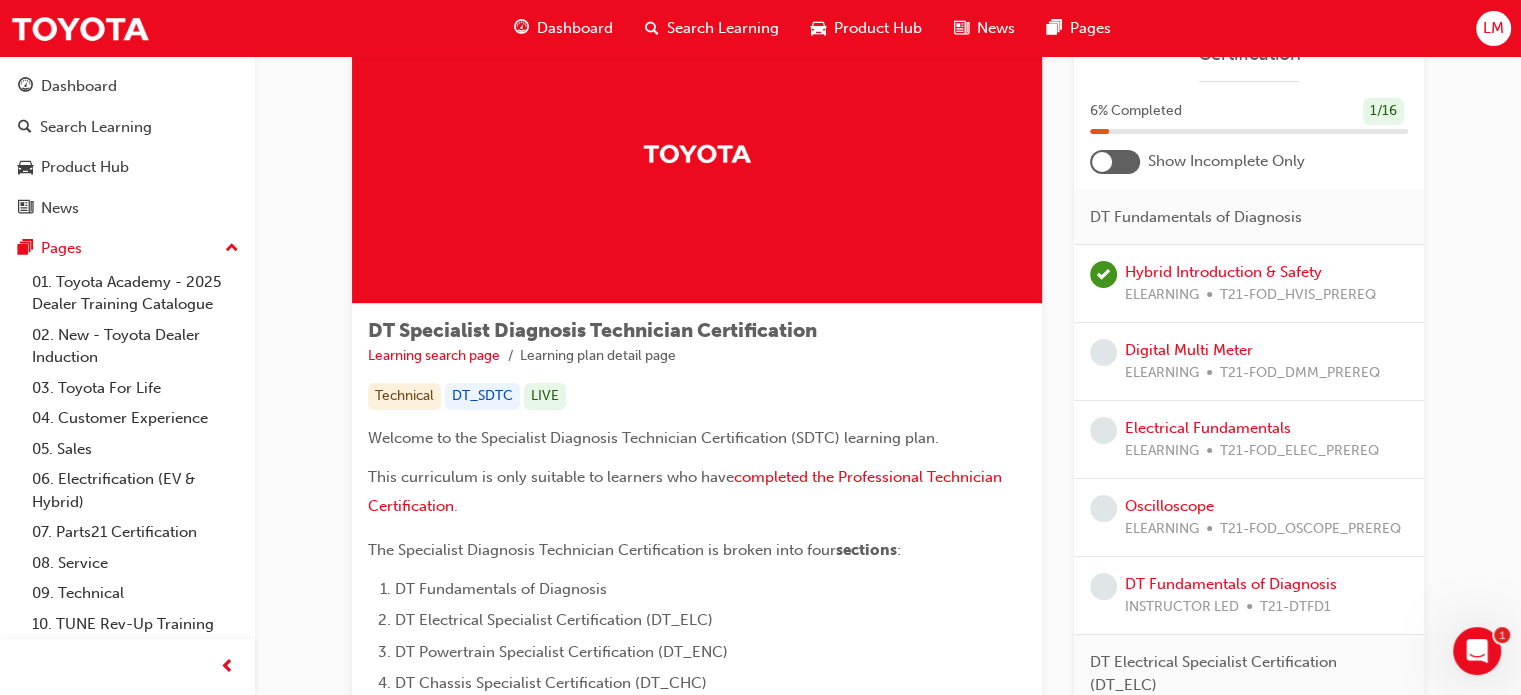 click at bounding box center [1115, 162] 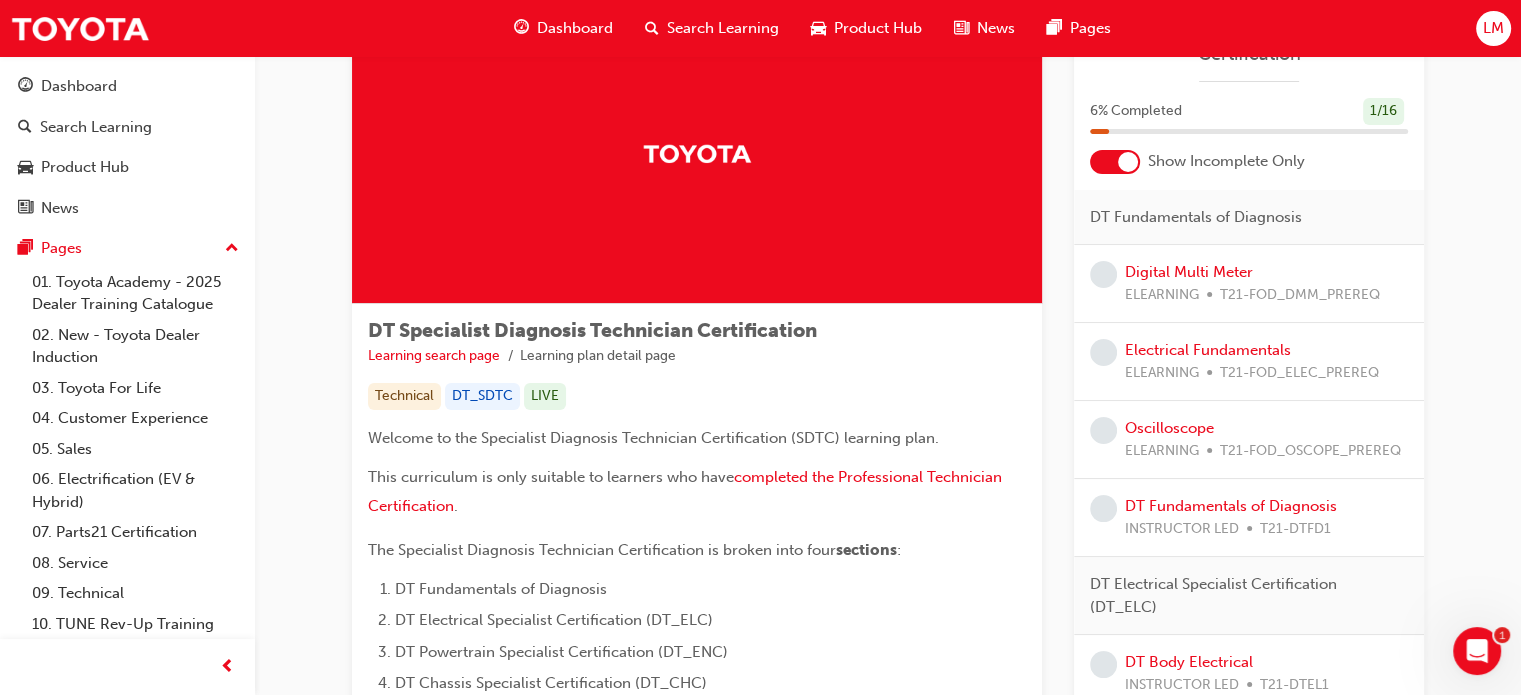 click on "DT Specialist Diagnosis Technician Certification 6 % Completed 1 / 16 Show Incomplete Only DT Fundamentals of Diagnosis Digital Multi Meter ELEARNING T21-FOD_DMM_PREREQ Electrical Fundamentals ELEARNING T21-FOD_ELEC_PREREQ Oscilloscope ELEARNING T21-FOD_OSCOPE_PREREQ DT Fundamentals of Diagnosis INSTRUCTOR LED T21-DTFD1 DT Electrical Specialist Certification (DT_ELC) DT Body Electrical INSTRUCTOR LED T21-DTEL1 DT Advanced Body Electrical & Auto A/C Systems INSTRUCTOR LED T21-DTEL2 DT Entry/Start & Vehicle Security Systems INSTRUCTOR LED T21-DTEL3 DT Audio, Navigation, SRS & Safety Systems INSTRUCTOR LED T21-DTEL4 DT Powertrain Specialist Certification (DT_ENC) DT Petrol Systems INSTRUCTOR LED T21-DTEN1 DT Diesel Systems INSTRUCTOR LED T21-DTEN2 DT Hybrid Systems INSTRUCTOR LED T21-DTEN3 DT Chassis Specialist Certification (DT_CHC) DT Brake Systems INSTRUCTOR LED T21-DTCH1 DT Steering & Suspension Systems INSTRUCTOR LED T21-DTCH2 DT NVH Diagnosis INSTRUCTOR LED T21-DTCH3 DT Automatic Transmission Systems" at bounding box center (1249, 860) 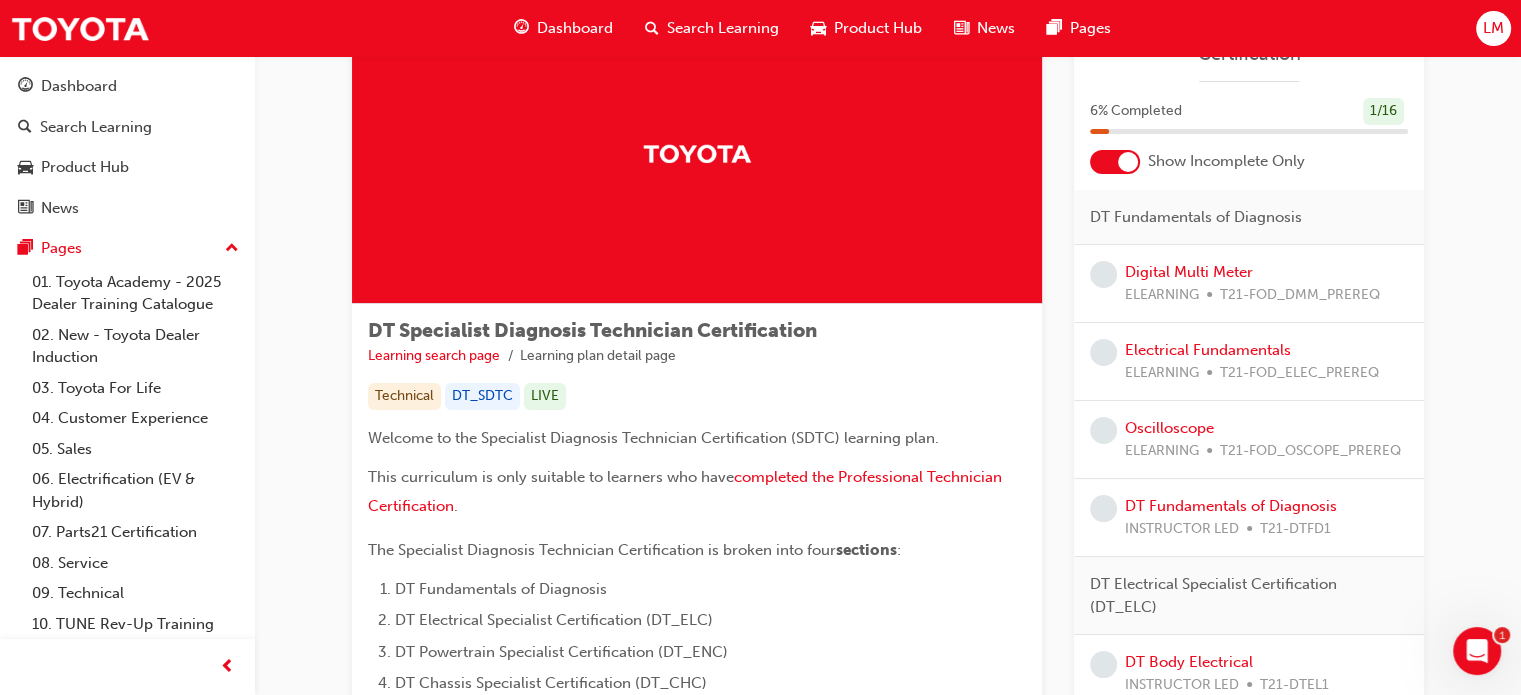 click at bounding box center (1128, 162) 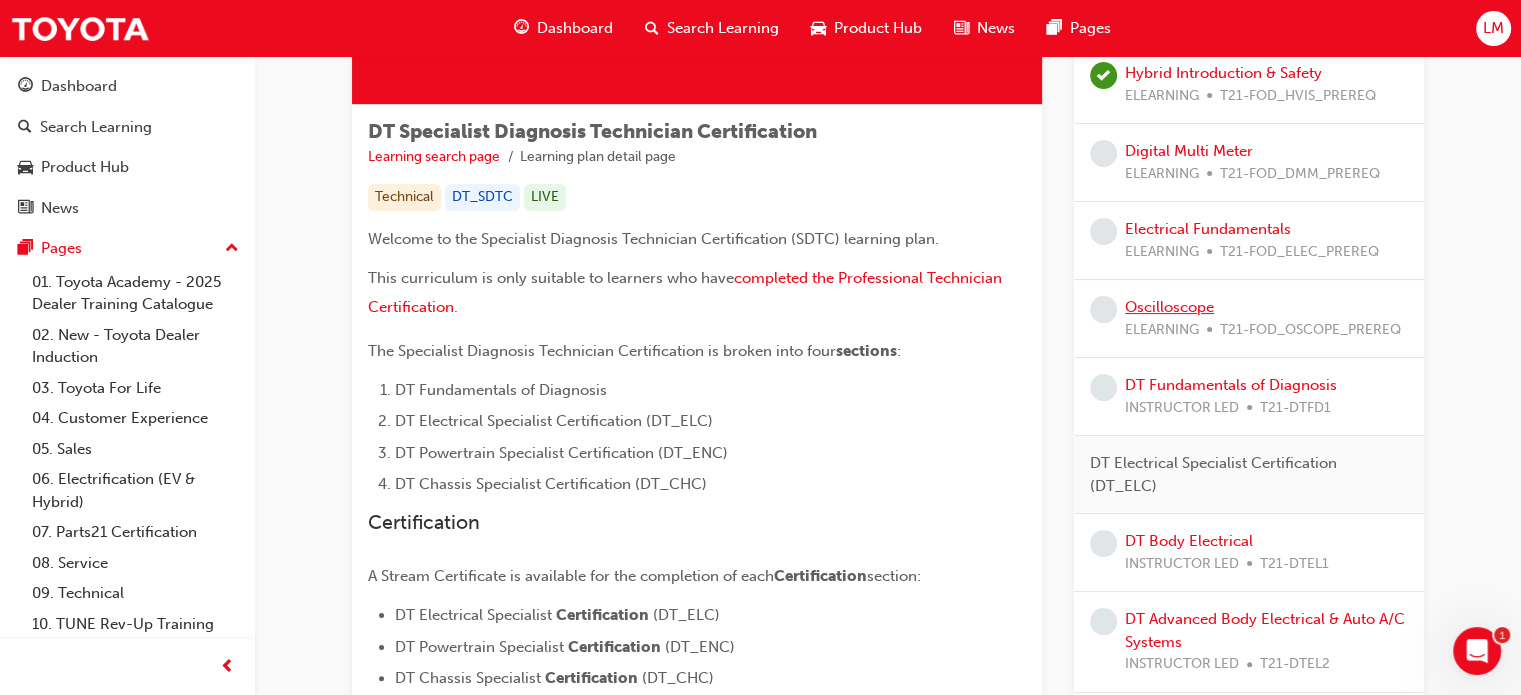 scroll, scrollTop: 300, scrollLeft: 0, axis: vertical 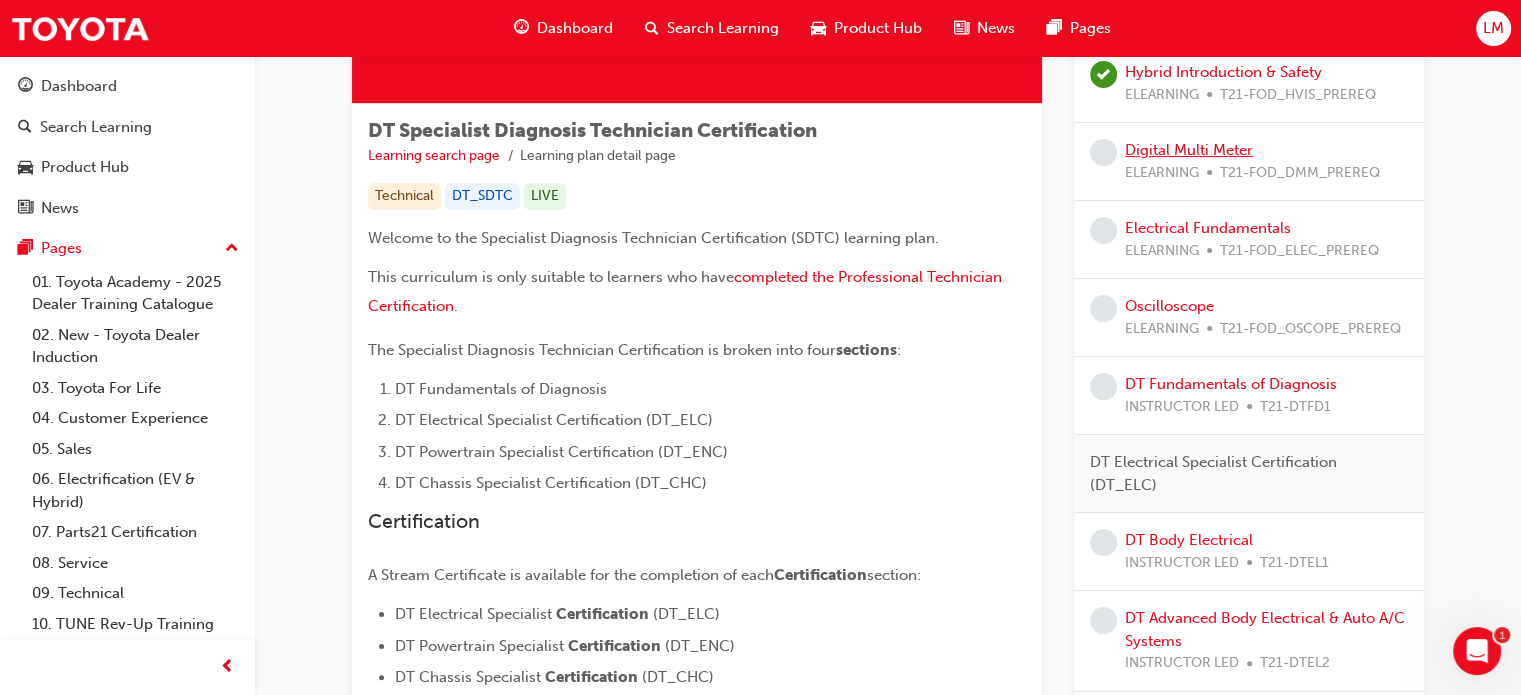 click on "Digital Multi Meter" at bounding box center (1189, 150) 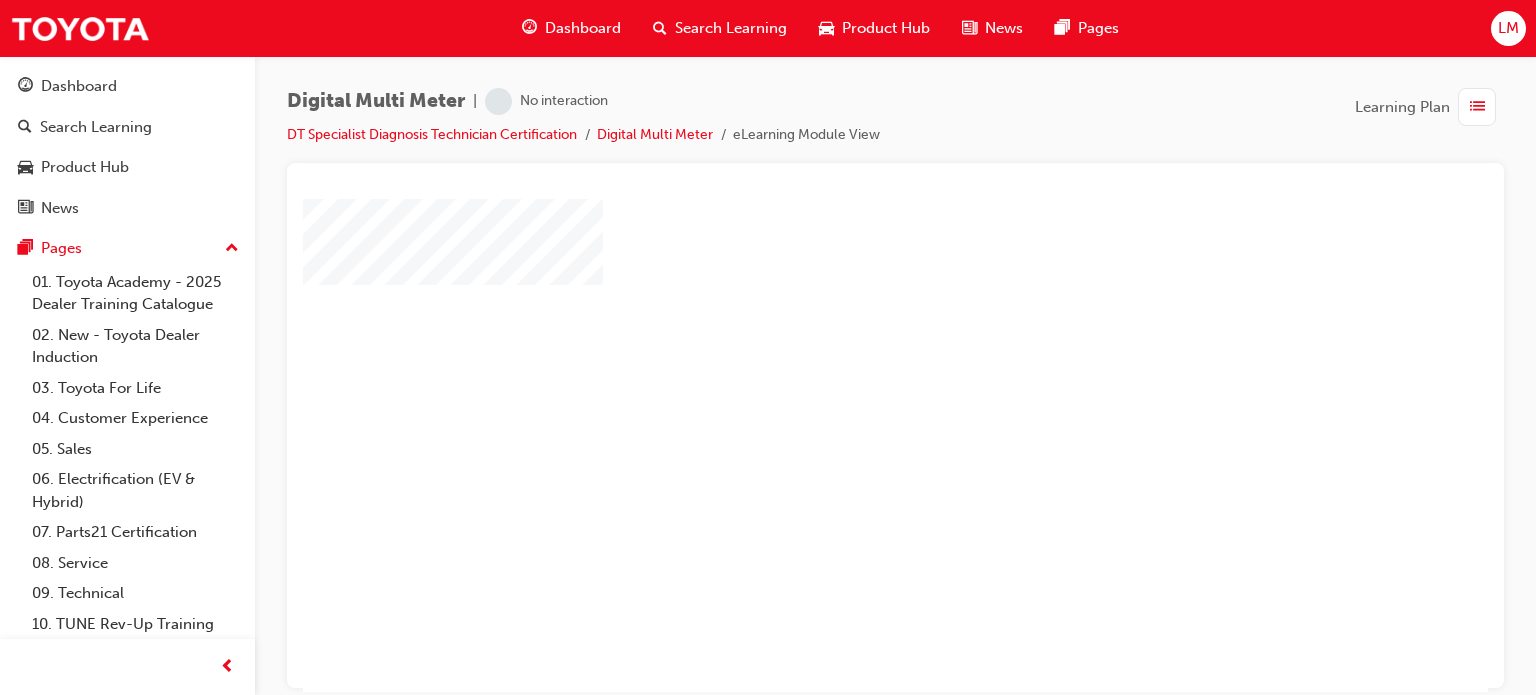 scroll, scrollTop: 100, scrollLeft: 0, axis: vertical 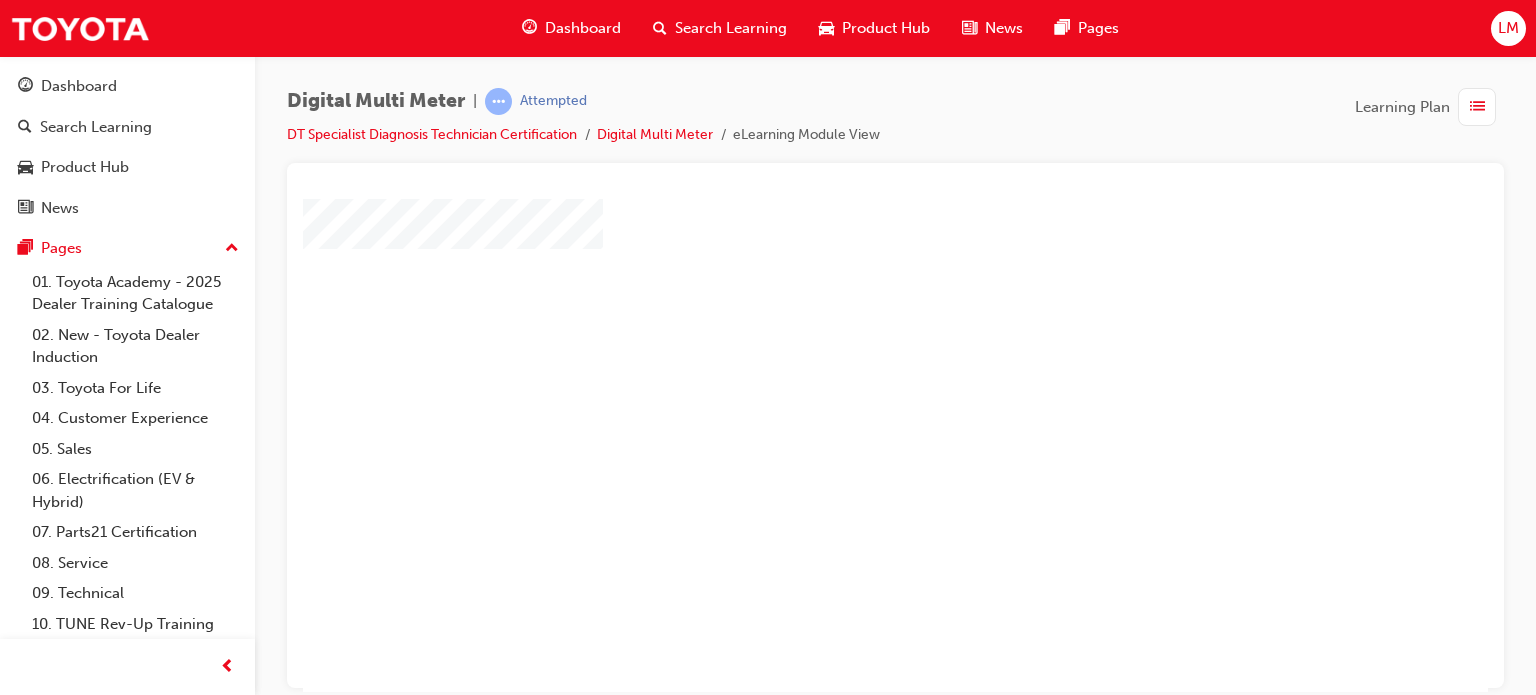click at bounding box center [838, 287] 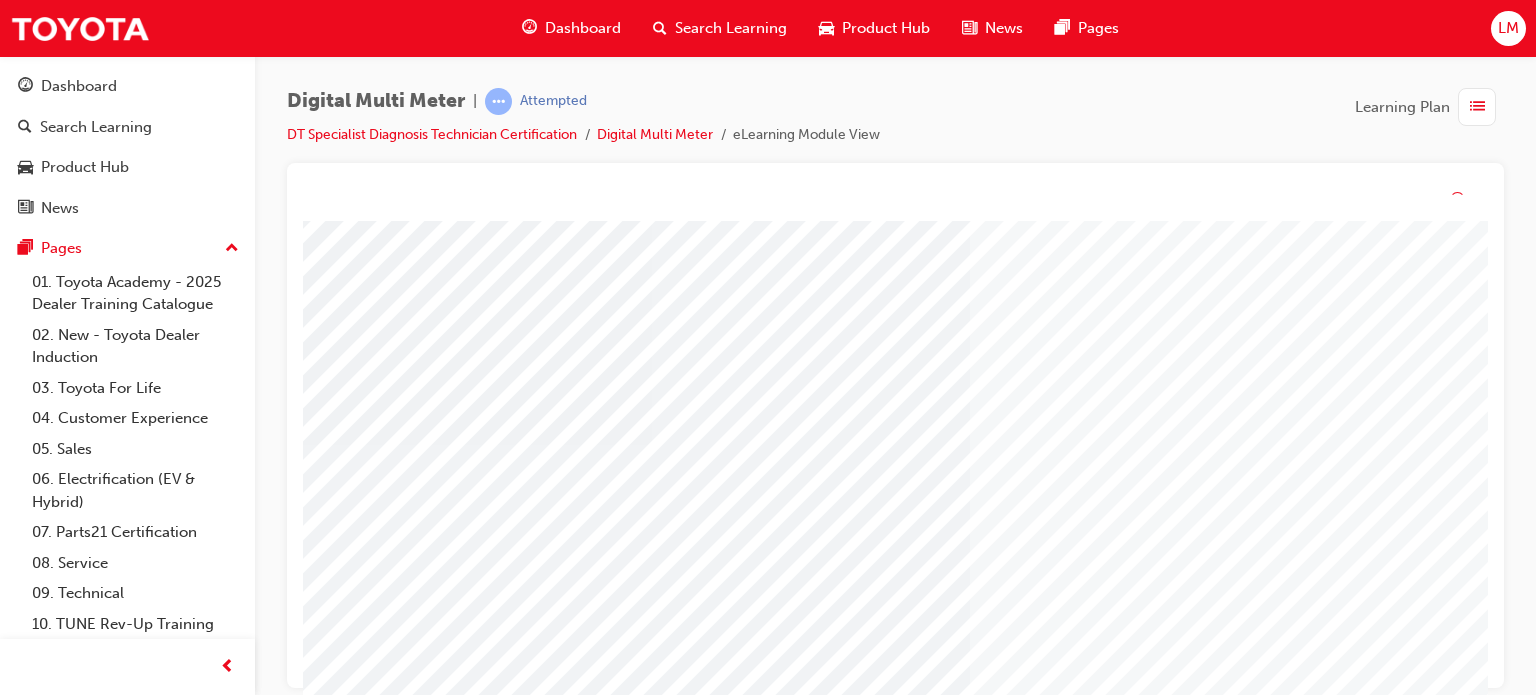 scroll, scrollTop: 272, scrollLeft: 0, axis: vertical 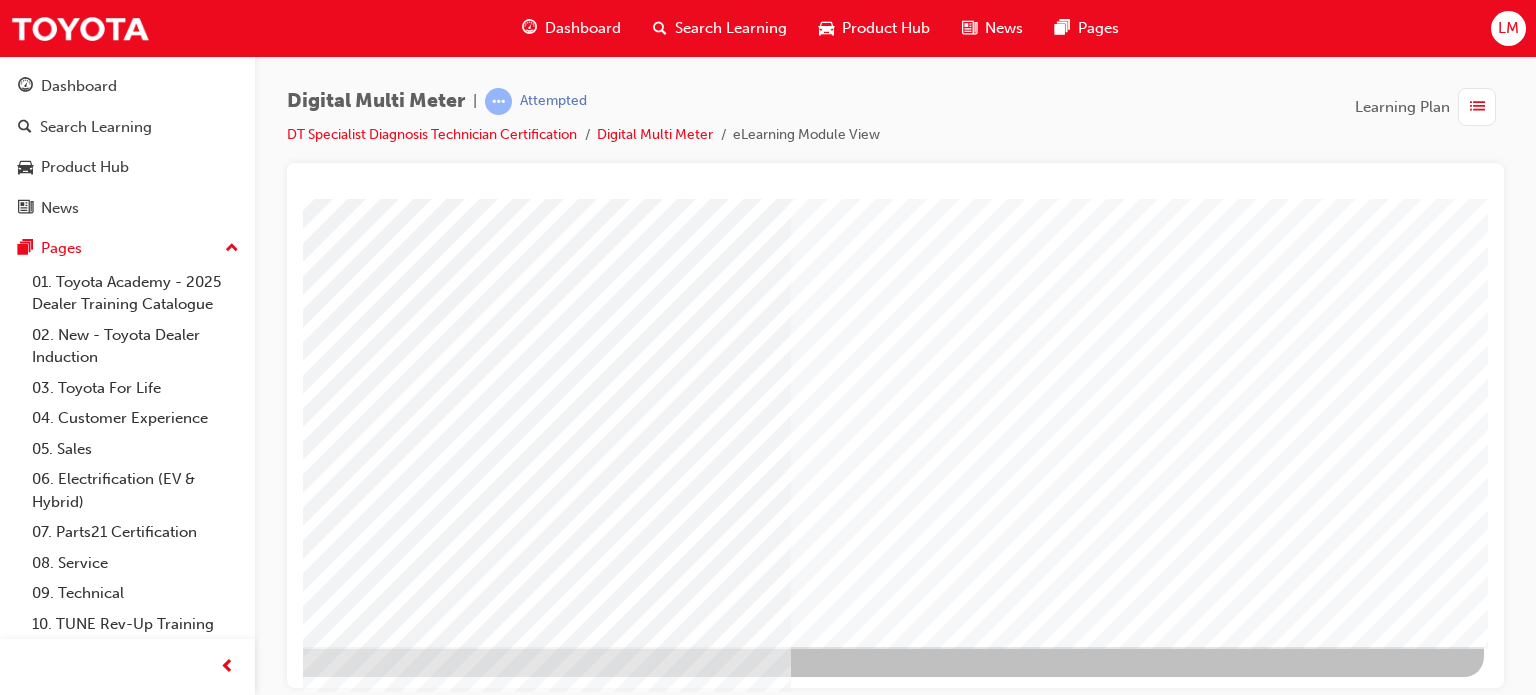 click at bounding box center (187, 2869) 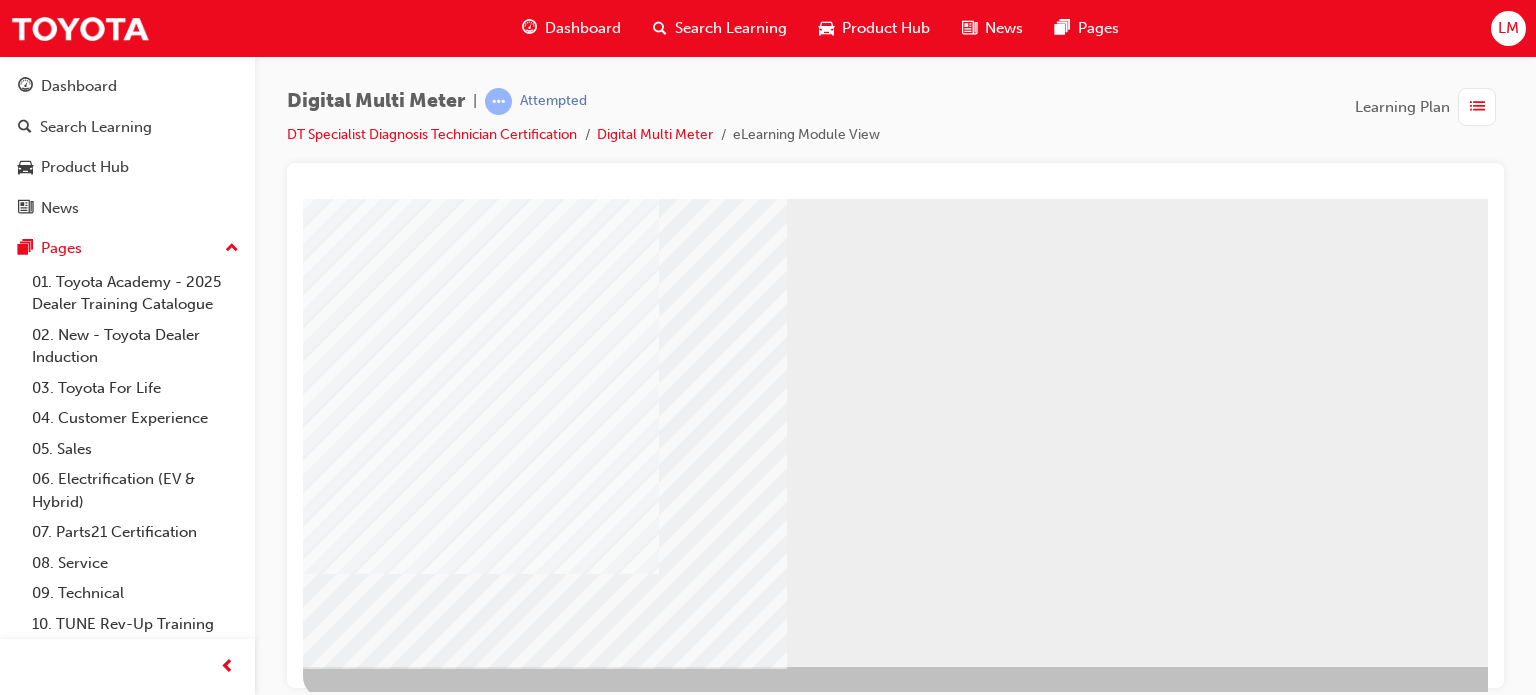 scroll, scrollTop: 272, scrollLeft: 0, axis: vertical 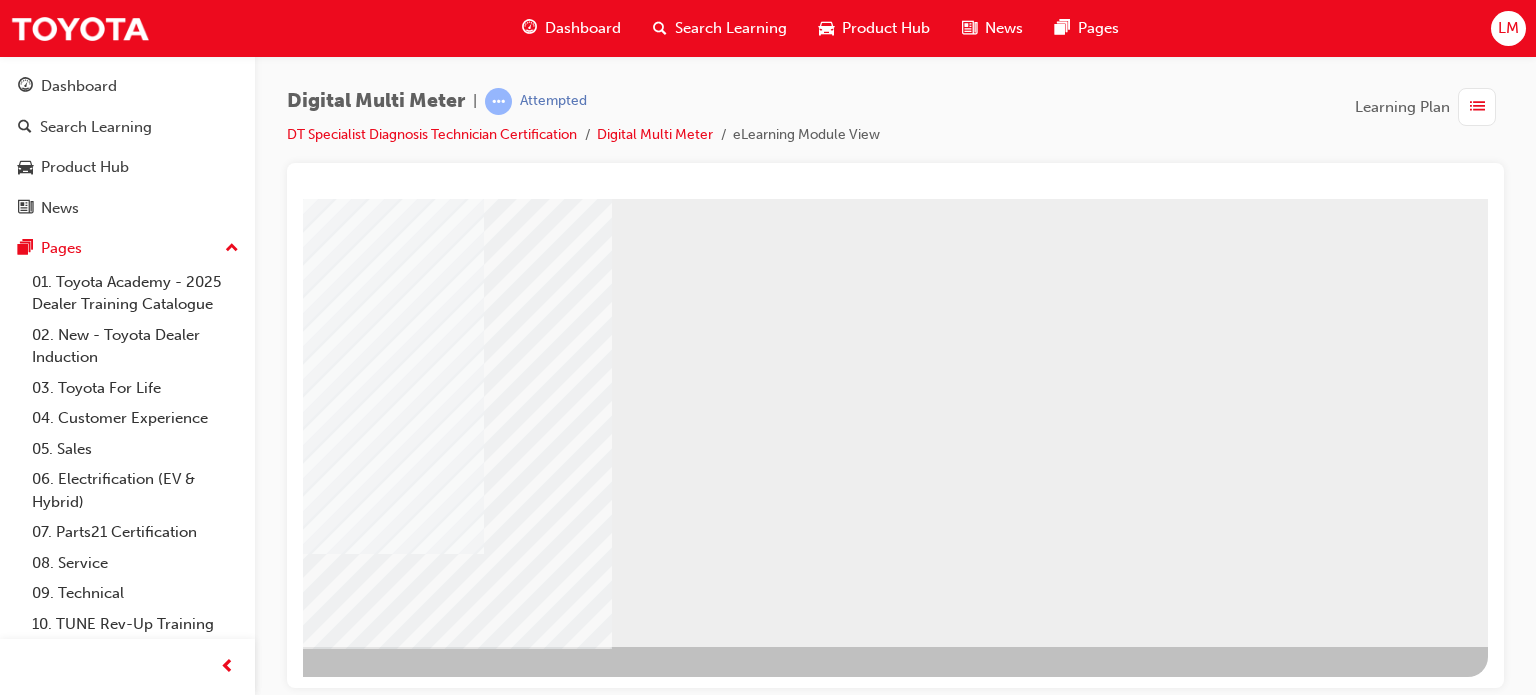click at bounding box center [191, 700] 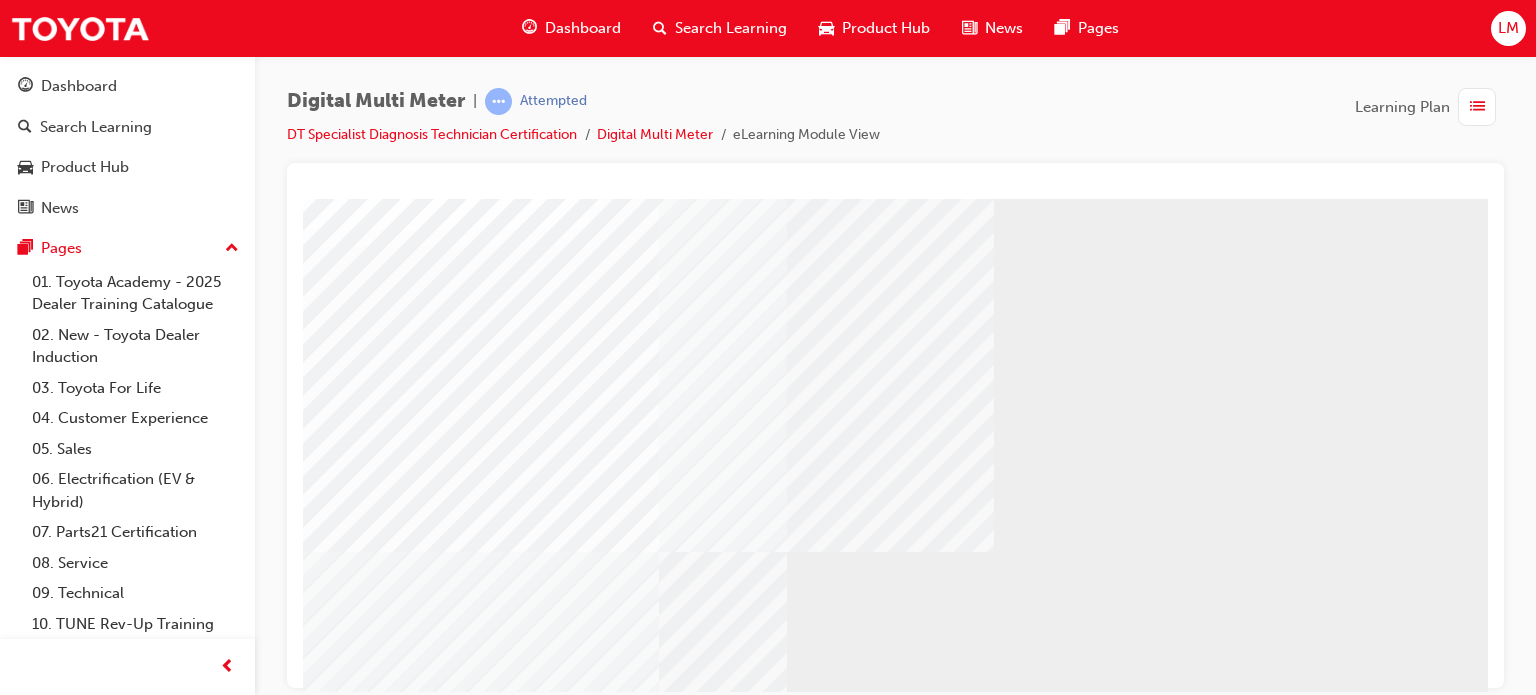 scroll, scrollTop: 272, scrollLeft: 0, axis: vertical 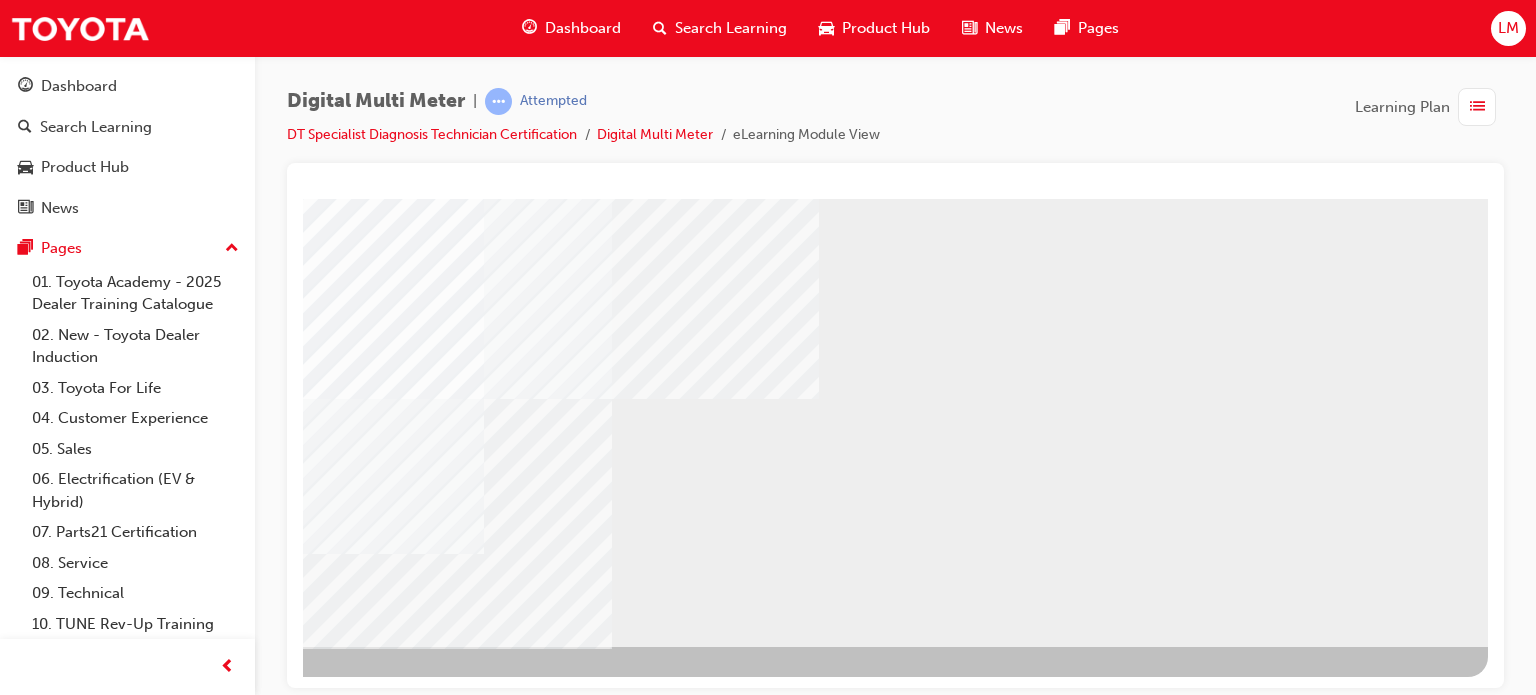 click at bounding box center [191, 700] 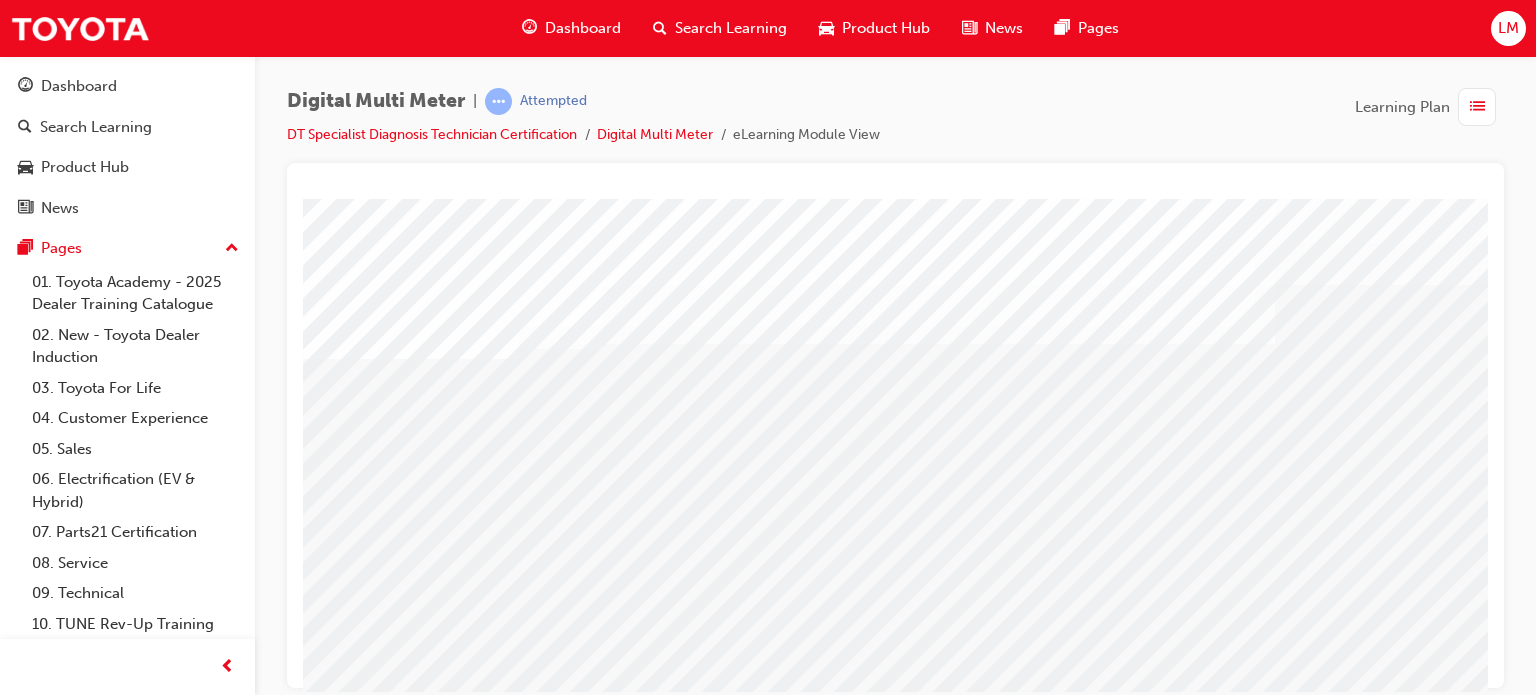 click at bounding box center [403, 1876] 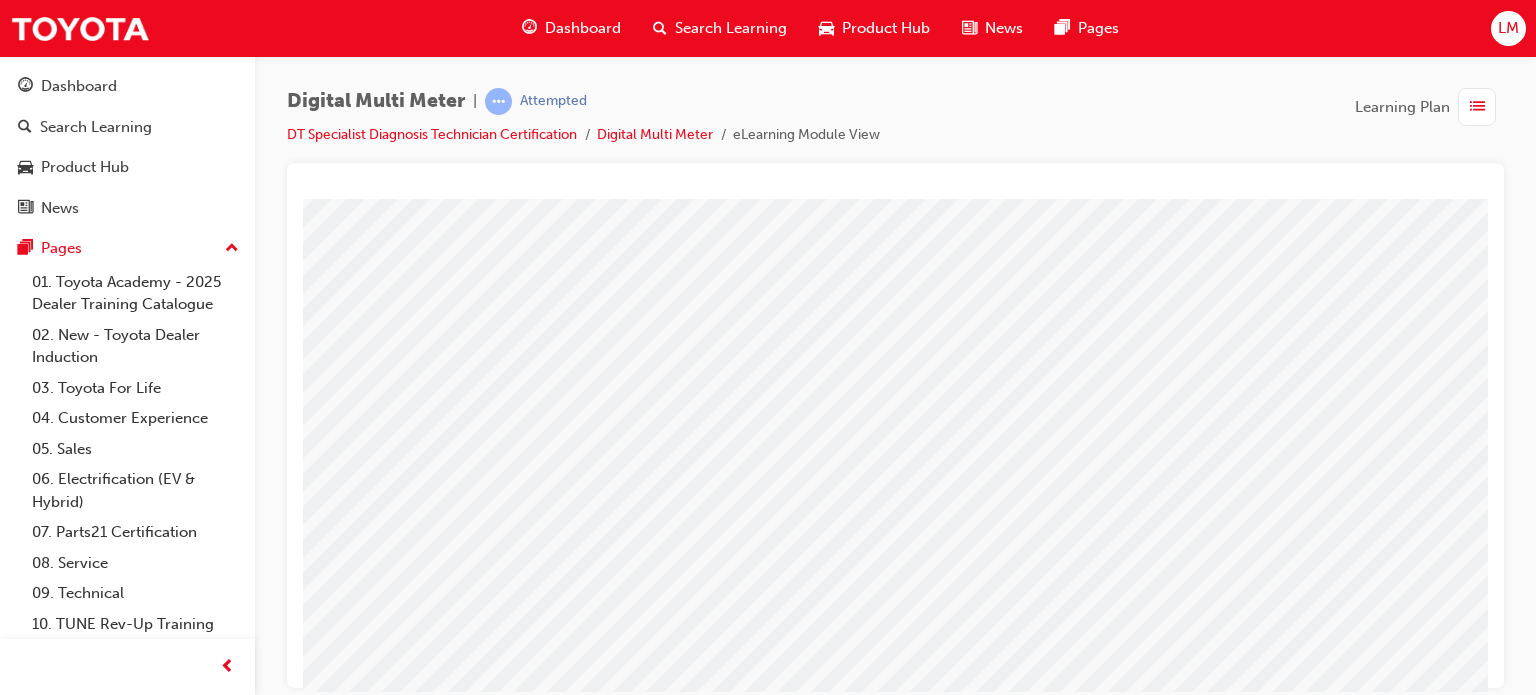 scroll, scrollTop: 172, scrollLeft: 0, axis: vertical 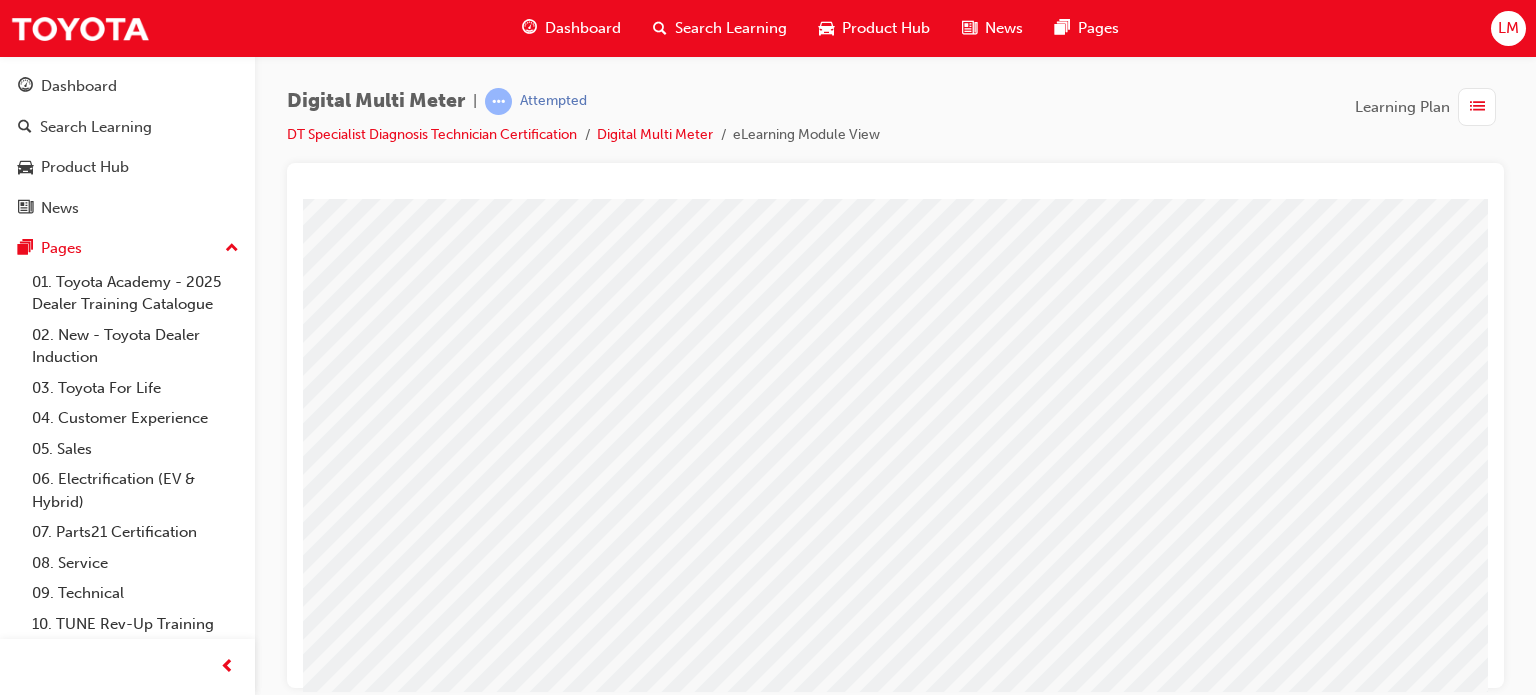 drag, startPoint x: 882, startPoint y: 397, endPoint x: 924, endPoint y: 404, distance: 42.579338 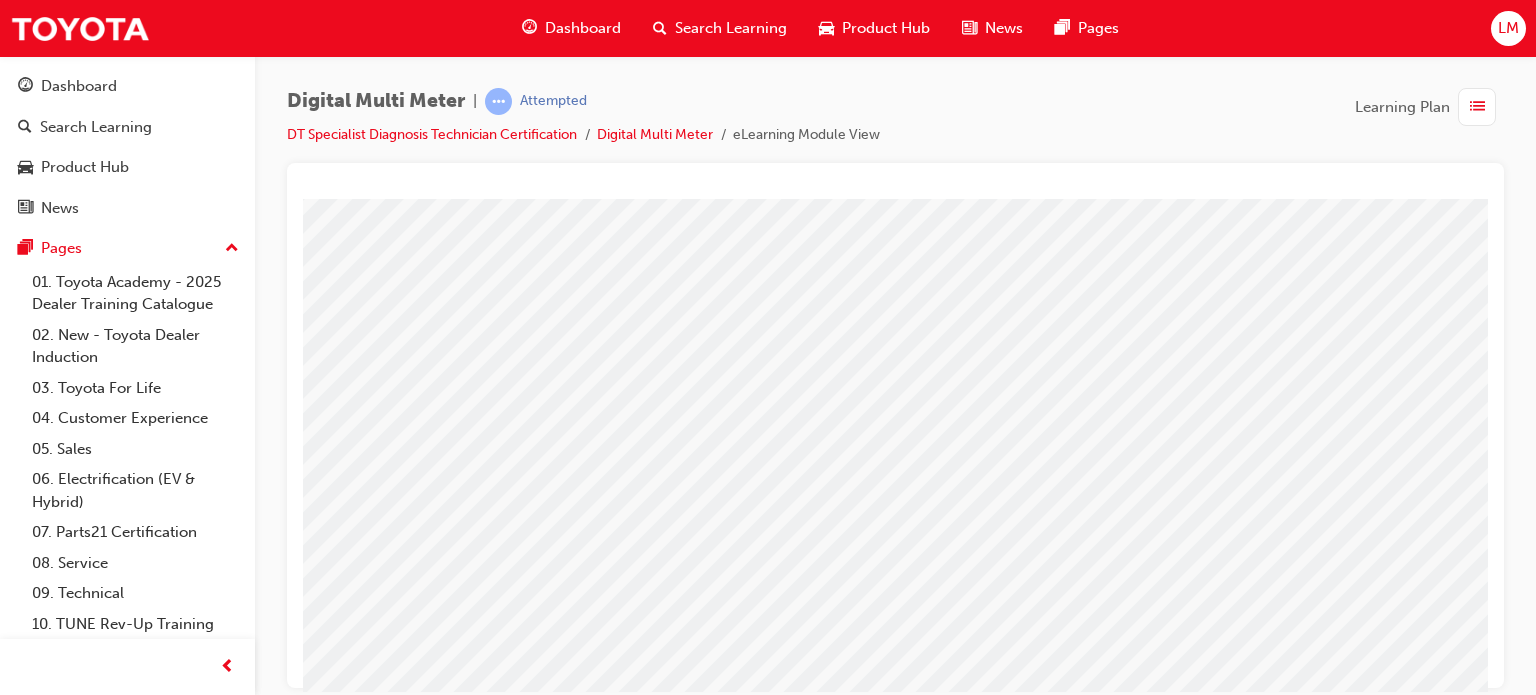 drag, startPoint x: 1161, startPoint y: 681, endPoint x: 1792, endPoint y: 757, distance: 635.56036 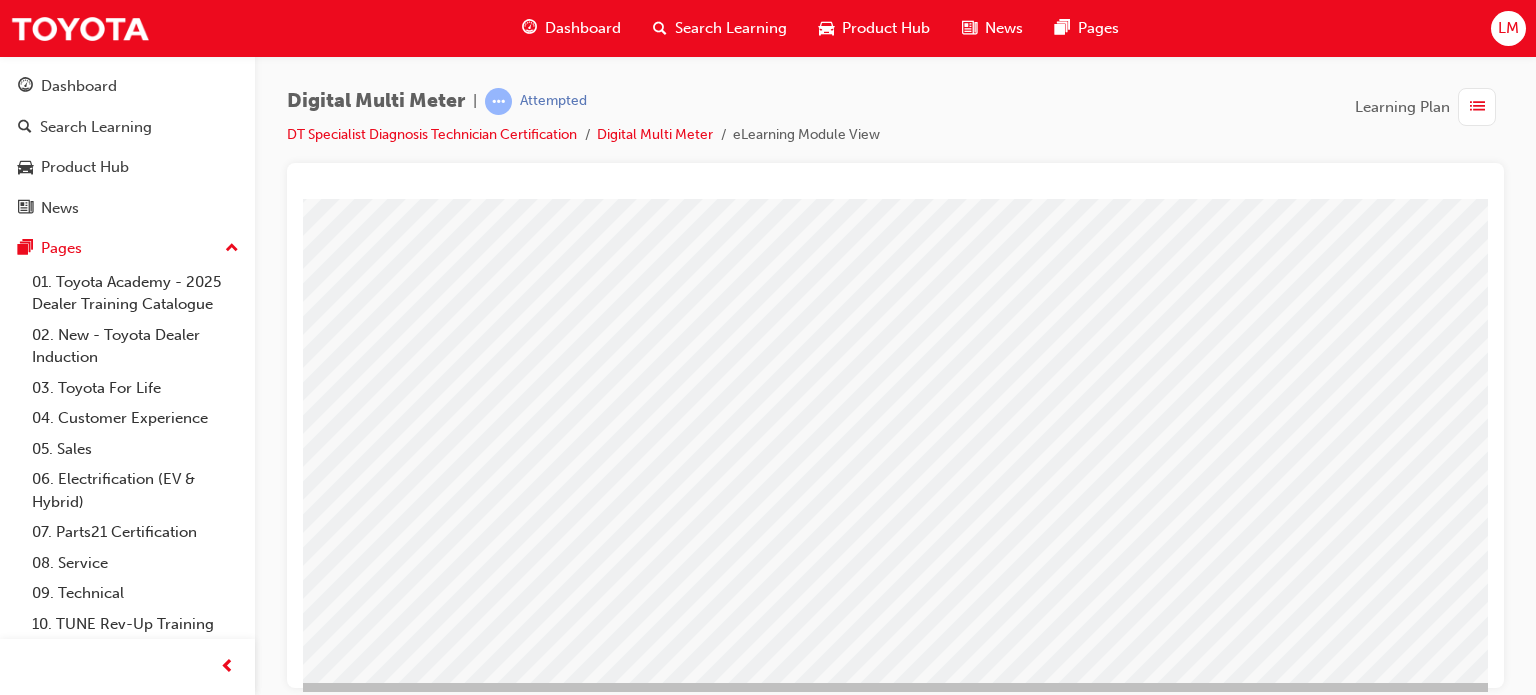scroll, scrollTop: 272, scrollLeft: 190, axis: both 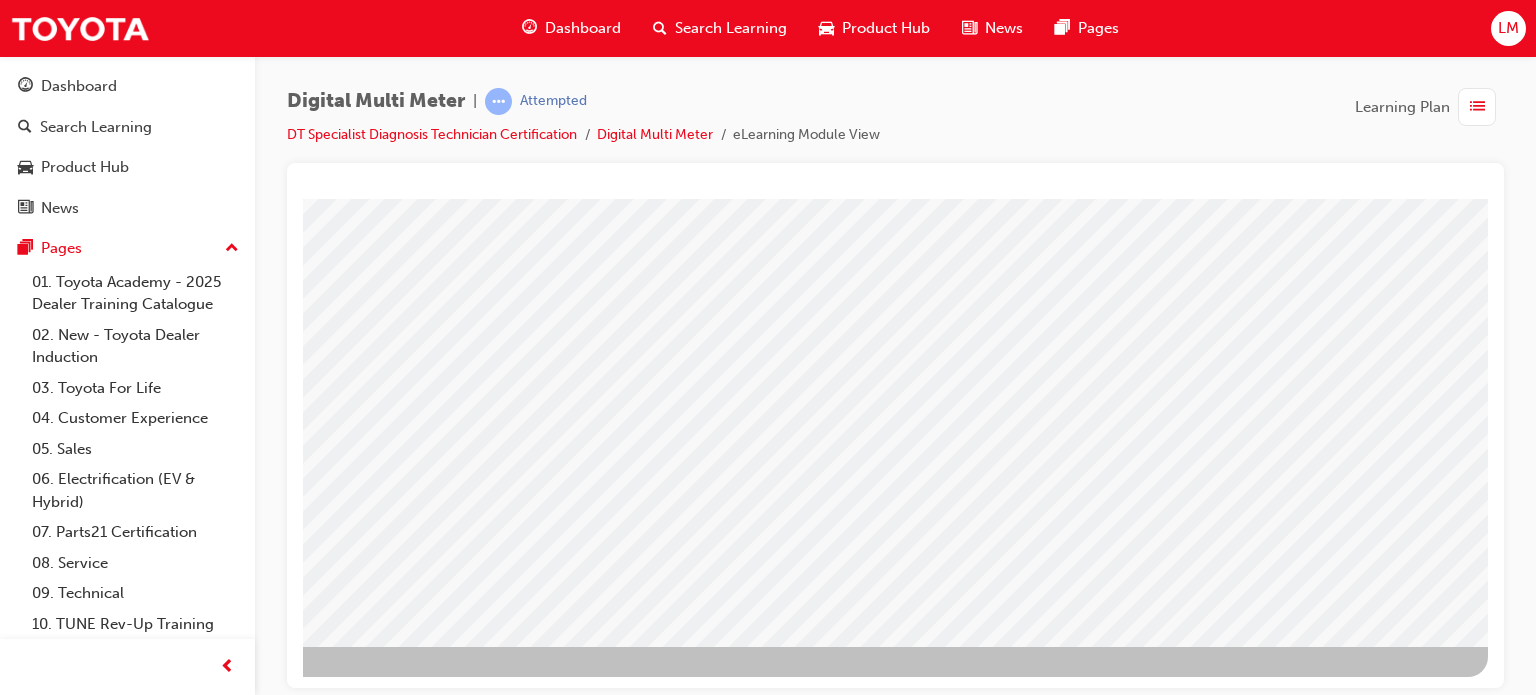 click at bounding box center (191, 3024) 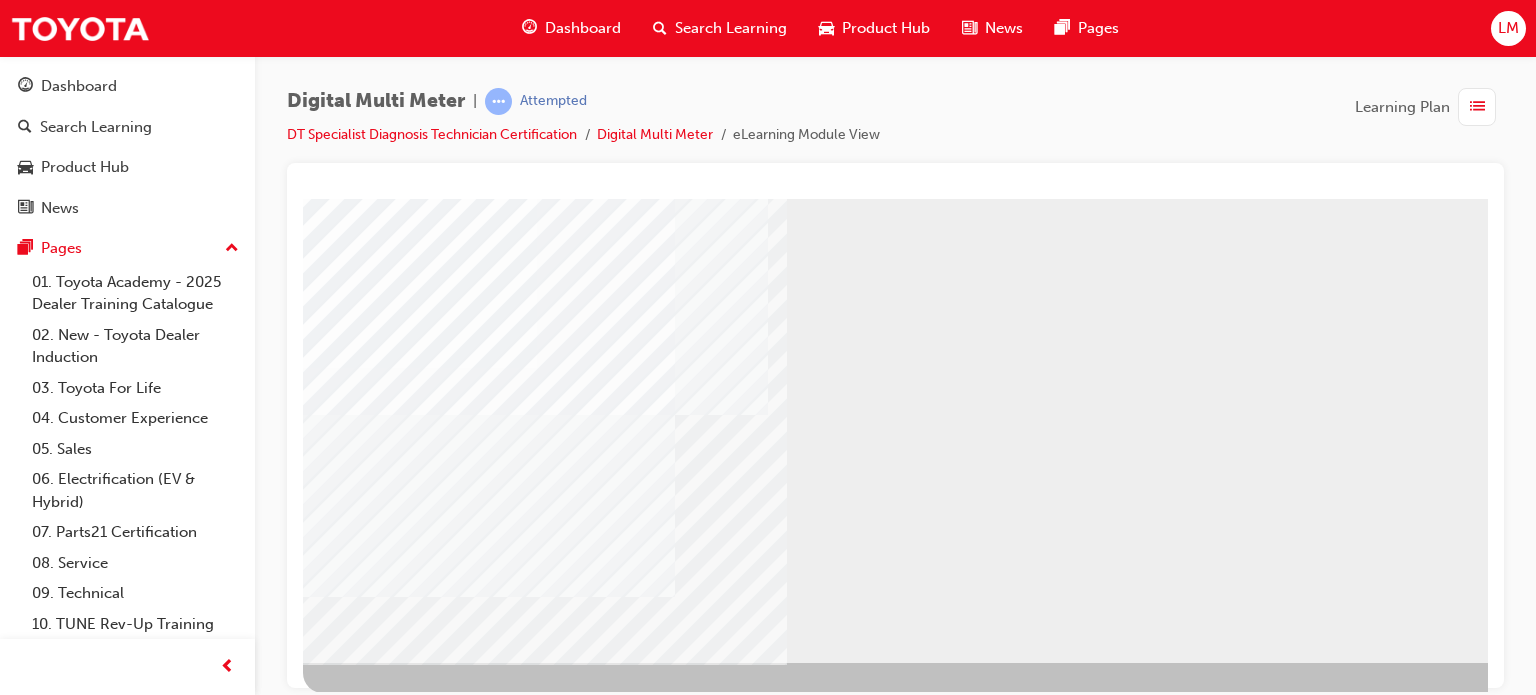 scroll, scrollTop: 272, scrollLeft: 0, axis: vertical 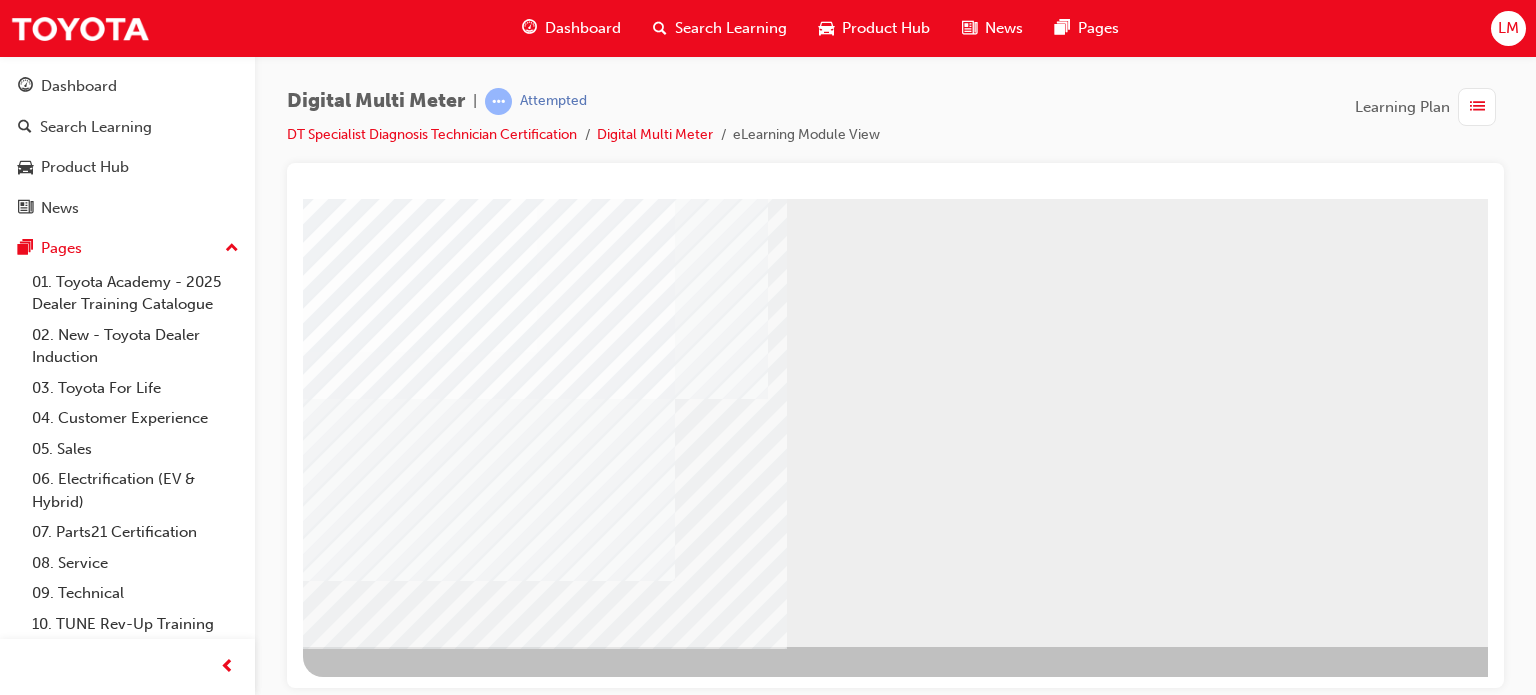 drag, startPoint x: 1020, startPoint y: 692, endPoint x: 1208, endPoint y: 694, distance: 188.01064 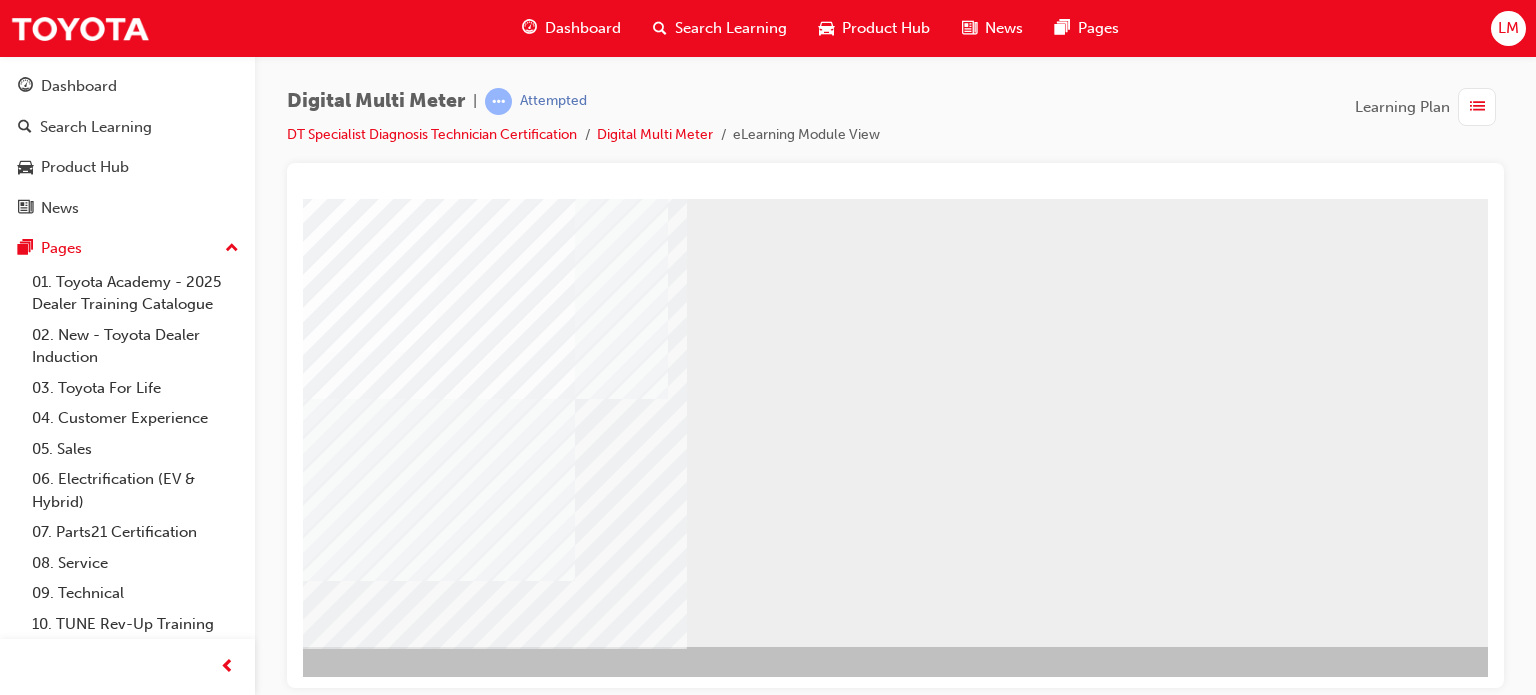 scroll, scrollTop: 272, scrollLeft: 190, axis: both 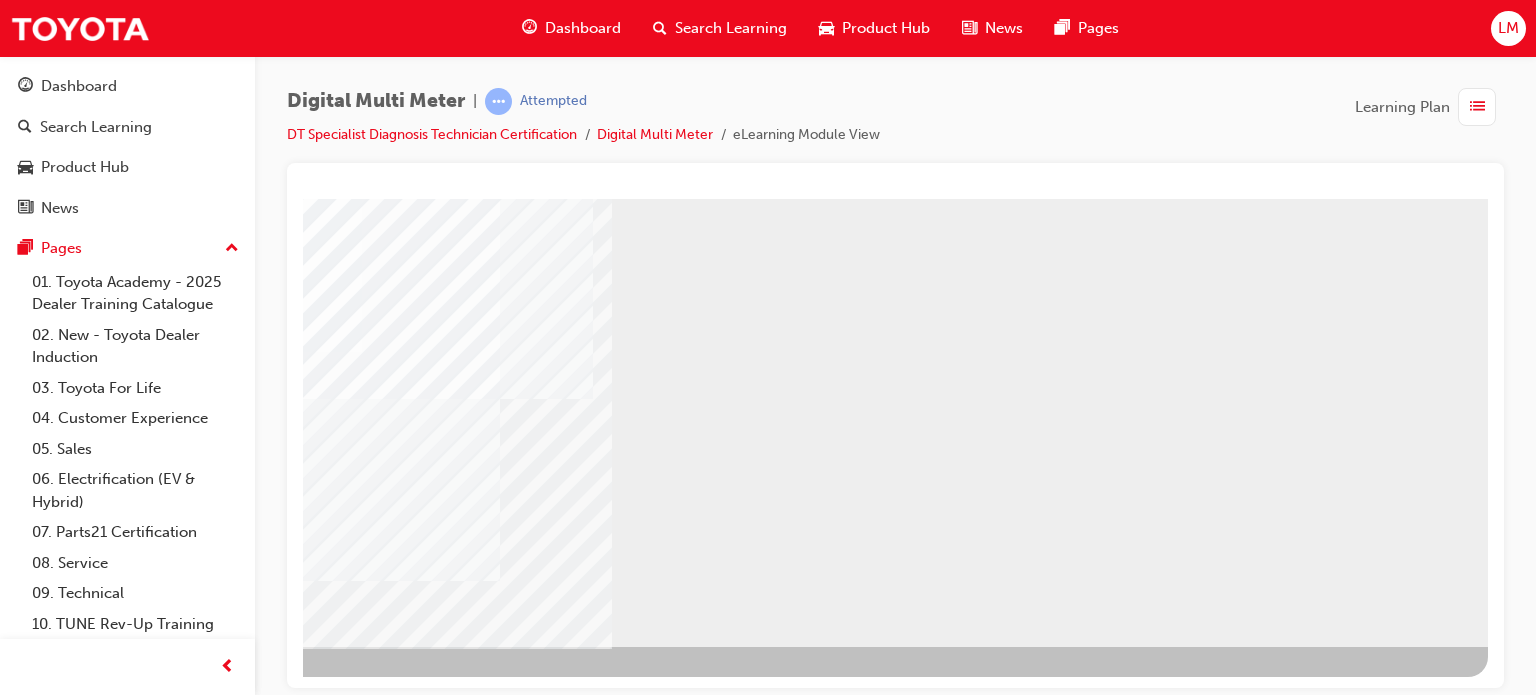click at bounding box center (191, 700) 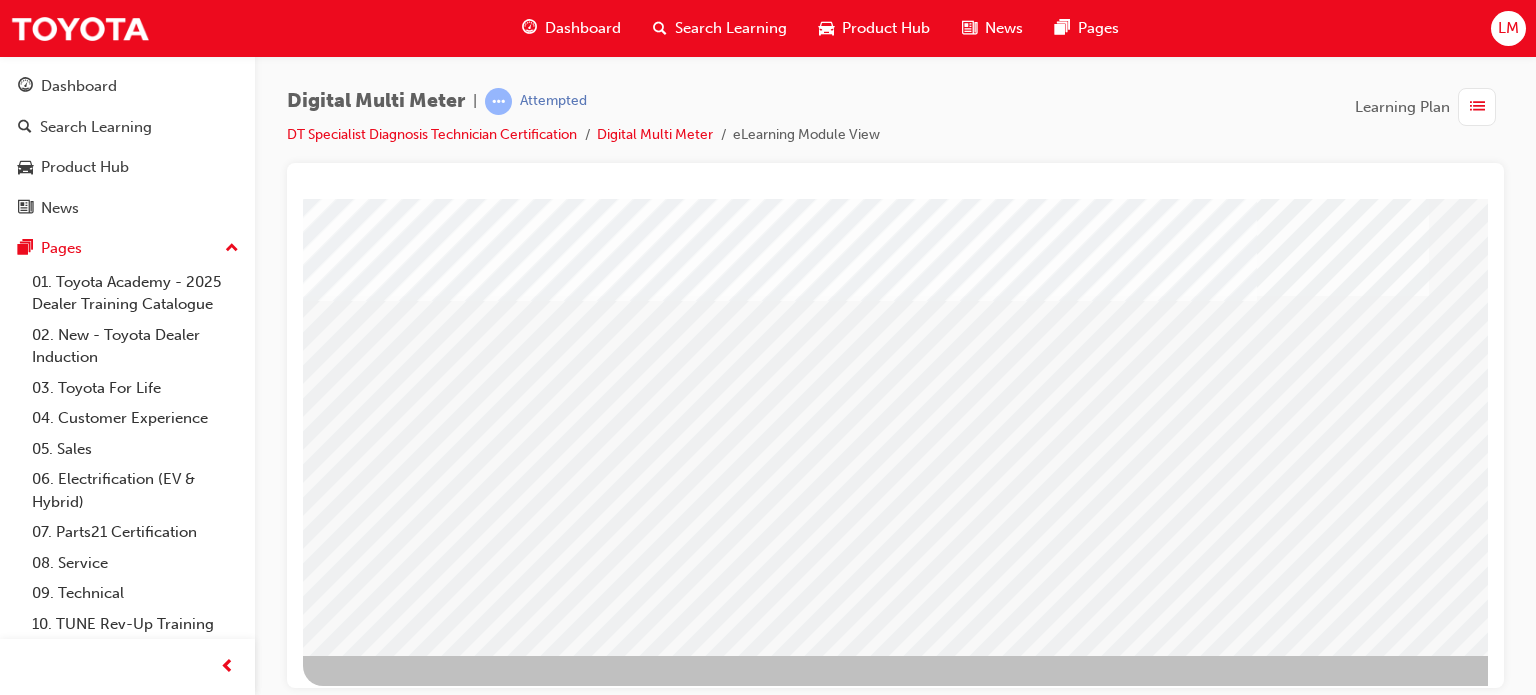 scroll, scrollTop: 272, scrollLeft: 0, axis: vertical 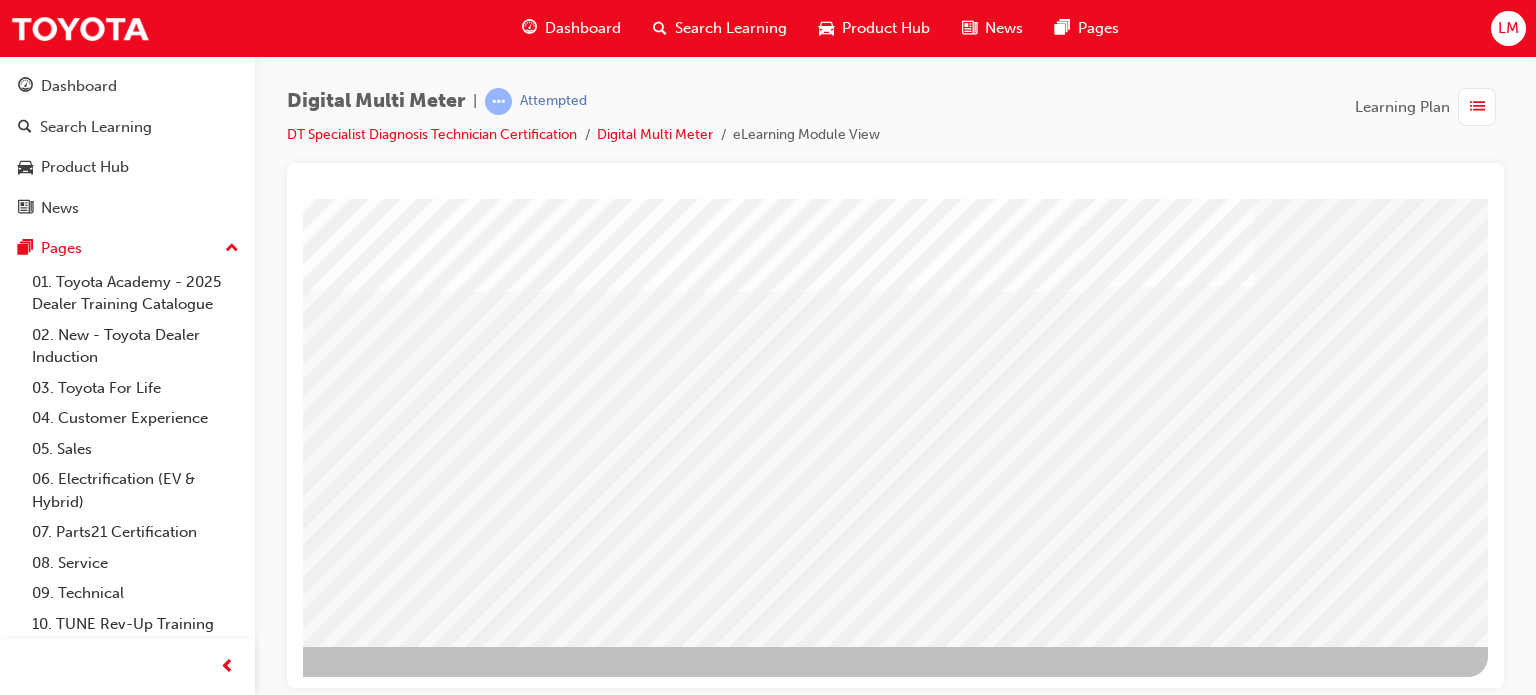 click at bounding box center (191, 1650) 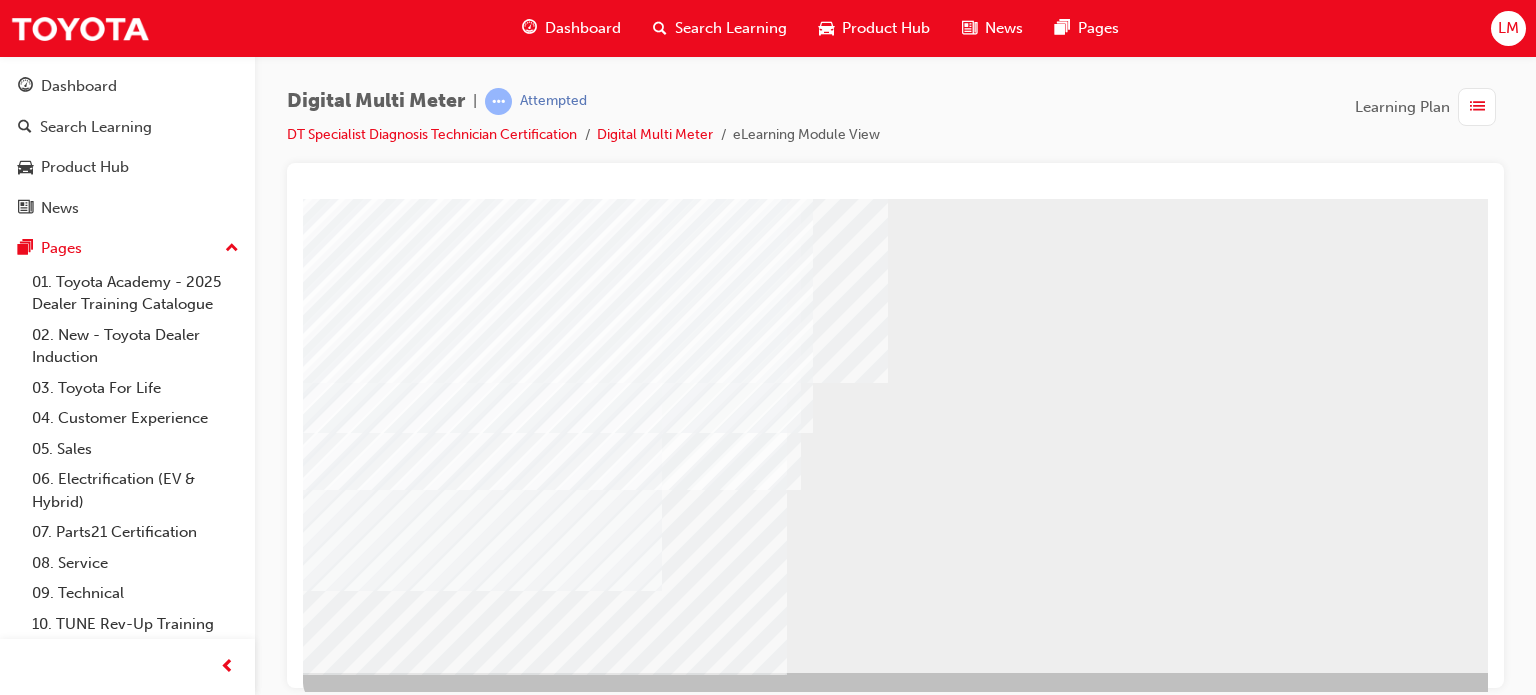 scroll, scrollTop: 272, scrollLeft: 0, axis: vertical 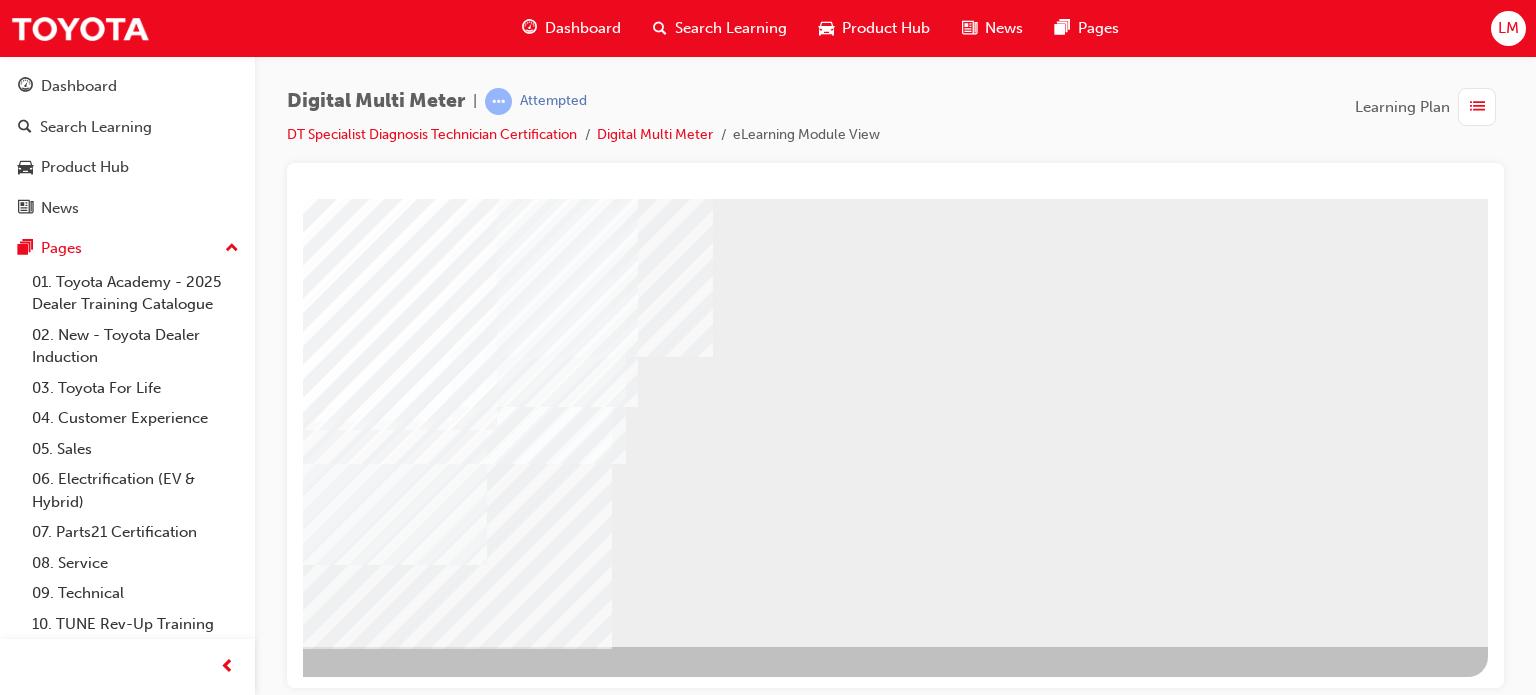 click at bounding box center (191, 2424) 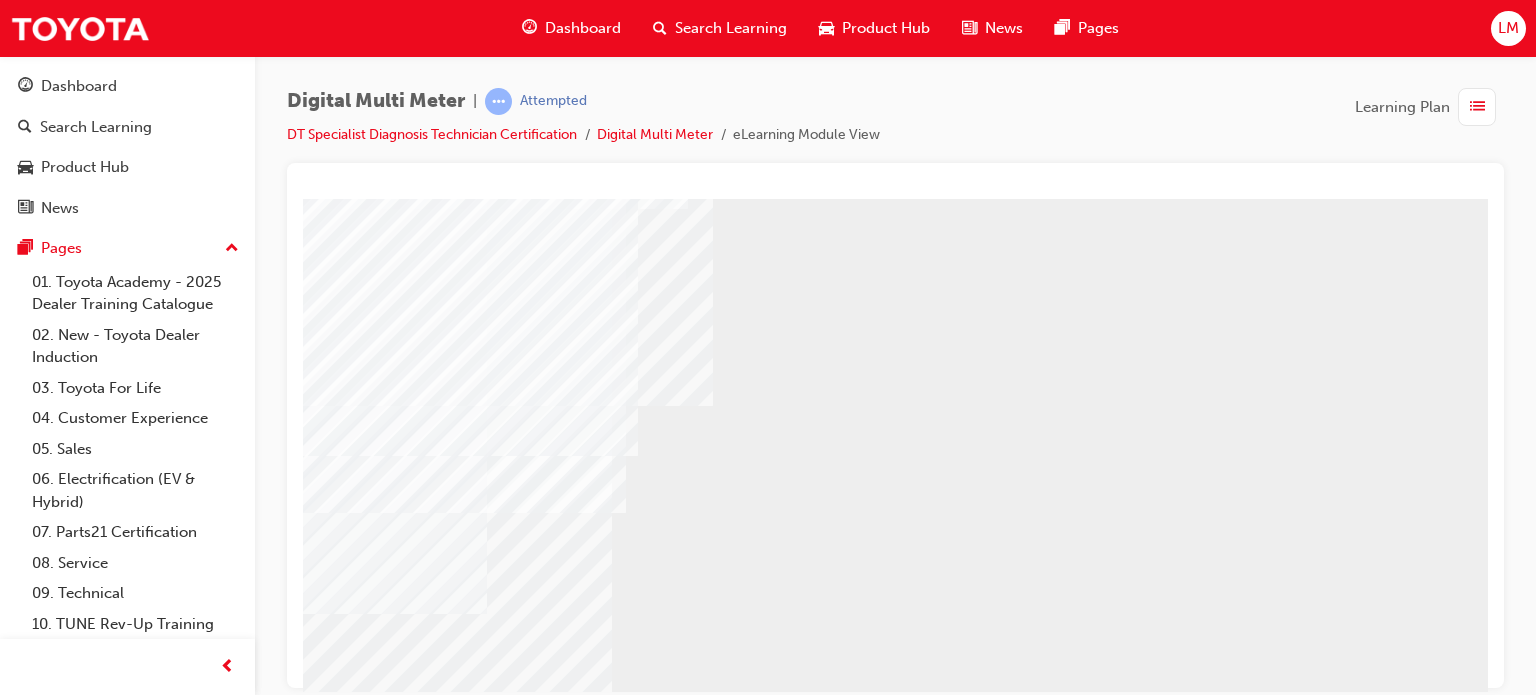 scroll, scrollTop: 272, scrollLeft: 190, axis: both 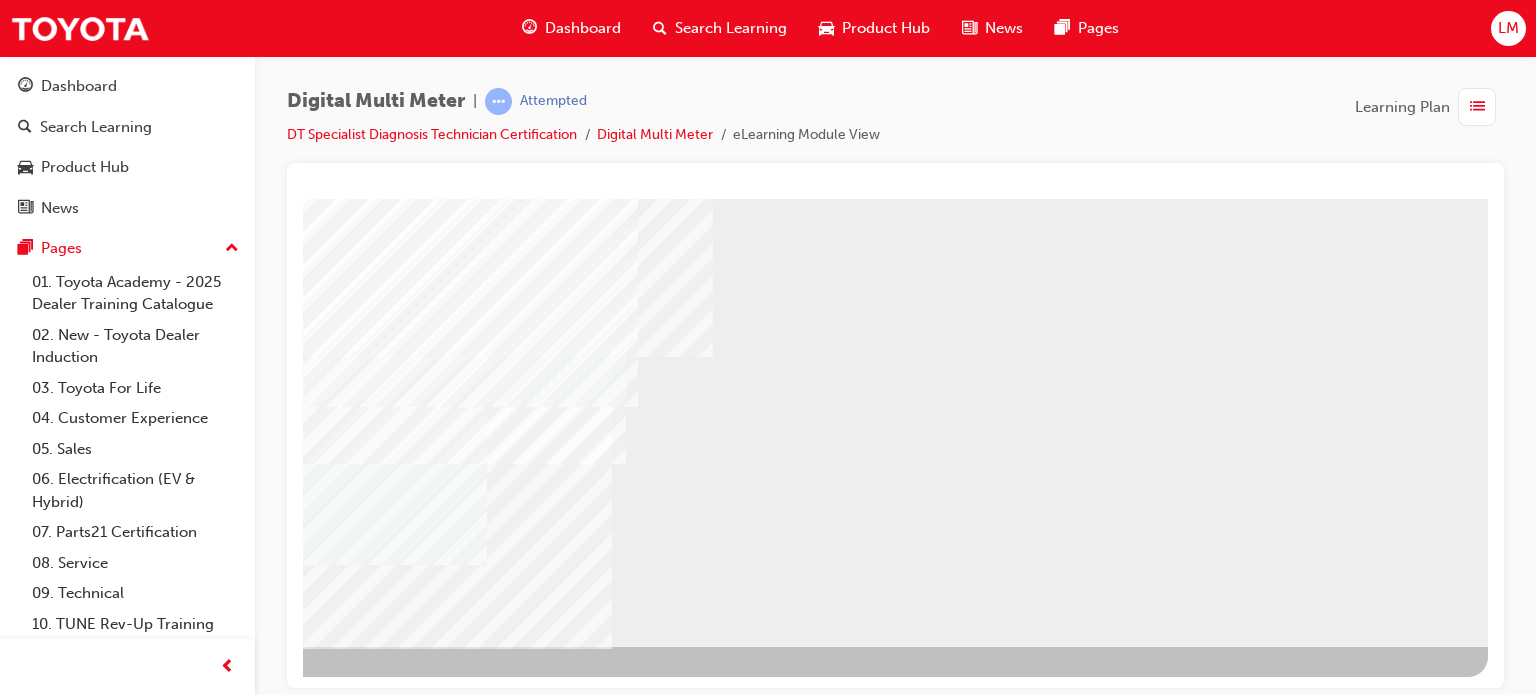 click at bounding box center [191, 700] 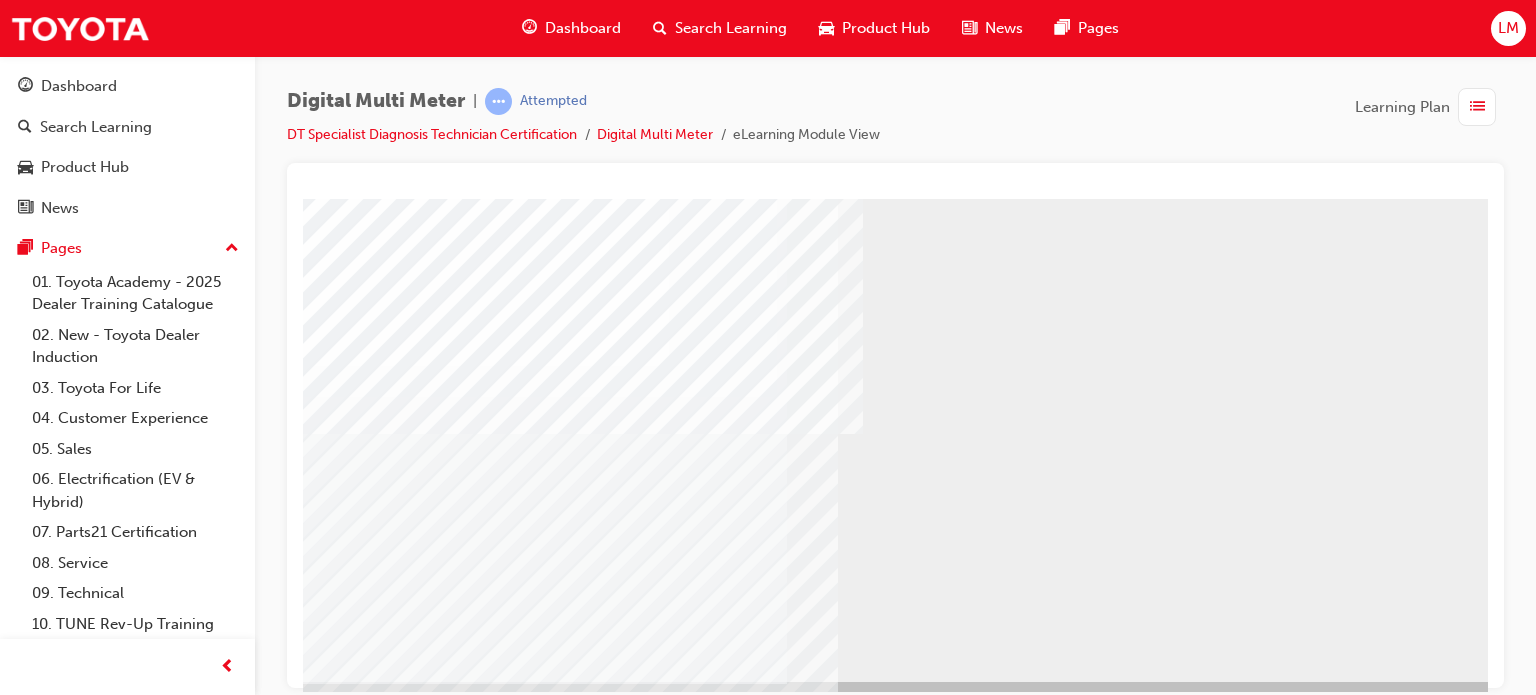 scroll, scrollTop: 272, scrollLeft: 0, axis: vertical 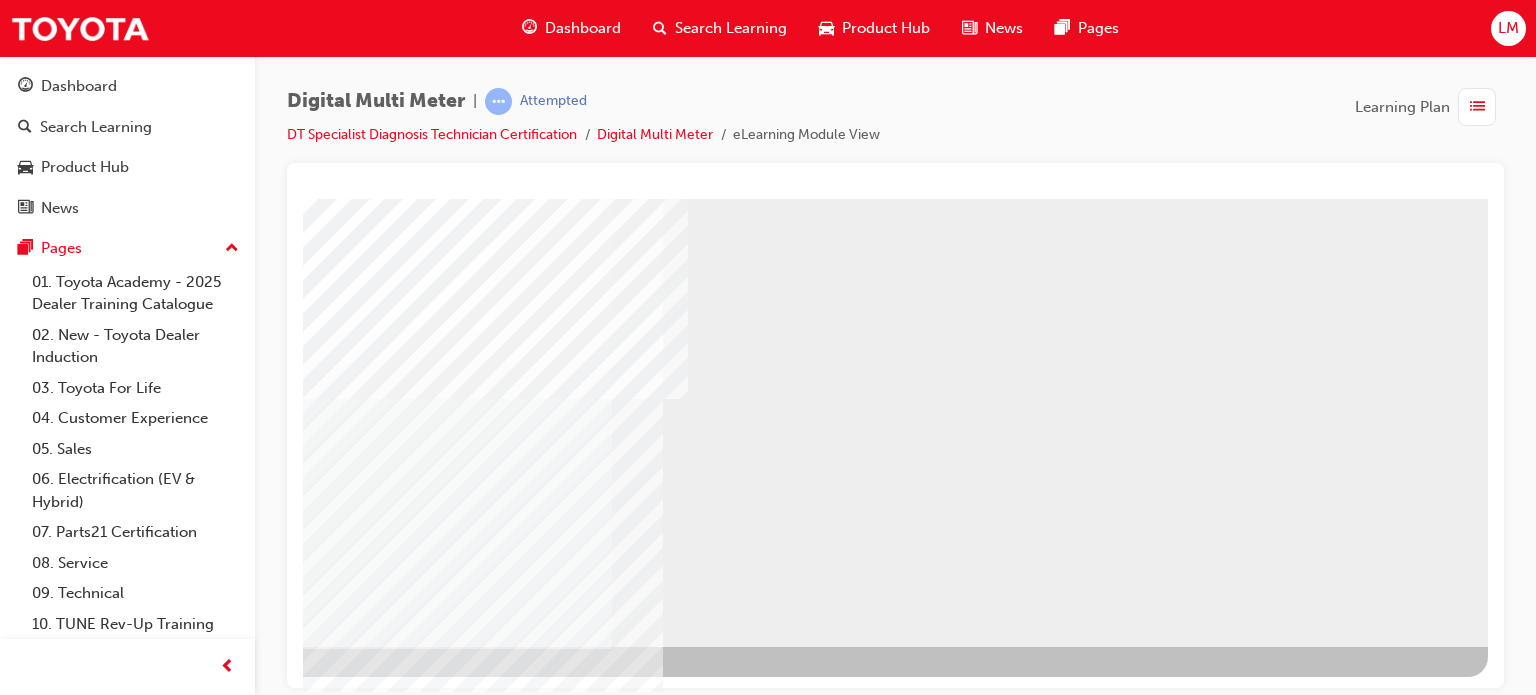 click at bounding box center (191, 2431) 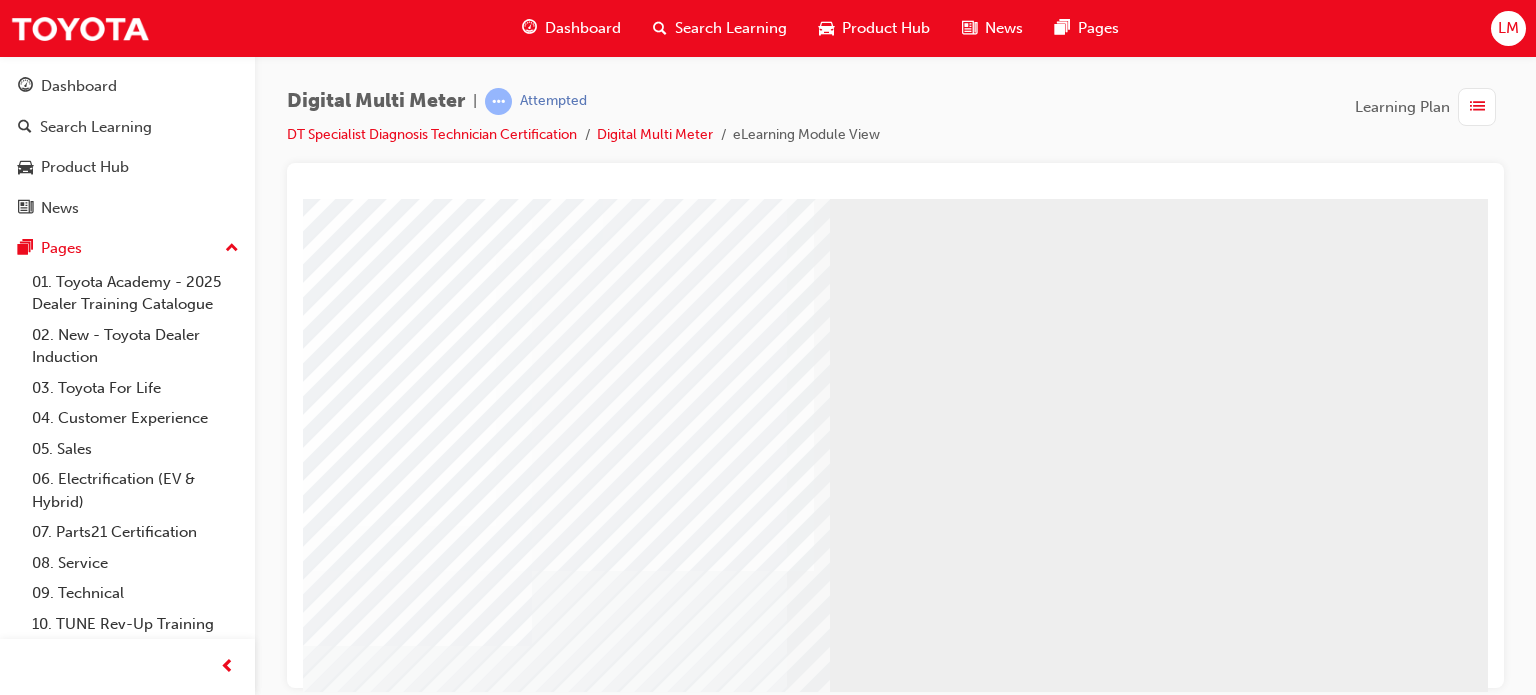 scroll, scrollTop: 272, scrollLeft: 0, axis: vertical 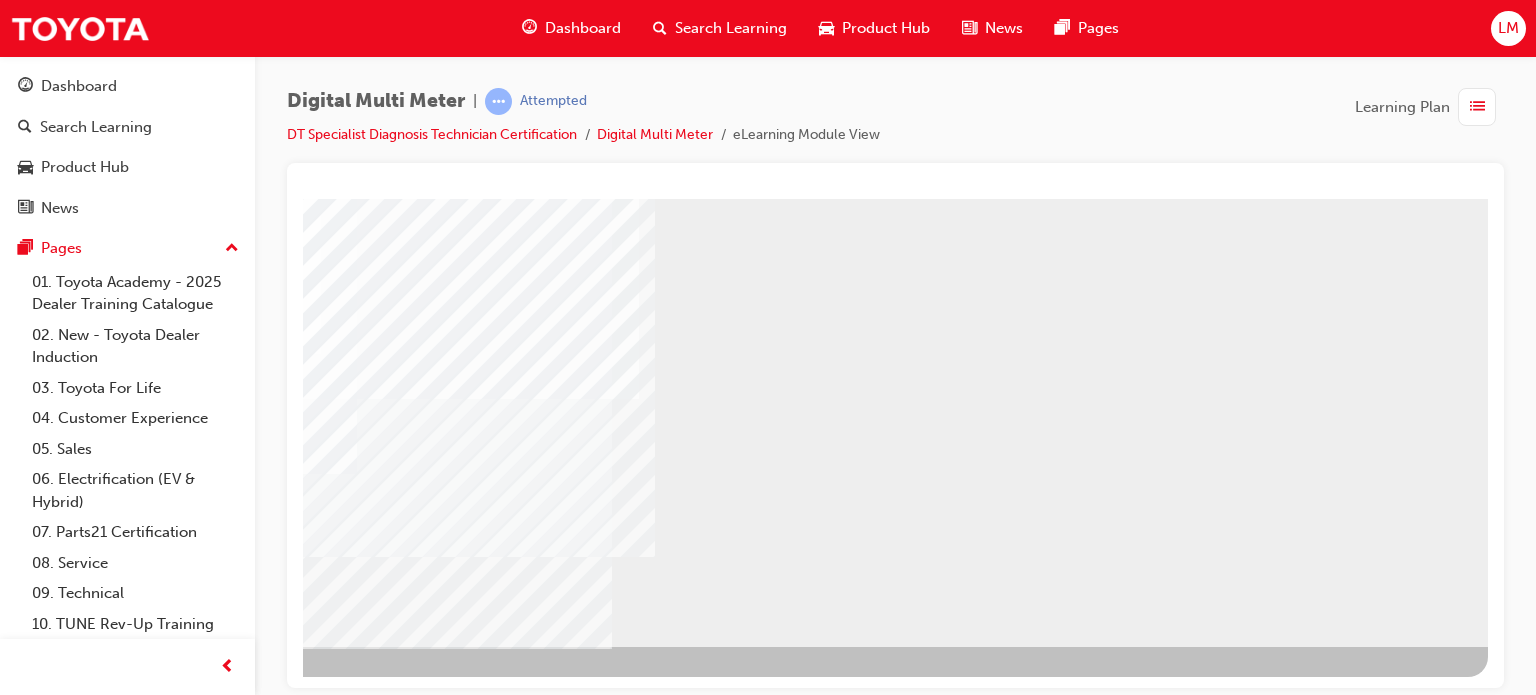 click at bounding box center (191, 2968) 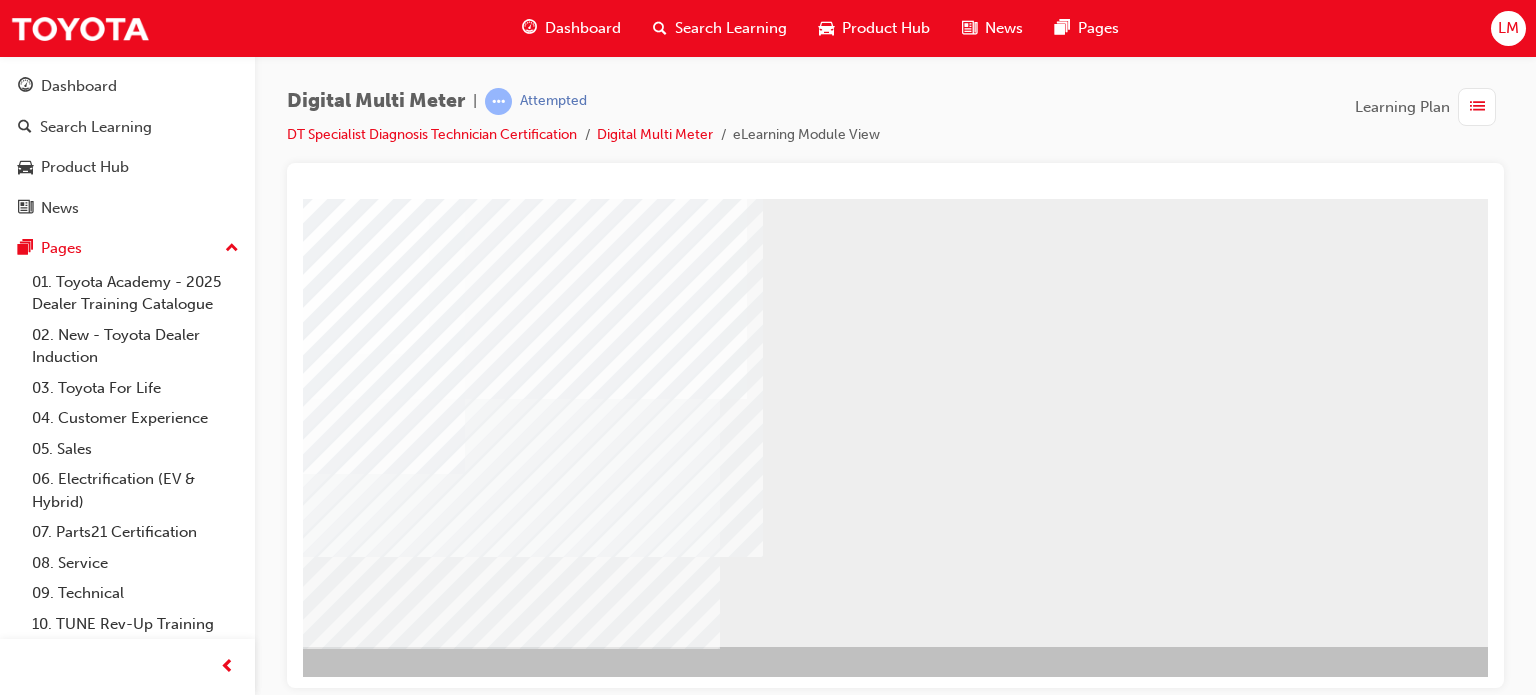 scroll, scrollTop: 272, scrollLeft: 38, axis: both 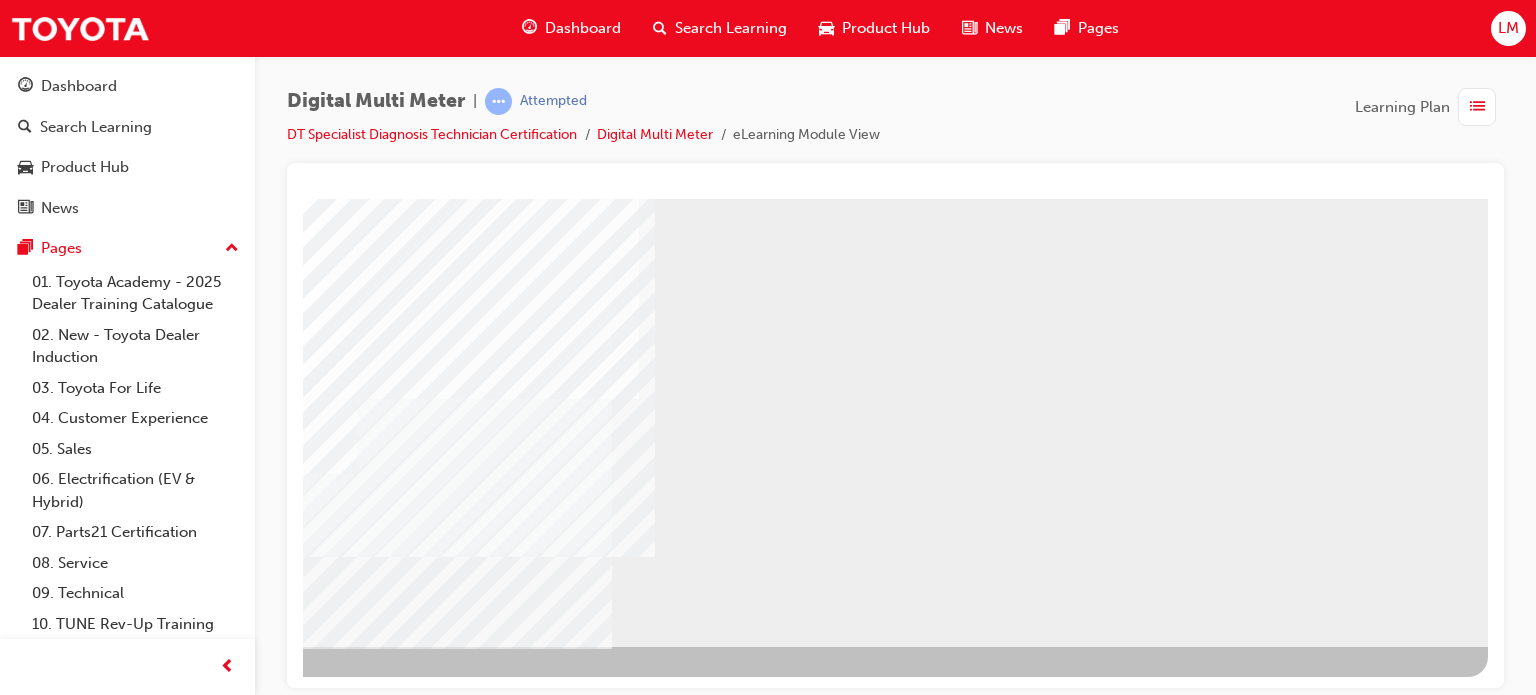 click at bounding box center [191, 700] 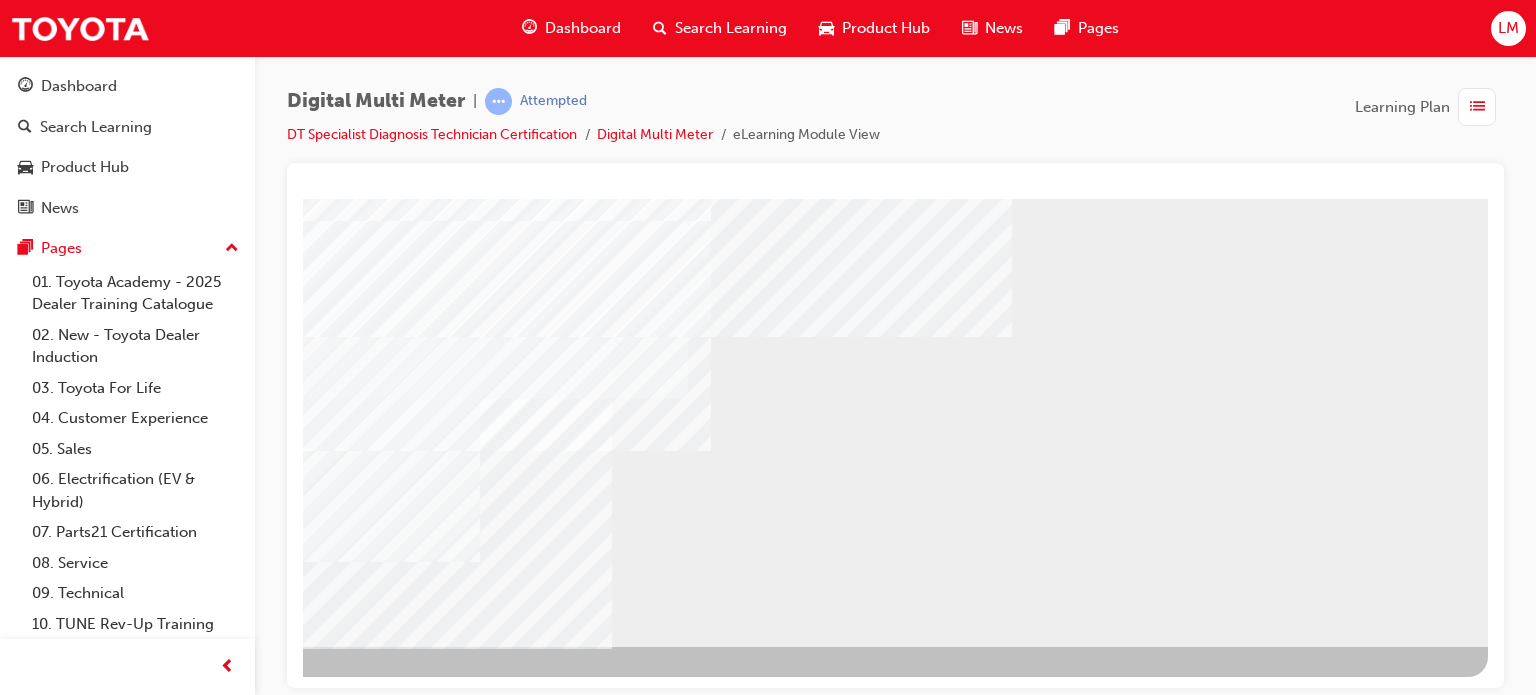 scroll, scrollTop: 0, scrollLeft: 0, axis: both 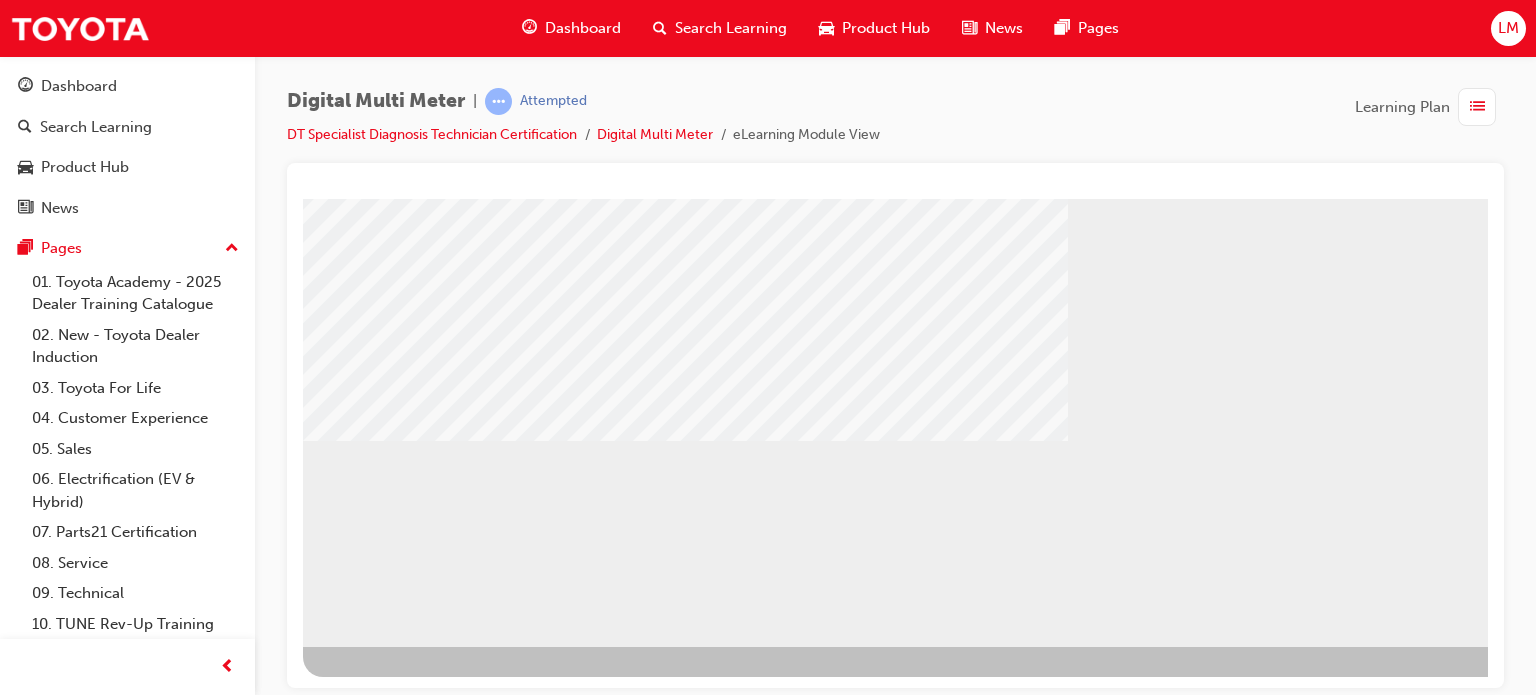 click at bounding box center (685, 5224) 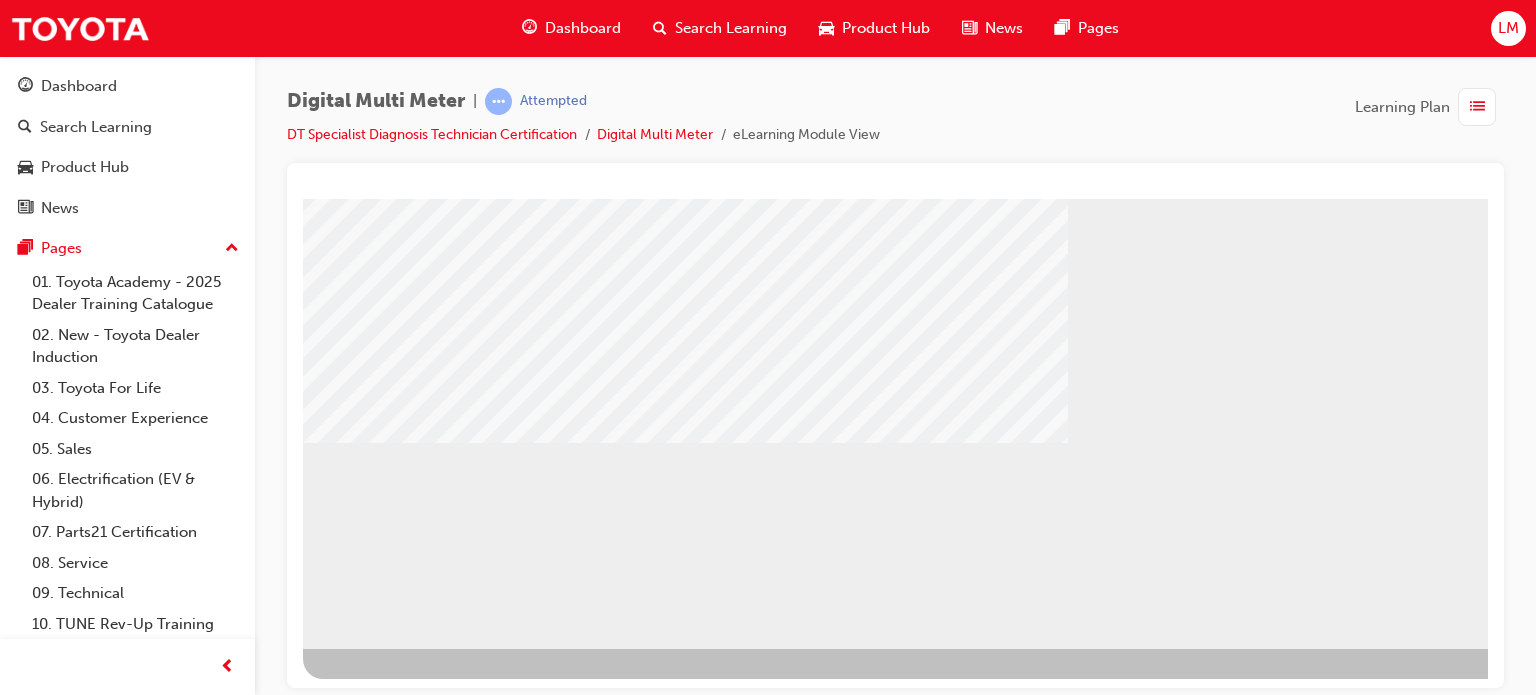 scroll, scrollTop: 272, scrollLeft: 0, axis: vertical 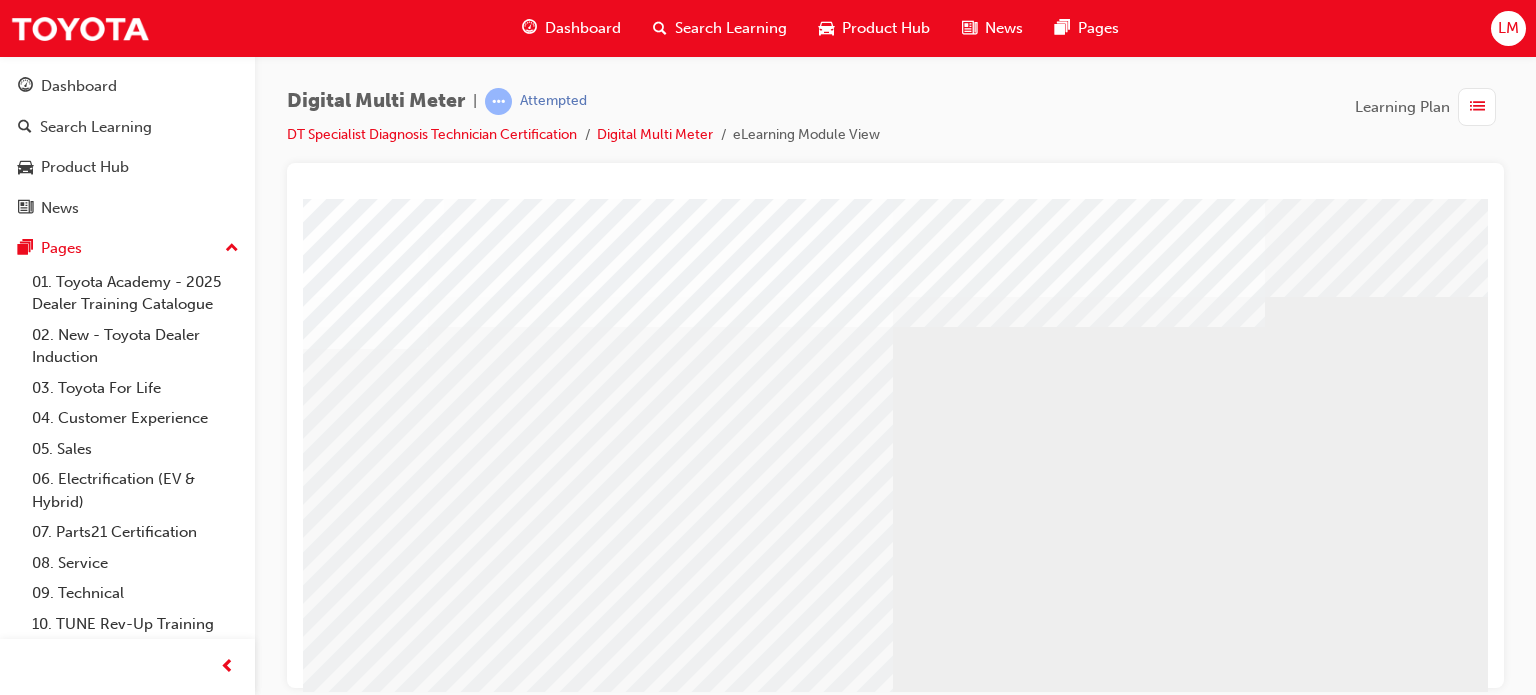 drag, startPoint x: 792, startPoint y: 481, endPoint x: 701, endPoint y: 487, distance: 91.197586 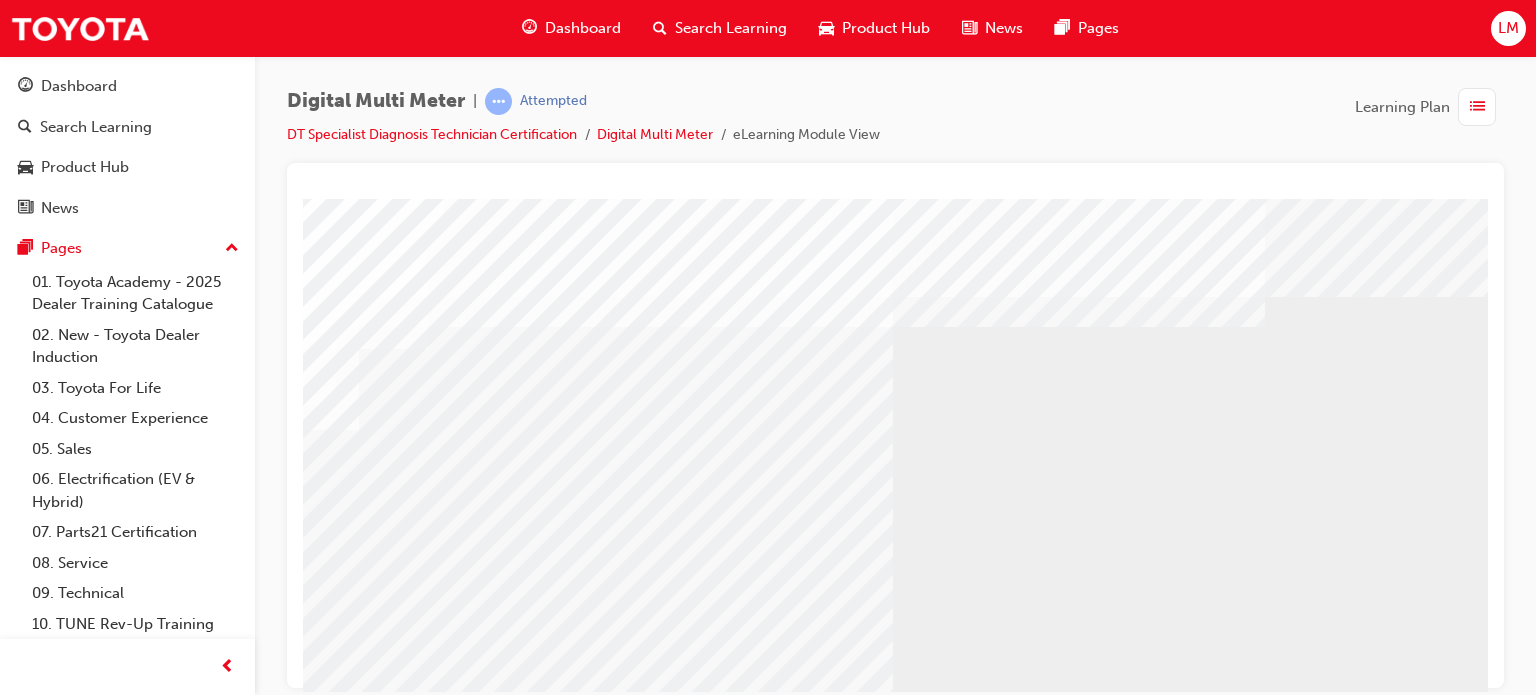 click at bounding box center [510, 5496] 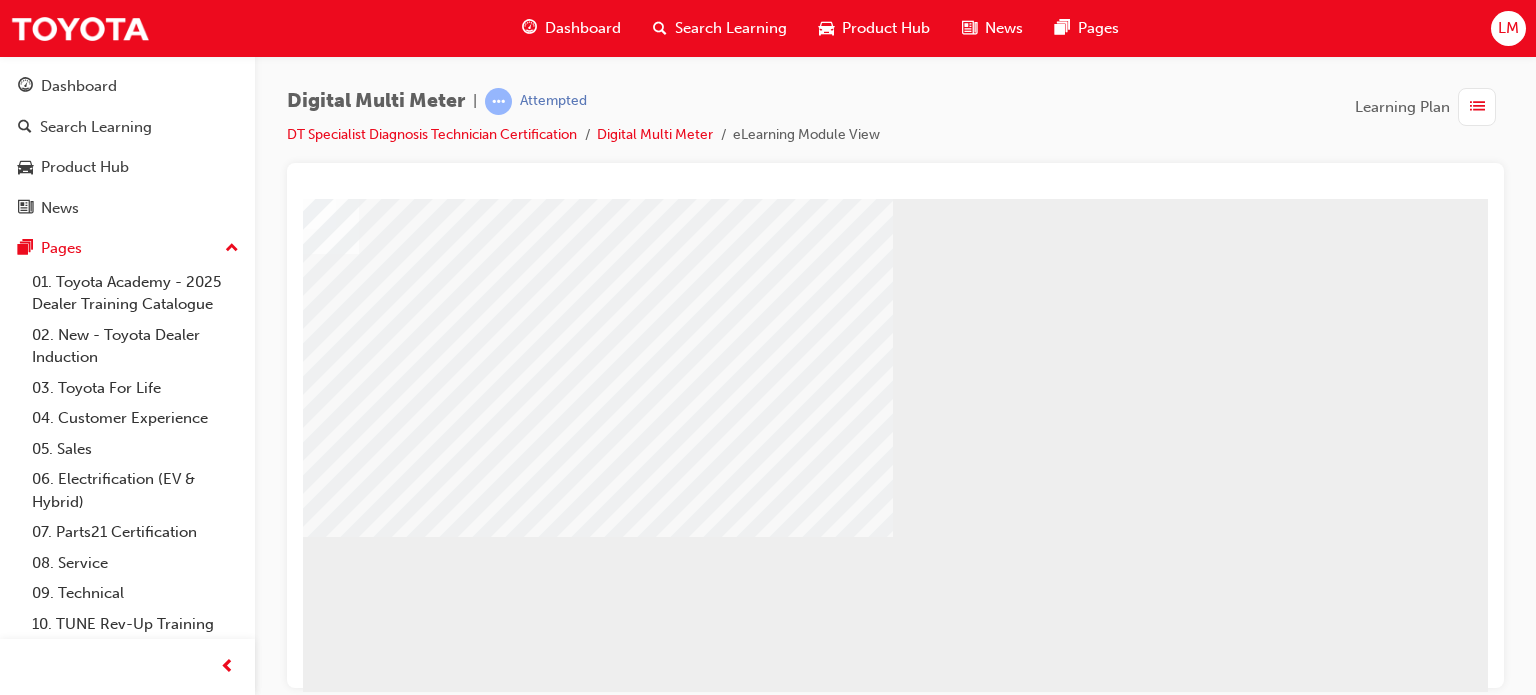 scroll, scrollTop: 200, scrollLeft: 190, axis: both 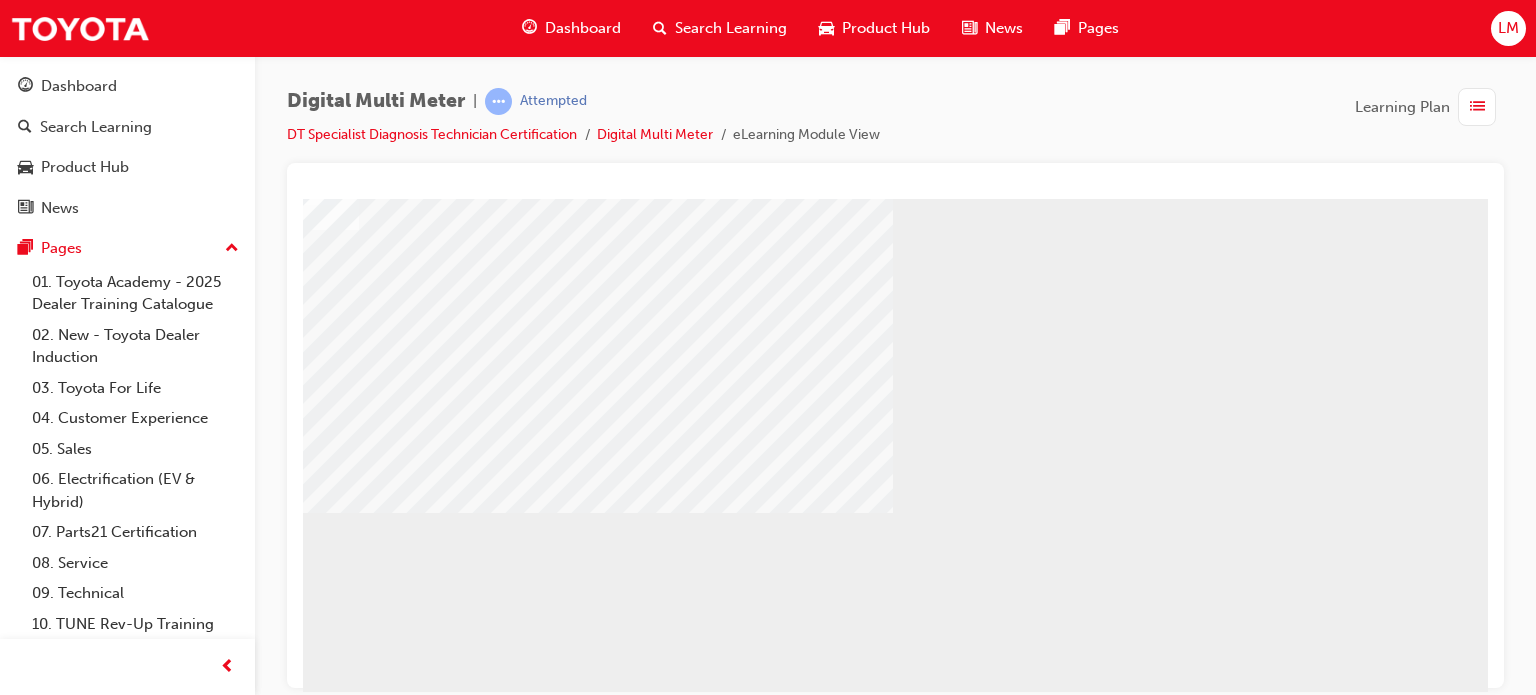click at bounding box center [510, 5296] 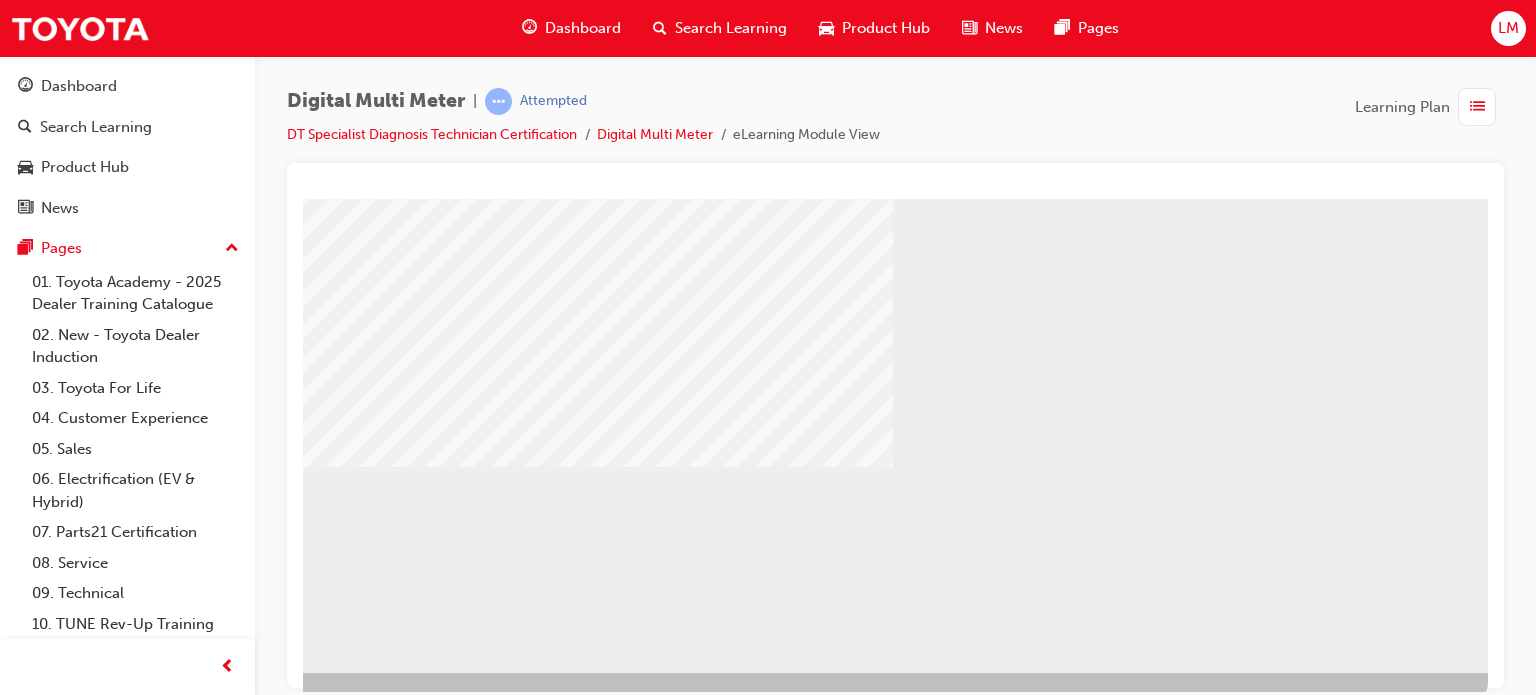 scroll, scrollTop: 272, scrollLeft: 190, axis: both 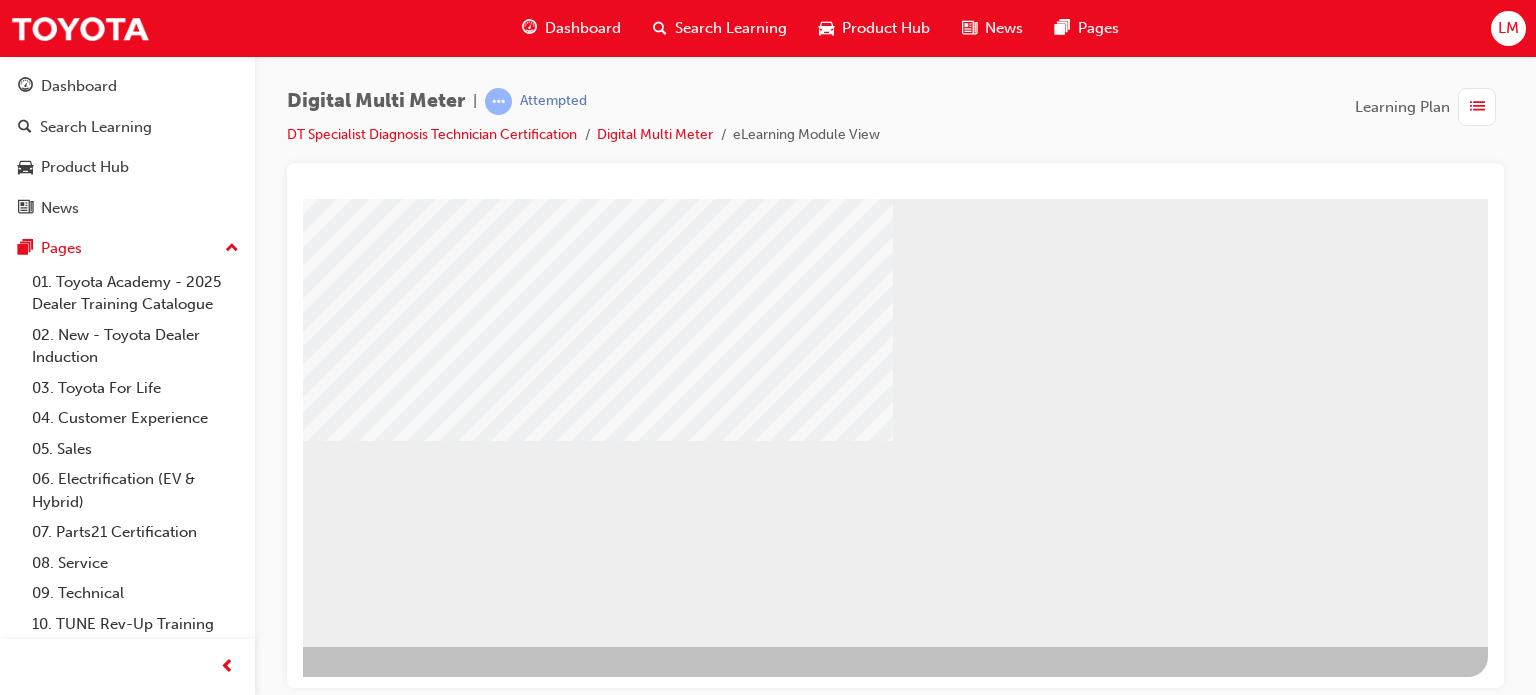 click at bounding box center [232, 4864] 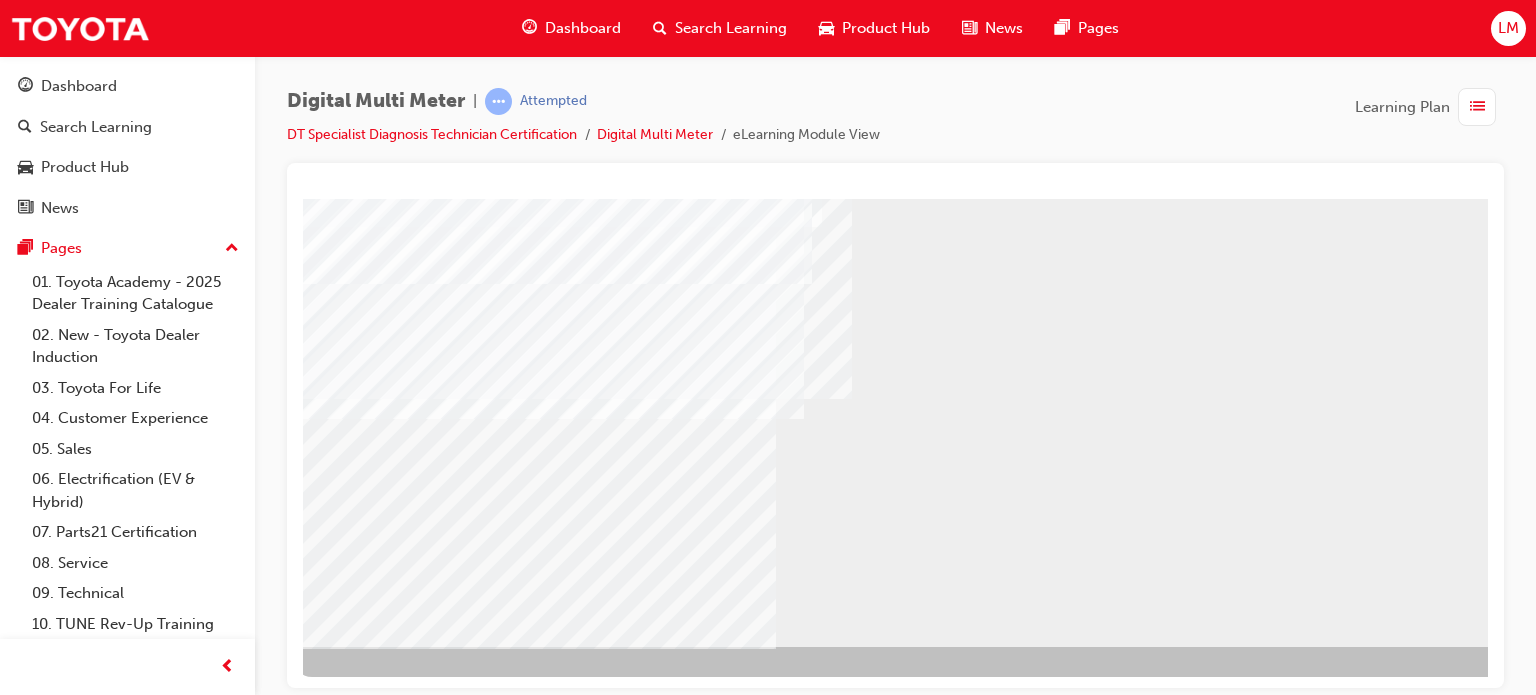 scroll, scrollTop: 272, scrollLeft: 190, axis: both 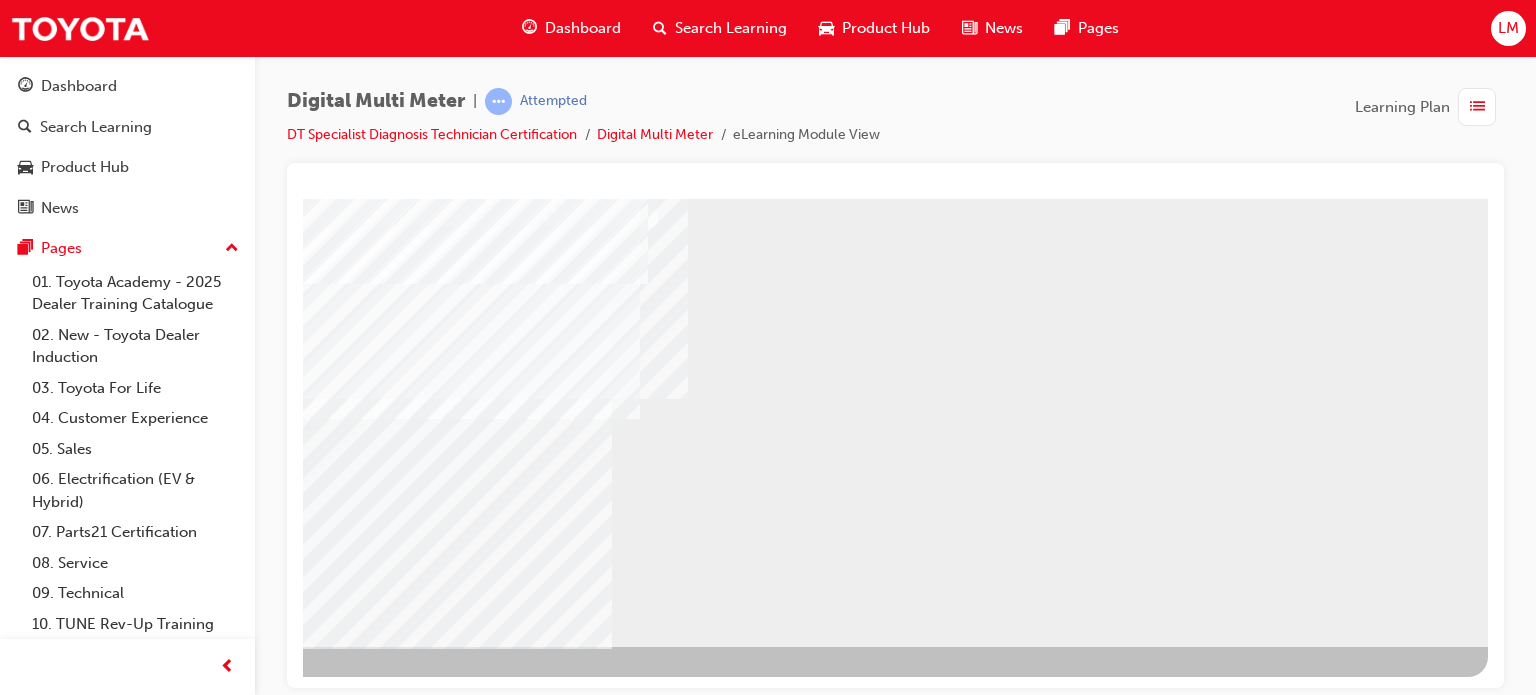 drag, startPoint x: 1006, startPoint y: 681, endPoint x: 1801, endPoint y: 832, distance: 809.2132 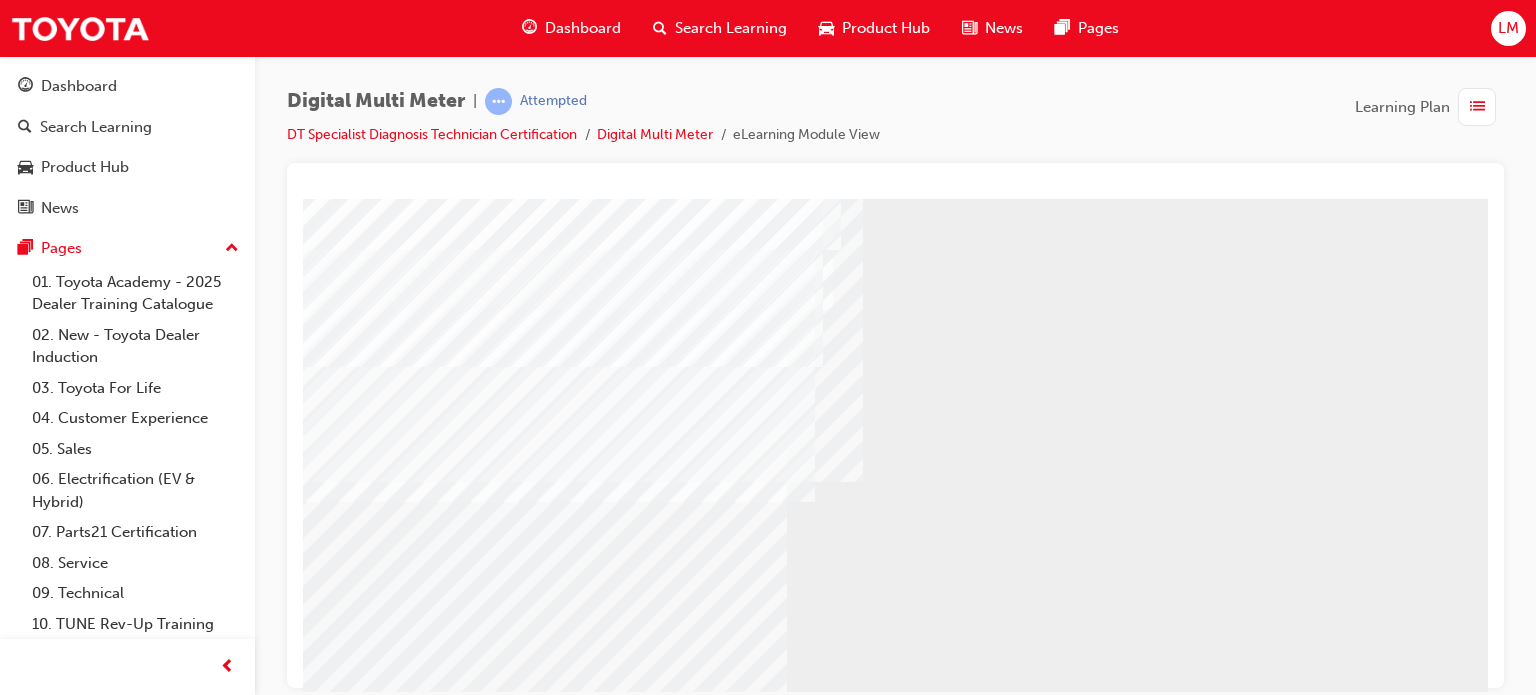 scroll, scrollTop: 272, scrollLeft: 0, axis: vertical 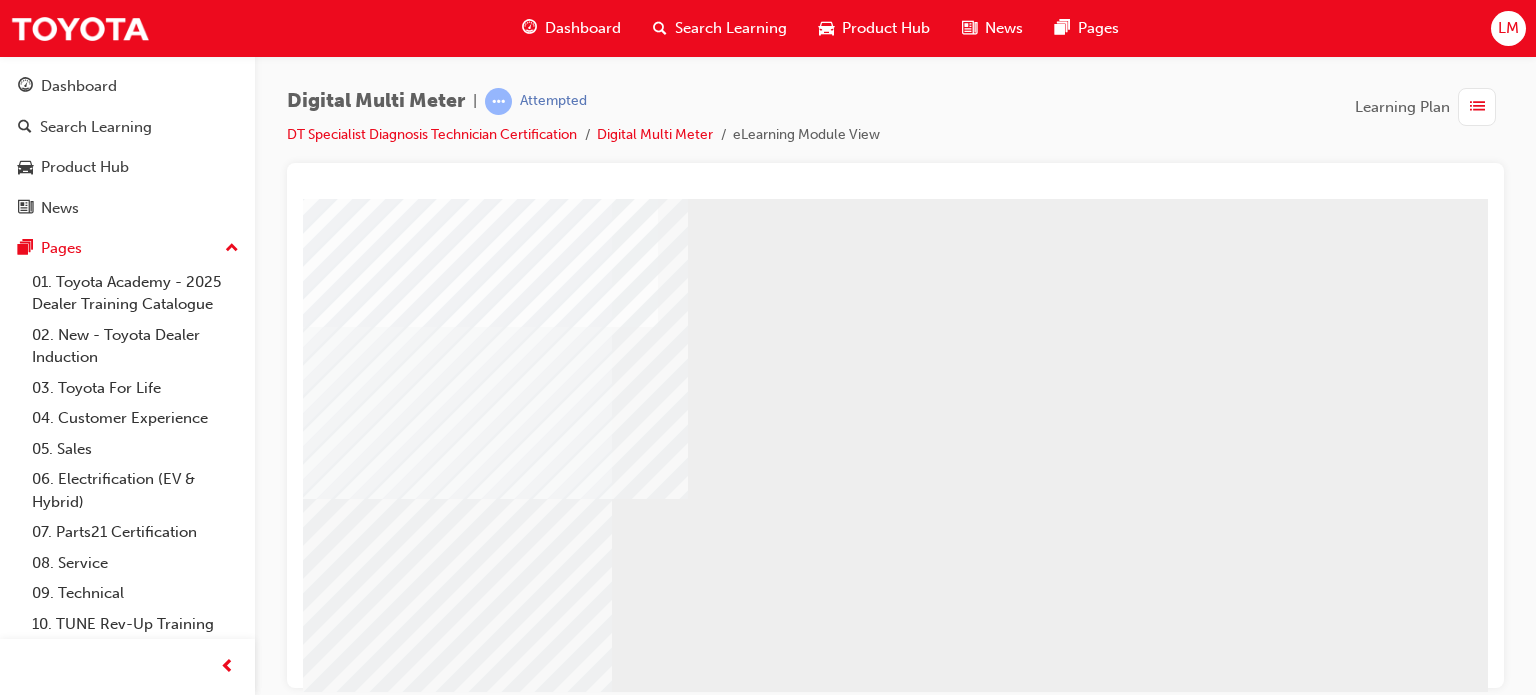 click at bounding box center [191, 1764] 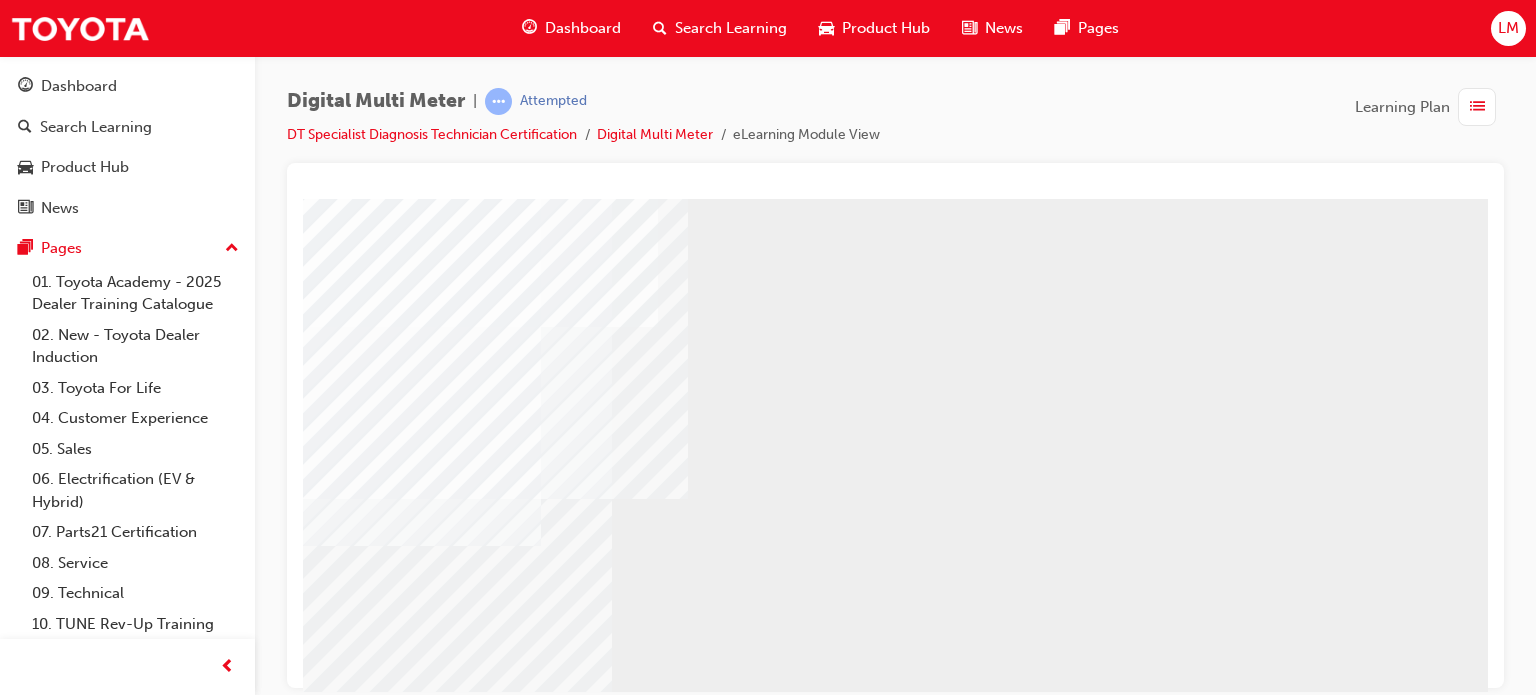 click at bounding box center (191, 1764) 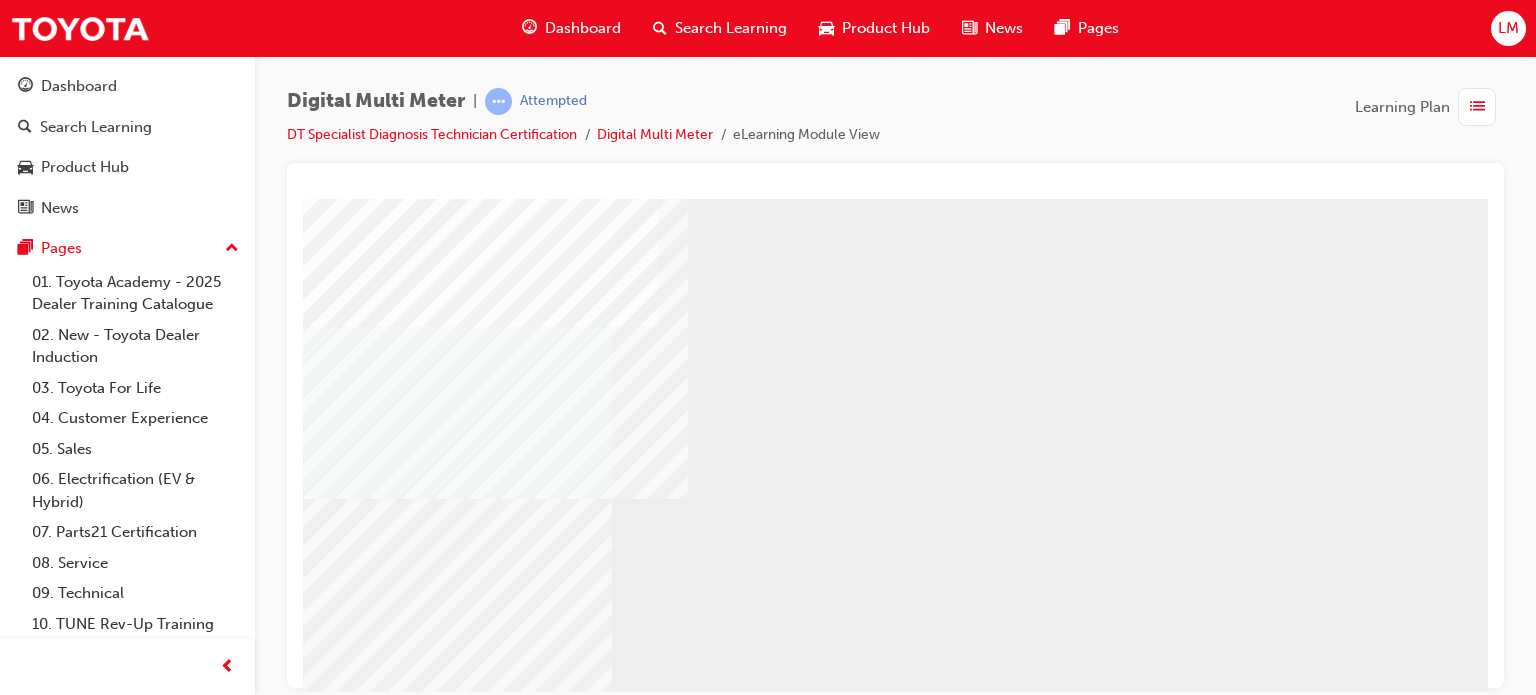 click at bounding box center [191, 1764] 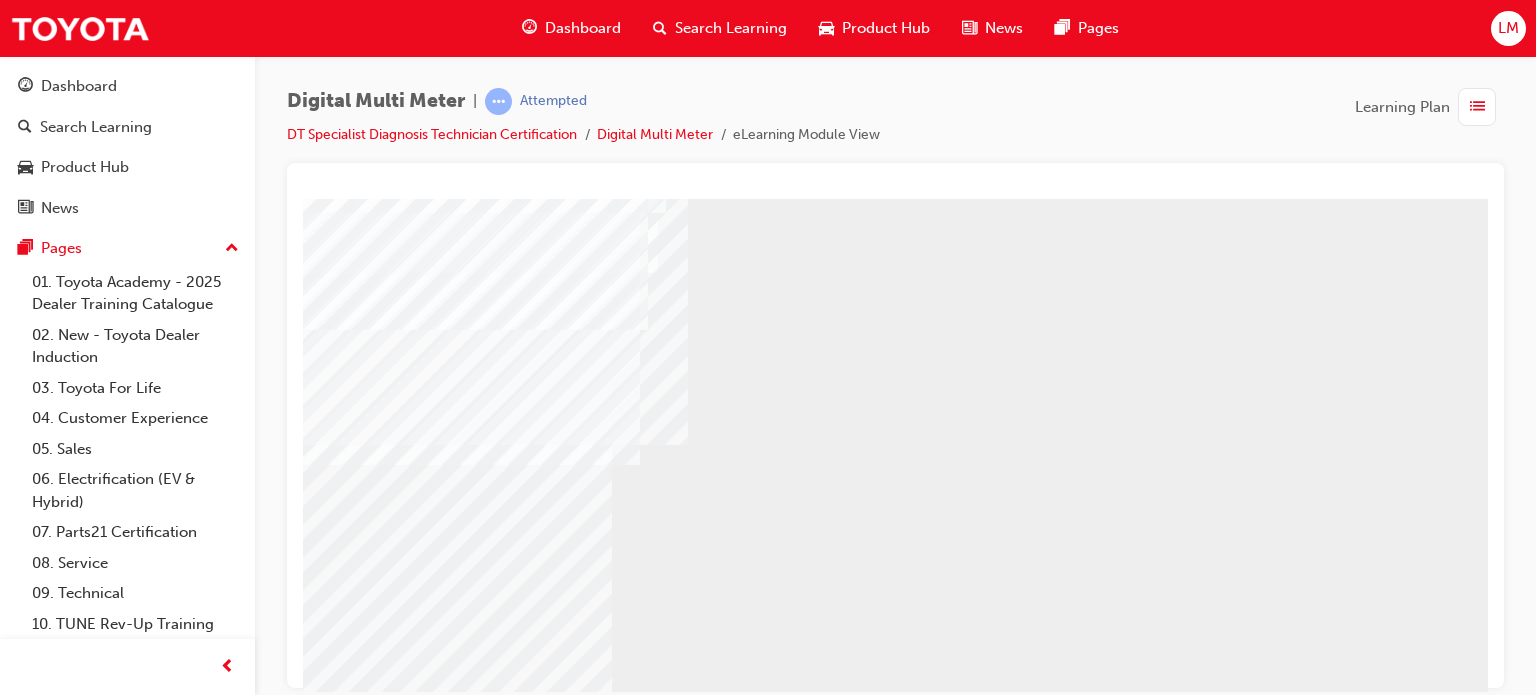scroll, scrollTop: 272, scrollLeft: 190, axis: both 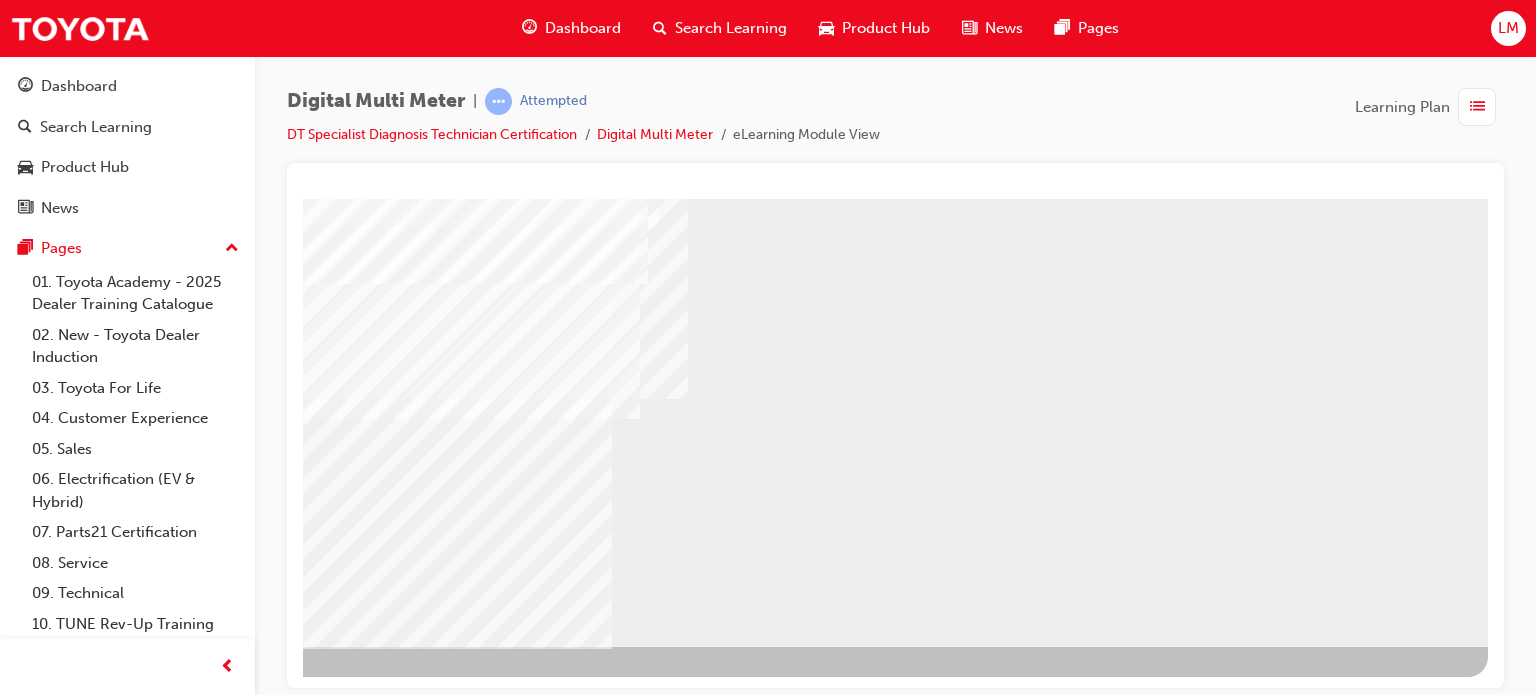 drag, startPoint x: 1474, startPoint y: 421, endPoint x: 1803, endPoint y: 816, distance: 514.0681 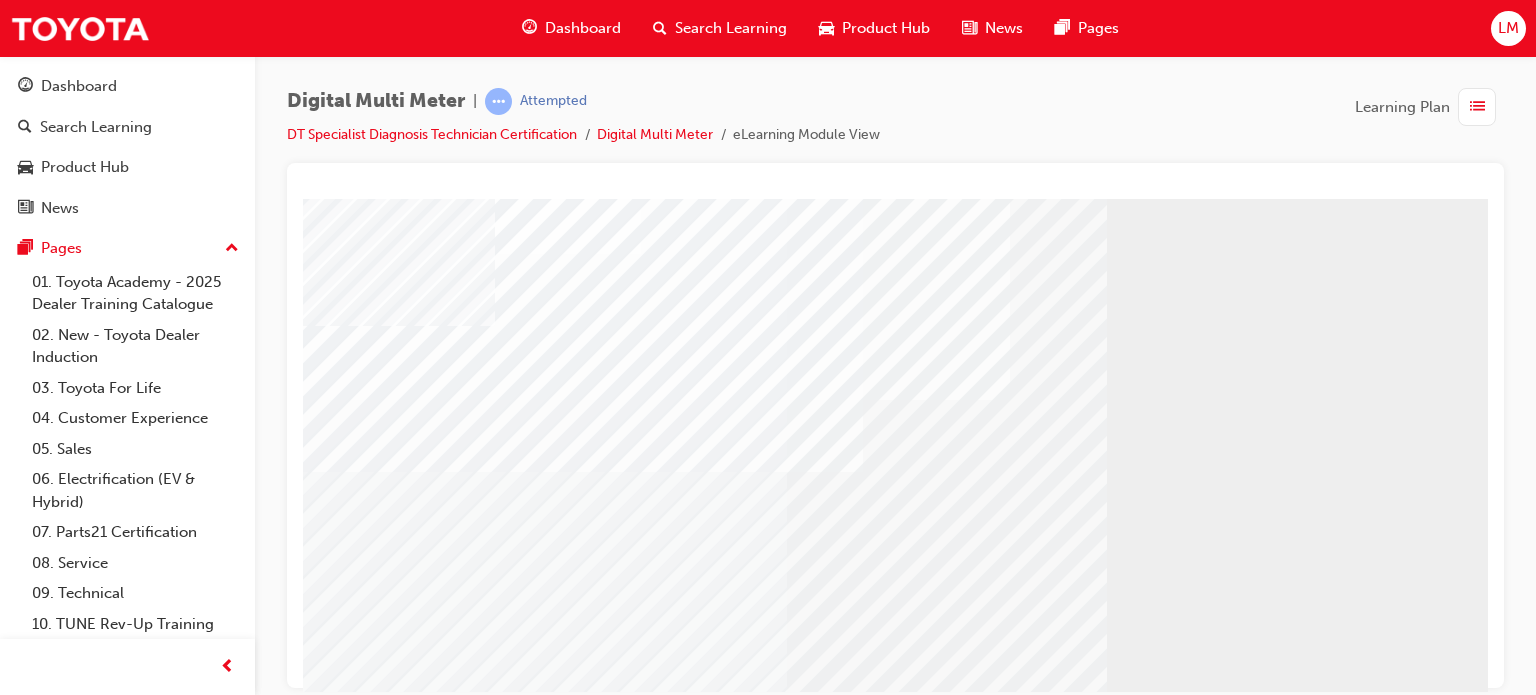 scroll, scrollTop: 200, scrollLeft: 0, axis: vertical 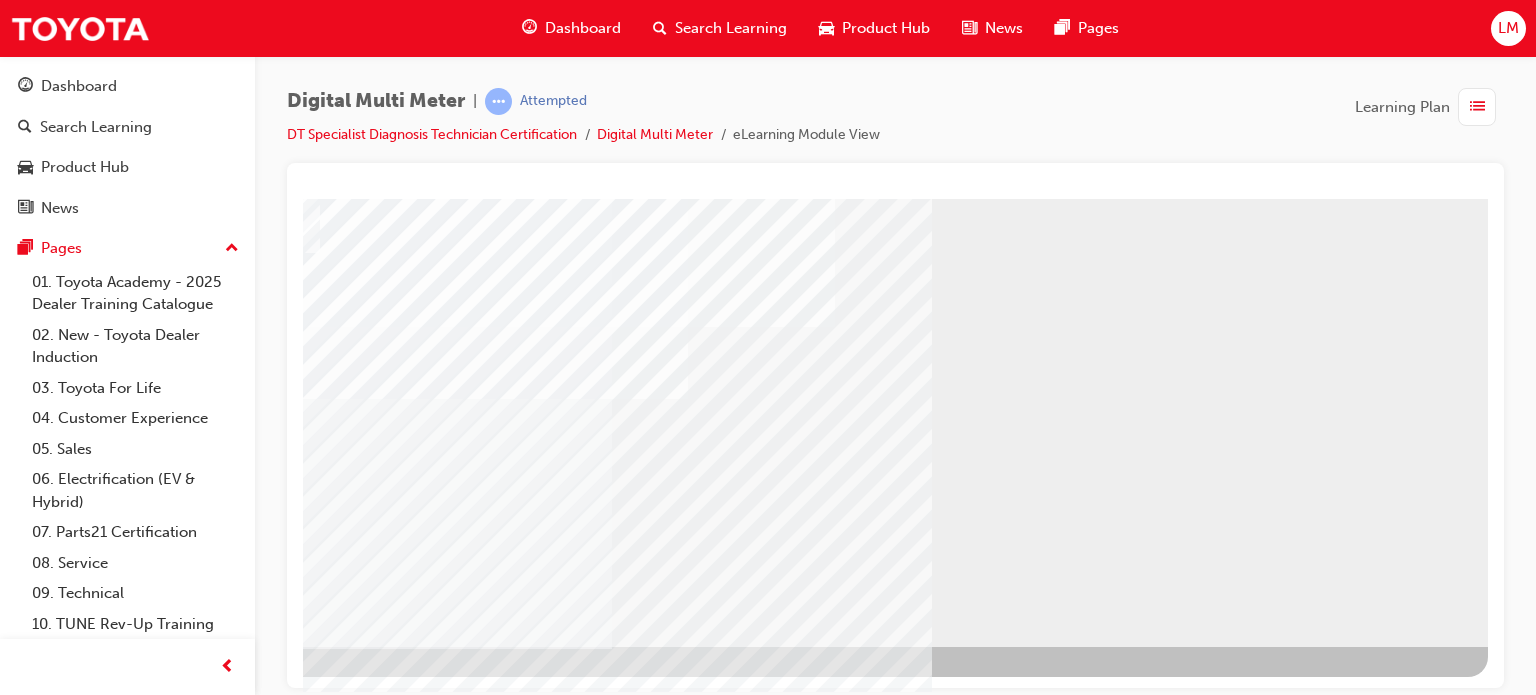 click at bounding box center [191, 700] 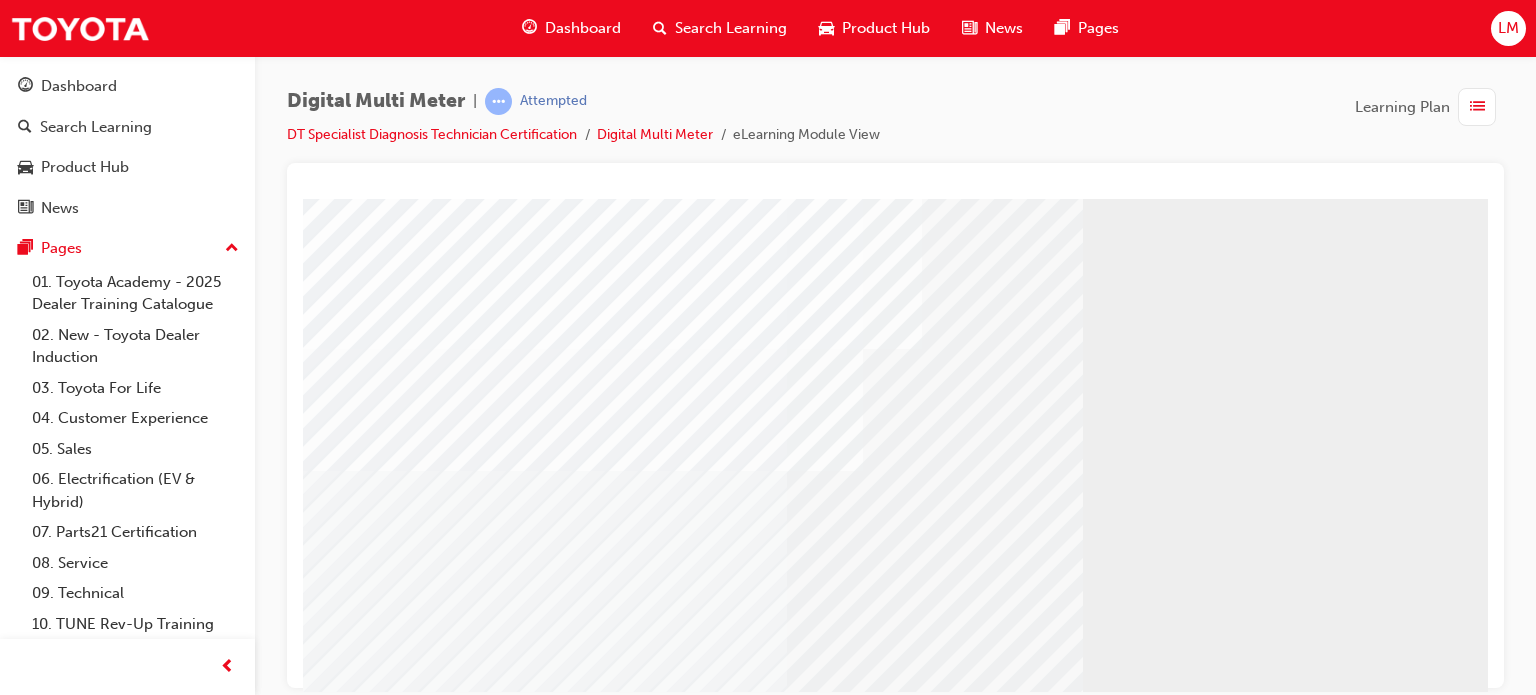 scroll, scrollTop: 272, scrollLeft: 0, axis: vertical 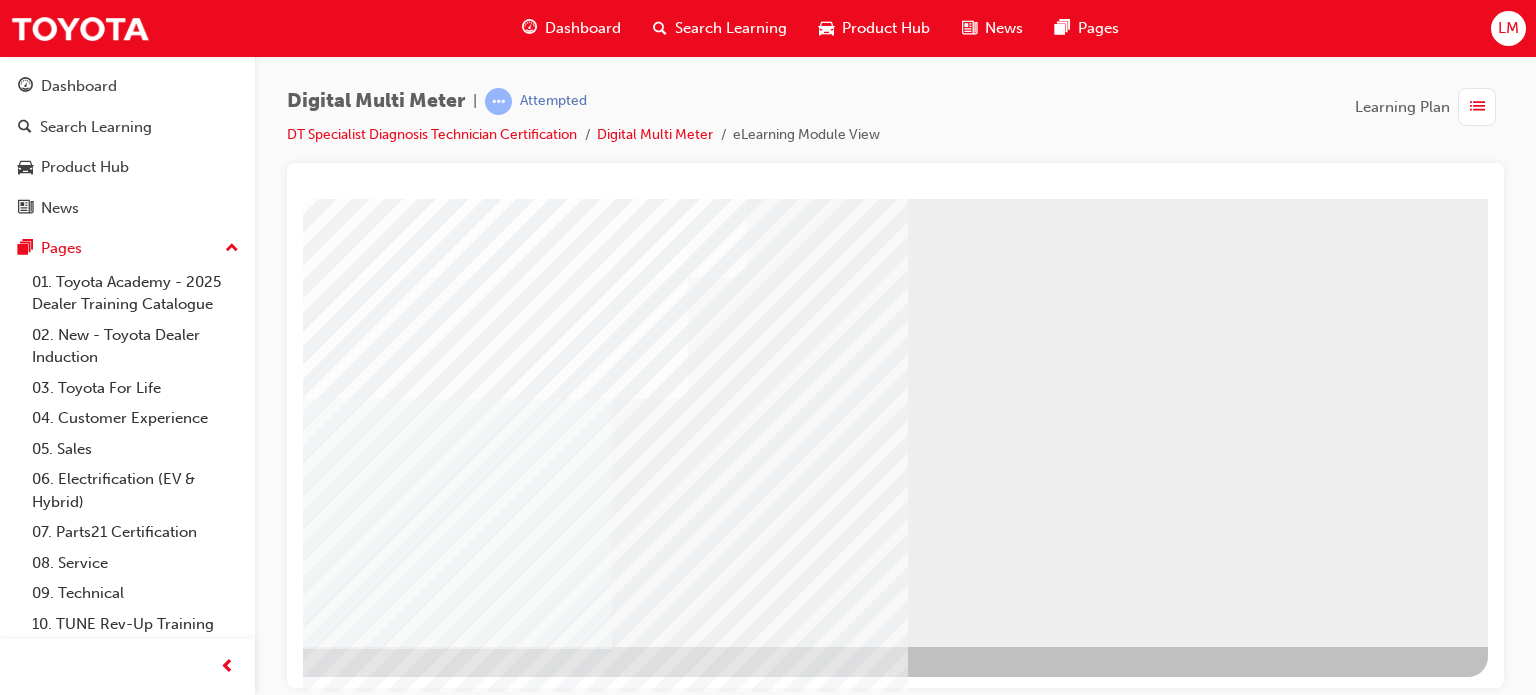 click at bounding box center (191, 700) 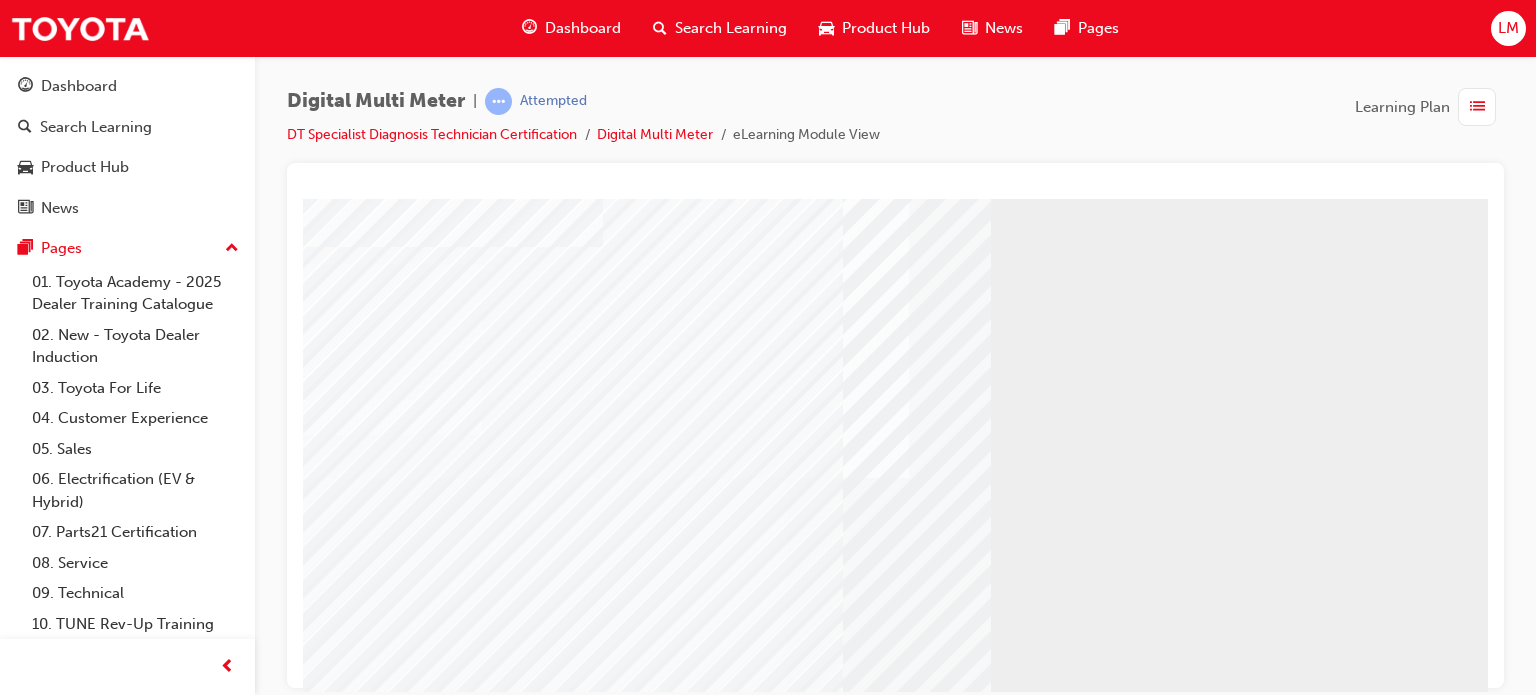 scroll, scrollTop: 272, scrollLeft: 0, axis: vertical 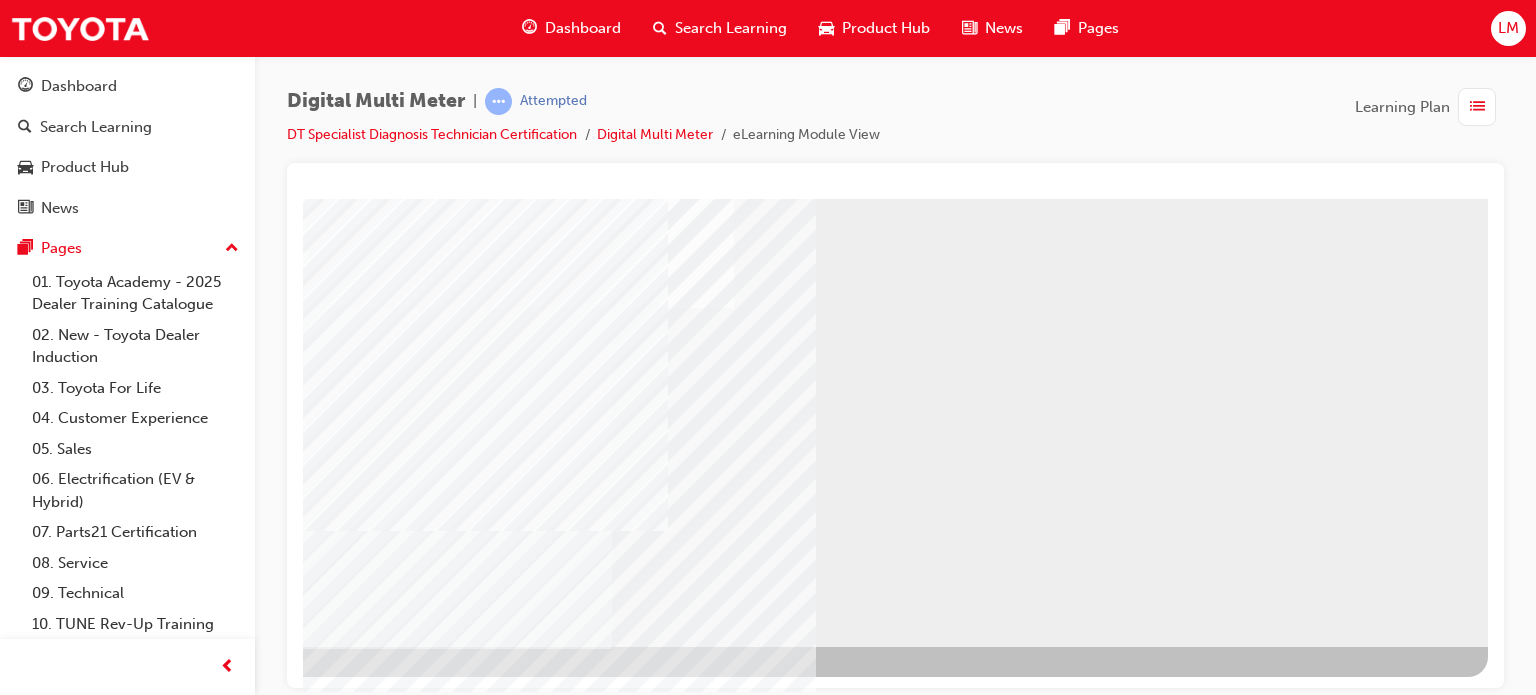 click at bounding box center (191, 700) 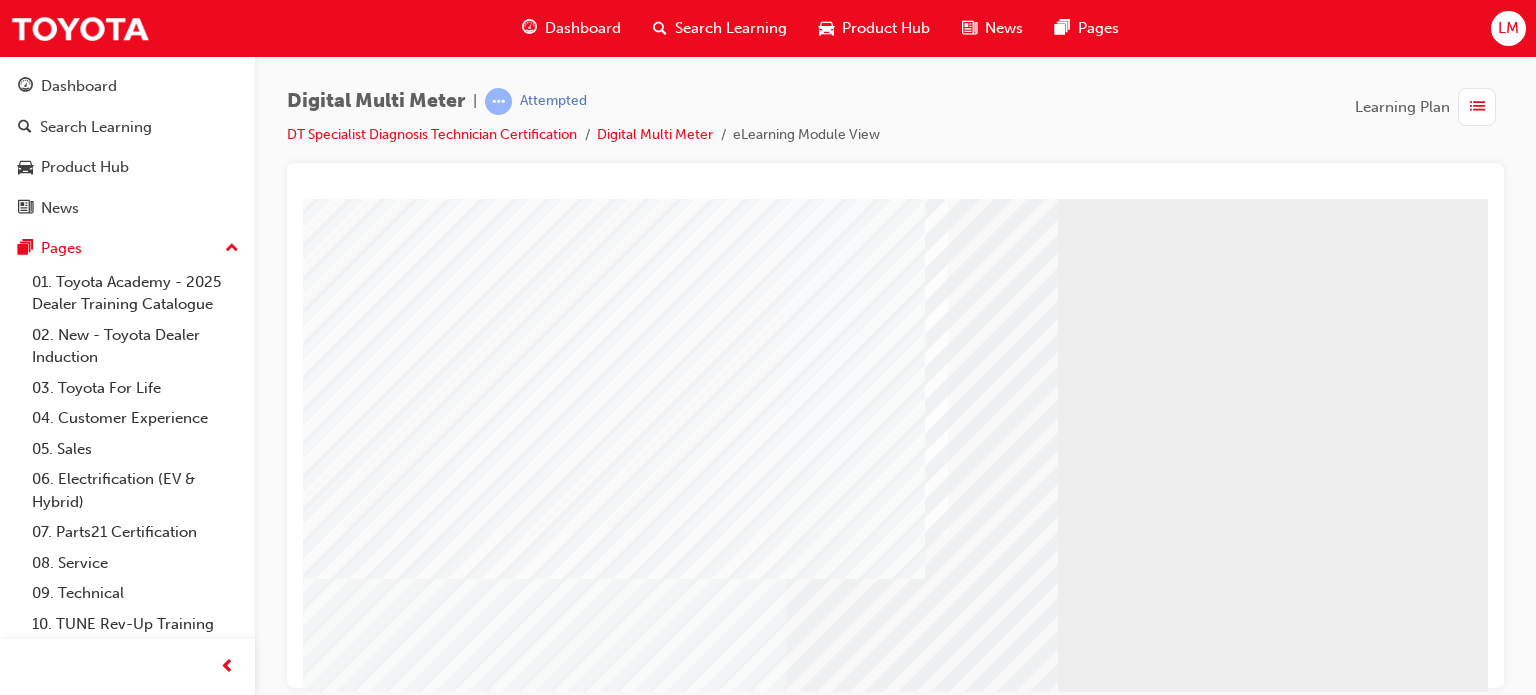 scroll, scrollTop: 272, scrollLeft: 0, axis: vertical 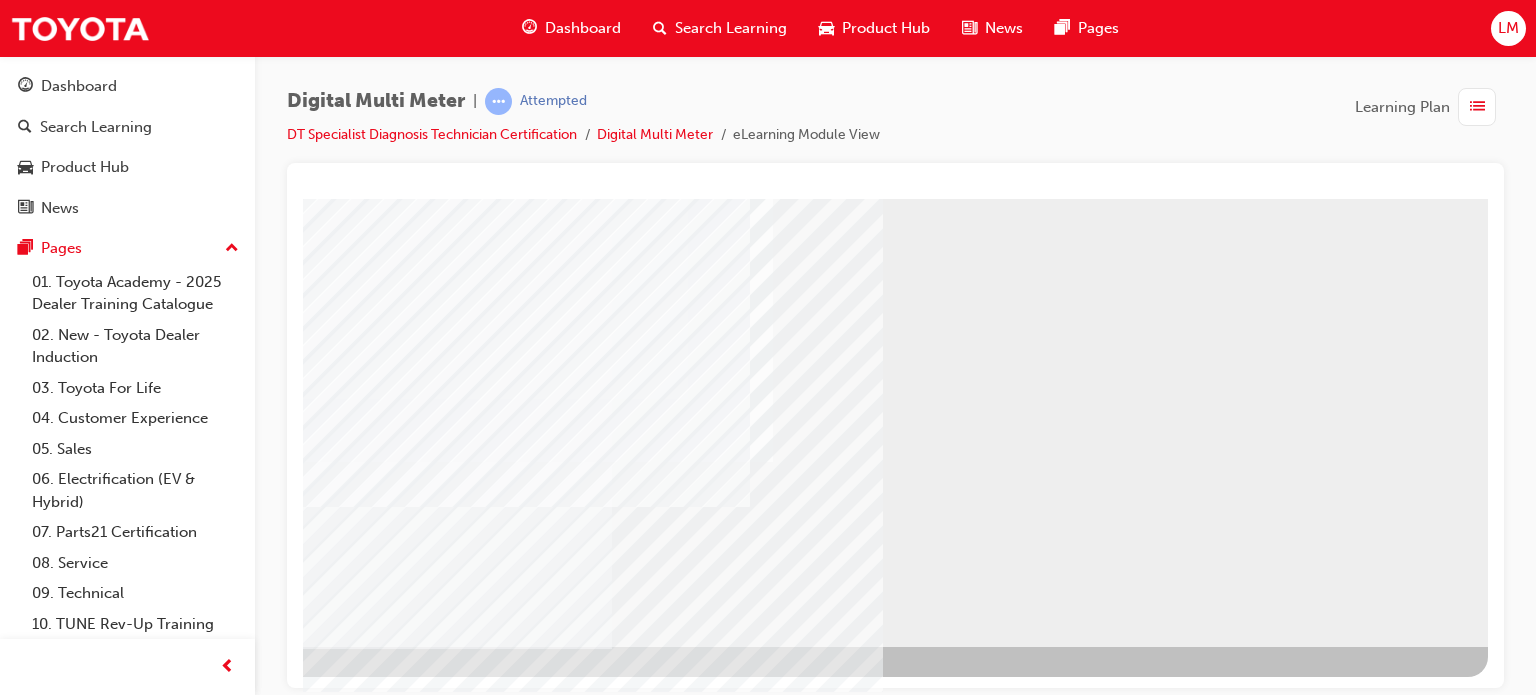 click at bounding box center (191, 700) 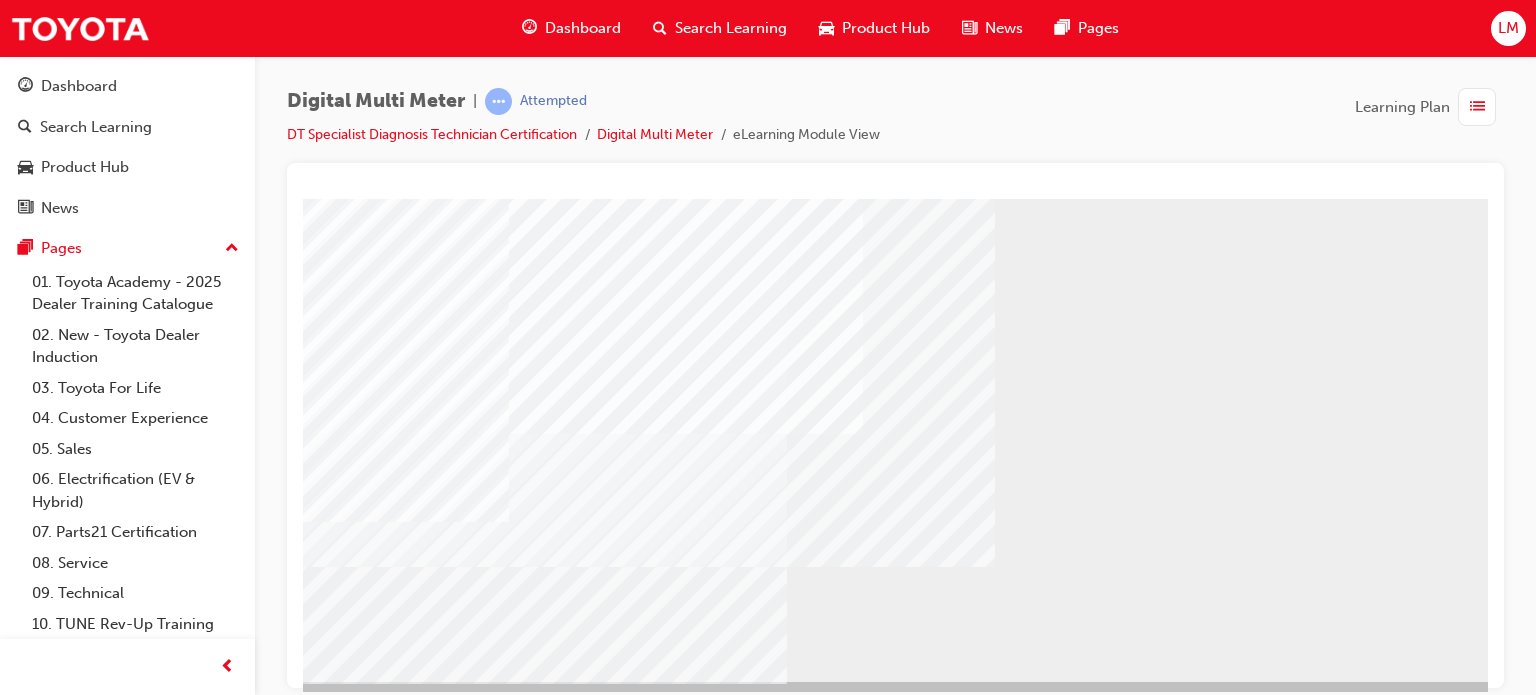 scroll, scrollTop: 272, scrollLeft: 0, axis: vertical 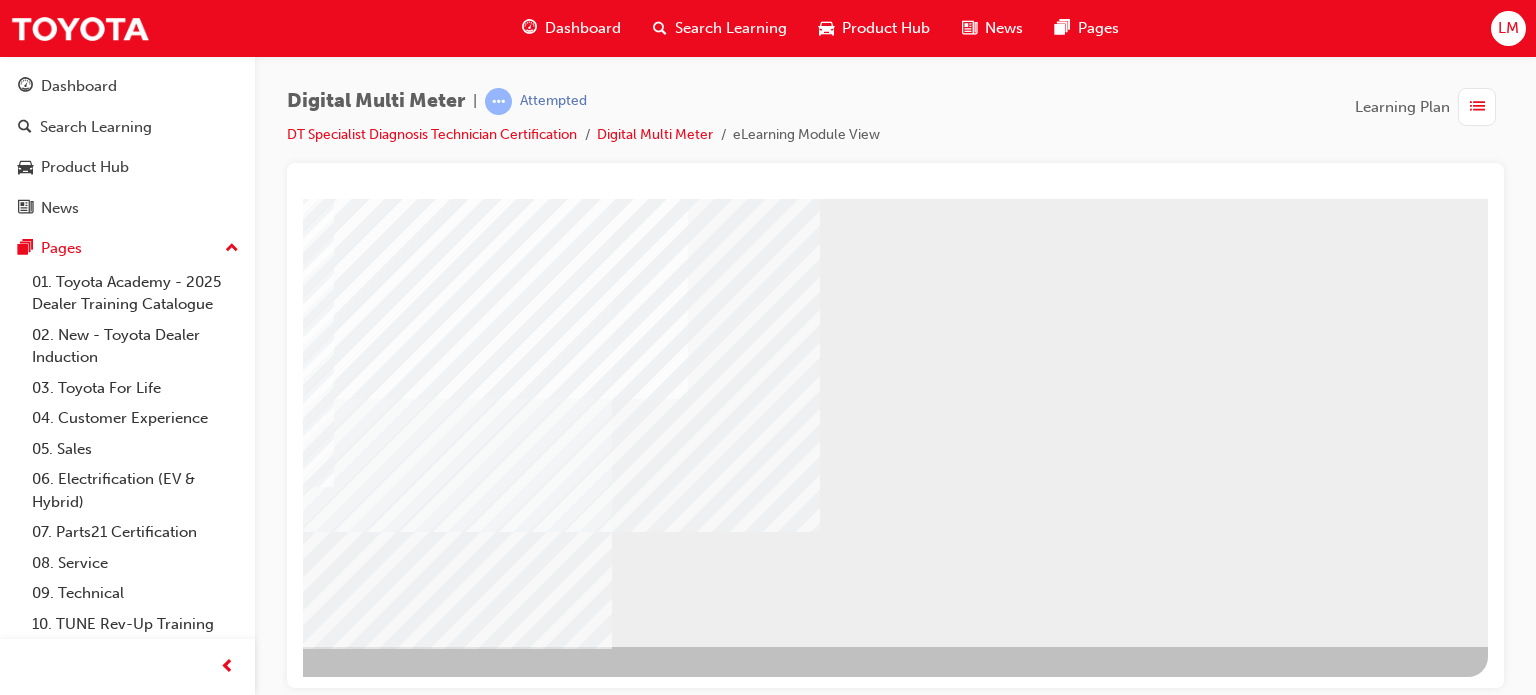 click at bounding box center (191, 700) 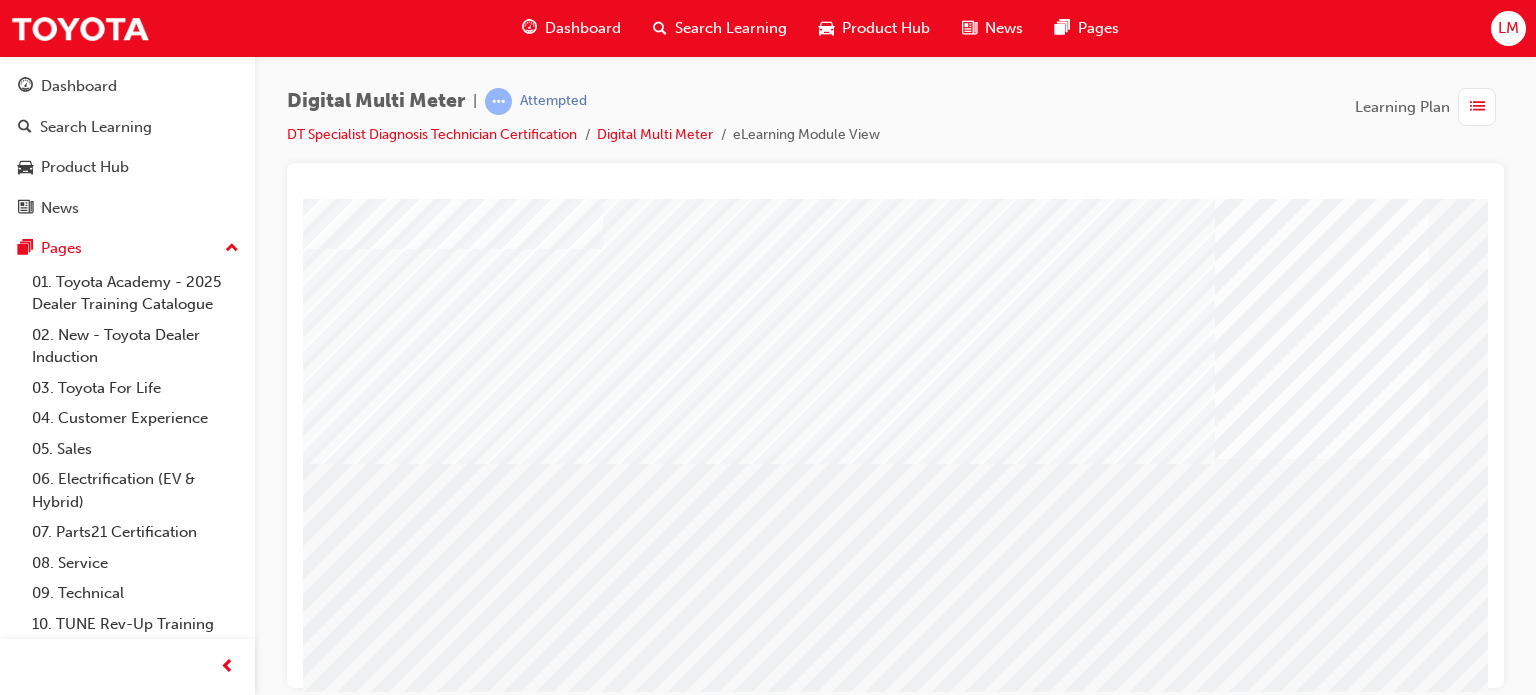 scroll, scrollTop: 272, scrollLeft: 0, axis: vertical 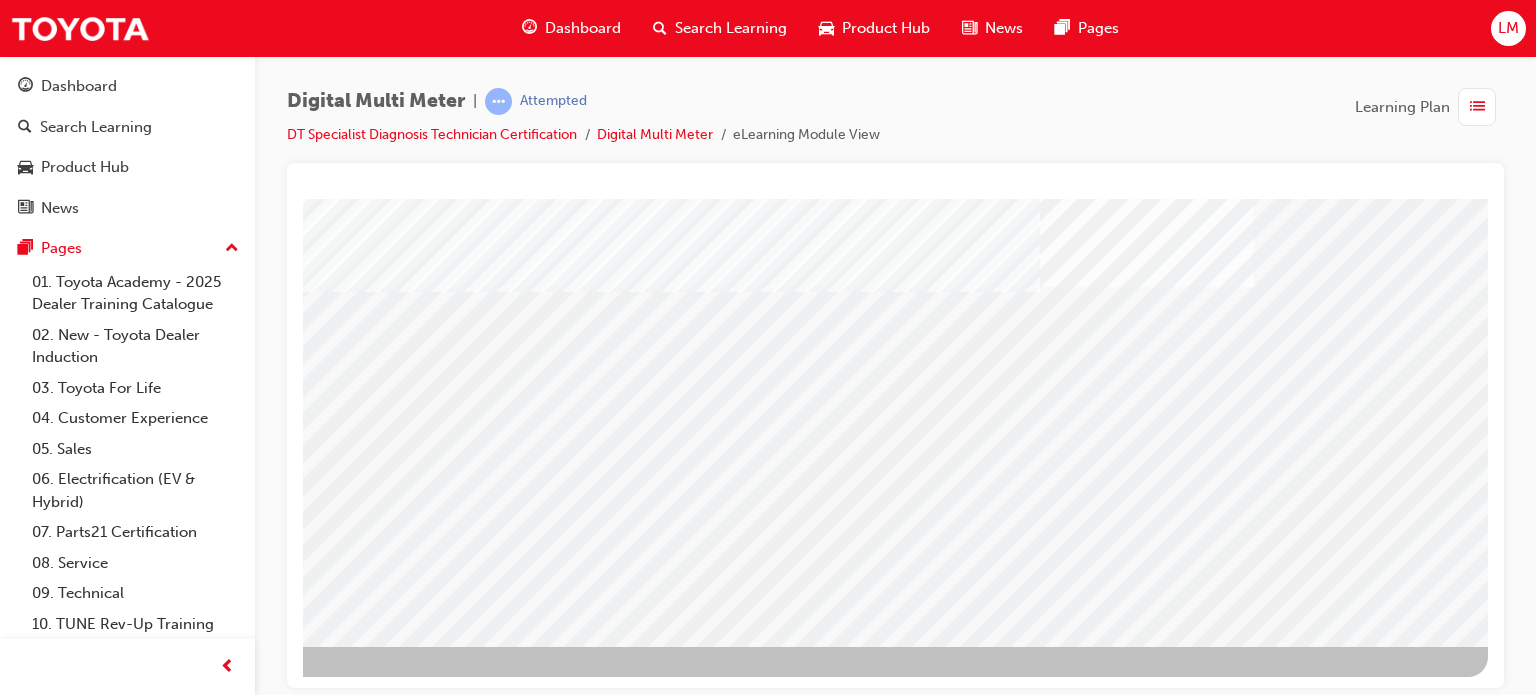 drag, startPoint x: 1339, startPoint y: 593, endPoint x: 1350, endPoint y: 601, distance: 13.601471 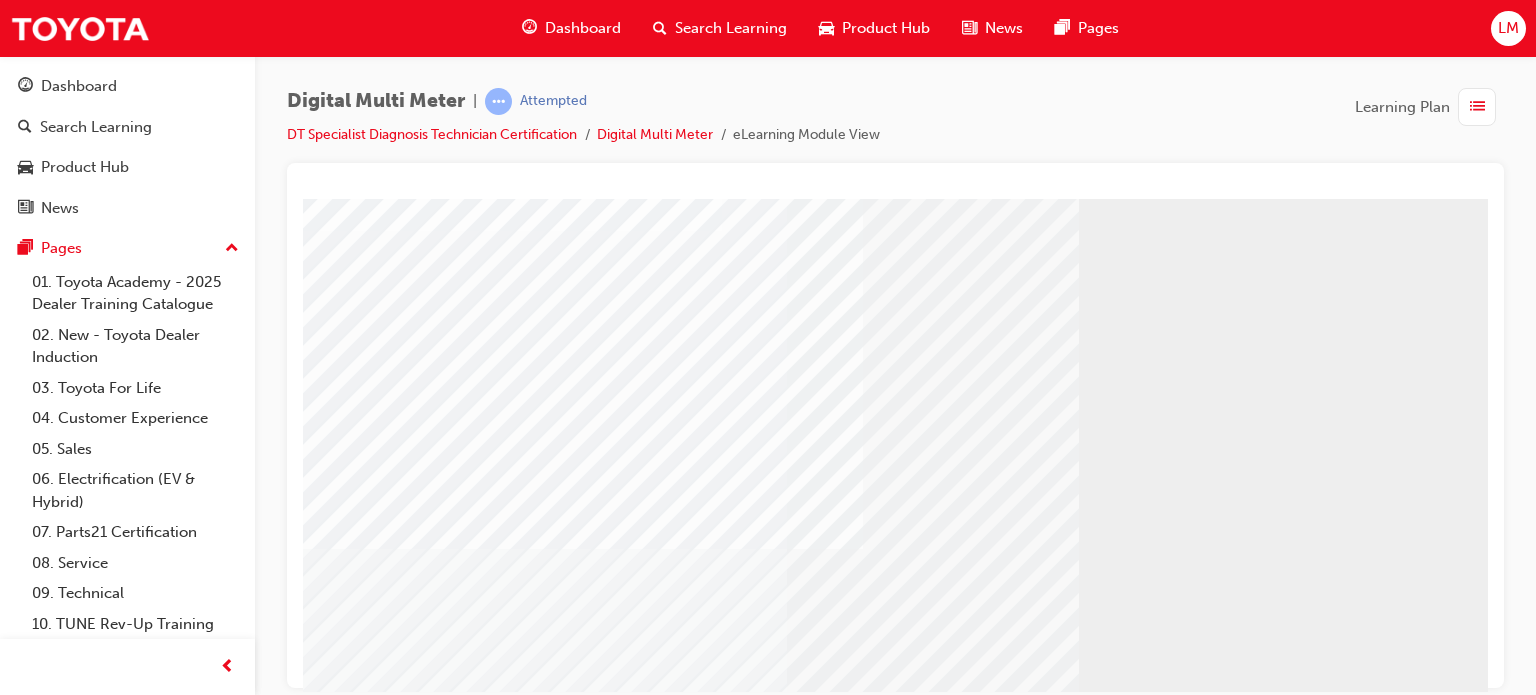 scroll, scrollTop: 272, scrollLeft: 0, axis: vertical 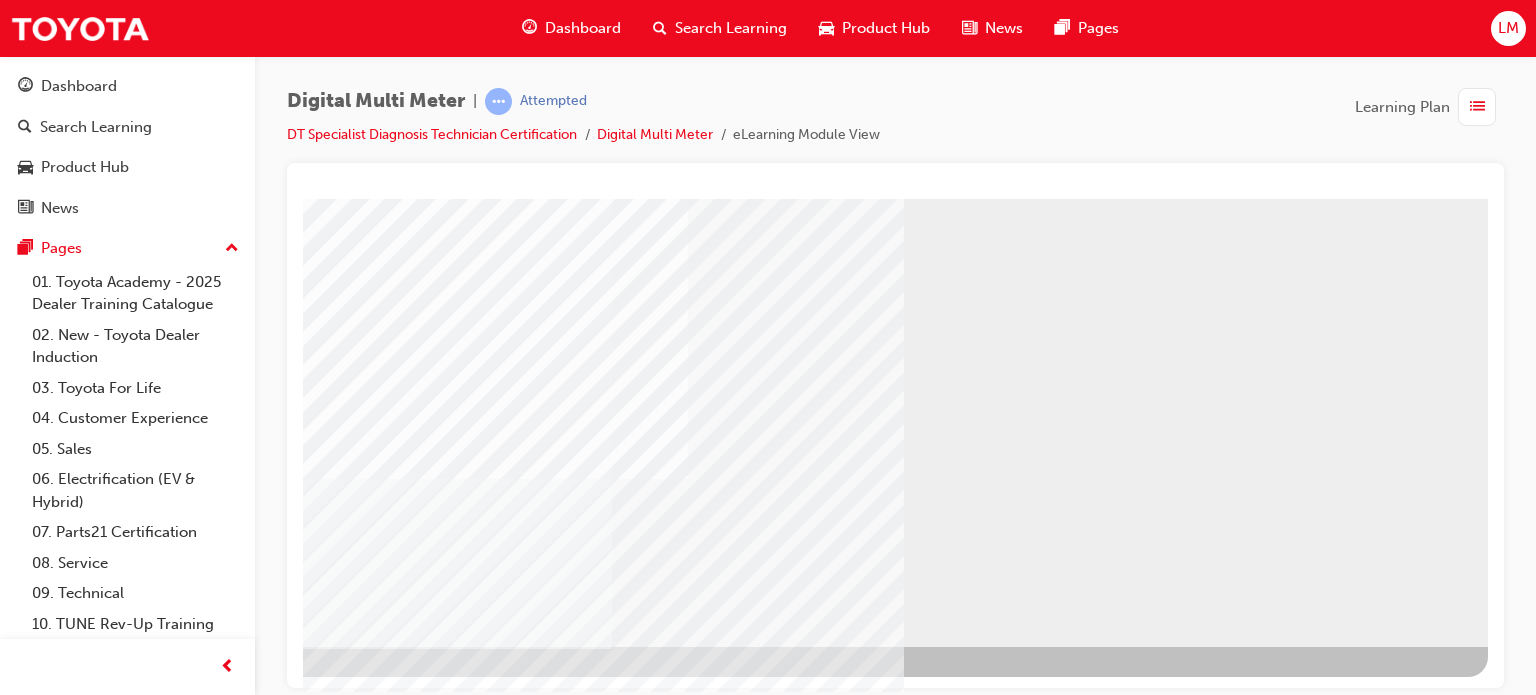 click at bounding box center (191, 1444) 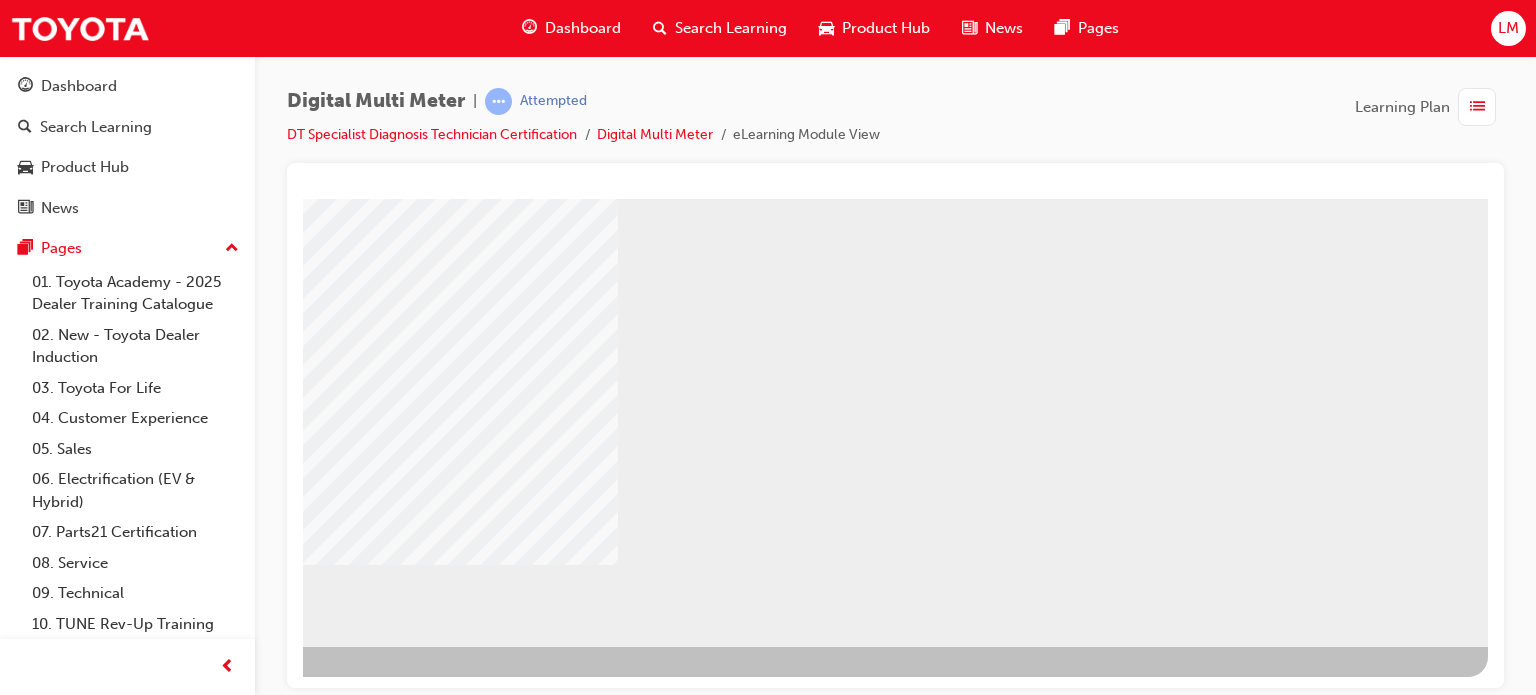 scroll, scrollTop: 0, scrollLeft: 0, axis: both 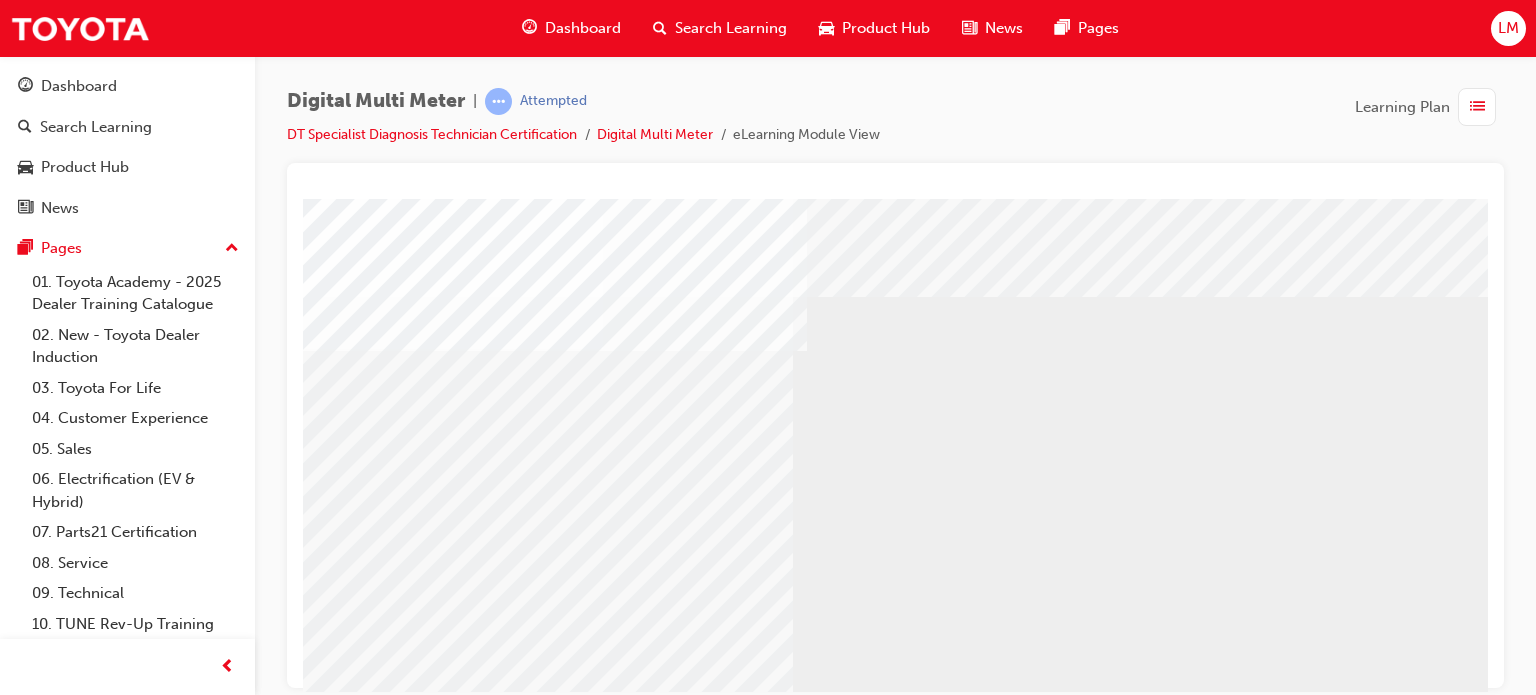 click at bounding box center [555, 1766] 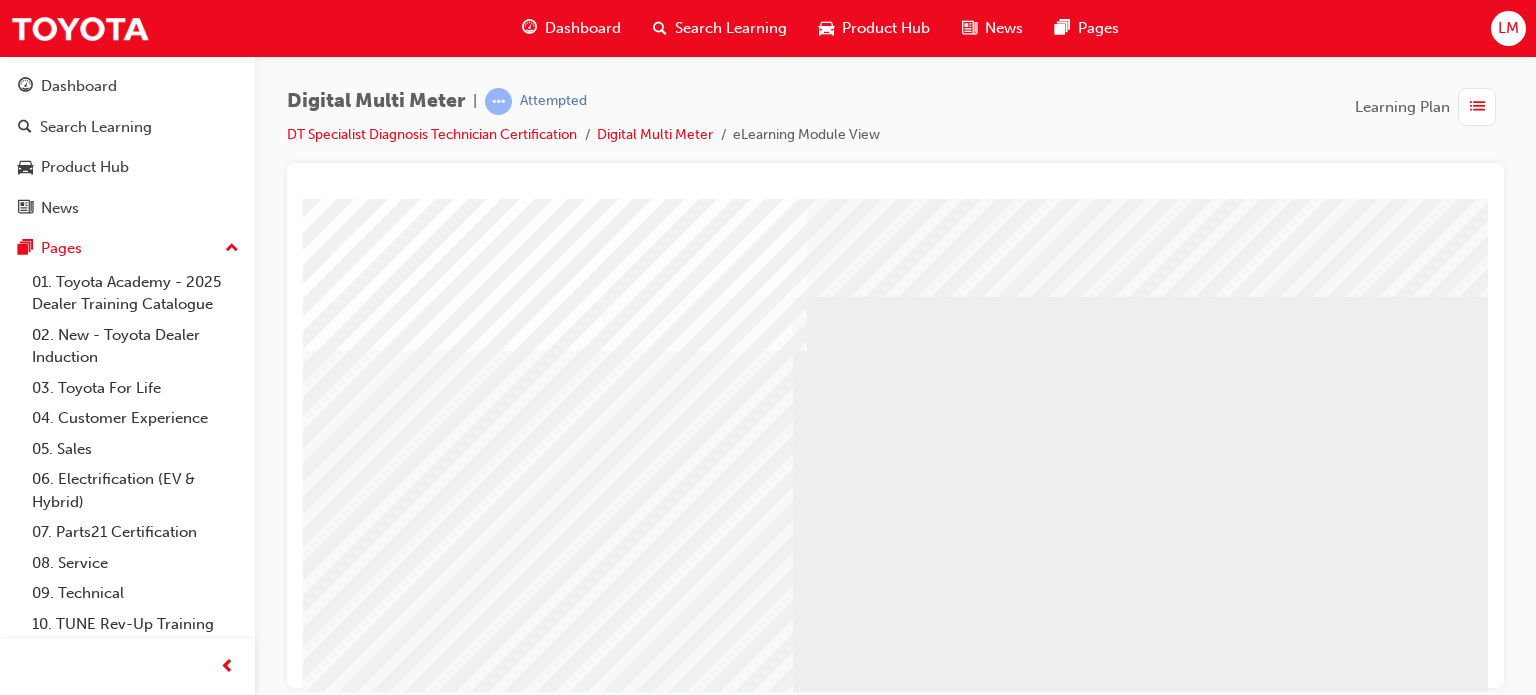 click at bounding box center (328, 2498) 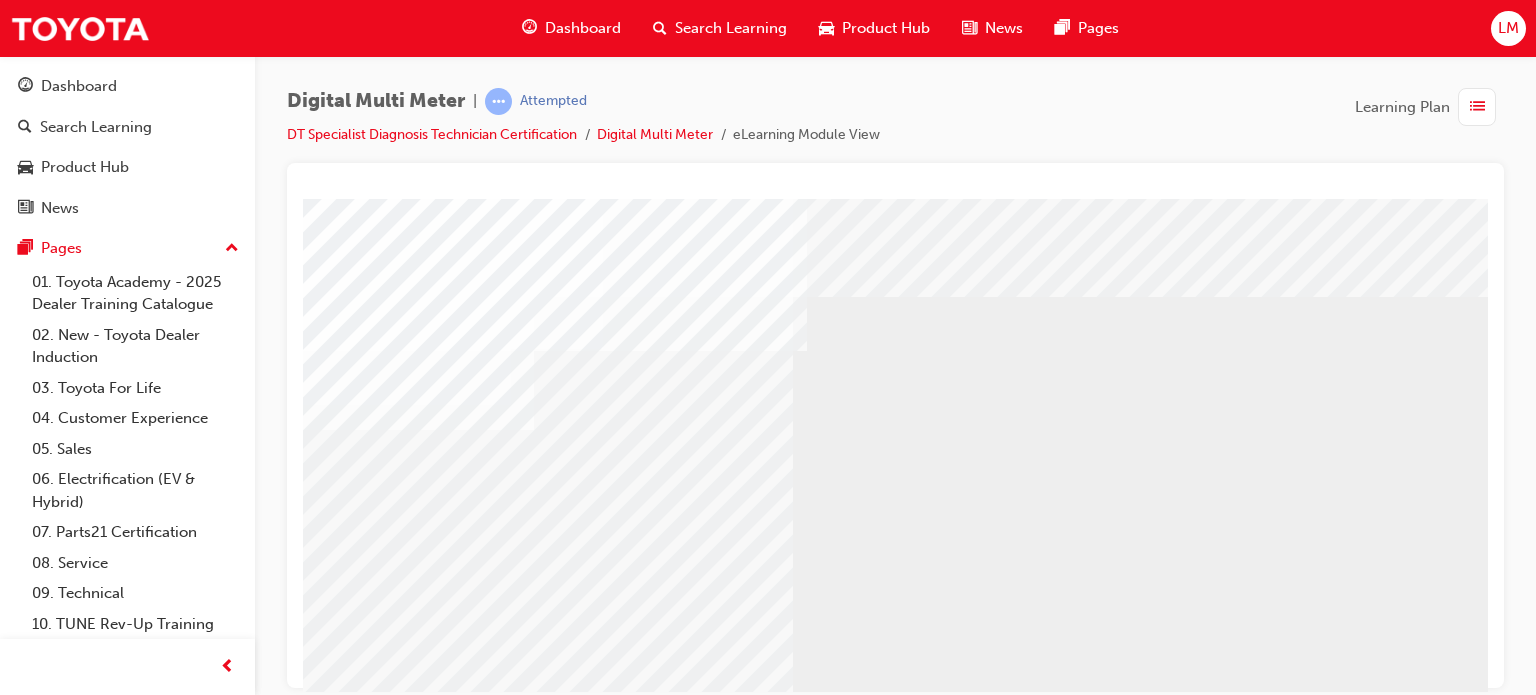 scroll, scrollTop: 0, scrollLeft: 190, axis: horizontal 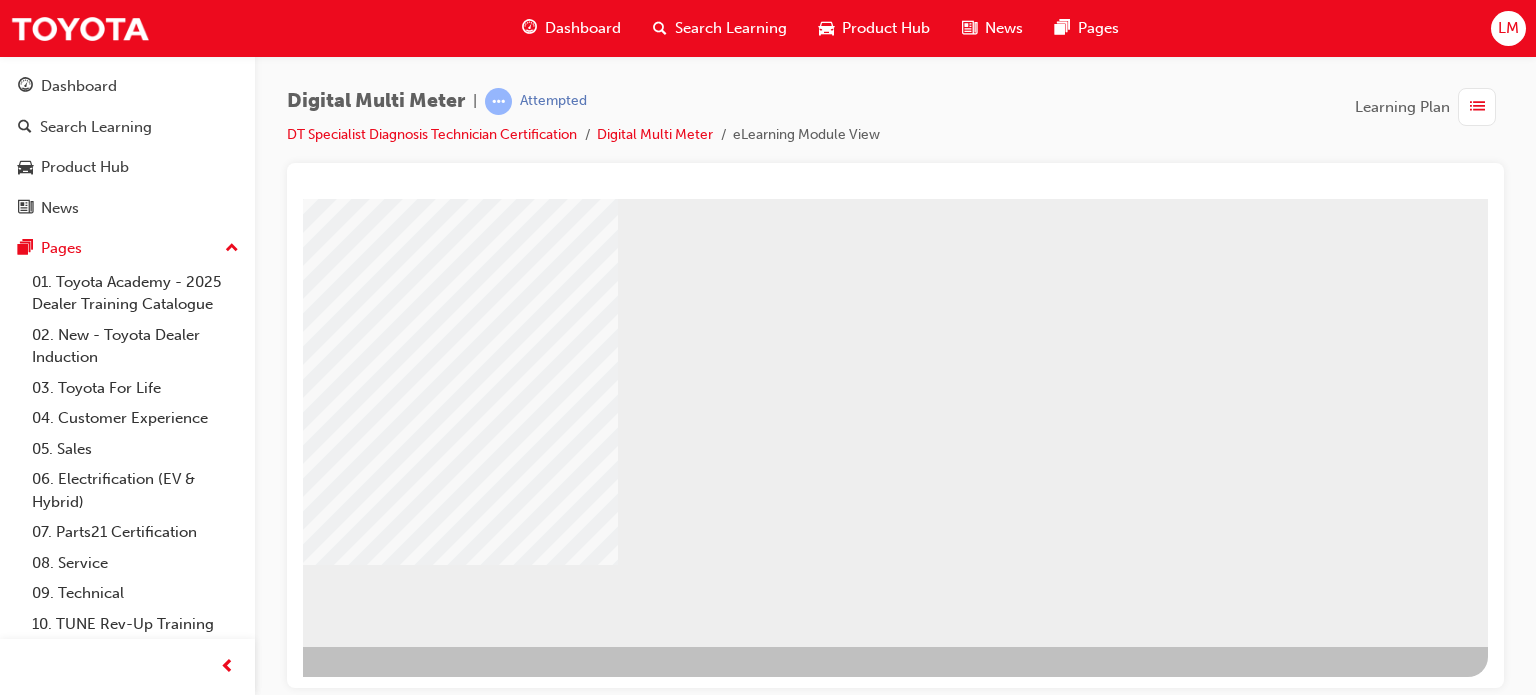 click at bounding box center (153, 2176) 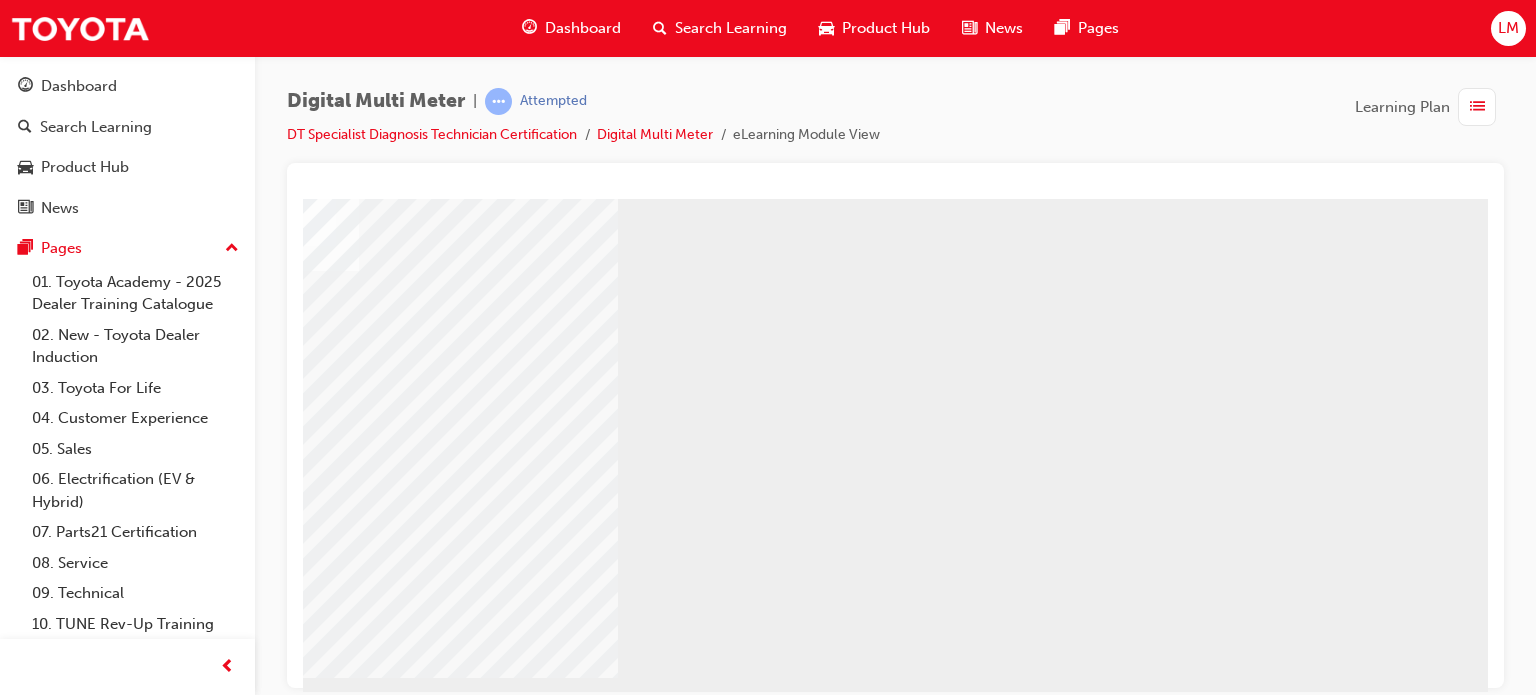 scroll, scrollTop: 272, scrollLeft: 190, axis: both 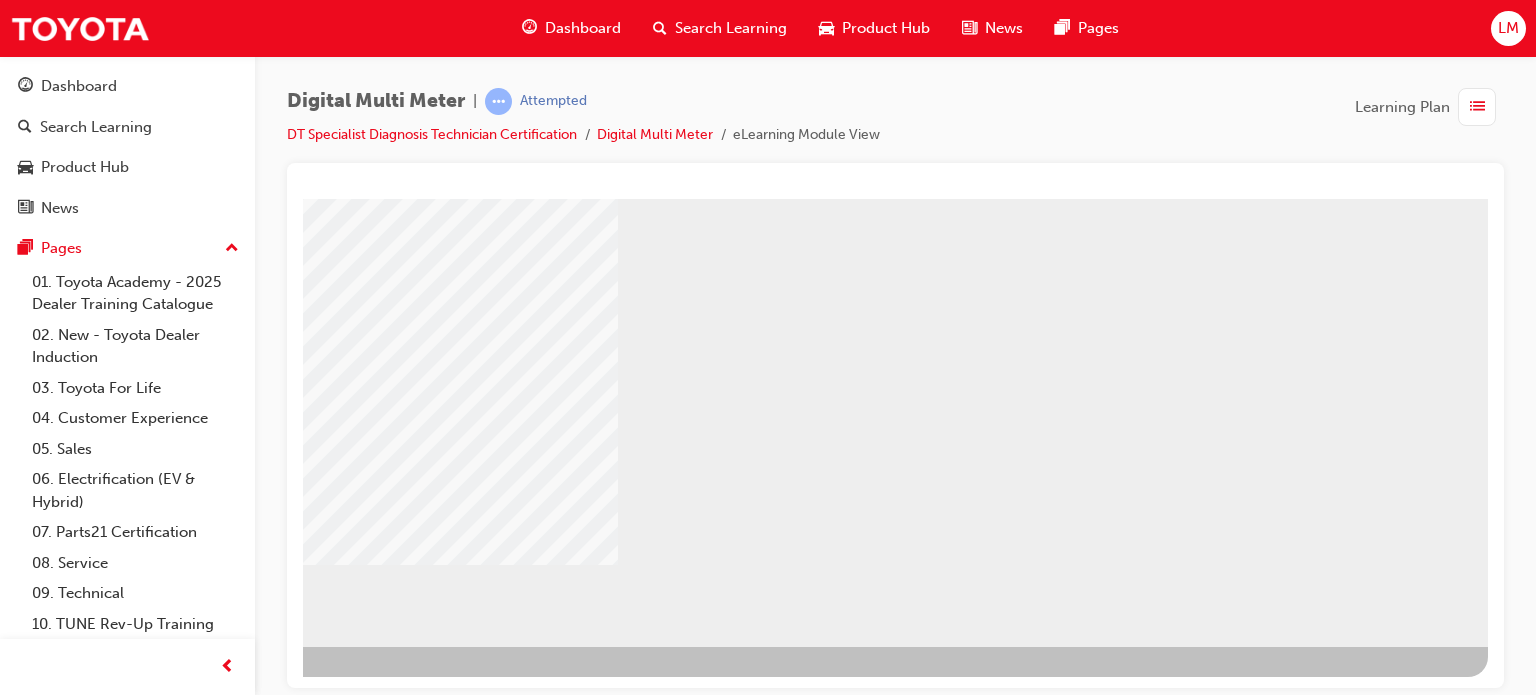 click at bounding box center [153, 2276] 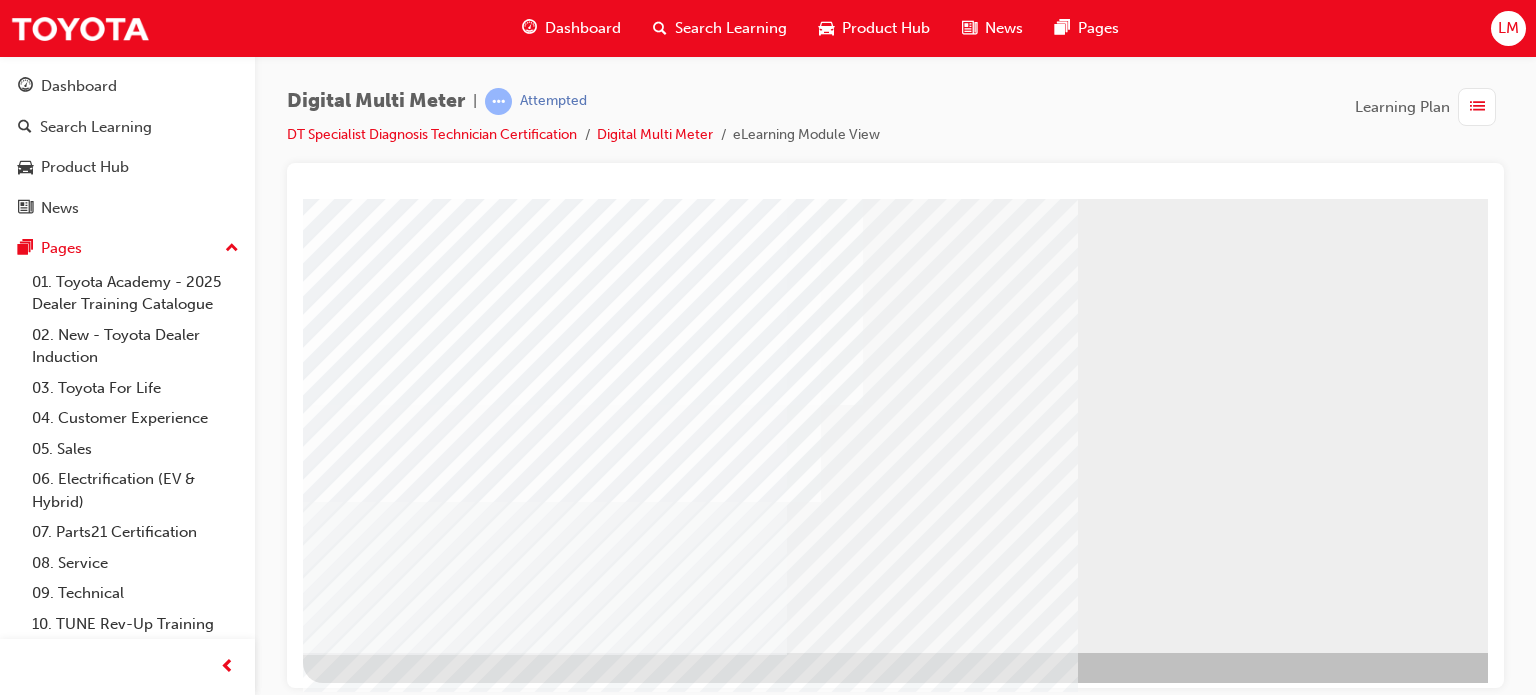 scroll, scrollTop: 272, scrollLeft: 0, axis: vertical 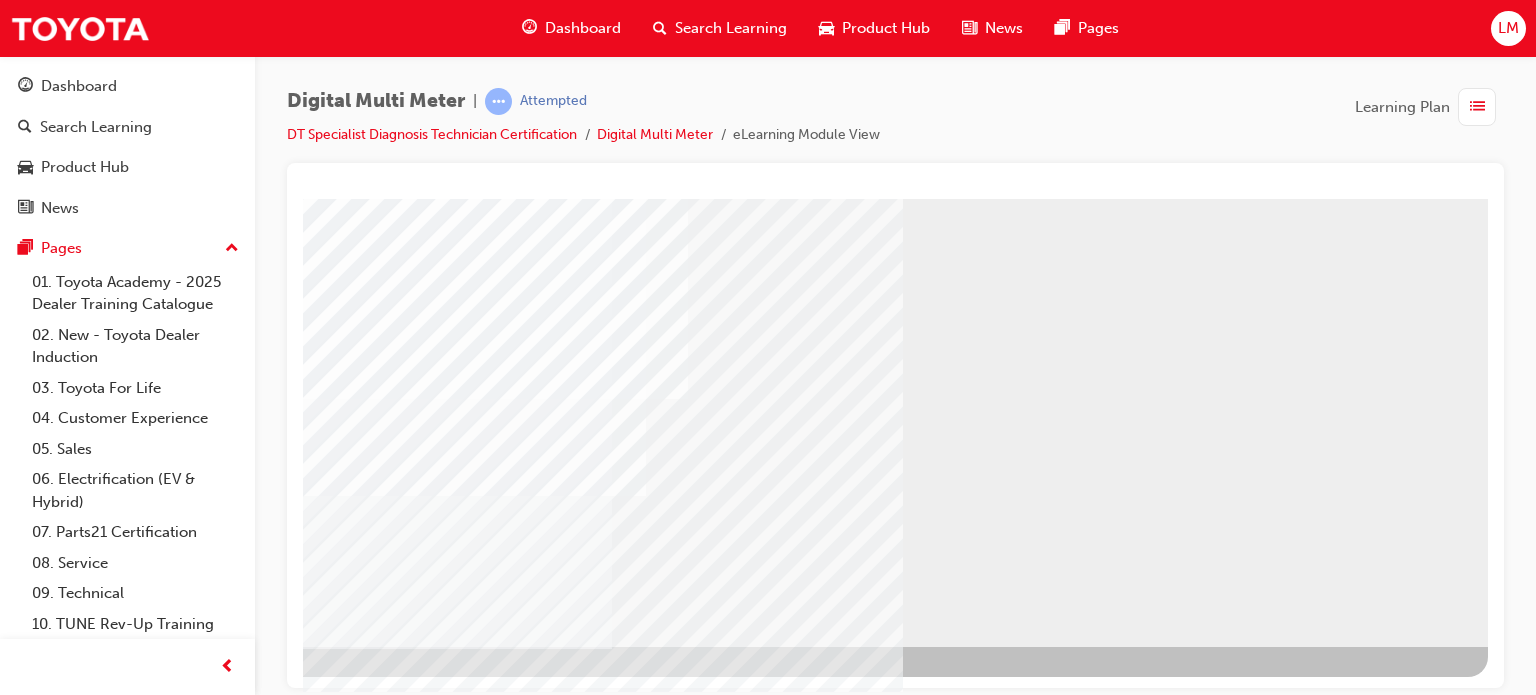 click at bounding box center [191, 700] 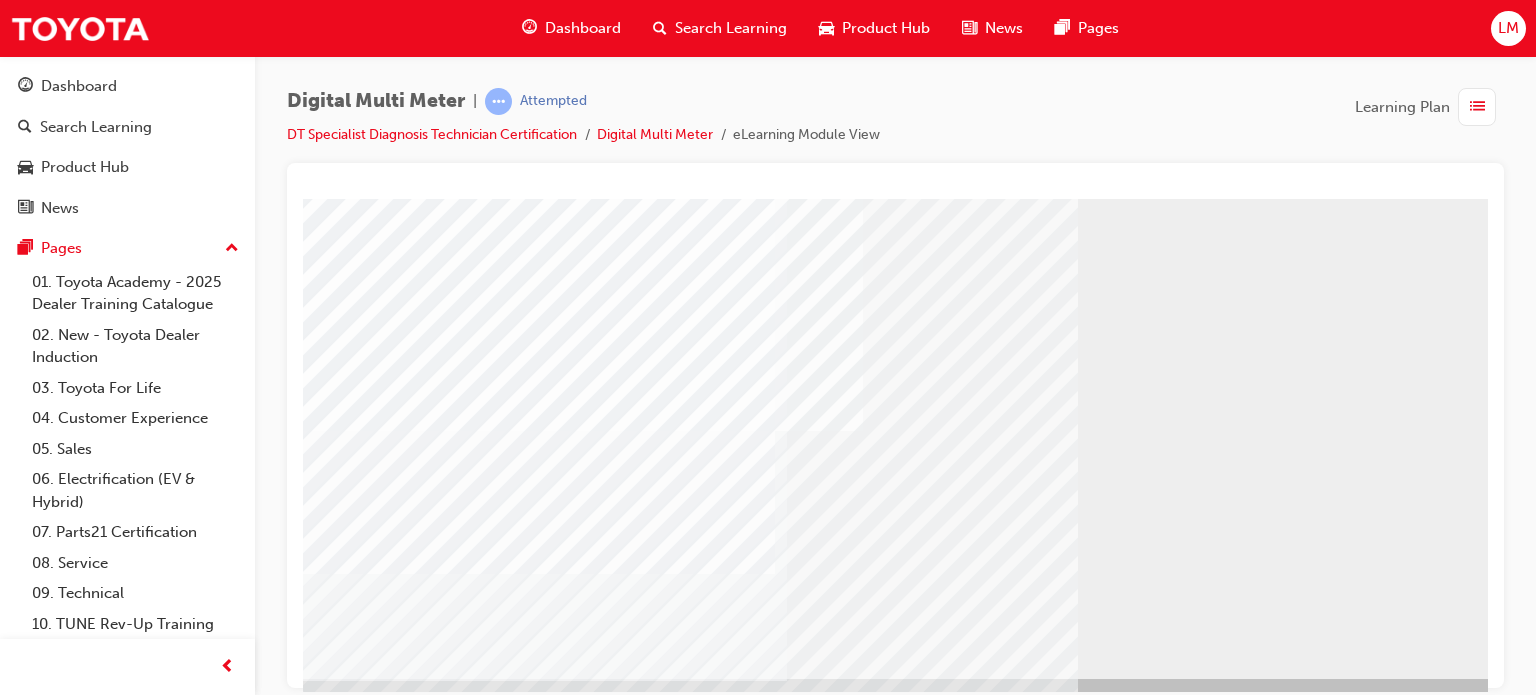 scroll, scrollTop: 272, scrollLeft: 0, axis: vertical 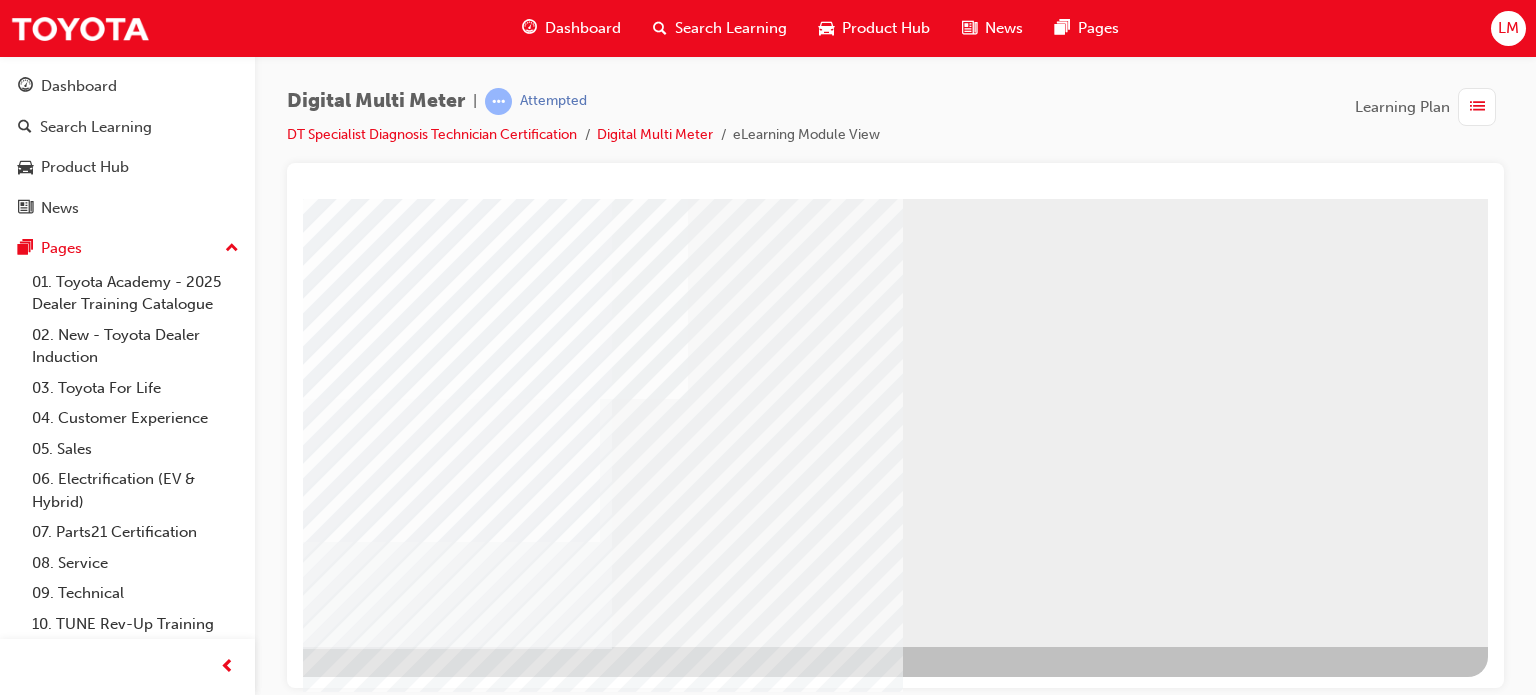click at bounding box center (191, 700) 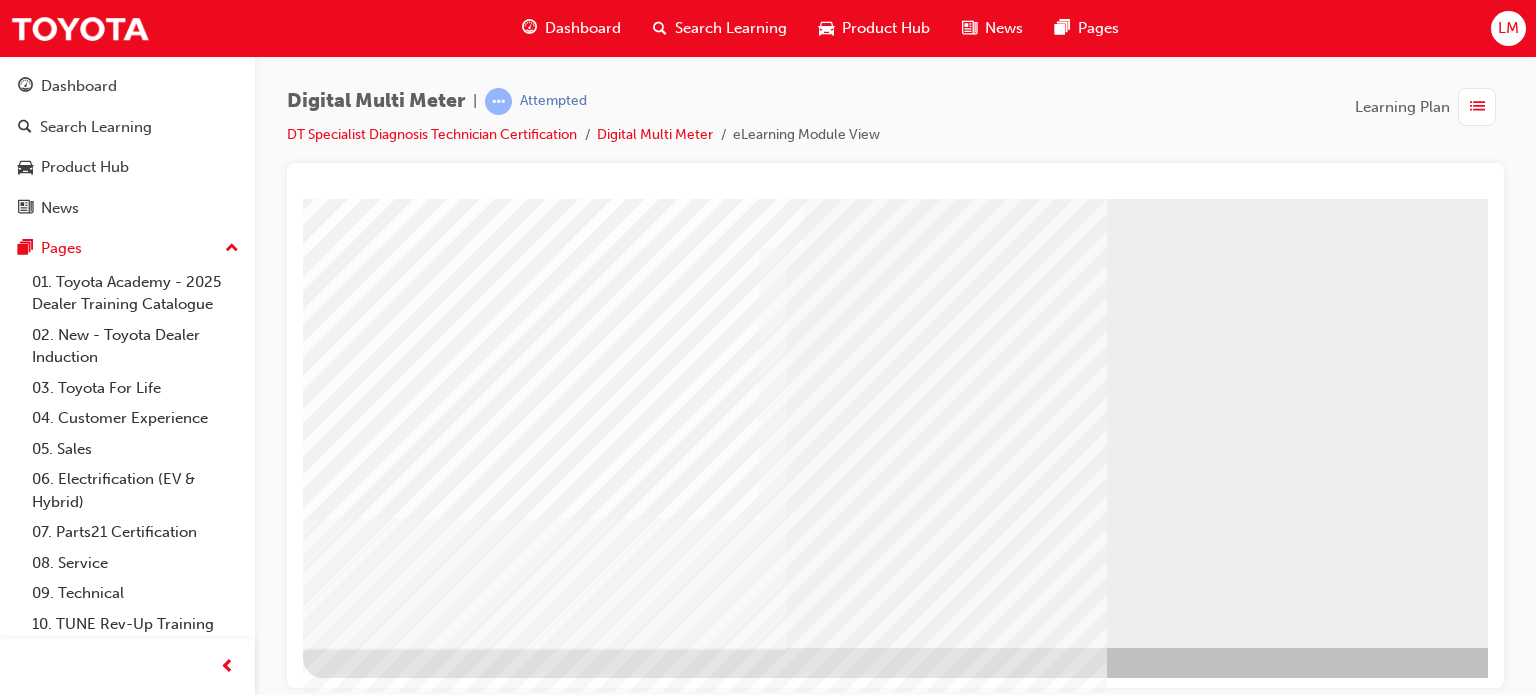 scroll, scrollTop: 272, scrollLeft: 0, axis: vertical 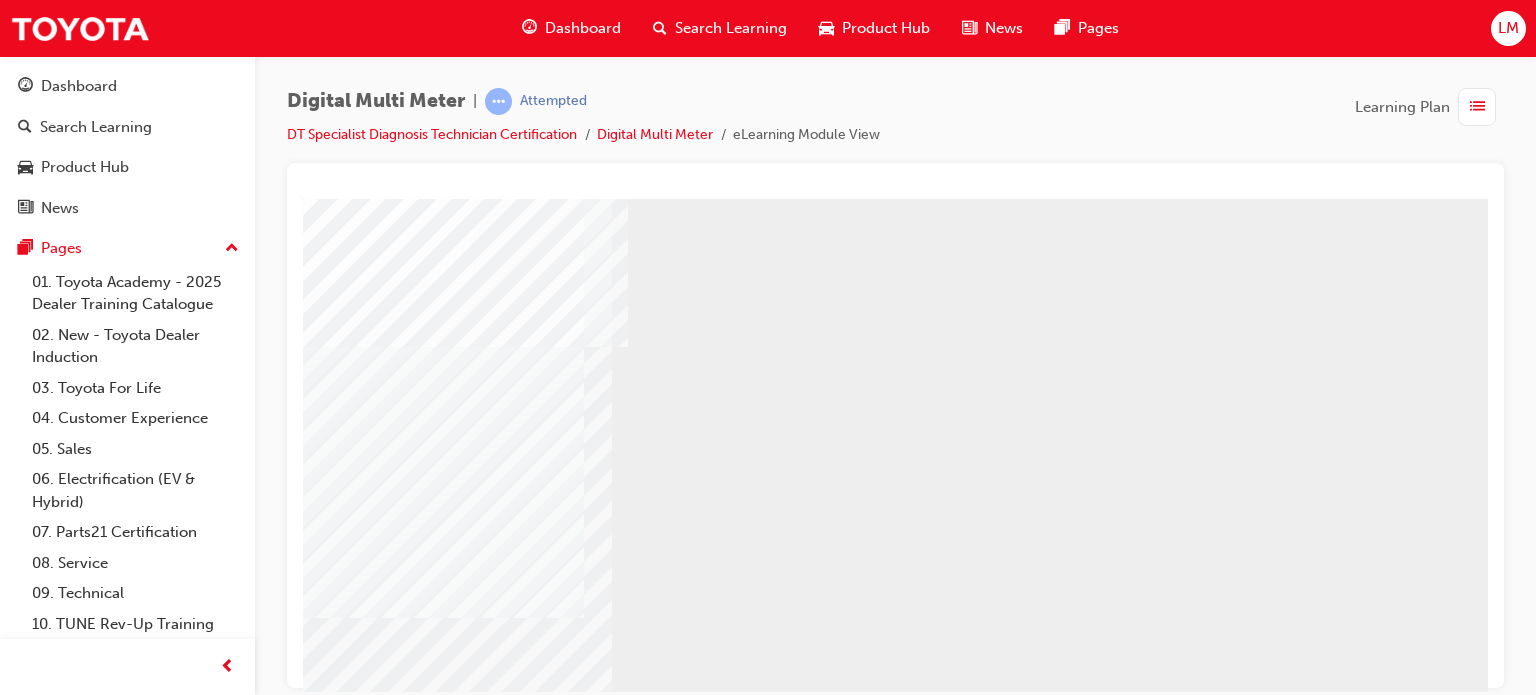 click at bounding box center [191, 1531] 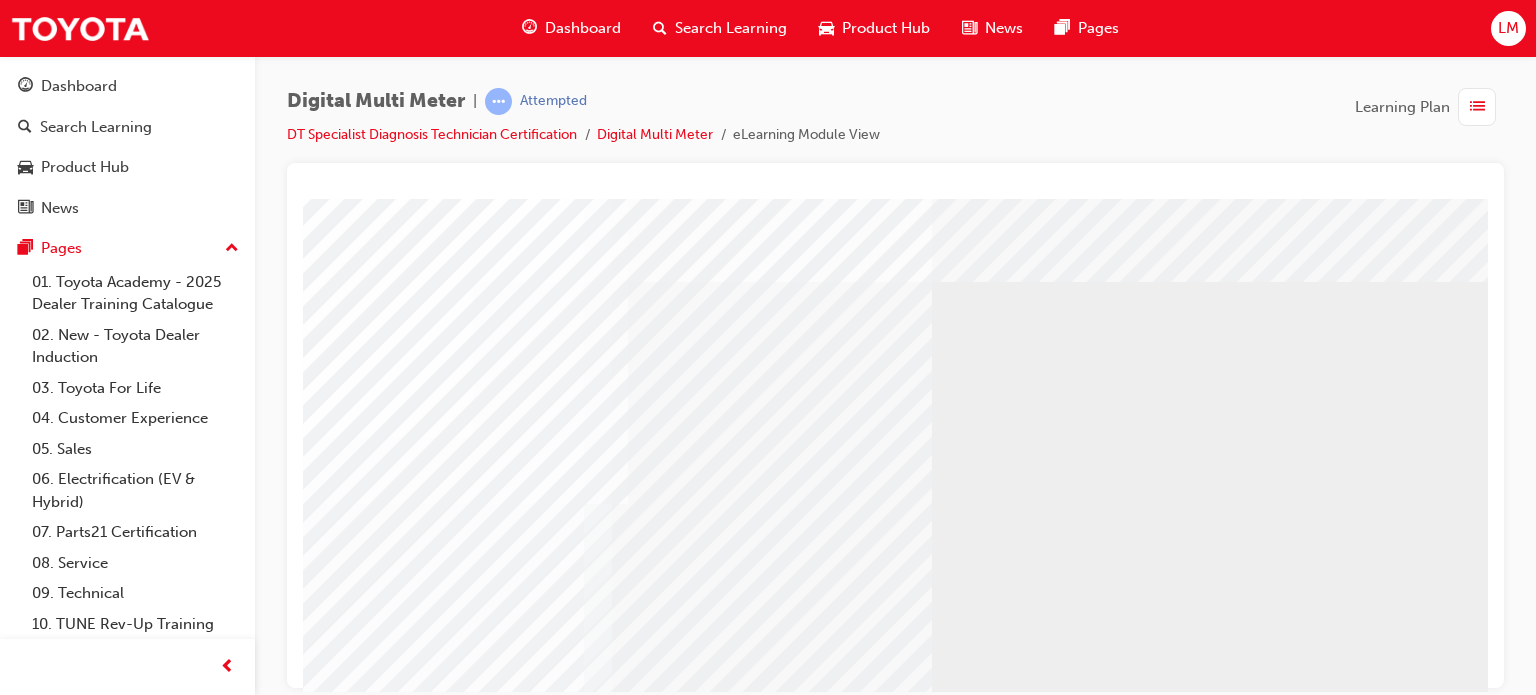 scroll, scrollTop: 272, scrollLeft: 190, axis: both 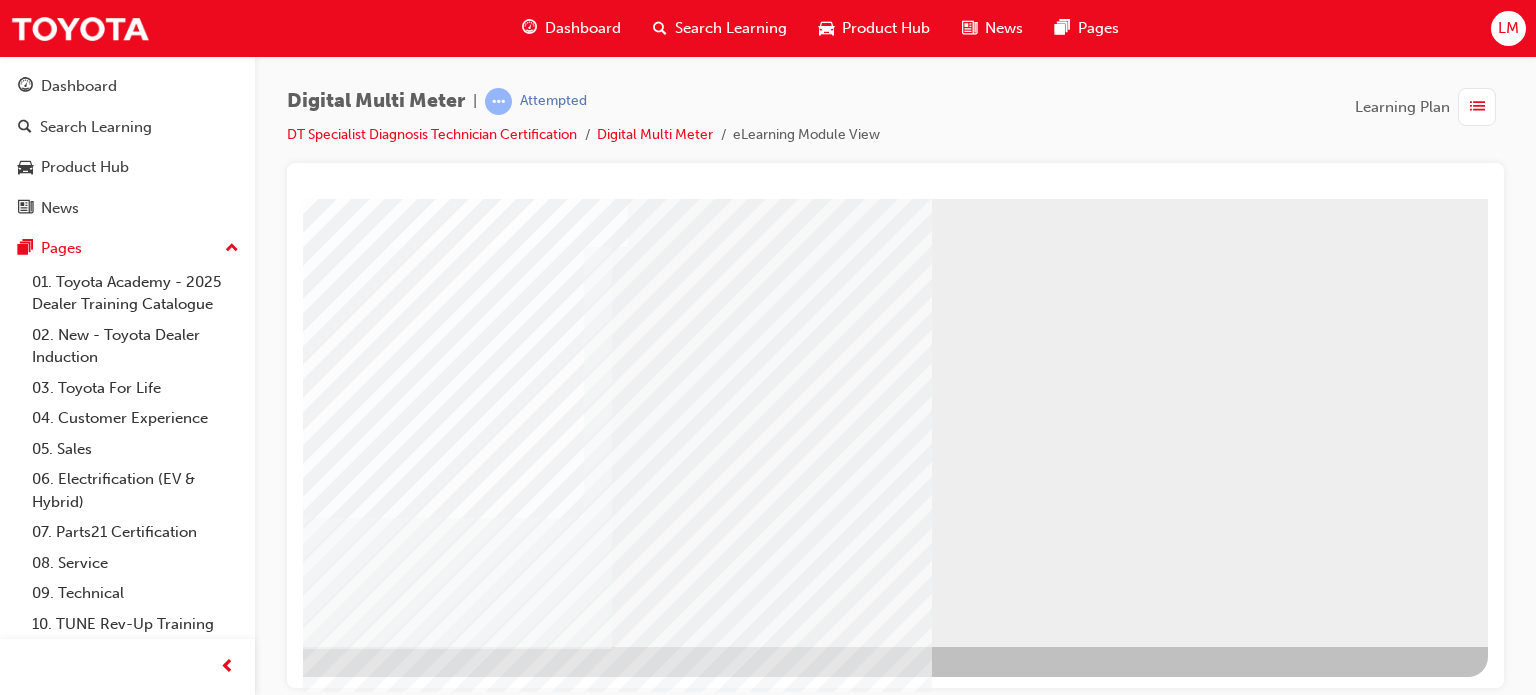 click at bounding box center (191, 700) 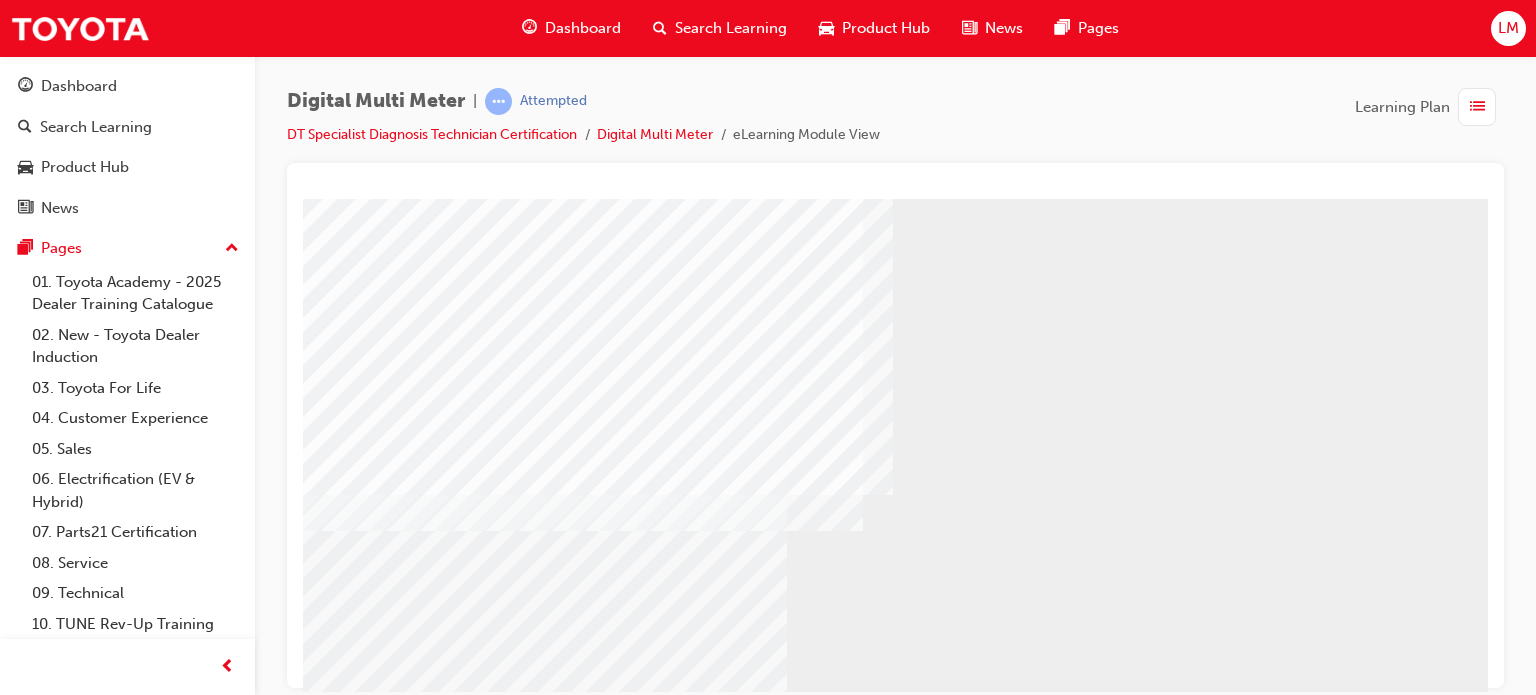 scroll, scrollTop: 200, scrollLeft: 0, axis: vertical 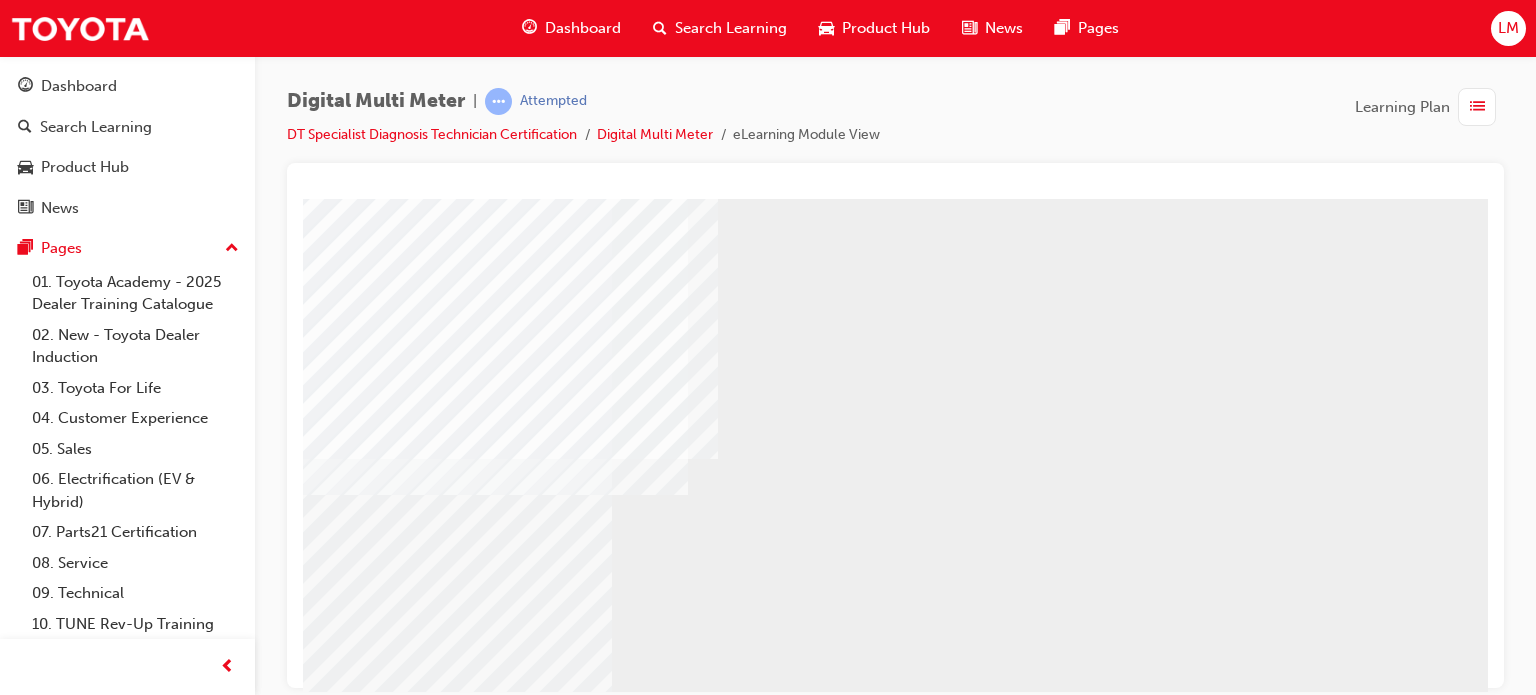 drag, startPoint x: 854, startPoint y: 681, endPoint x: 1348, endPoint y: 889, distance: 536.0037 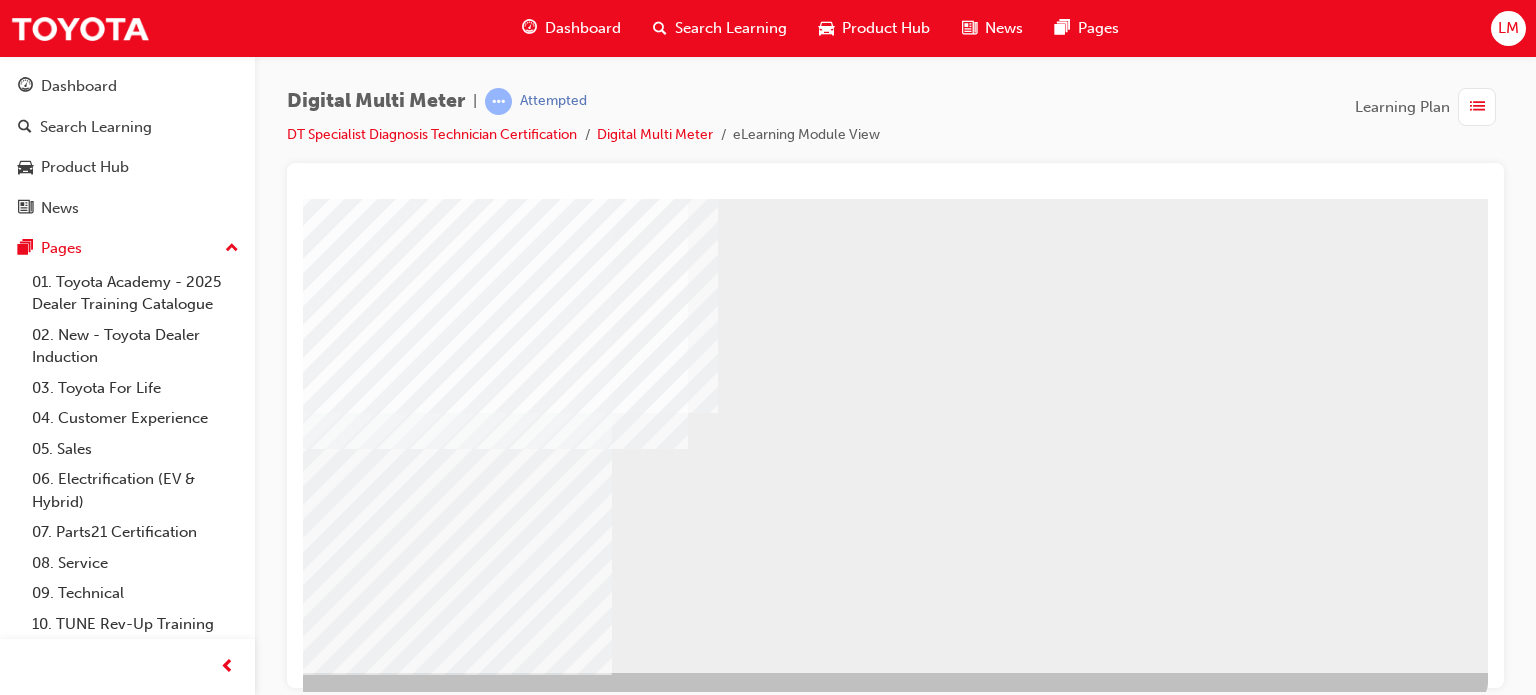scroll, scrollTop: 272, scrollLeft: 190, axis: both 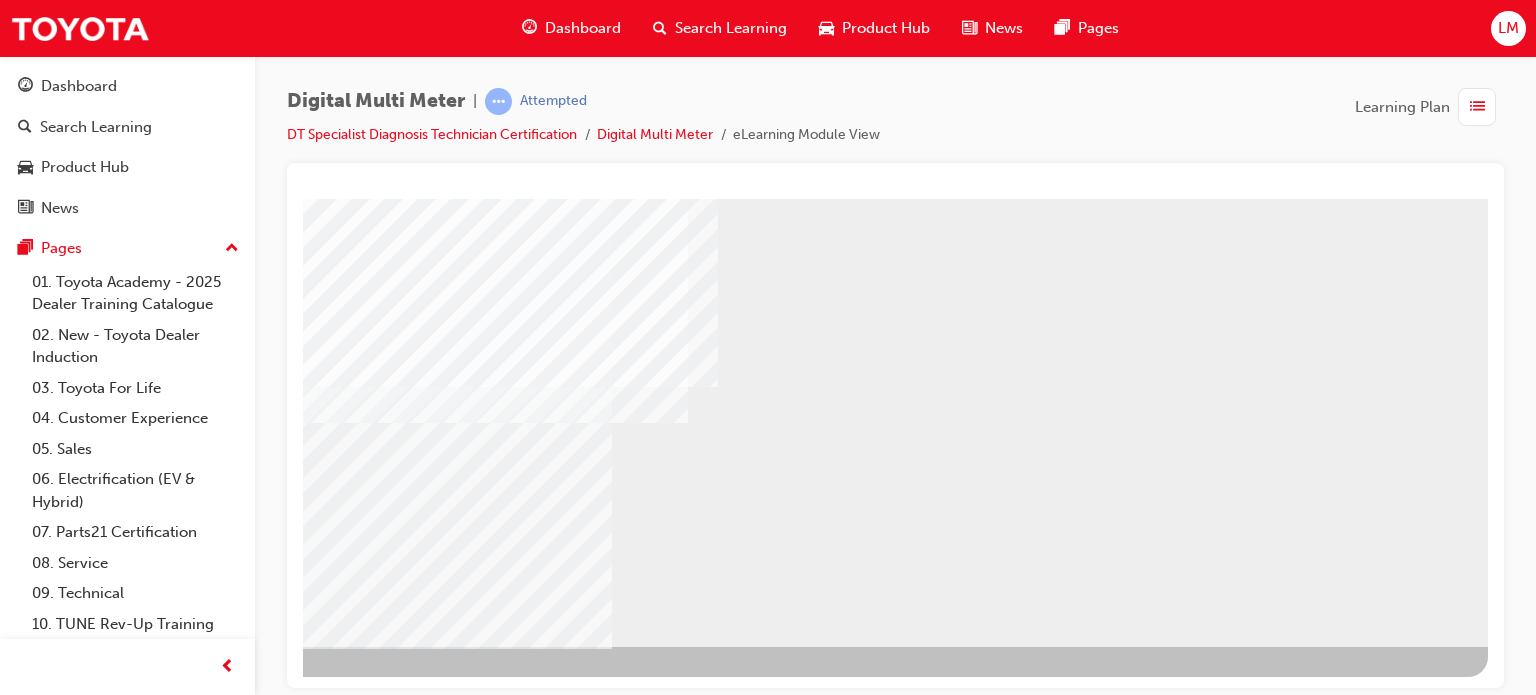 click at bounding box center [191, 700] 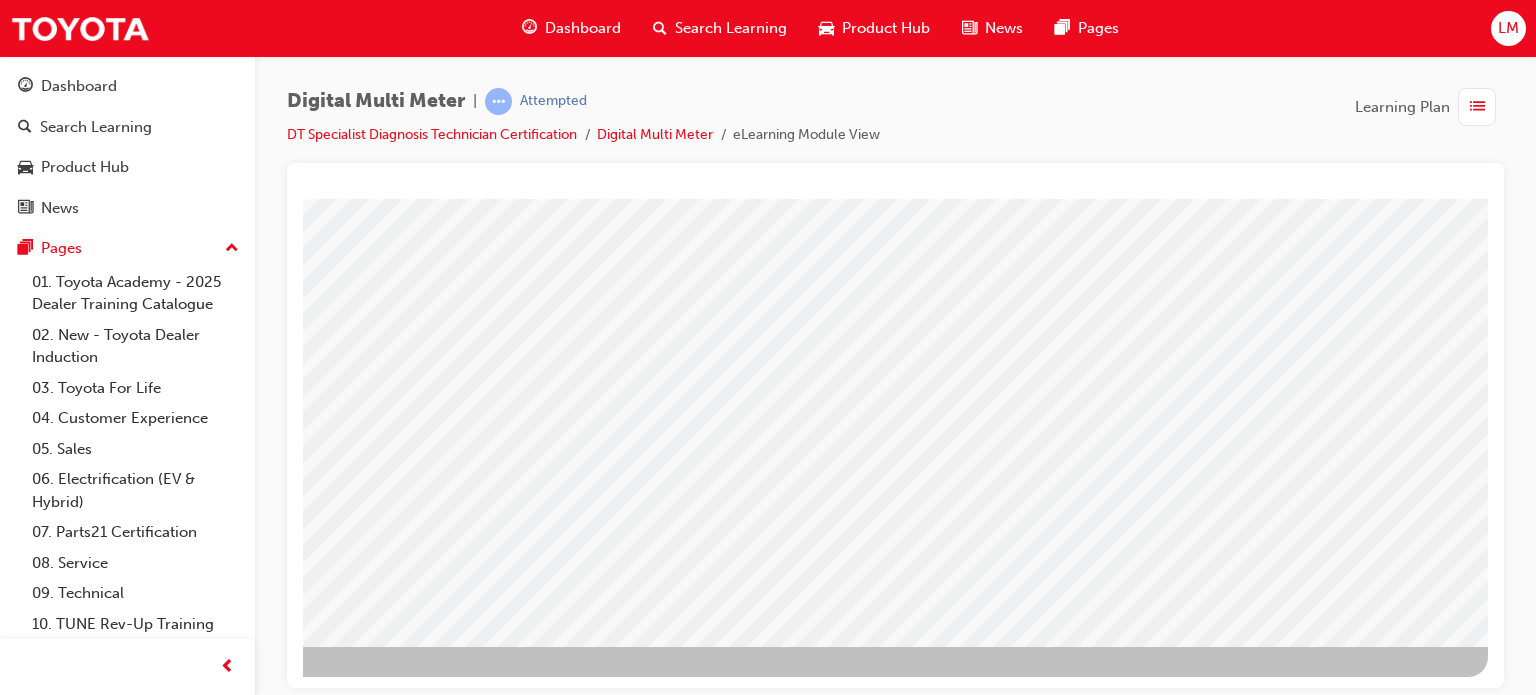 scroll, scrollTop: 0, scrollLeft: 0, axis: both 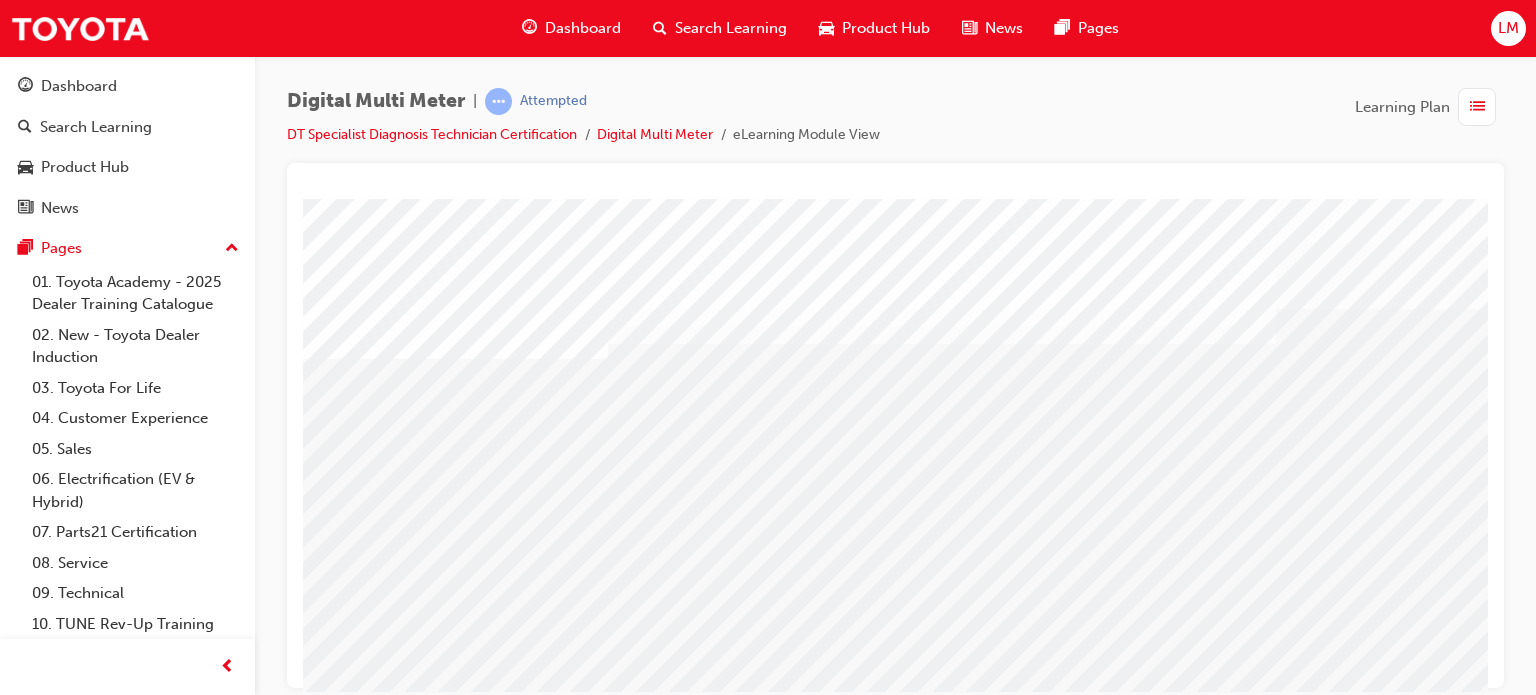 click at bounding box center [447, 2710] 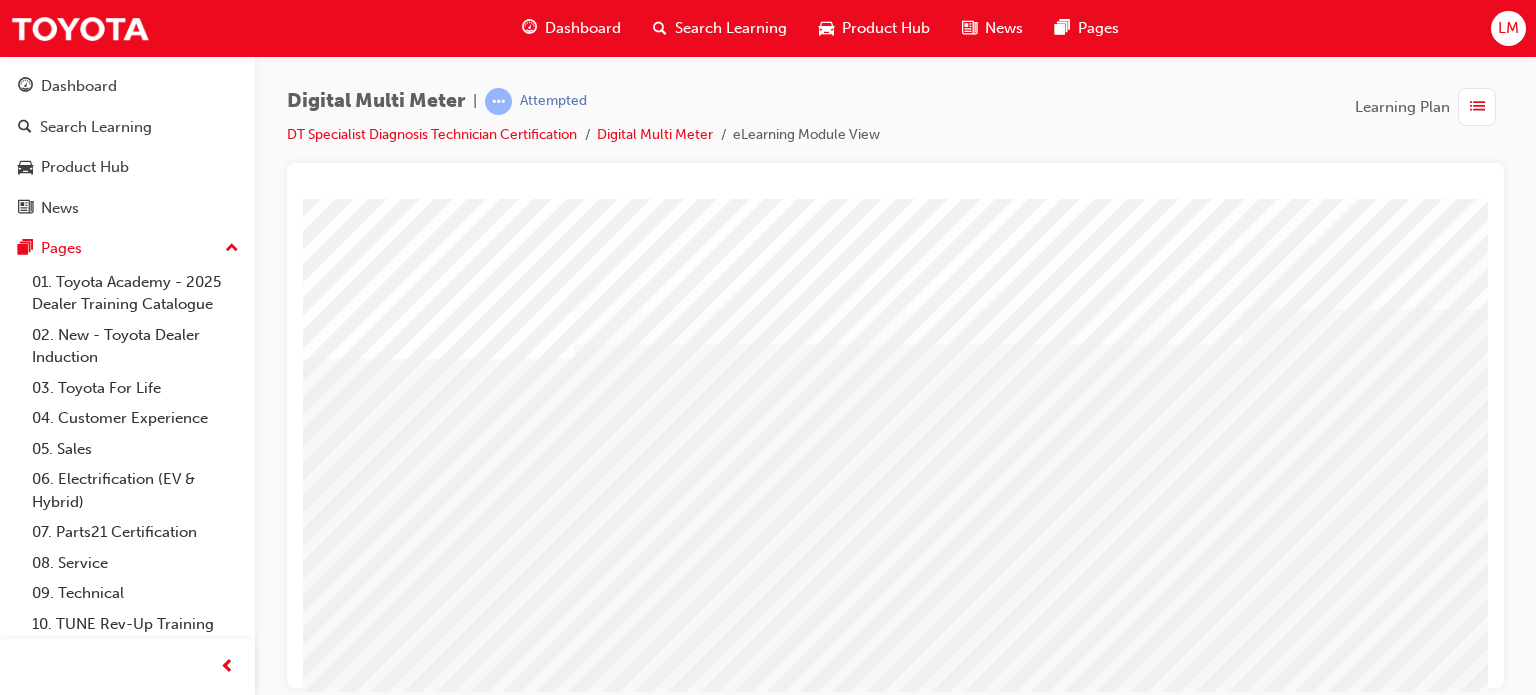 scroll, scrollTop: 0, scrollLeft: 190, axis: horizontal 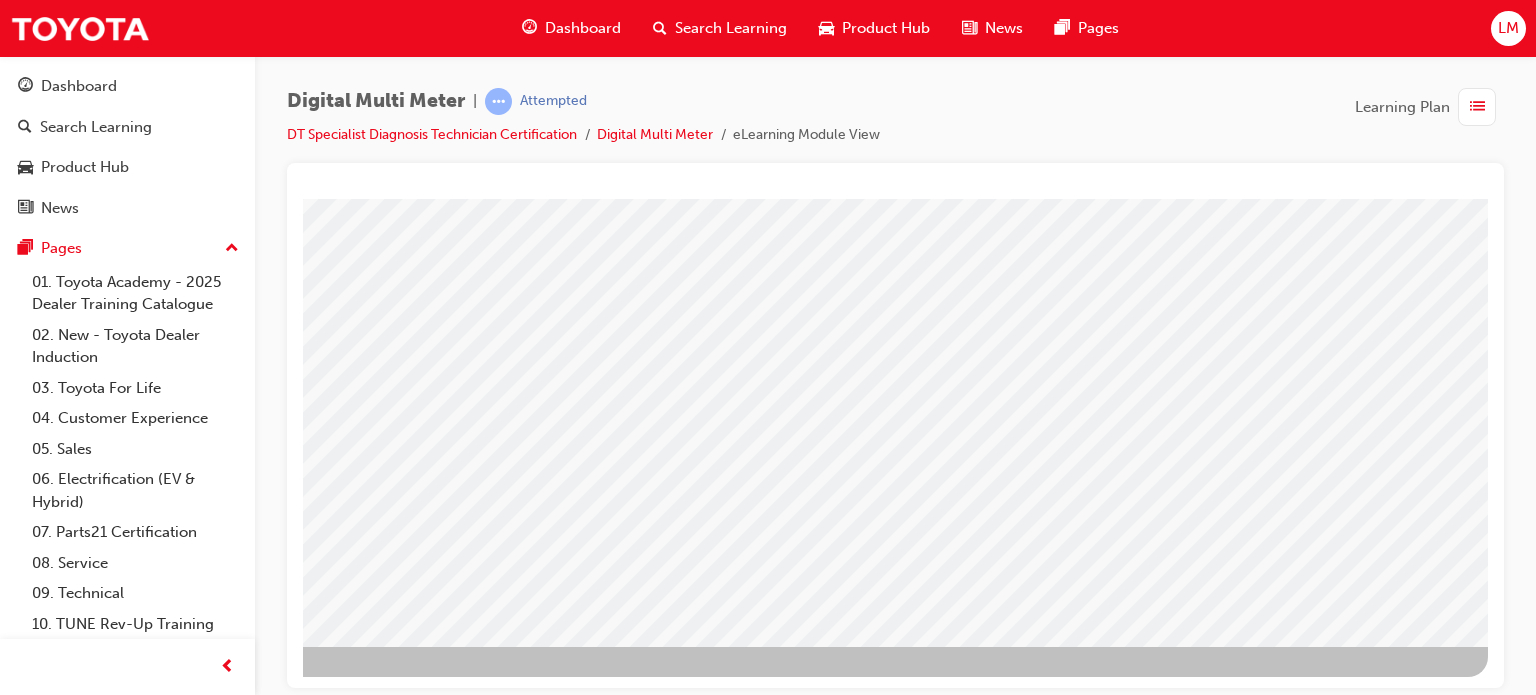 click at bounding box center [272, 2540] 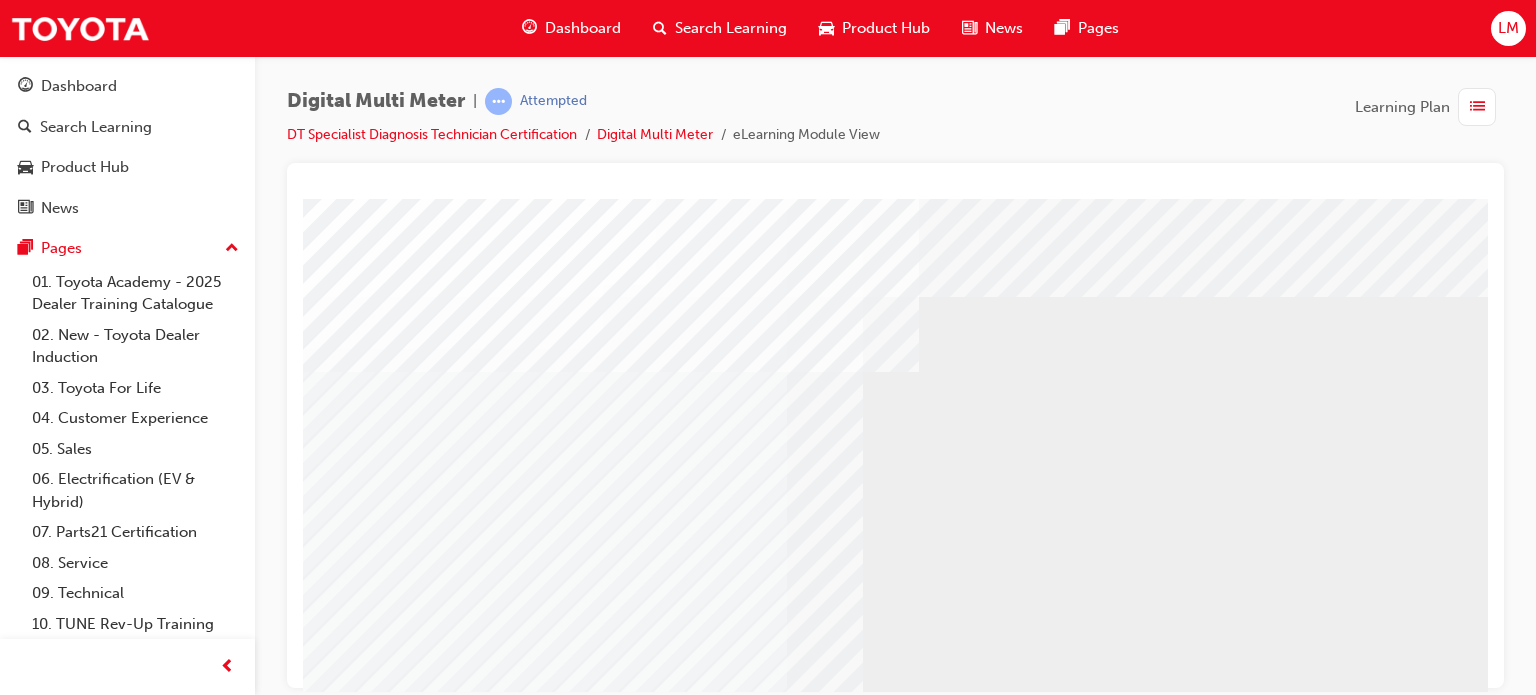 scroll, scrollTop: 272, scrollLeft: 0, axis: vertical 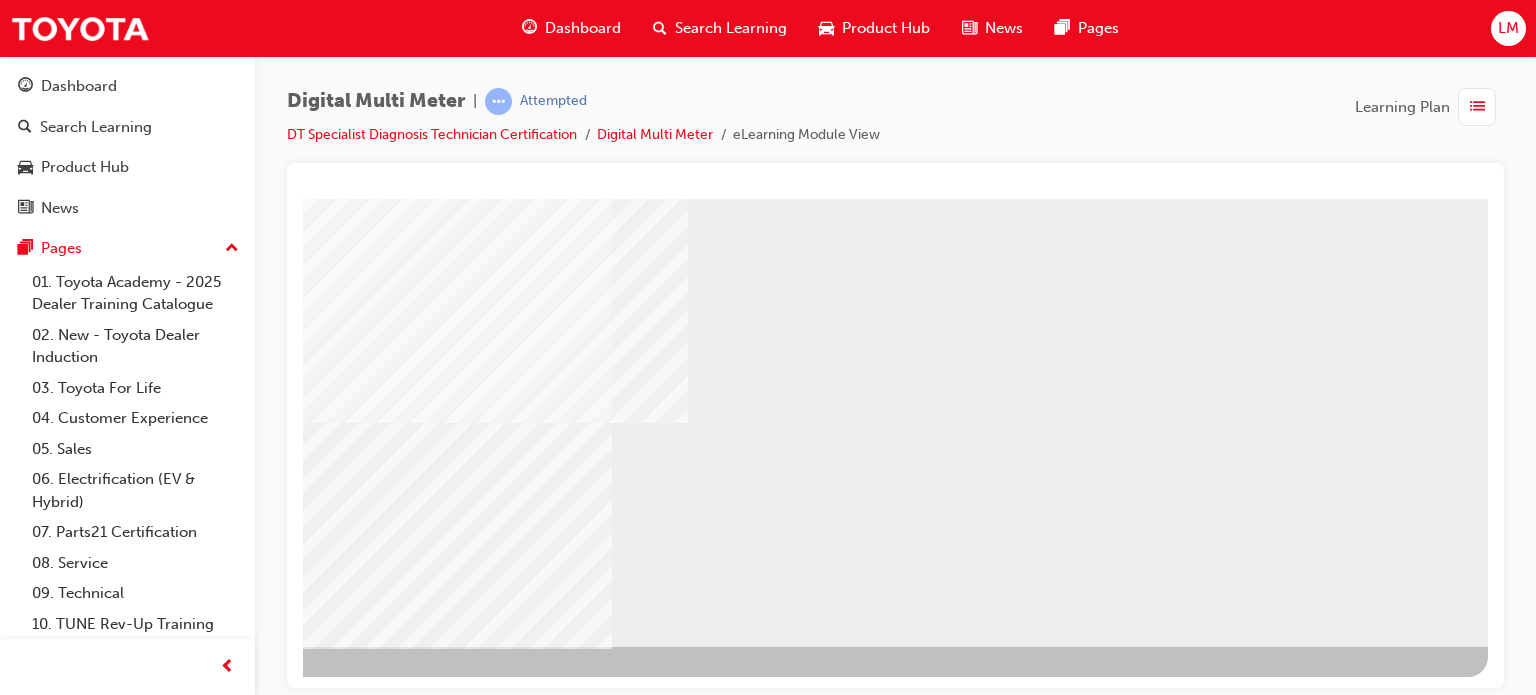 drag, startPoint x: 1208, startPoint y: 678, endPoint x: 1837, endPoint y: 858, distance: 654.2484 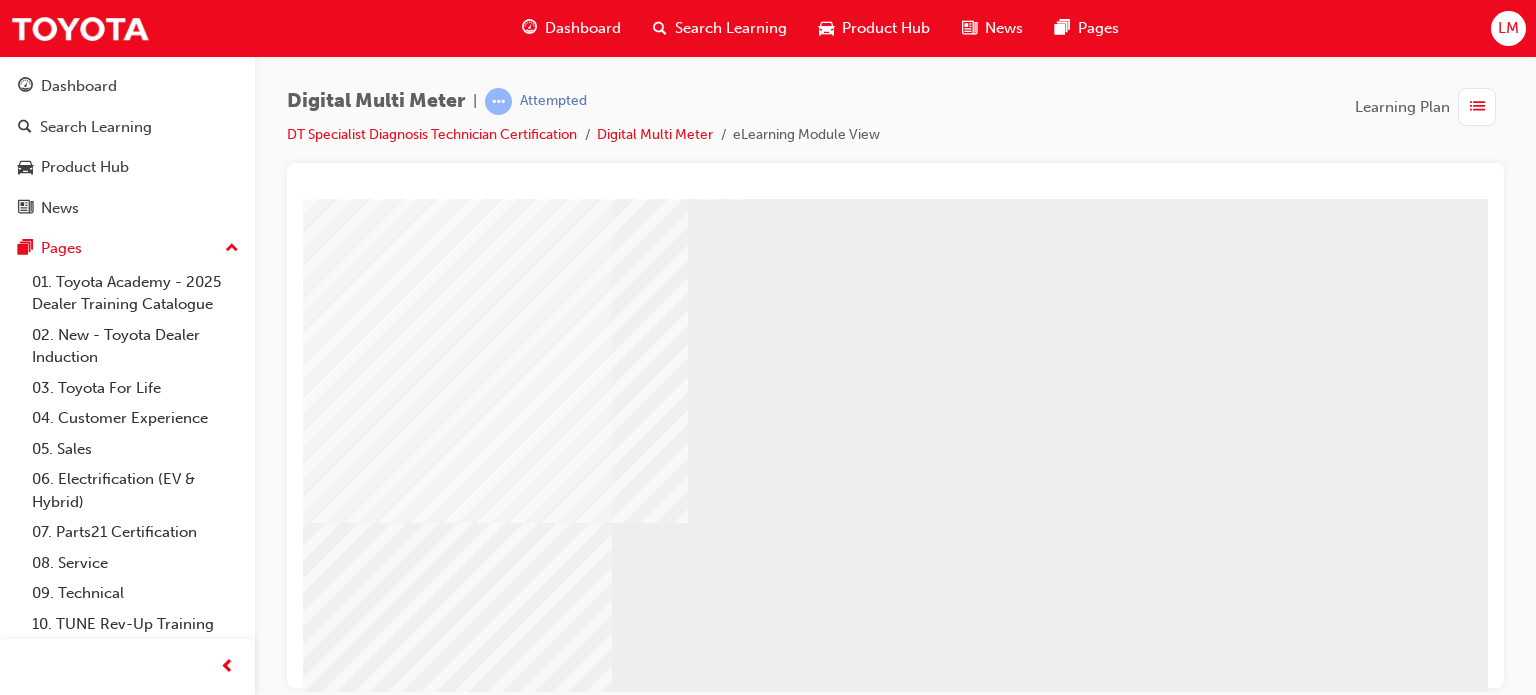 scroll, scrollTop: 272, scrollLeft: 190, axis: both 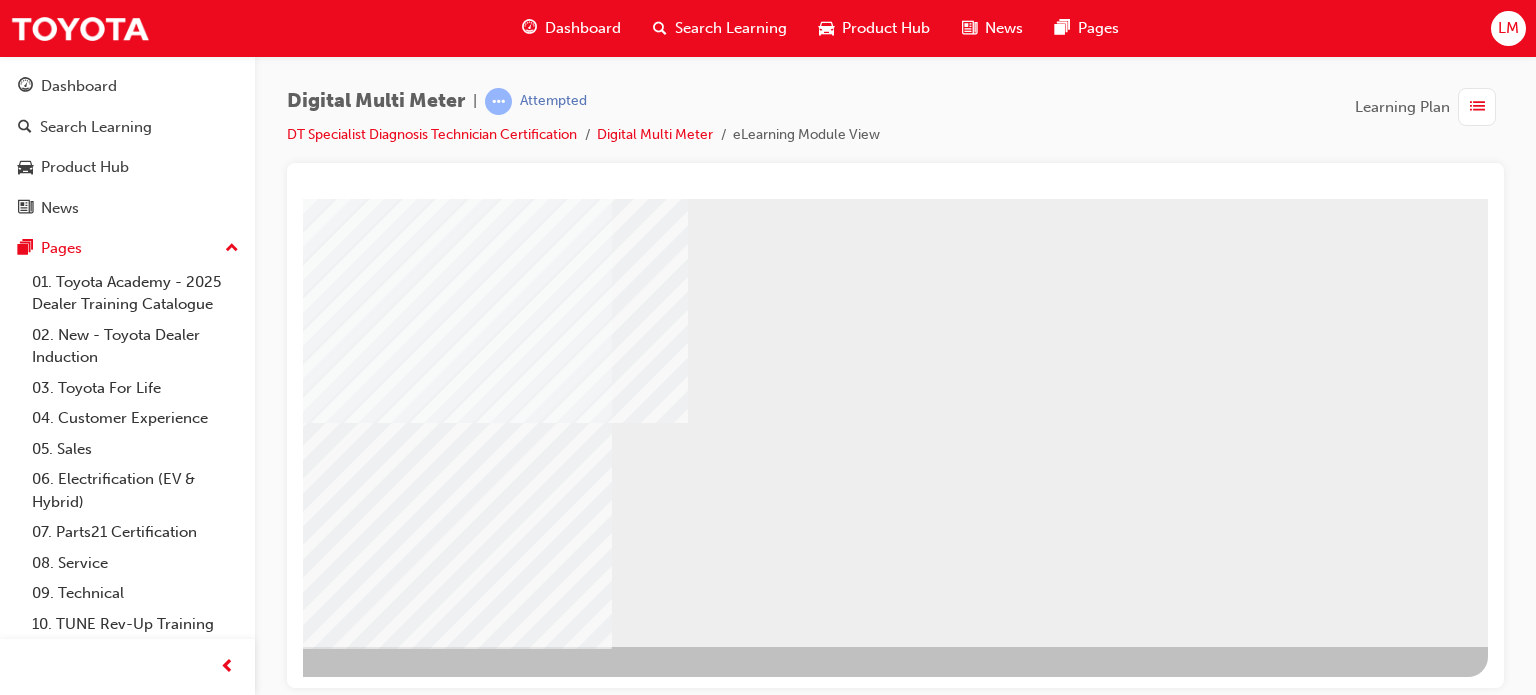 click at bounding box center (191, 700) 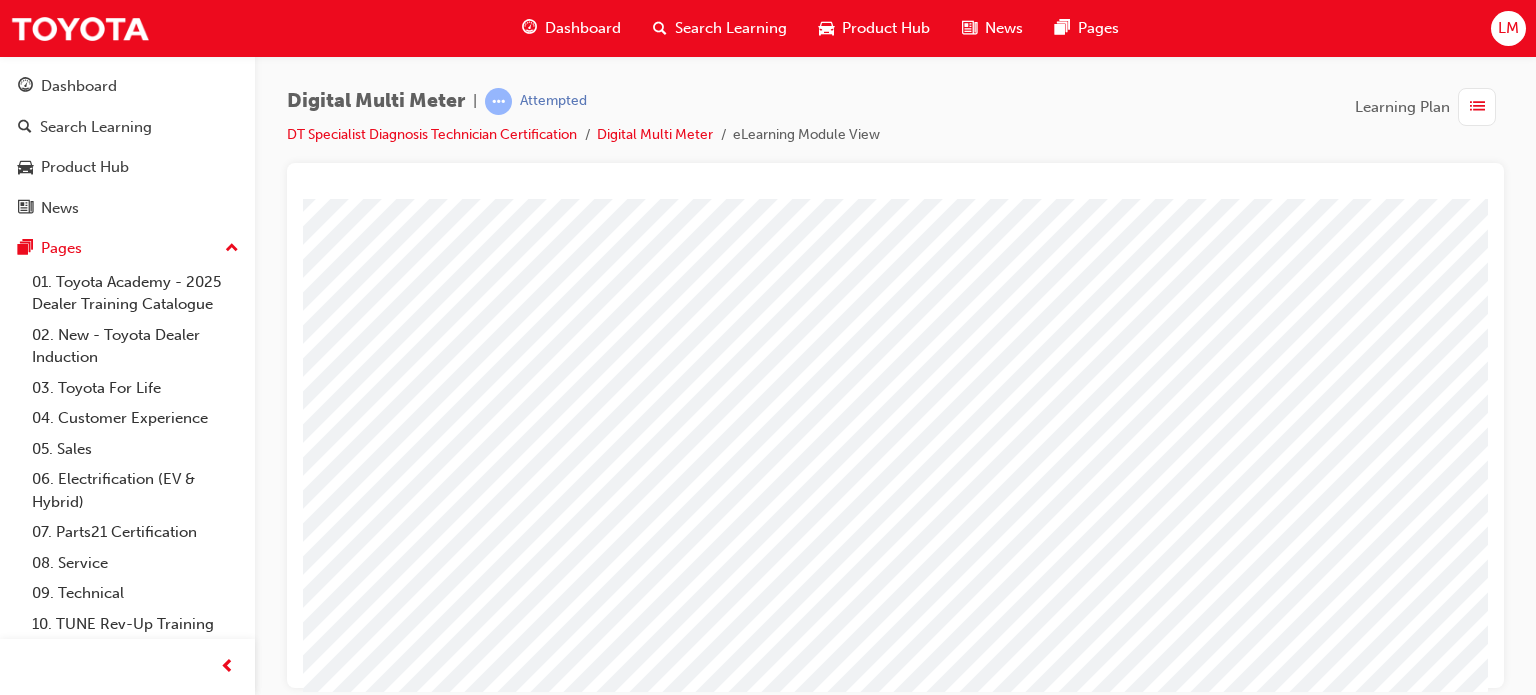 scroll, scrollTop: 72, scrollLeft: 0, axis: vertical 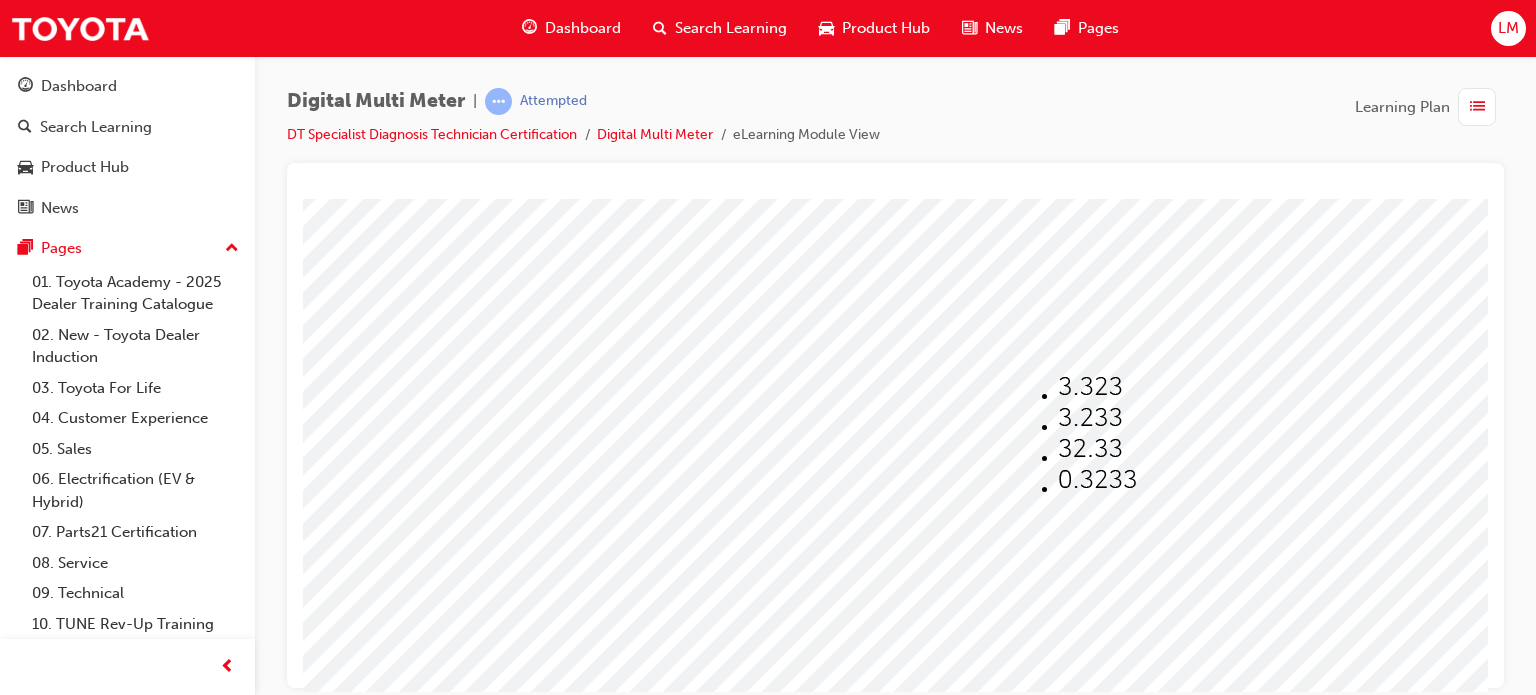 click at bounding box center (983, 1926) 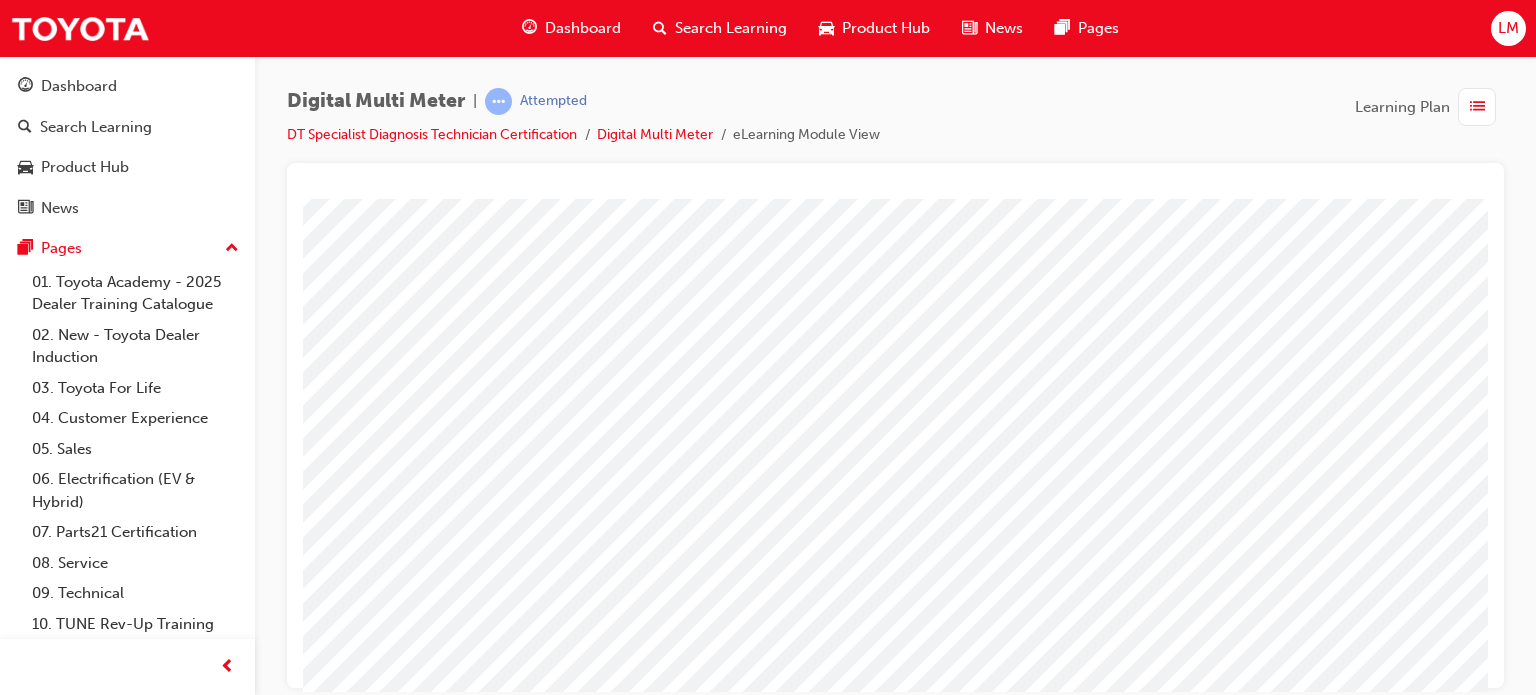 scroll, scrollTop: 0, scrollLeft: 0, axis: both 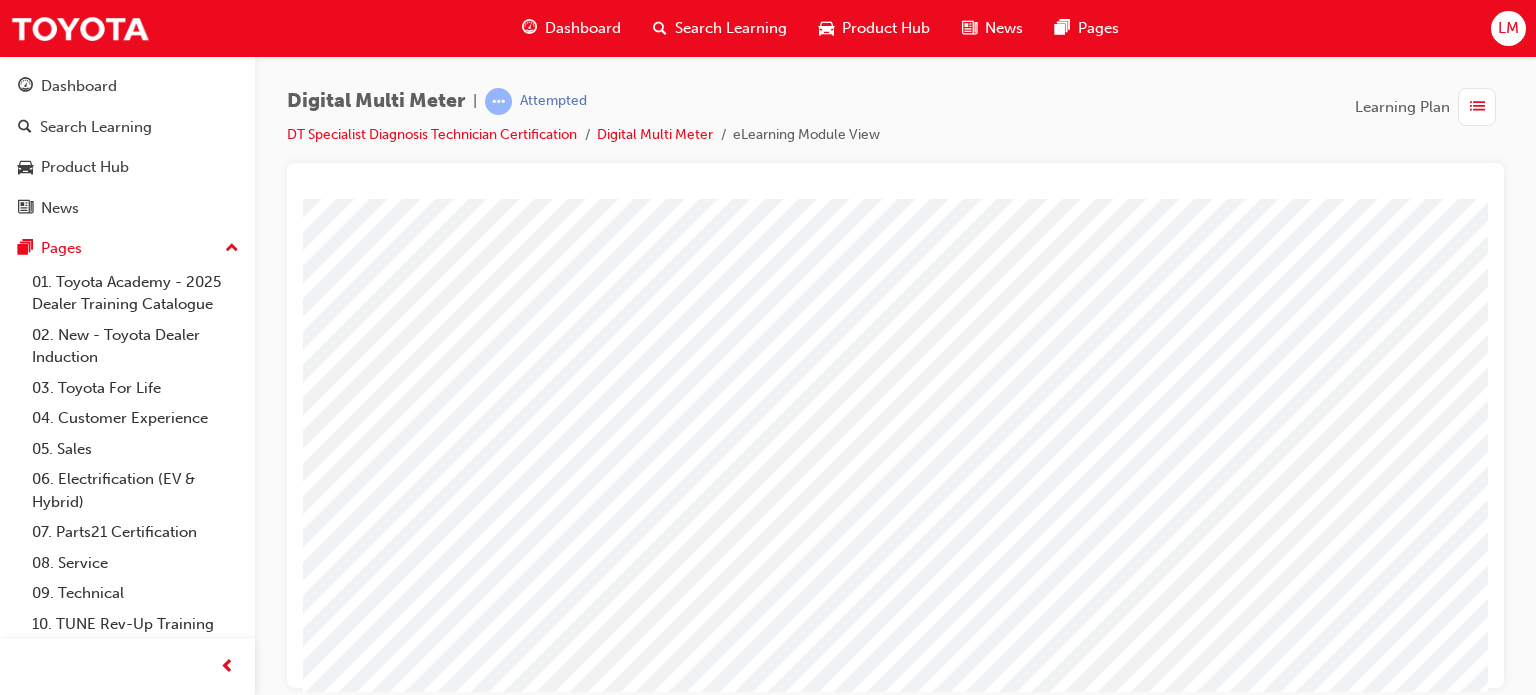 click at bounding box center (1053, 414) 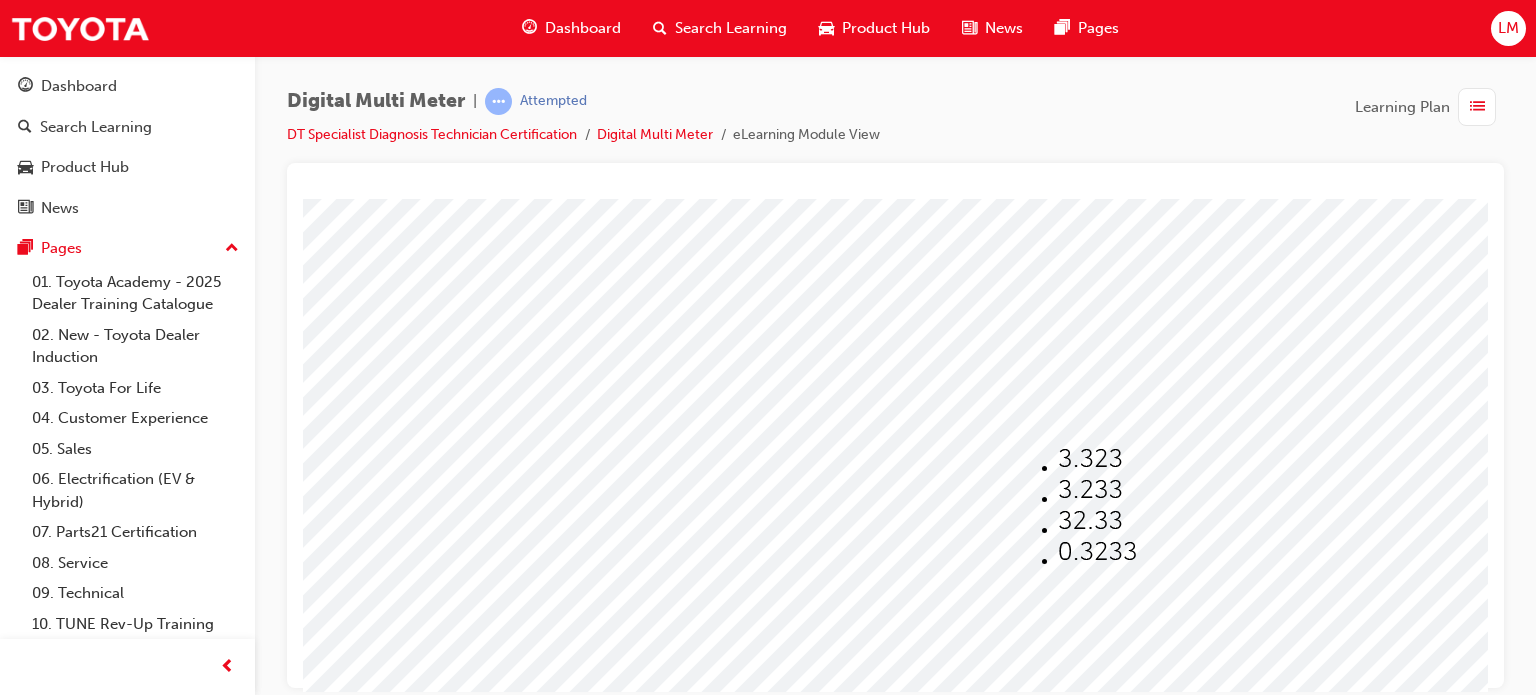 click at bounding box center (1090, 458) 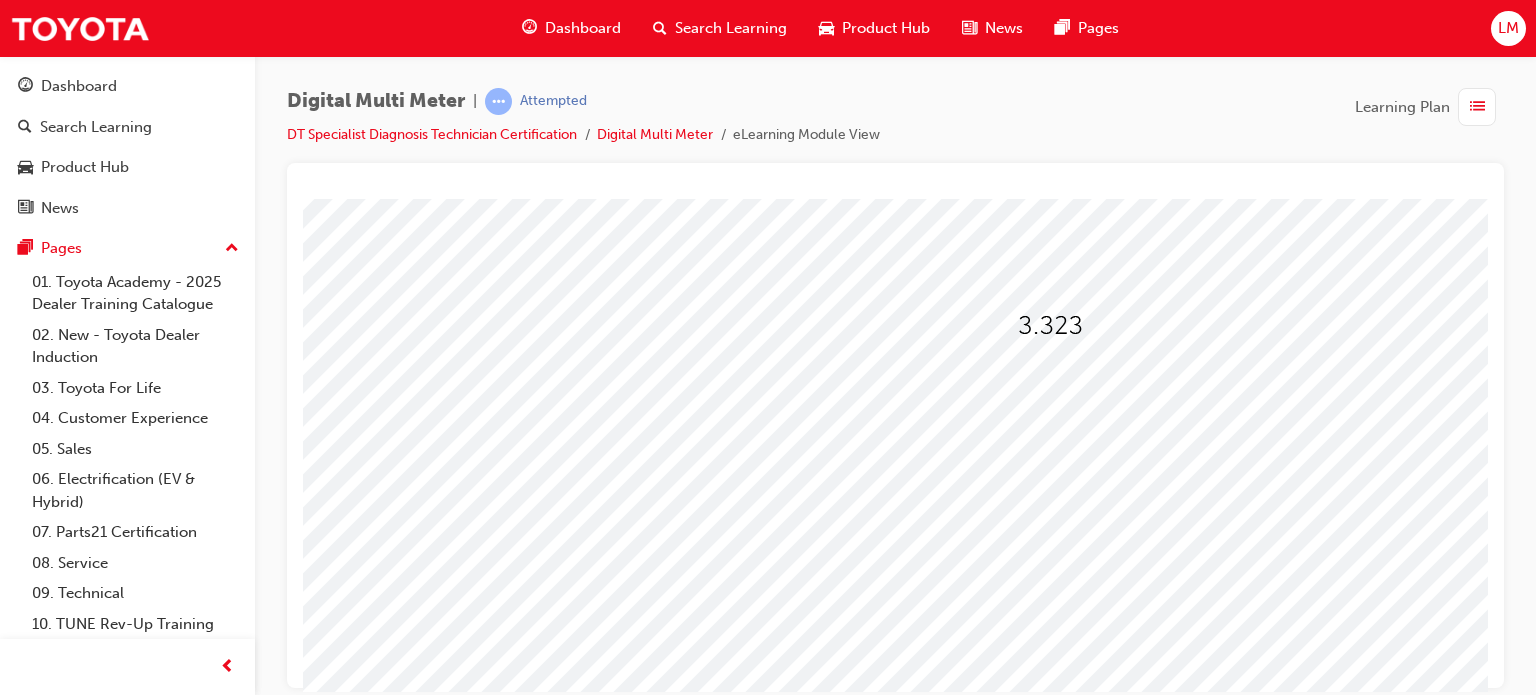 scroll, scrollTop: 72, scrollLeft: 0, axis: vertical 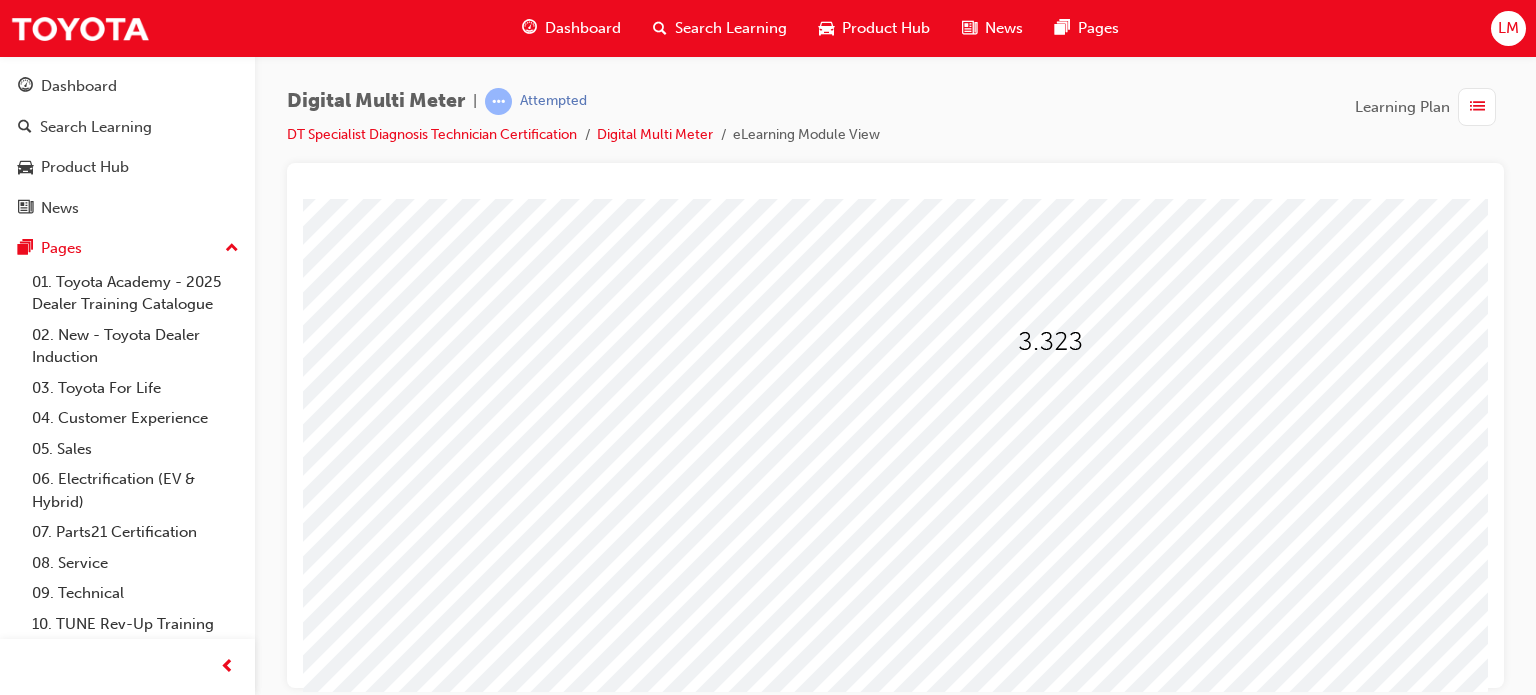 click at bounding box center [982, 399] 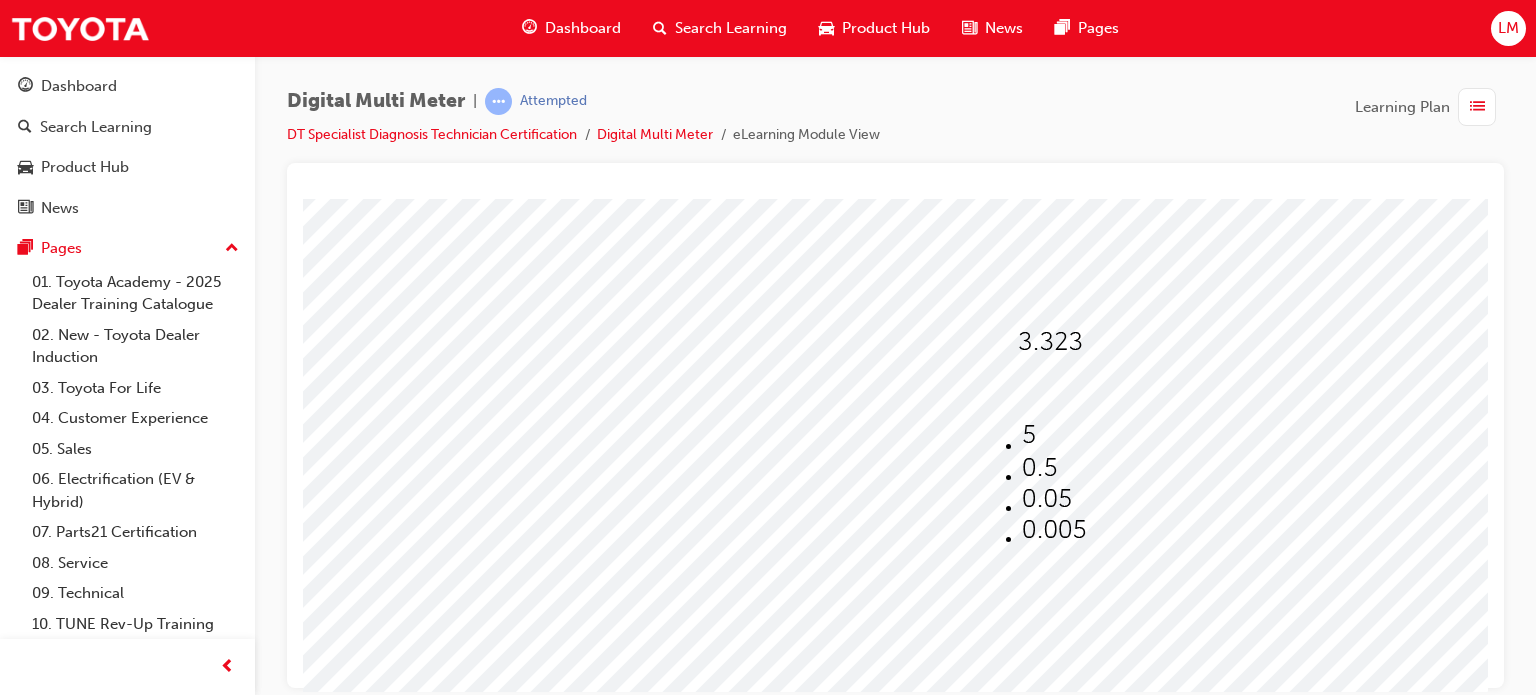 click at bounding box center (1047, 498) 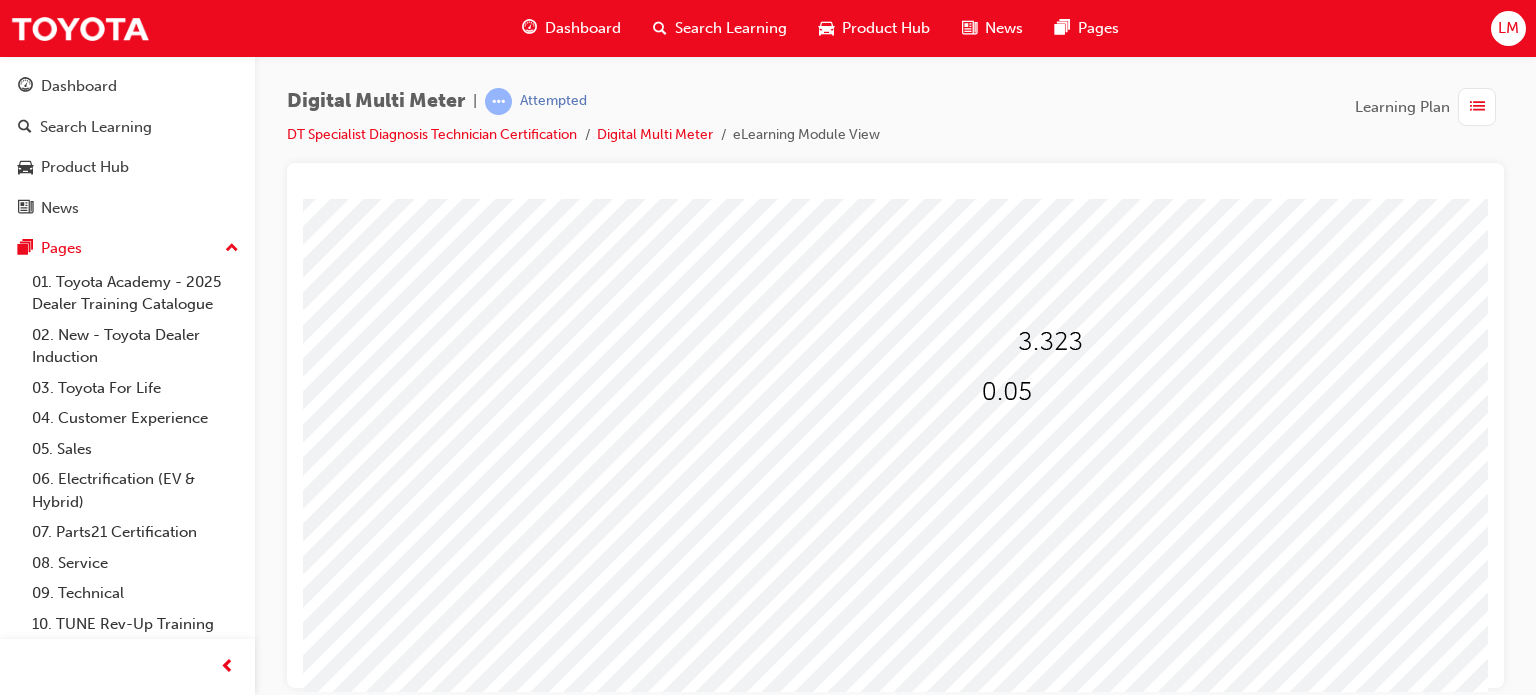 click at bounding box center [1035, 449] 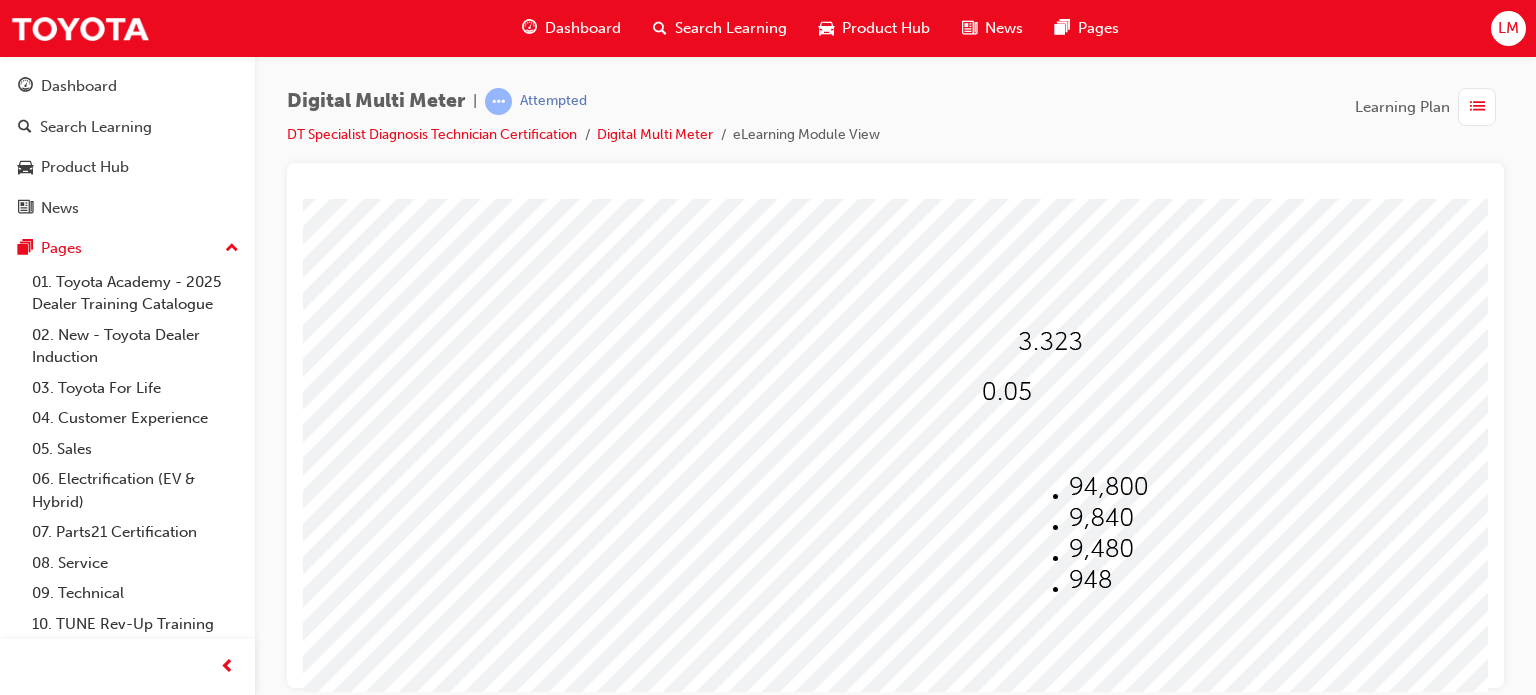 click at bounding box center (1101, 517) 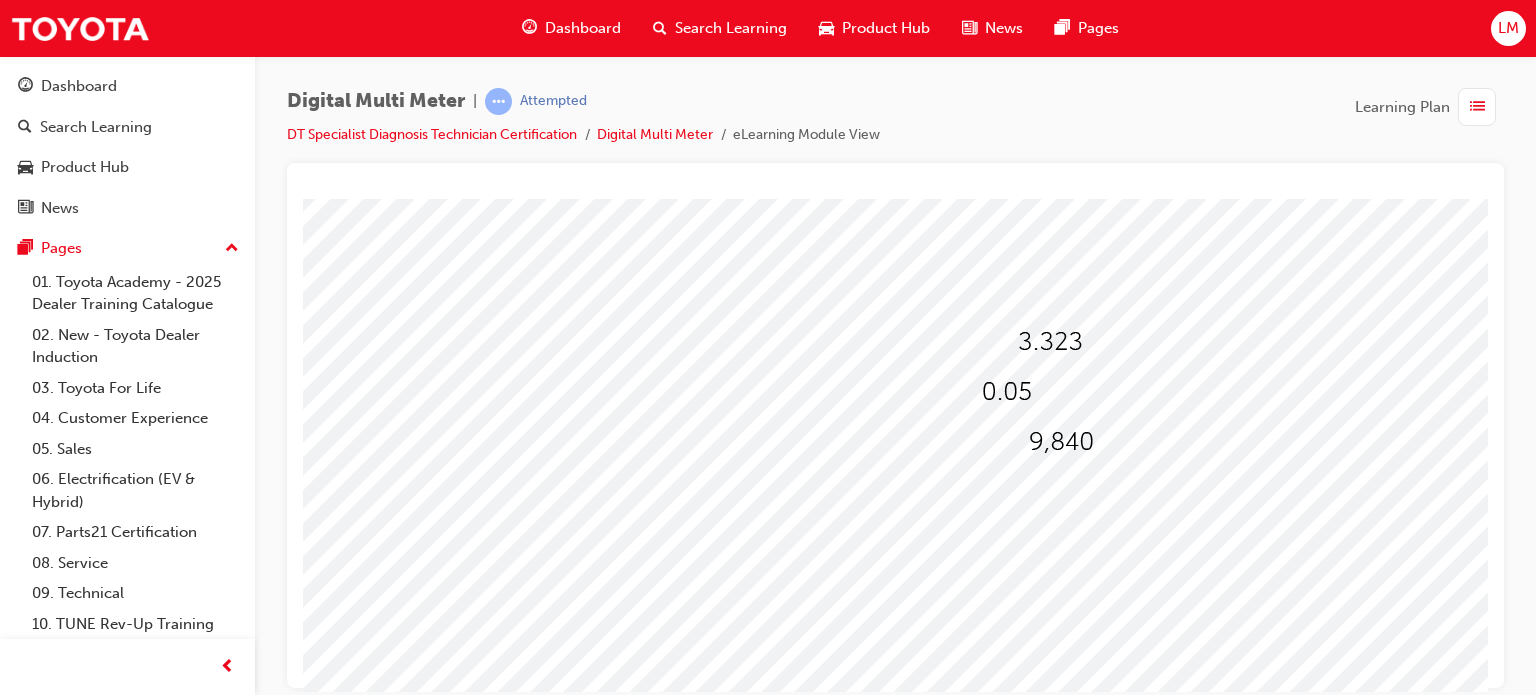 click at bounding box center (1029, 499) 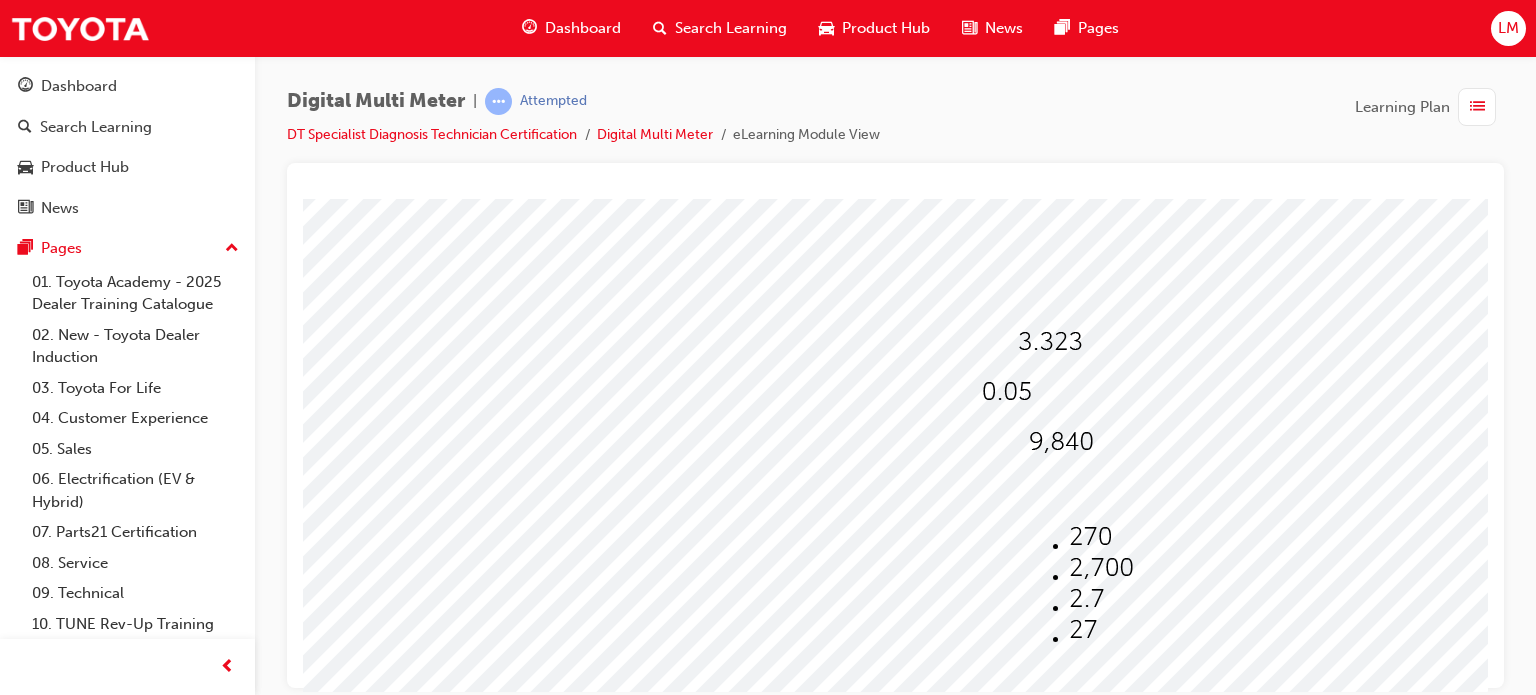 click at bounding box center [1090, 536] 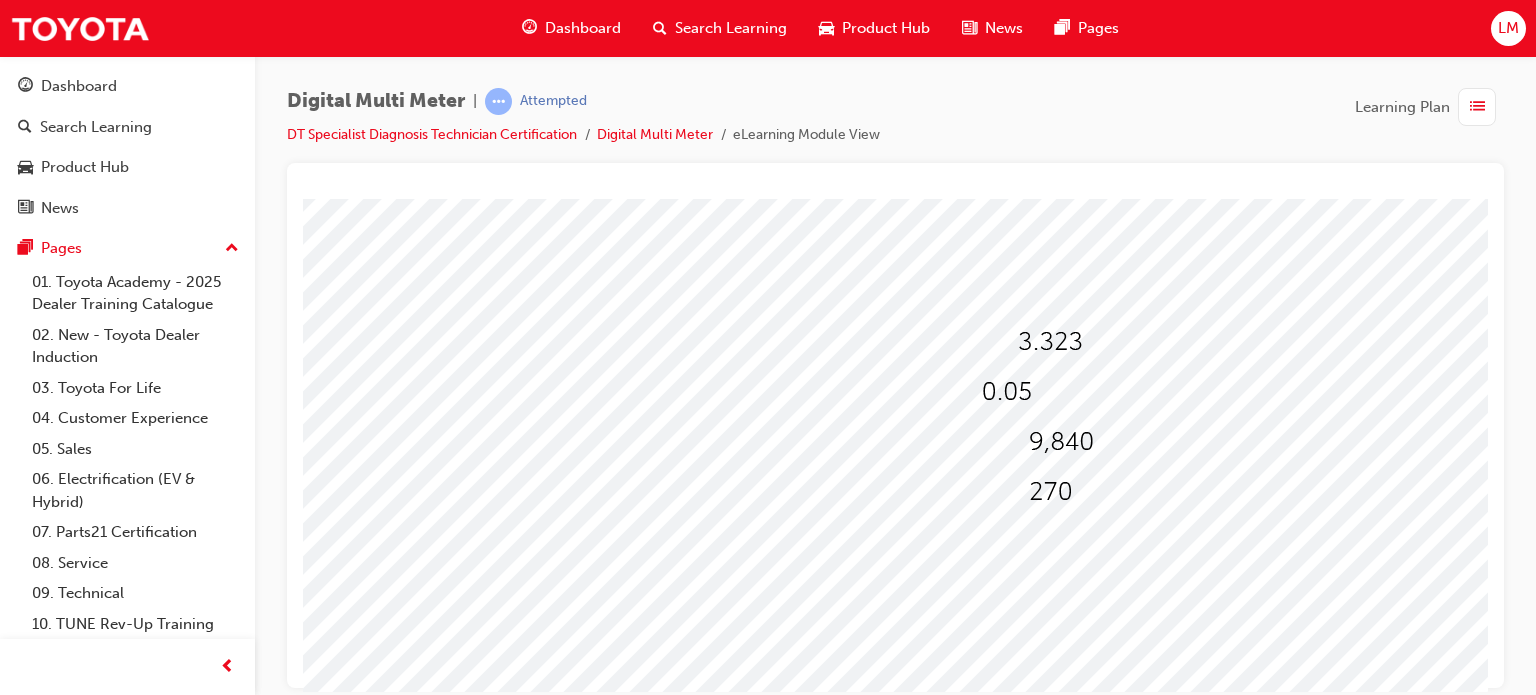 click at bounding box center [1029, 499] 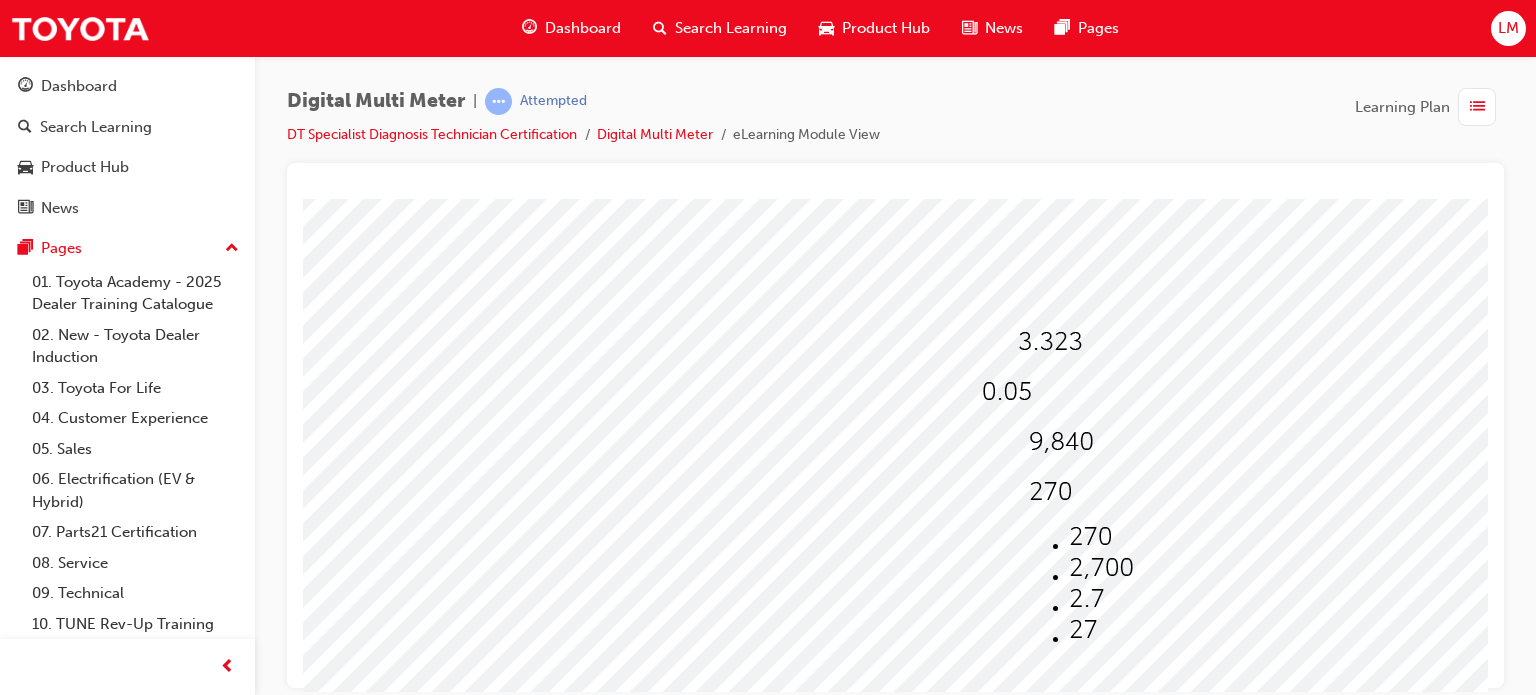 click at bounding box center (1090, 536) 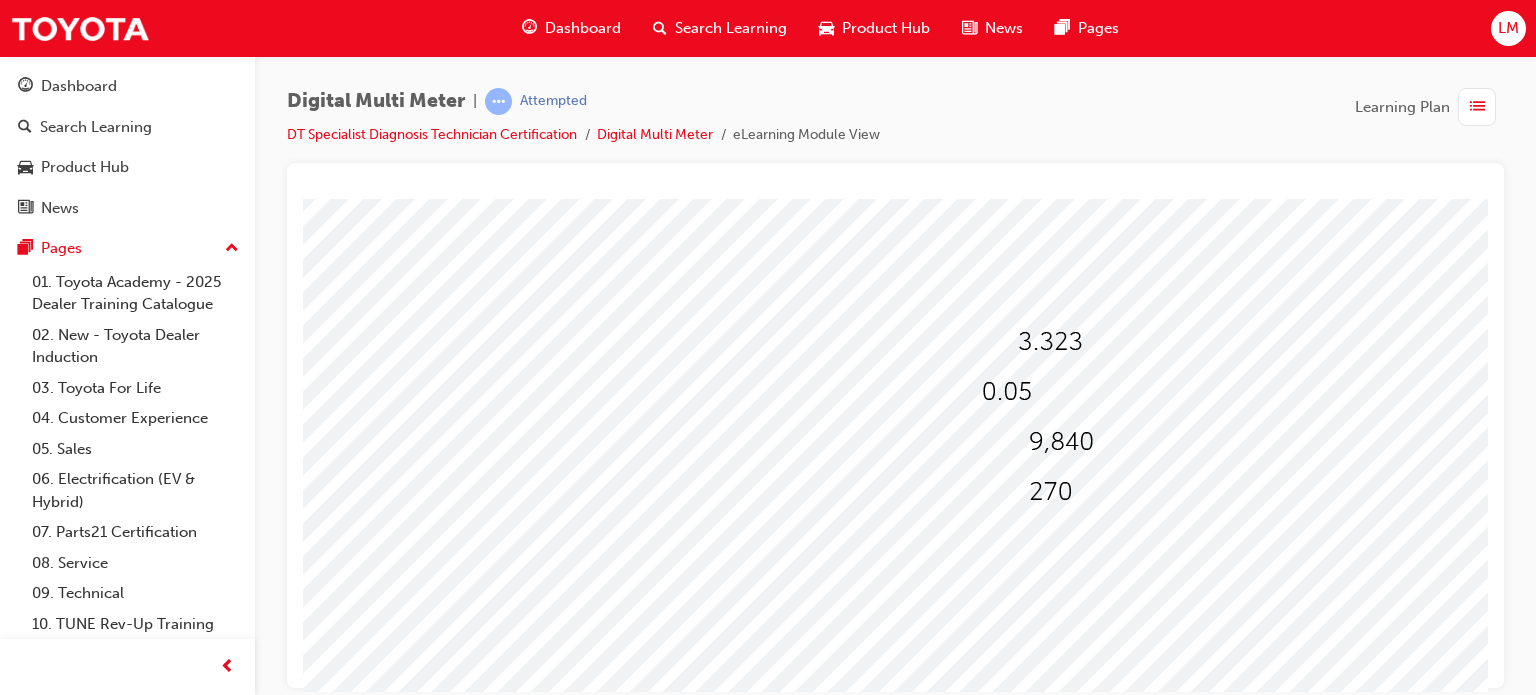 click at bounding box center [1029, 499] 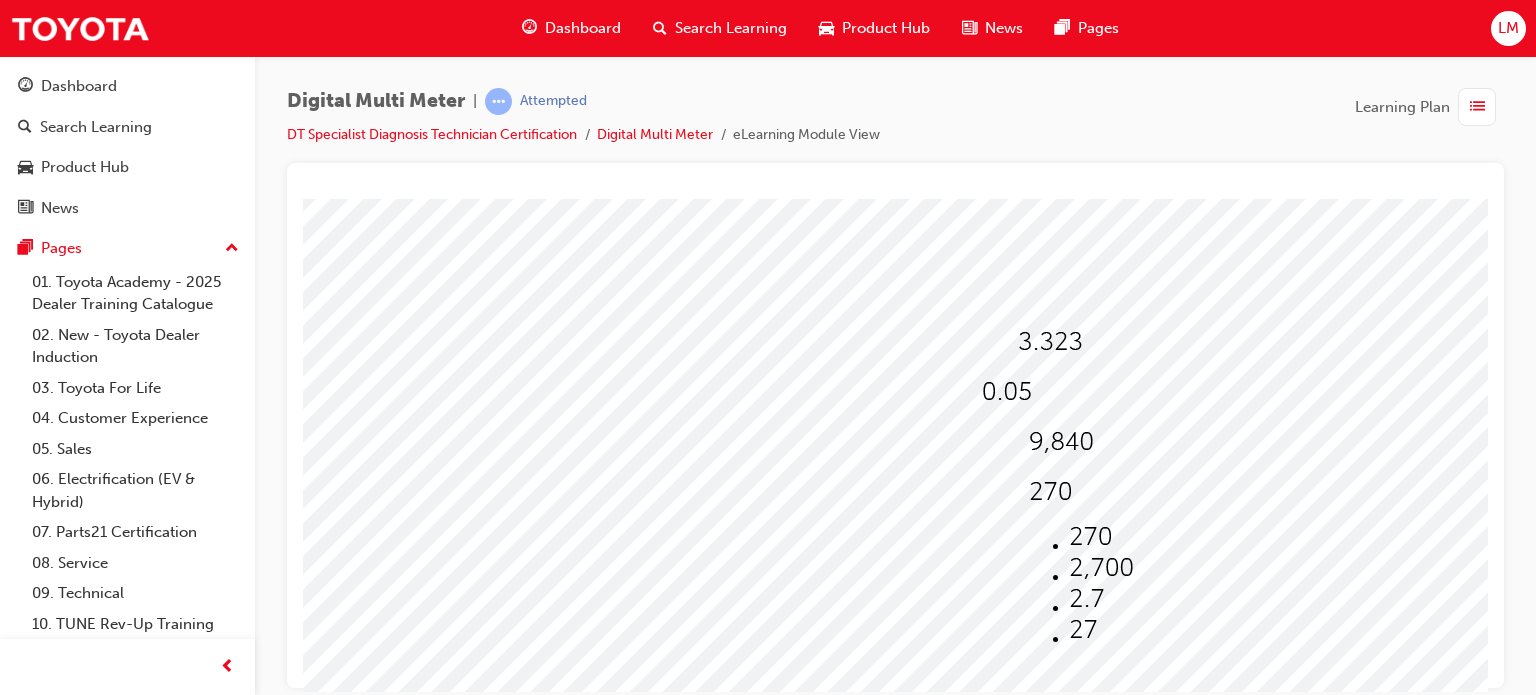 click at bounding box center [1101, 631] 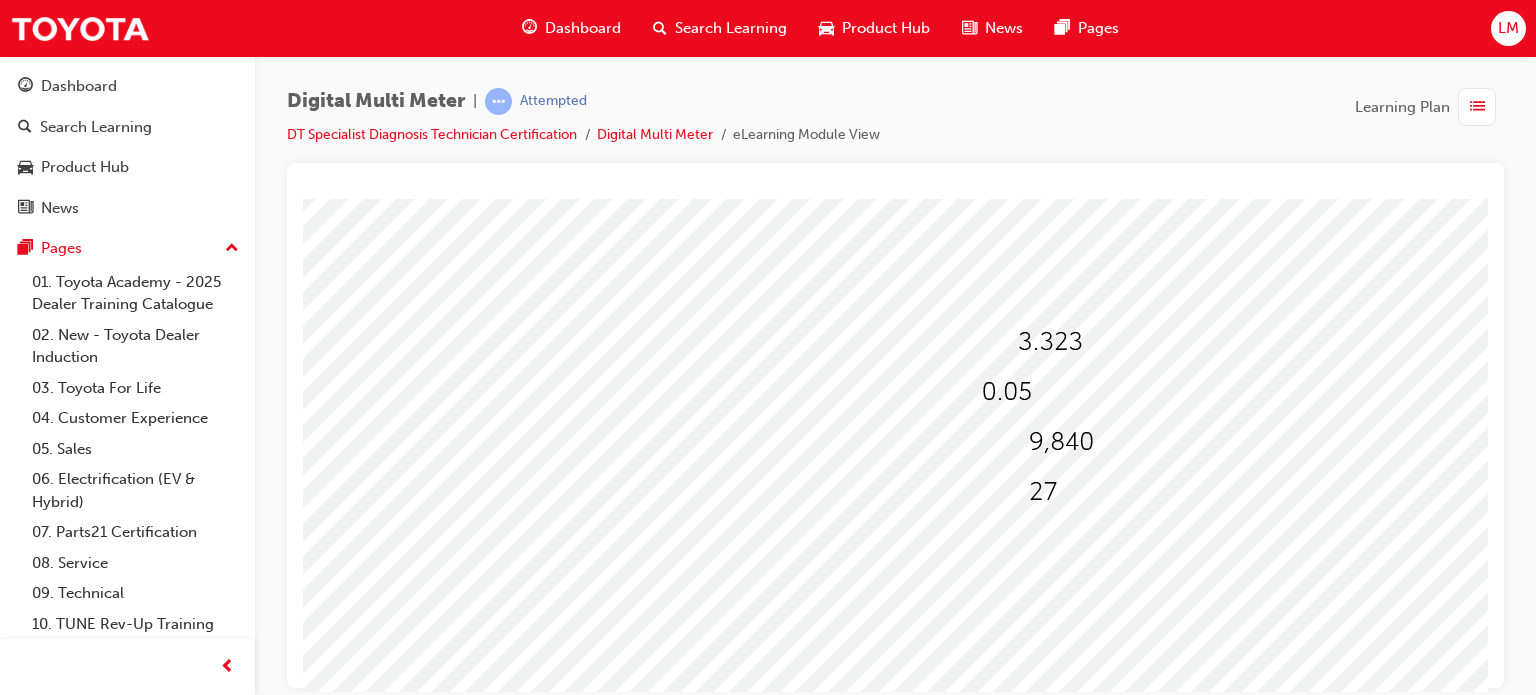 click at bounding box center (1029, 499) 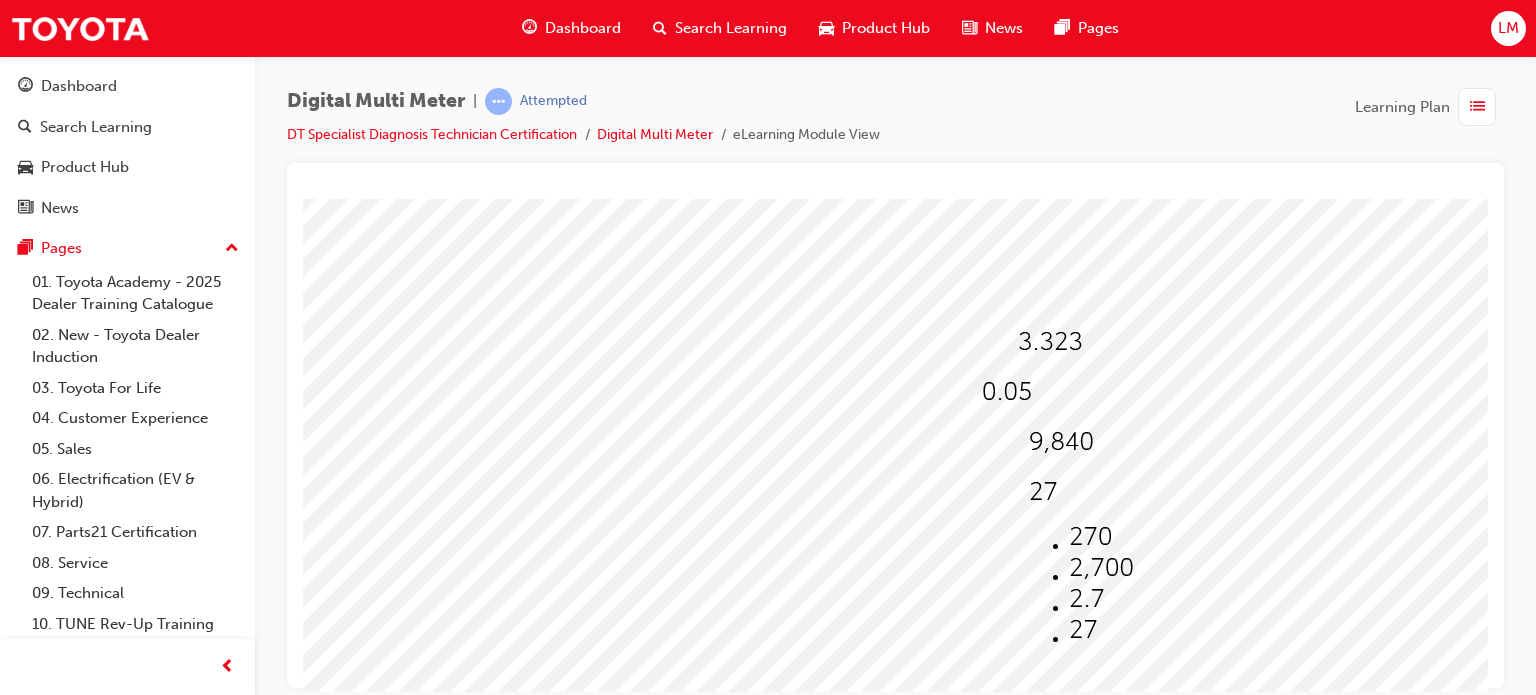 click at bounding box center (1090, 536) 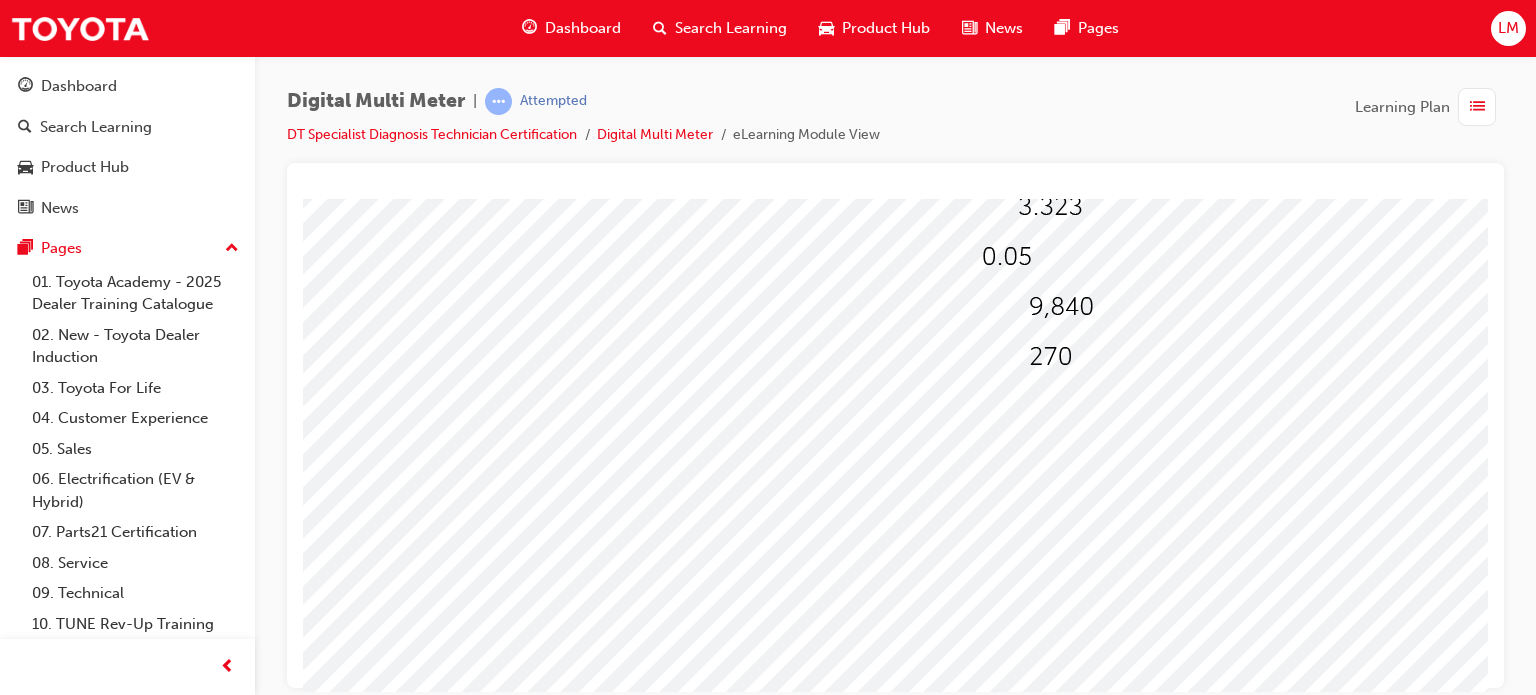 scroll, scrollTop: 172, scrollLeft: 0, axis: vertical 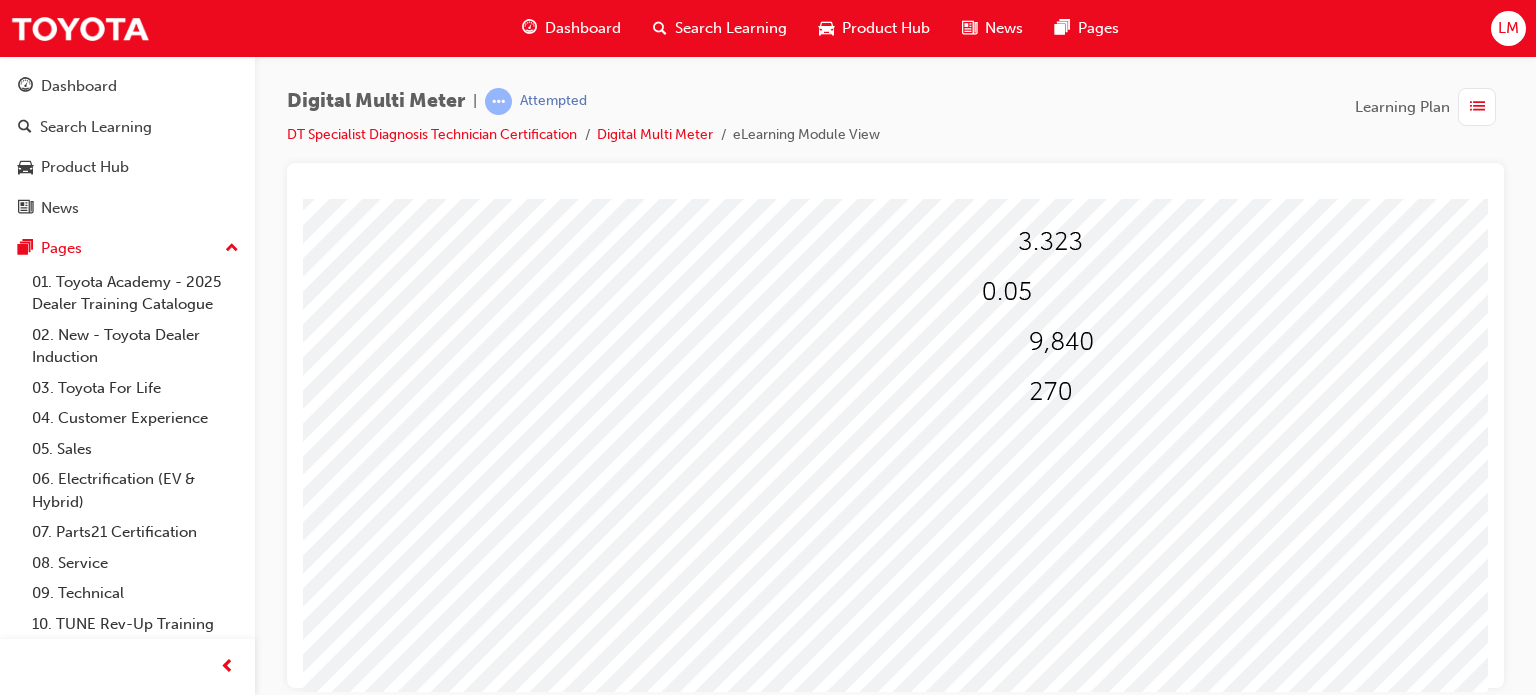 click at bounding box center (375, 2737) 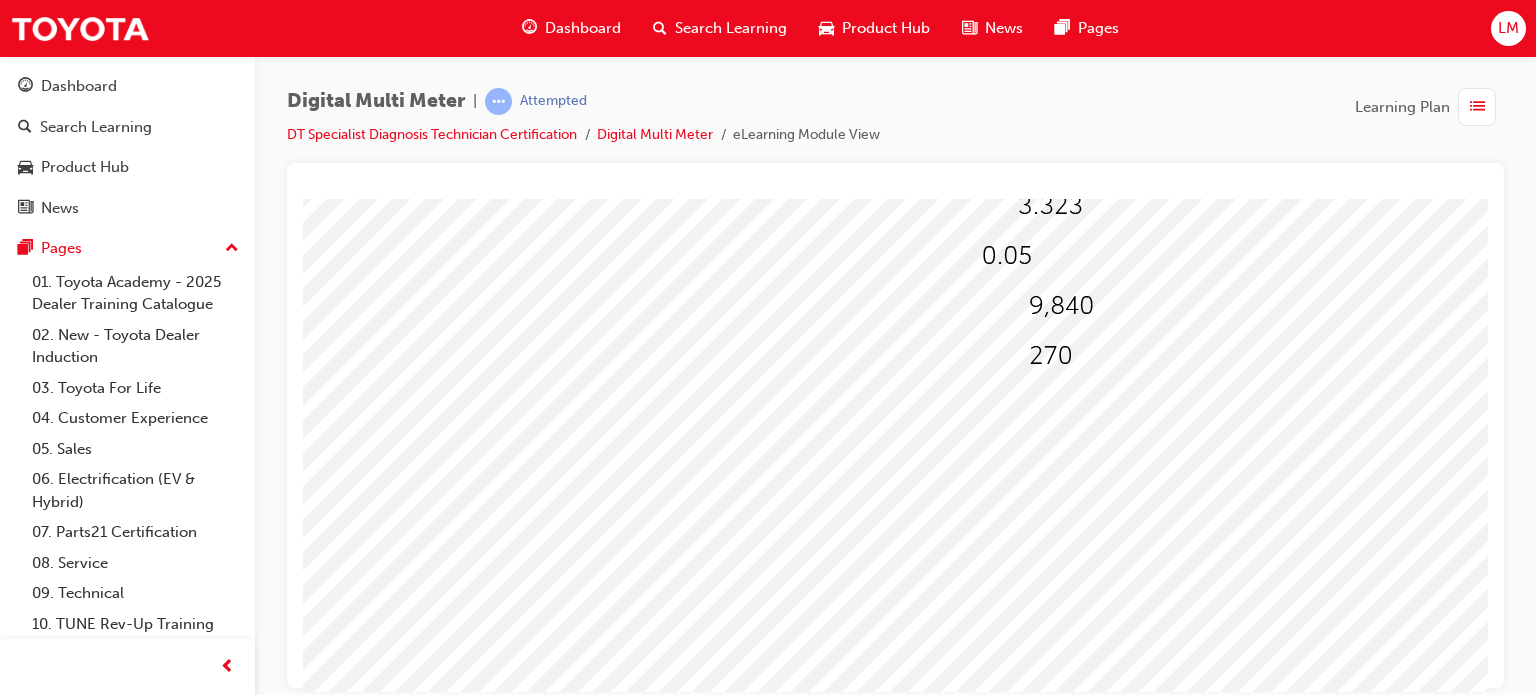 scroll, scrollTop: 272, scrollLeft: 0, axis: vertical 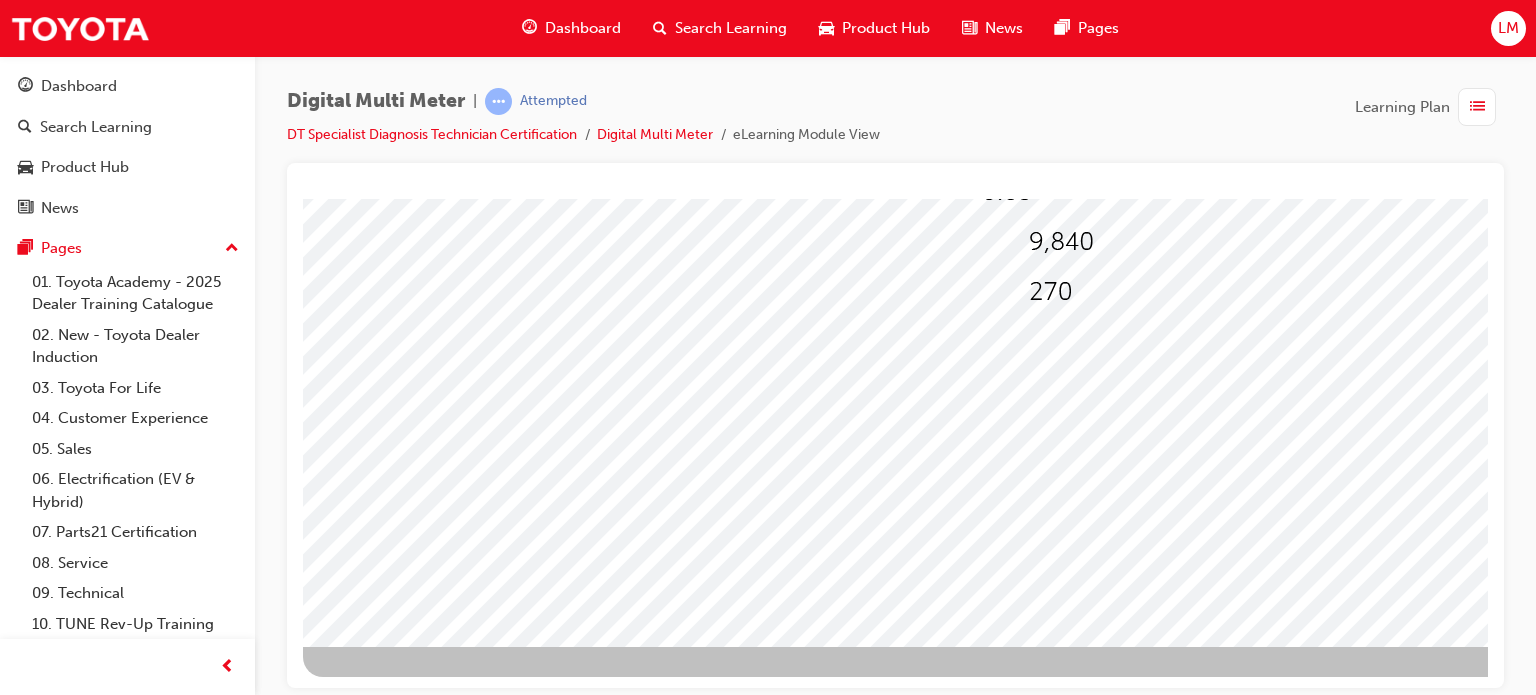 click at bounding box center [375, 2637] 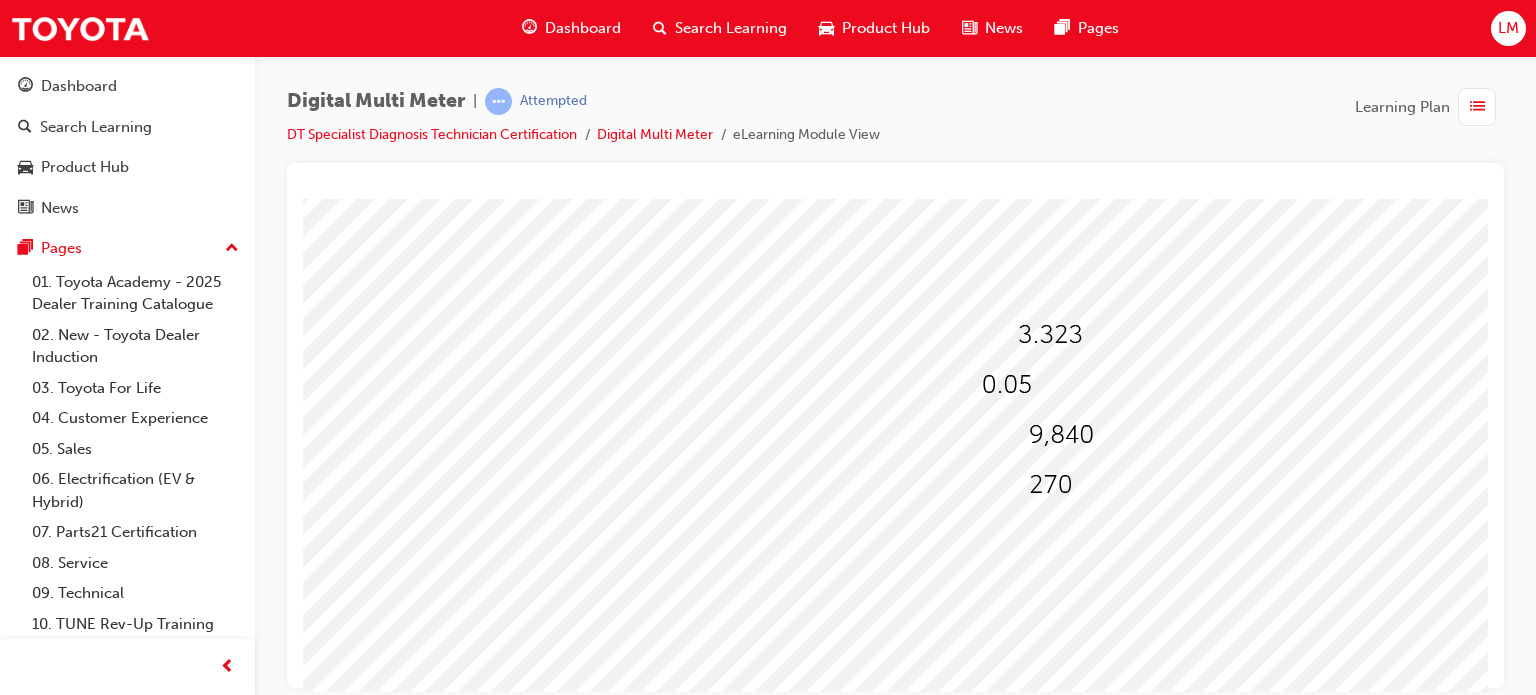 scroll, scrollTop: 72, scrollLeft: 0, axis: vertical 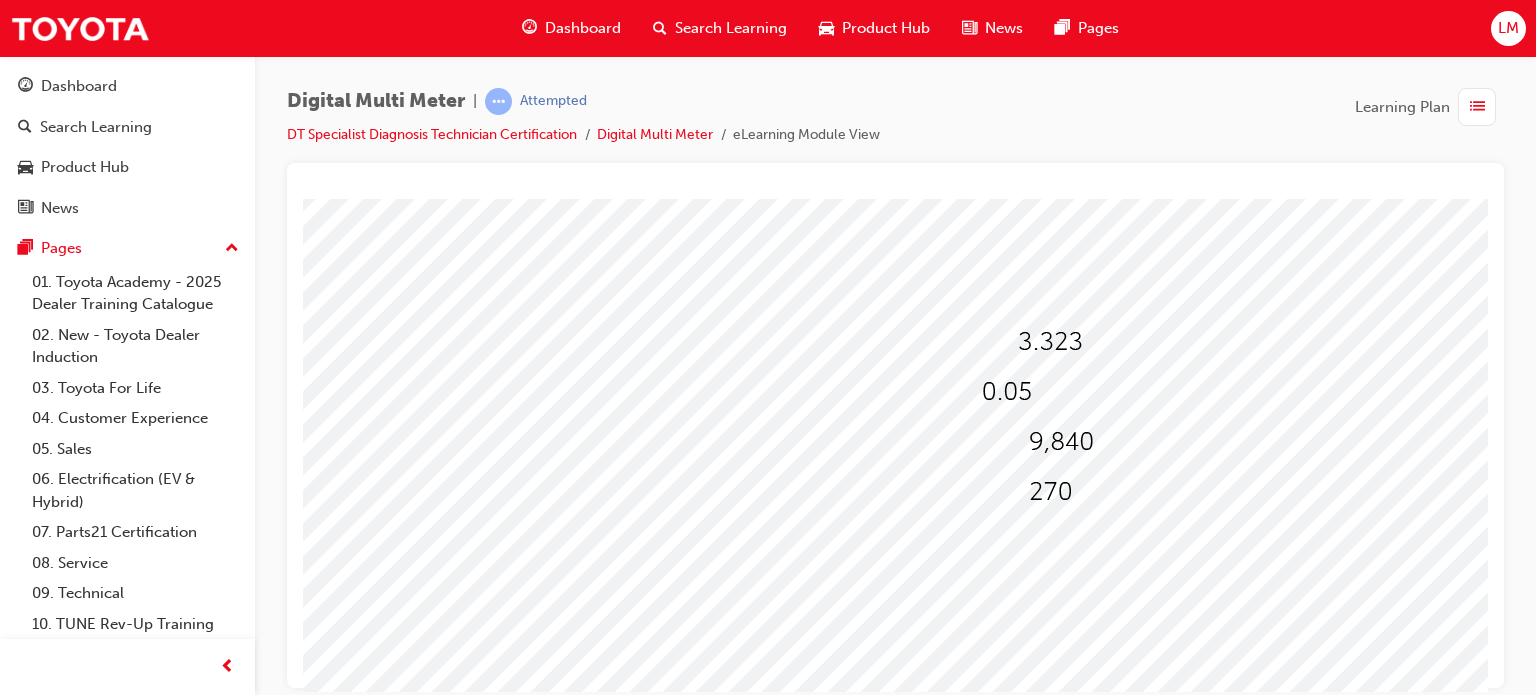 click at bounding box center (983, 486) 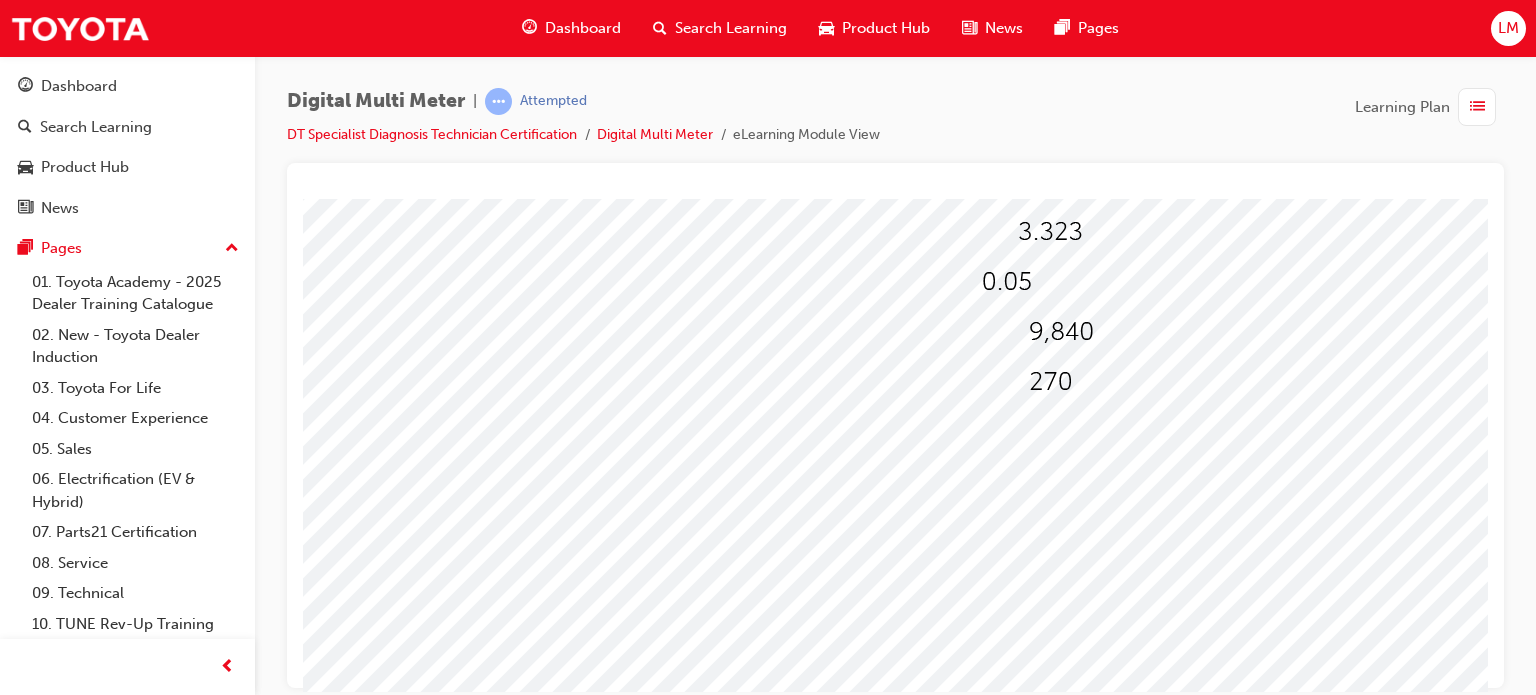 scroll, scrollTop: 272, scrollLeft: 0, axis: vertical 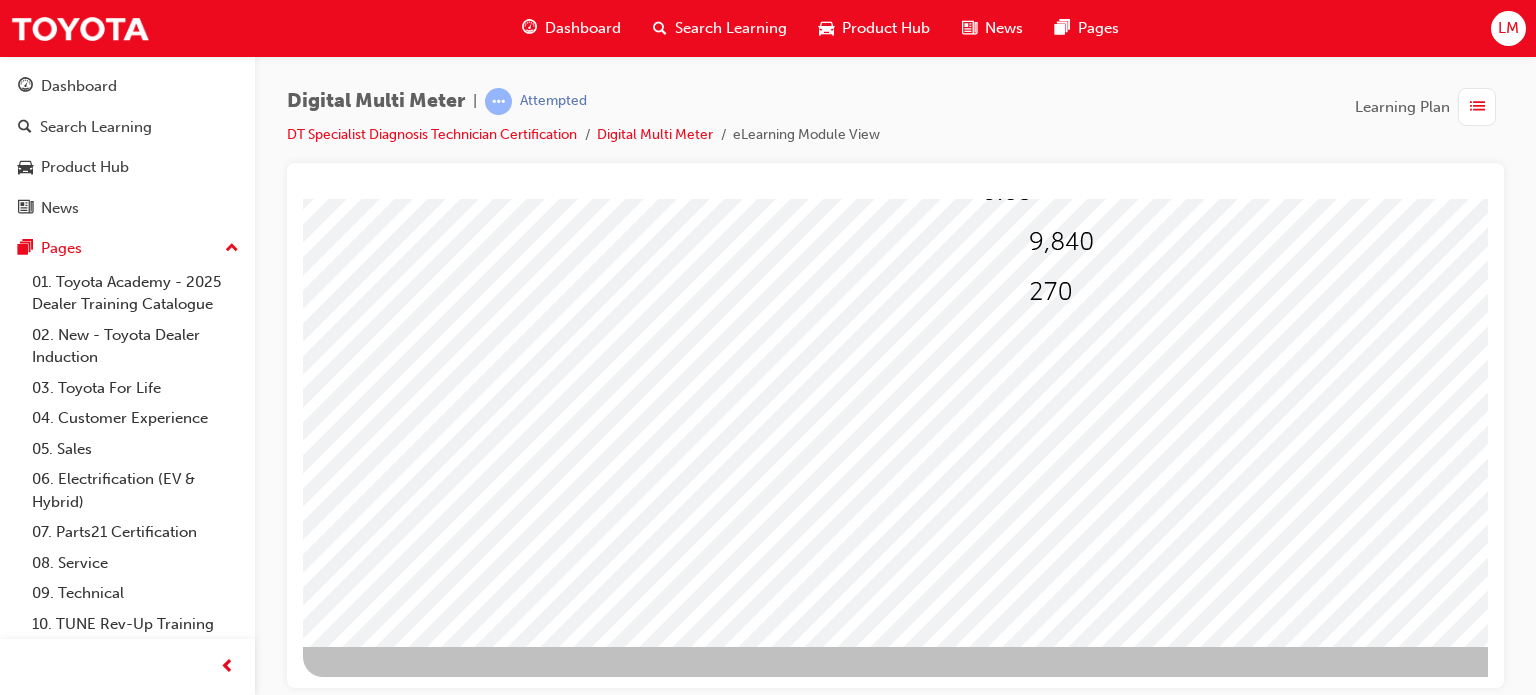 click at bounding box center (375, 2637) 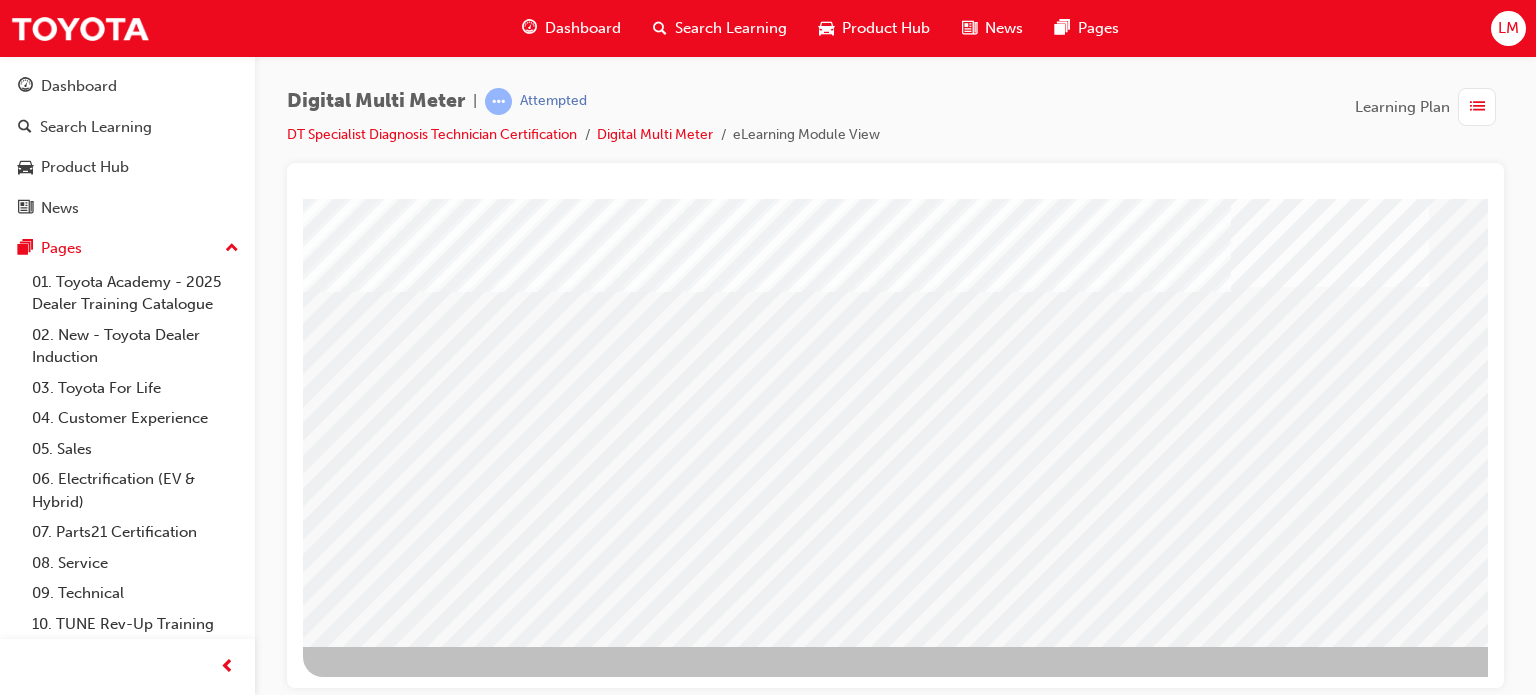 scroll, scrollTop: 272, scrollLeft: 190, axis: both 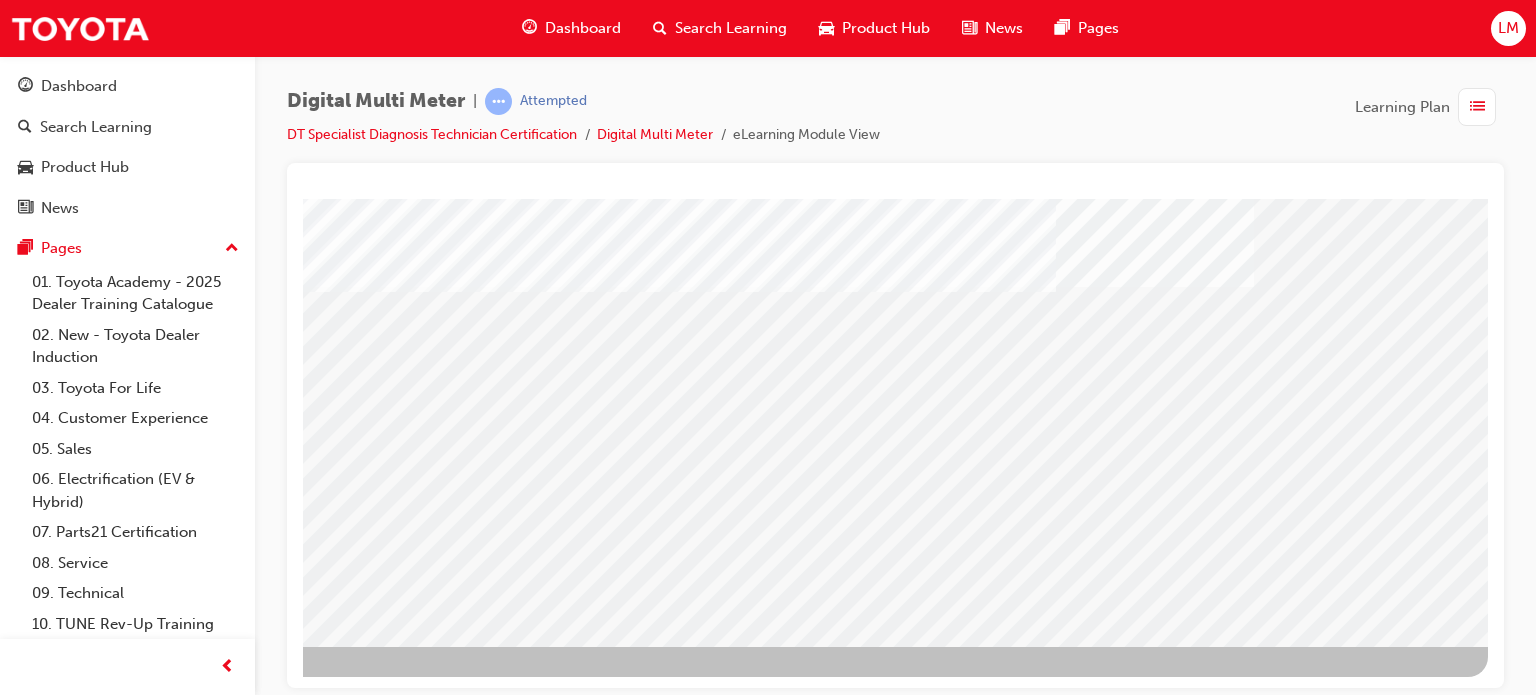 click at bounding box center (191, 1650) 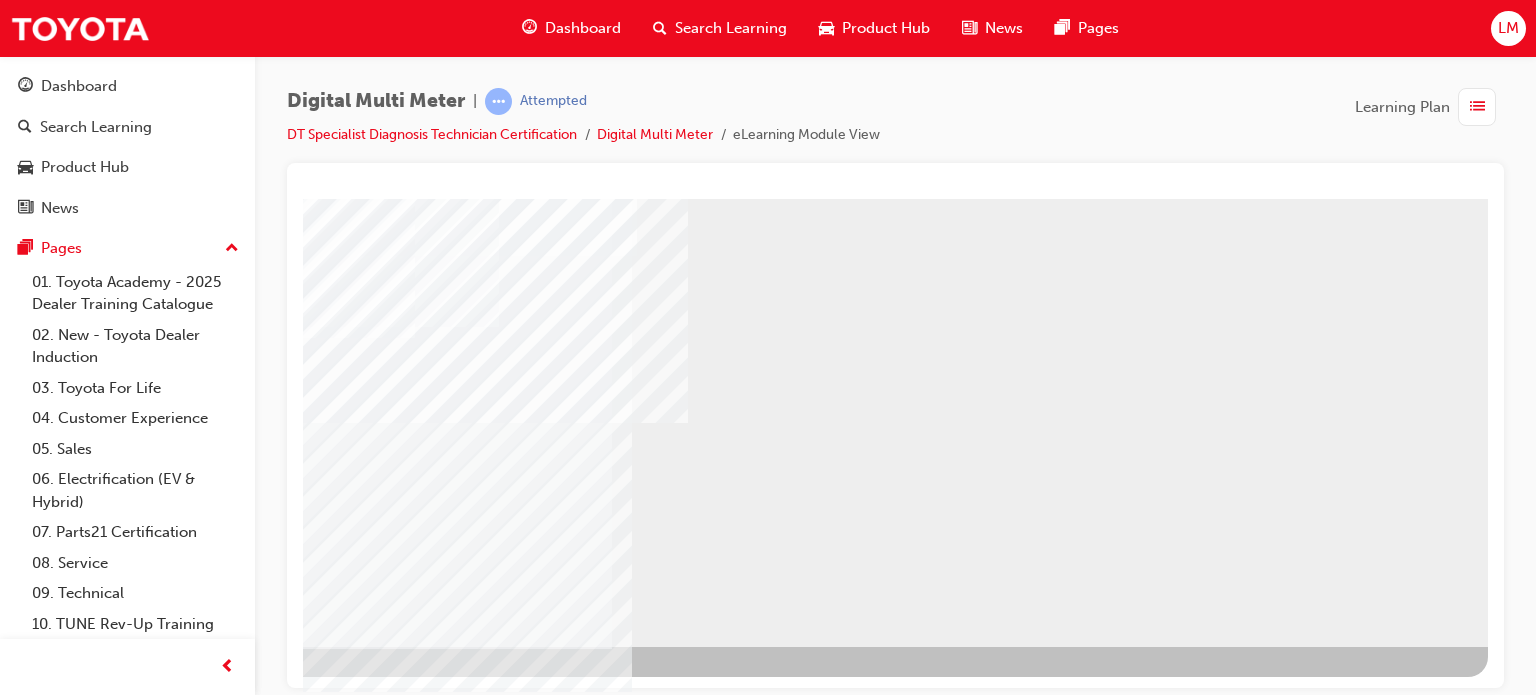 scroll, scrollTop: 272, scrollLeft: 190, axis: both 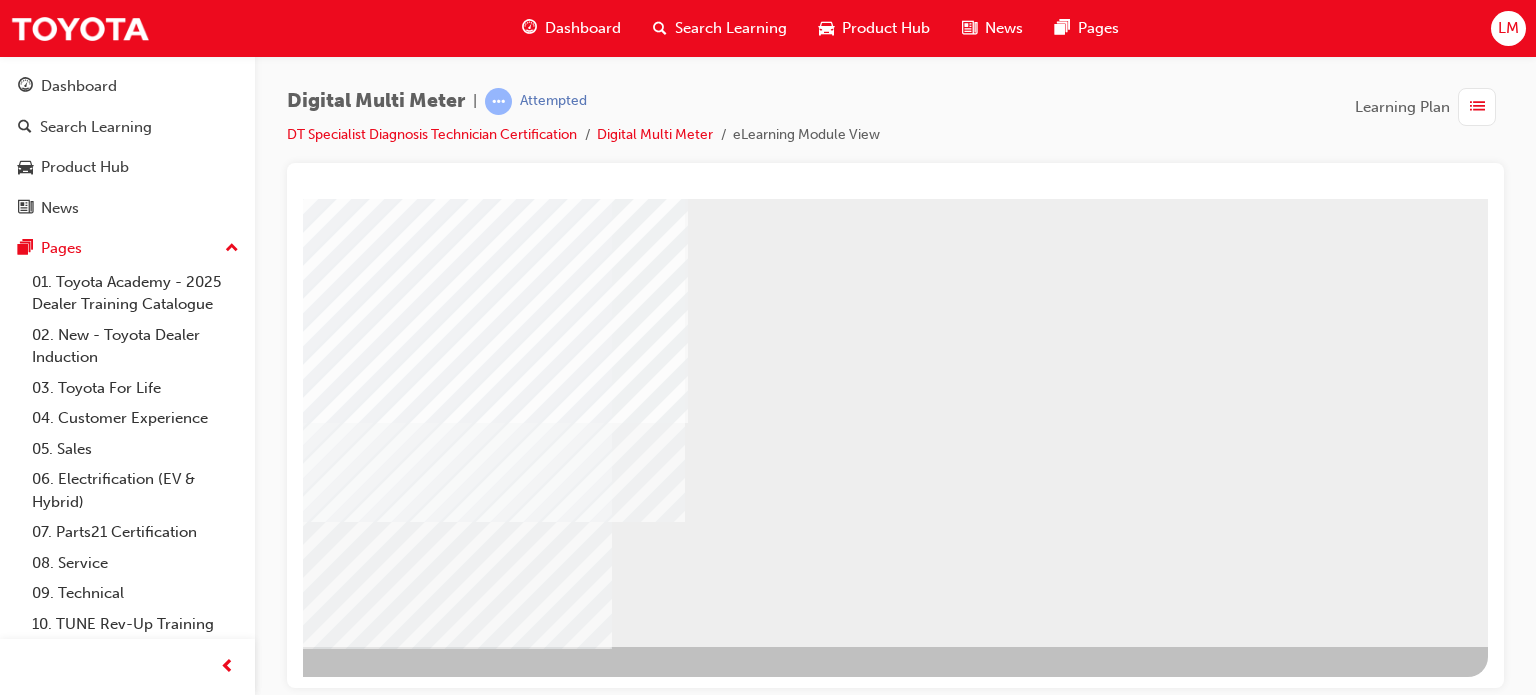 click at bounding box center [191, 700] 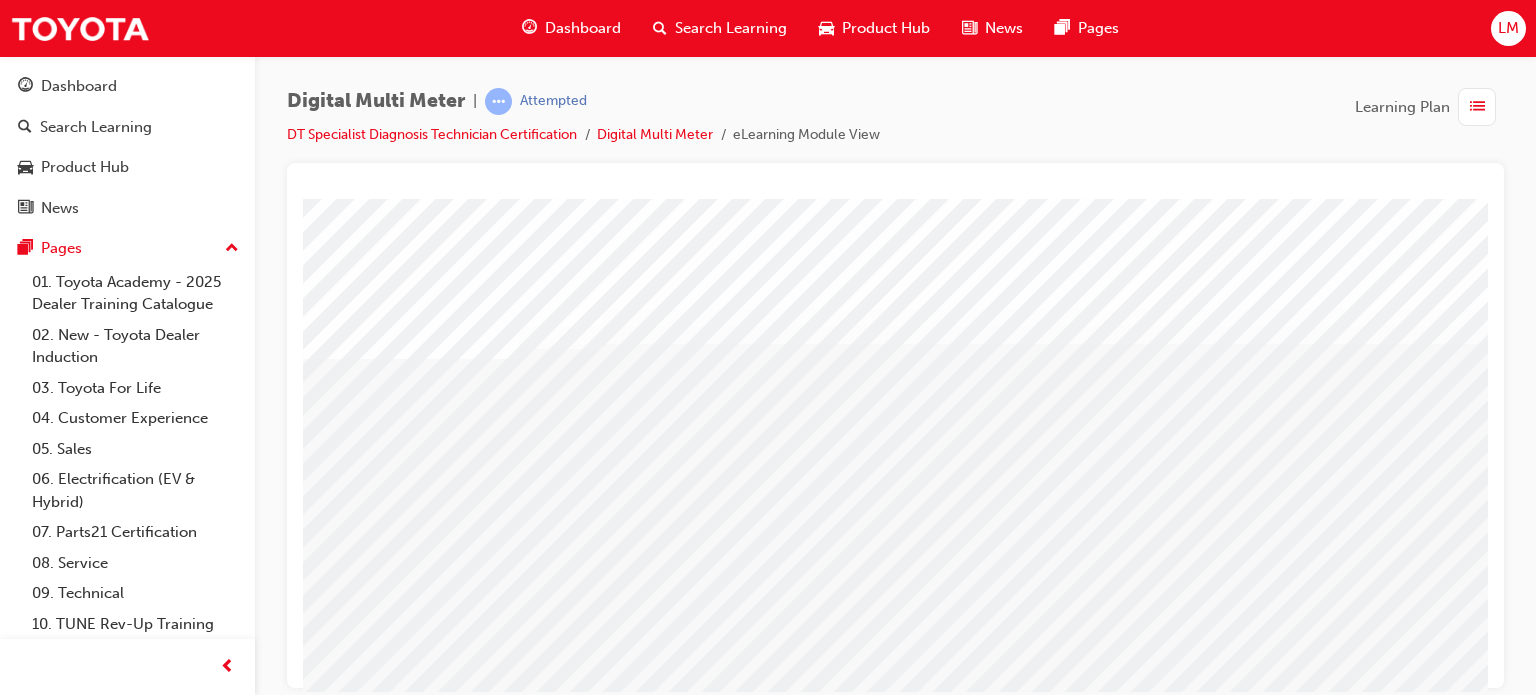 scroll, scrollTop: 0, scrollLeft: 190, axis: horizontal 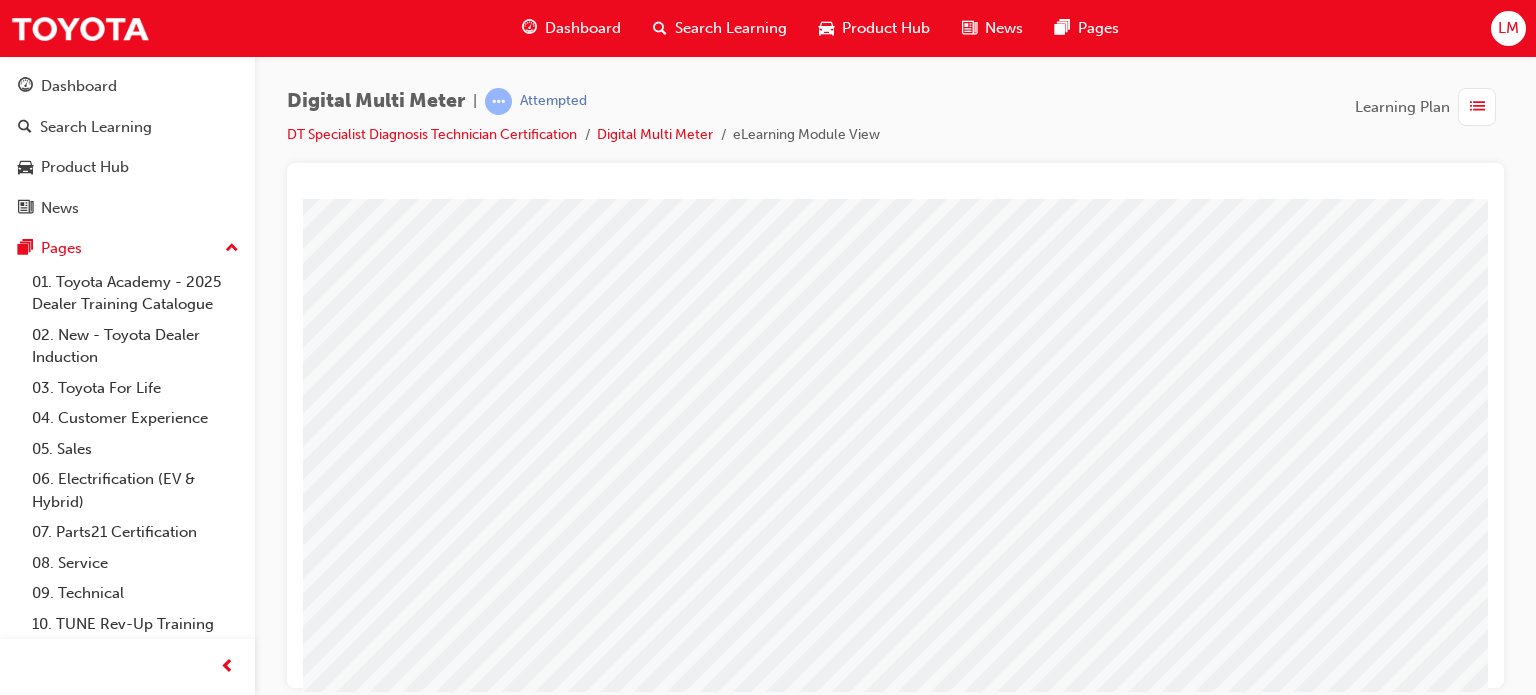 click at bounding box center (403, 2244) 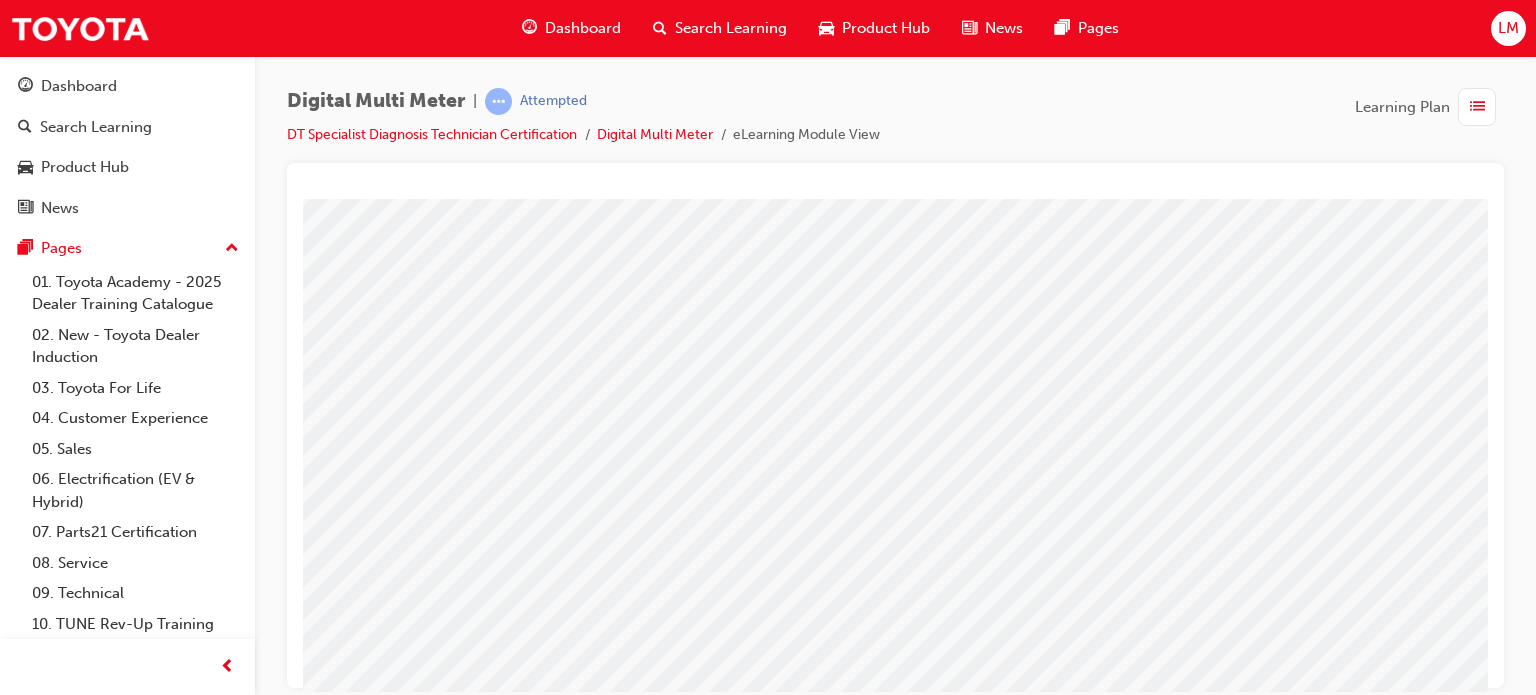 scroll, scrollTop: 200, scrollLeft: 190, axis: both 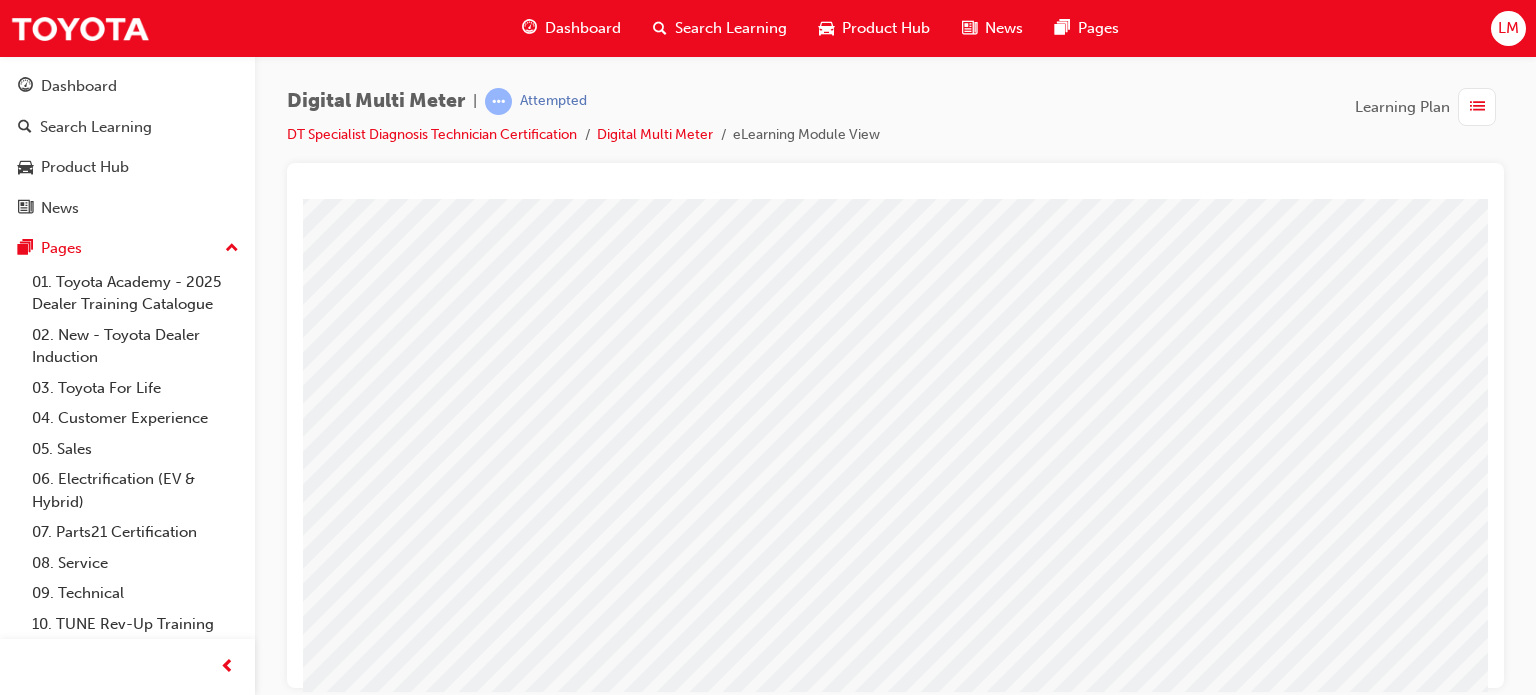 drag, startPoint x: 996, startPoint y: 687, endPoint x: 1615, endPoint y: 891, distance: 651.7492 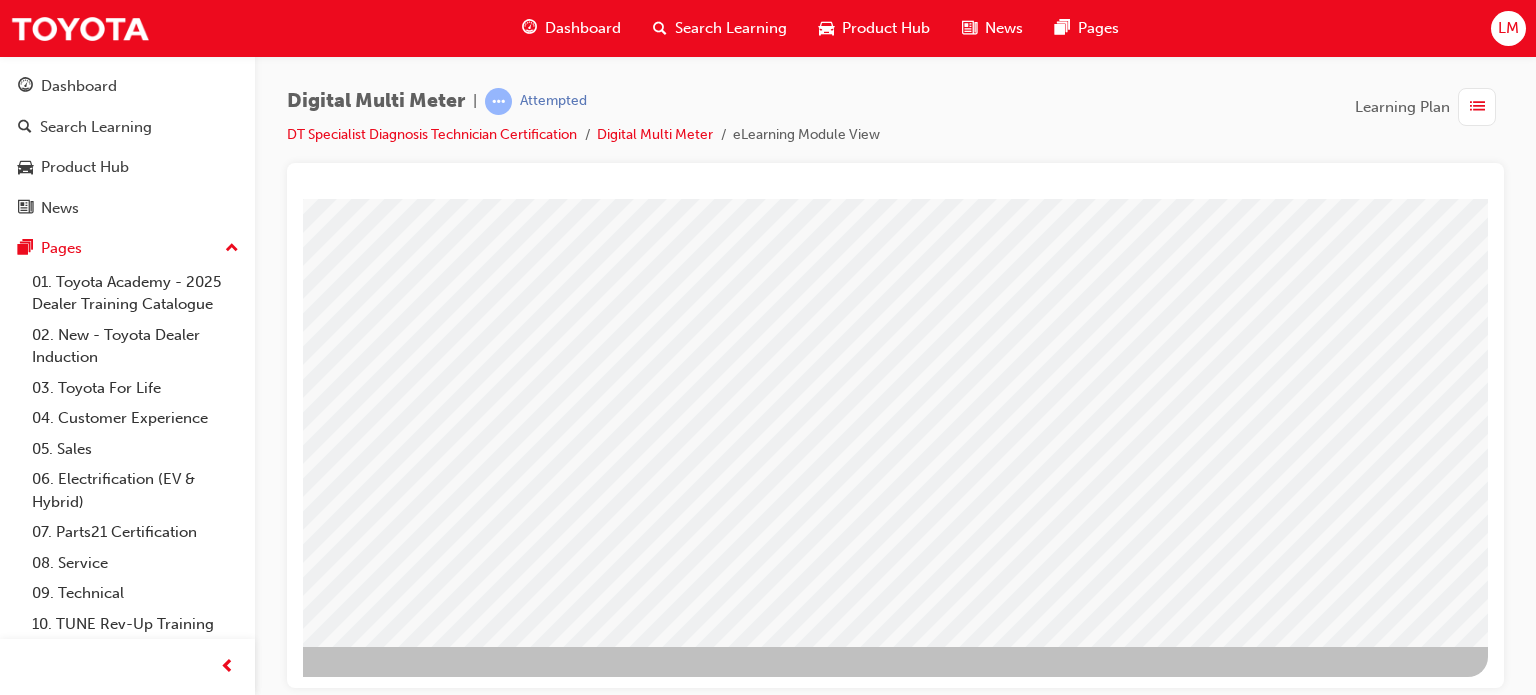 click at bounding box center (191, 3047) 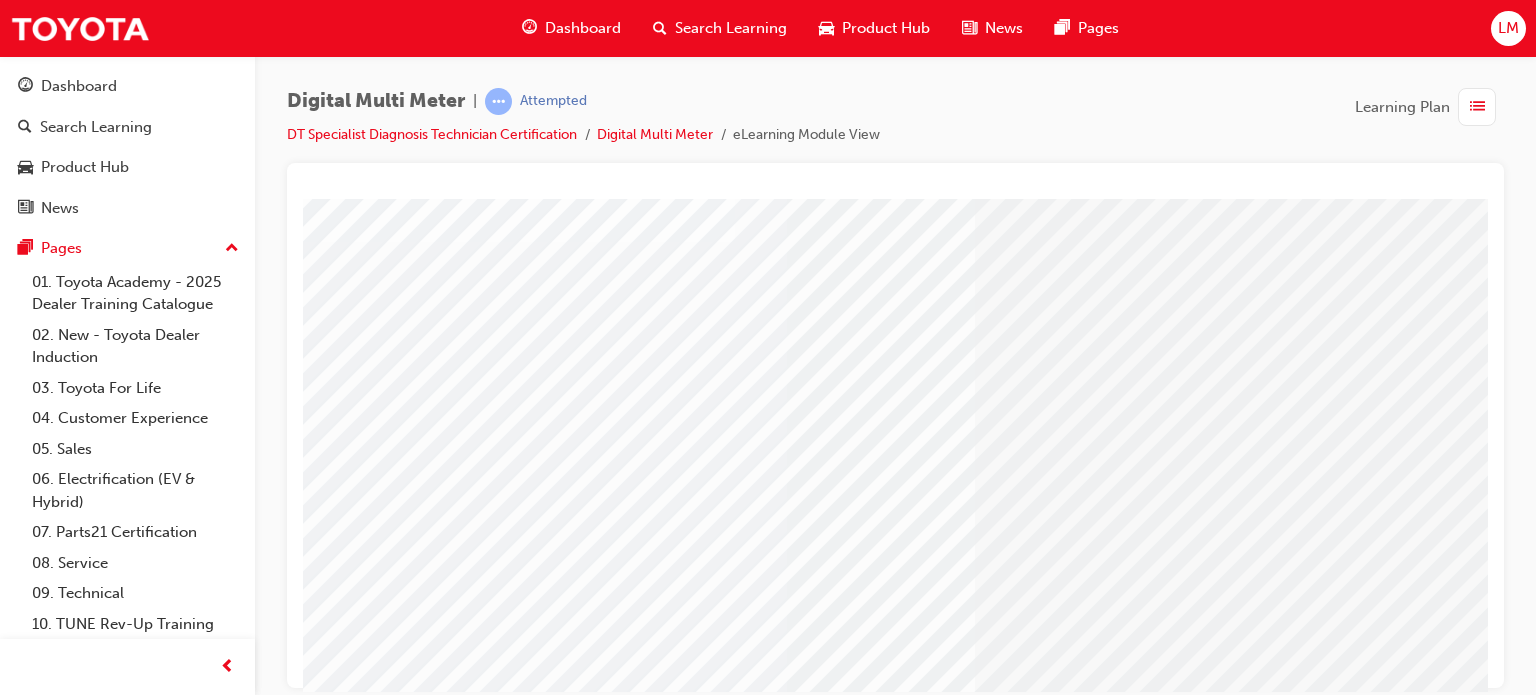 scroll, scrollTop: 0, scrollLeft: 0, axis: both 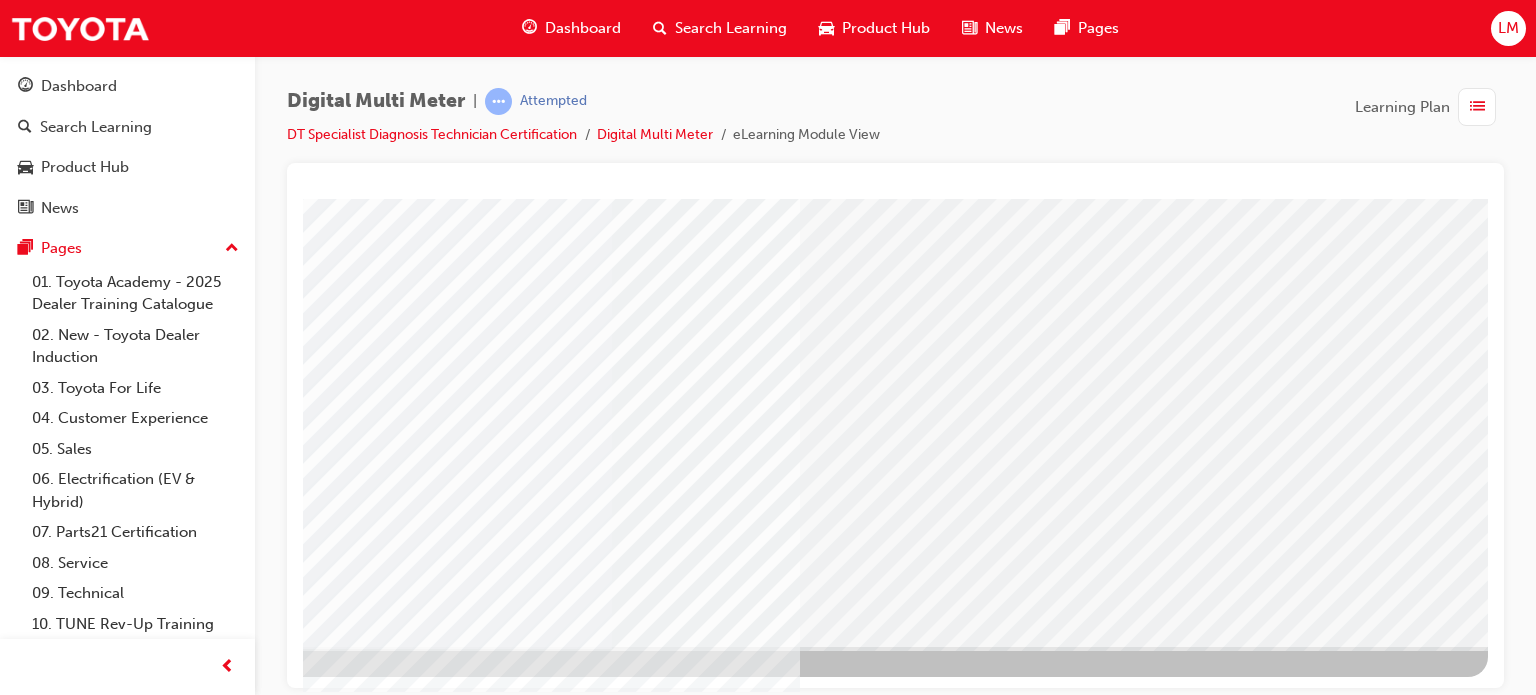 click at bounding box center (808, 1138) 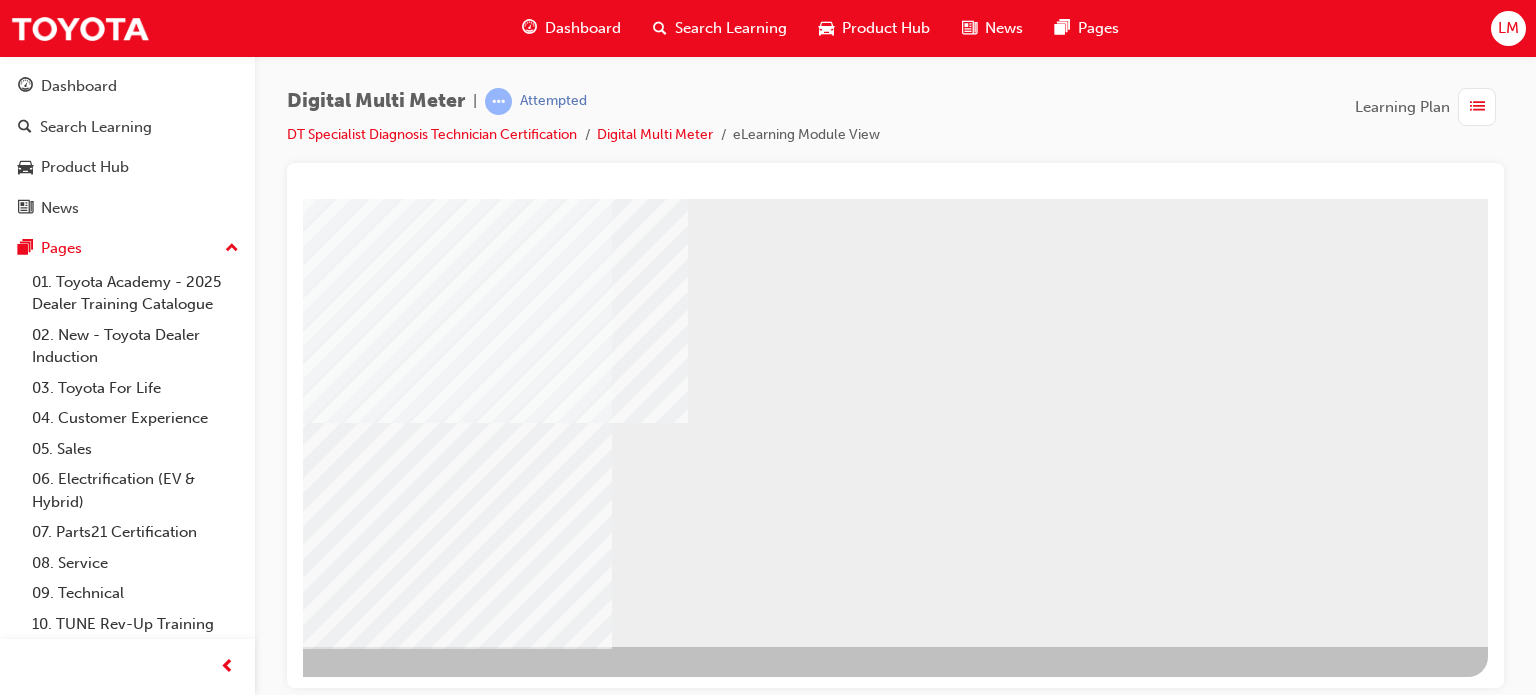 scroll, scrollTop: 0, scrollLeft: 0, axis: both 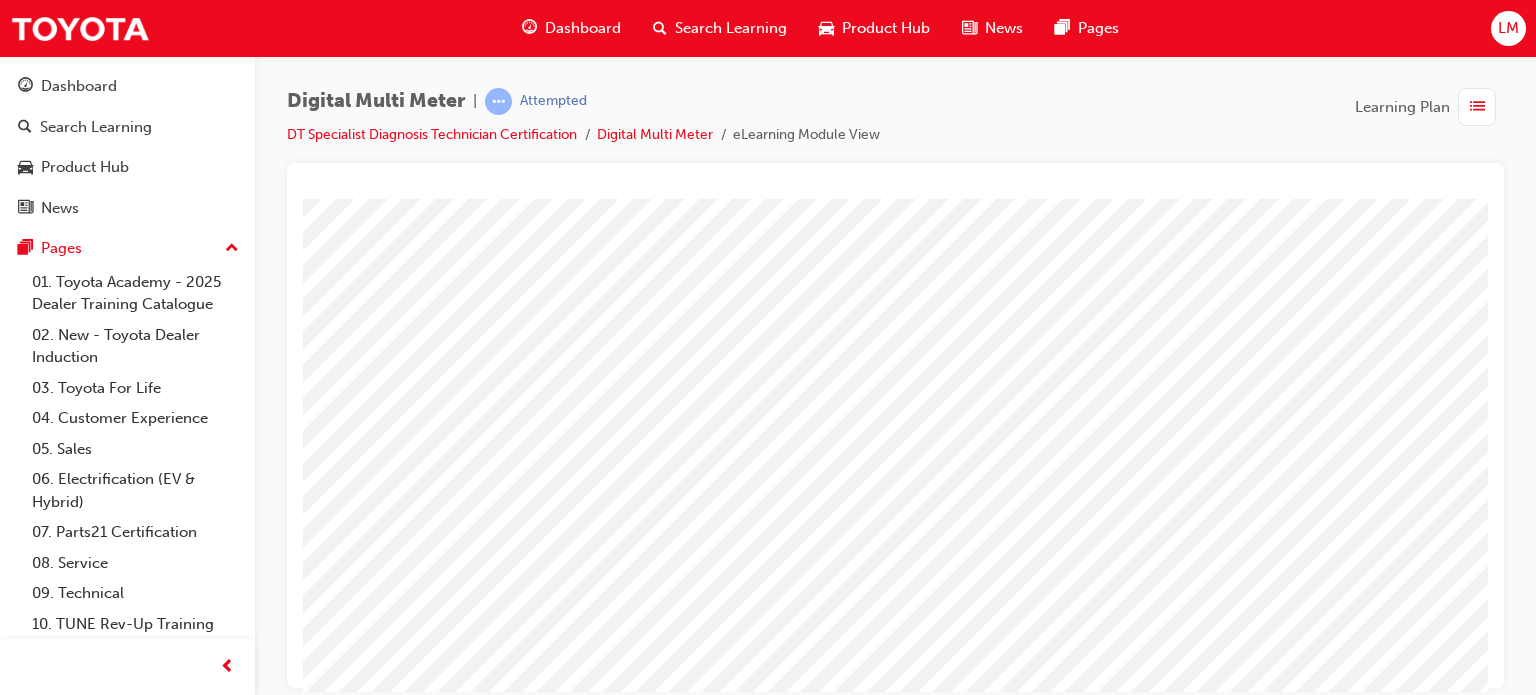 click at bounding box center (591, 2777) 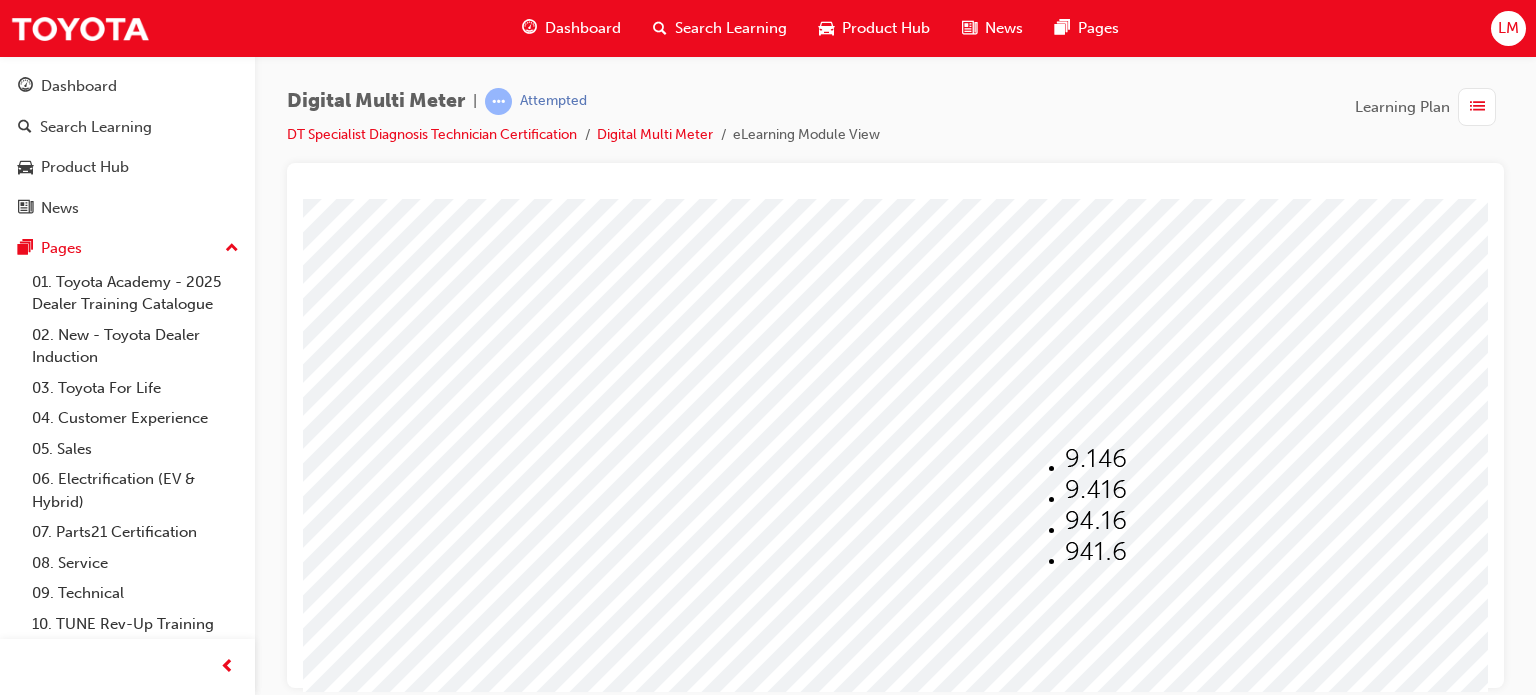 click at bounding box center (591, 2777) 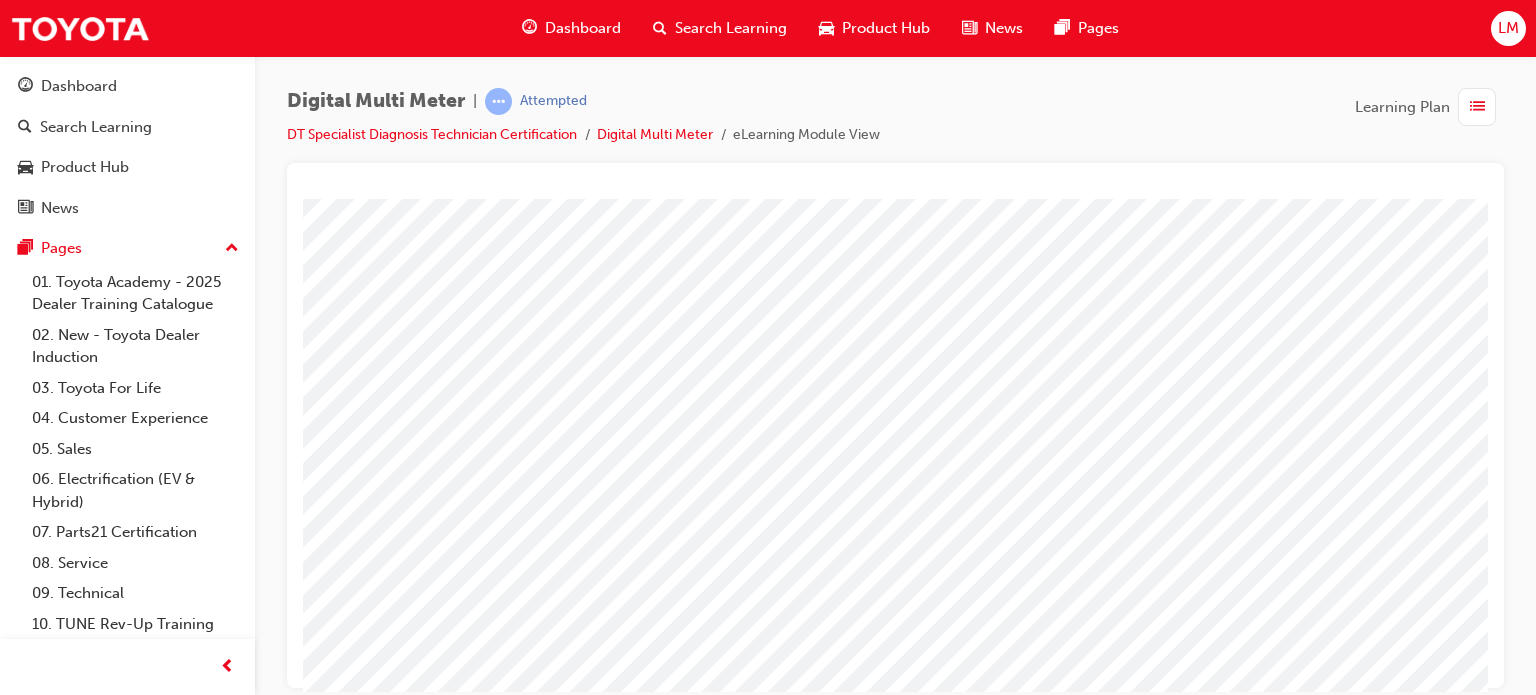 click at bounding box center [1025, 421] 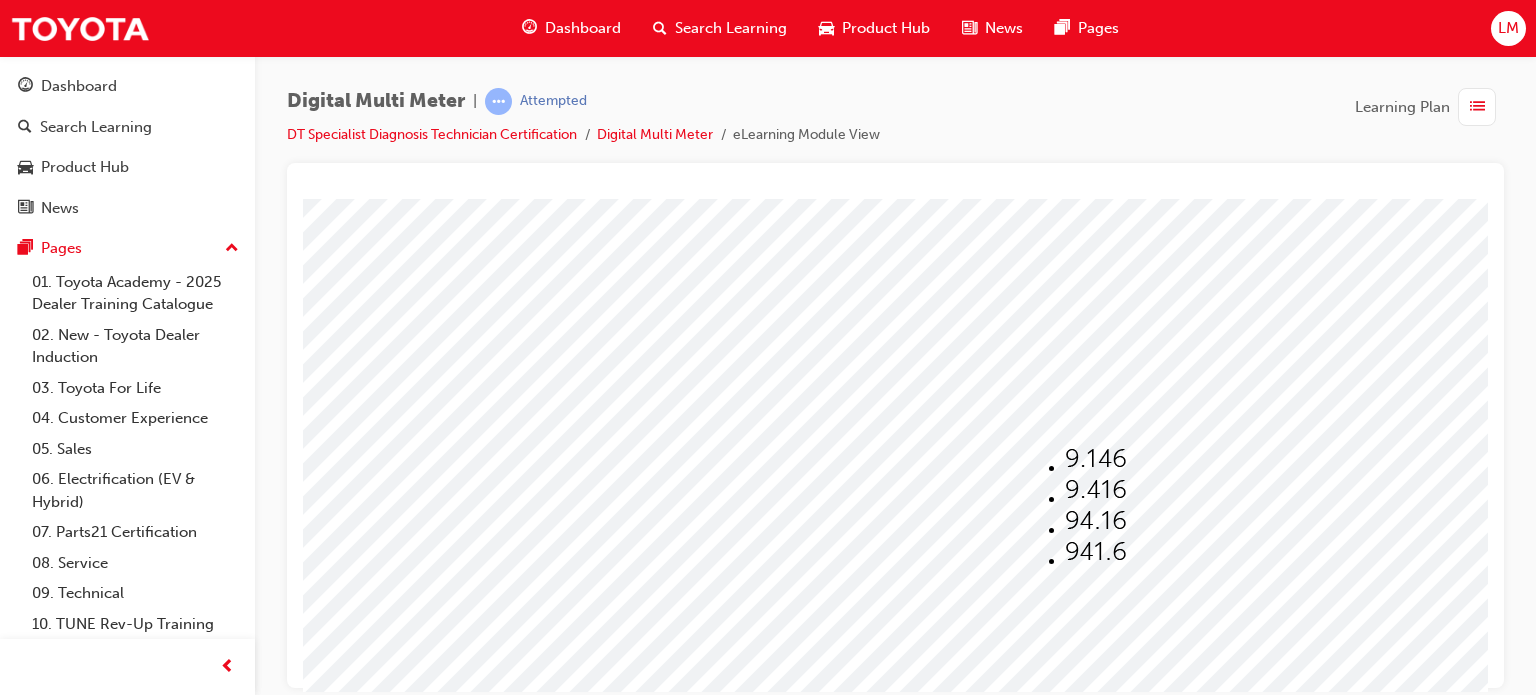 click at bounding box center (591, 2777) 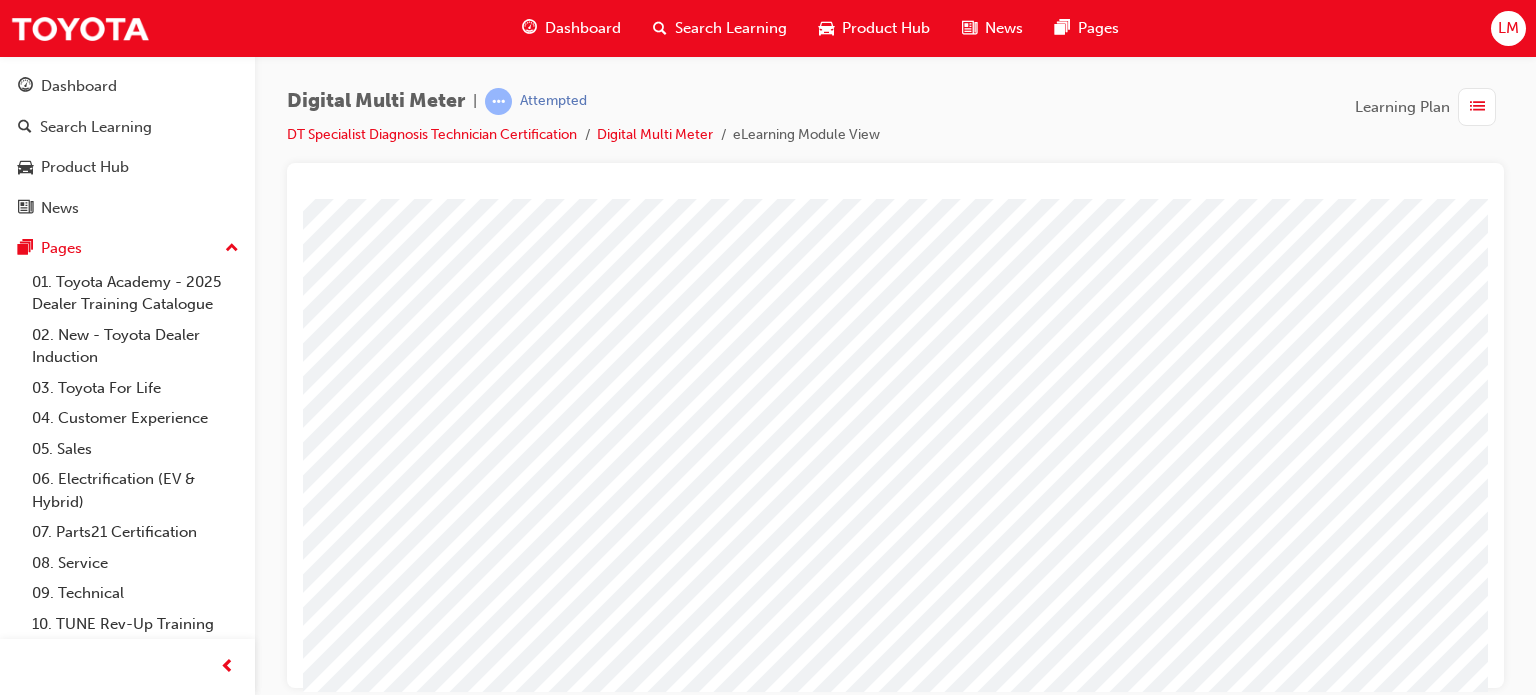 scroll, scrollTop: 0, scrollLeft: 0, axis: both 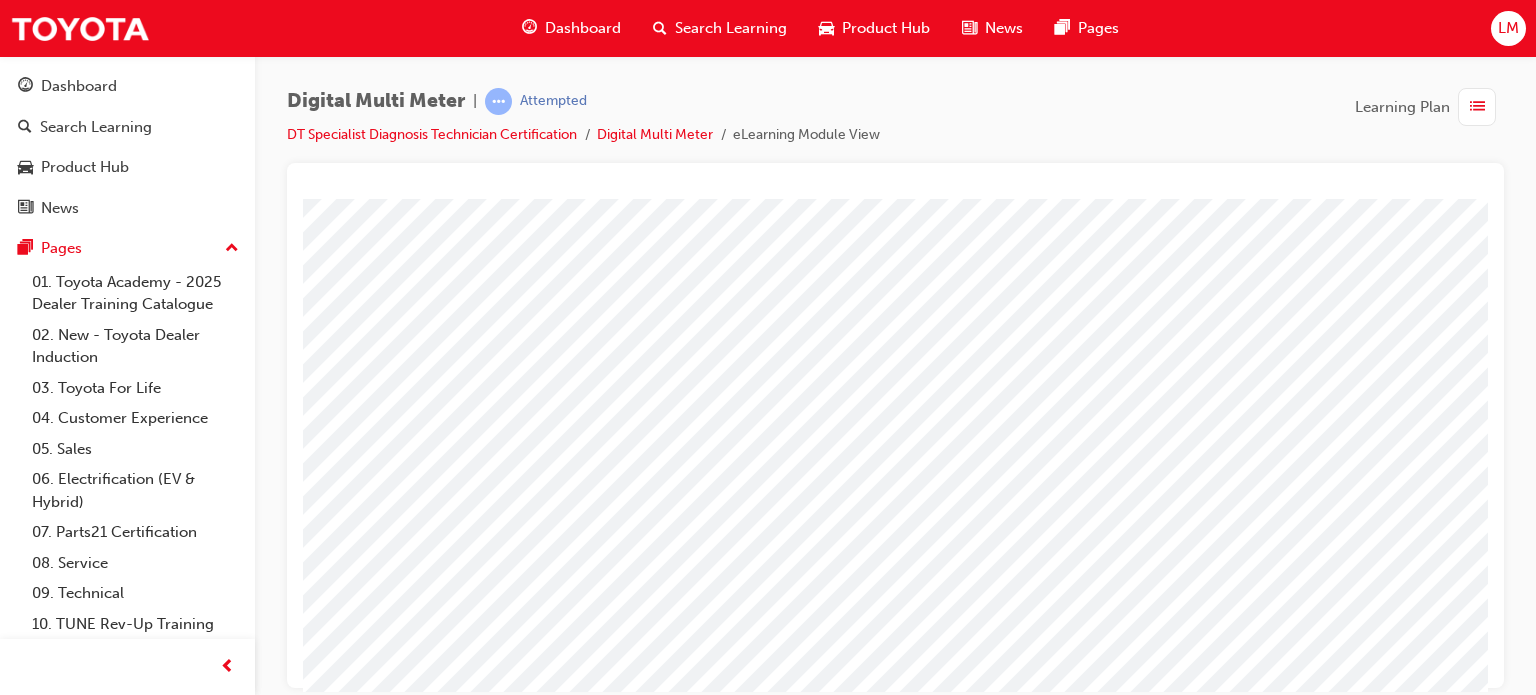 click at bounding box center [1025, 421] 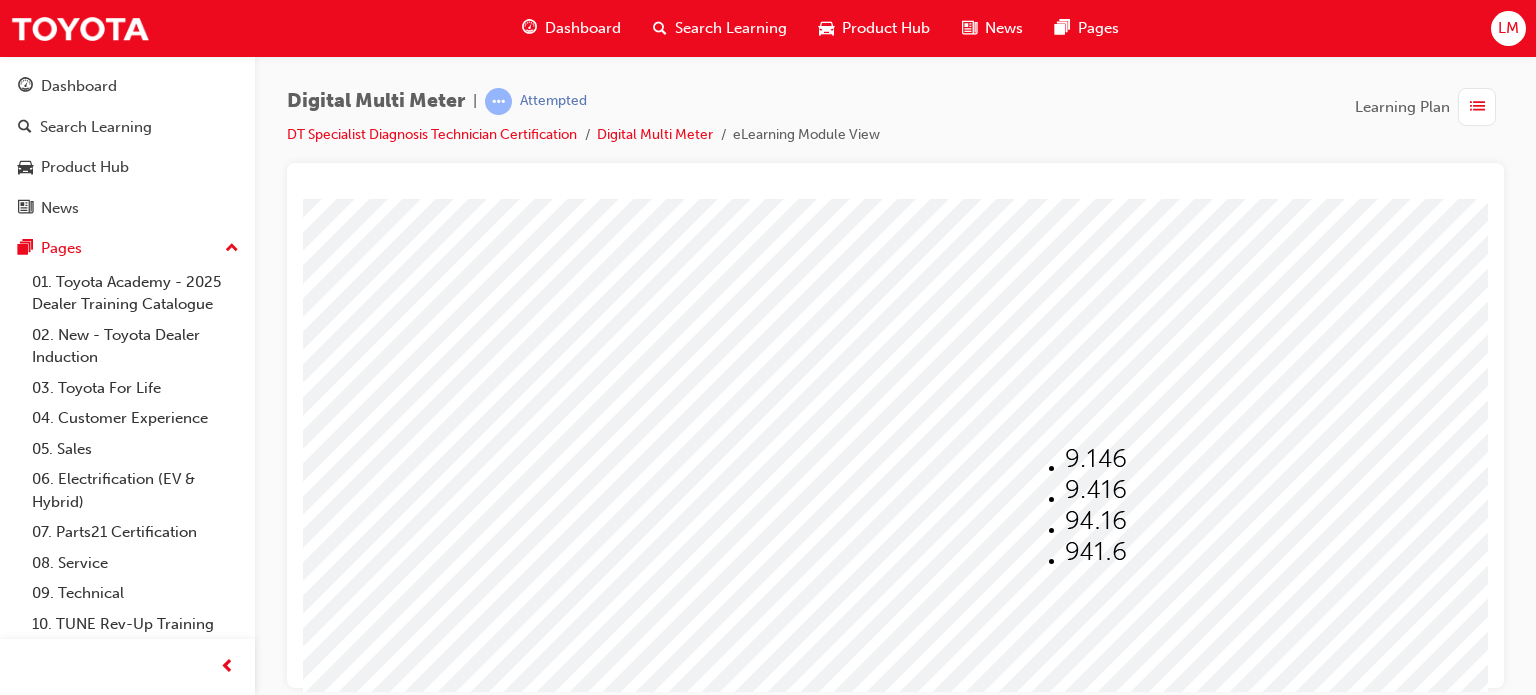 click at bounding box center (1095, 458) 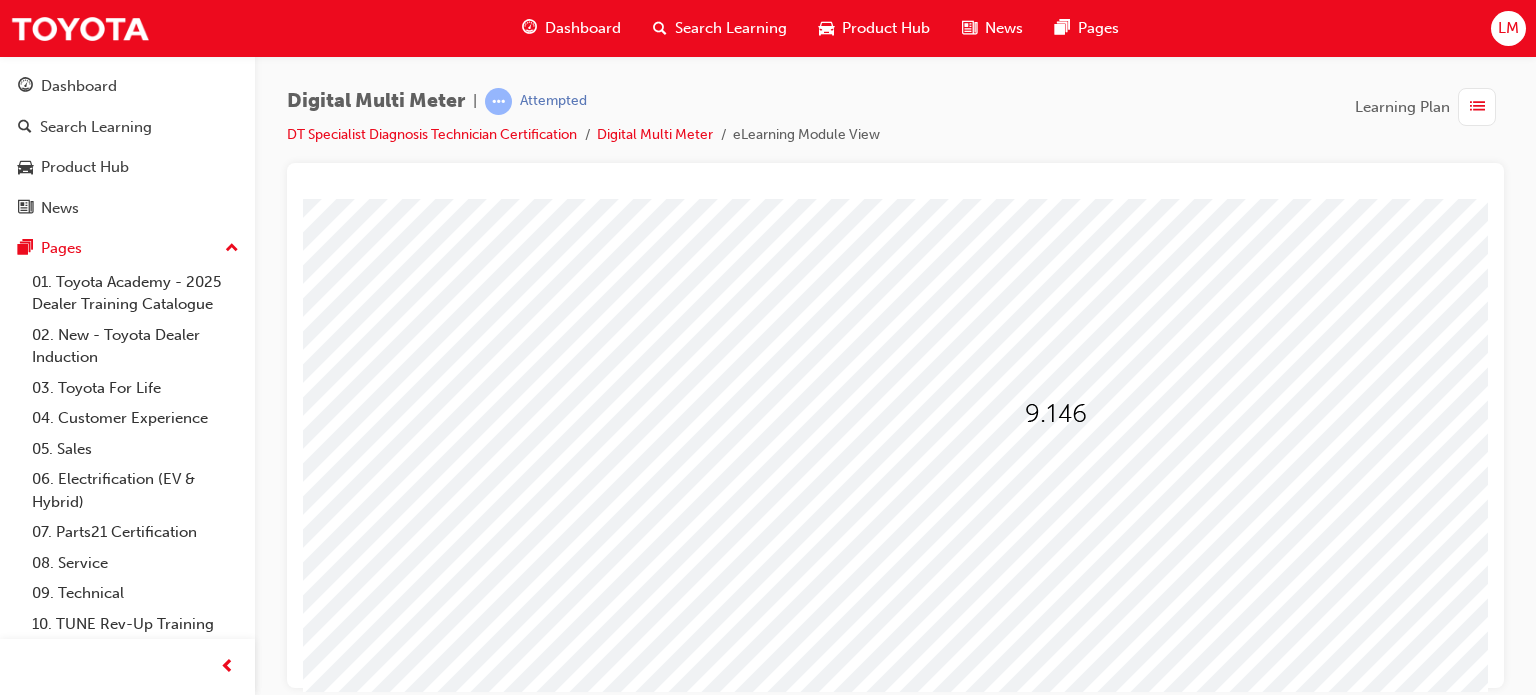 click at bounding box center (998, 471) 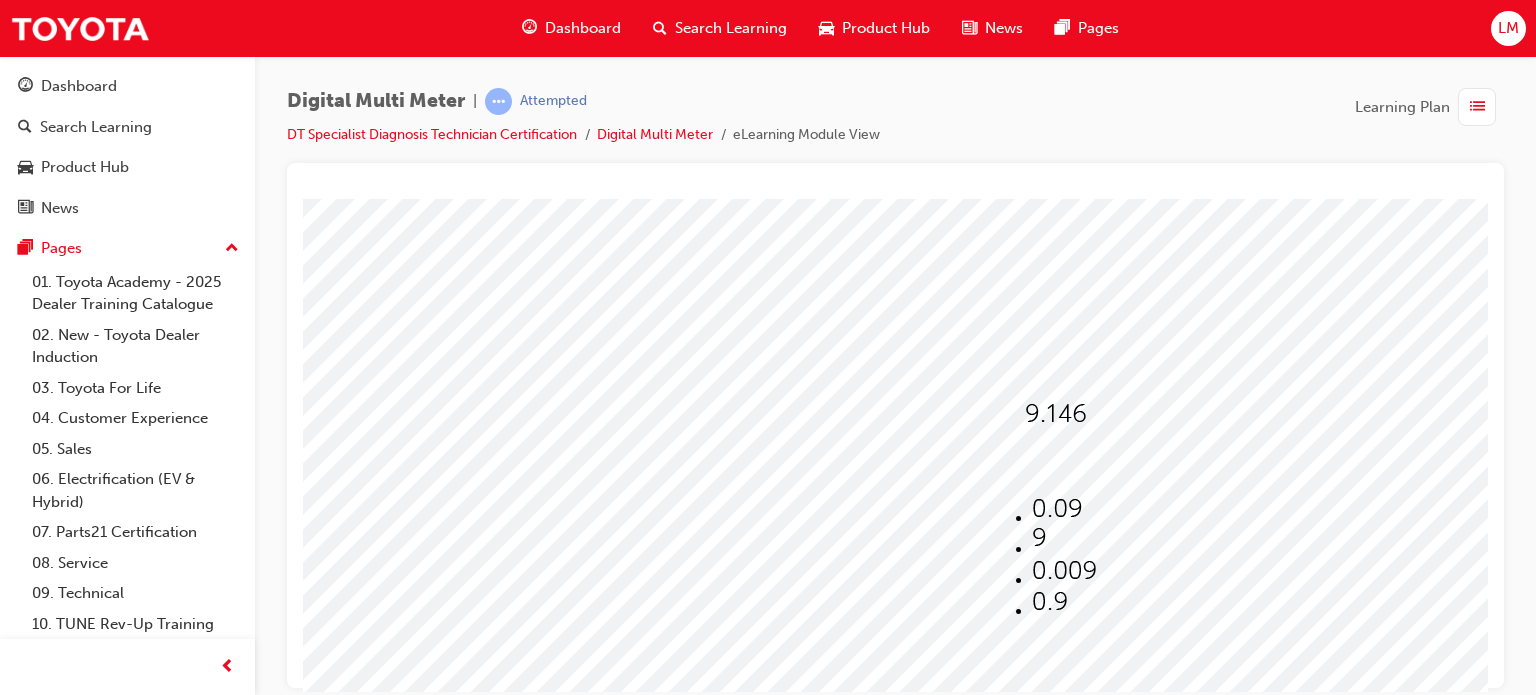 drag, startPoint x: 1048, startPoint y: 611, endPoint x: 1048, endPoint y: 504, distance: 107 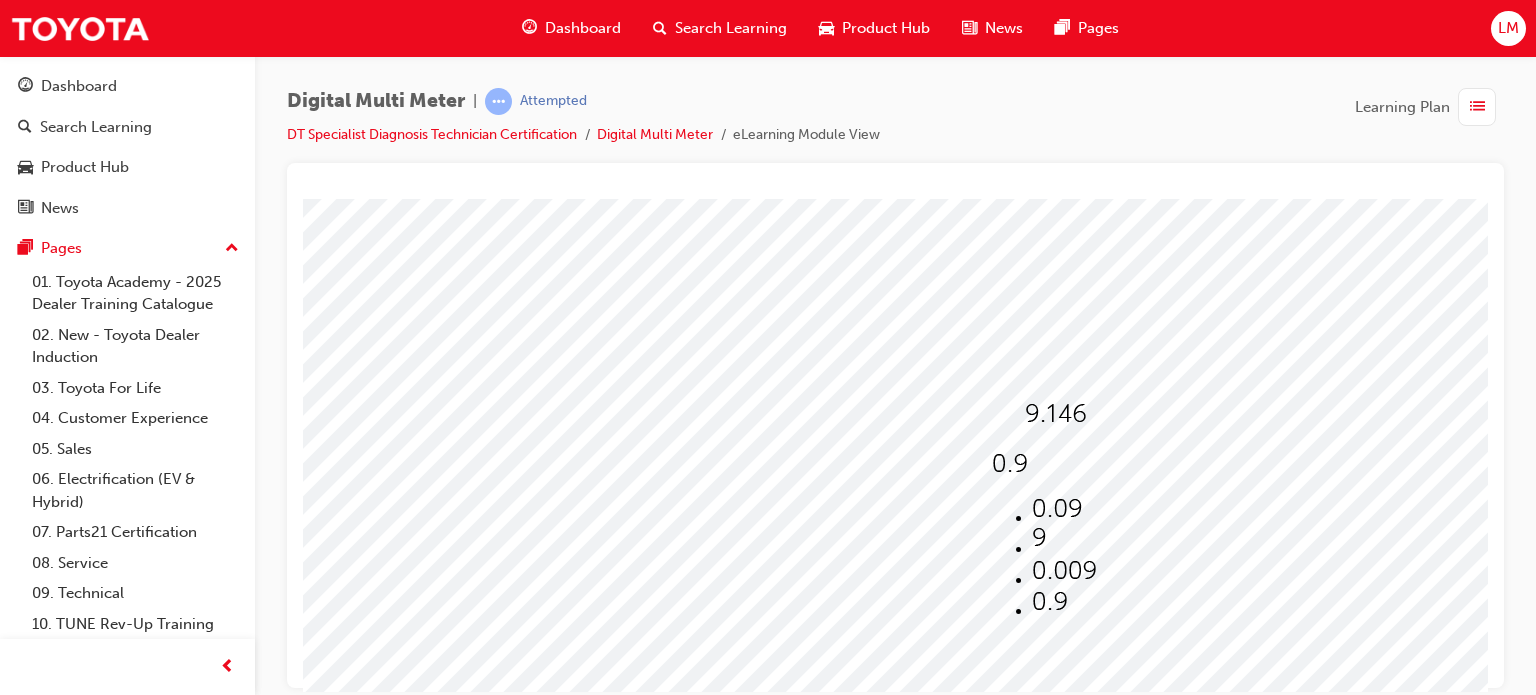 click at bounding box center [1057, 508] 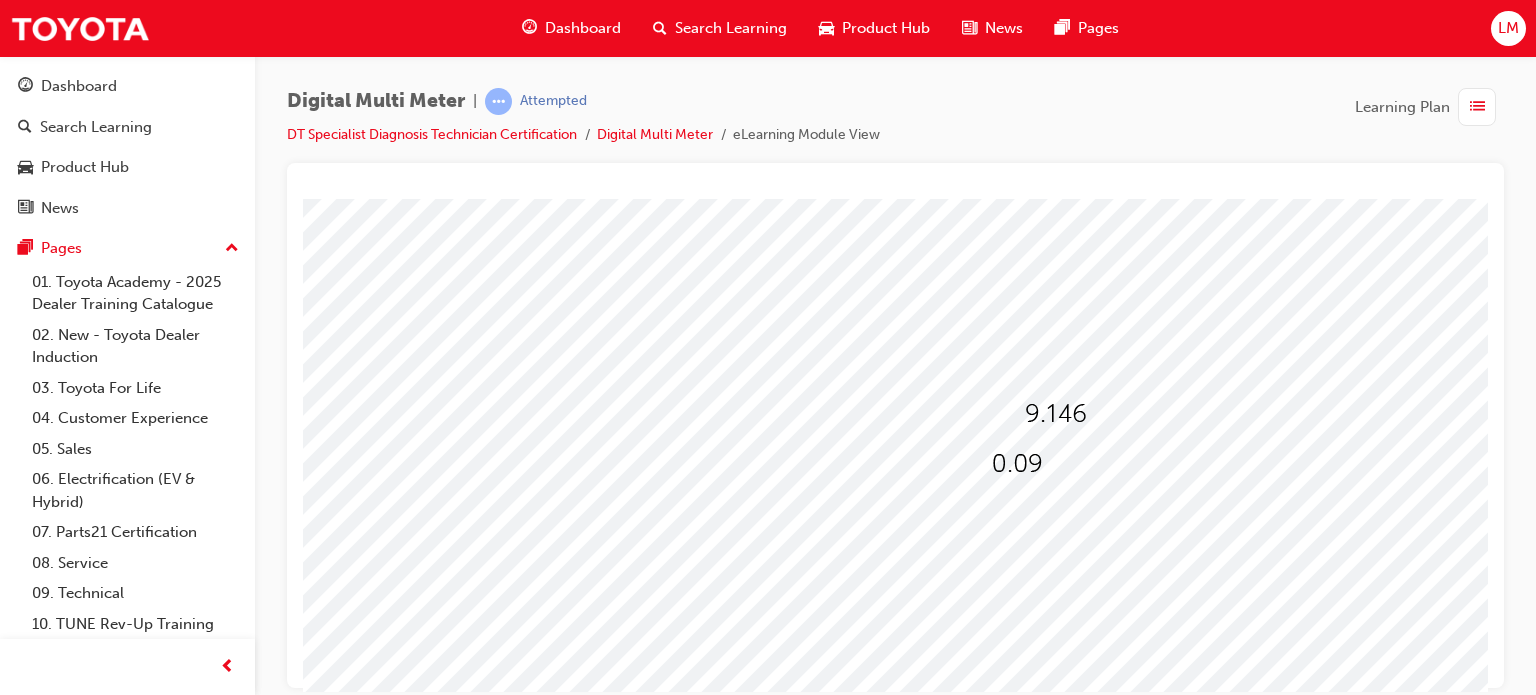 click at bounding box center (1045, 521) 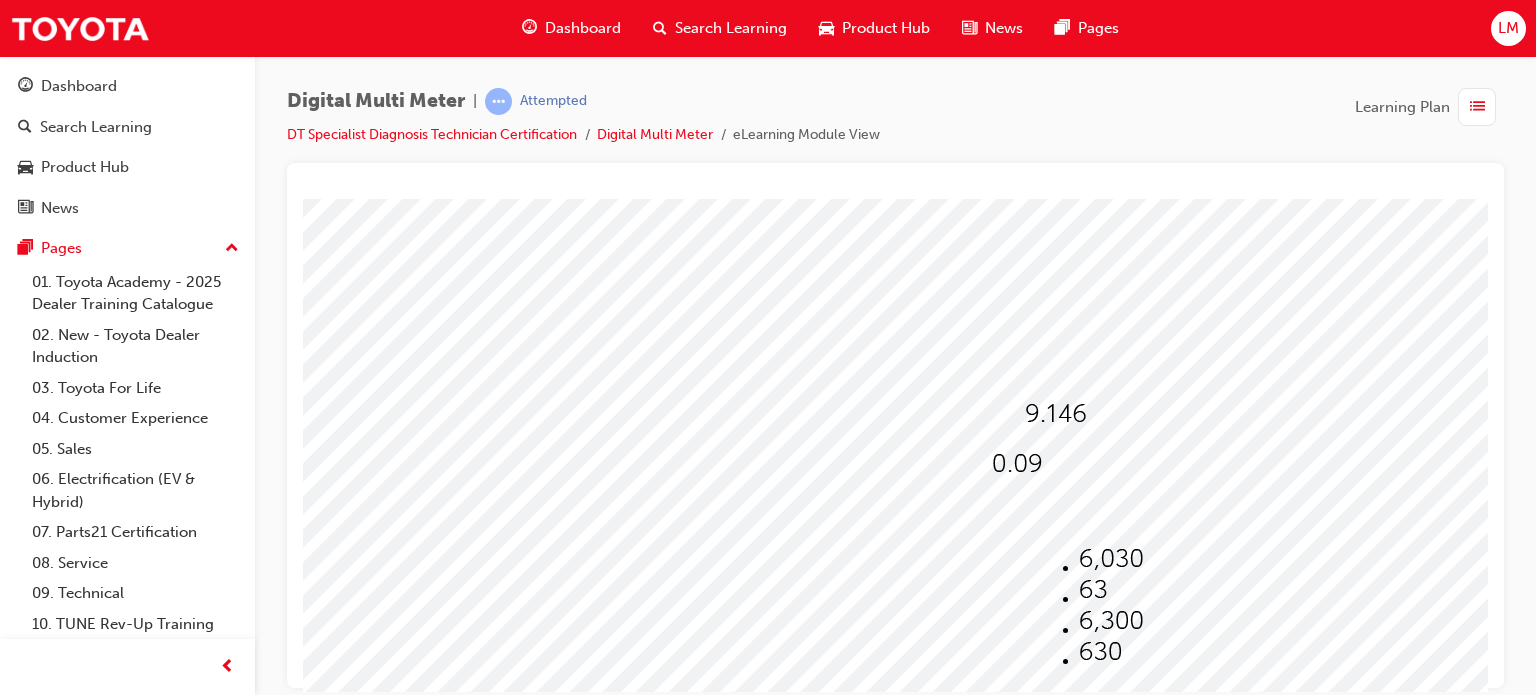 click at bounding box center [1111, 620] 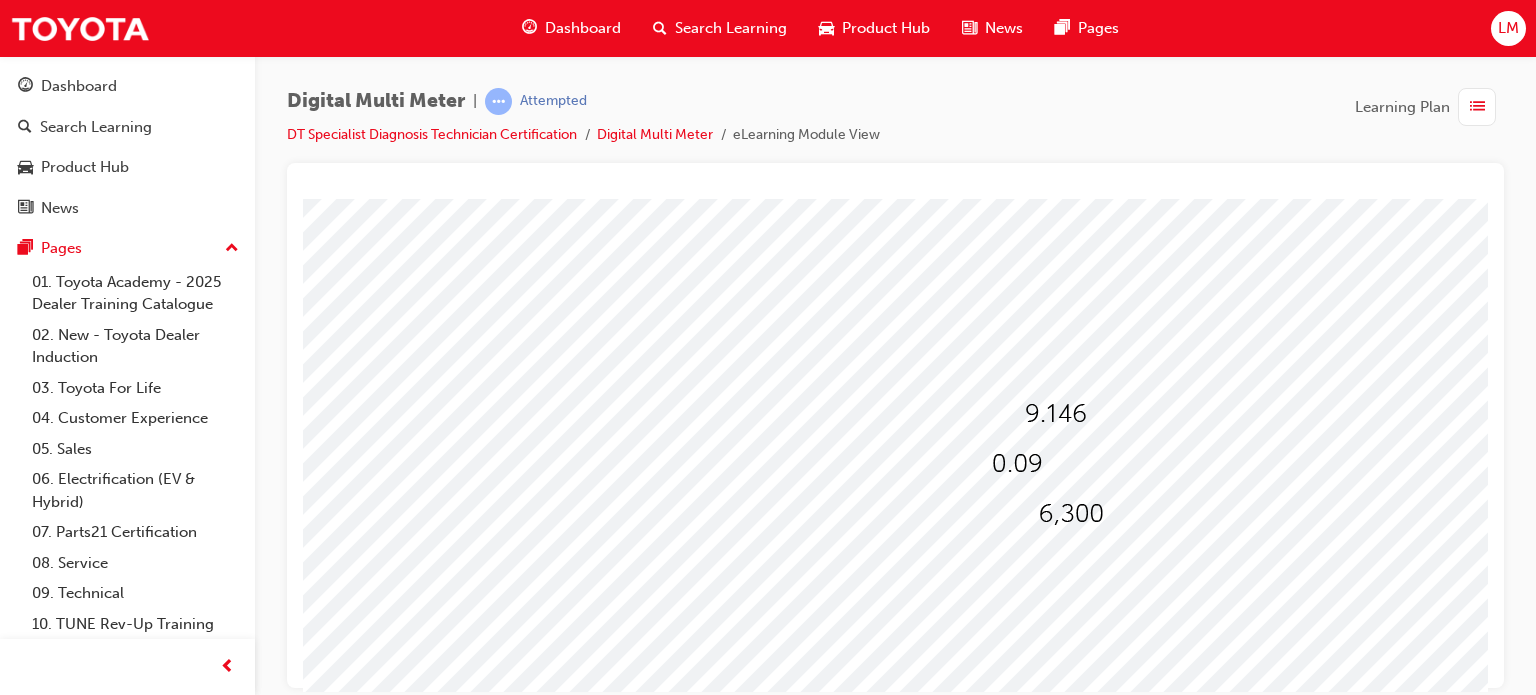 click at bounding box center [1030, 571] 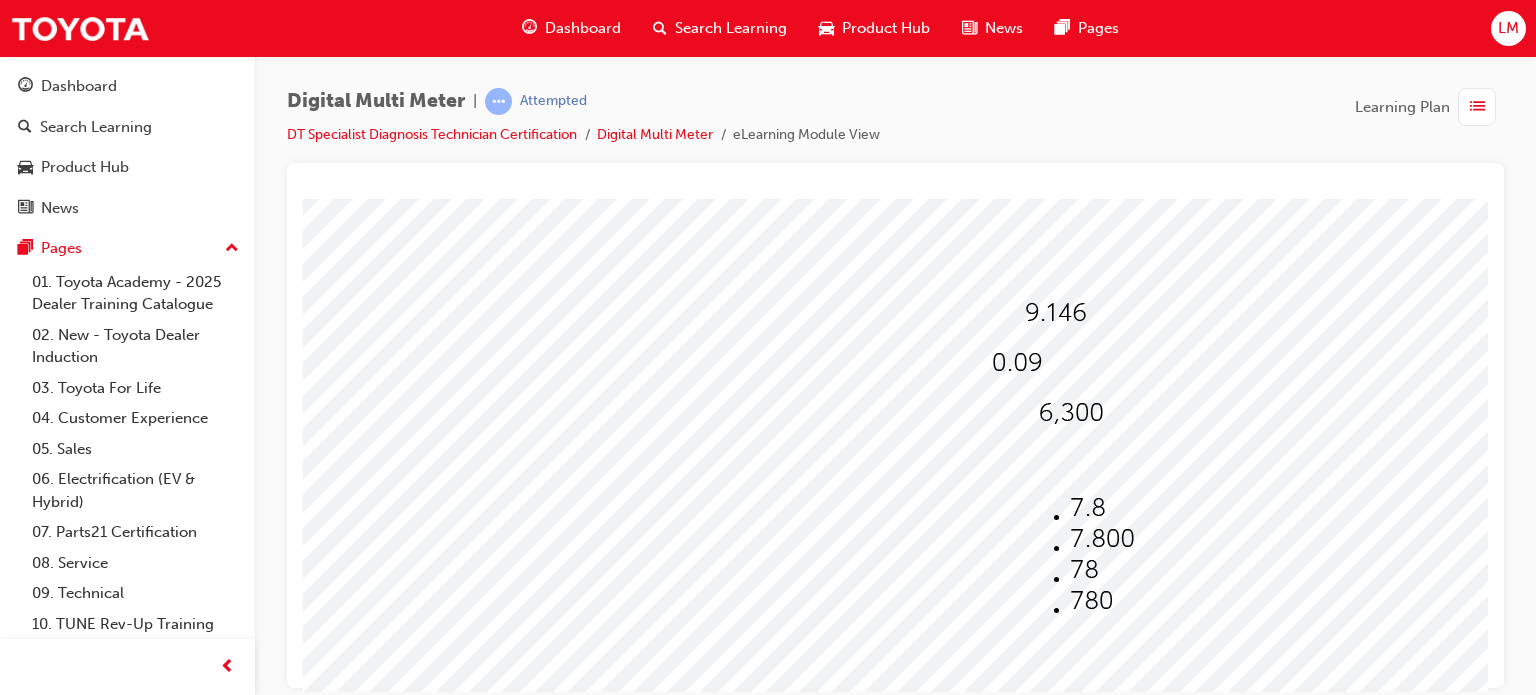 scroll, scrollTop: 200, scrollLeft: 0, axis: vertical 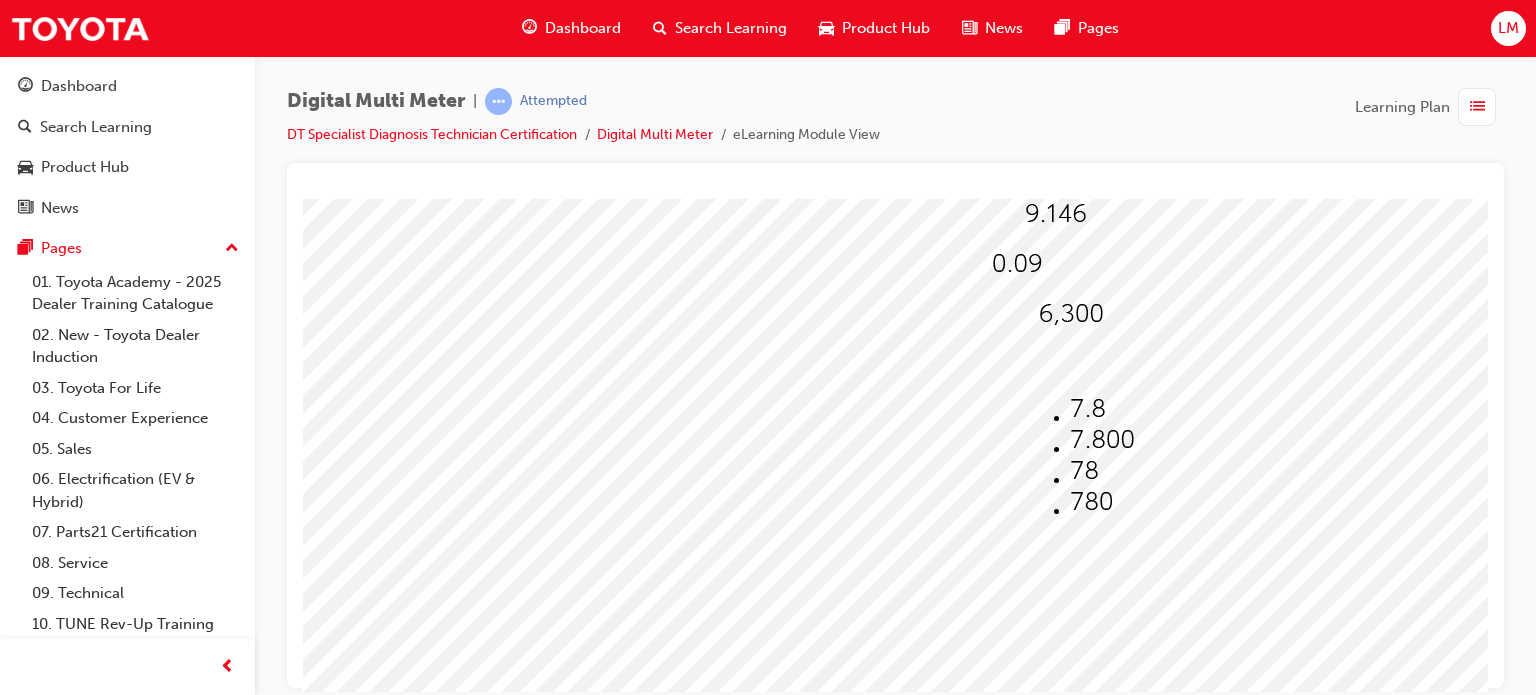 click at bounding box center [1091, 501] 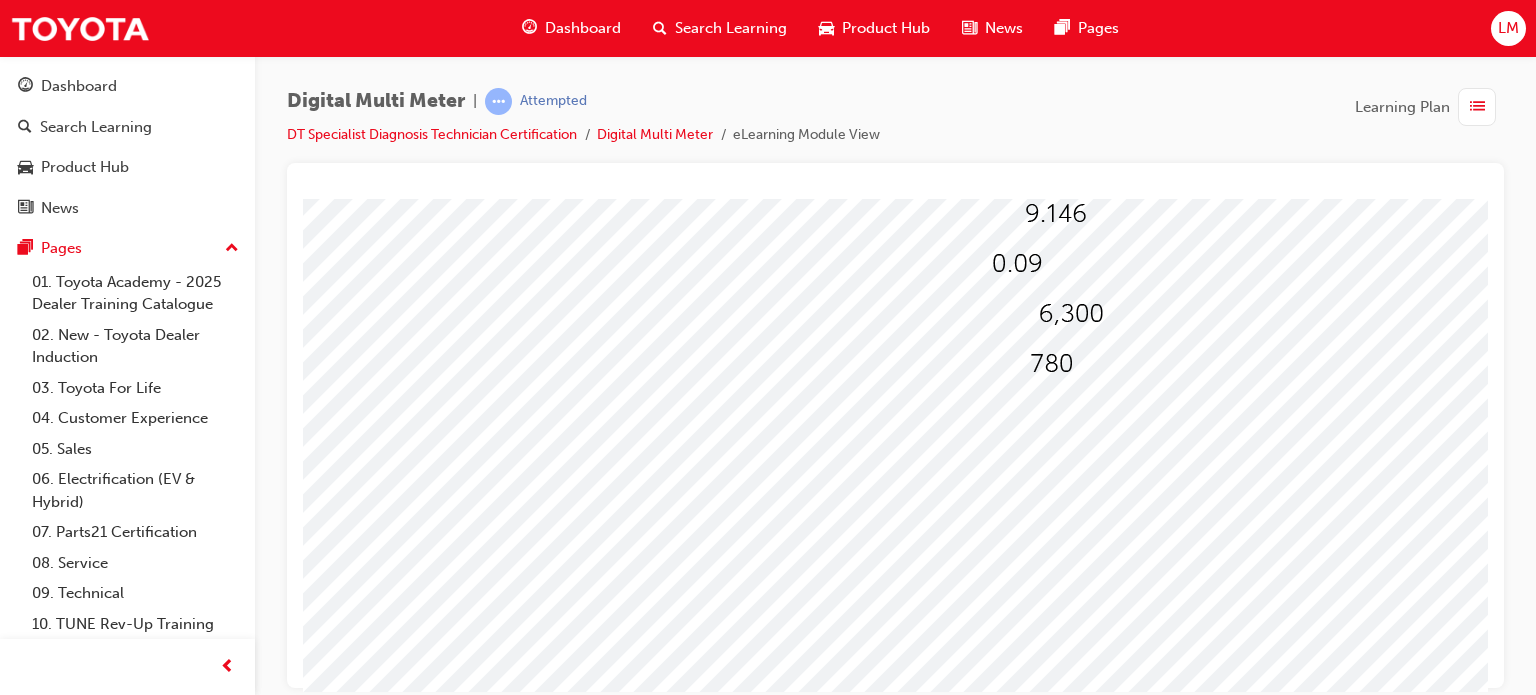 click at bounding box center (375, 2709) 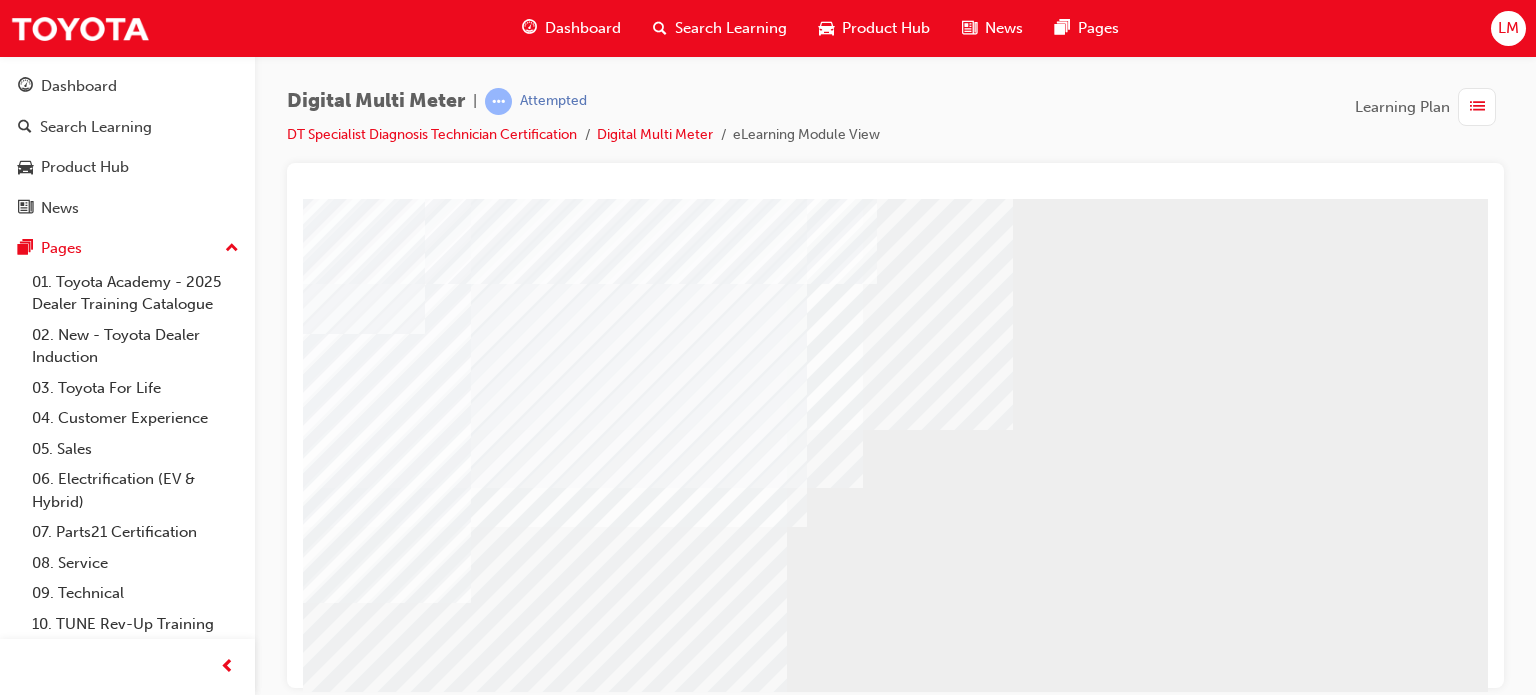 scroll, scrollTop: 172, scrollLeft: 0, axis: vertical 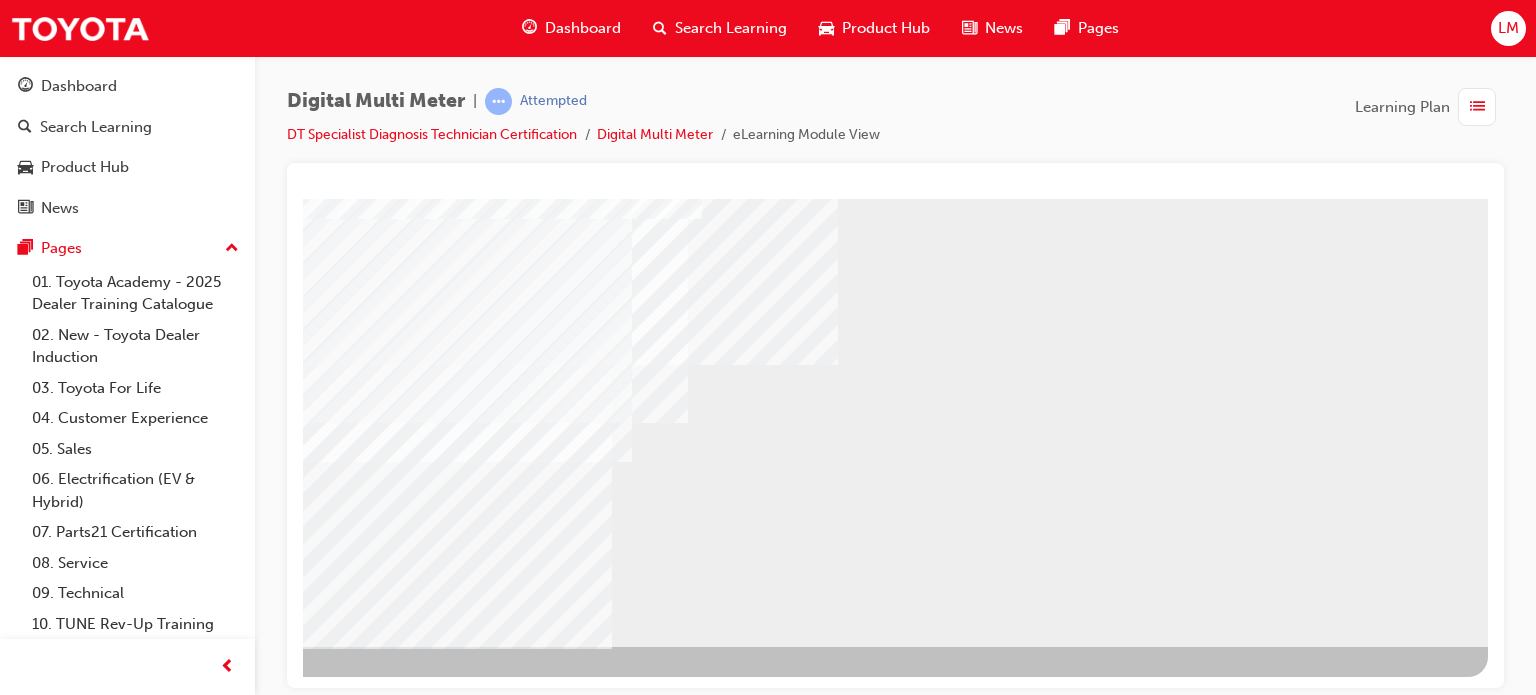 click at bounding box center (191, 700) 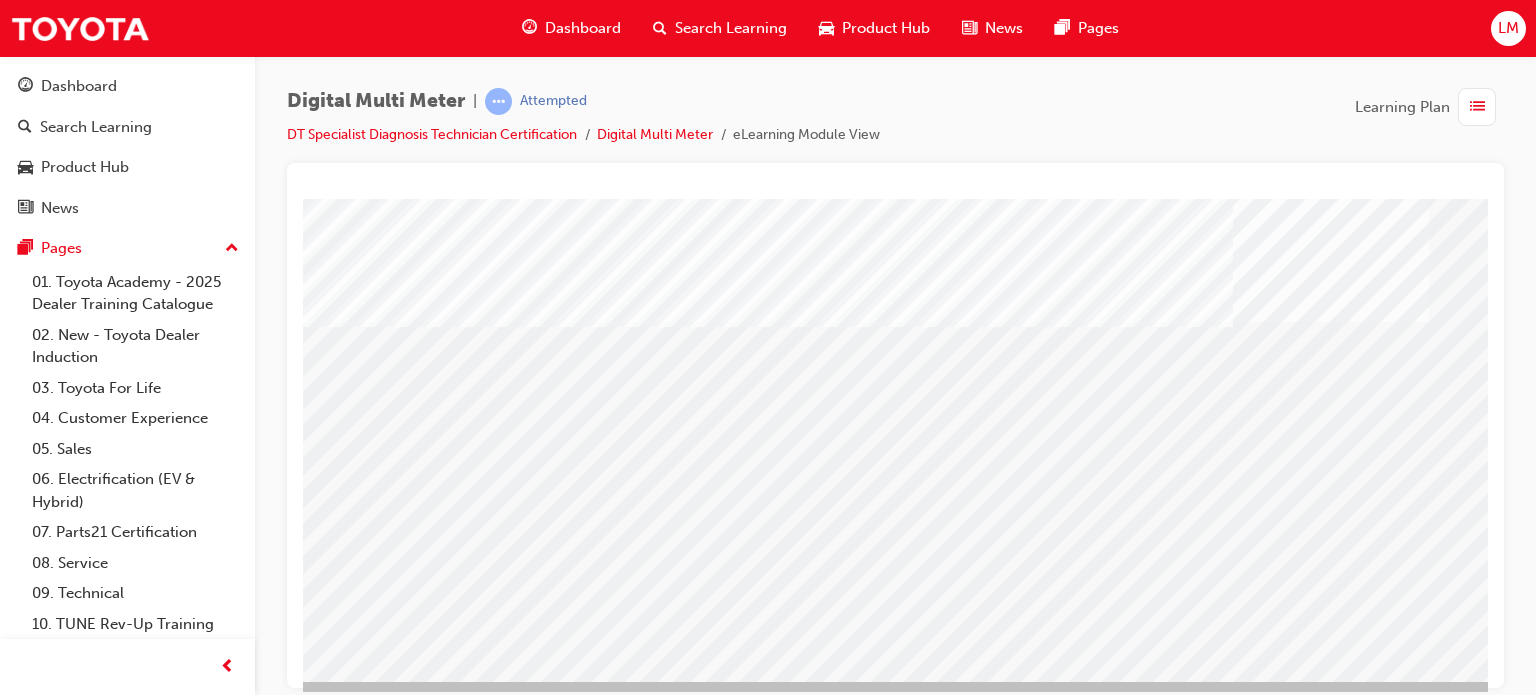 scroll, scrollTop: 272, scrollLeft: 0, axis: vertical 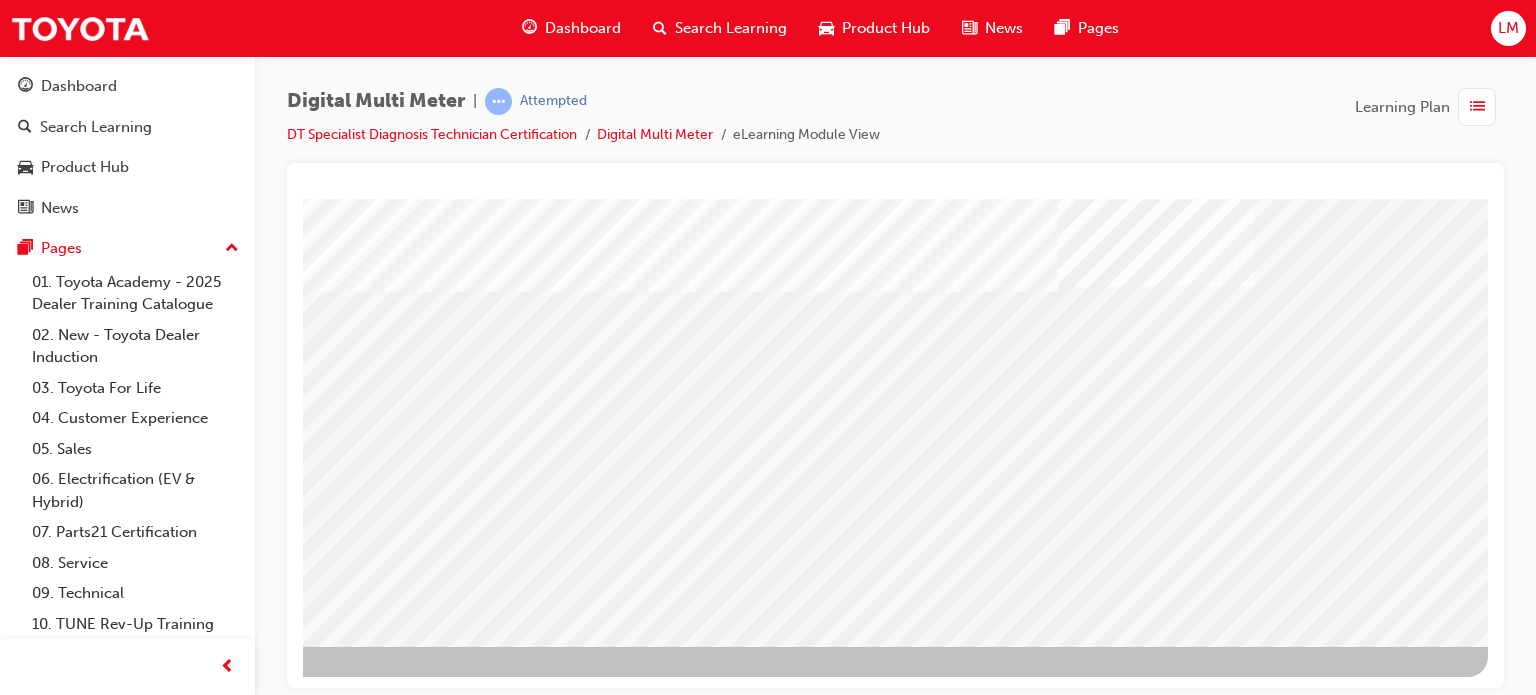 click at bounding box center [191, 1583] 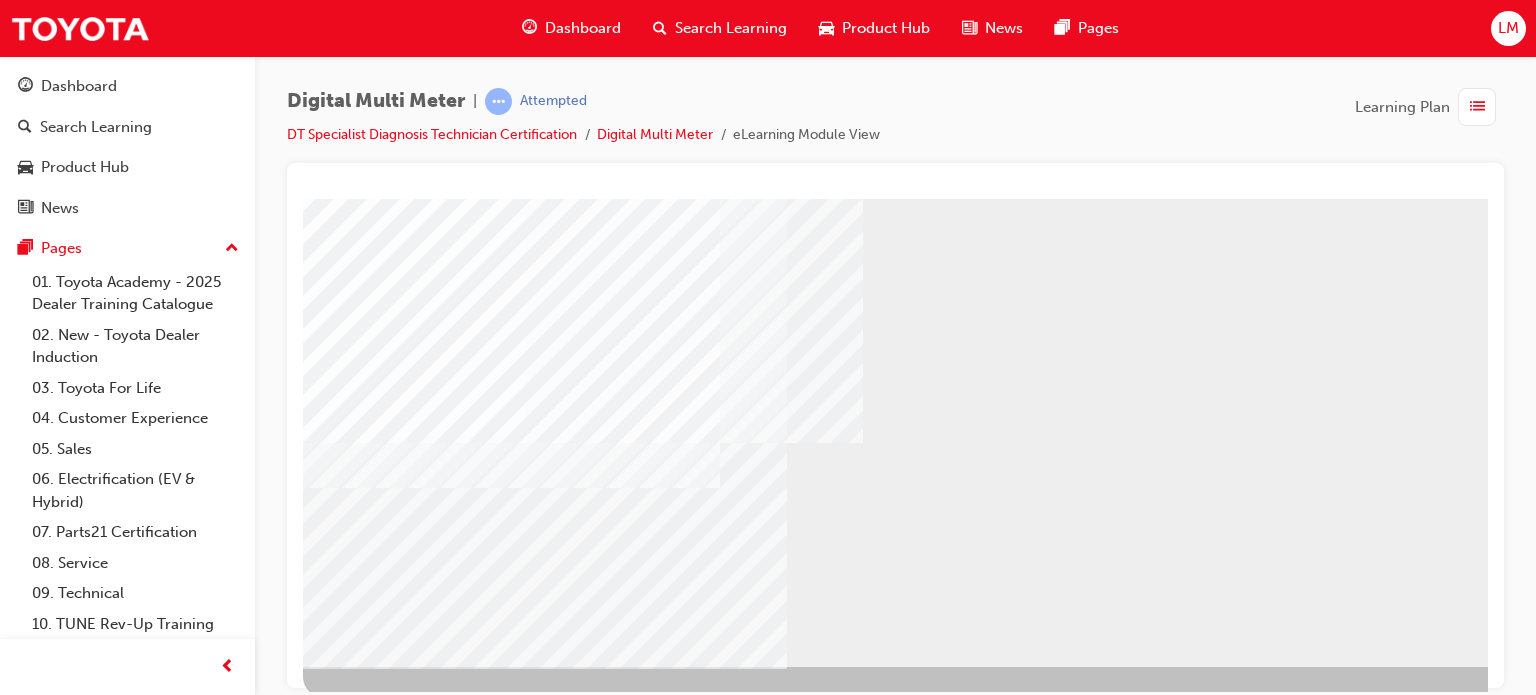 scroll, scrollTop: 272, scrollLeft: 0, axis: vertical 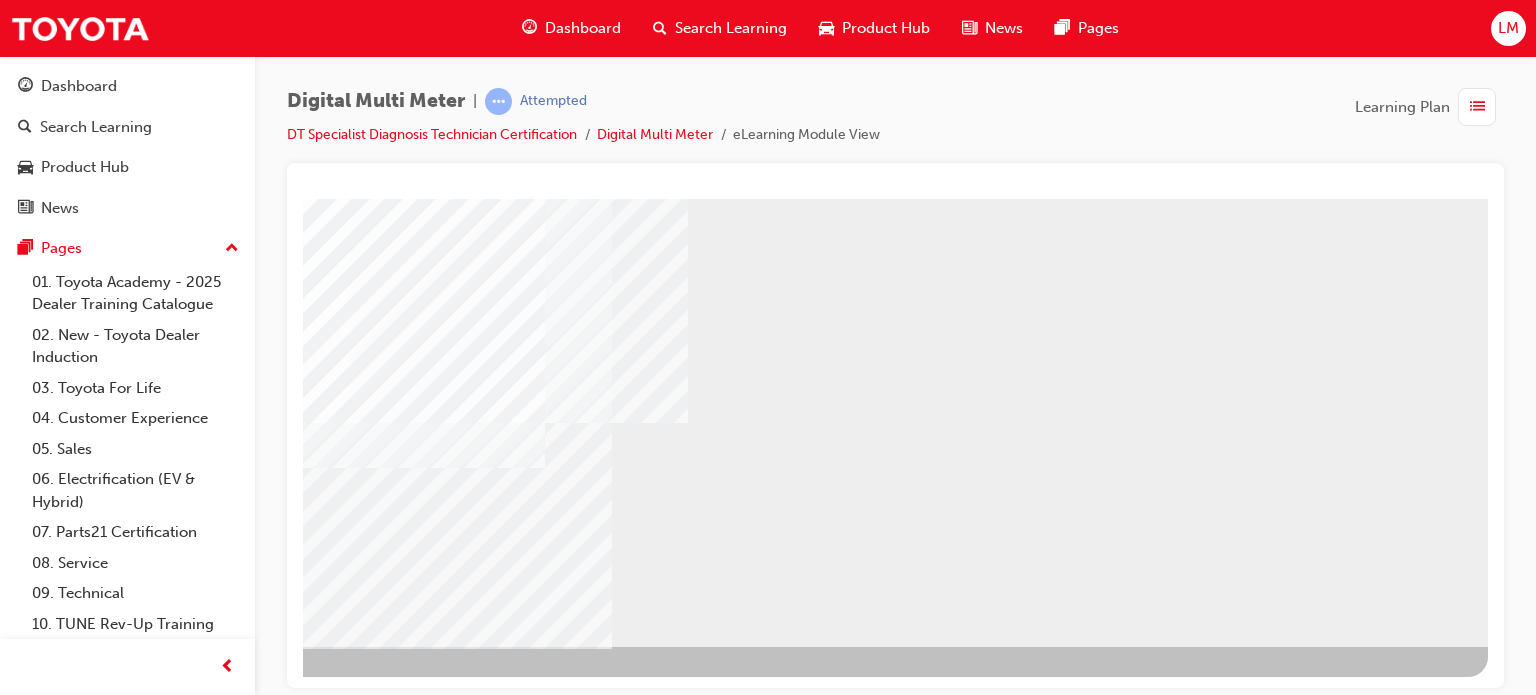click at bounding box center (191, 700) 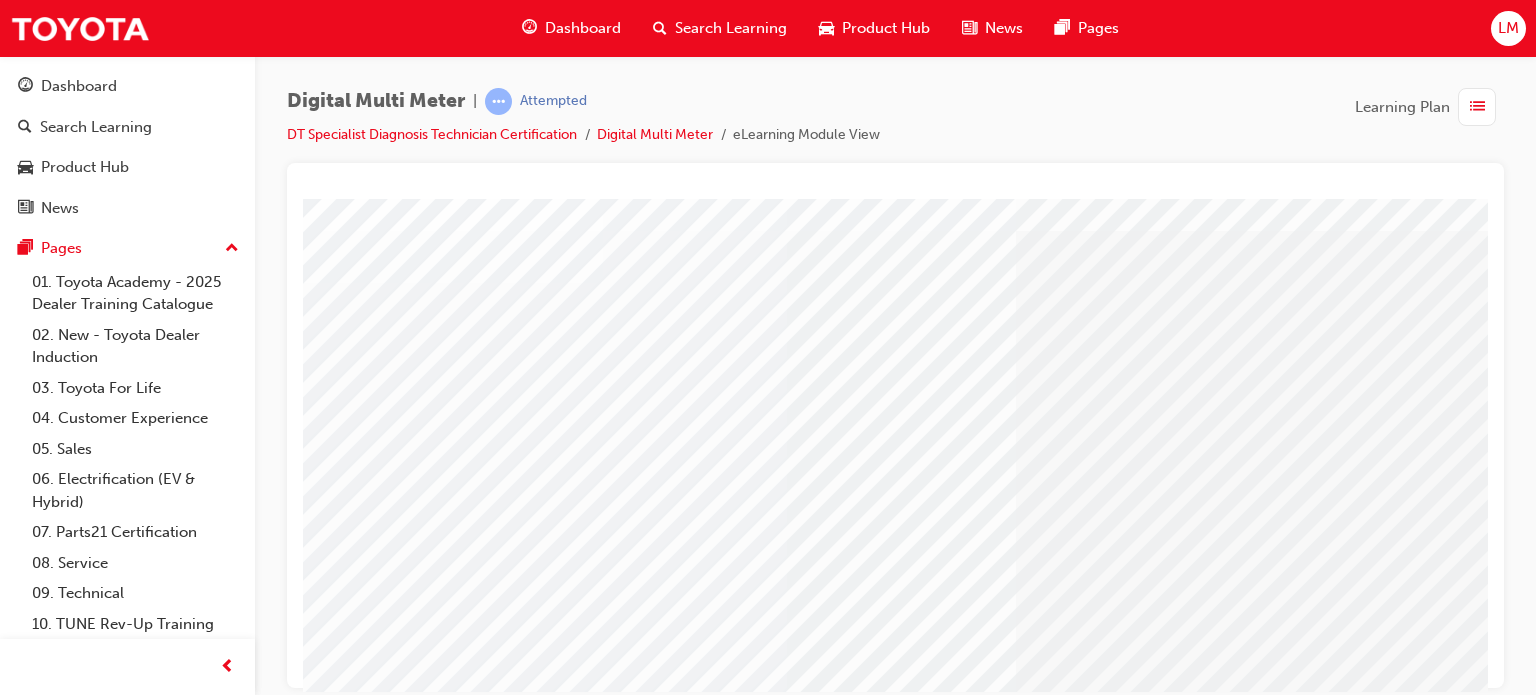 scroll, scrollTop: 272, scrollLeft: 0, axis: vertical 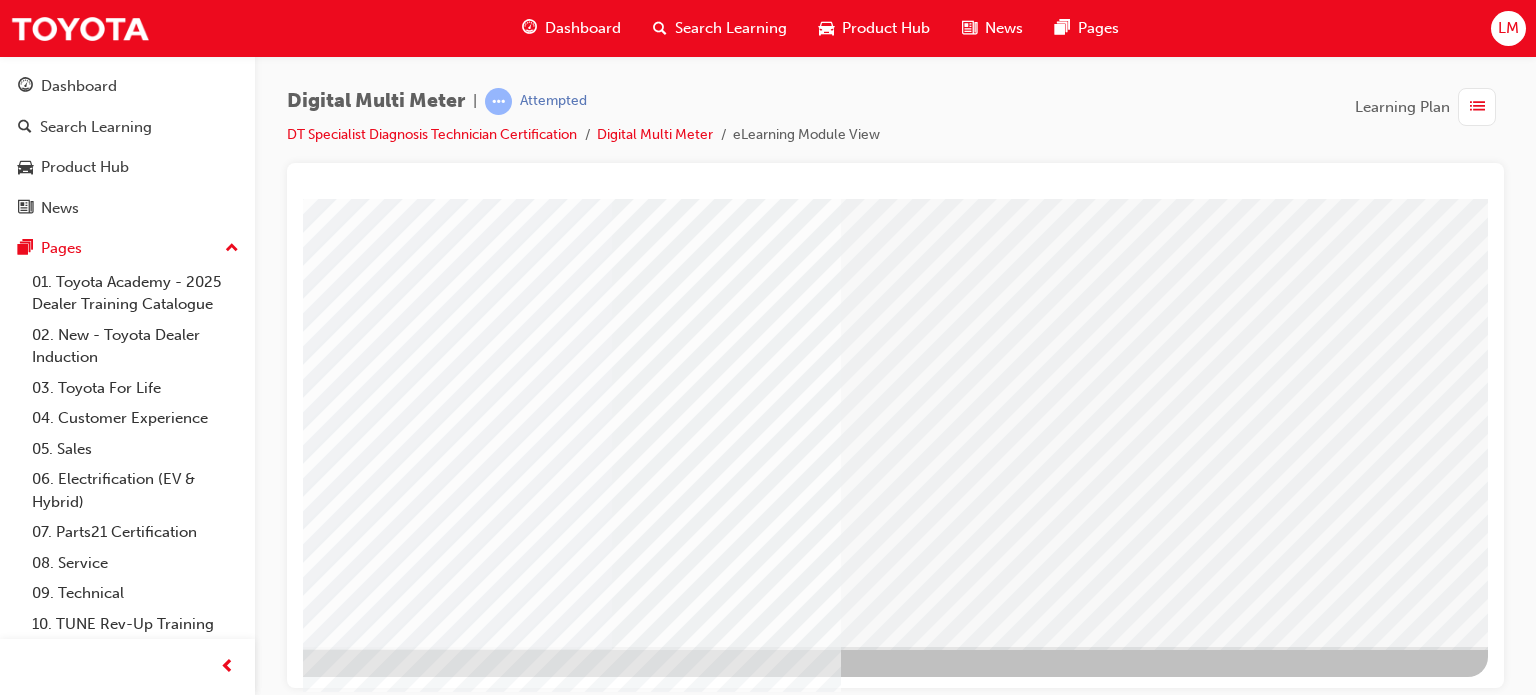 click at bounding box center (191, 1615) 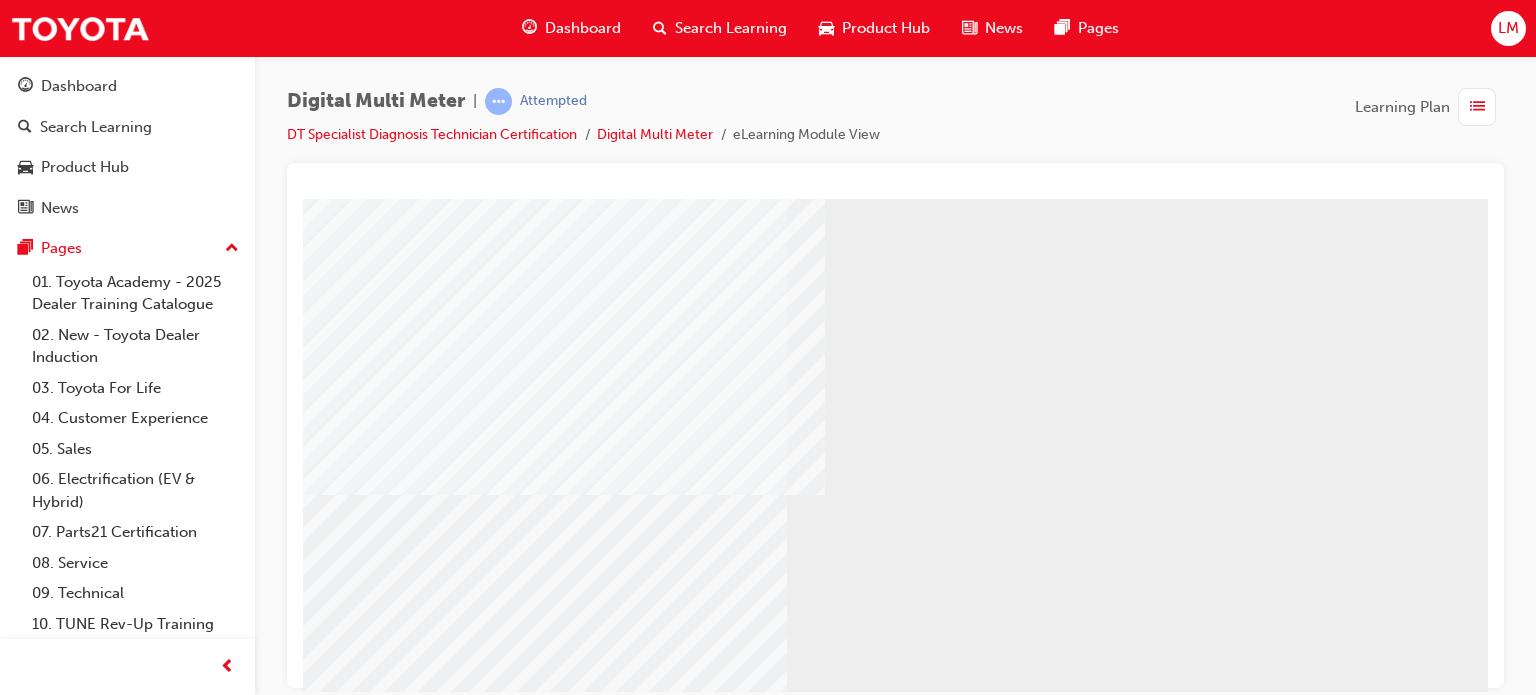 scroll, scrollTop: 100, scrollLeft: 0, axis: vertical 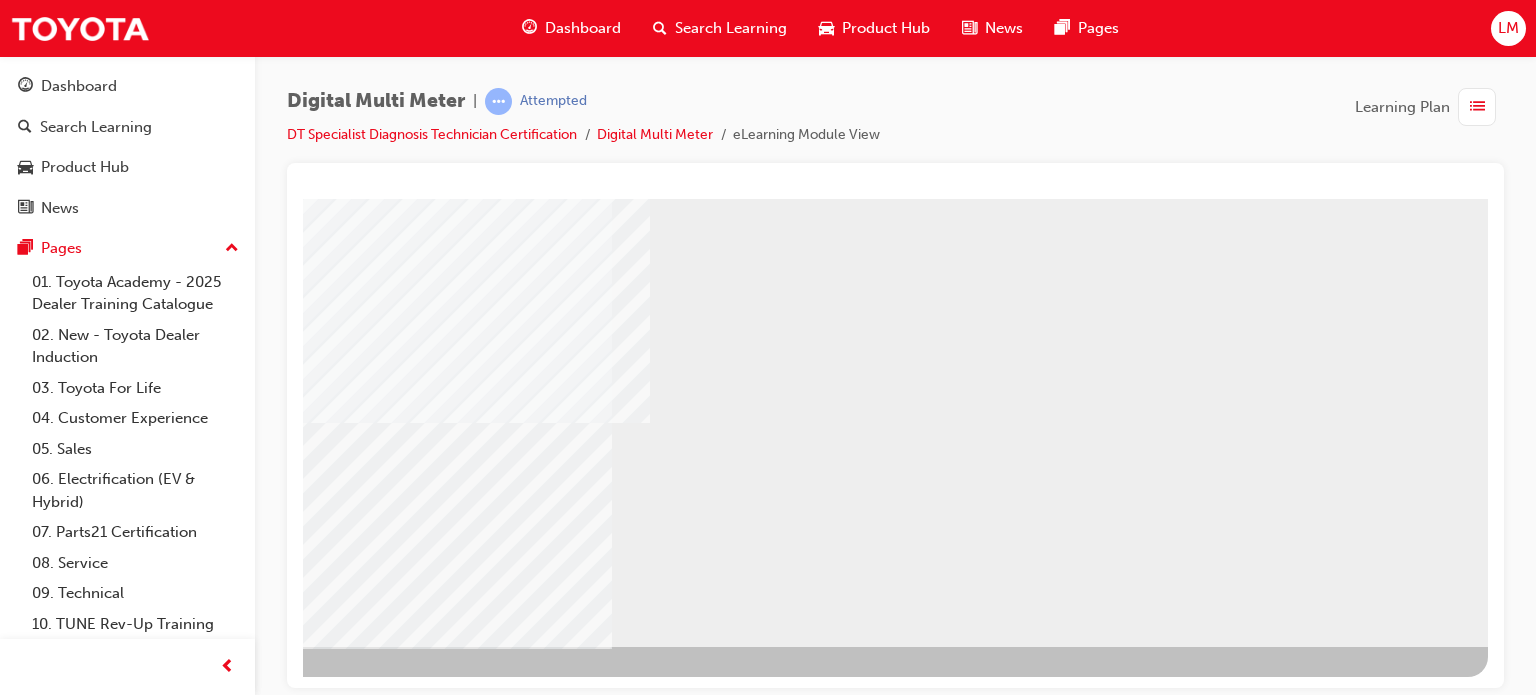 click at bounding box center [191, 700] 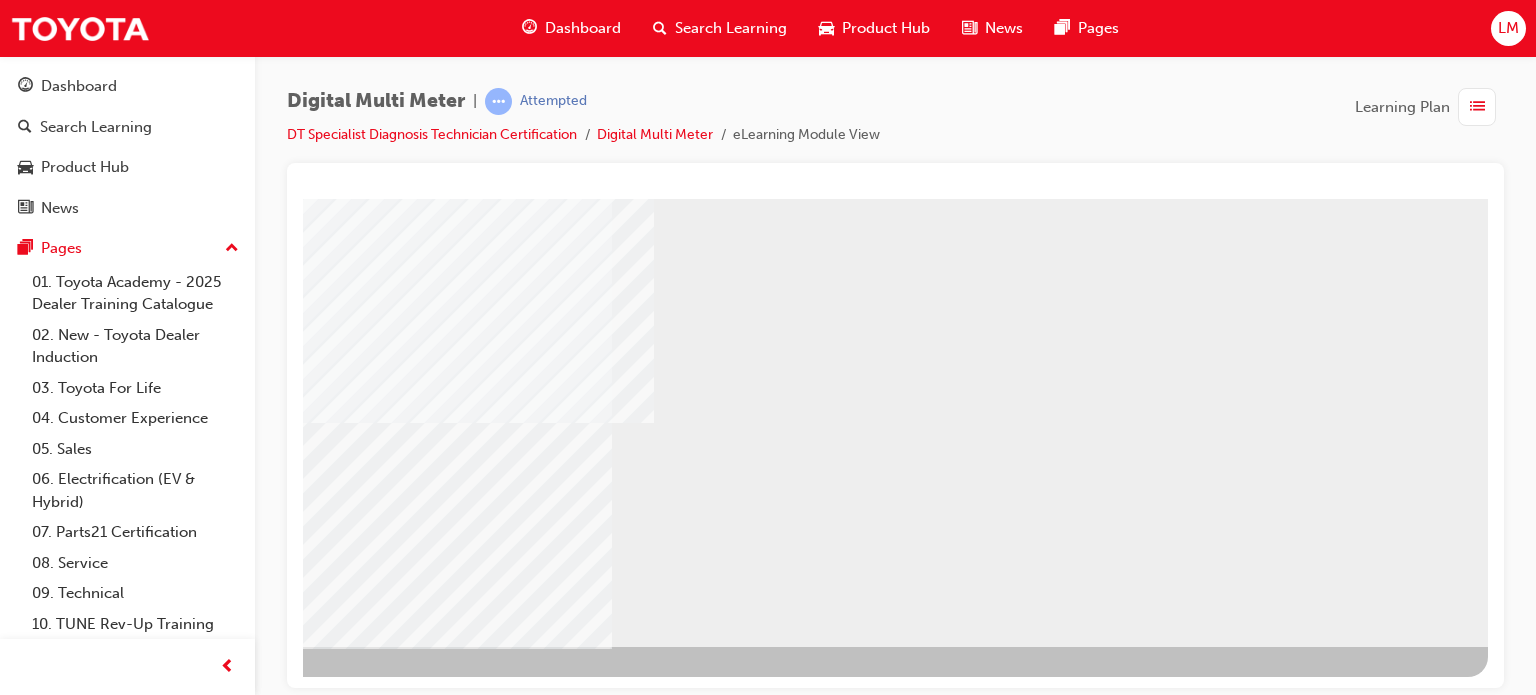 scroll, scrollTop: 0, scrollLeft: 0, axis: both 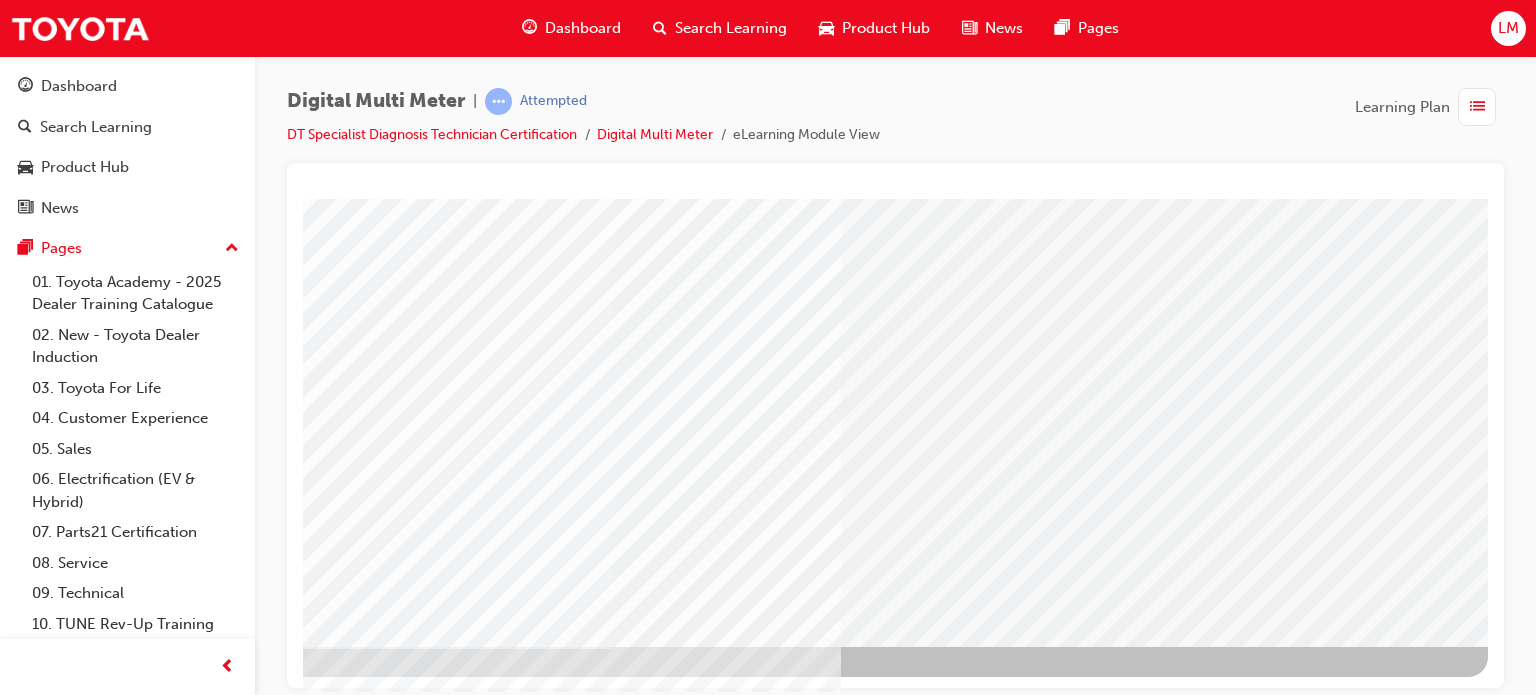 drag, startPoint x: 1156, startPoint y: 689, endPoint x: 1791, endPoint y: 752, distance: 638.11755 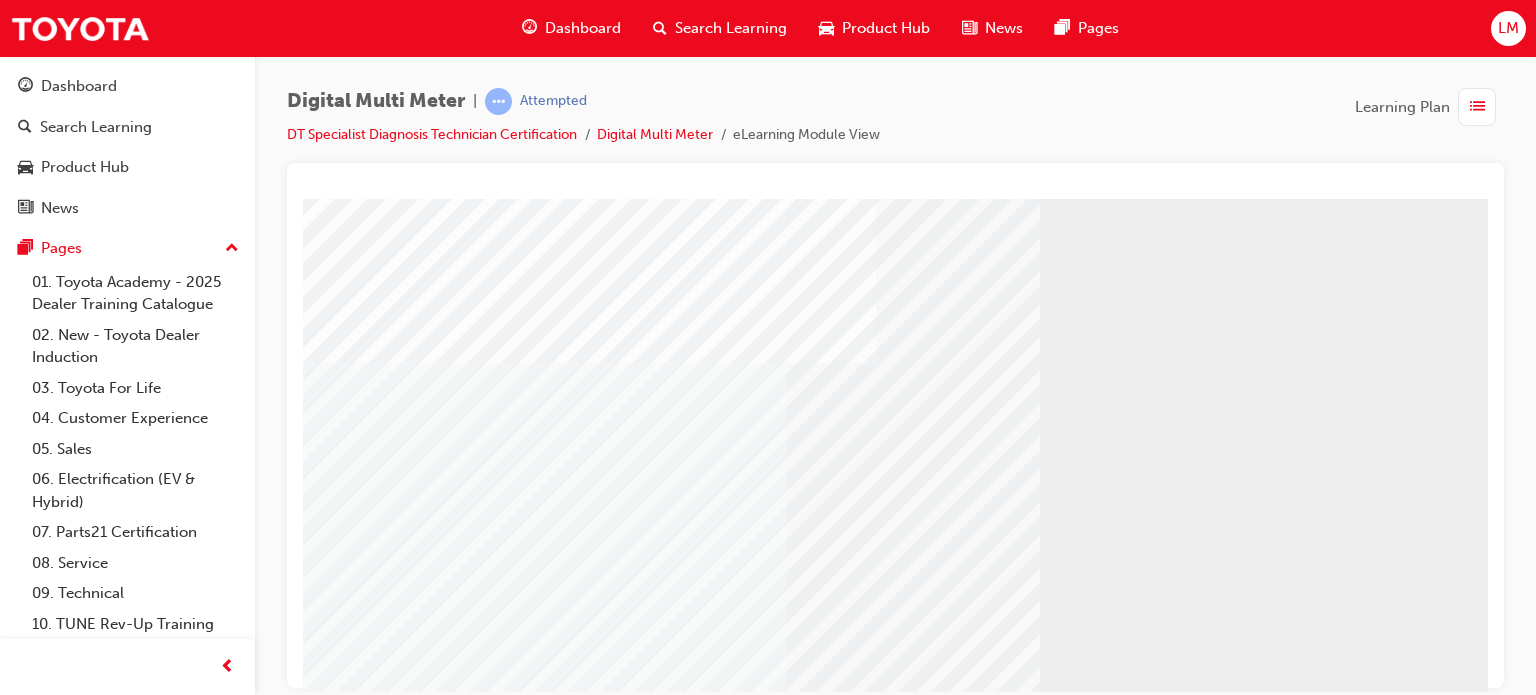 scroll, scrollTop: 272, scrollLeft: 0, axis: vertical 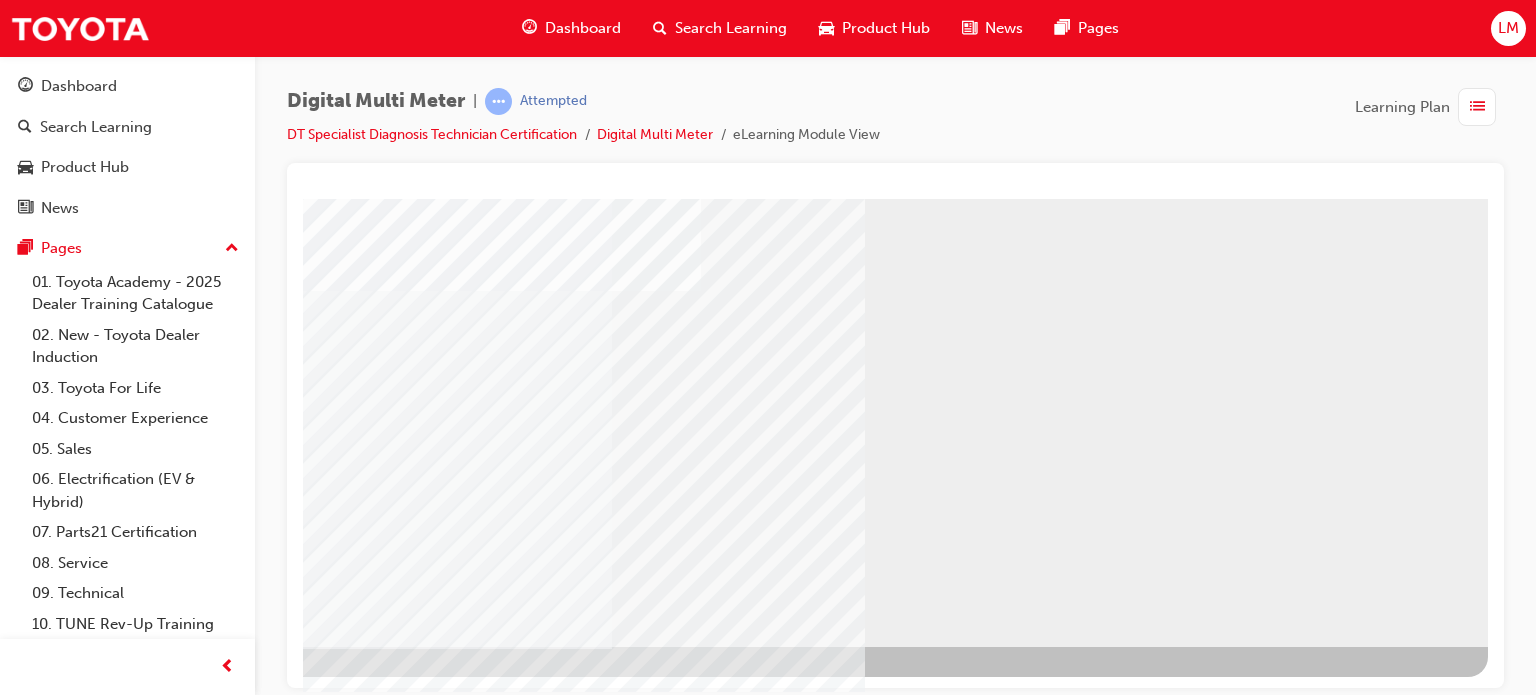click at bounding box center (496, 1671) 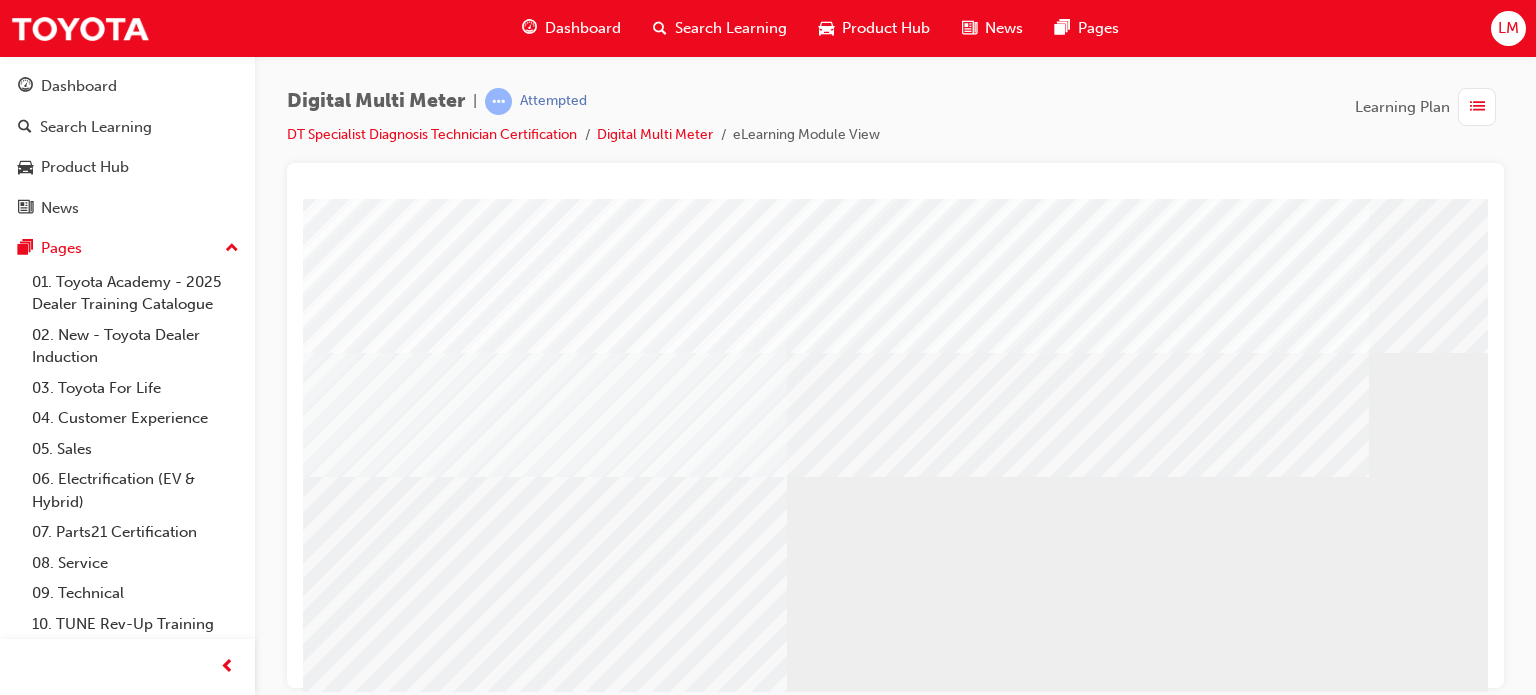 scroll, scrollTop: 0, scrollLeft: 0, axis: both 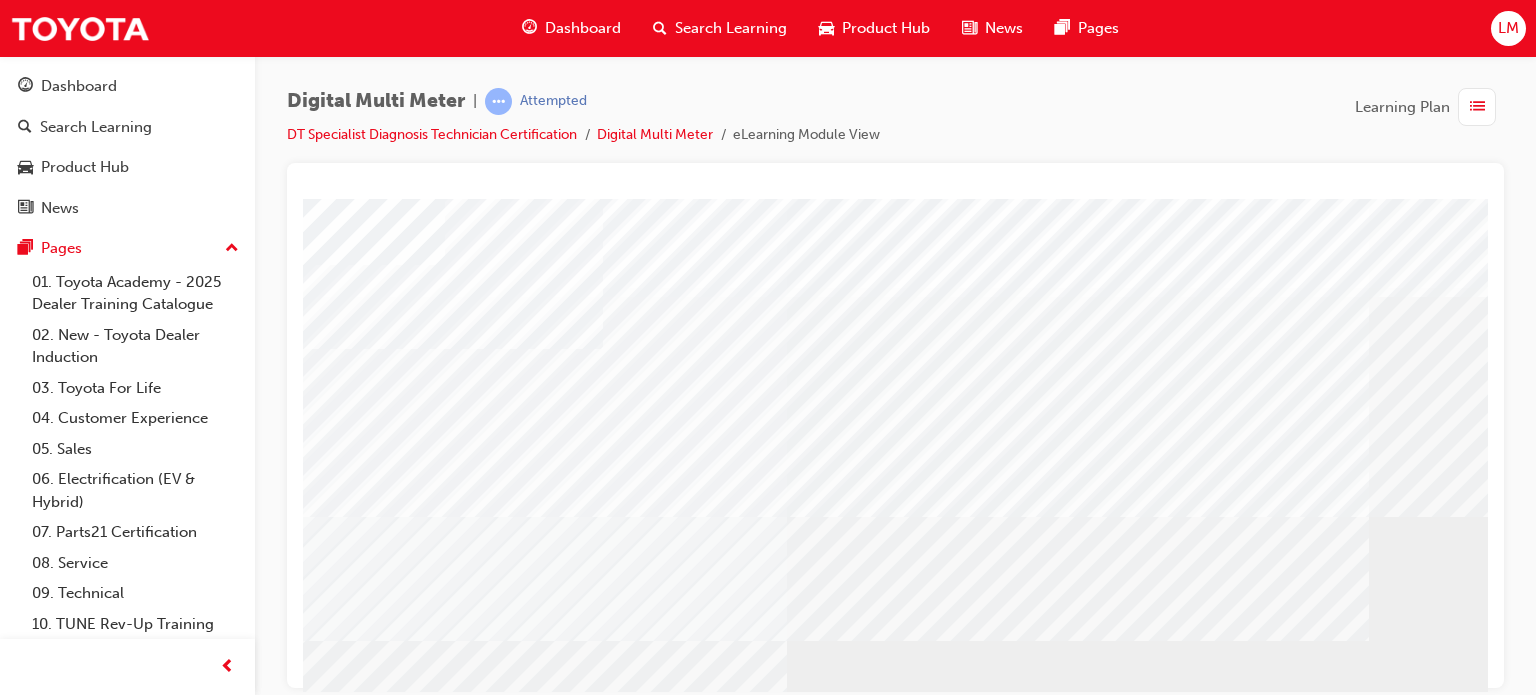 drag, startPoint x: 984, startPoint y: 694, endPoint x: 1049, endPoint y: 692, distance: 65.03076 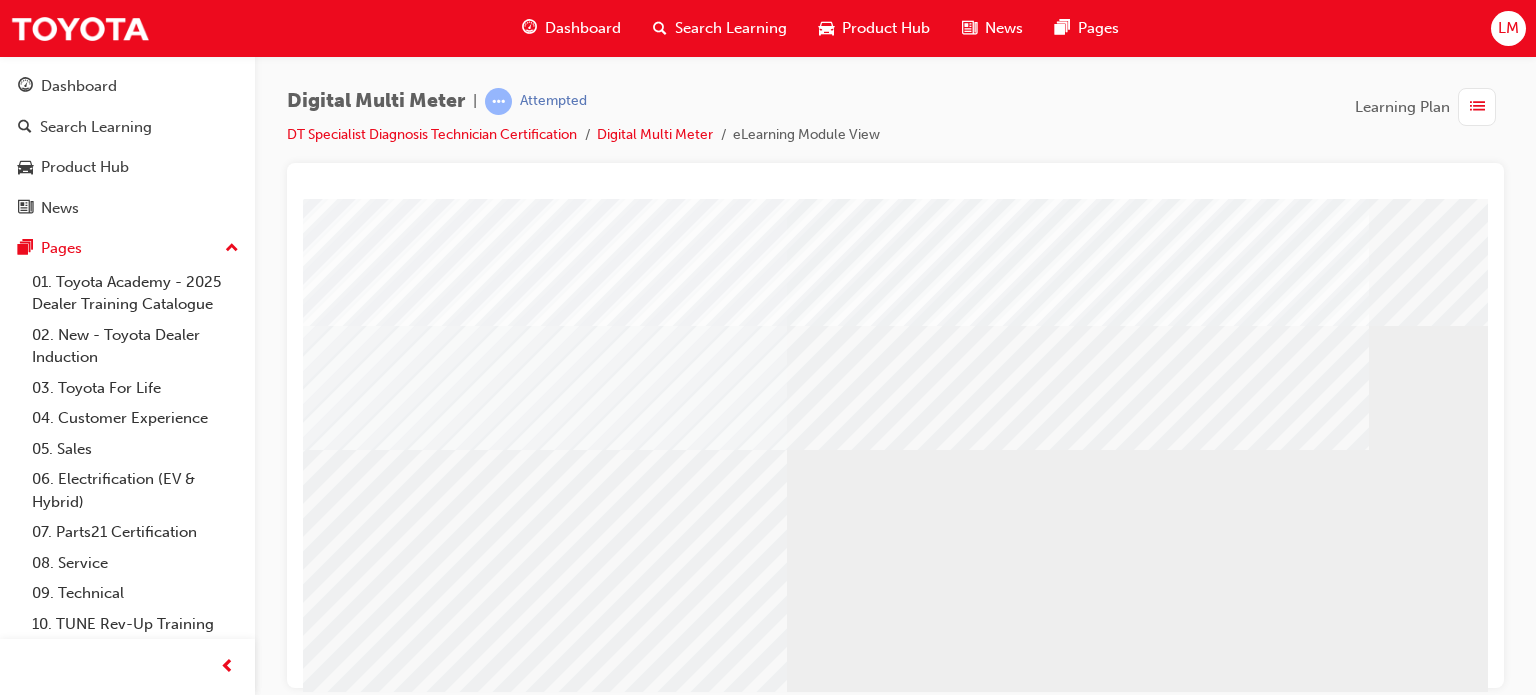 scroll, scrollTop: 200, scrollLeft: 0, axis: vertical 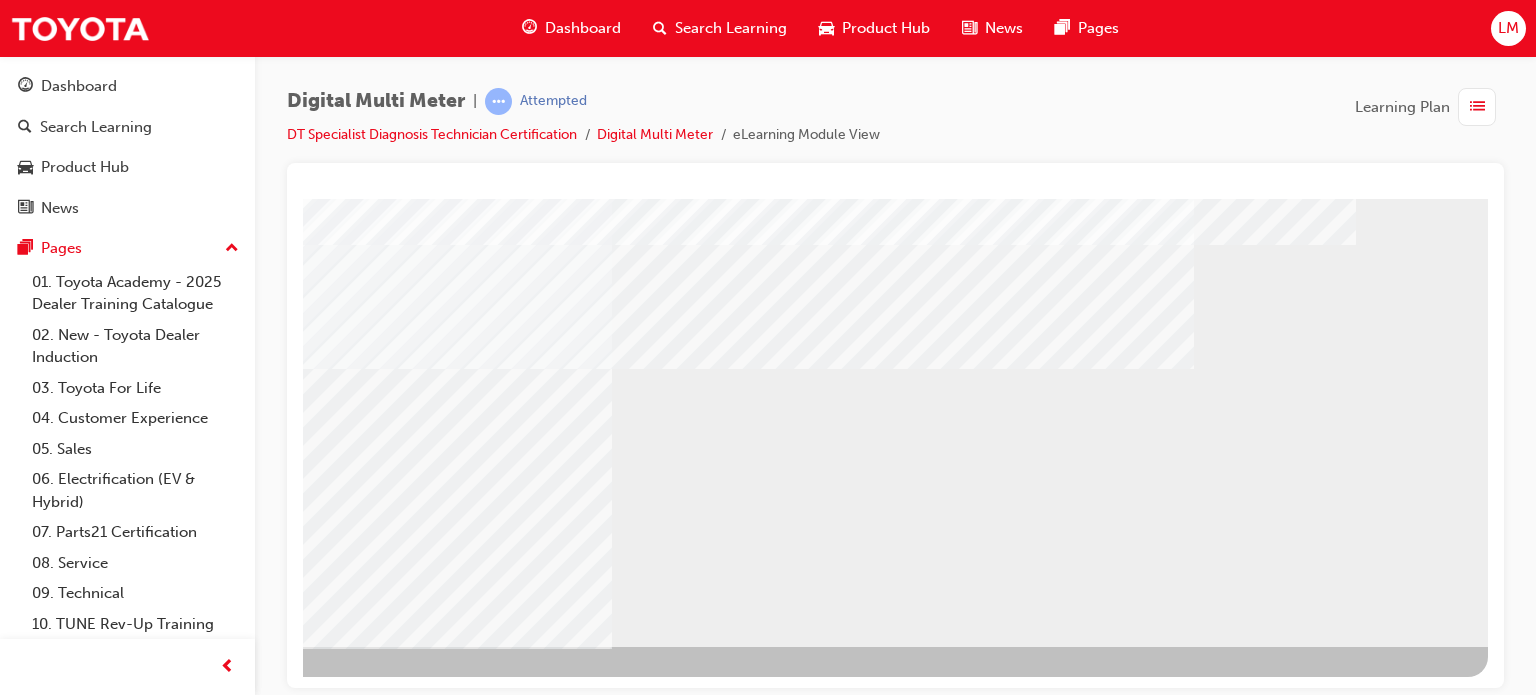 click at bounding box center (191, 700) 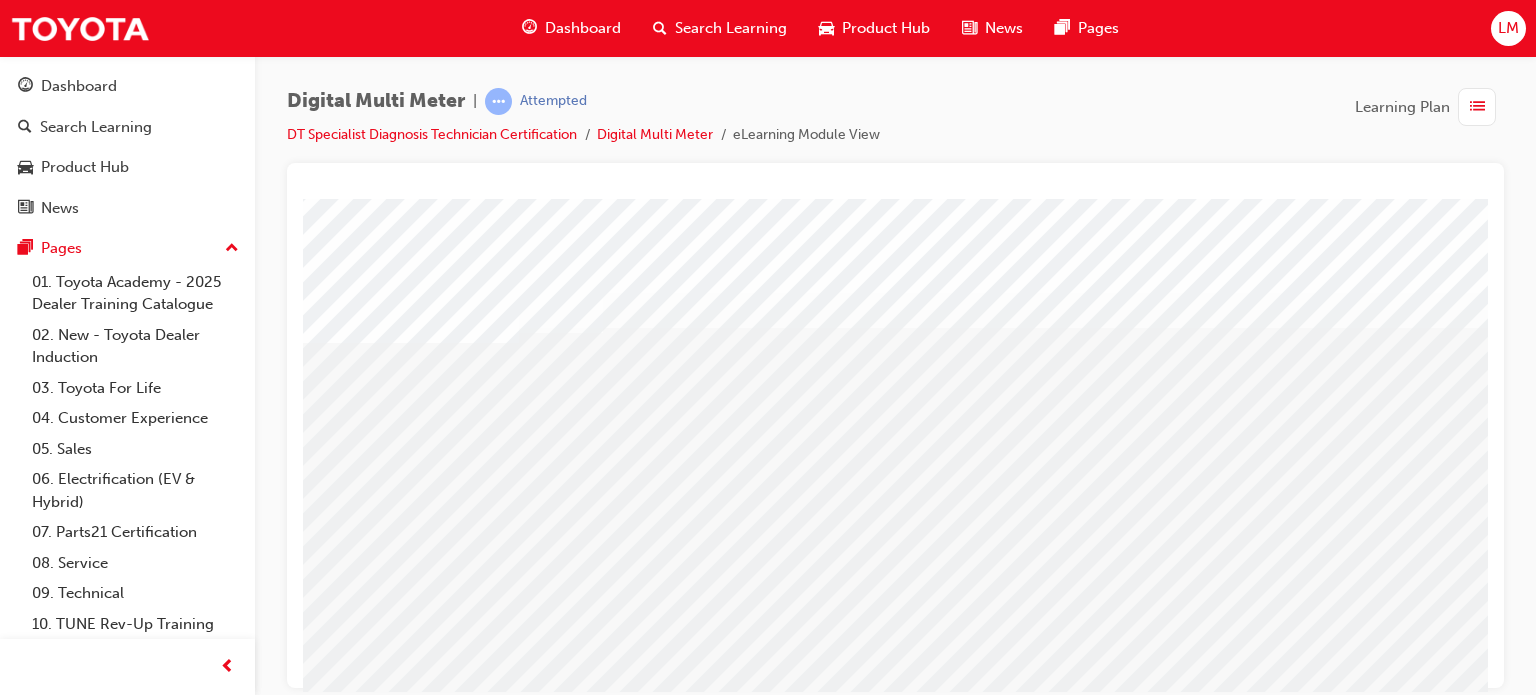 scroll, scrollTop: 0, scrollLeft: 0, axis: both 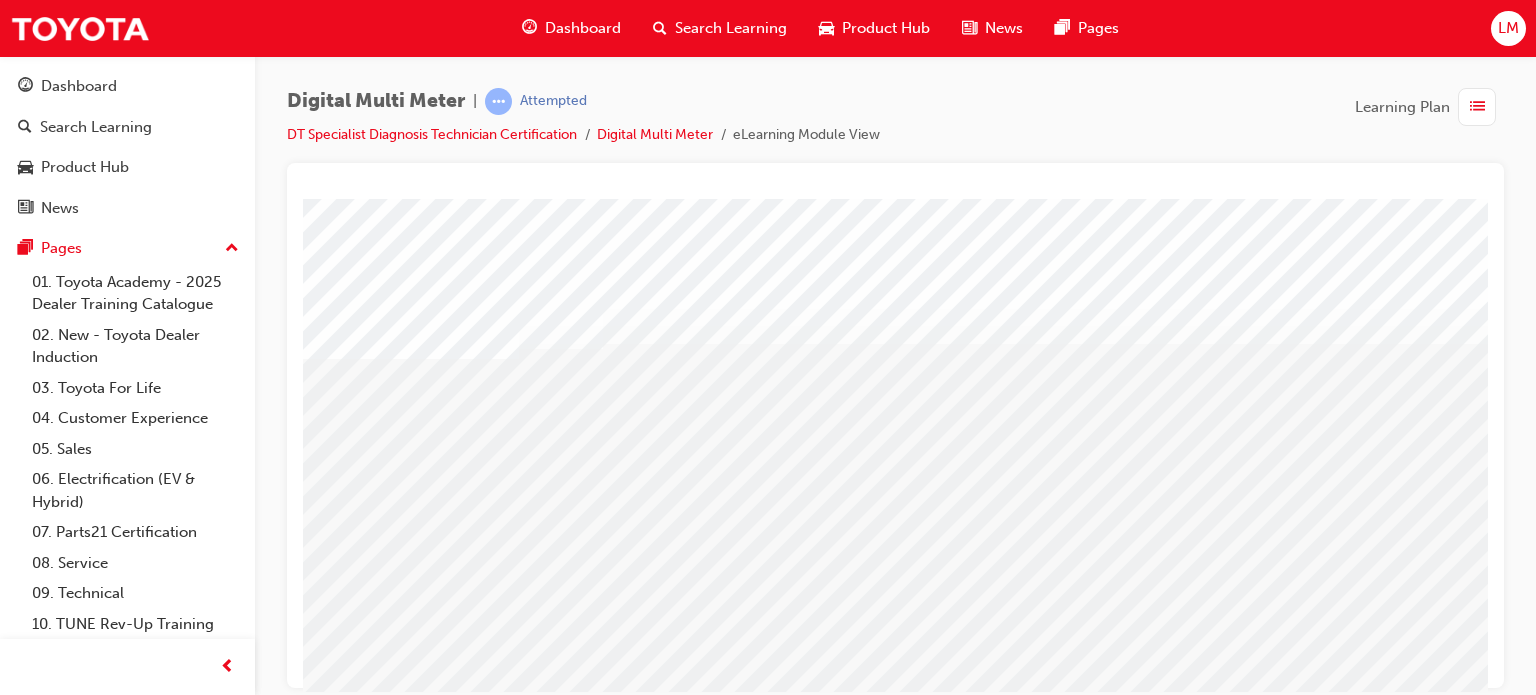 click at bounding box center [403, 1900] 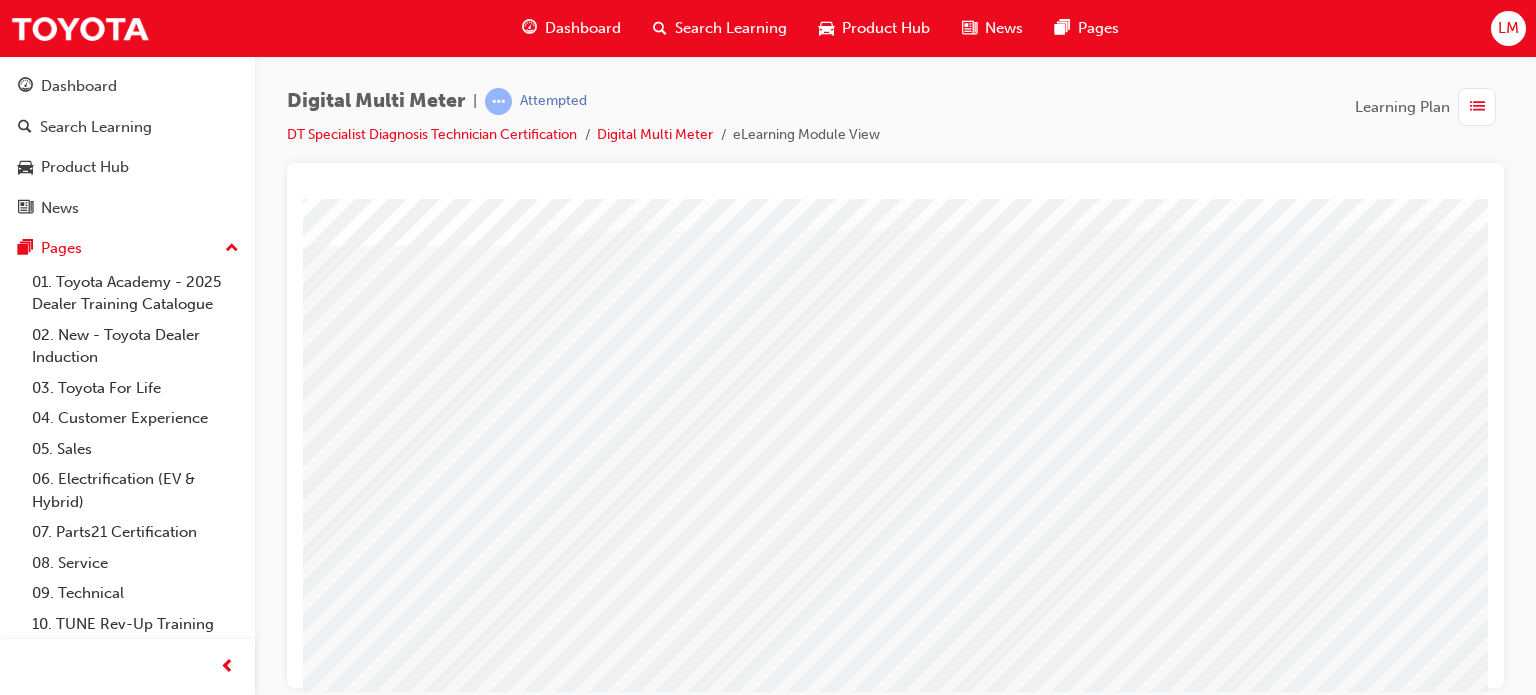 scroll, scrollTop: 200, scrollLeft: 0, axis: vertical 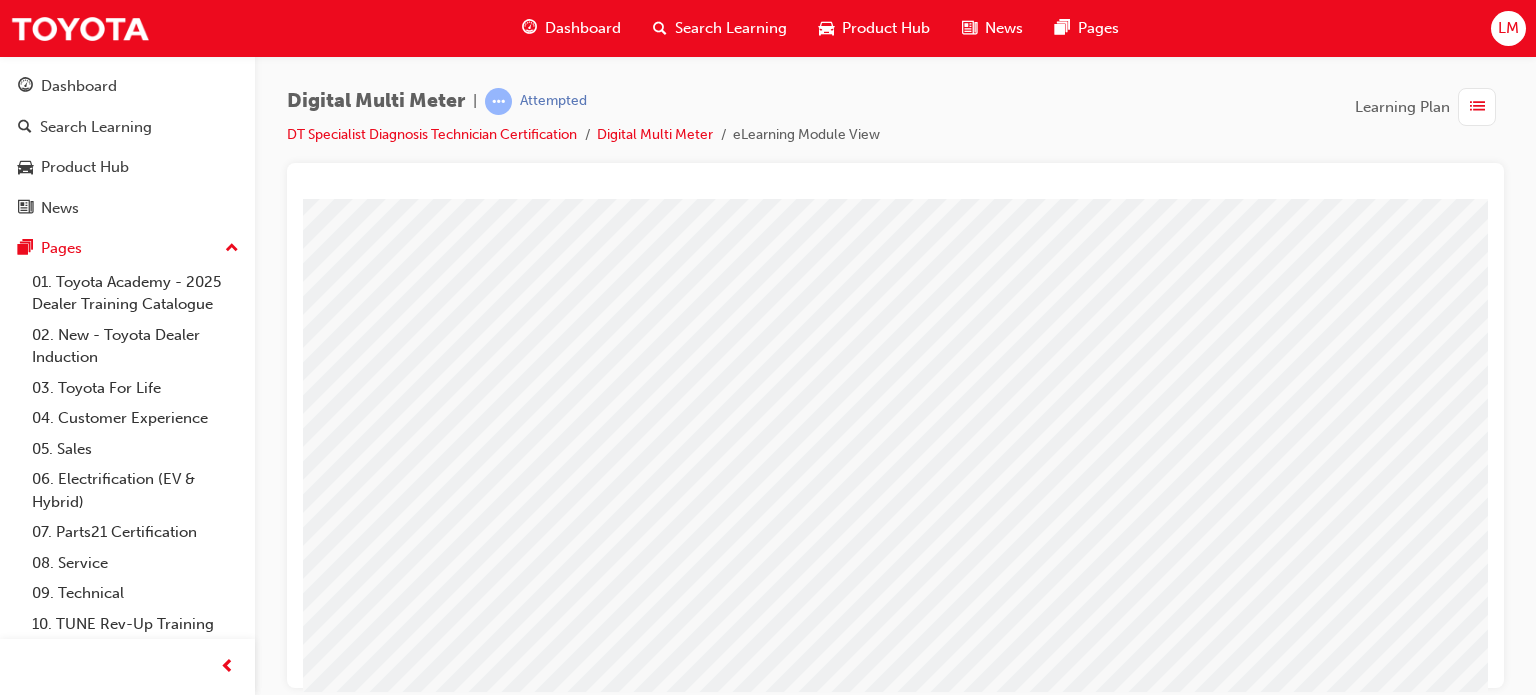 click at bounding box center (403, 1844) 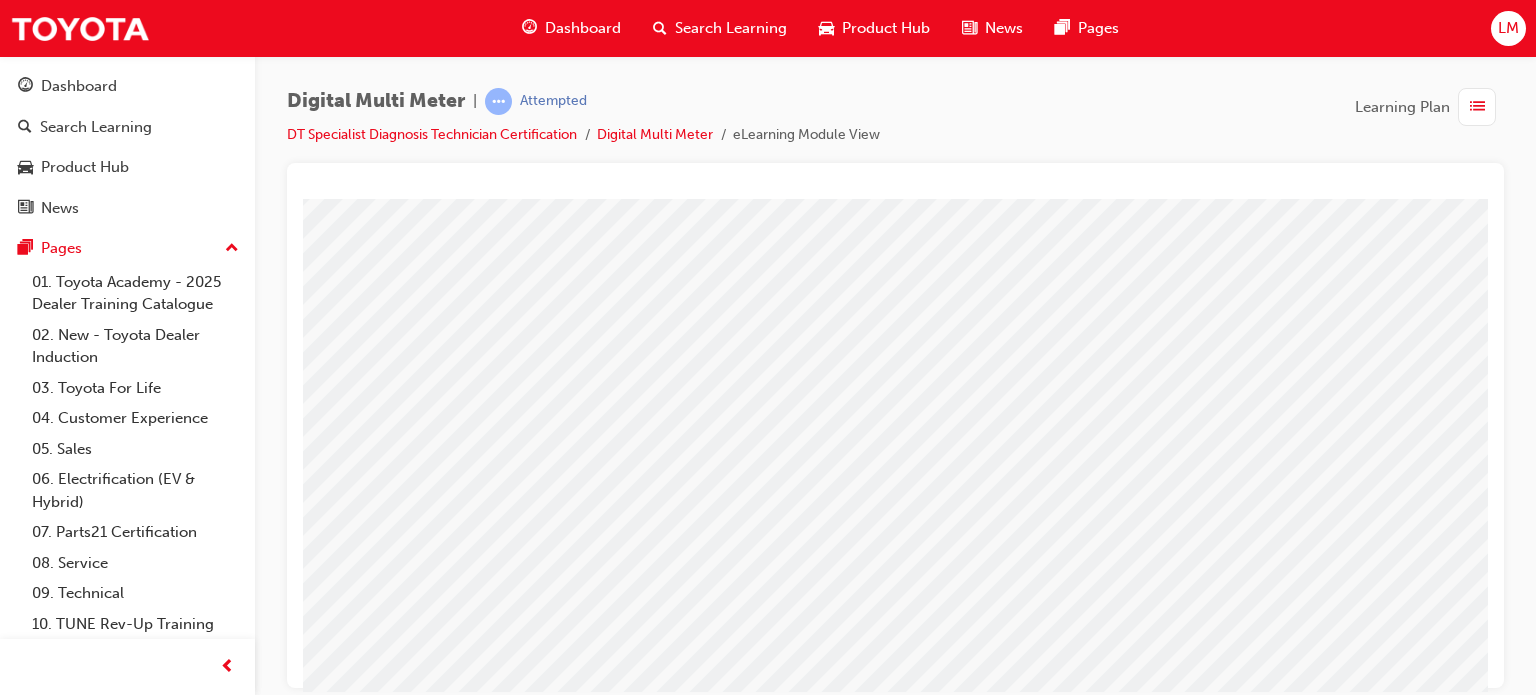 click at bounding box center [228, 2132] 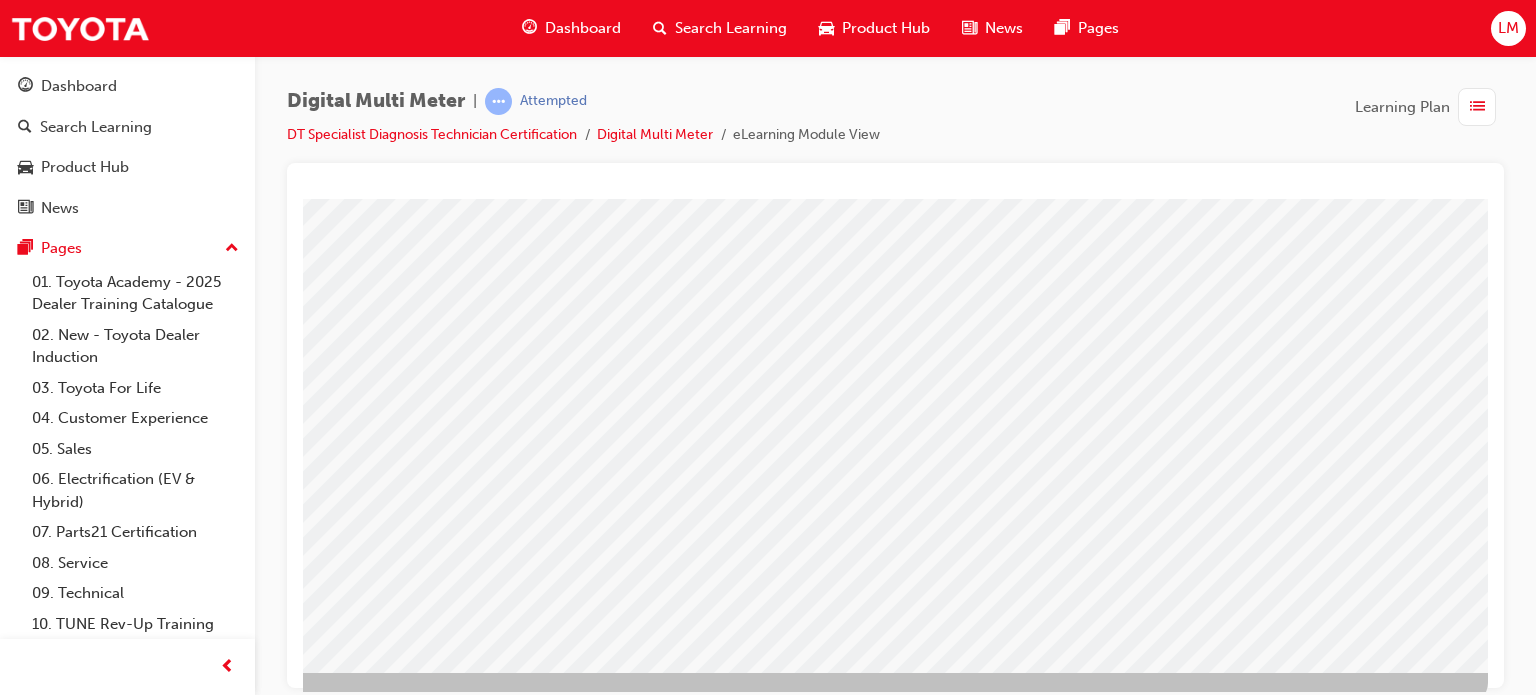 scroll, scrollTop: 272, scrollLeft: 190, axis: both 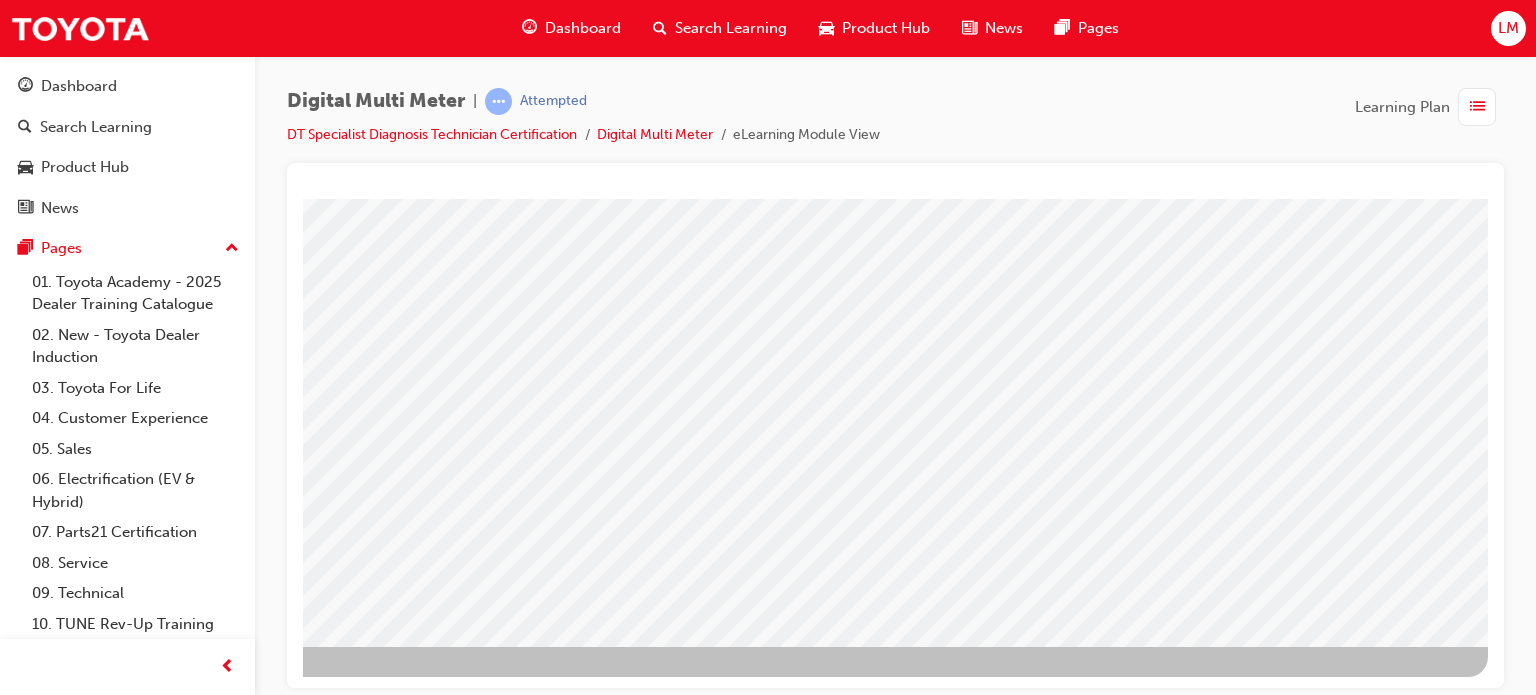 click at bounding box center (191, 3047) 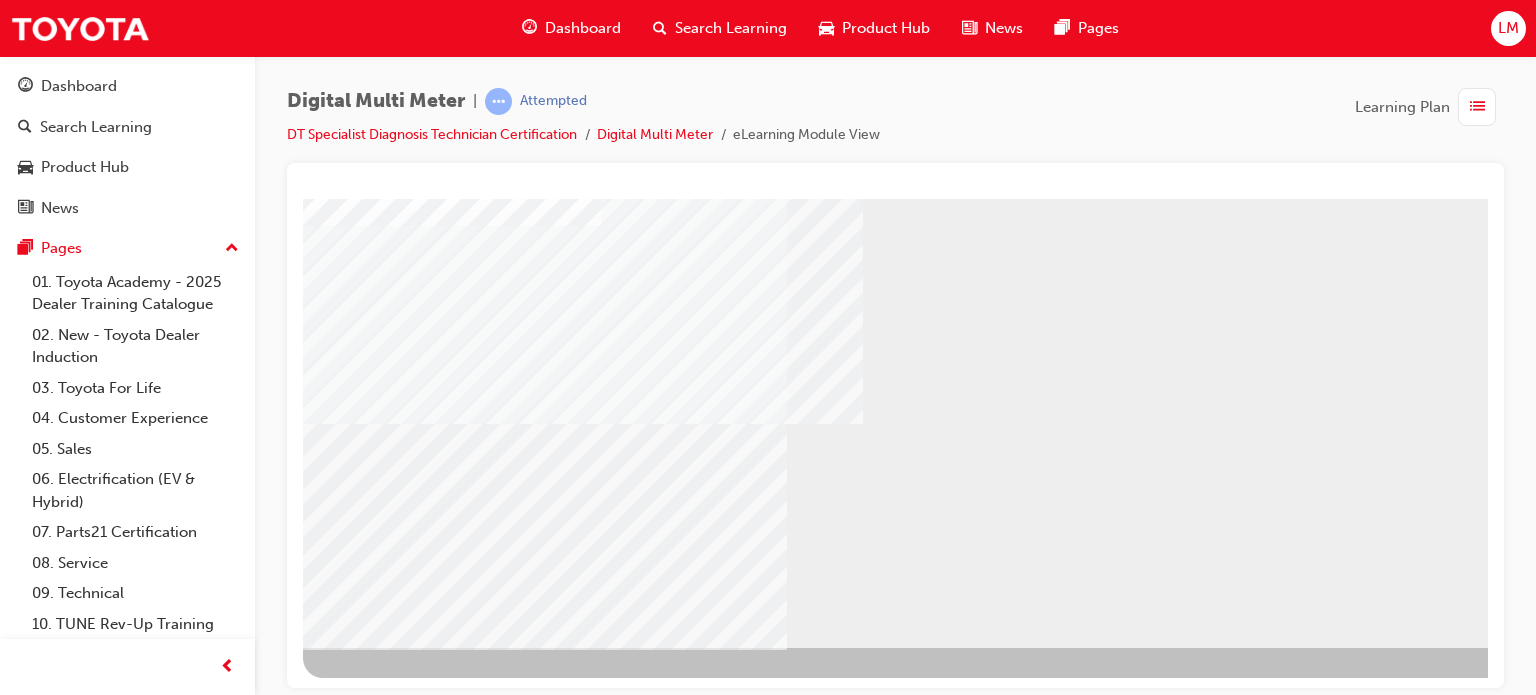 scroll, scrollTop: 272, scrollLeft: 0, axis: vertical 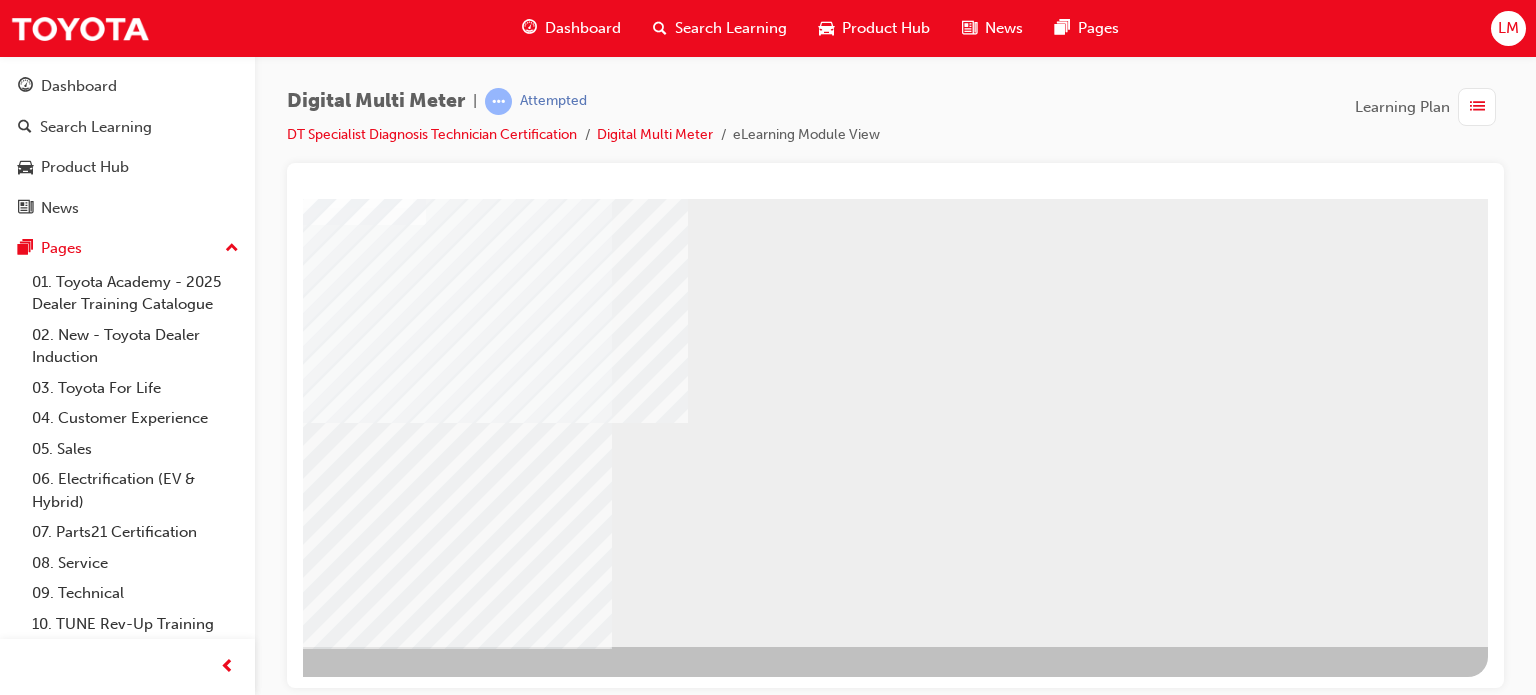 click at bounding box center [191, 700] 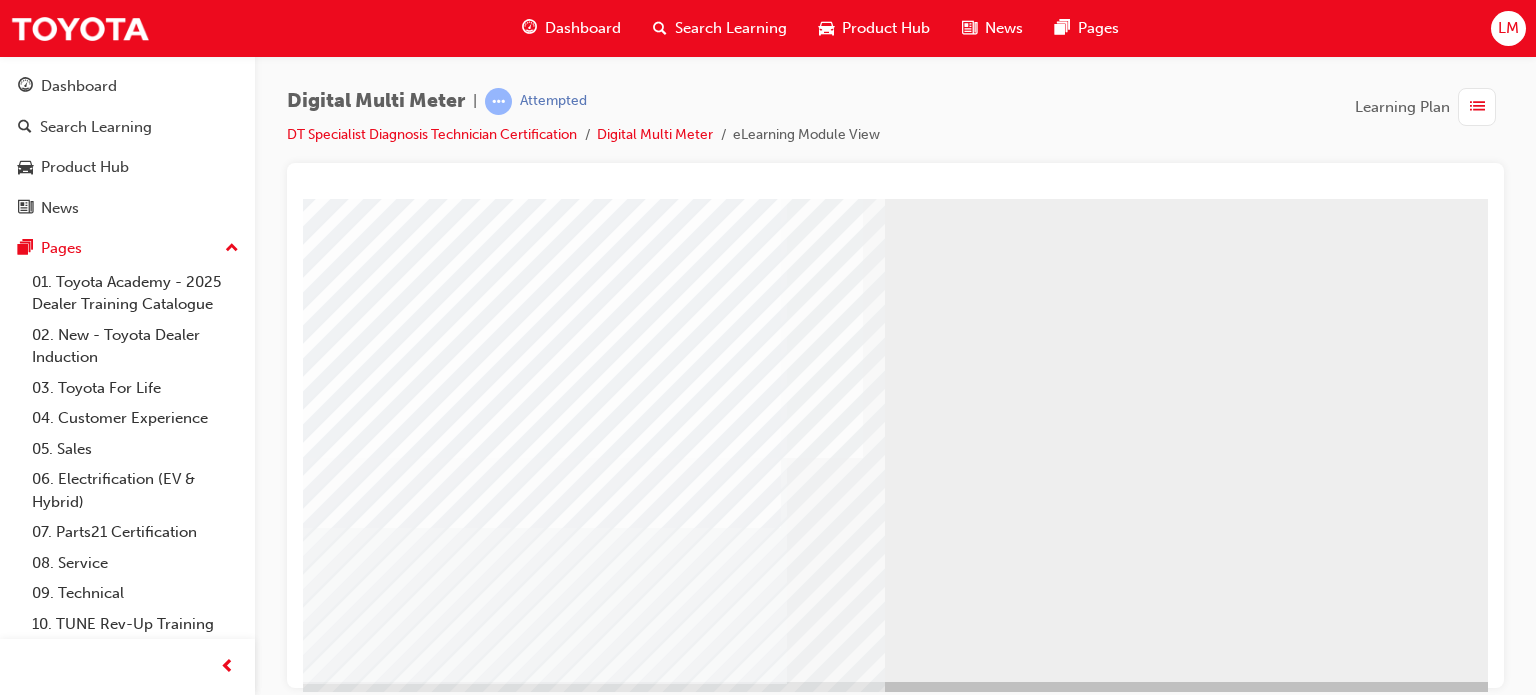 scroll, scrollTop: 272, scrollLeft: 0, axis: vertical 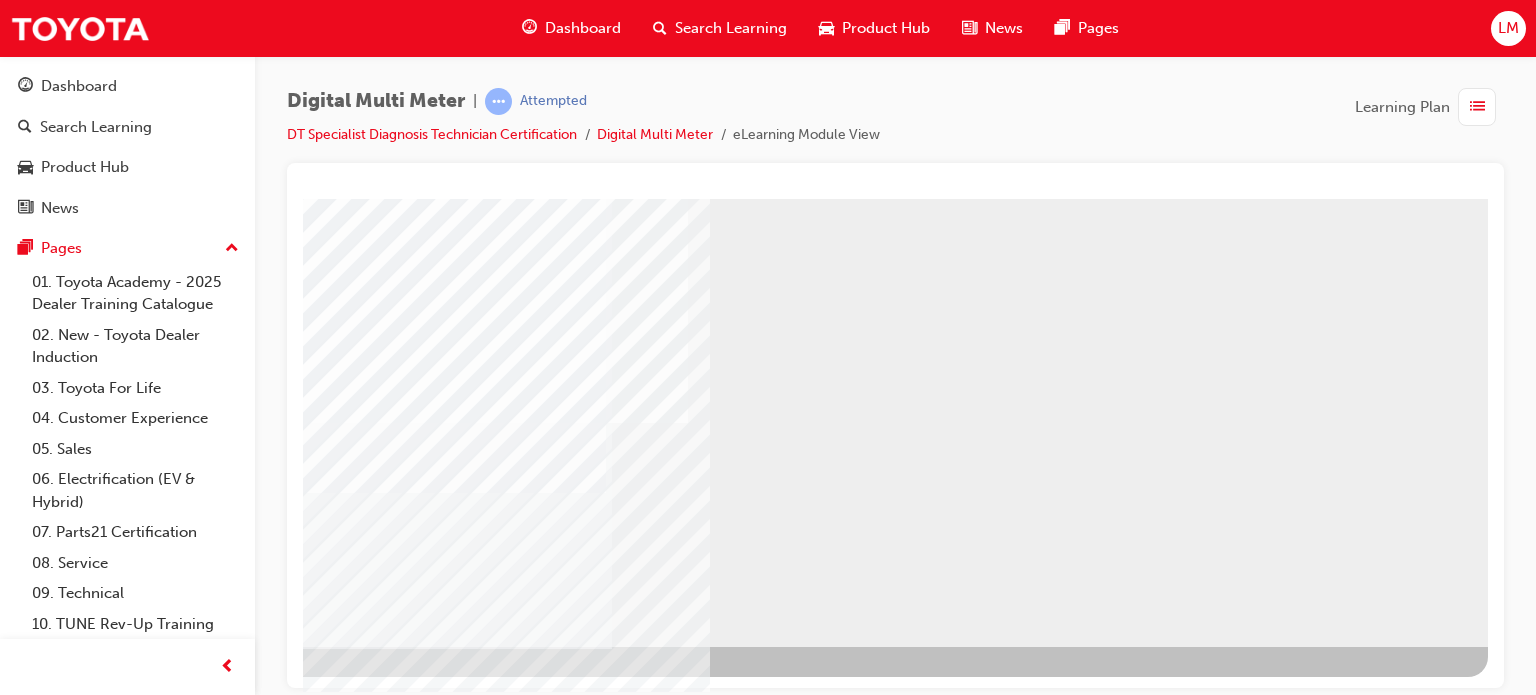 click at bounding box center (191, 700) 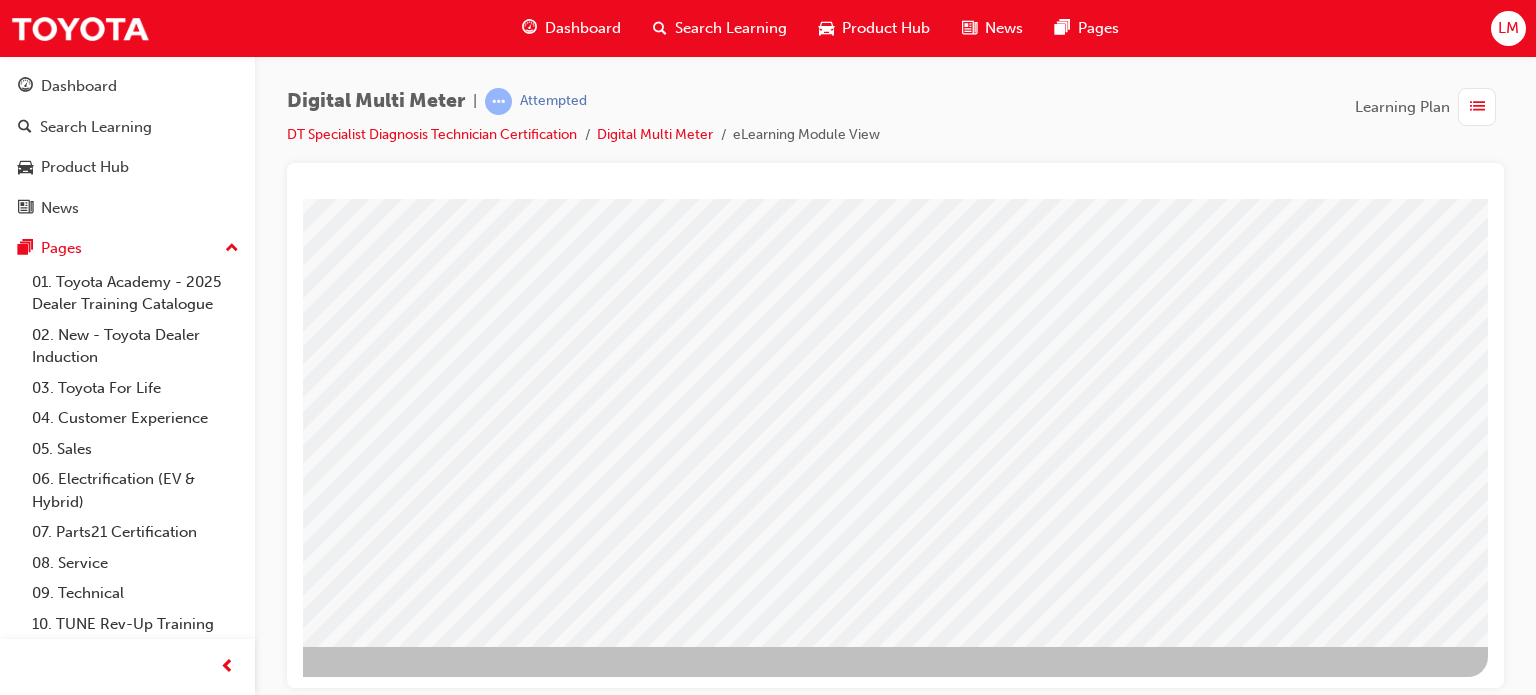 scroll, scrollTop: 0, scrollLeft: 0, axis: both 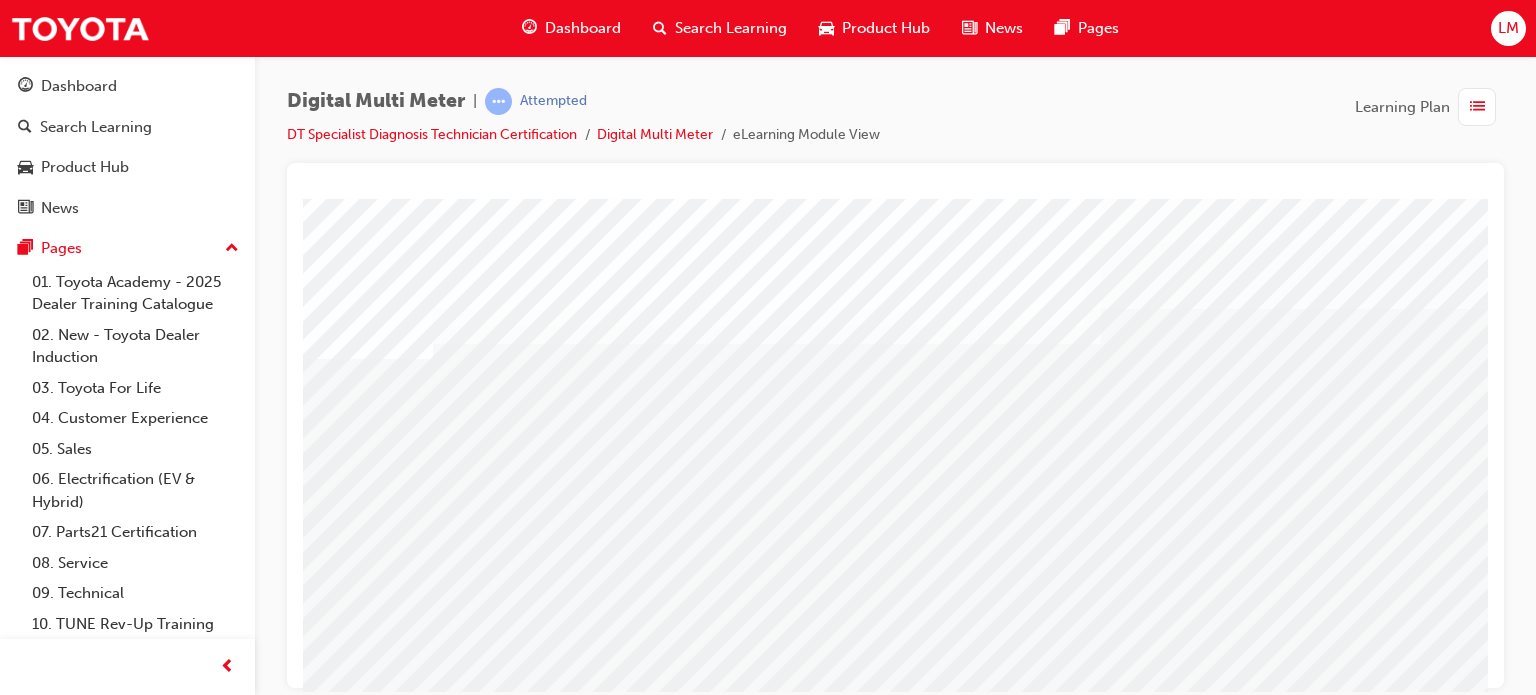 click at bounding box center [272, 2710] 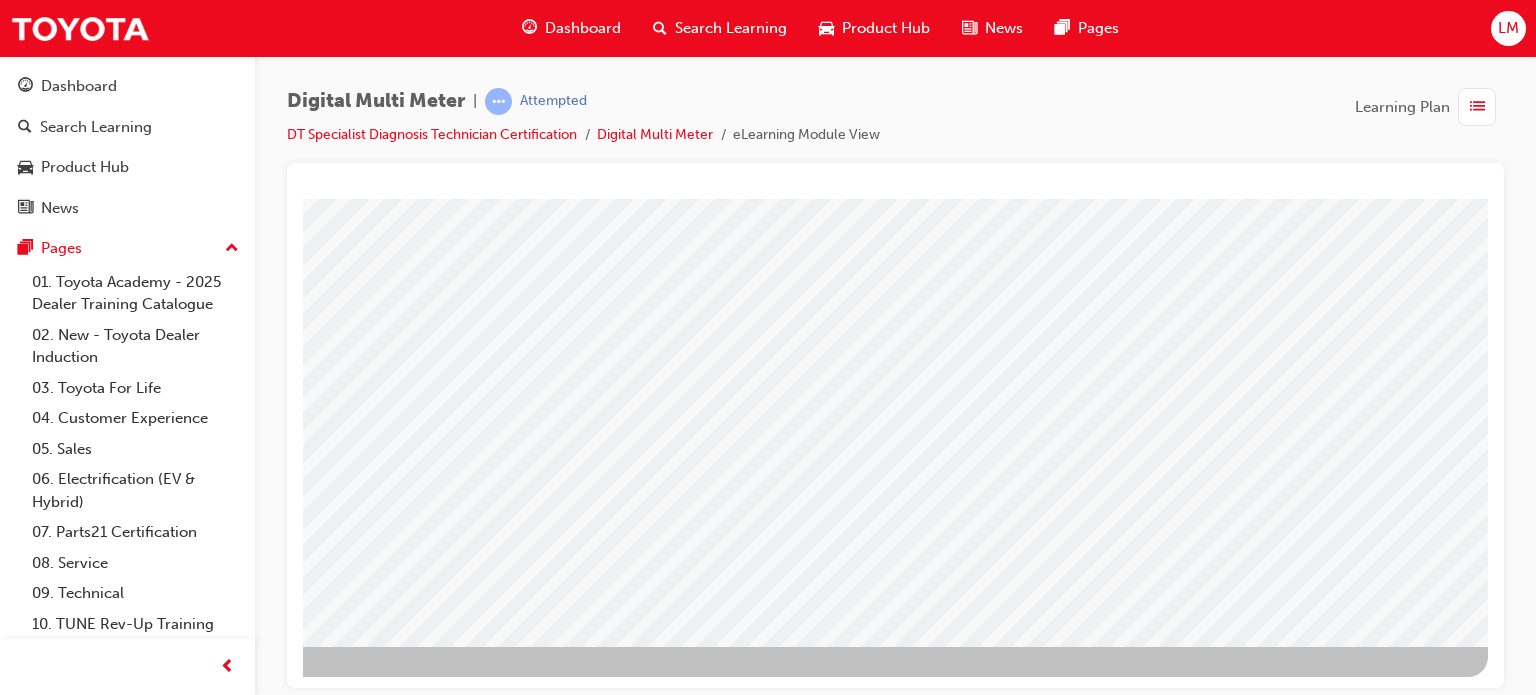 scroll, scrollTop: 172, scrollLeft: 190, axis: both 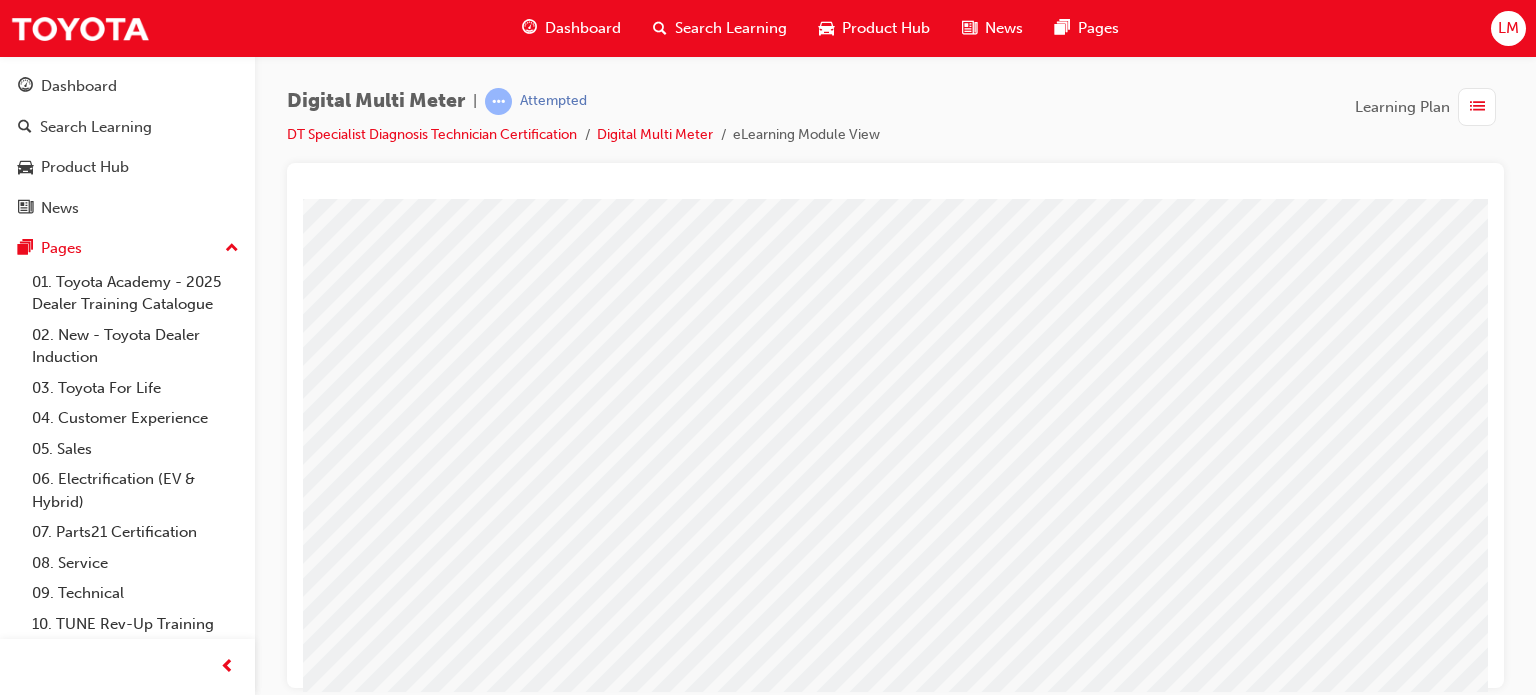 click at bounding box center [272, 2682] 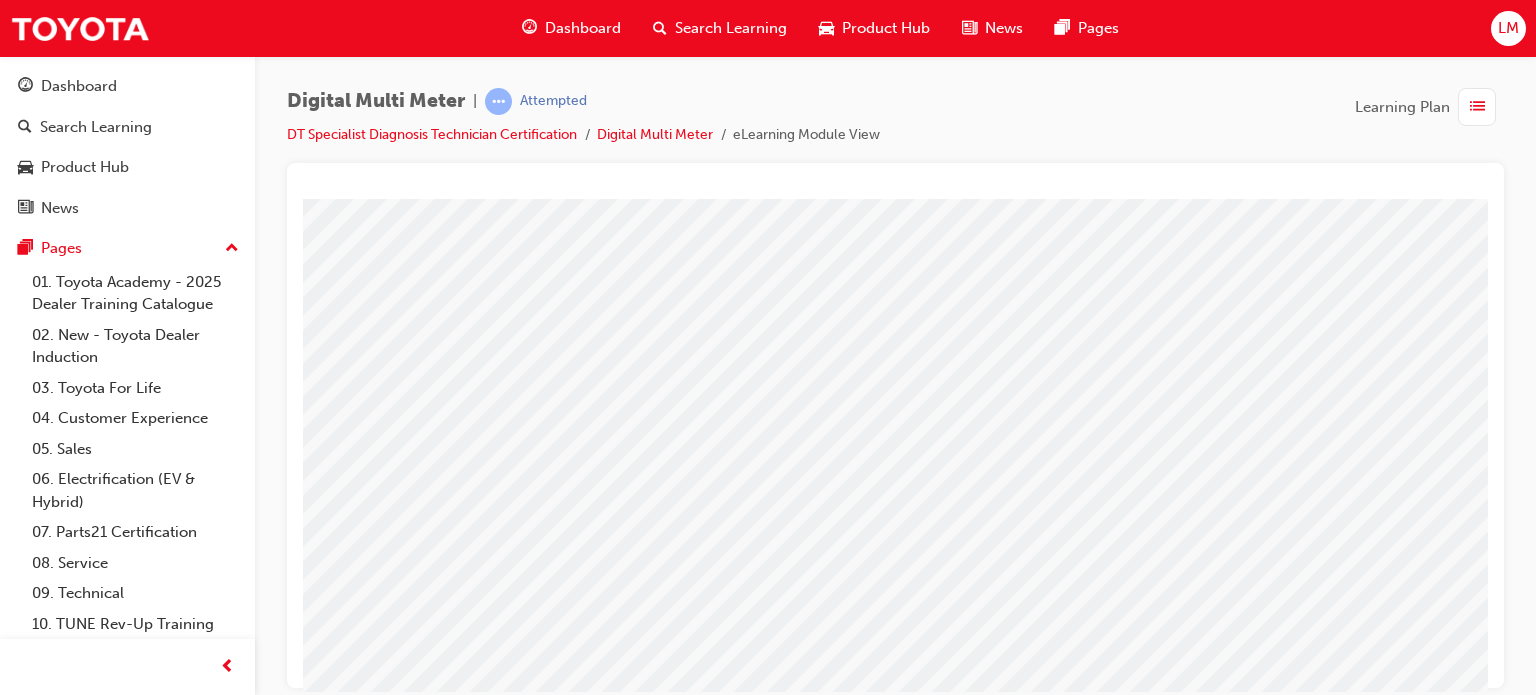 scroll, scrollTop: 72, scrollLeft: 190, axis: both 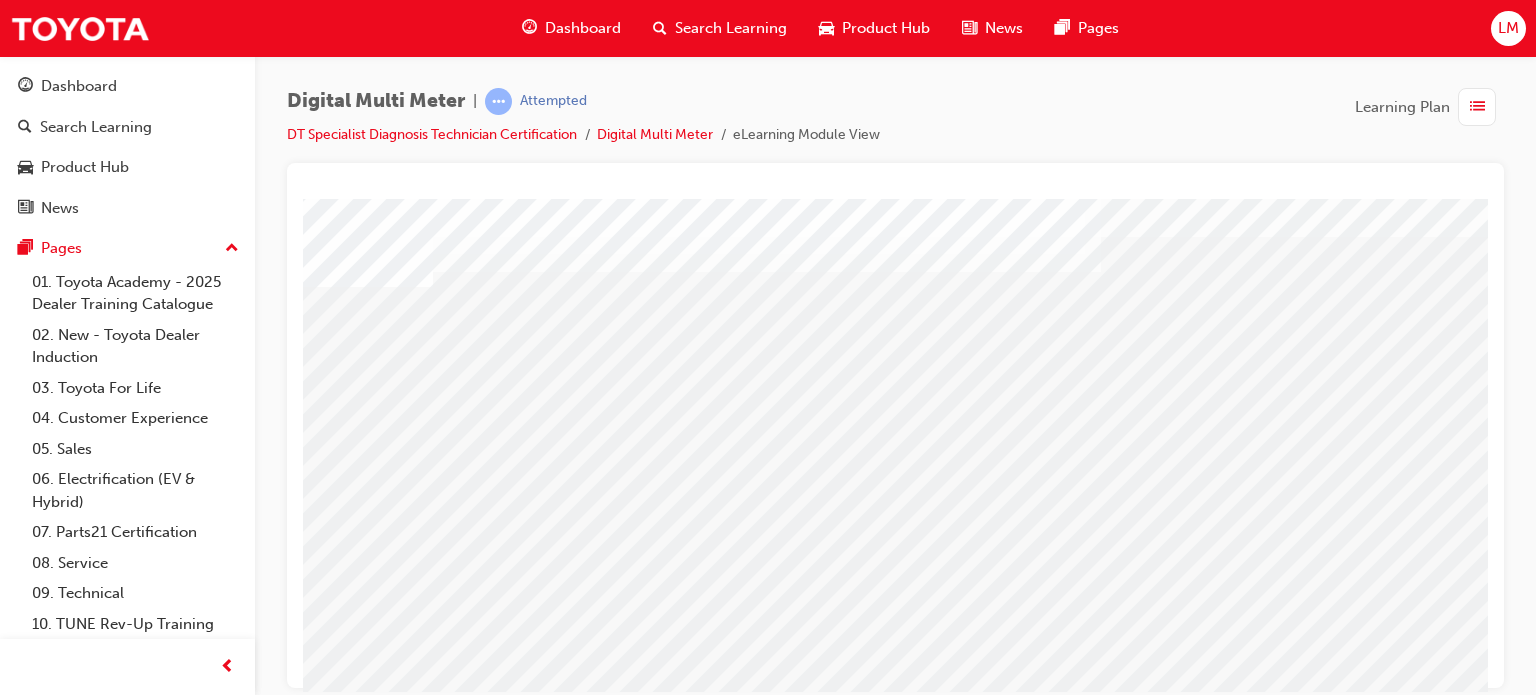 click at bounding box center [272, 1956] 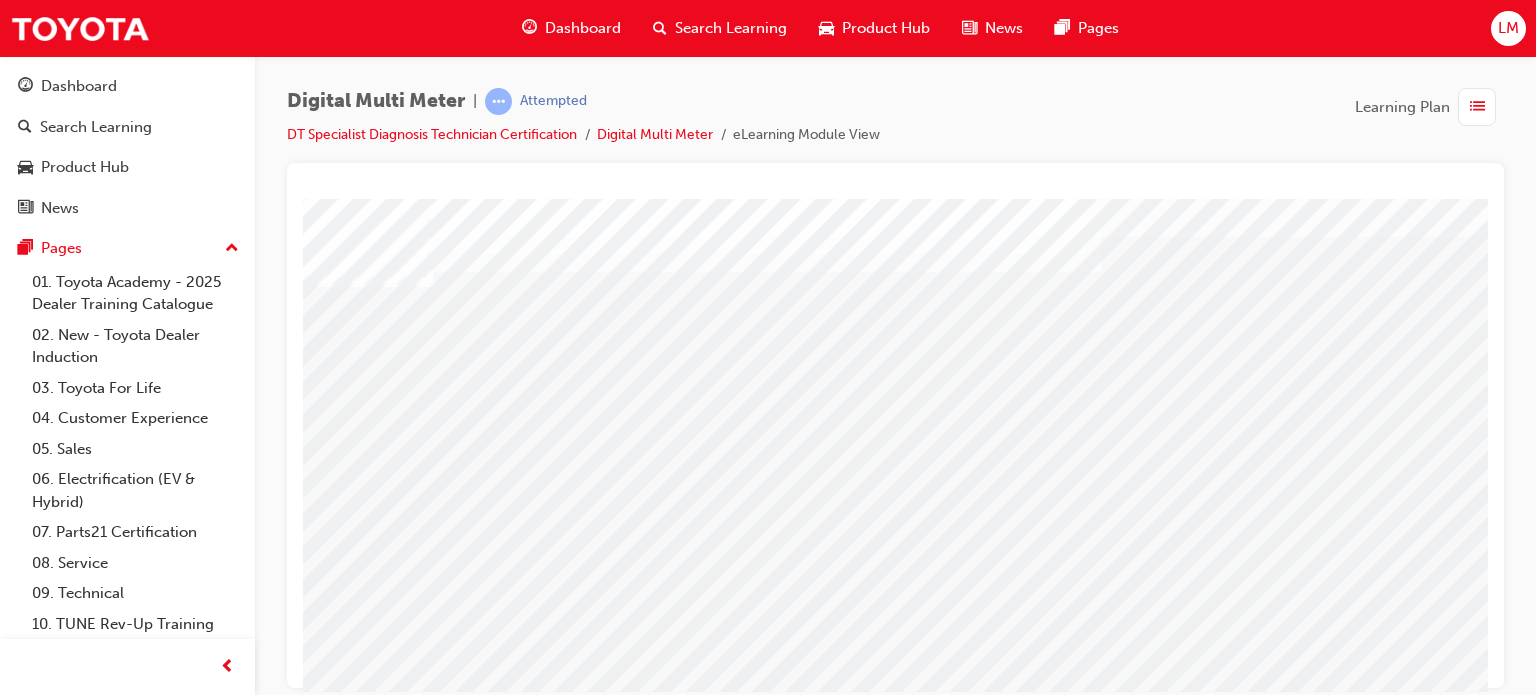 click at bounding box center (272, 2926) 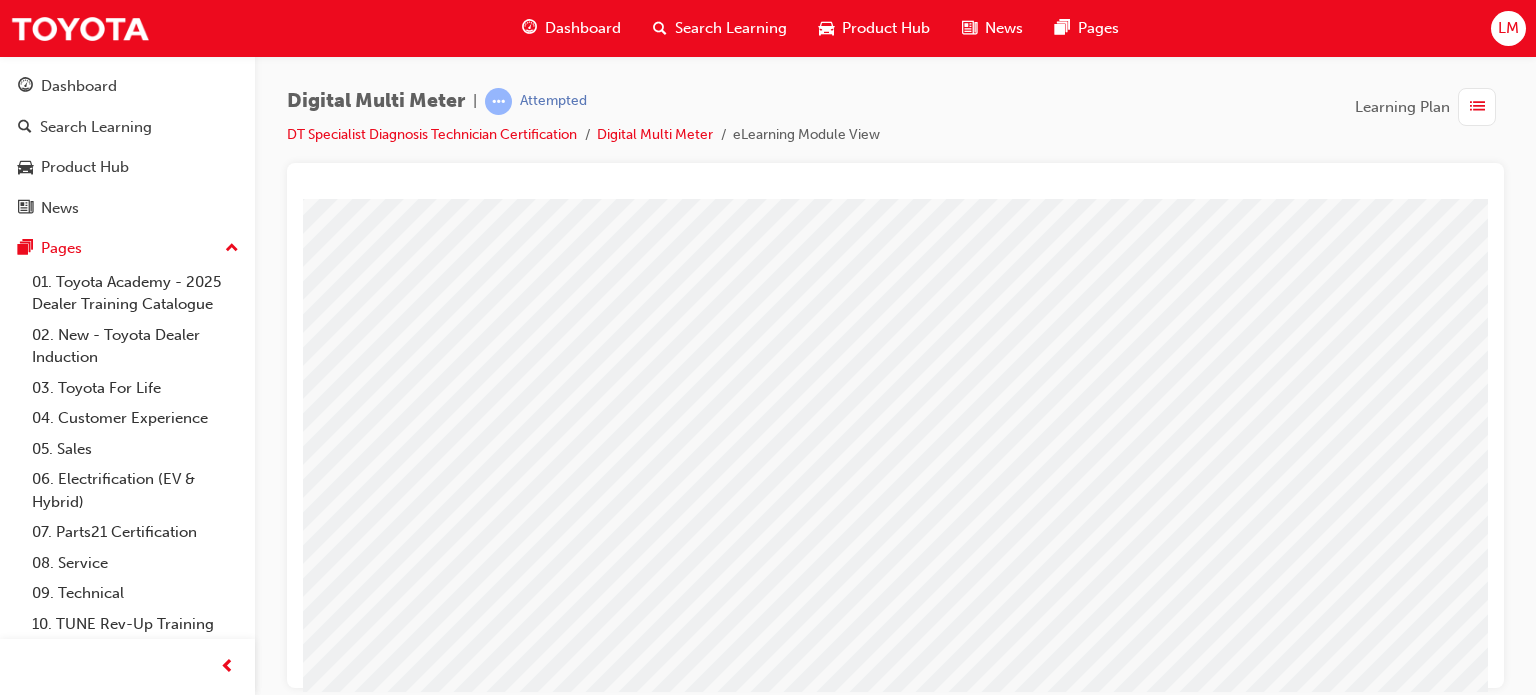 scroll, scrollTop: 272, scrollLeft: 190, axis: both 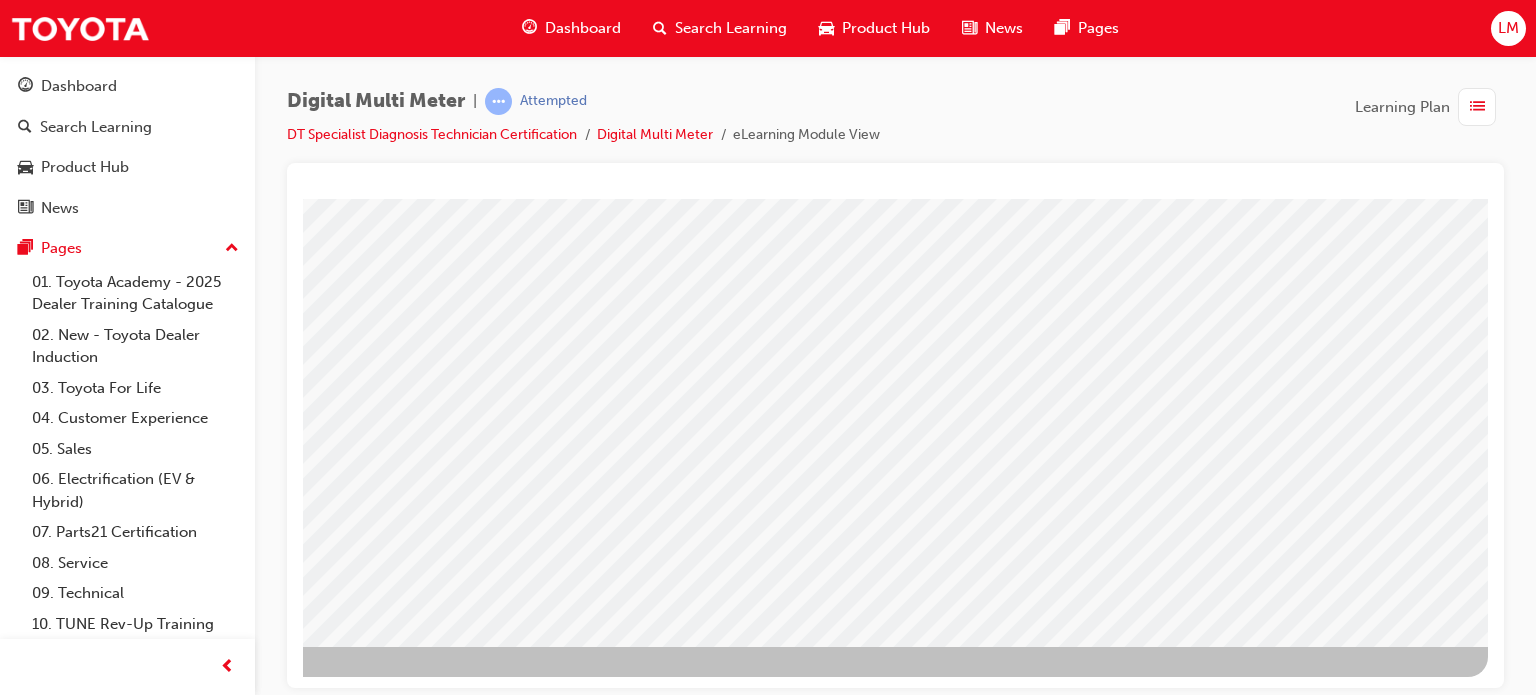 click at bounding box center (191, 2312) 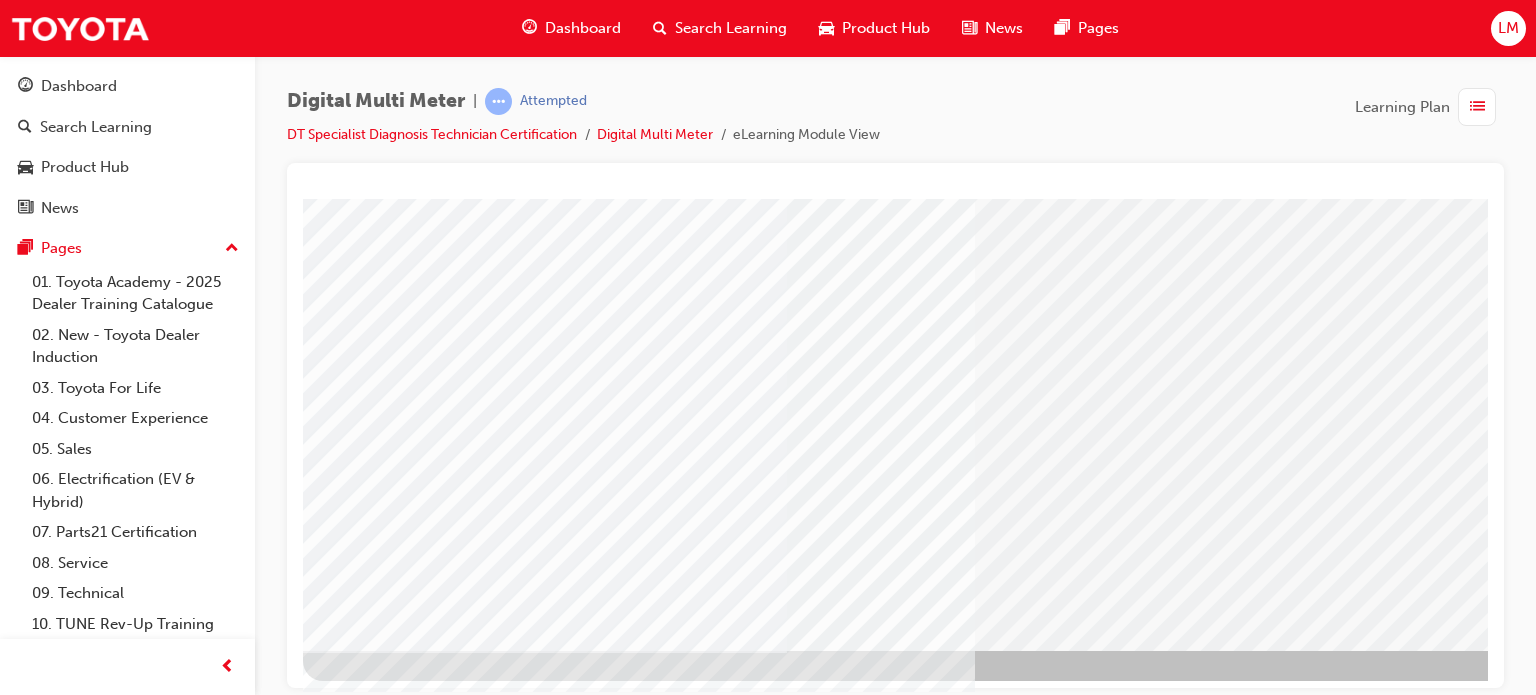 scroll, scrollTop: 272, scrollLeft: 0, axis: vertical 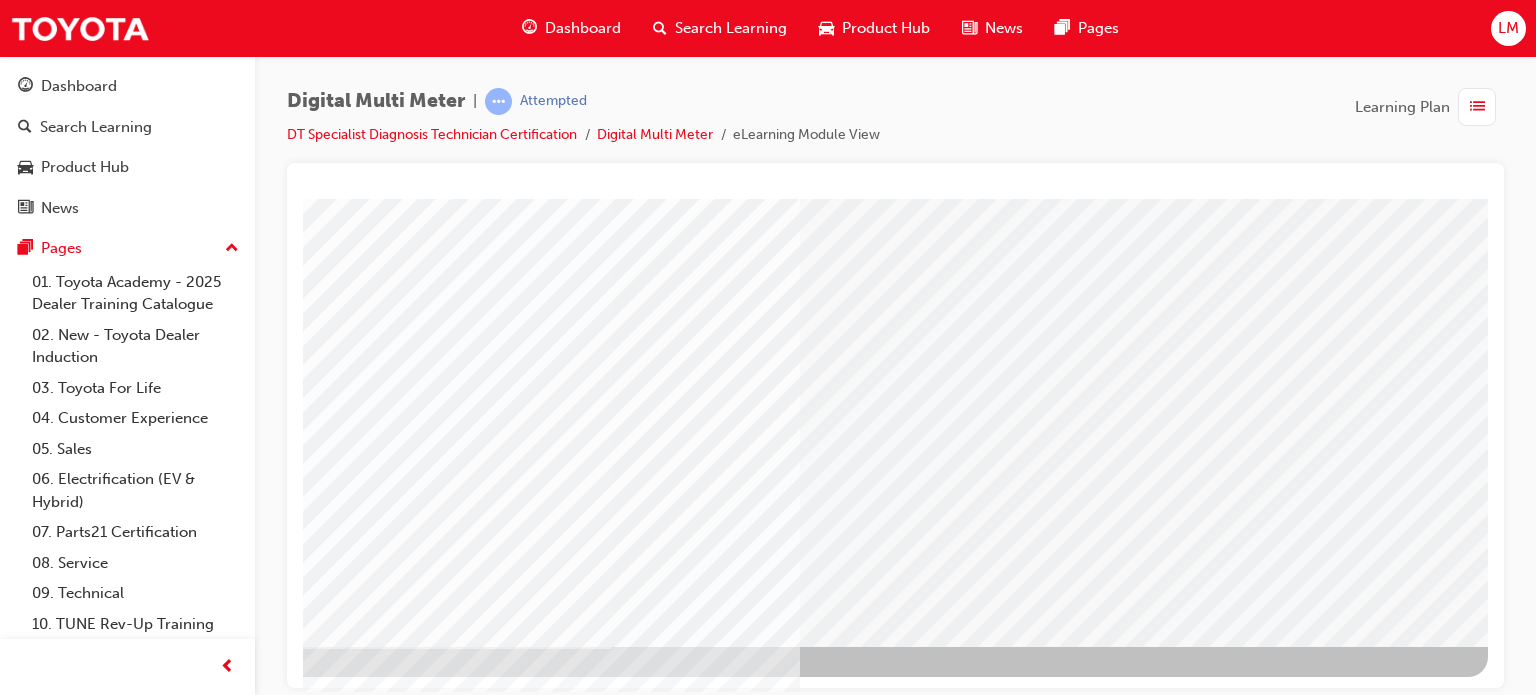 click at bounding box center [191, 1612] 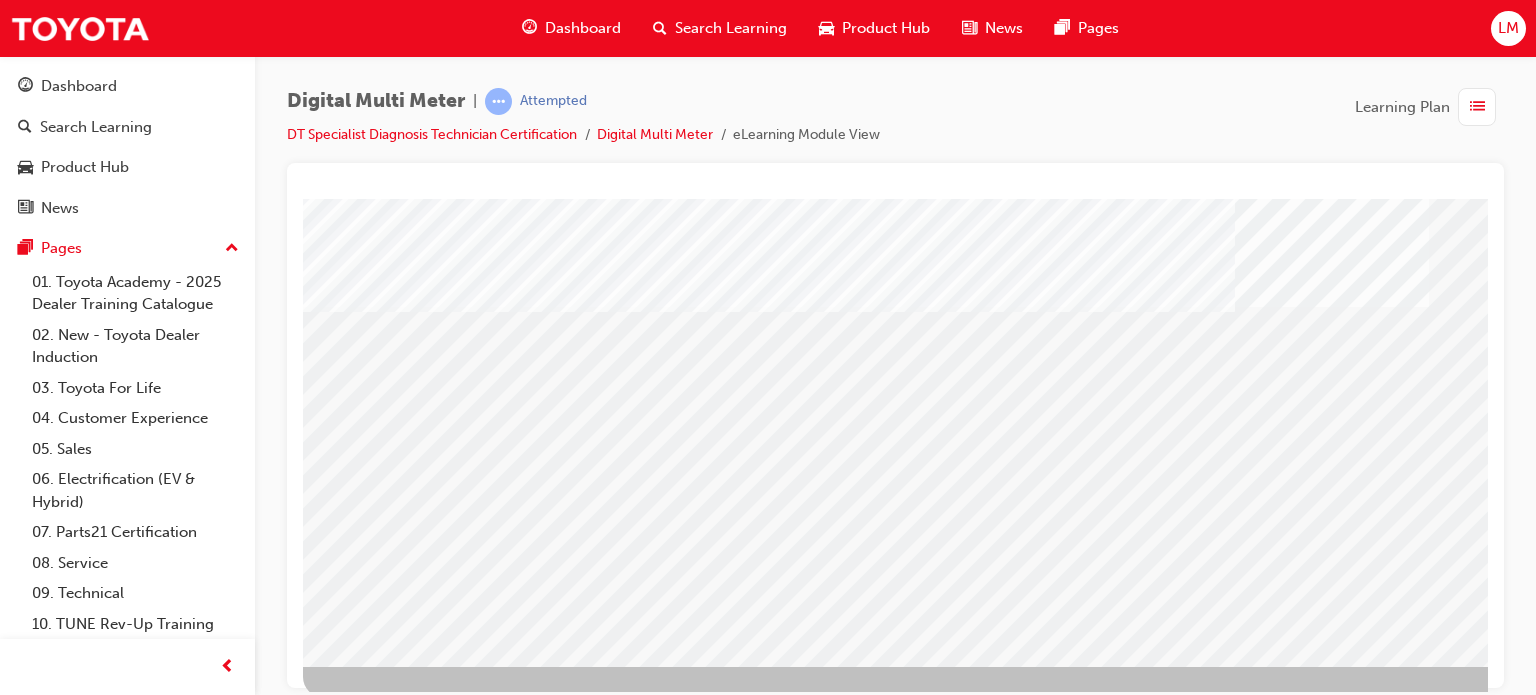 scroll, scrollTop: 272, scrollLeft: 0, axis: vertical 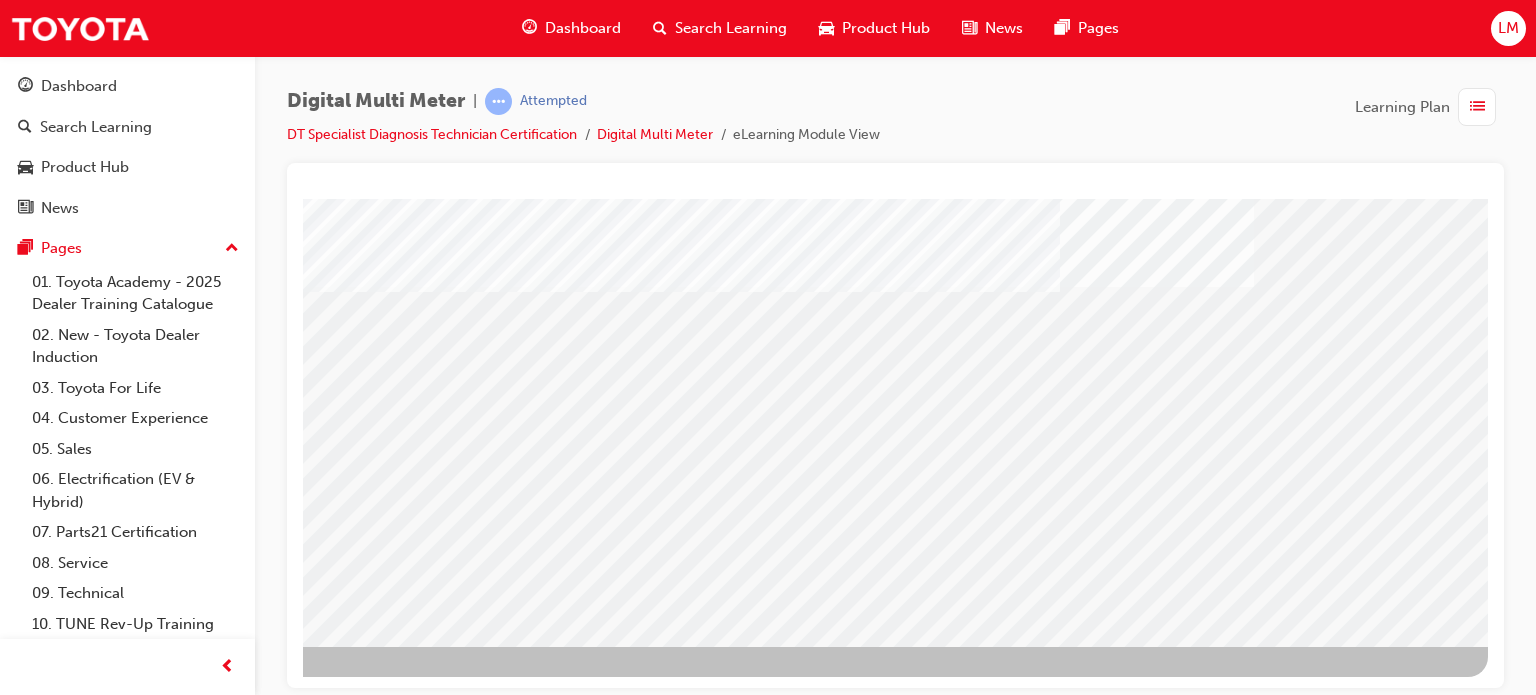 click at bounding box center (191, 1650) 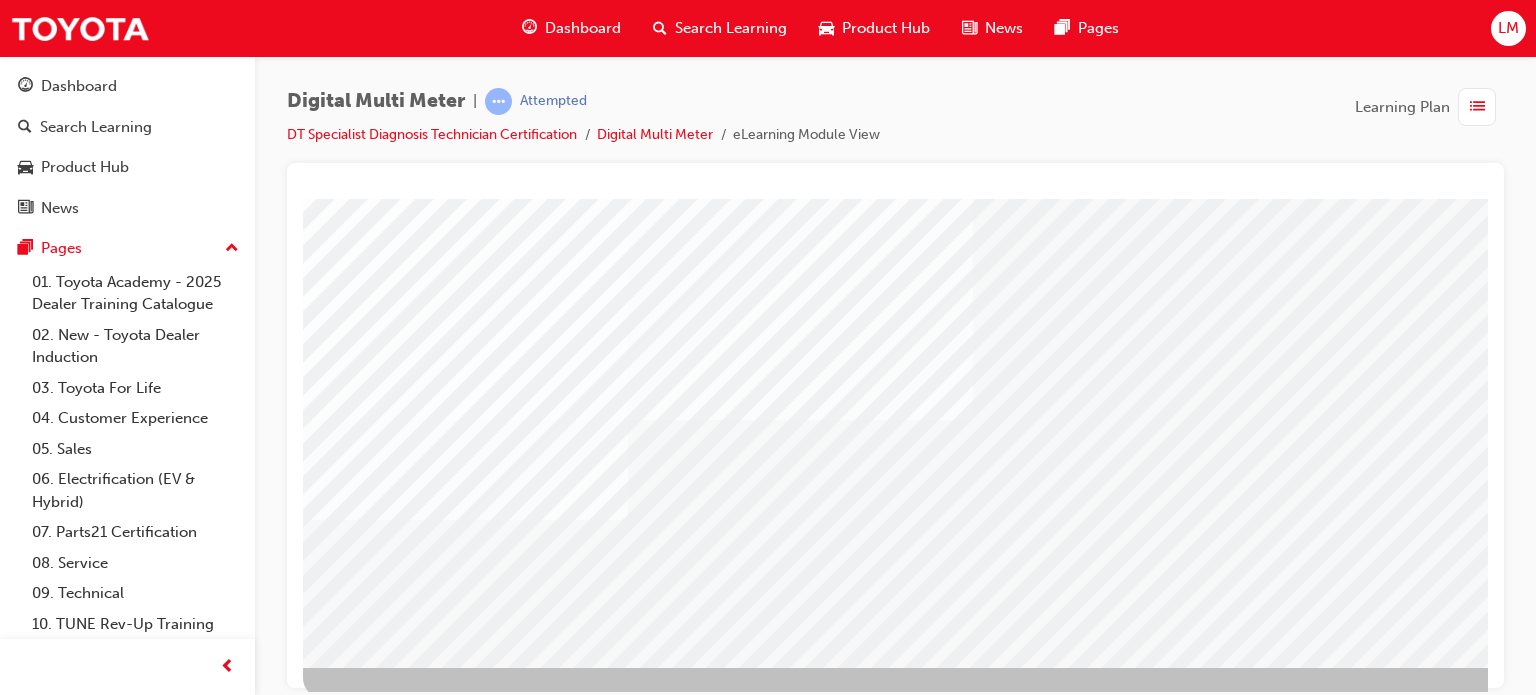 scroll, scrollTop: 272, scrollLeft: 0, axis: vertical 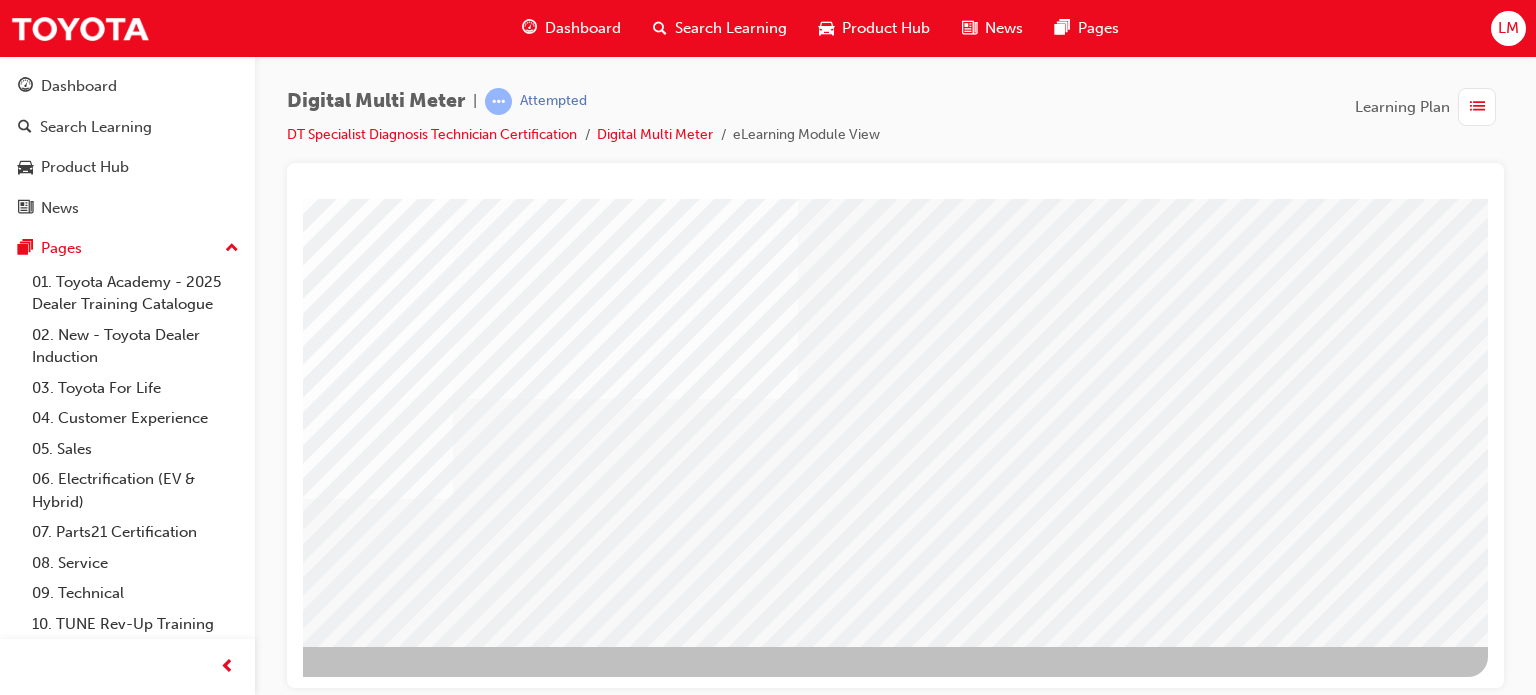 click at bounding box center [191, 2598] 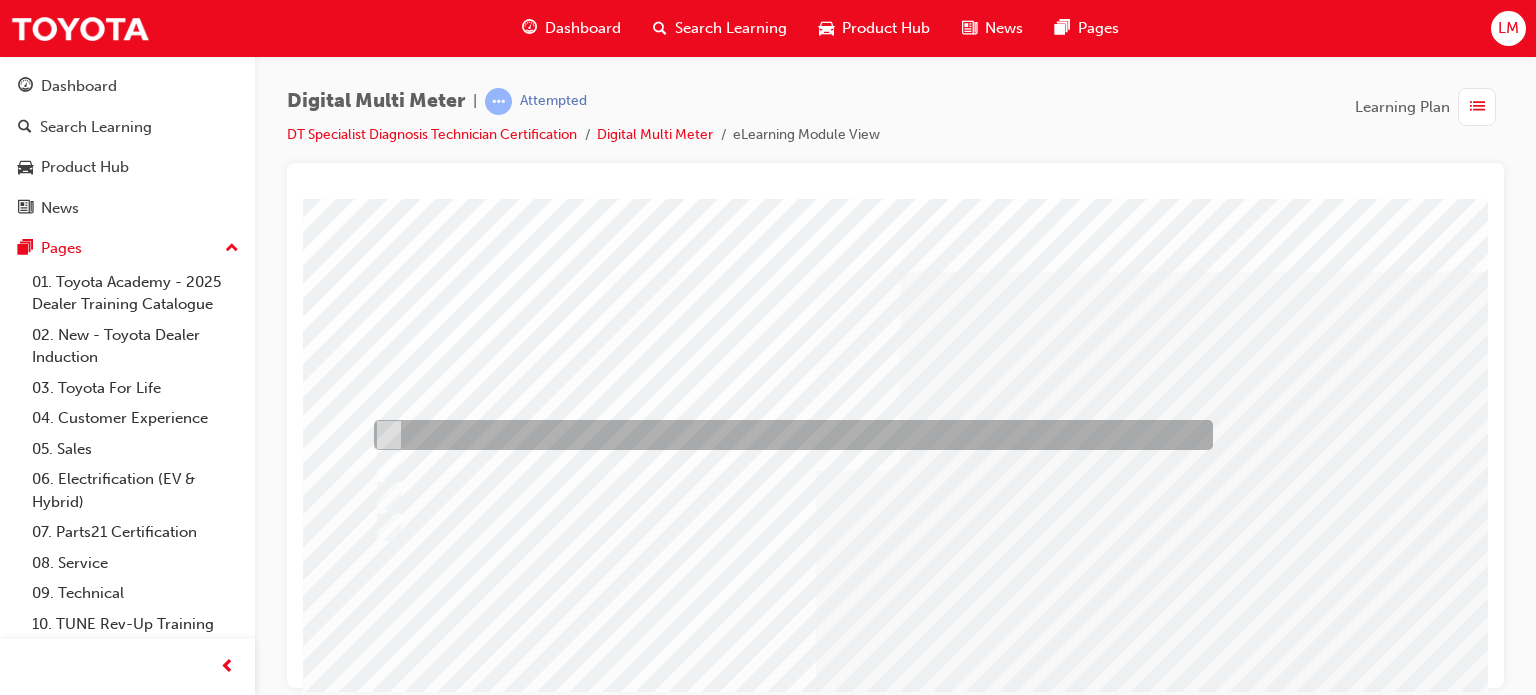 click at bounding box center [385, 435] 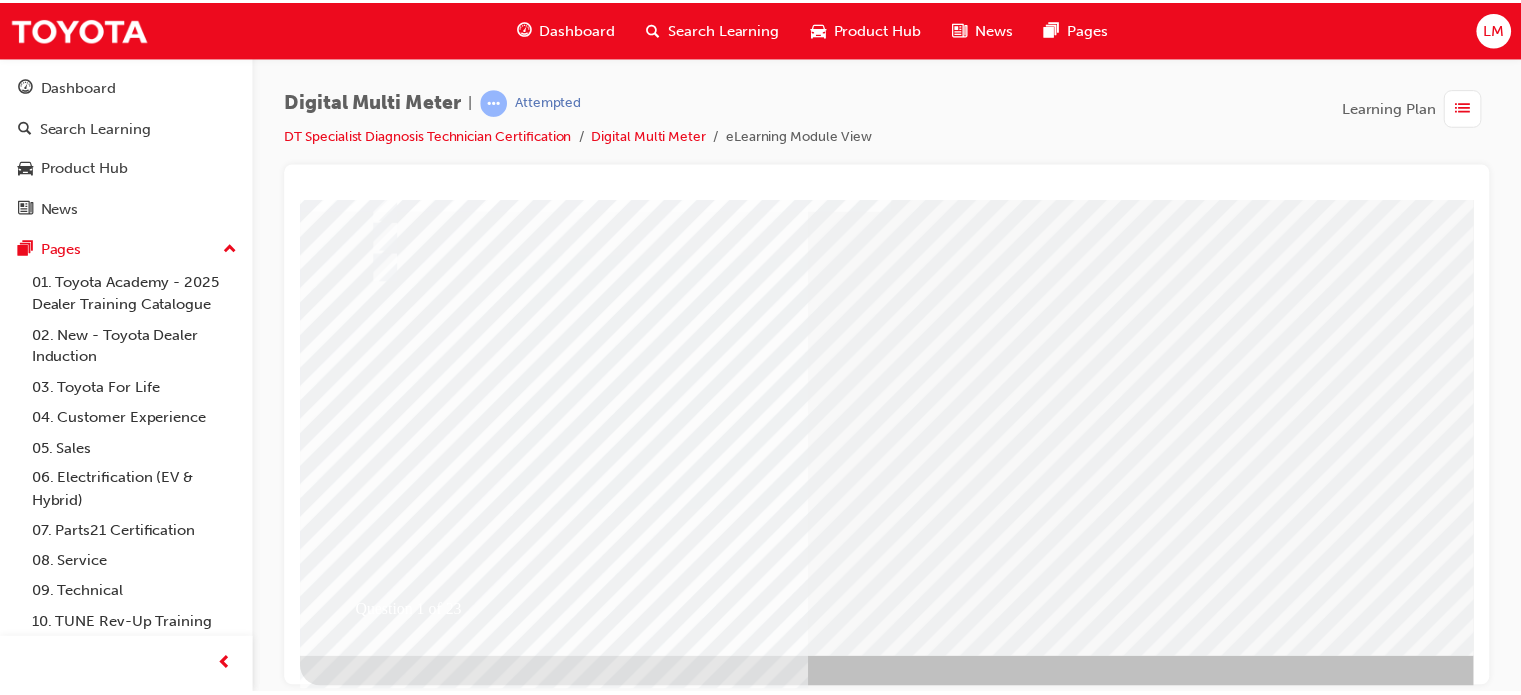 scroll, scrollTop: 272, scrollLeft: 0, axis: vertical 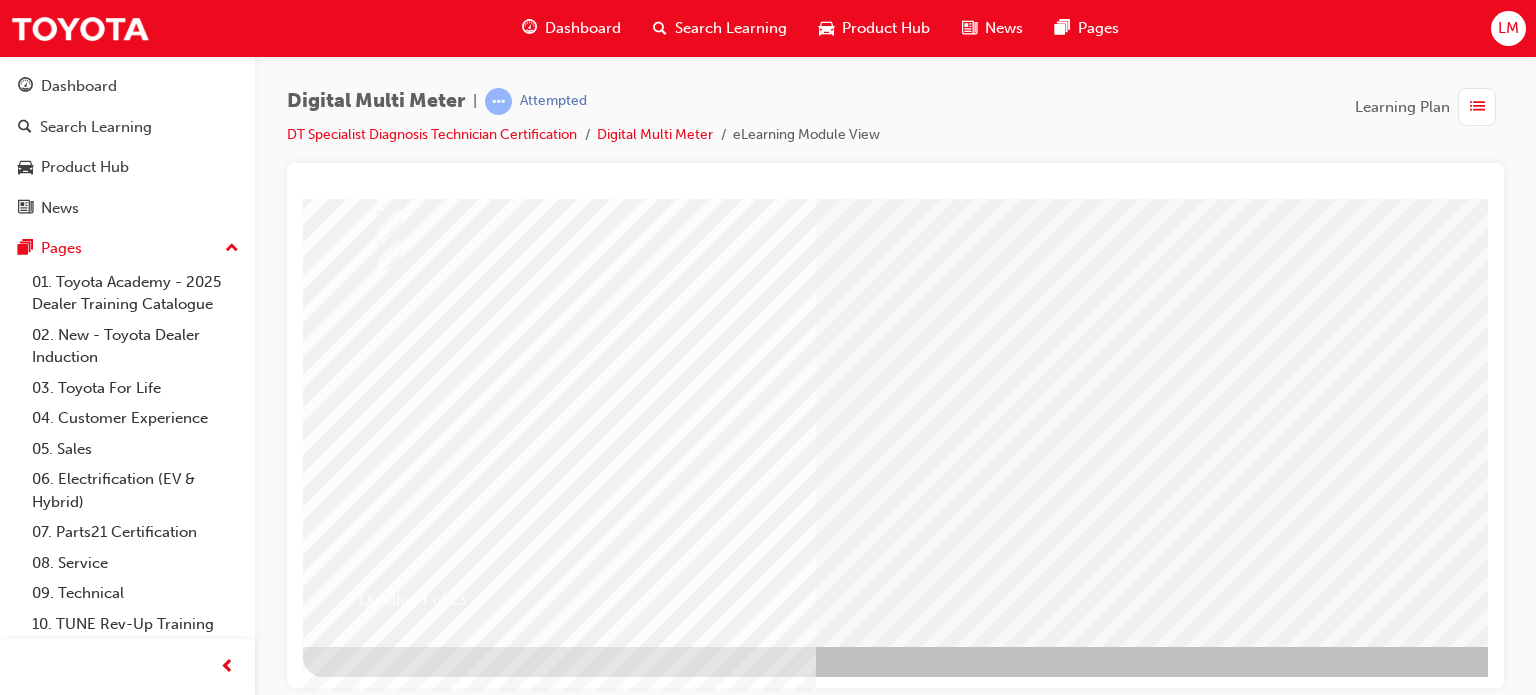 click at bounding box center [375, 2911] 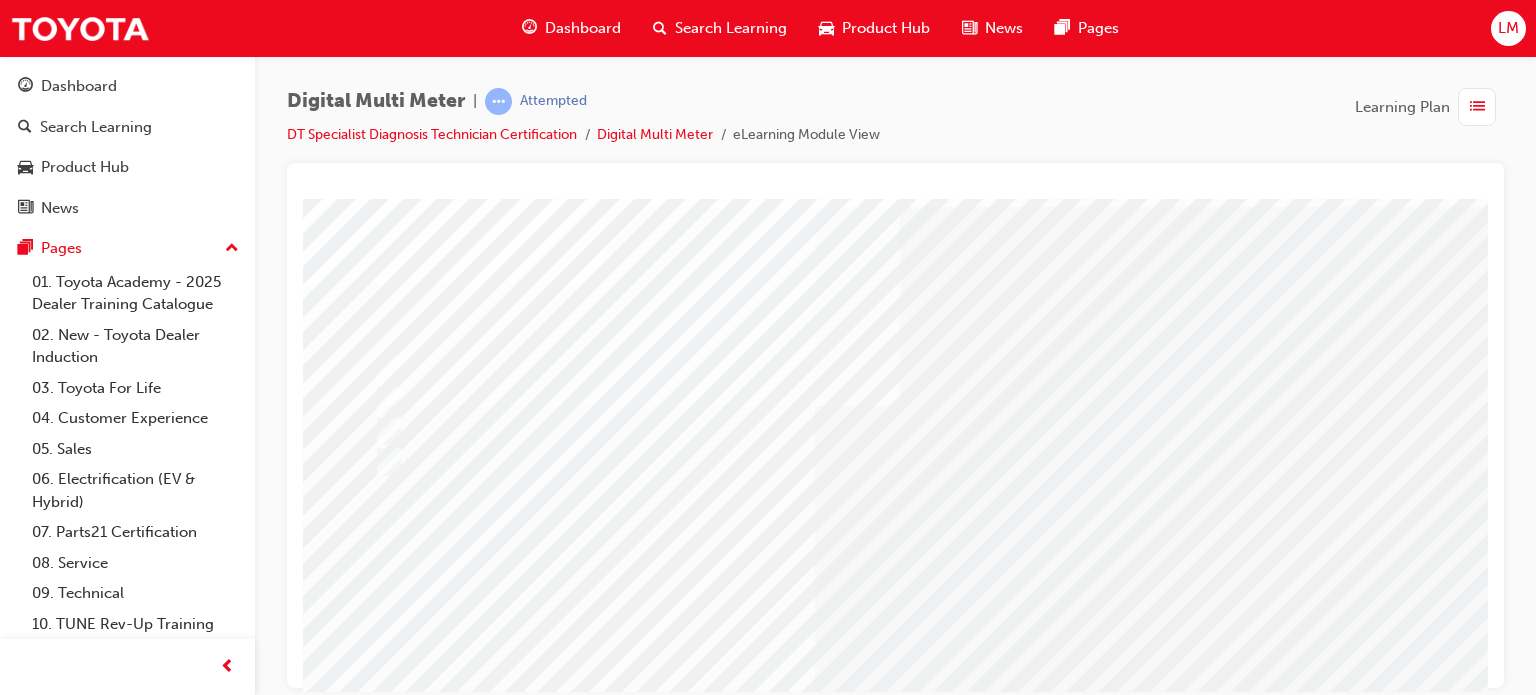 scroll, scrollTop: 100, scrollLeft: 0, axis: vertical 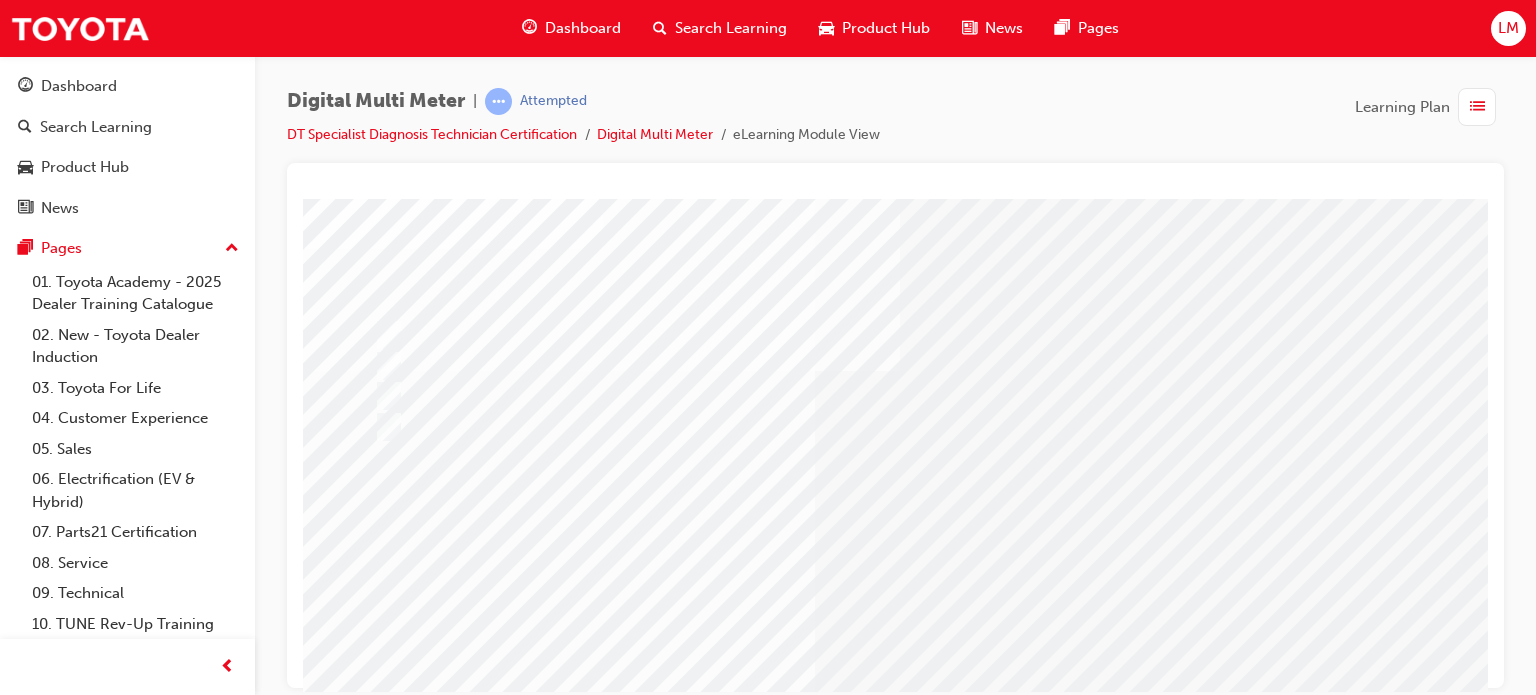 click at bounding box center [635, 2594] 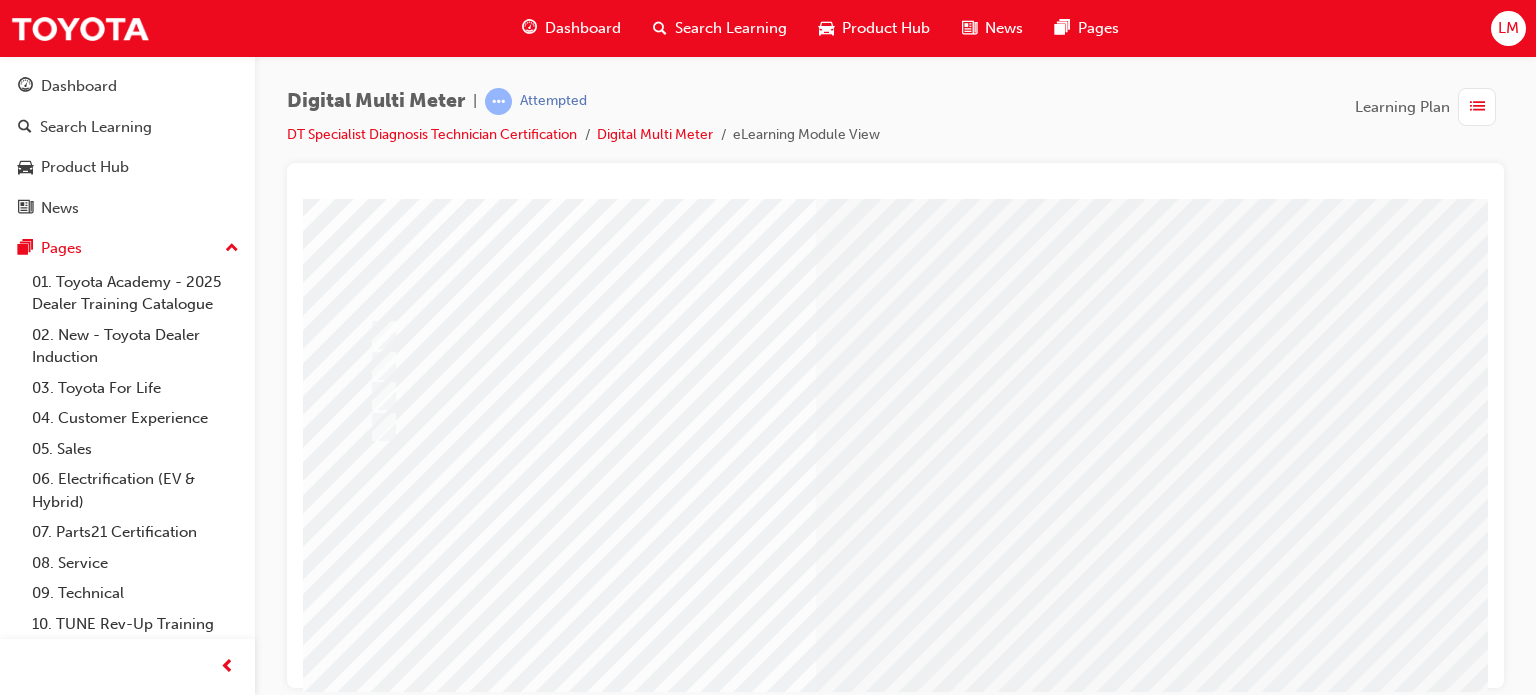 scroll, scrollTop: 0, scrollLeft: 0, axis: both 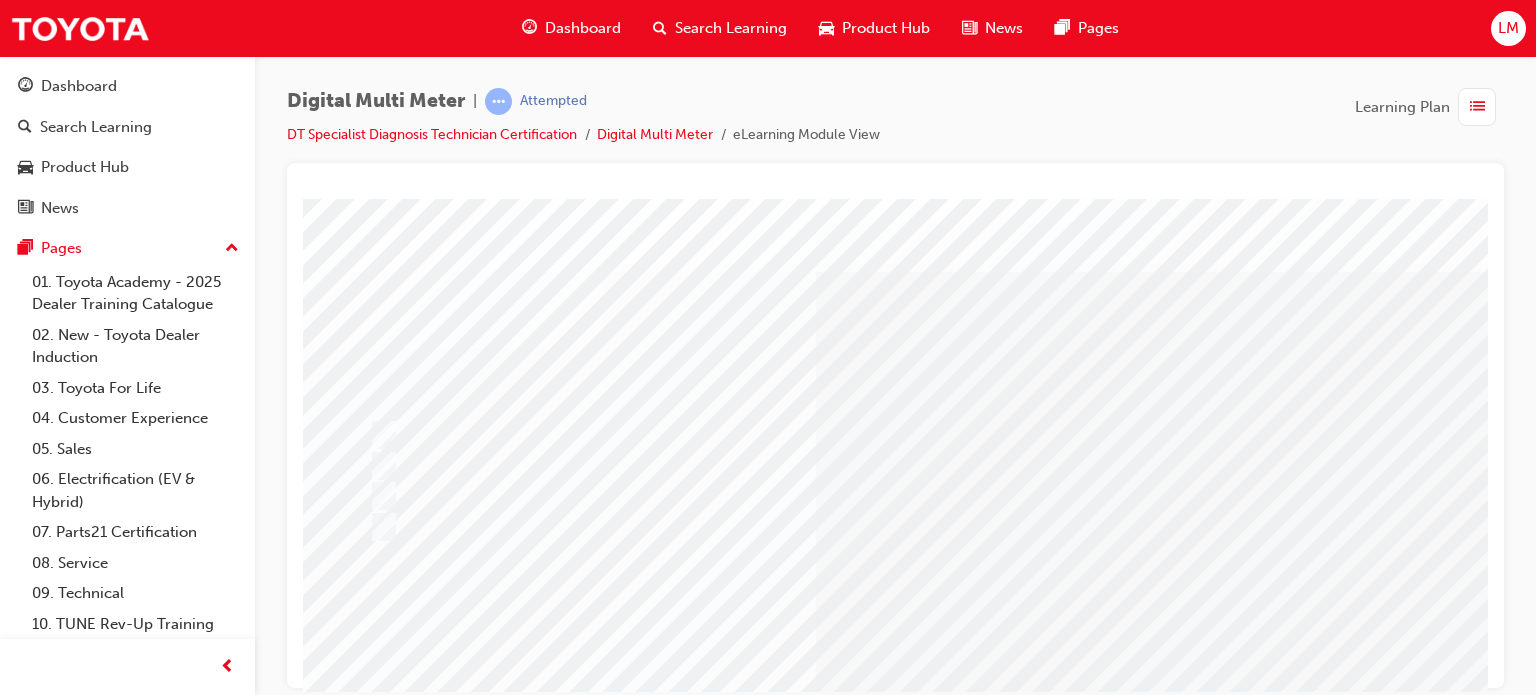 click at bounding box center (983, 2767) 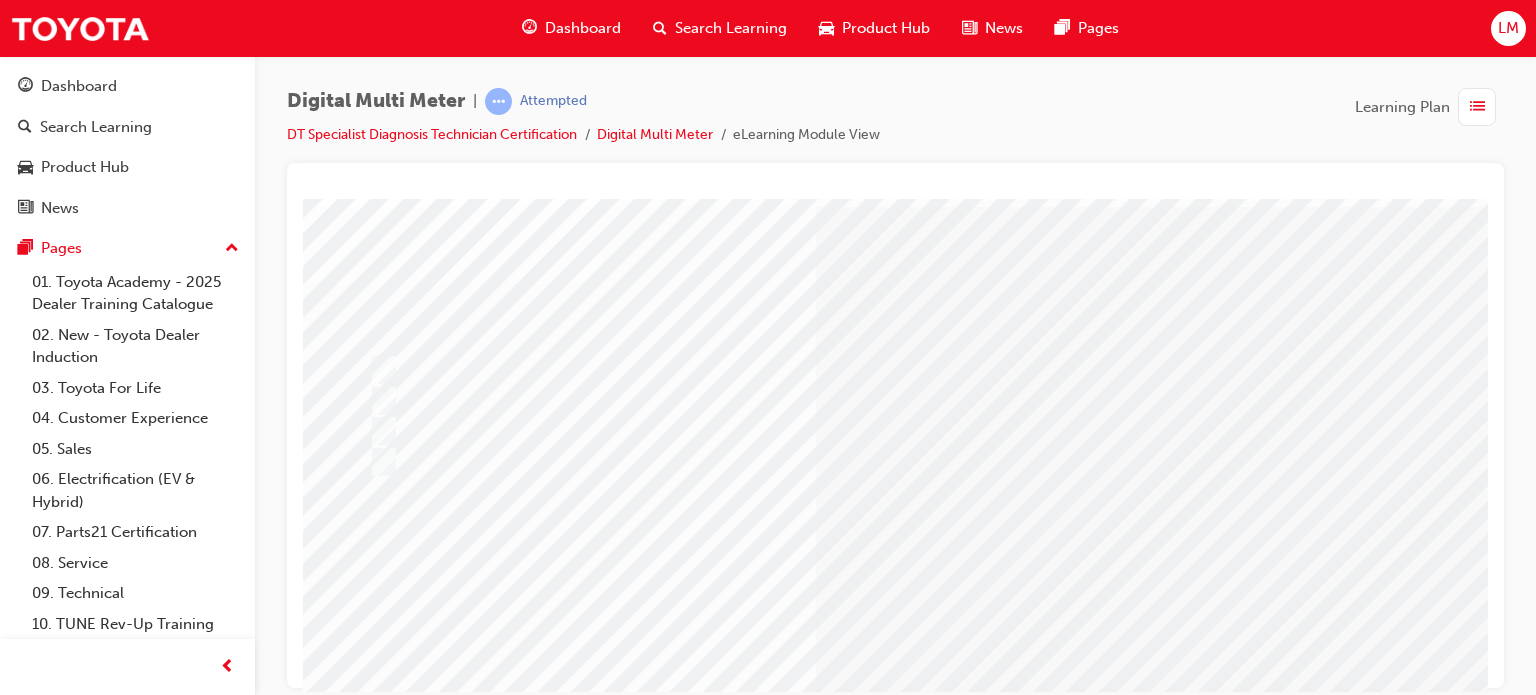 scroll, scrollTop: 100, scrollLeft: 0, axis: vertical 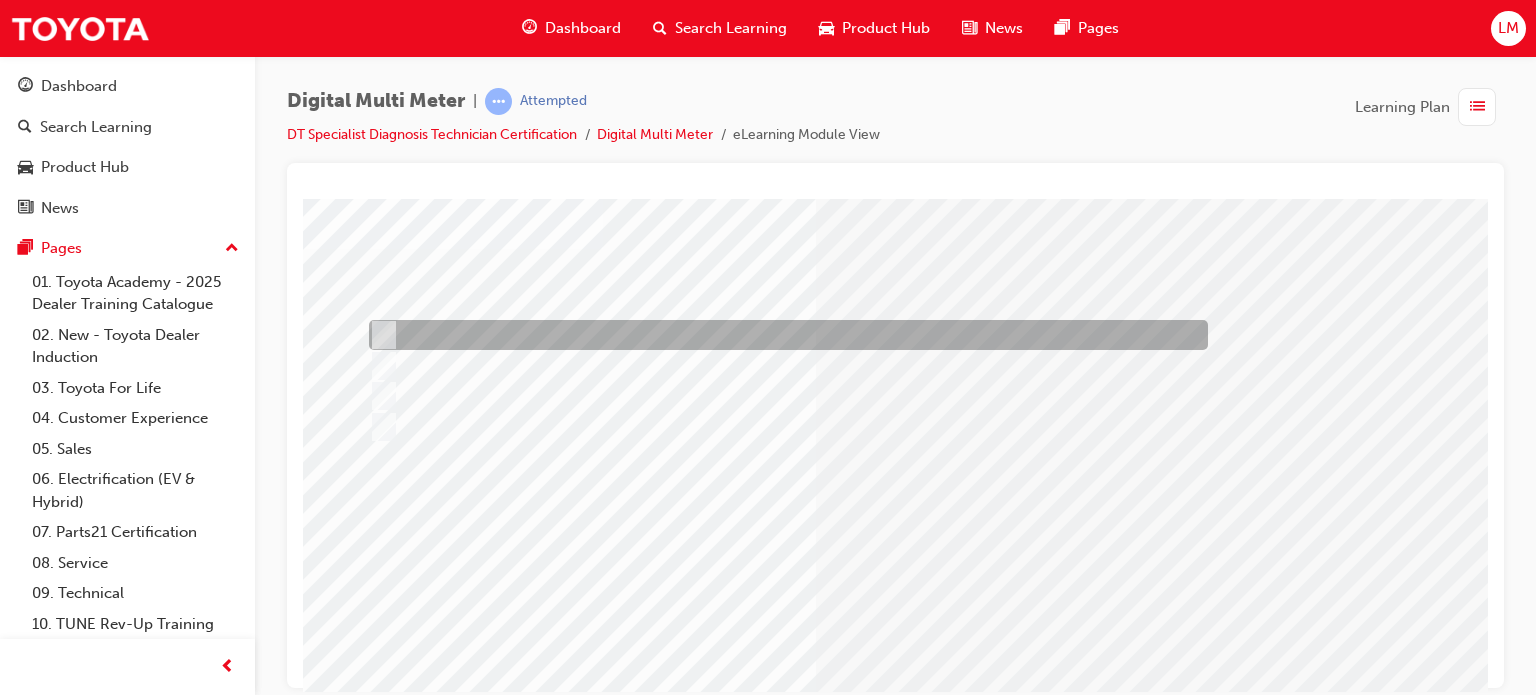 click at bounding box center [380, 335] 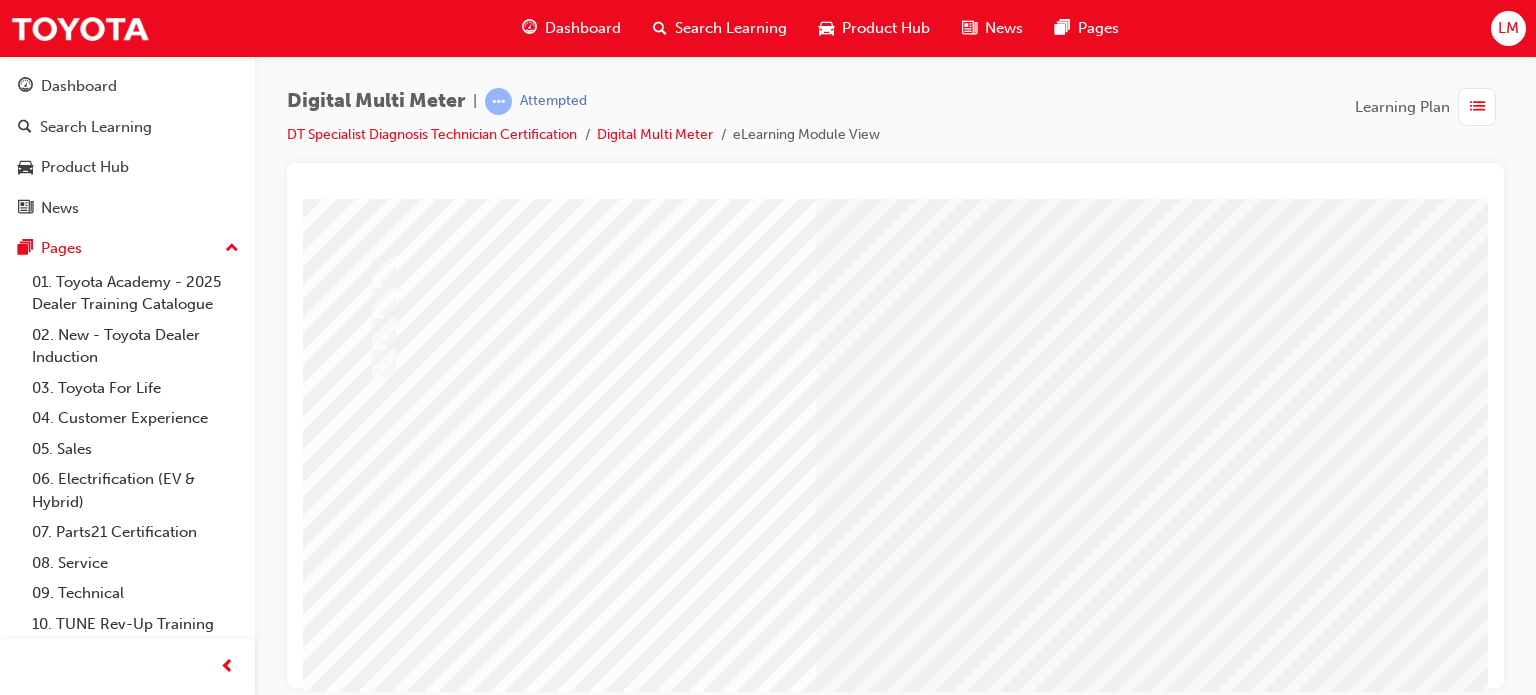 scroll, scrollTop: 200, scrollLeft: 0, axis: vertical 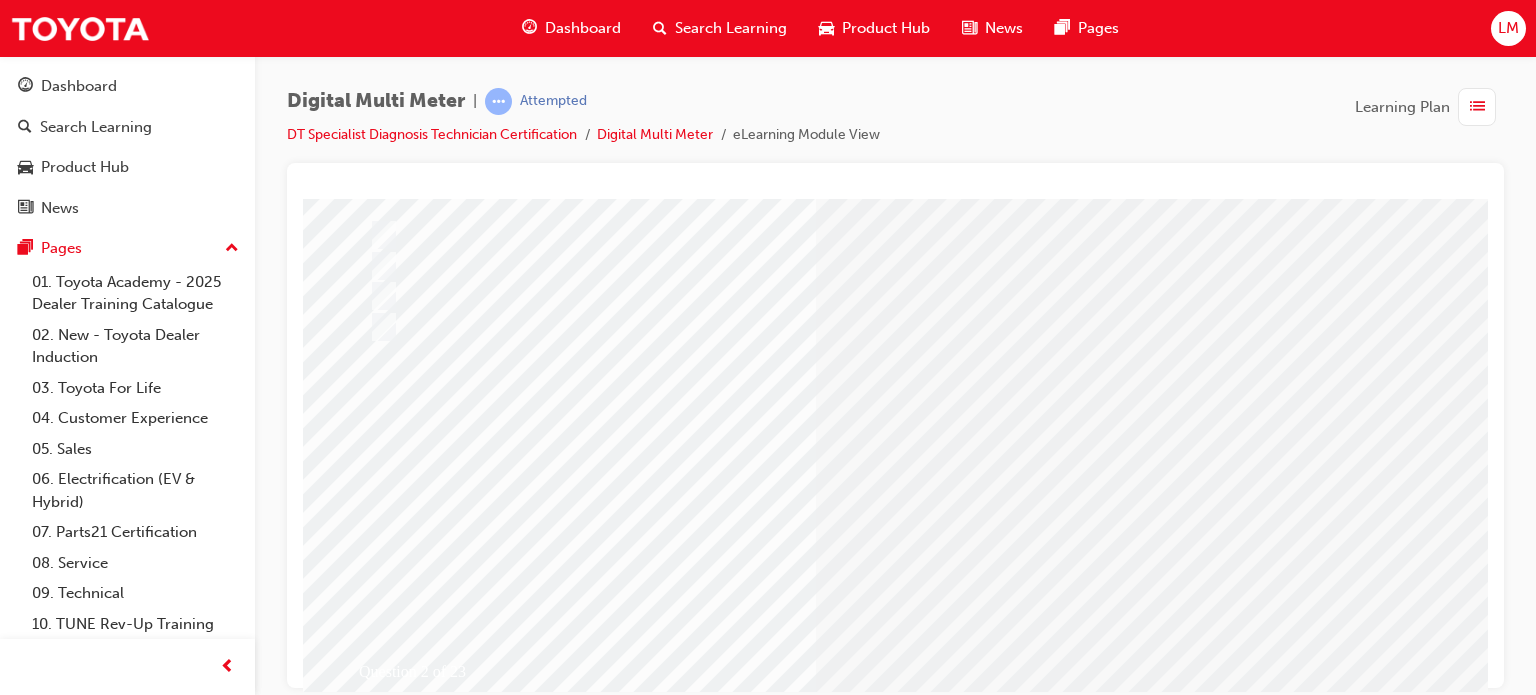 click at bounding box center [375, 2711] 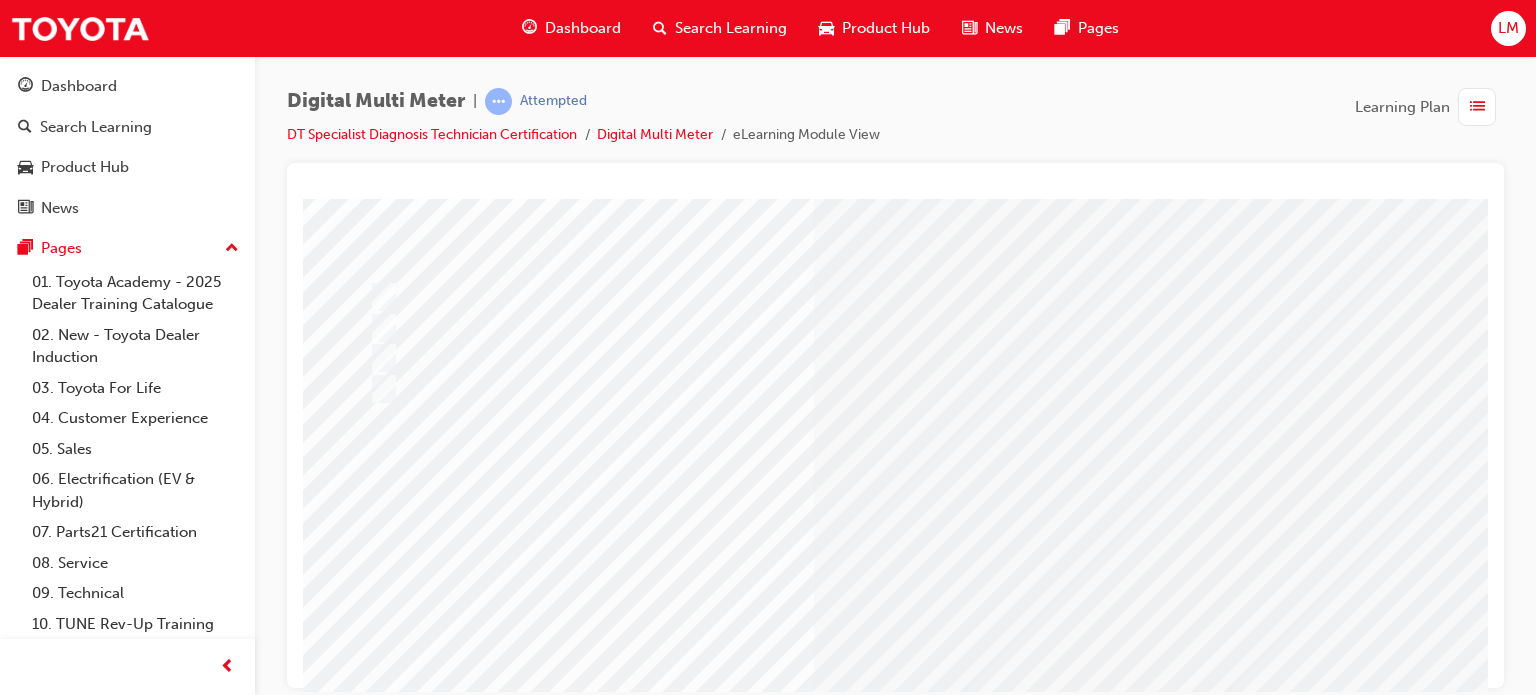 scroll, scrollTop: 200, scrollLeft: 0, axis: vertical 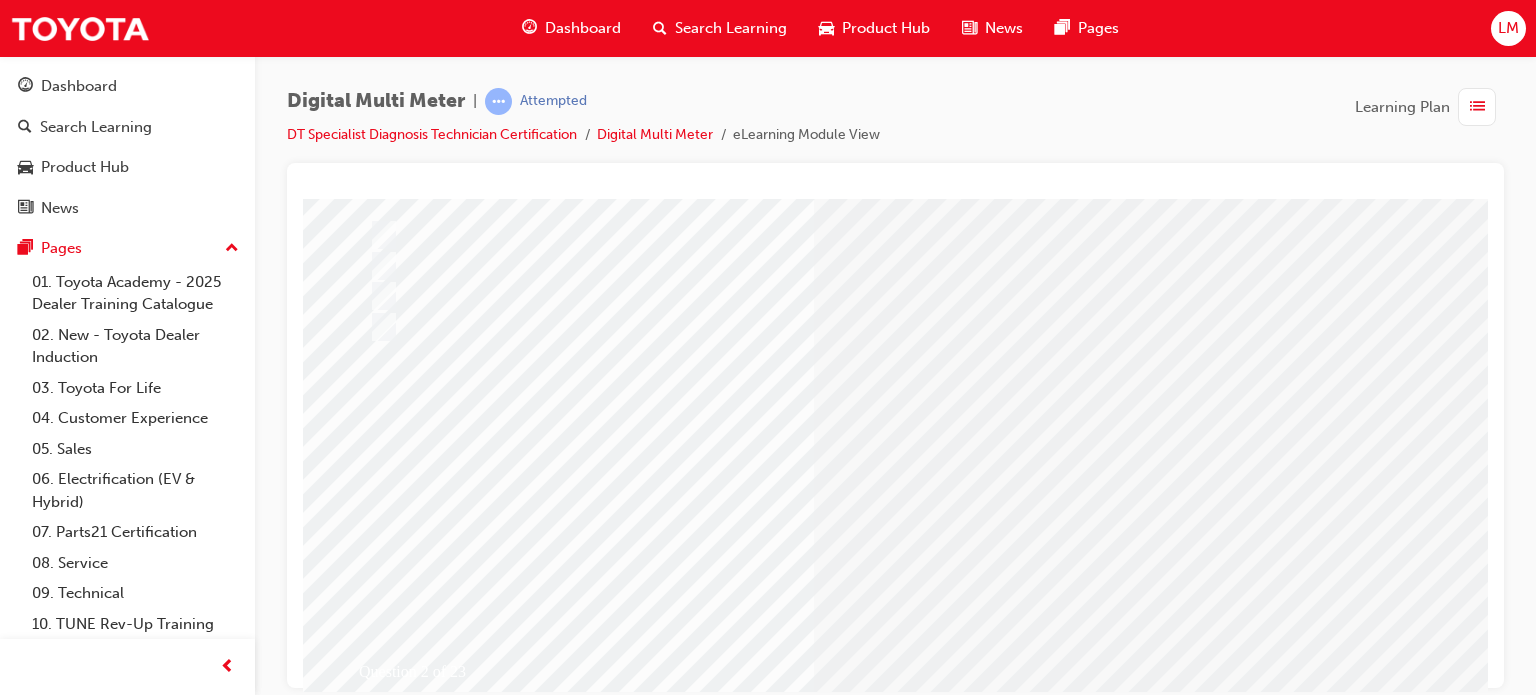 click at bounding box center [635, 2492] 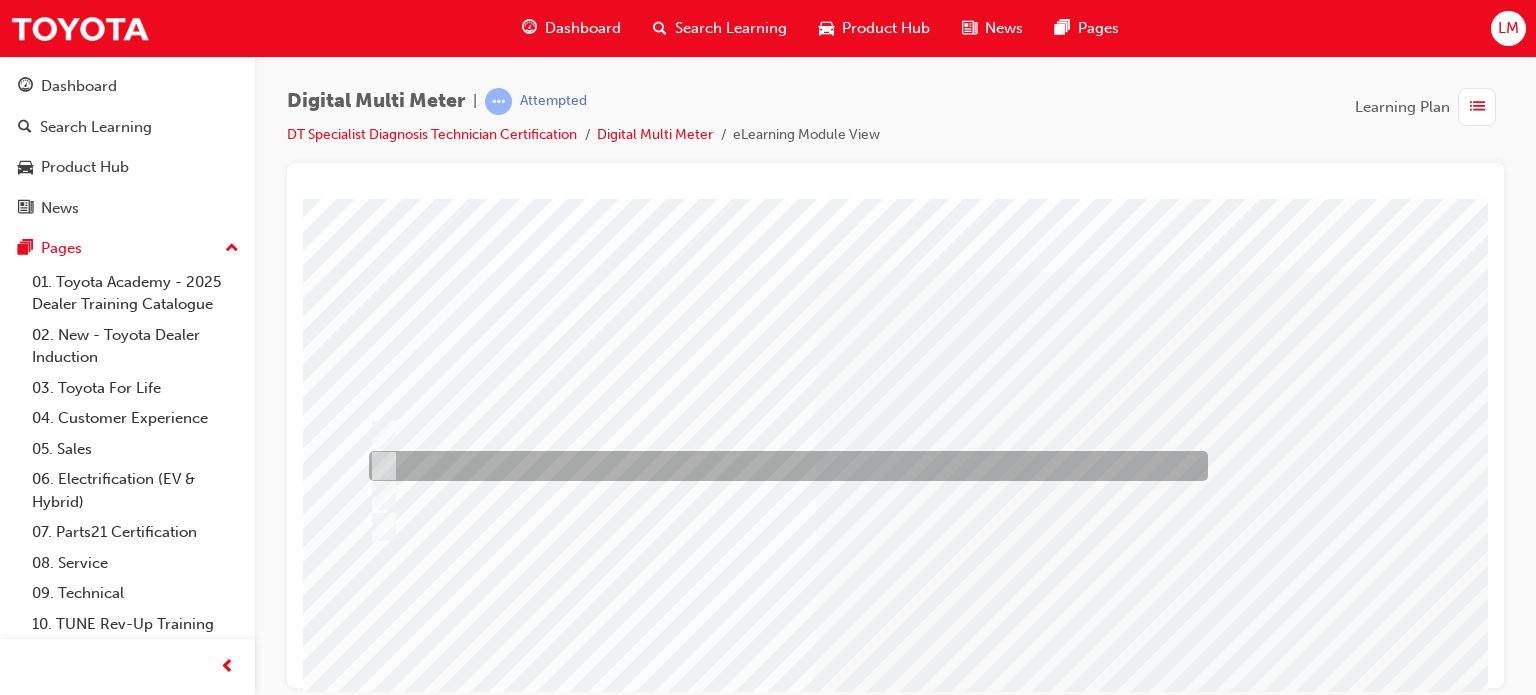 click at bounding box center [380, 466] 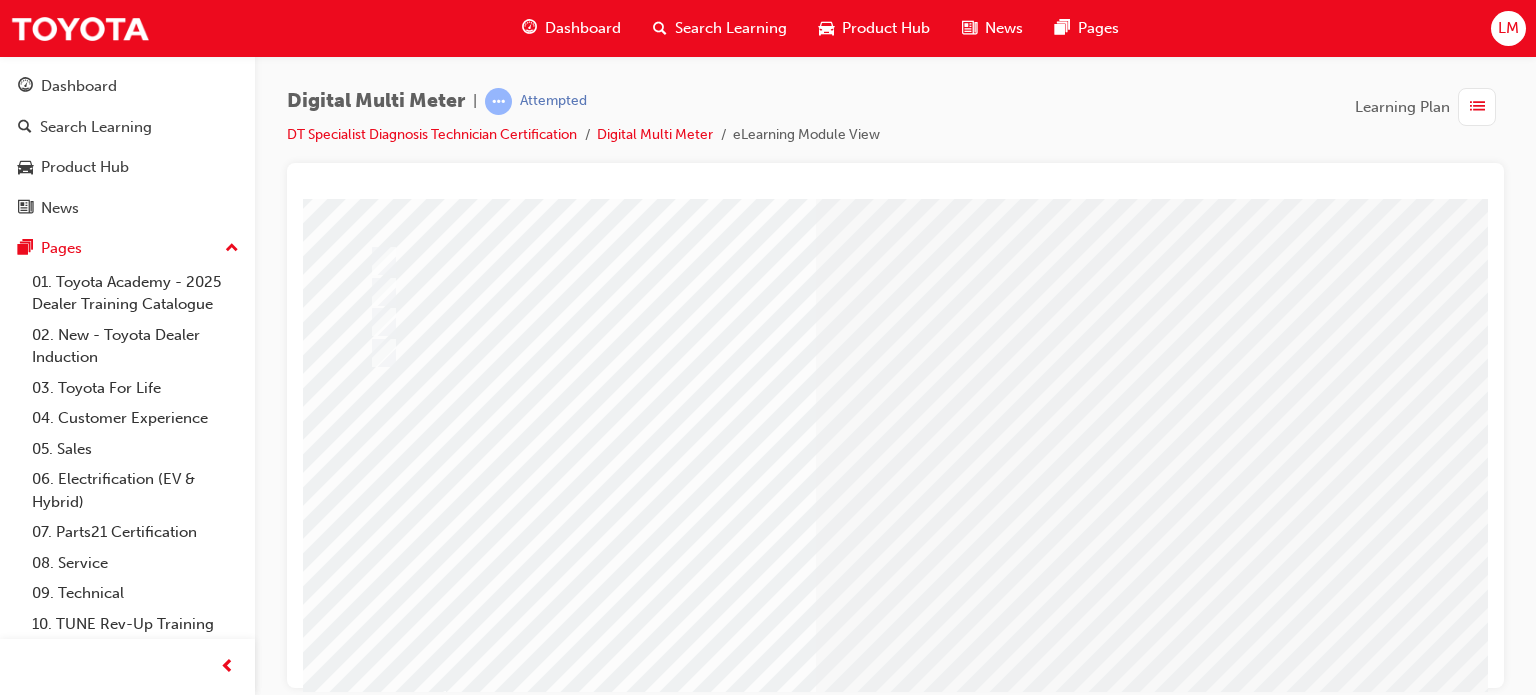 scroll, scrollTop: 272, scrollLeft: 0, axis: vertical 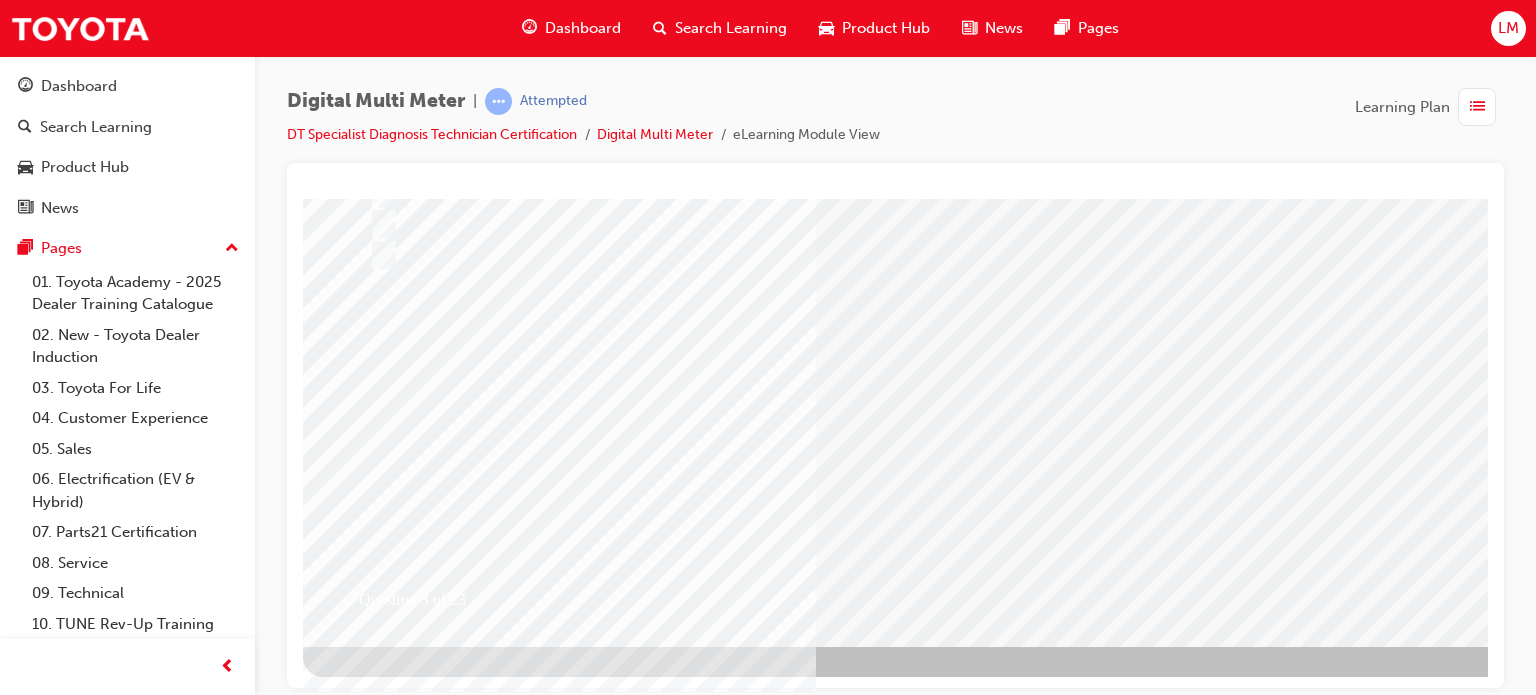 click at bounding box center [375, 2639] 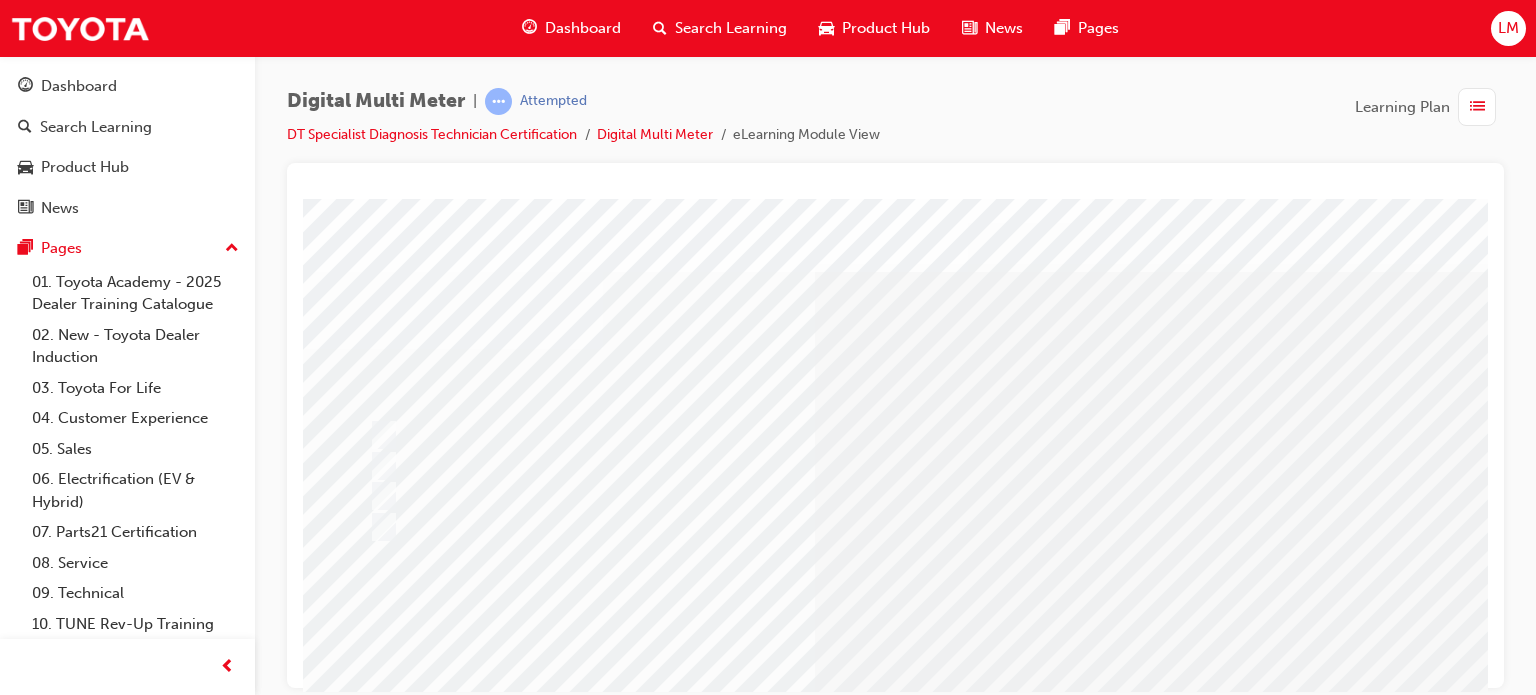 scroll, scrollTop: 200, scrollLeft: 0, axis: vertical 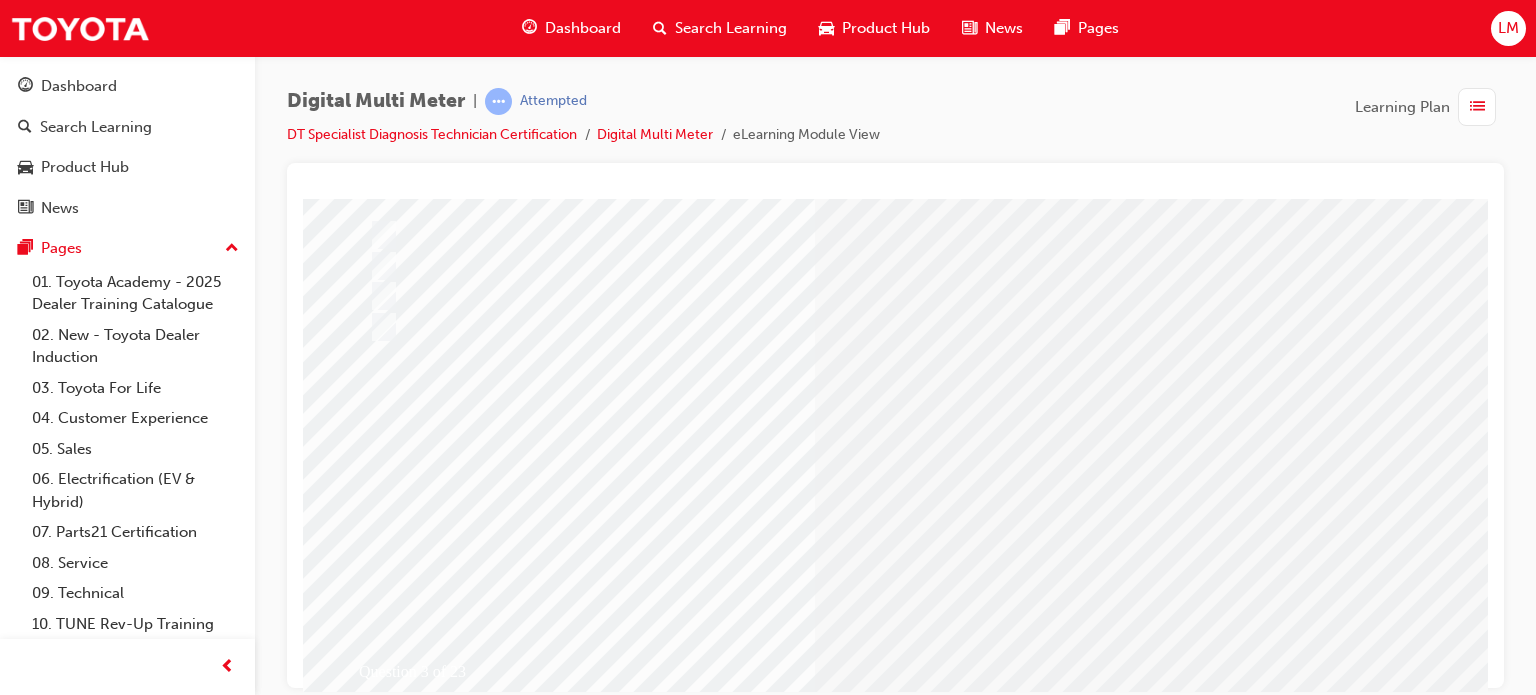 click at bounding box center (635, 2494) 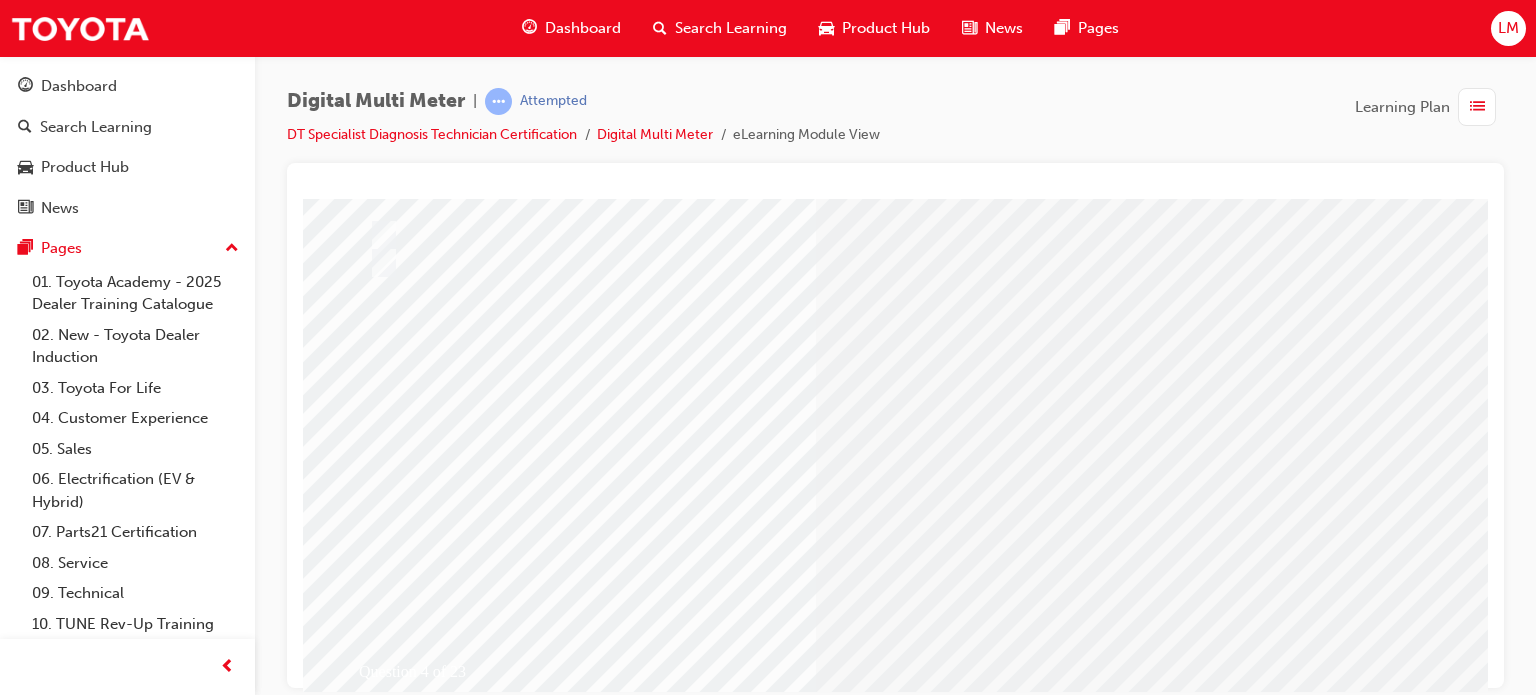 scroll, scrollTop: 0, scrollLeft: 0, axis: both 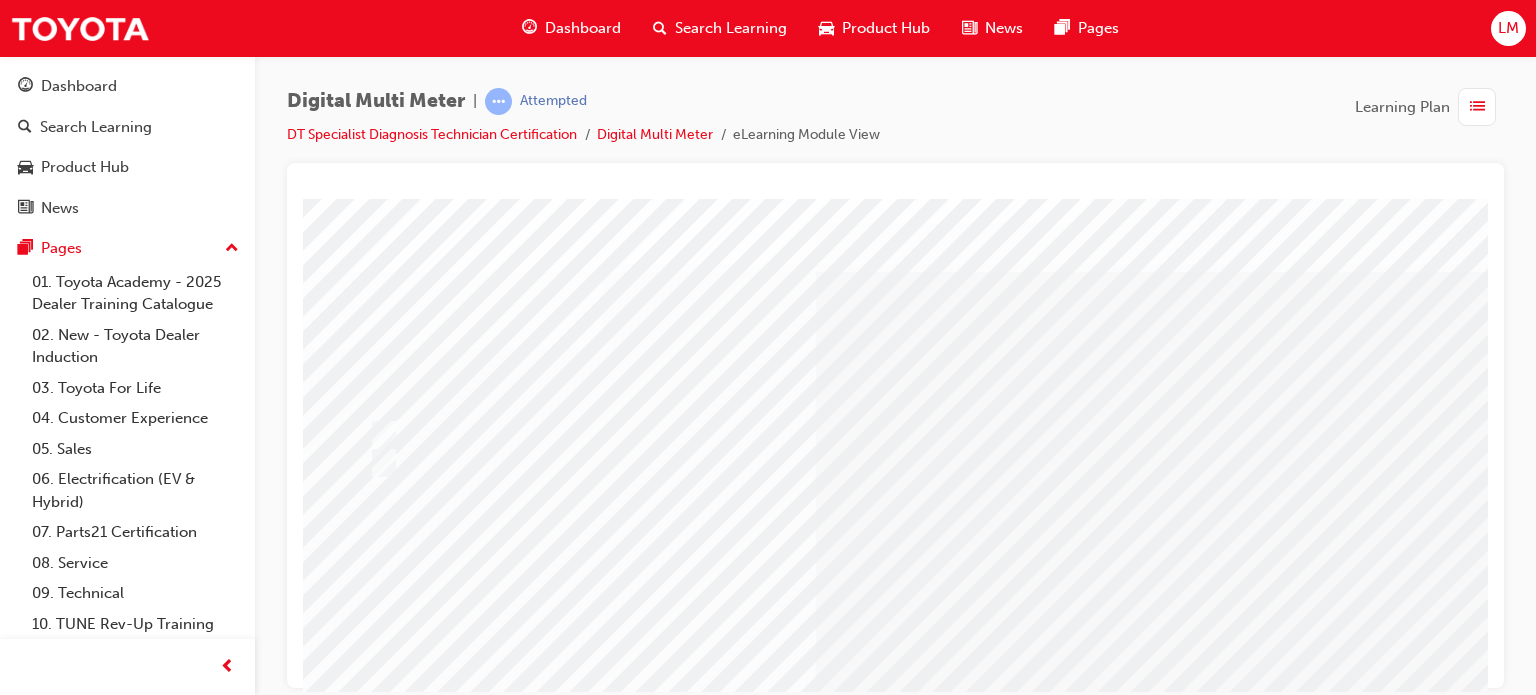 click at bounding box center (559, 2148) 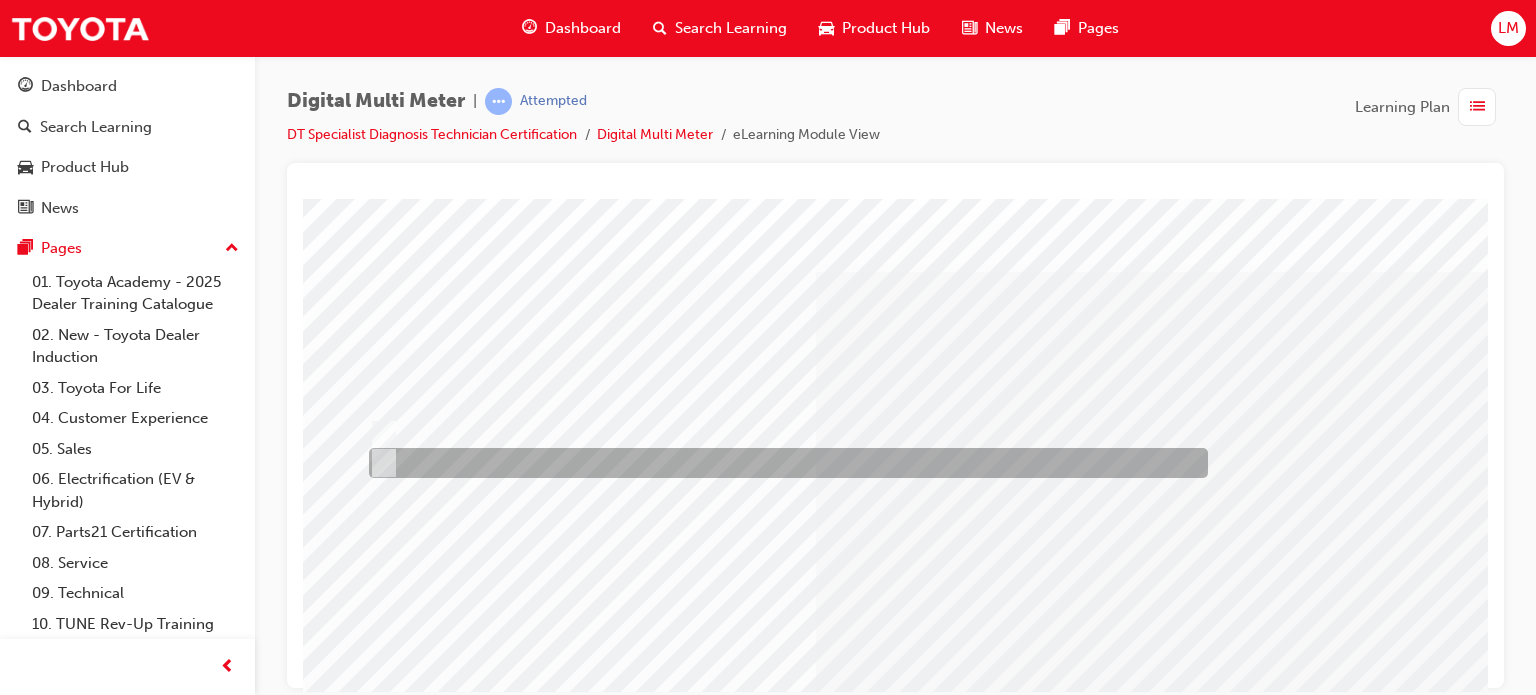 click at bounding box center (783, 463) 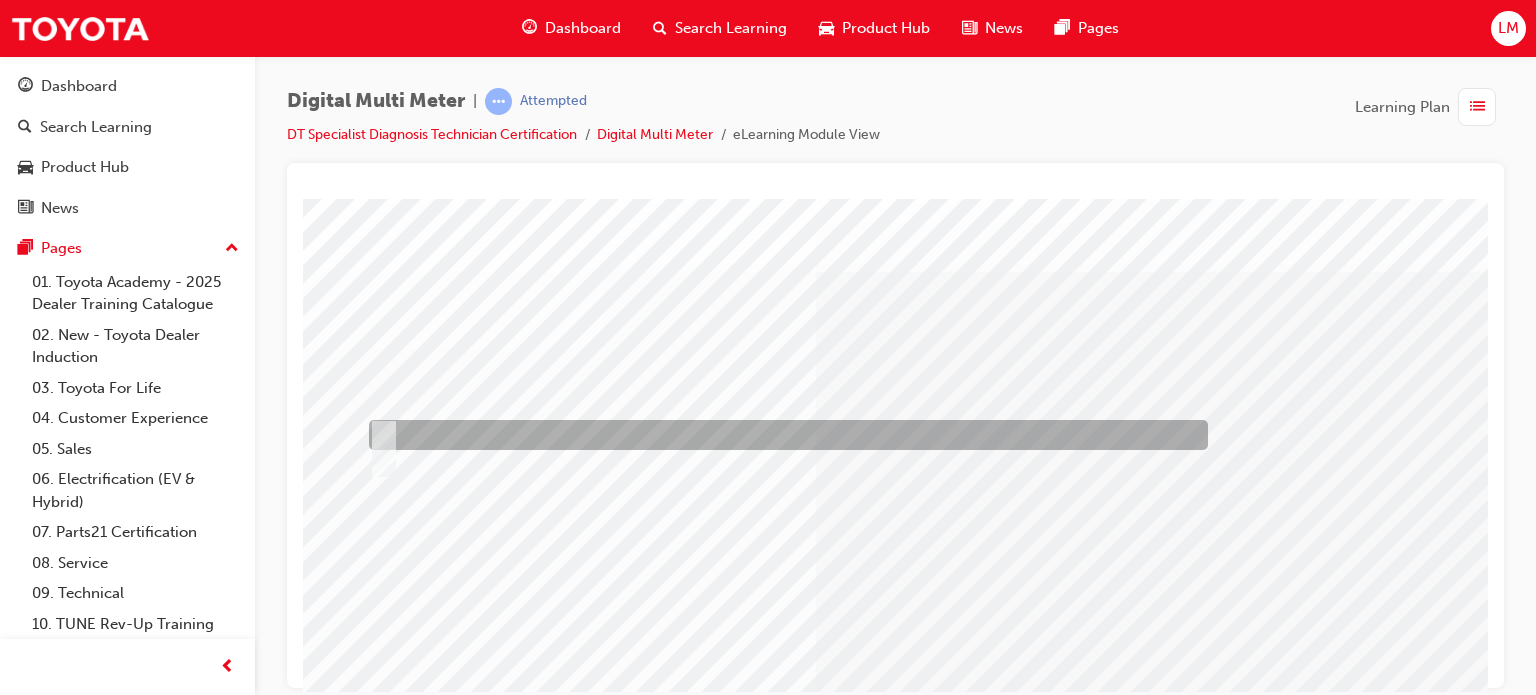 click at bounding box center (783, 435) 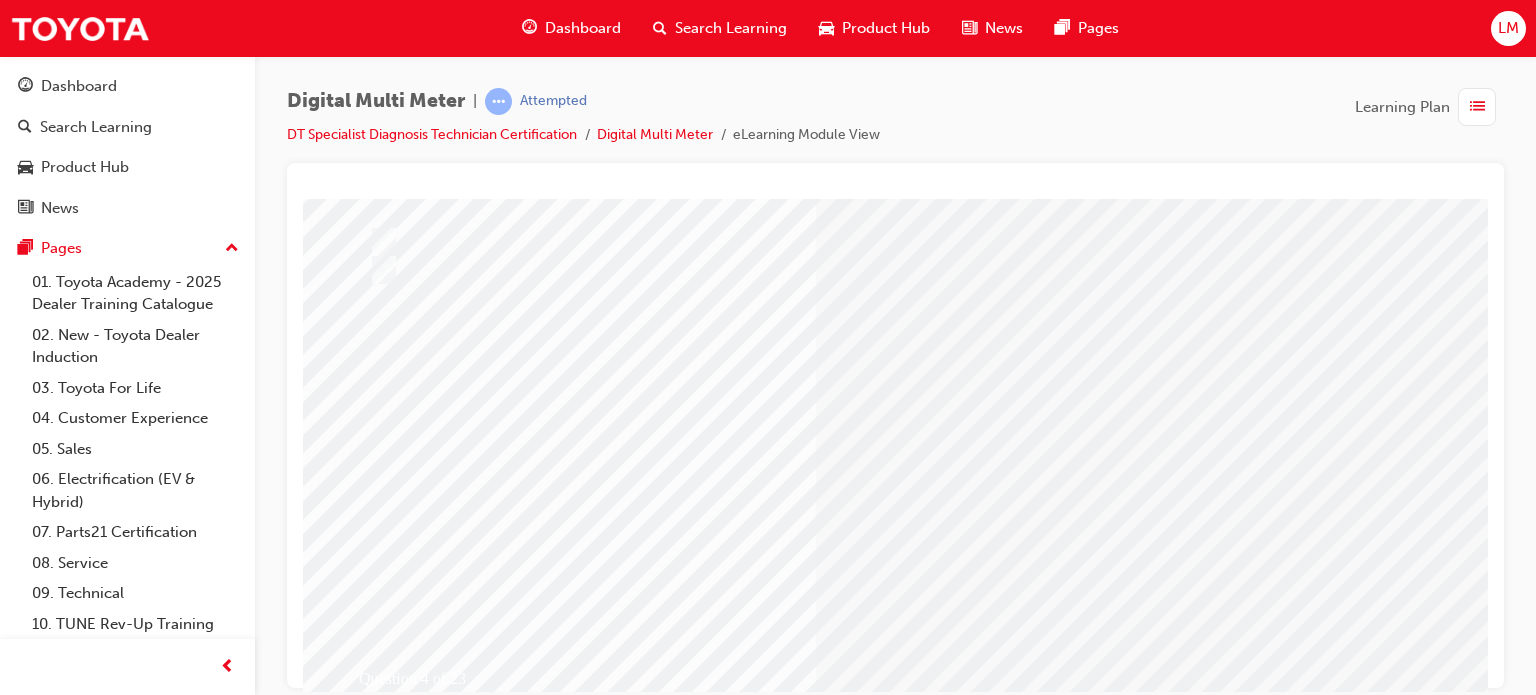 scroll, scrollTop: 200, scrollLeft: 0, axis: vertical 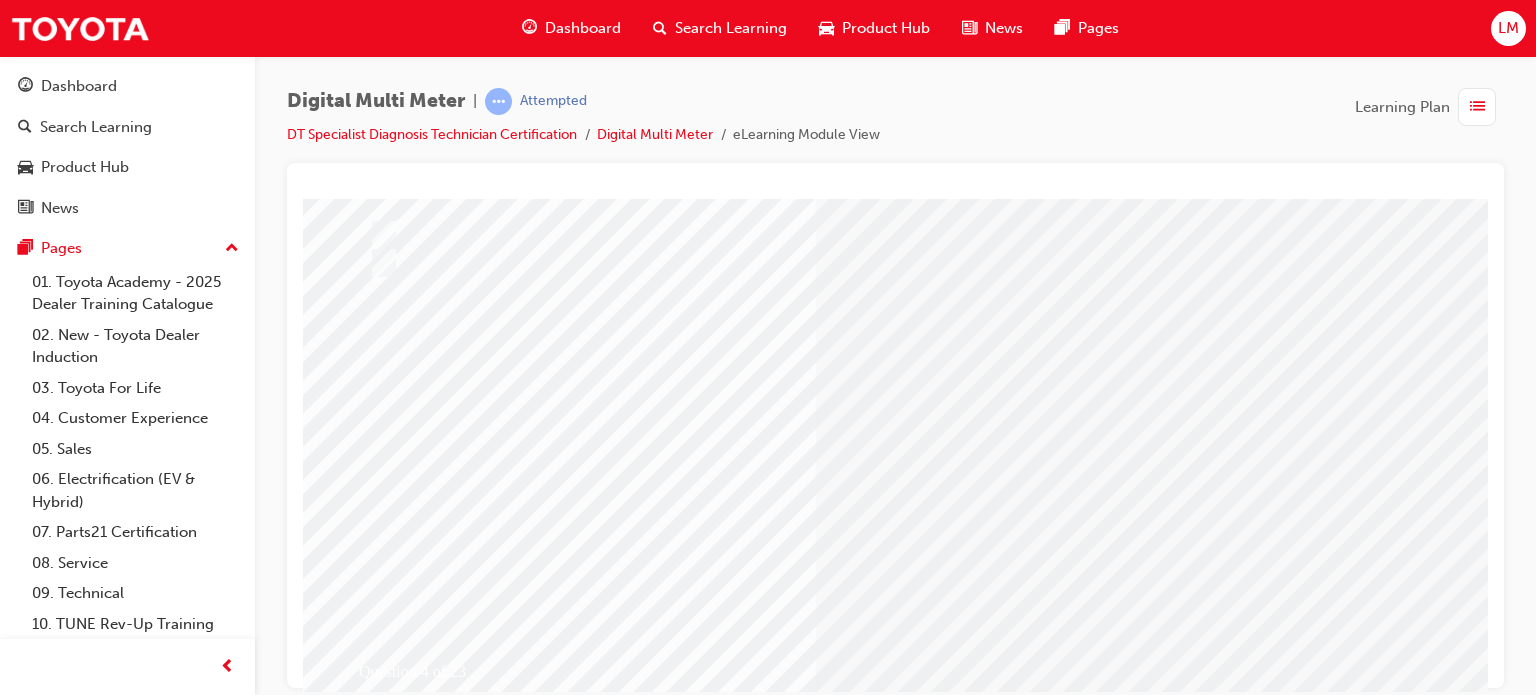 click at bounding box center [375, 2667] 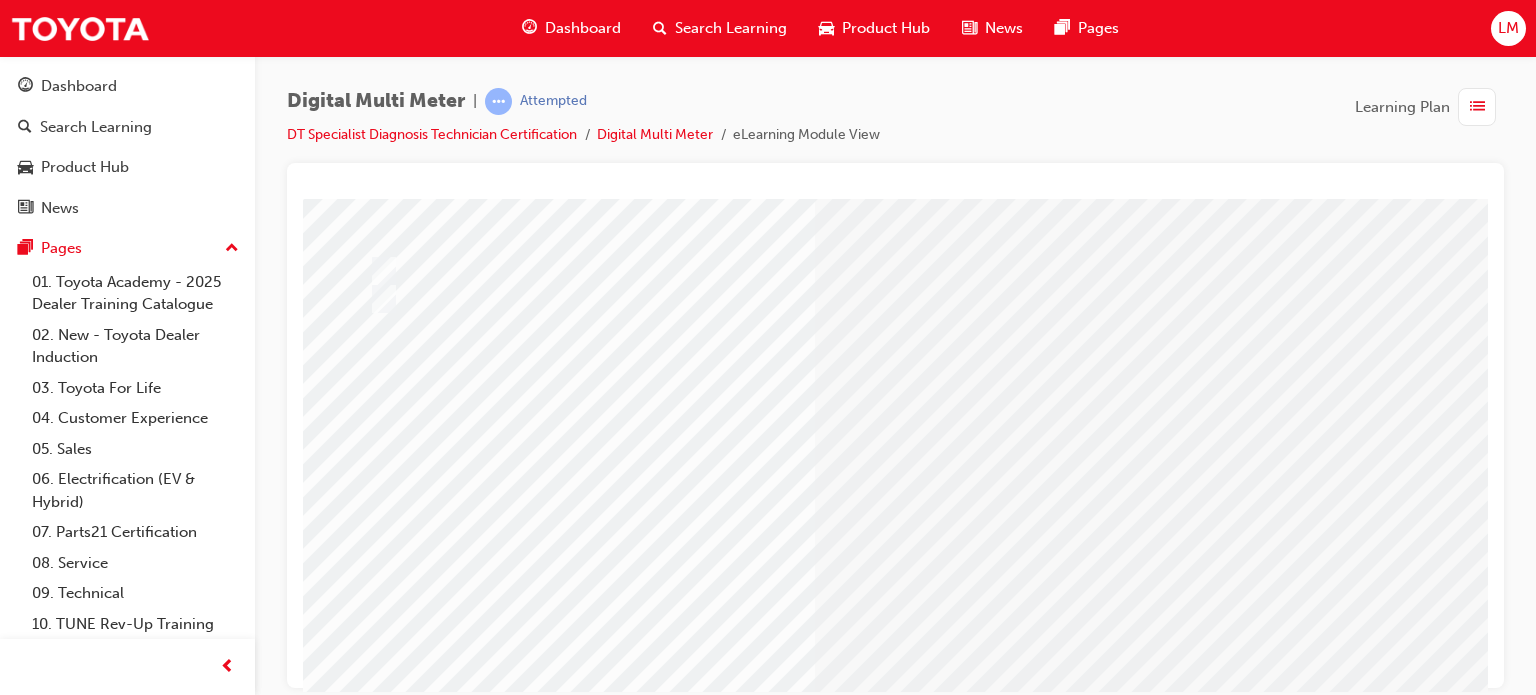 scroll, scrollTop: 200, scrollLeft: 0, axis: vertical 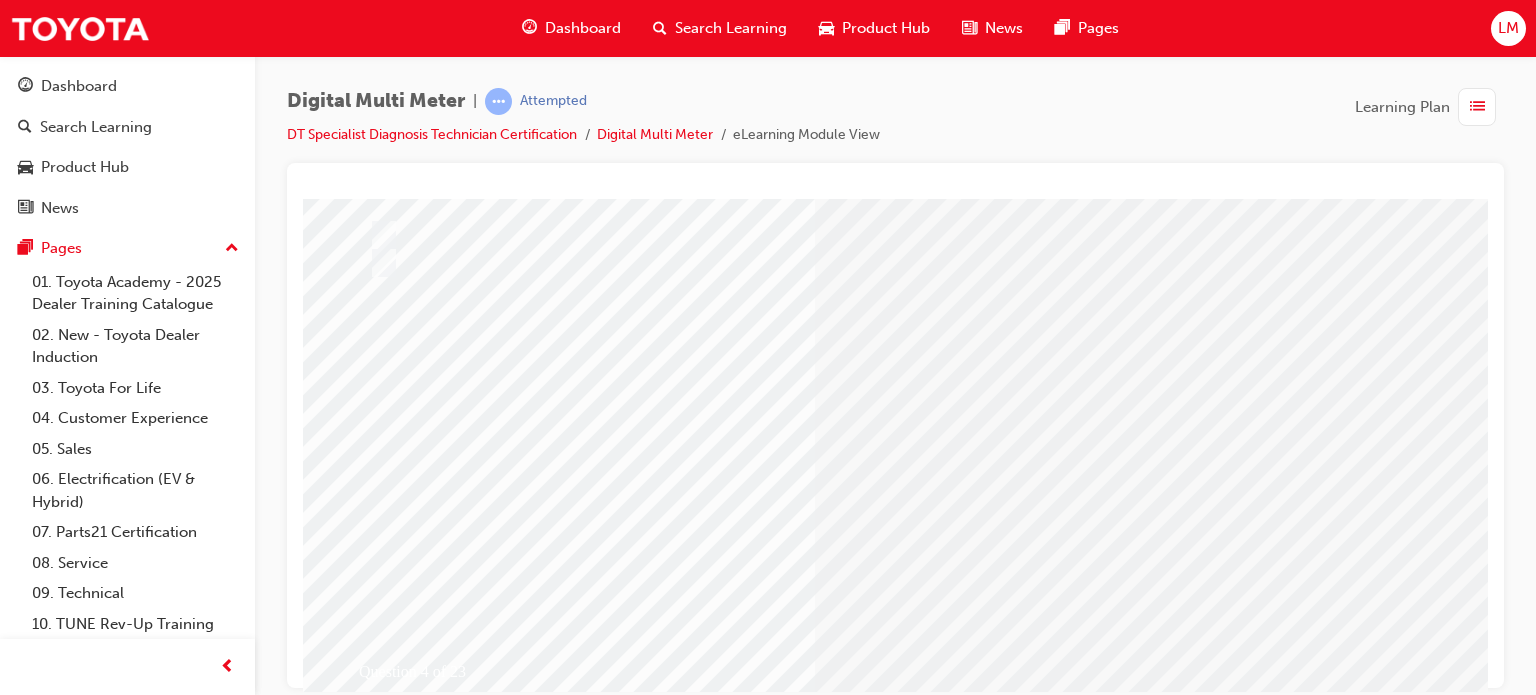 click at bounding box center (635, 2494) 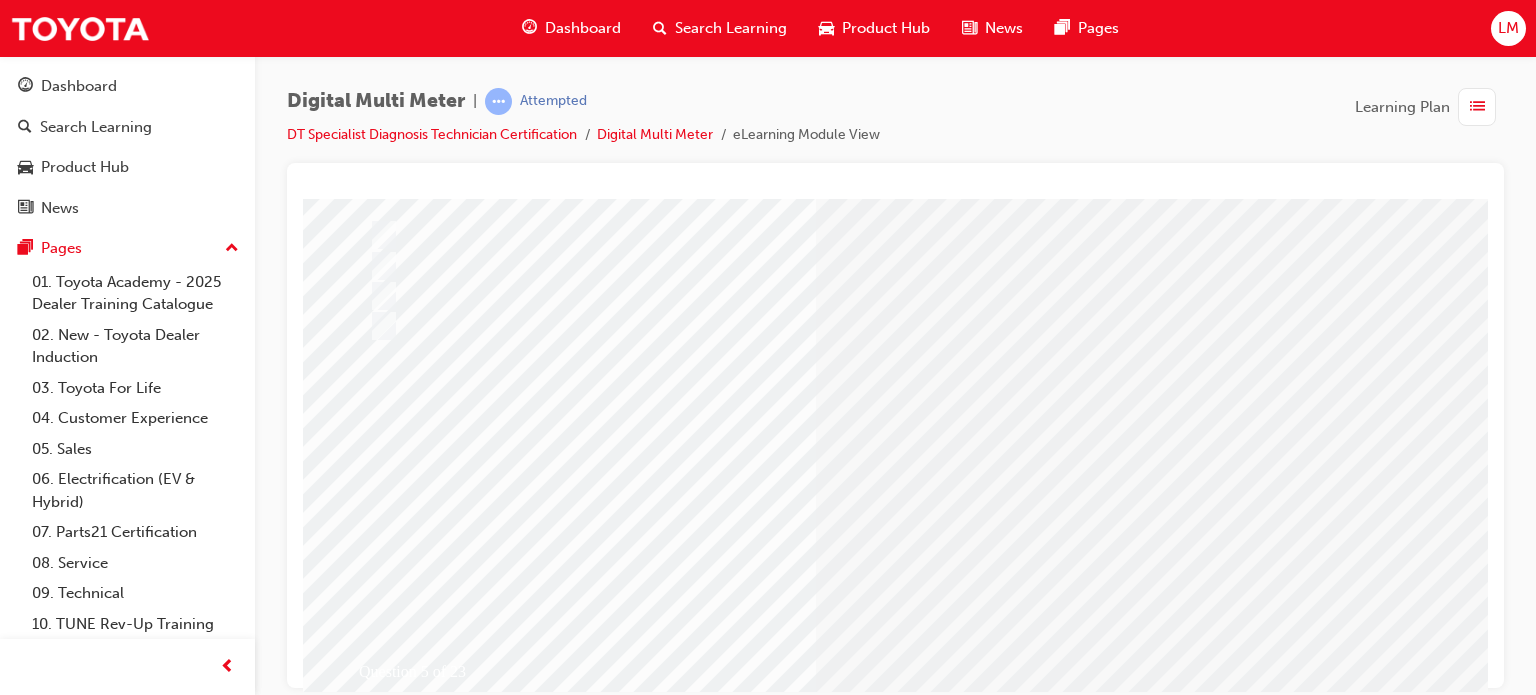 scroll, scrollTop: 0, scrollLeft: 0, axis: both 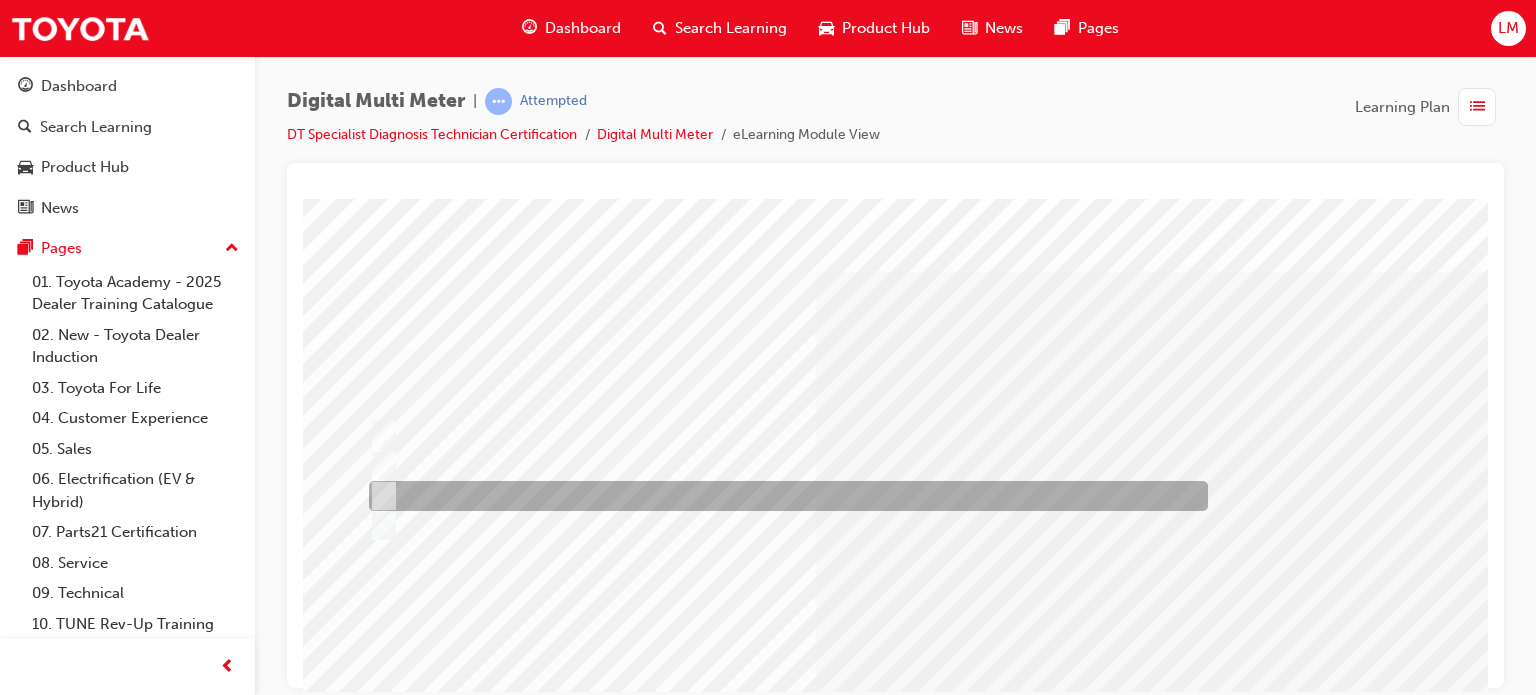 click at bounding box center (783, 496) 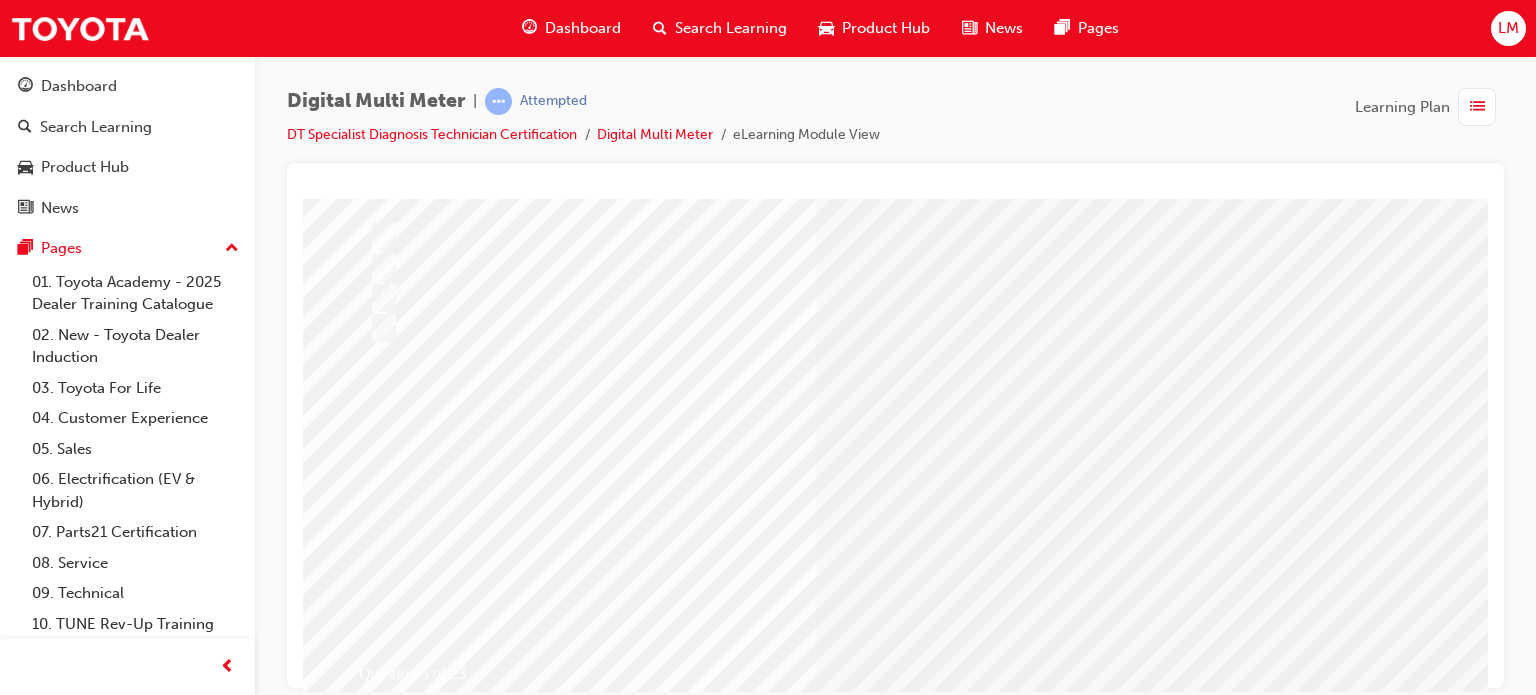 scroll, scrollTop: 200, scrollLeft: 0, axis: vertical 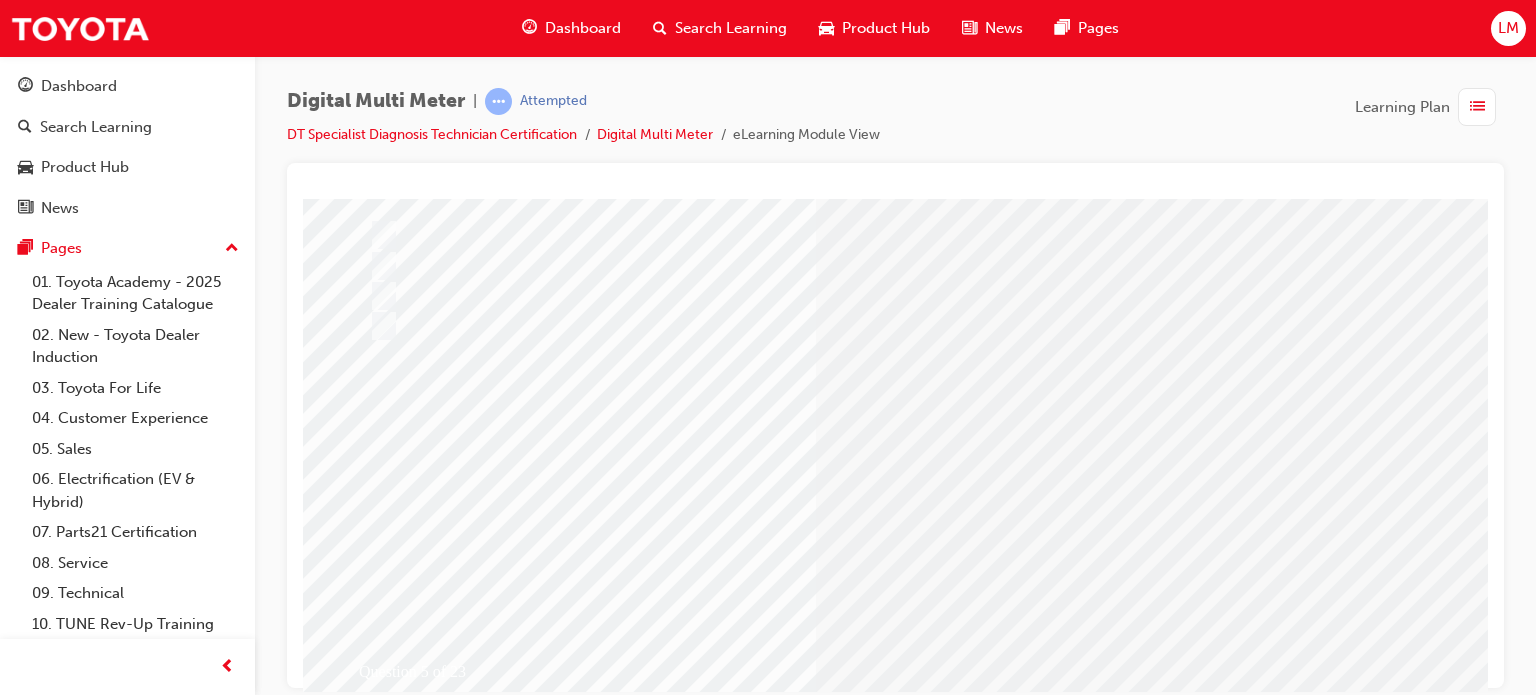 click at bounding box center [375, 2711] 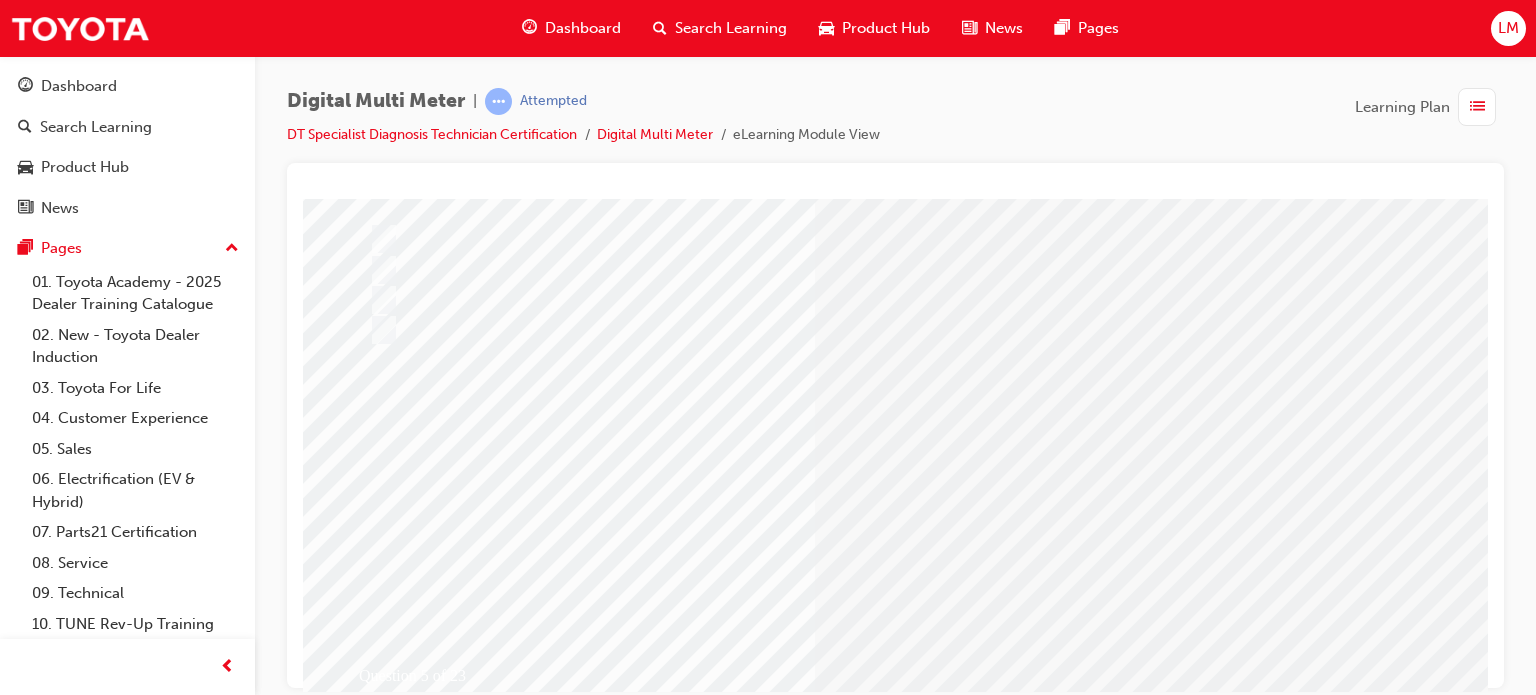 scroll, scrollTop: 200, scrollLeft: 0, axis: vertical 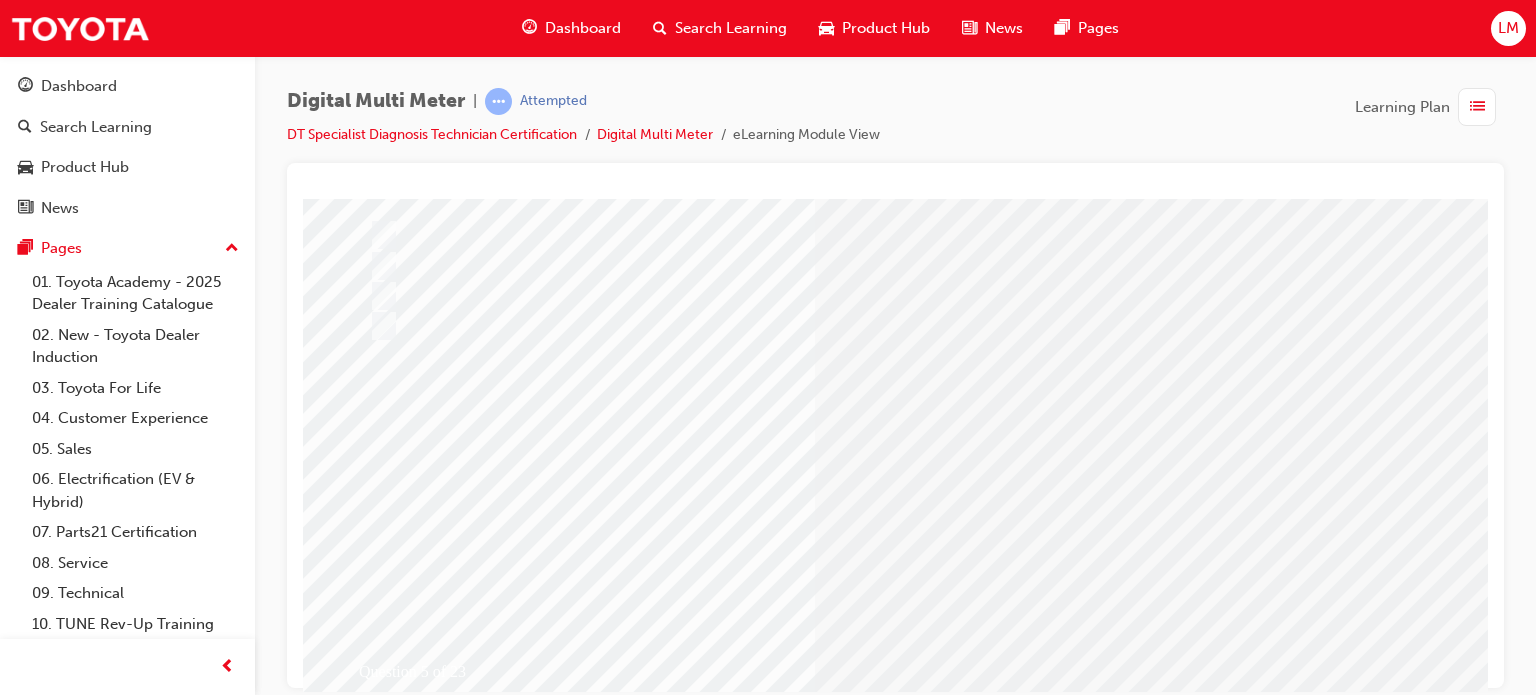 click at bounding box center (635, 2494) 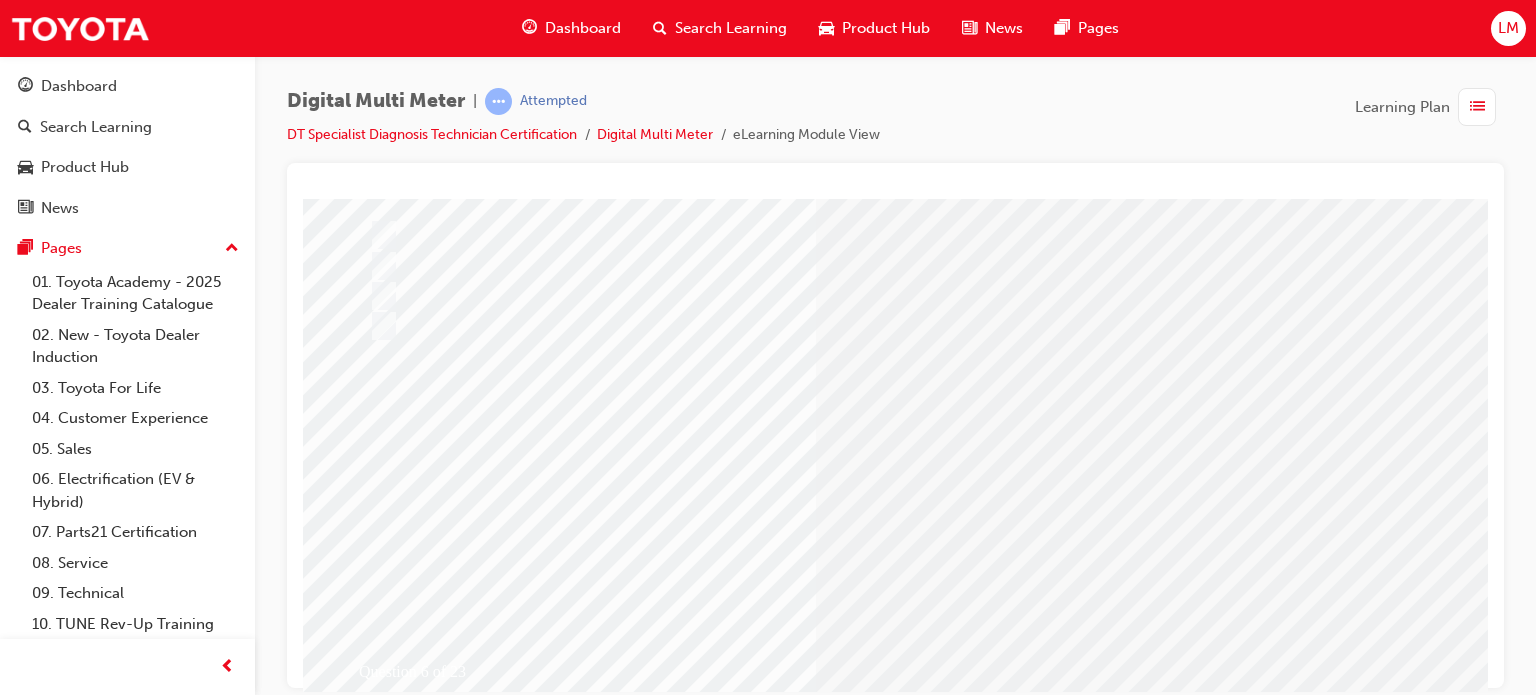 scroll, scrollTop: 0, scrollLeft: 0, axis: both 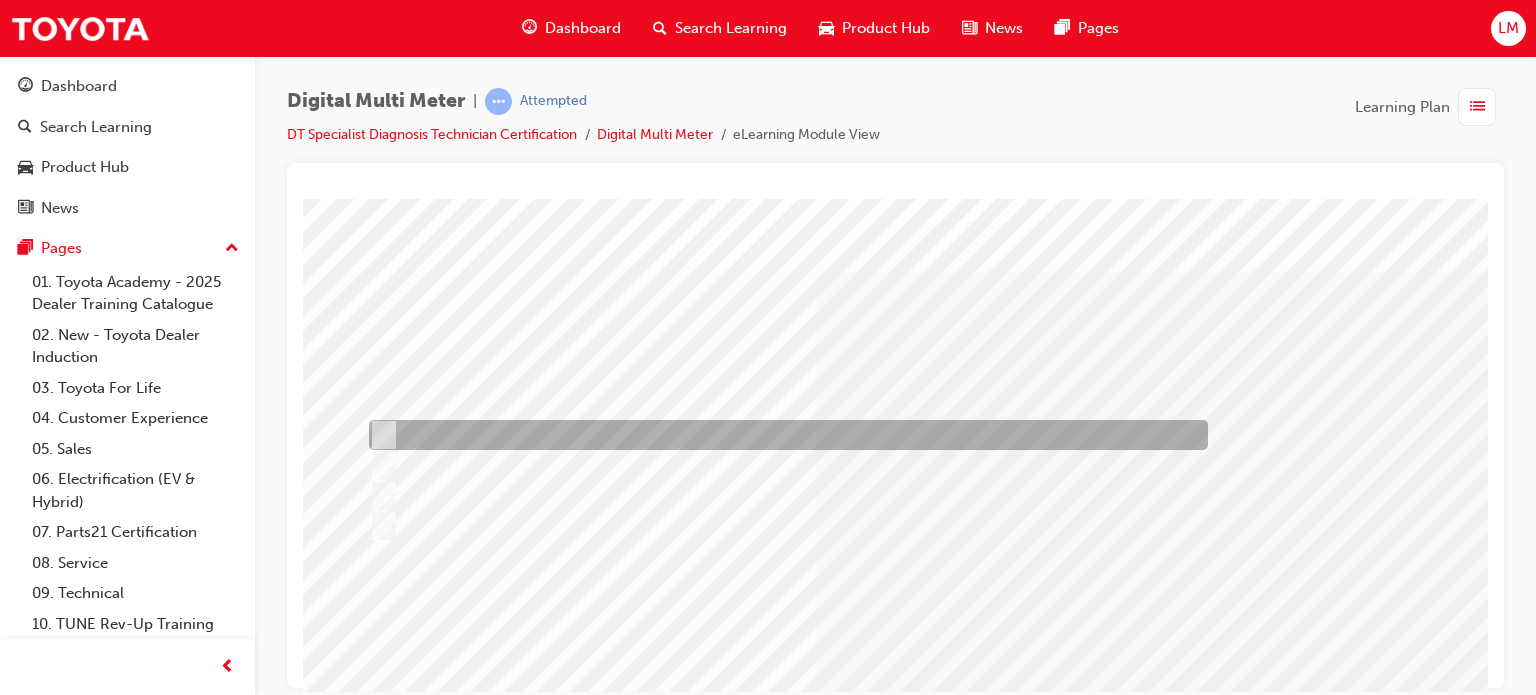 click at bounding box center (783, 435) 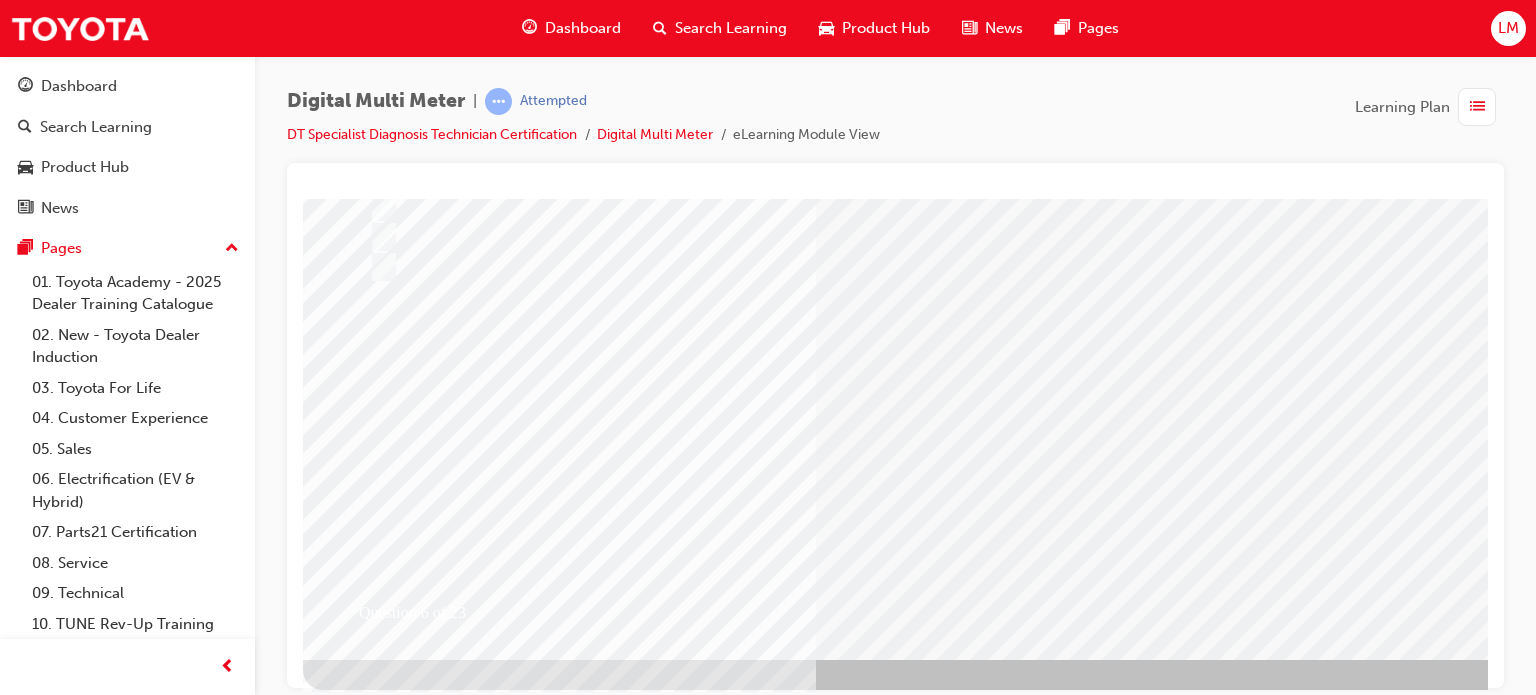 scroll, scrollTop: 272, scrollLeft: 0, axis: vertical 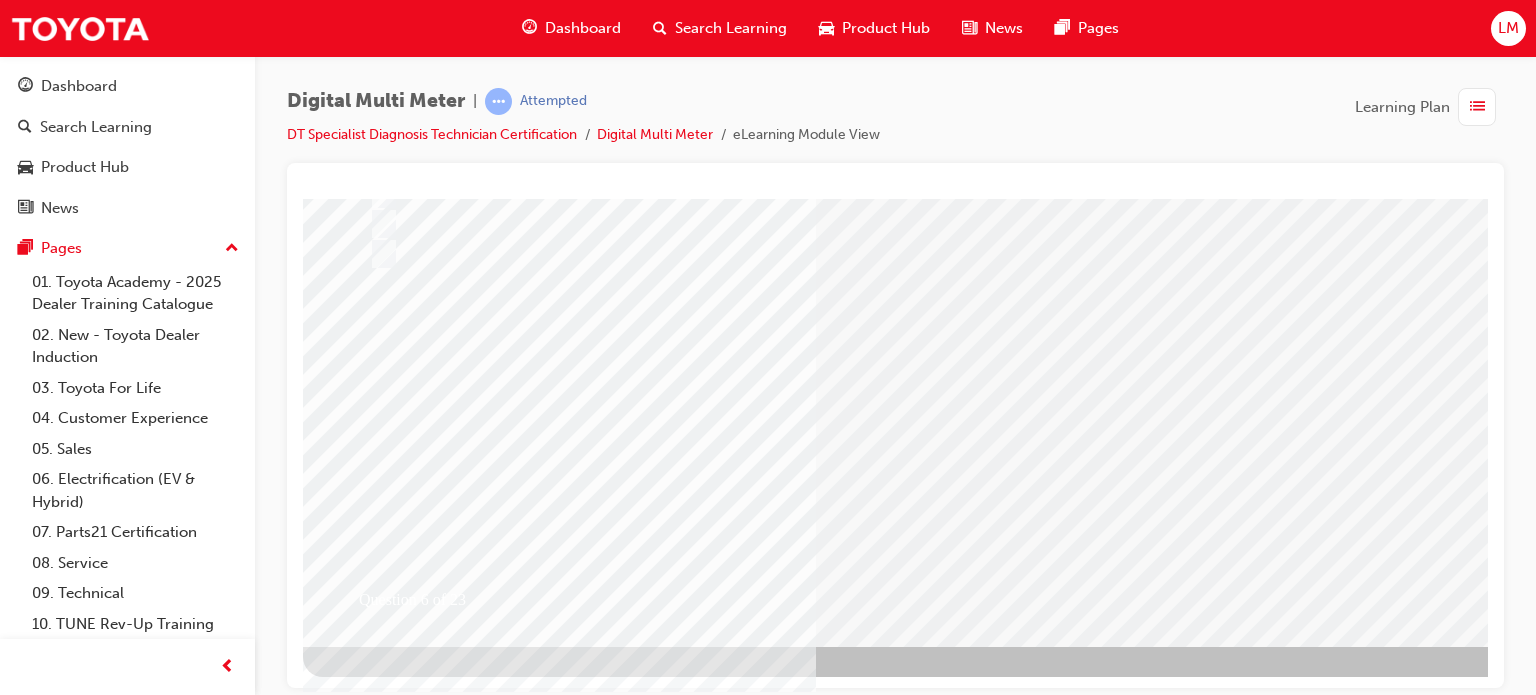 click at bounding box center (375, 2639) 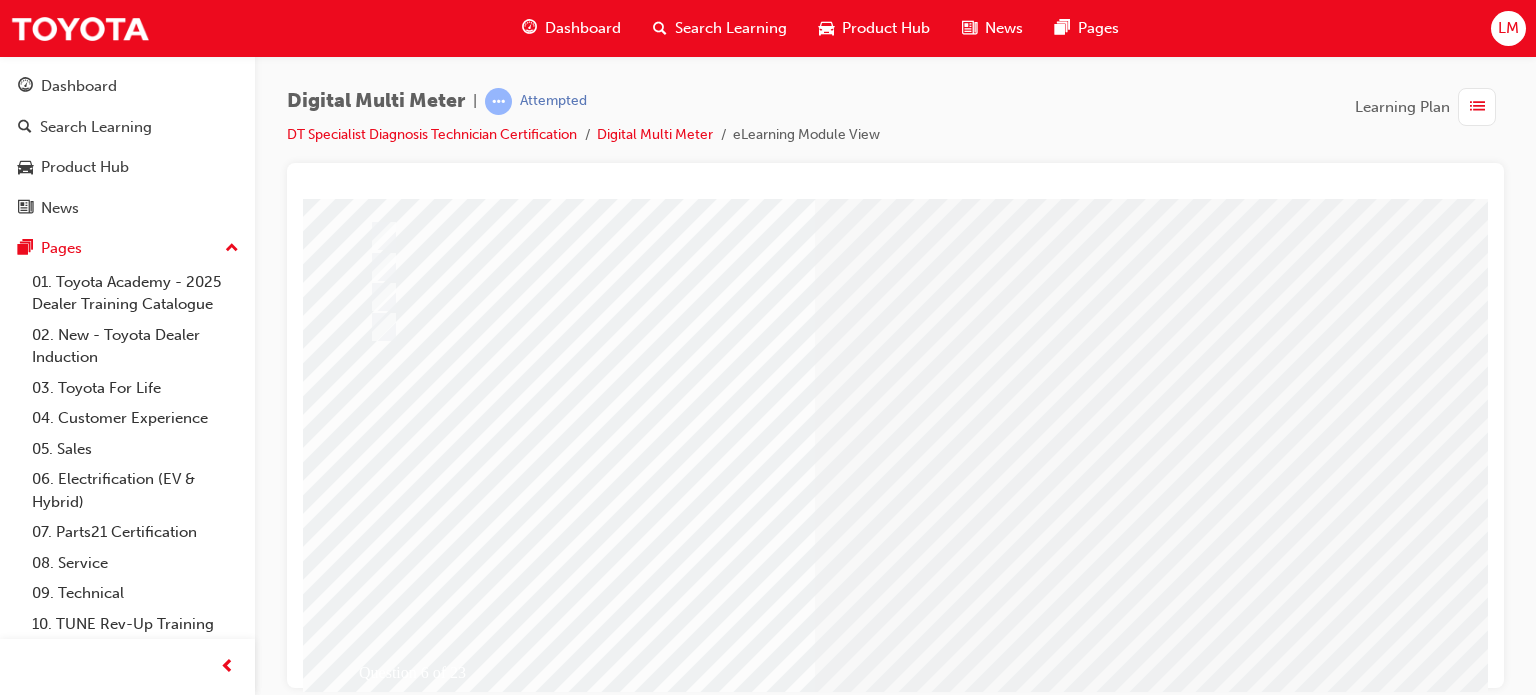 scroll, scrollTop: 200, scrollLeft: 0, axis: vertical 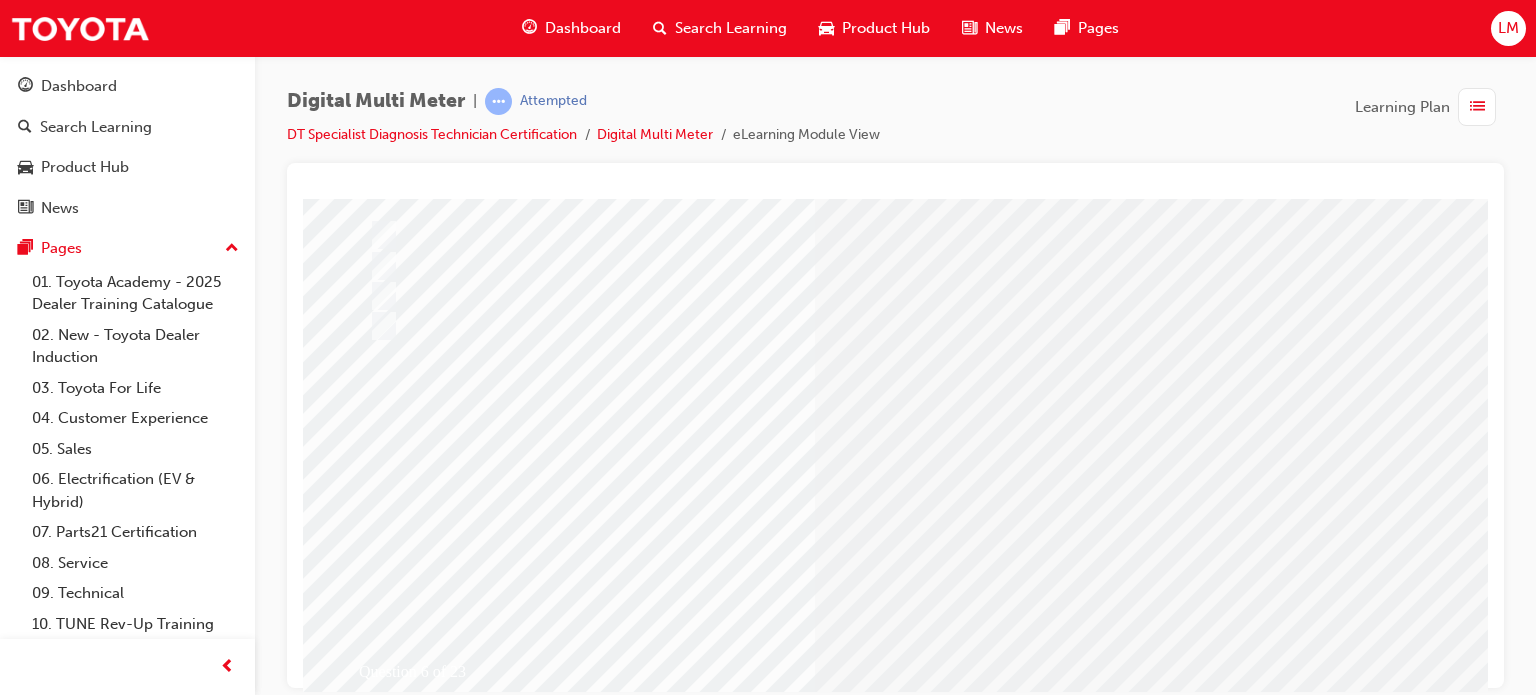 click at bounding box center [635, 2494] 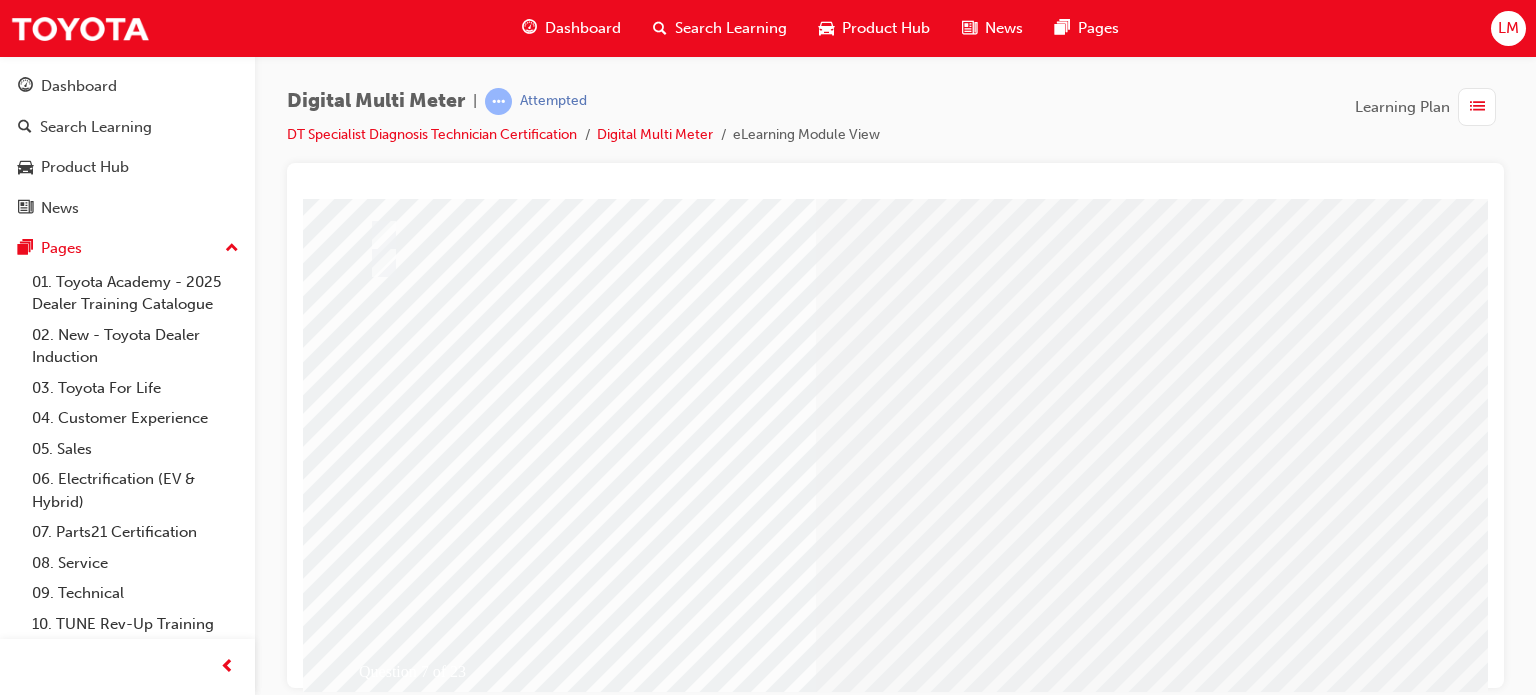 scroll, scrollTop: 0, scrollLeft: 0, axis: both 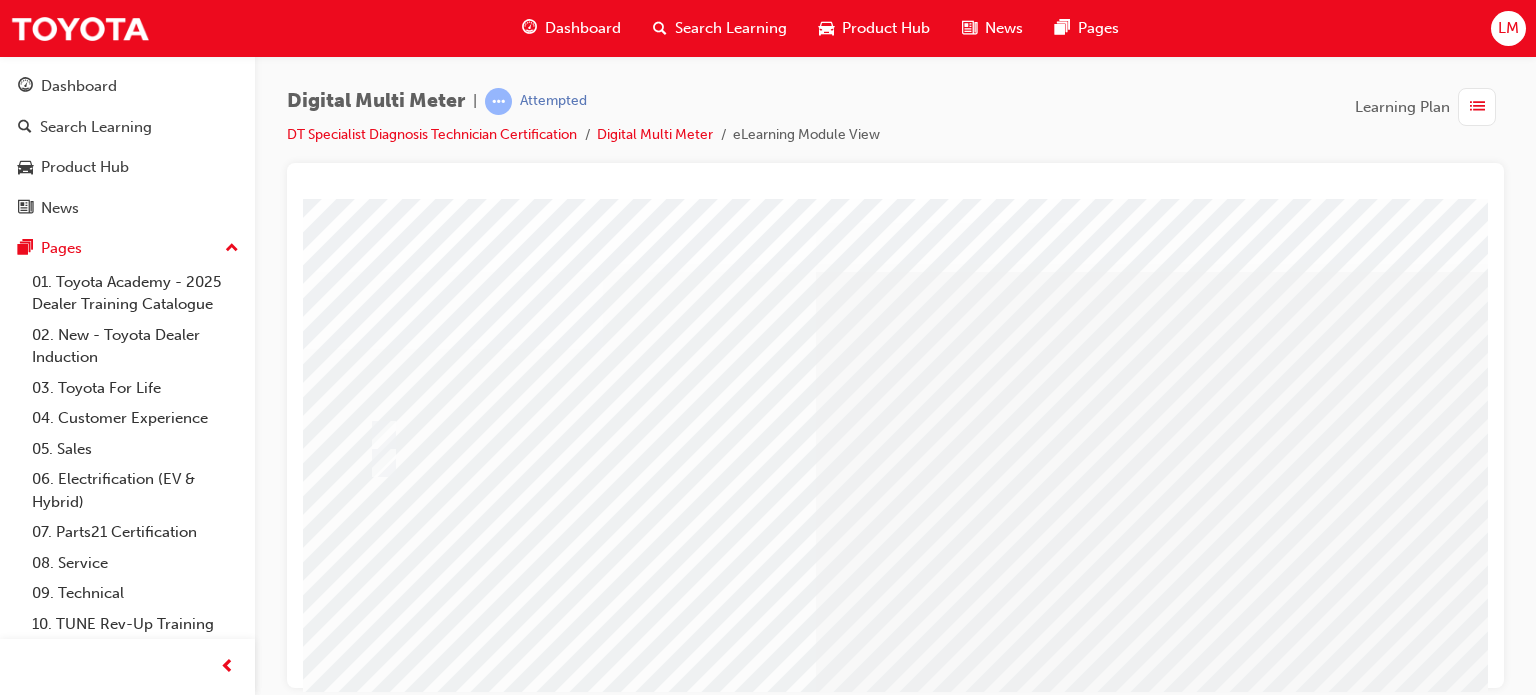 drag, startPoint x: 1303, startPoint y: 166, endPoint x: 1296, endPoint y: 174, distance: 10.630146 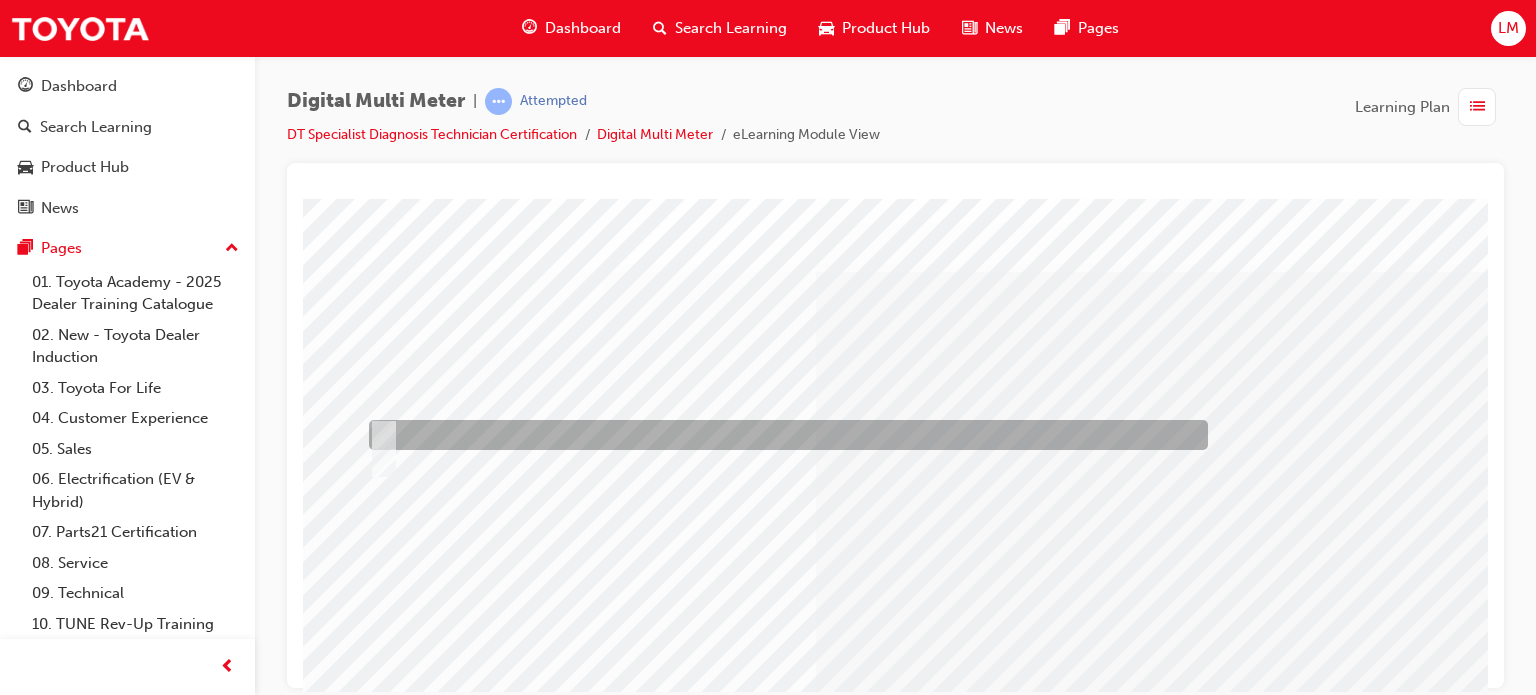 click at bounding box center (783, 435) 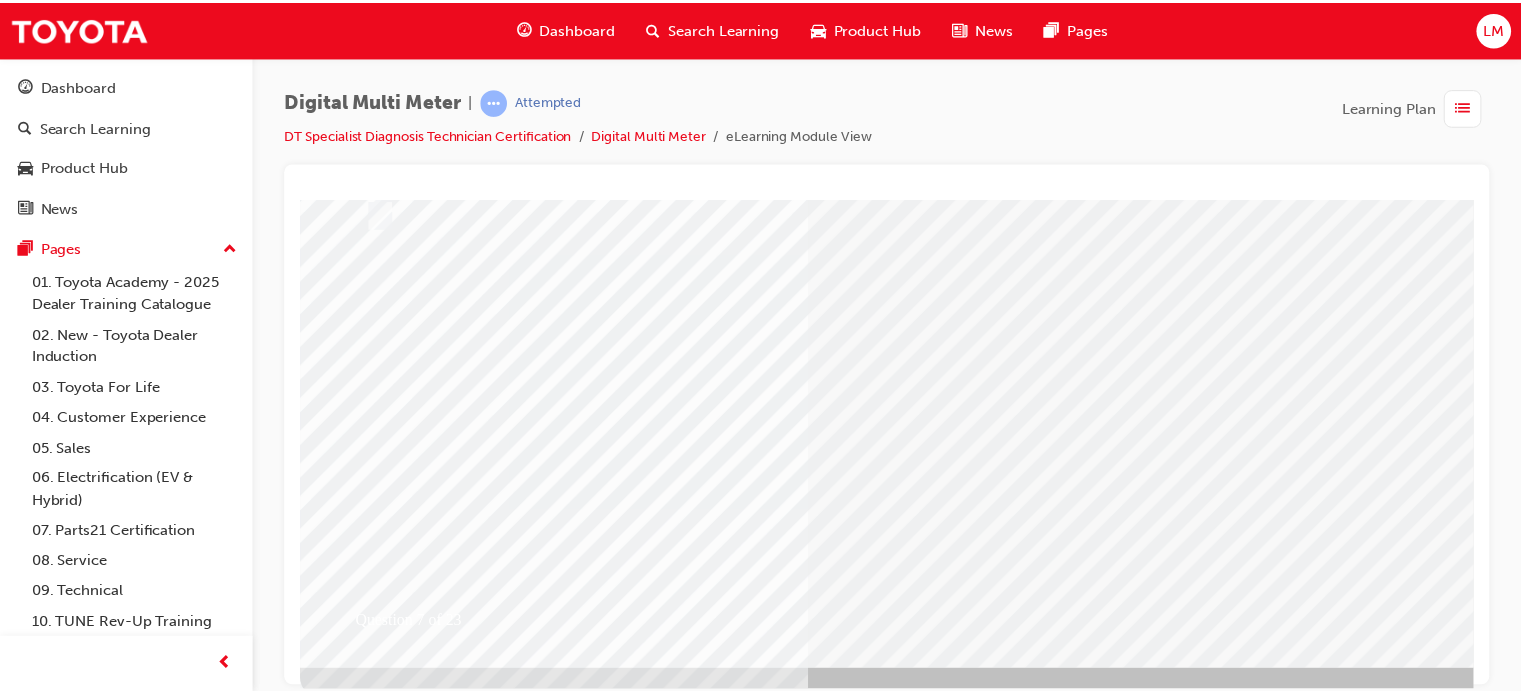 scroll, scrollTop: 272, scrollLeft: 0, axis: vertical 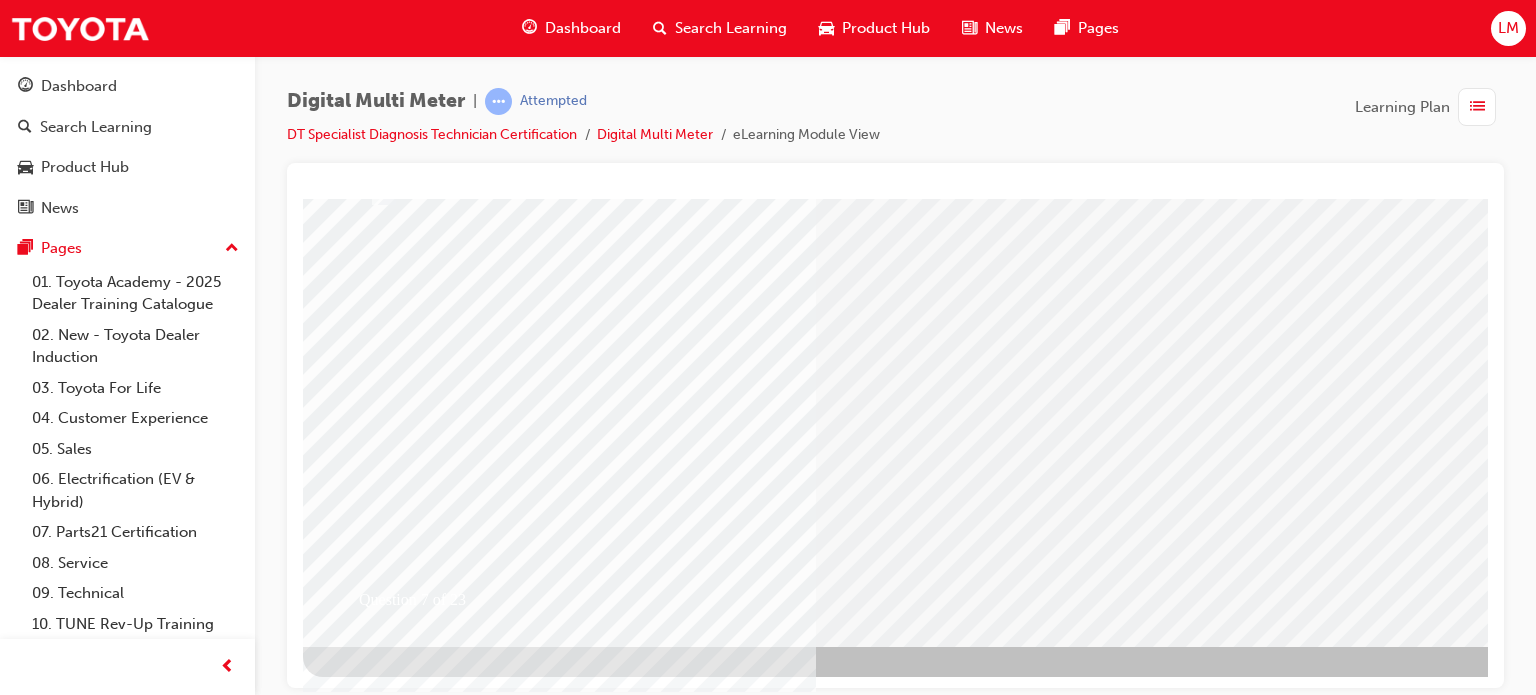 click at bounding box center [375, 2595] 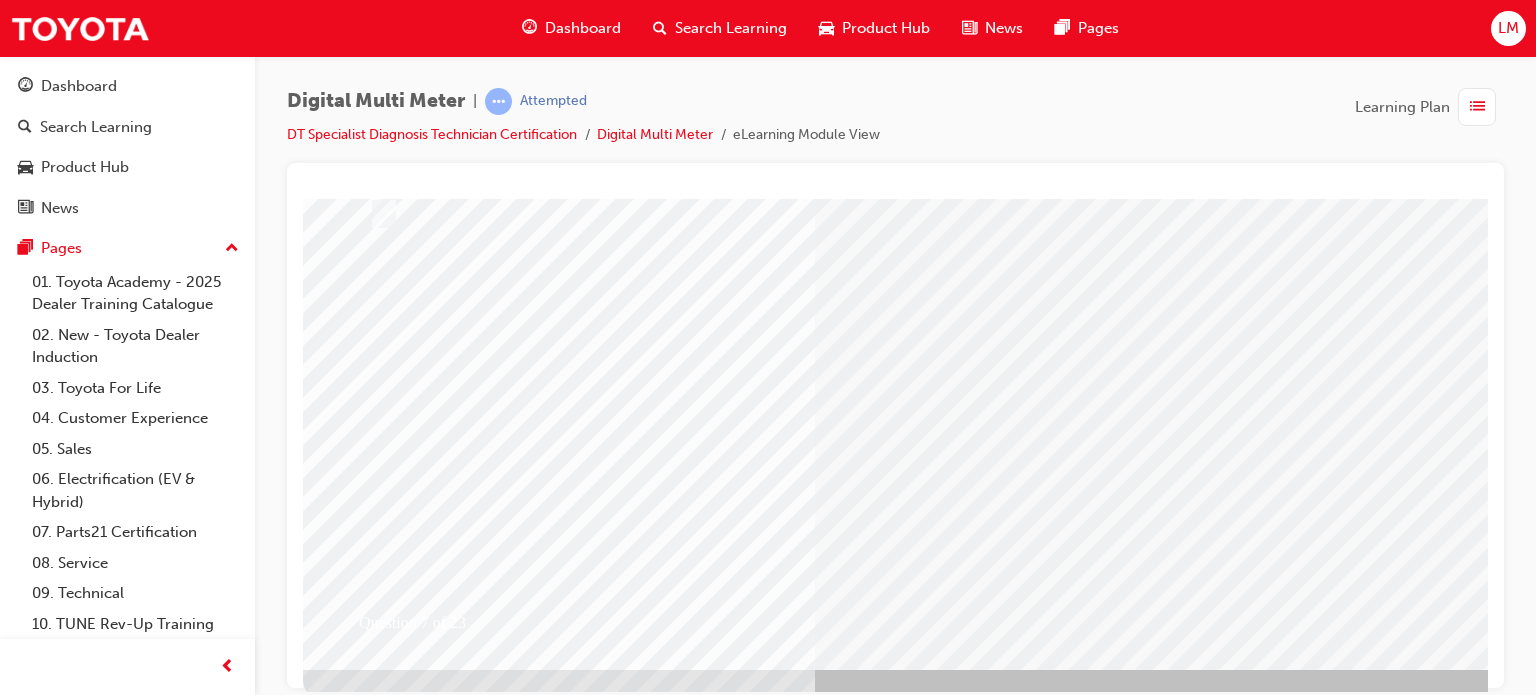 scroll, scrollTop: 272, scrollLeft: 0, axis: vertical 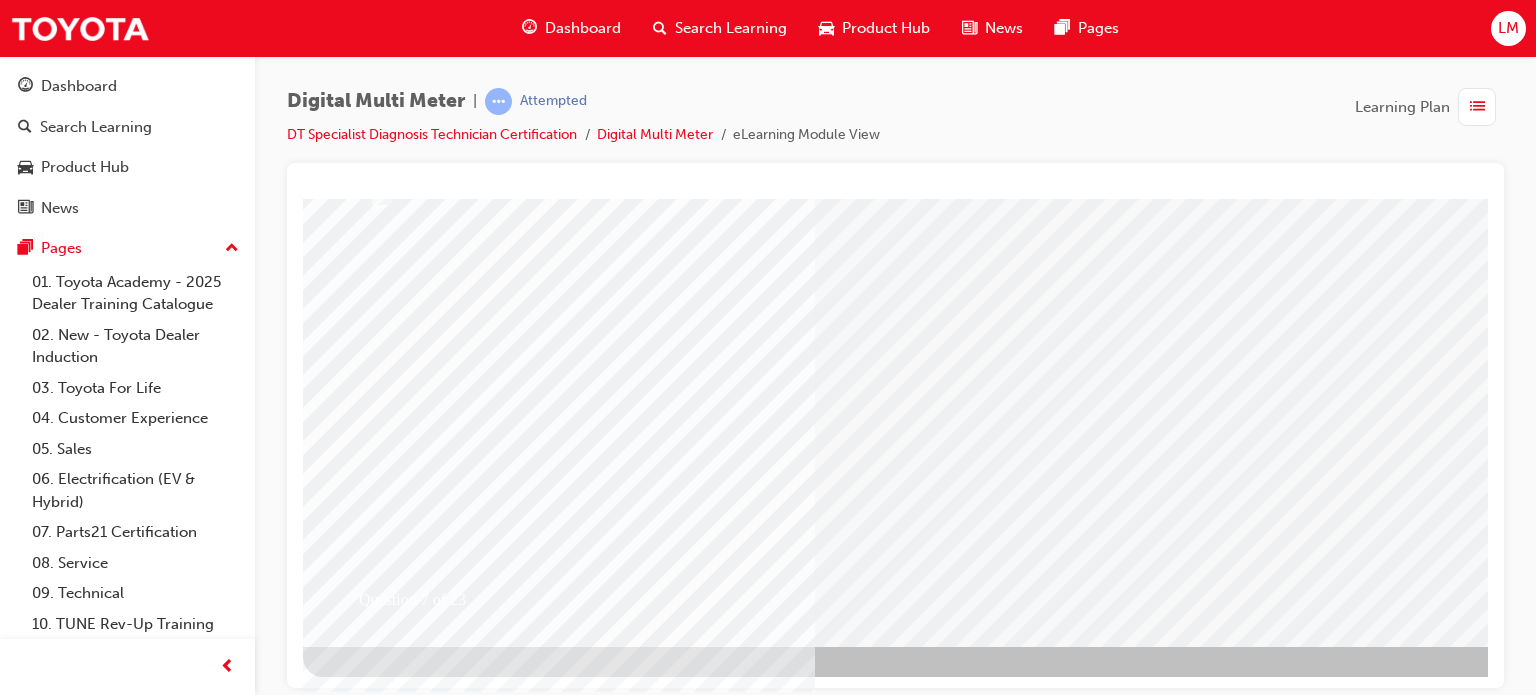 click at bounding box center (635, 2422) 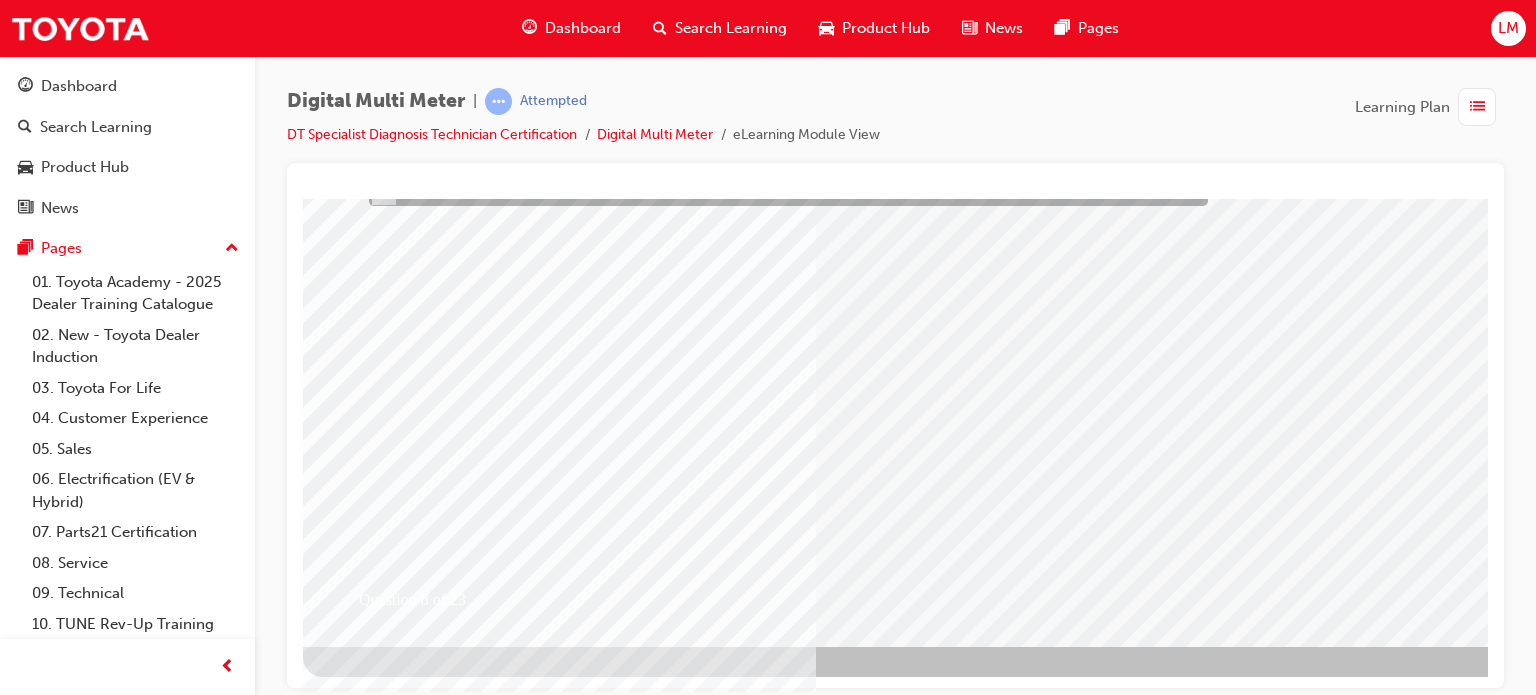 scroll, scrollTop: 0, scrollLeft: 0, axis: both 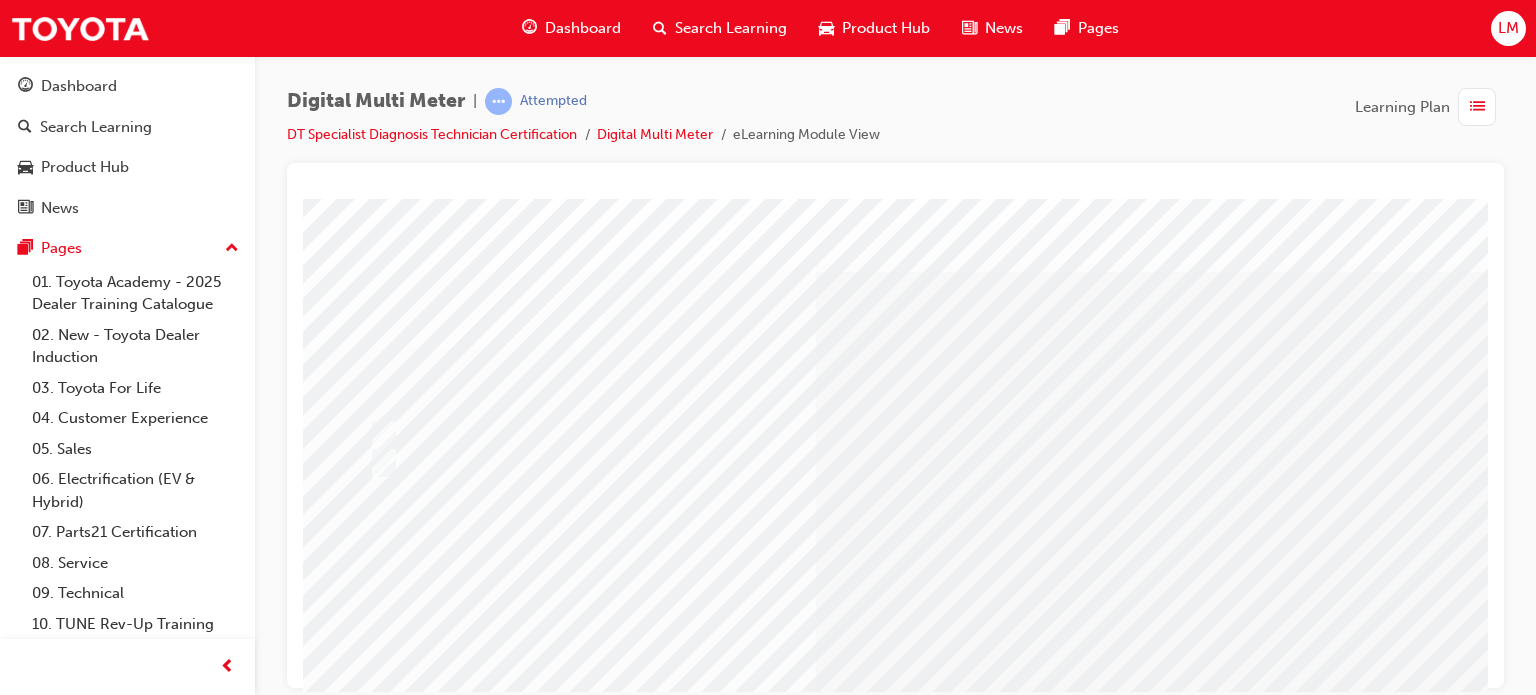 click on "Digital Multi Meter | Attempted DT Specialist Diagnosis Technician Certification Digital Multi Meter eLearning Module View Learning Plan" at bounding box center (895, 125) 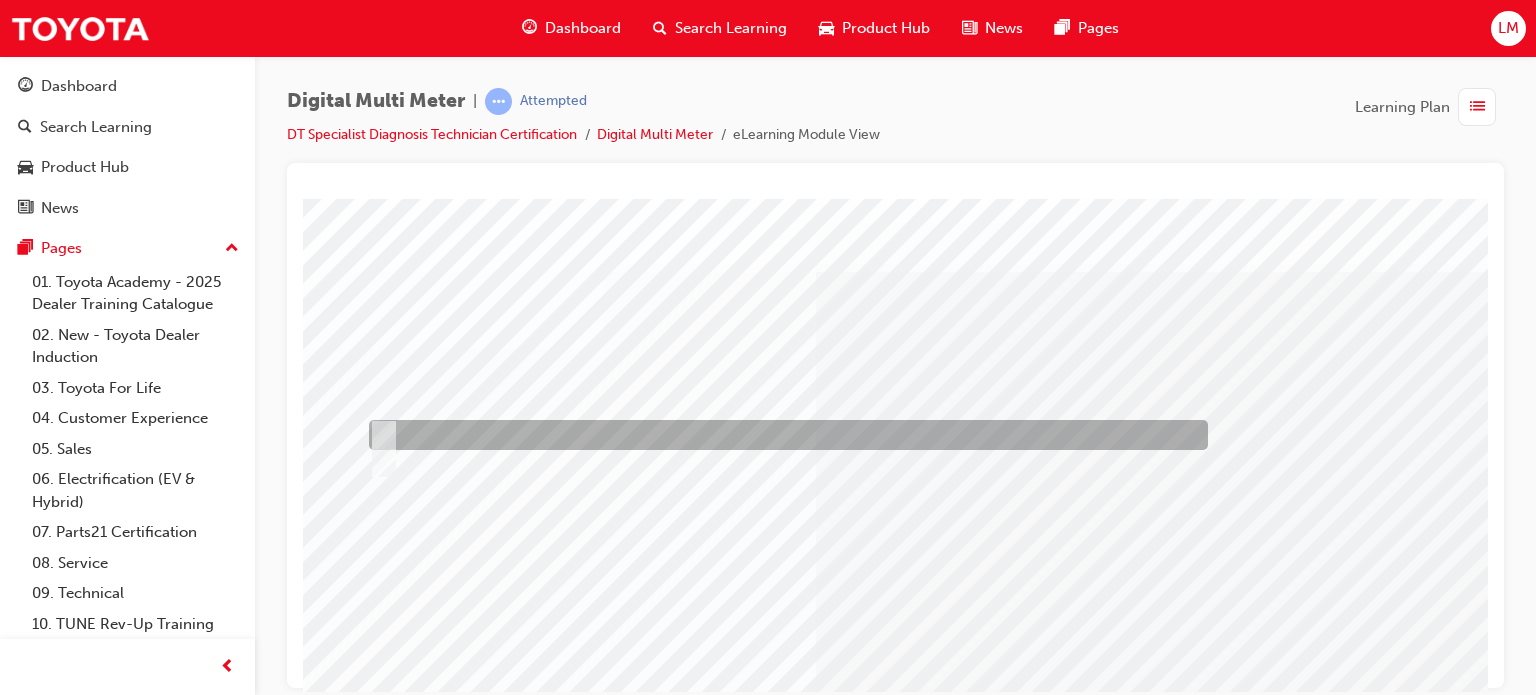 click at bounding box center (783, 435) 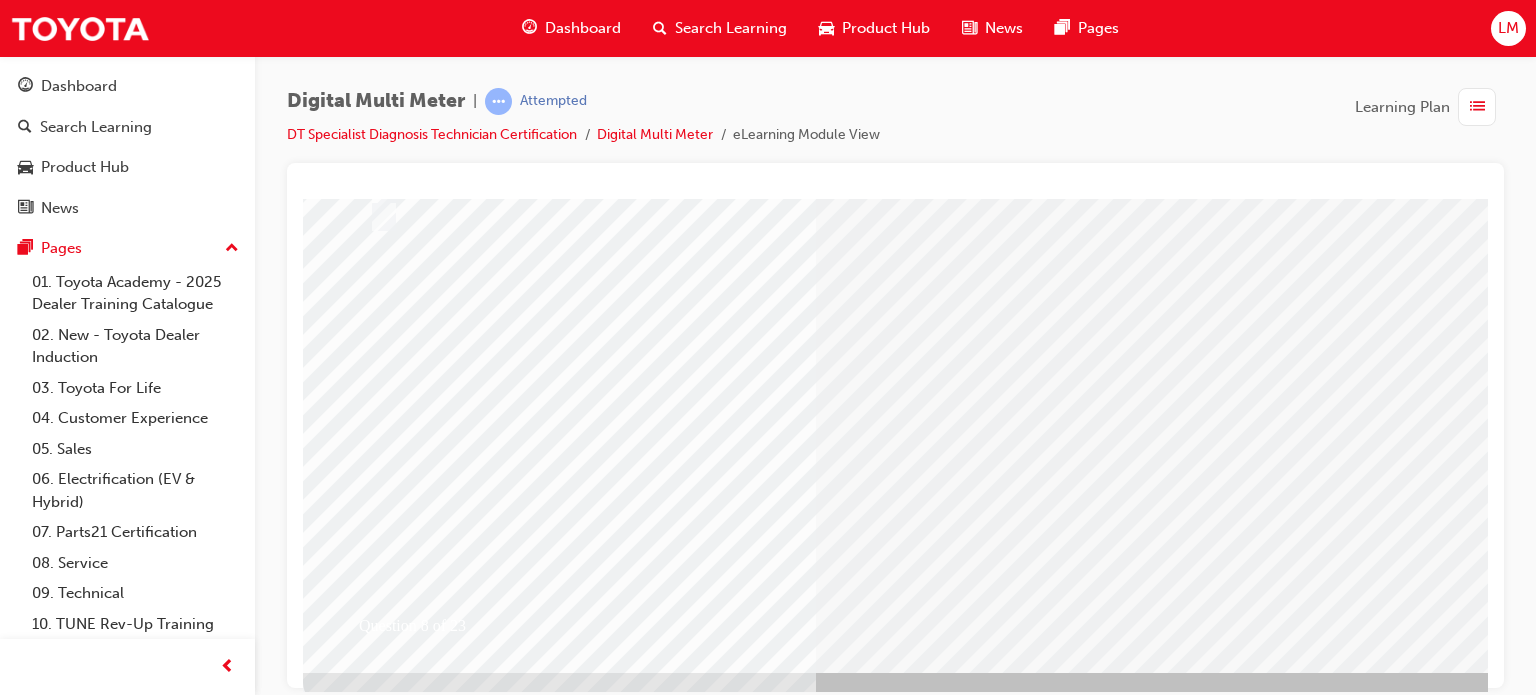scroll, scrollTop: 272, scrollLeft: 0, axis: vertical 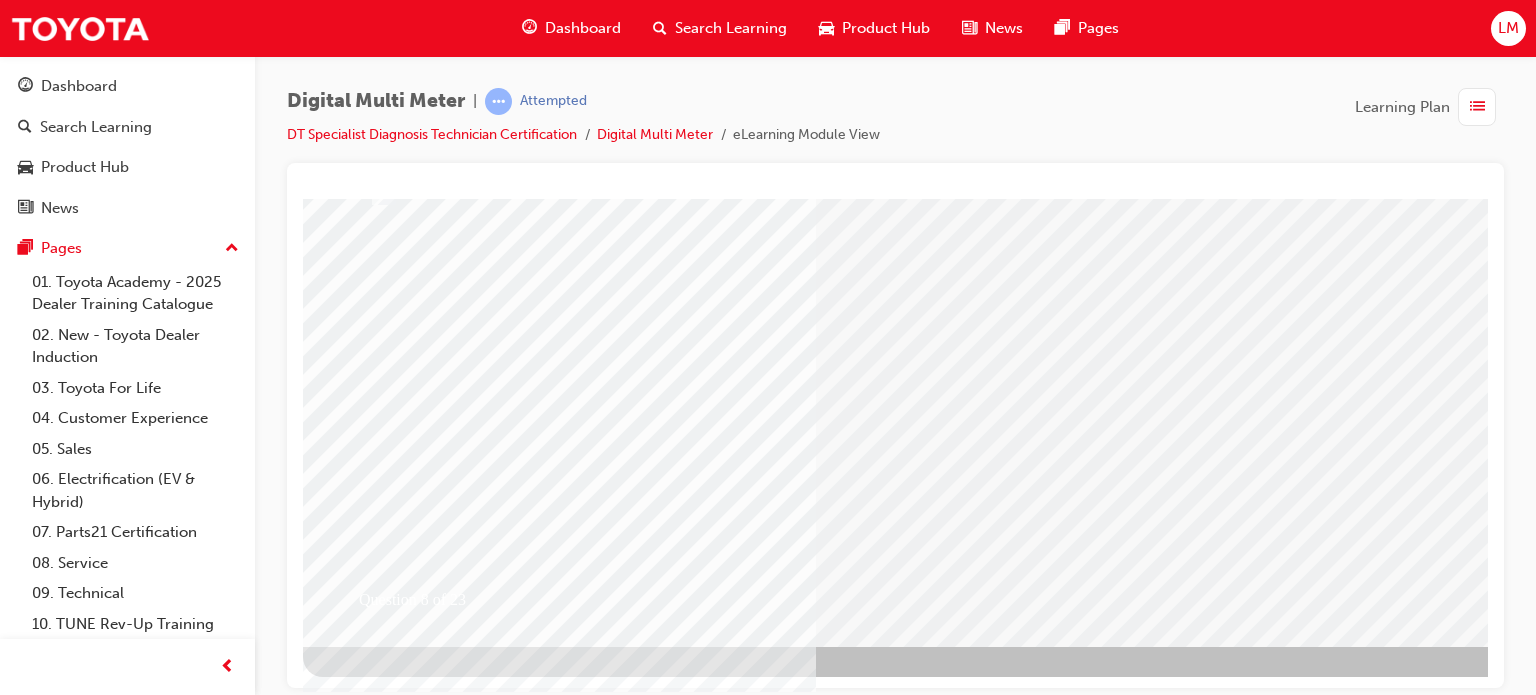 click at bounding box center [375, 2595] 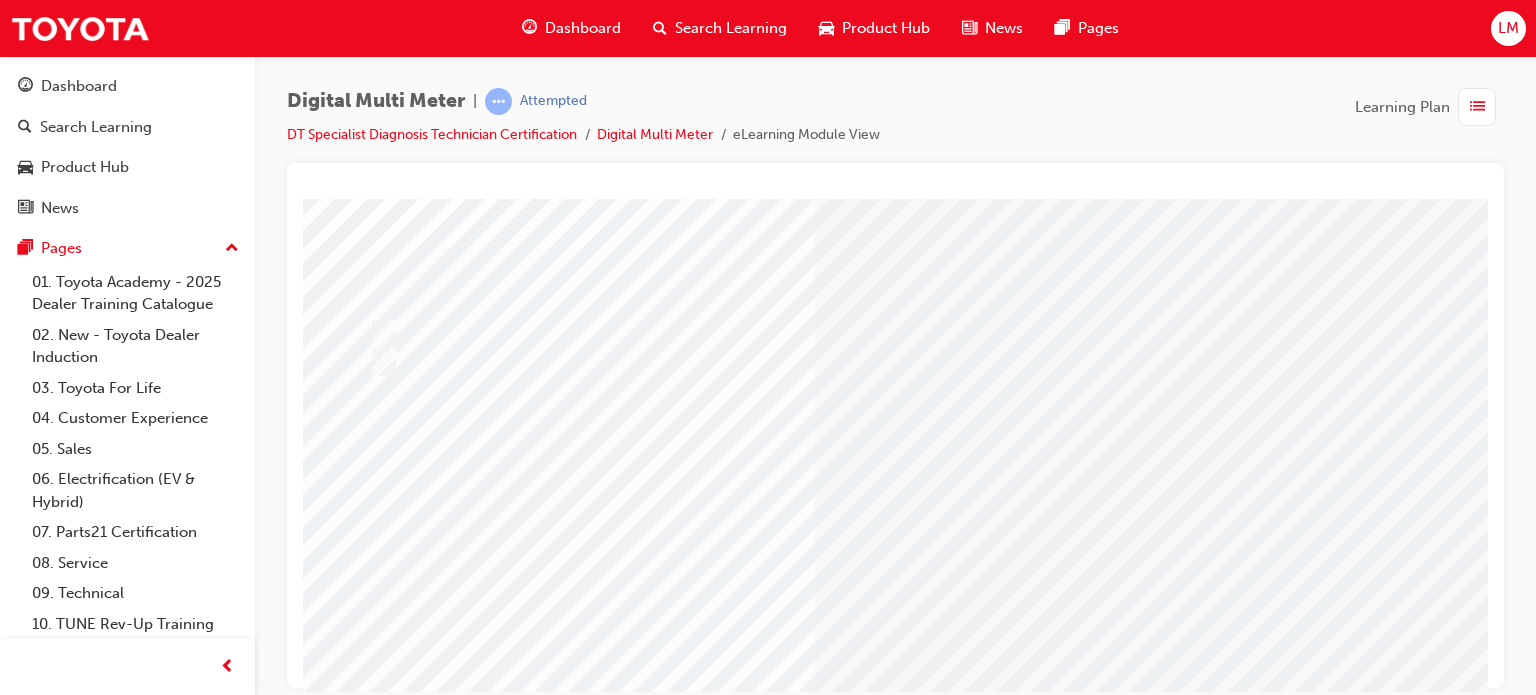 scroll, scrollTop: 272, scrollLeft: 0, axis: vertical 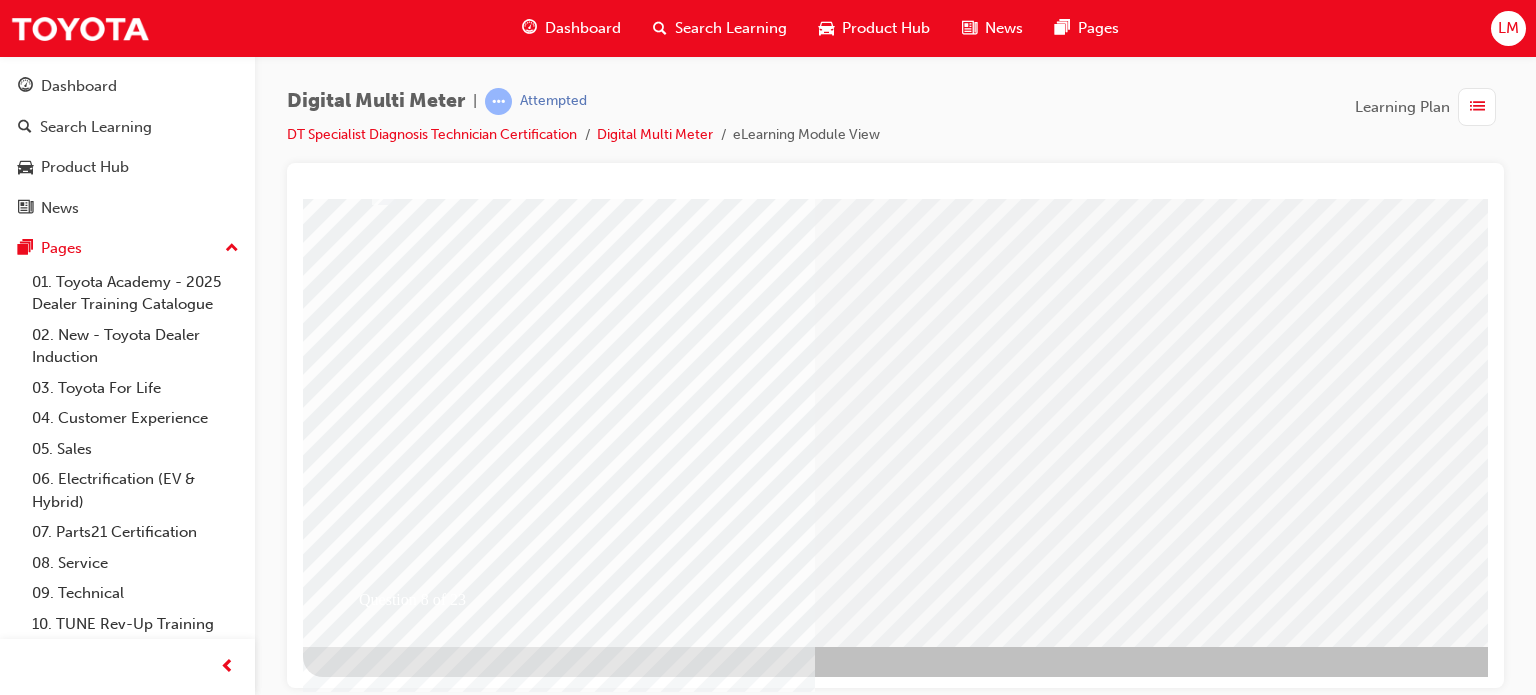 click at bounding box center [635, 2422] 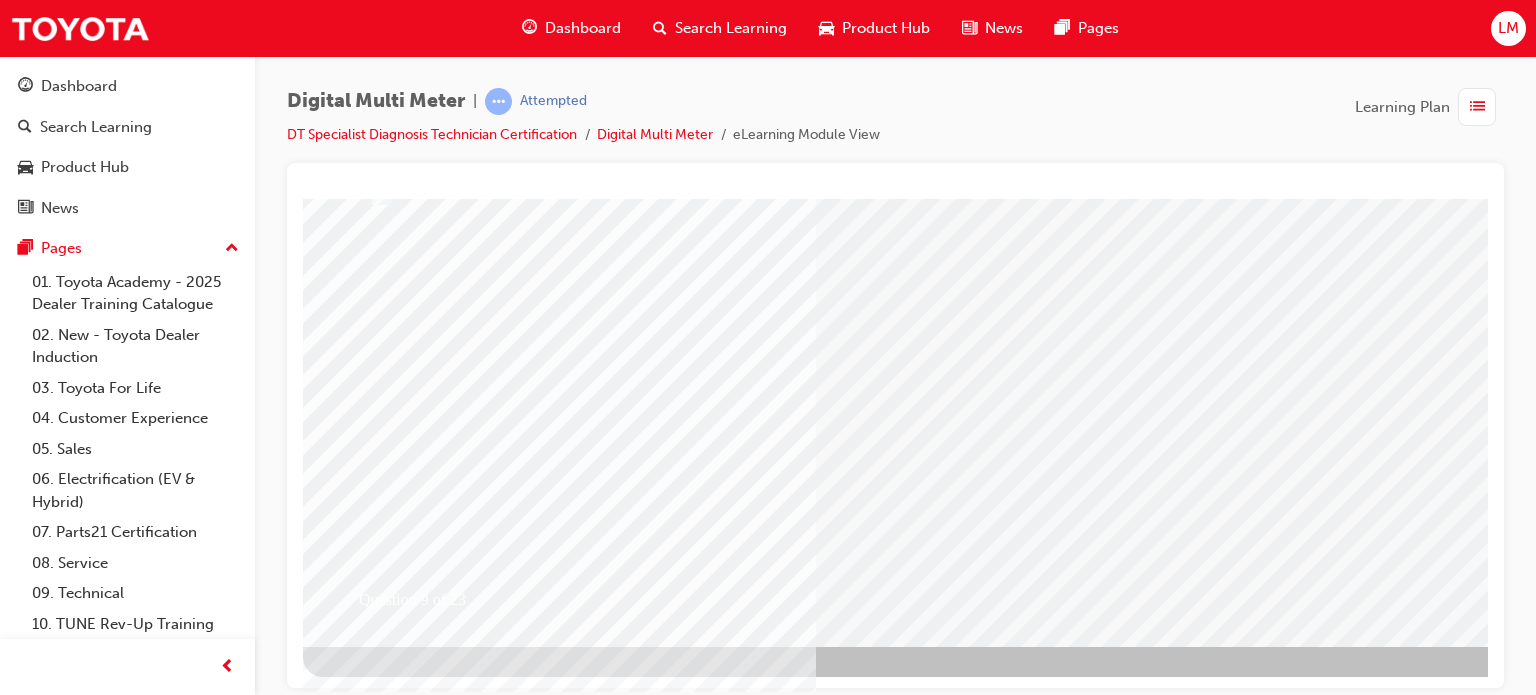 scroll, scrollTop: 0, scrollLeft: 0, axis: both 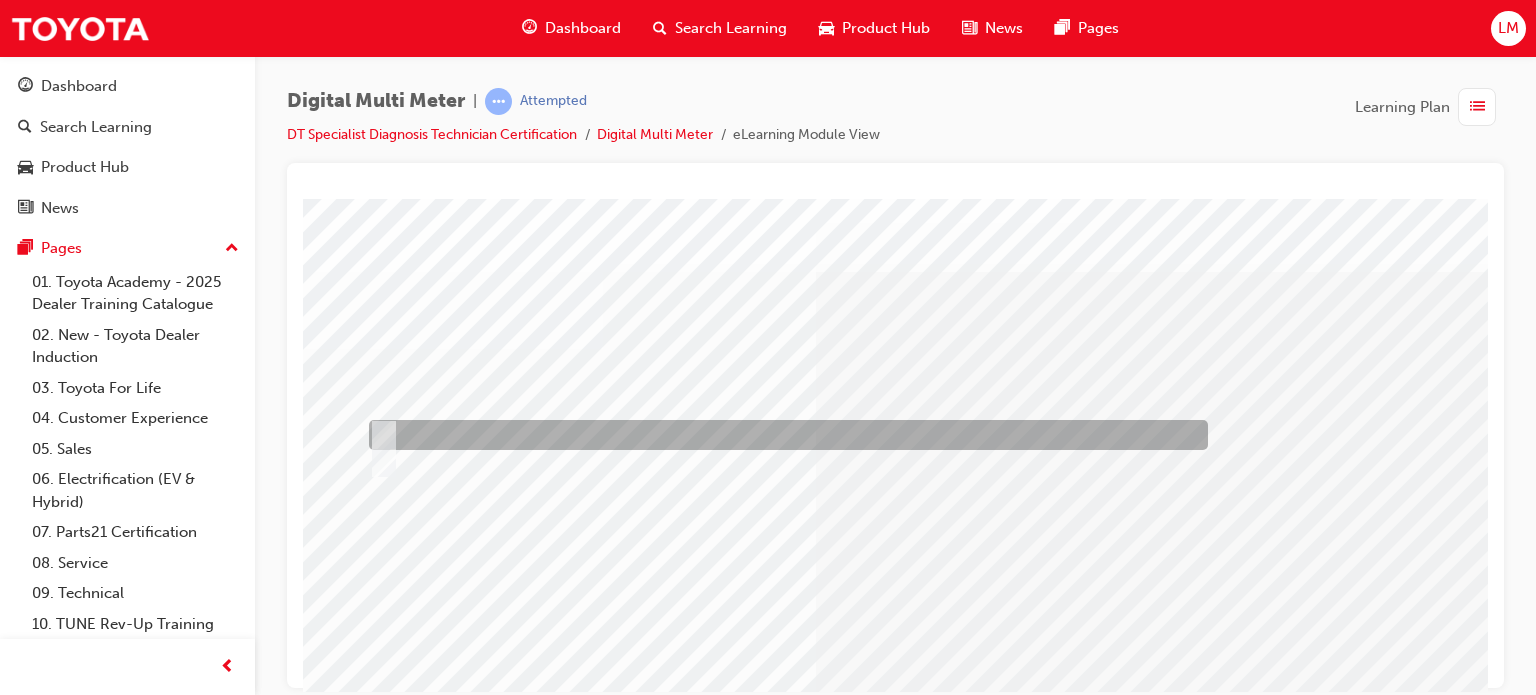 click at bounding box center [783, 435] 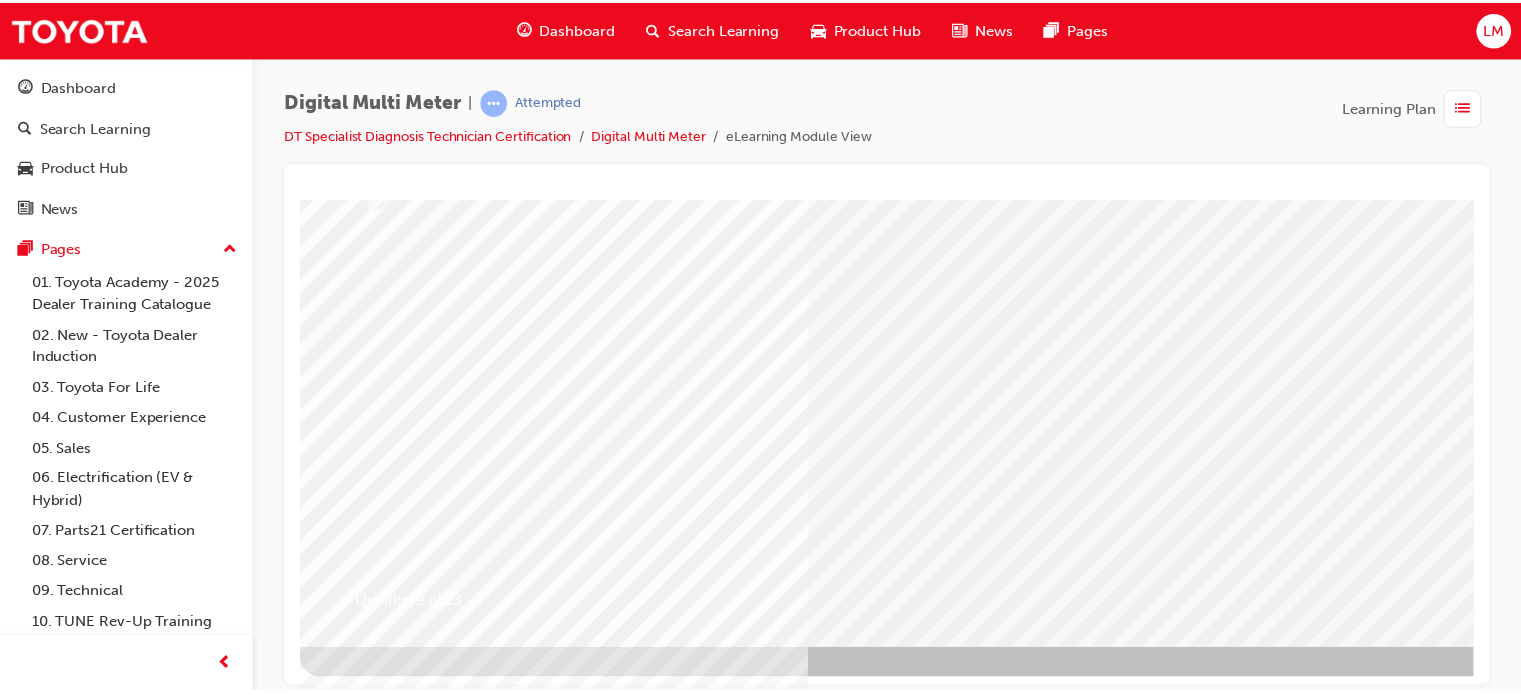 scroll, scrollTop: 272, scrollLeft: 0, axis: vertical 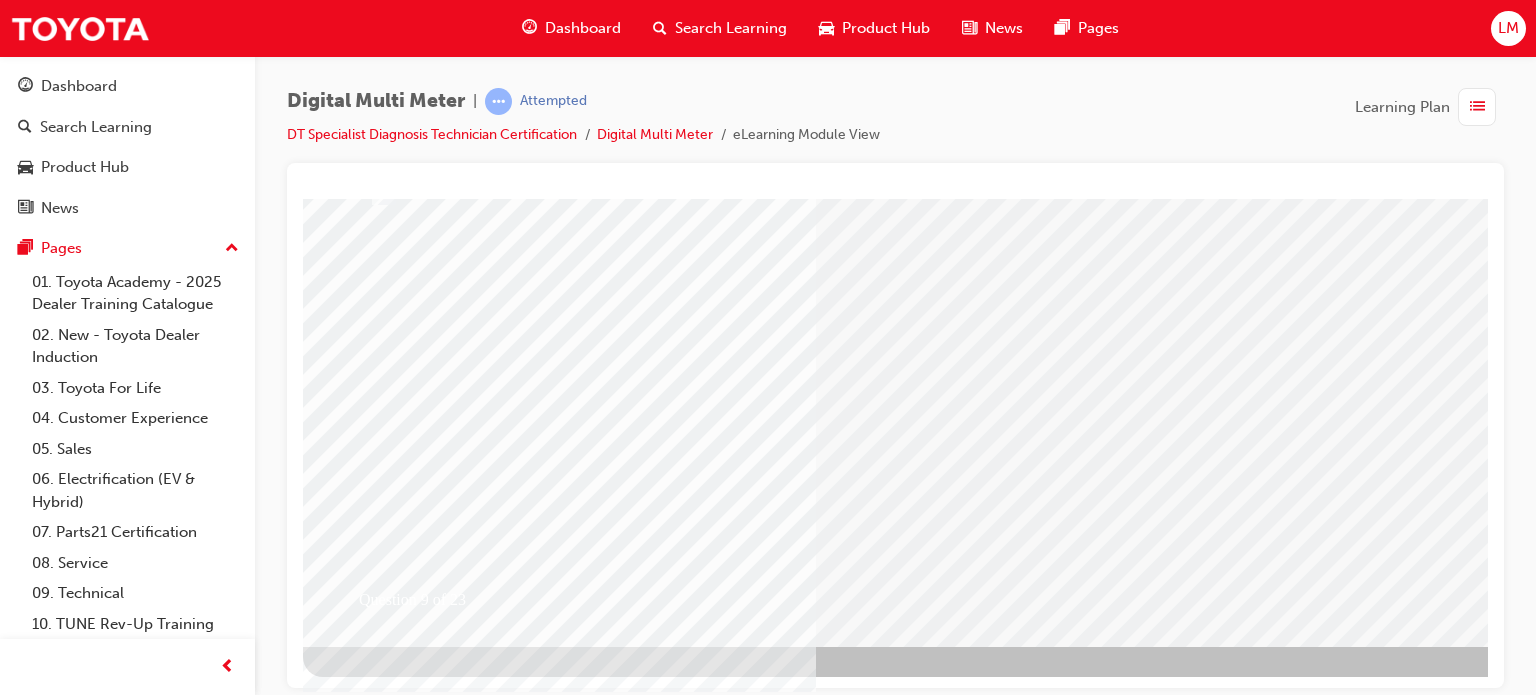 click at bounding box center (375, 2595) 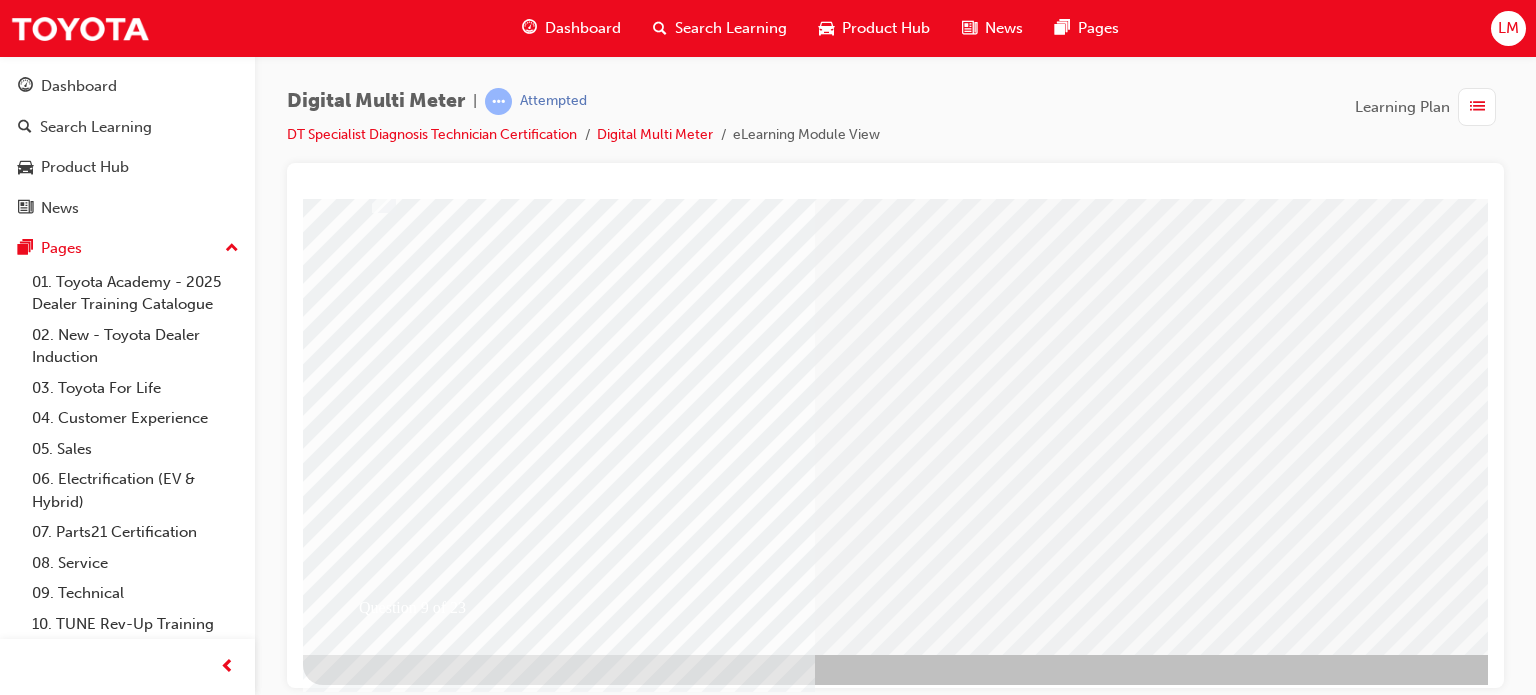 scroll, scrollTop: 272, scrollLeft: 0, axis: vertical 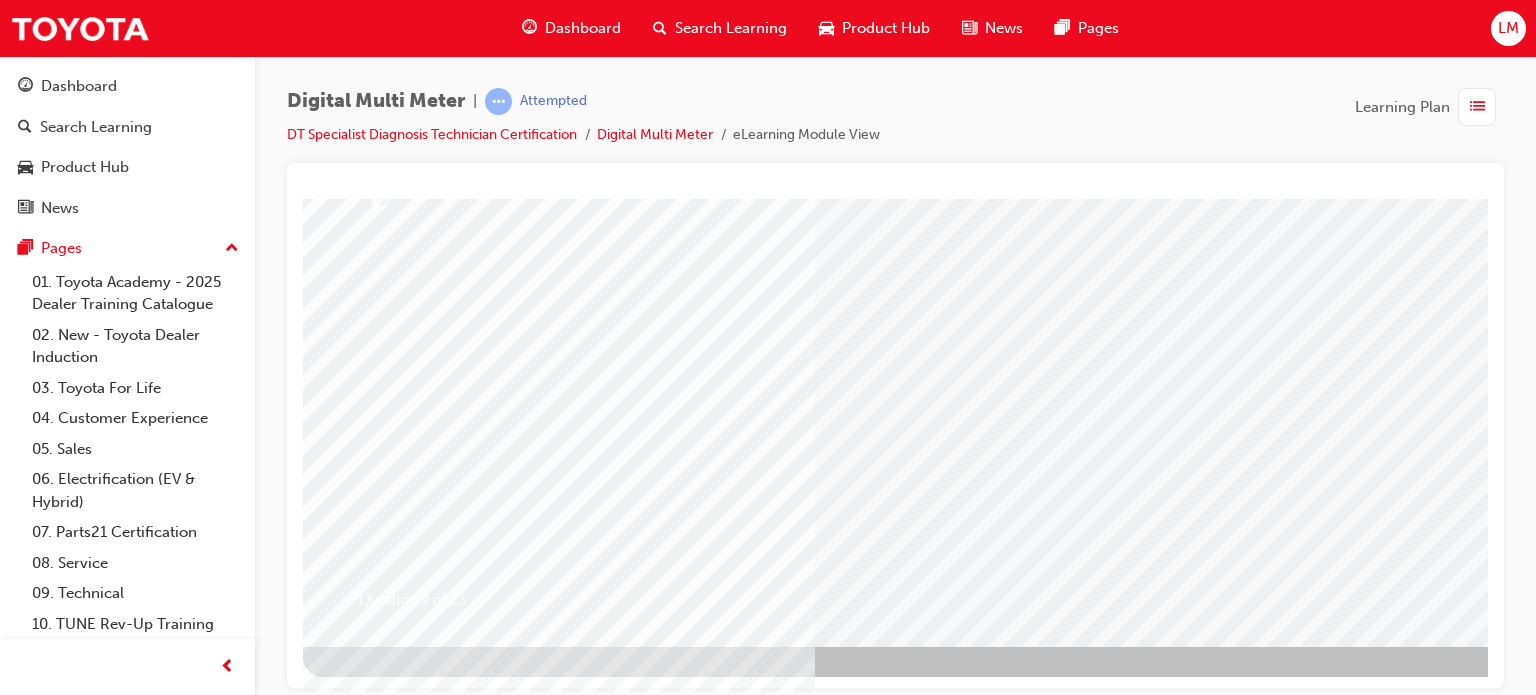 click at bounding box center (635, 2422) 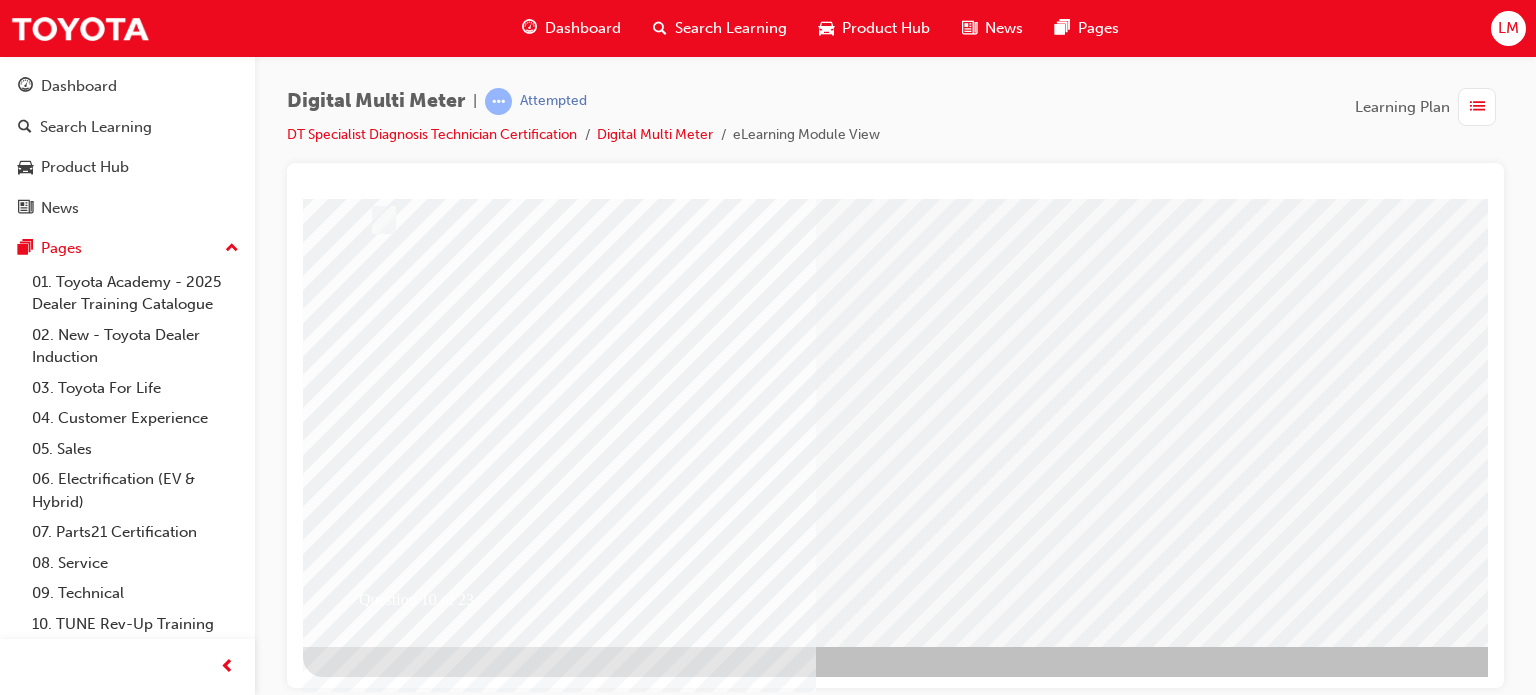scroll, scrollTop: 0, scrollLeft: 0, axis: both 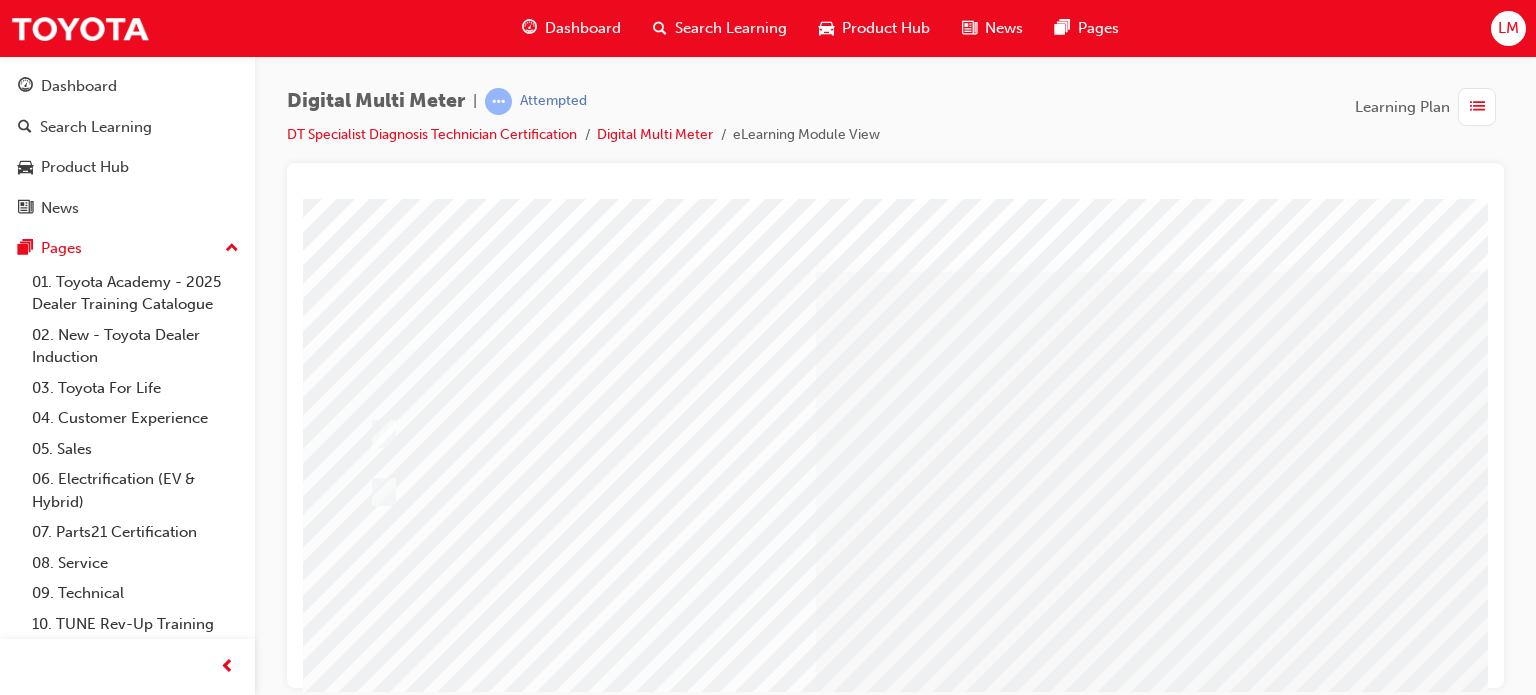 click on "Digital Multi Meter | Attempted DT Specialist Diagnosis Technician Certification Digital Multi Meter eLearning Module View Learning Plan" at bounding box center (895, 125) 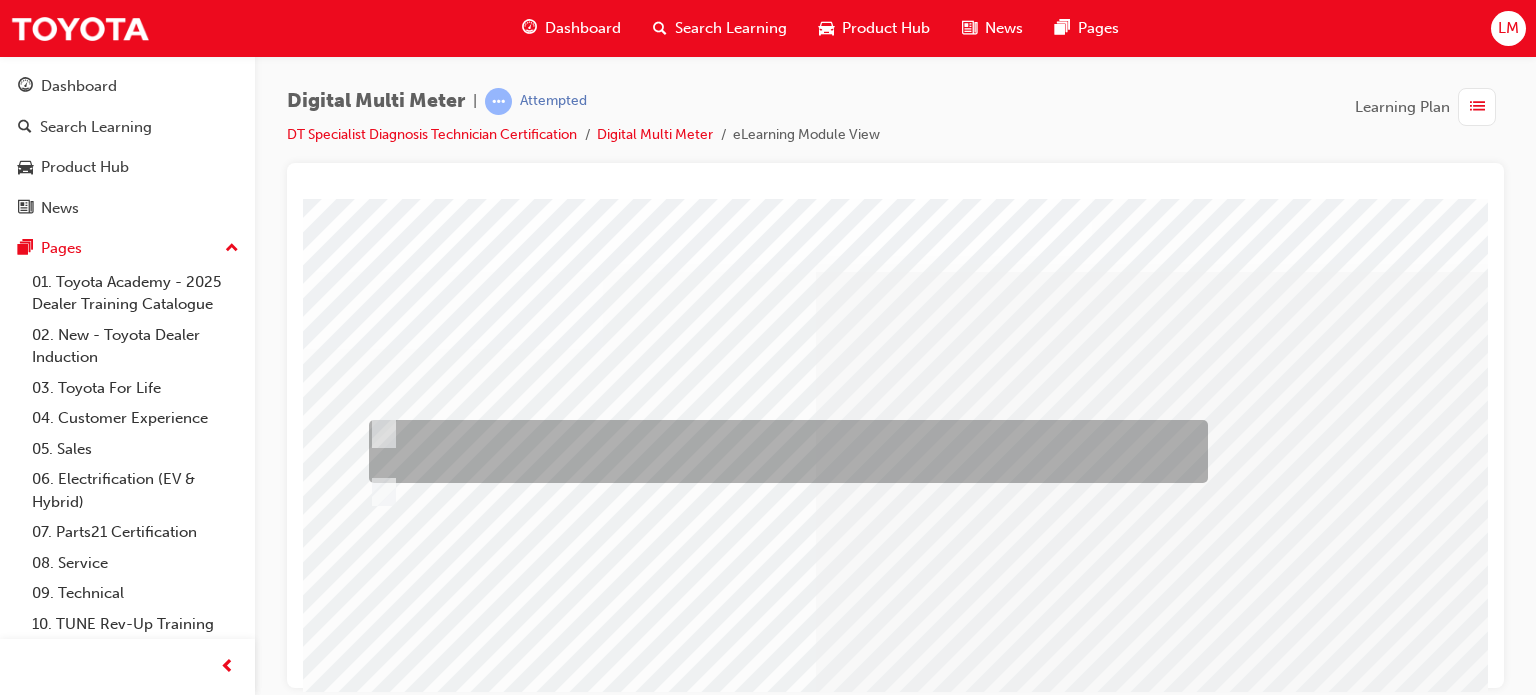 drag, startPoint x: 381, startPoint y: 428, endPoint x: 413, endPoint y: 417, distance: 33.83785 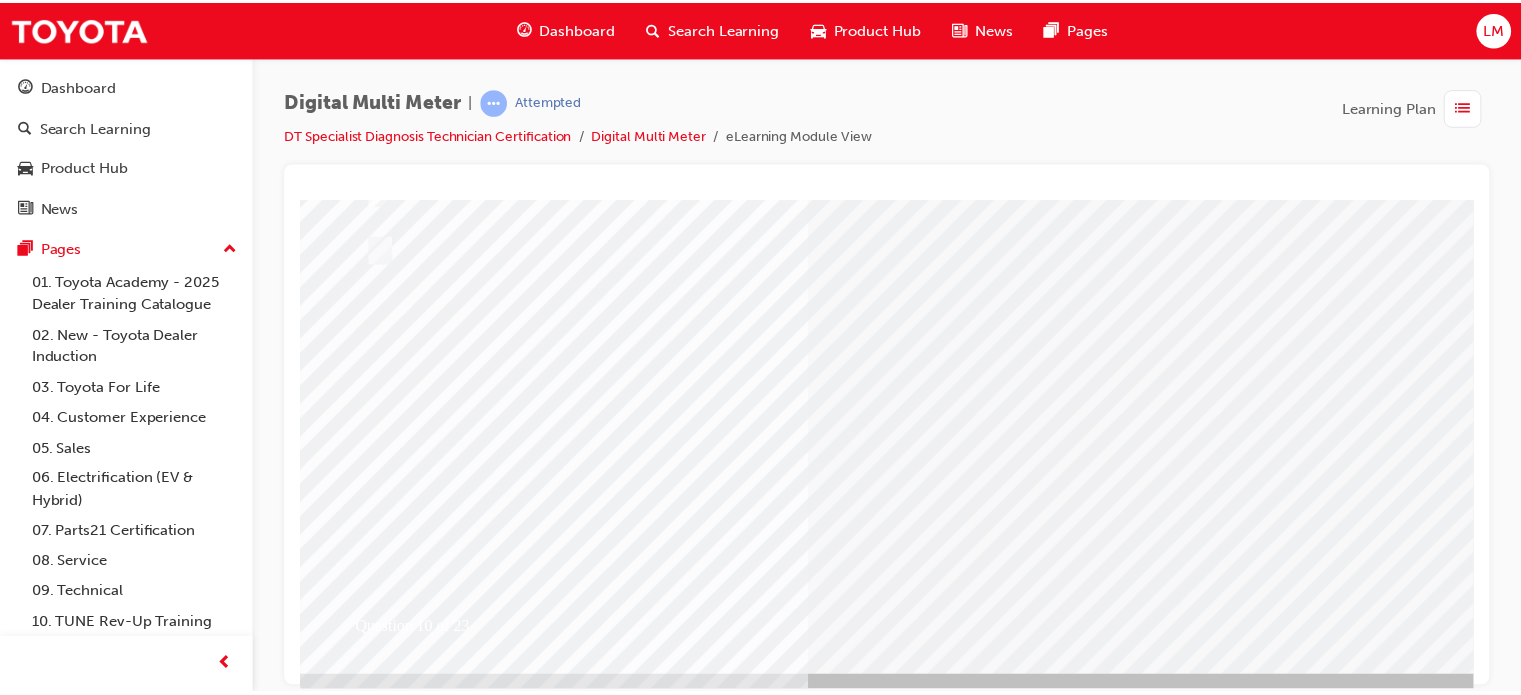 scroll, scrollTop: 272, scrollLeft: 0, axis: vertical 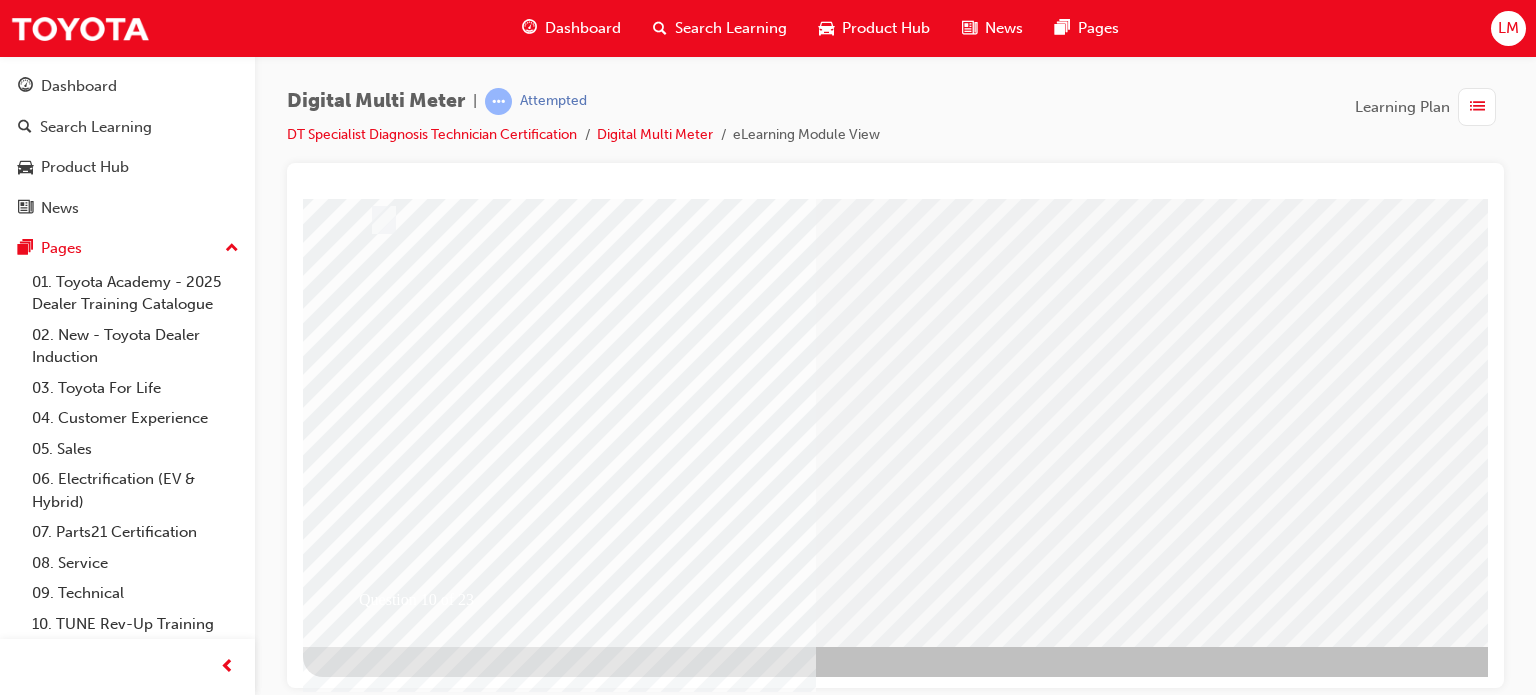 click at bounding box center (375, 2595) 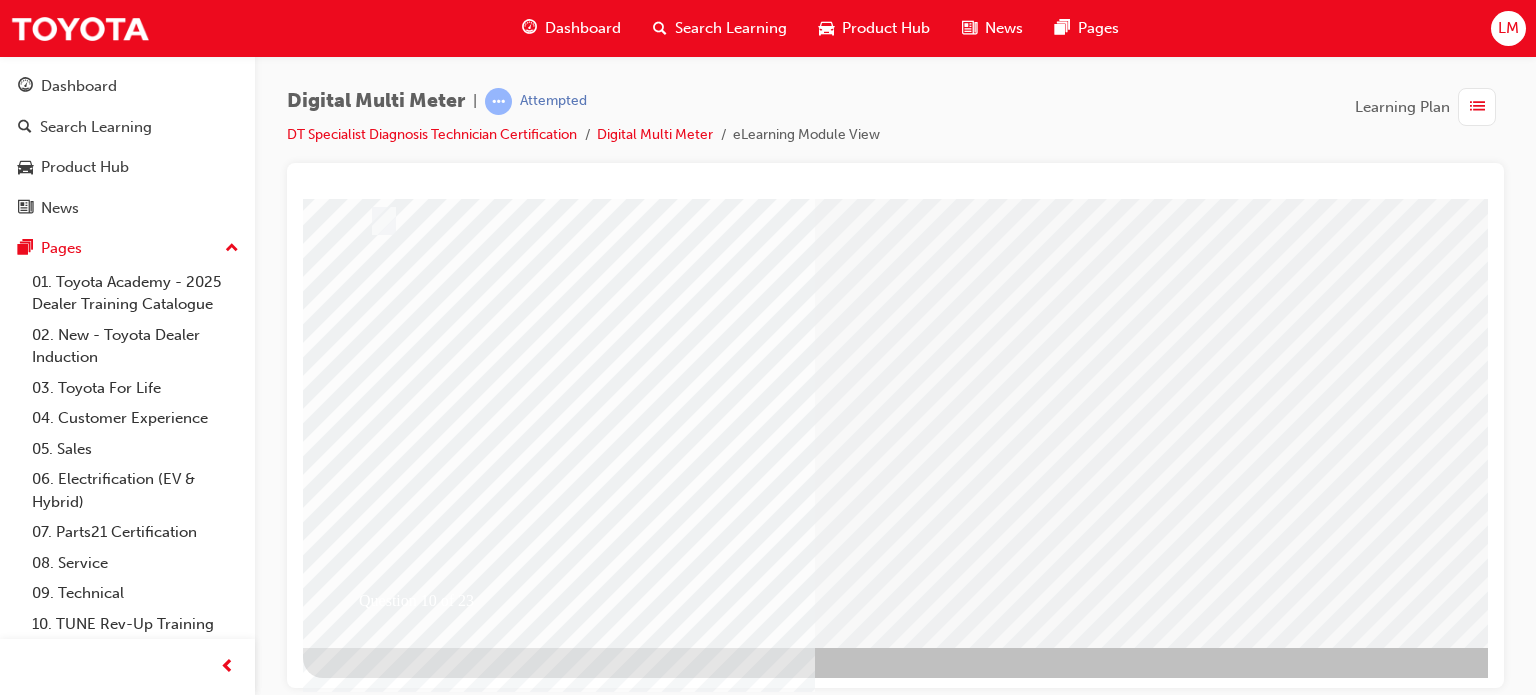 scroll, scrollTop: 272, scrollLeft: 0, axis: vertical 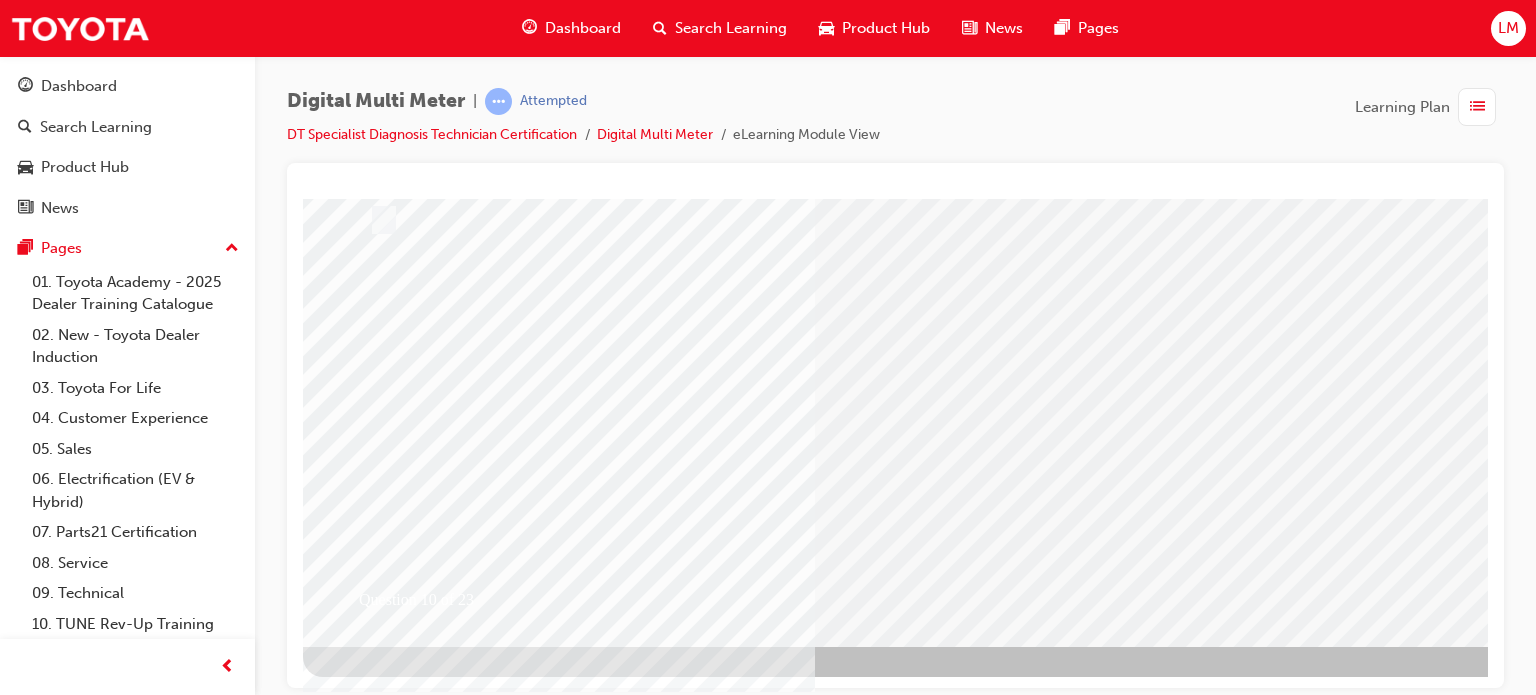 click at bounding box center (635, 2422) 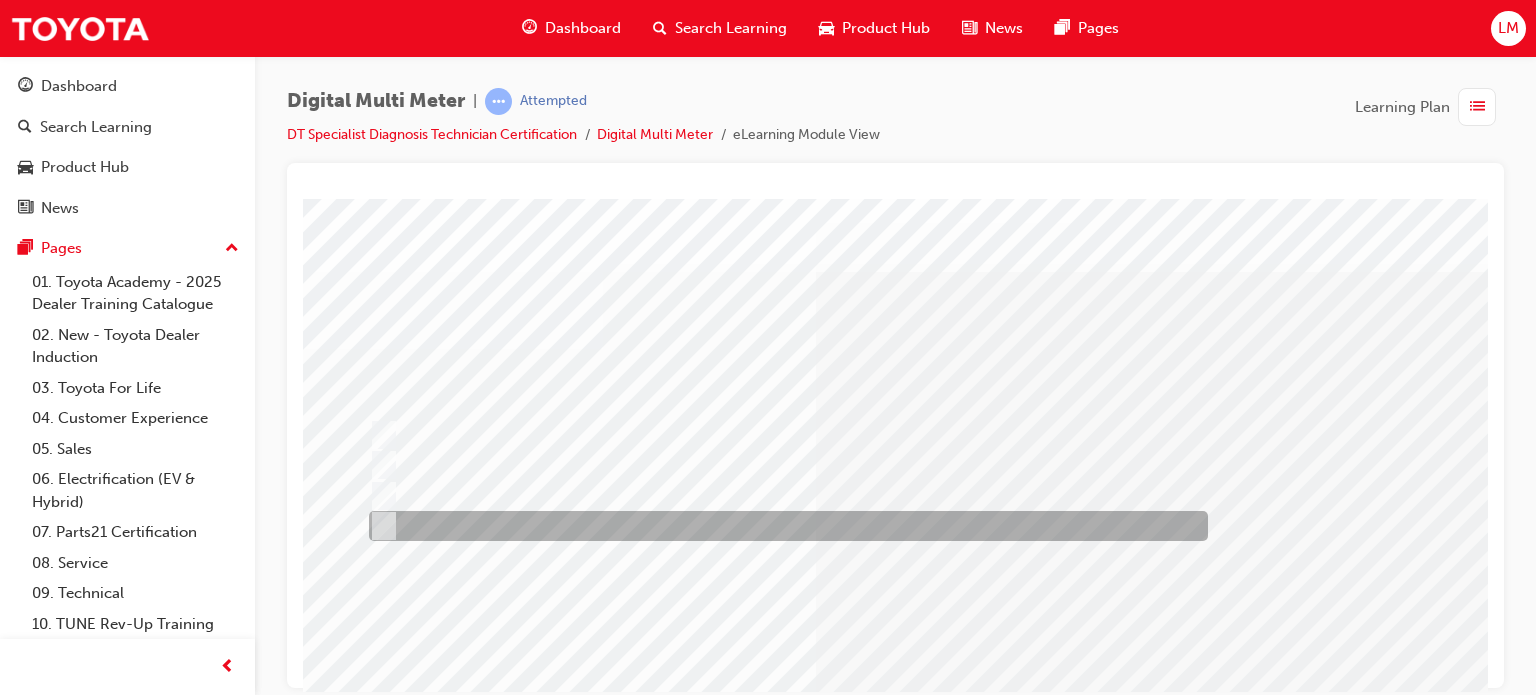 click at bounding box center (380, 526) 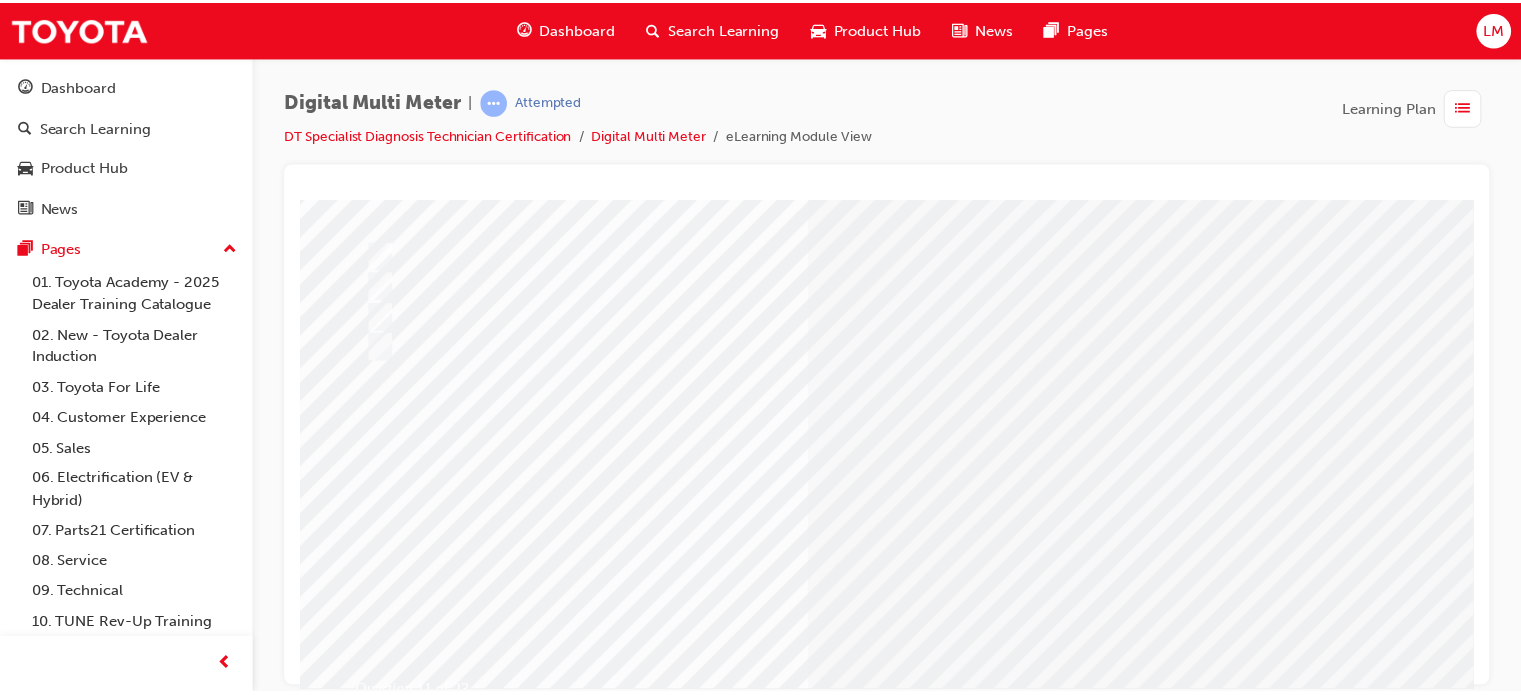 scroll, scrollTop: 272, scrollLeft: 0, axis: vertical 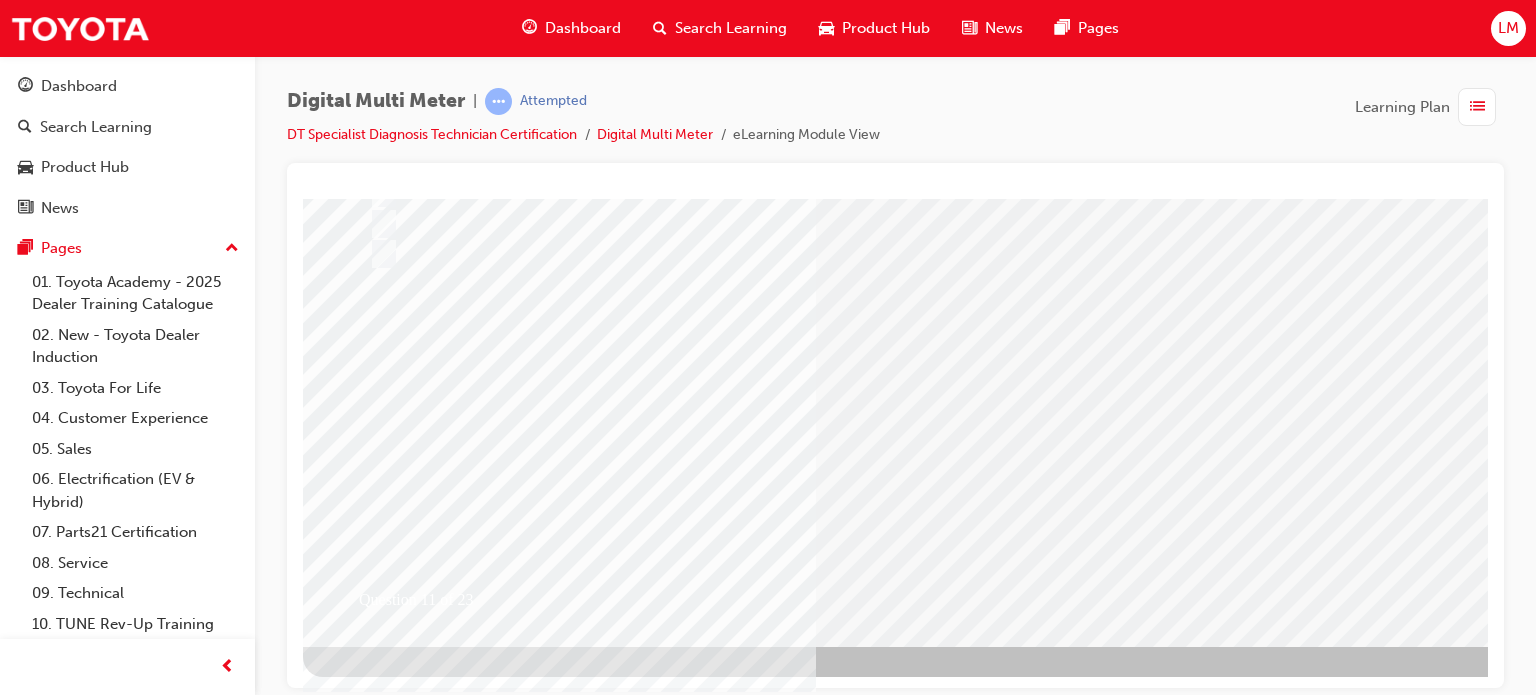 click at bounding box center (375, 2639) 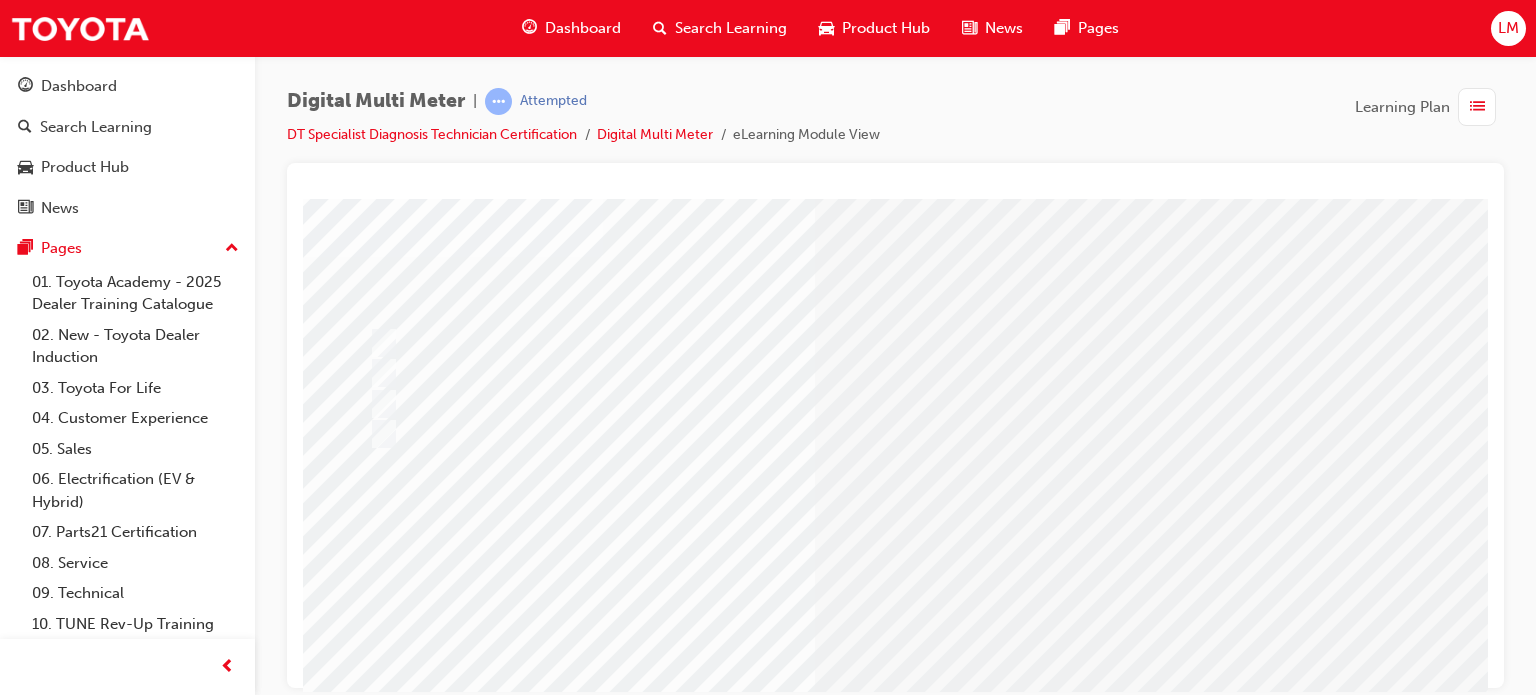 scroll, scrollTop: 200, scrollLeft: 0, axis: vertical 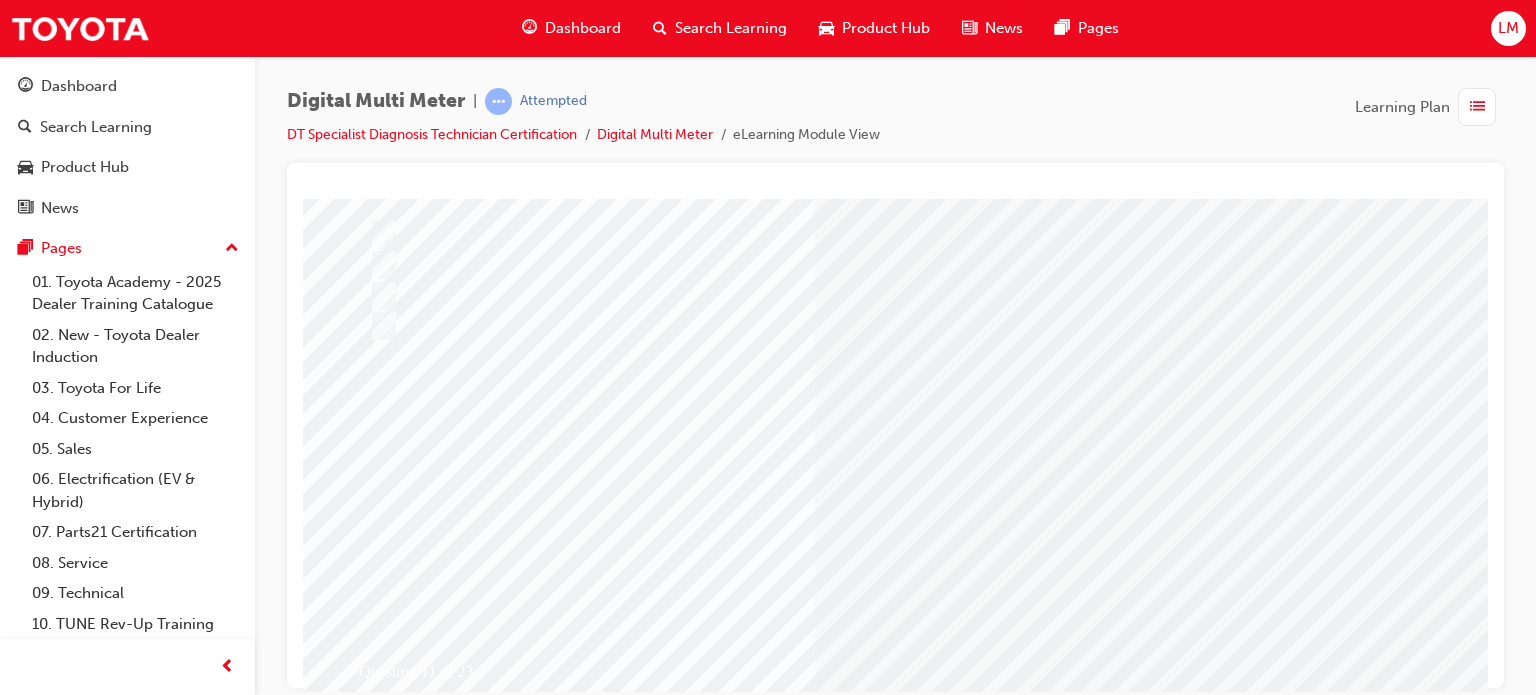 click at bounding box center [635, 2494] 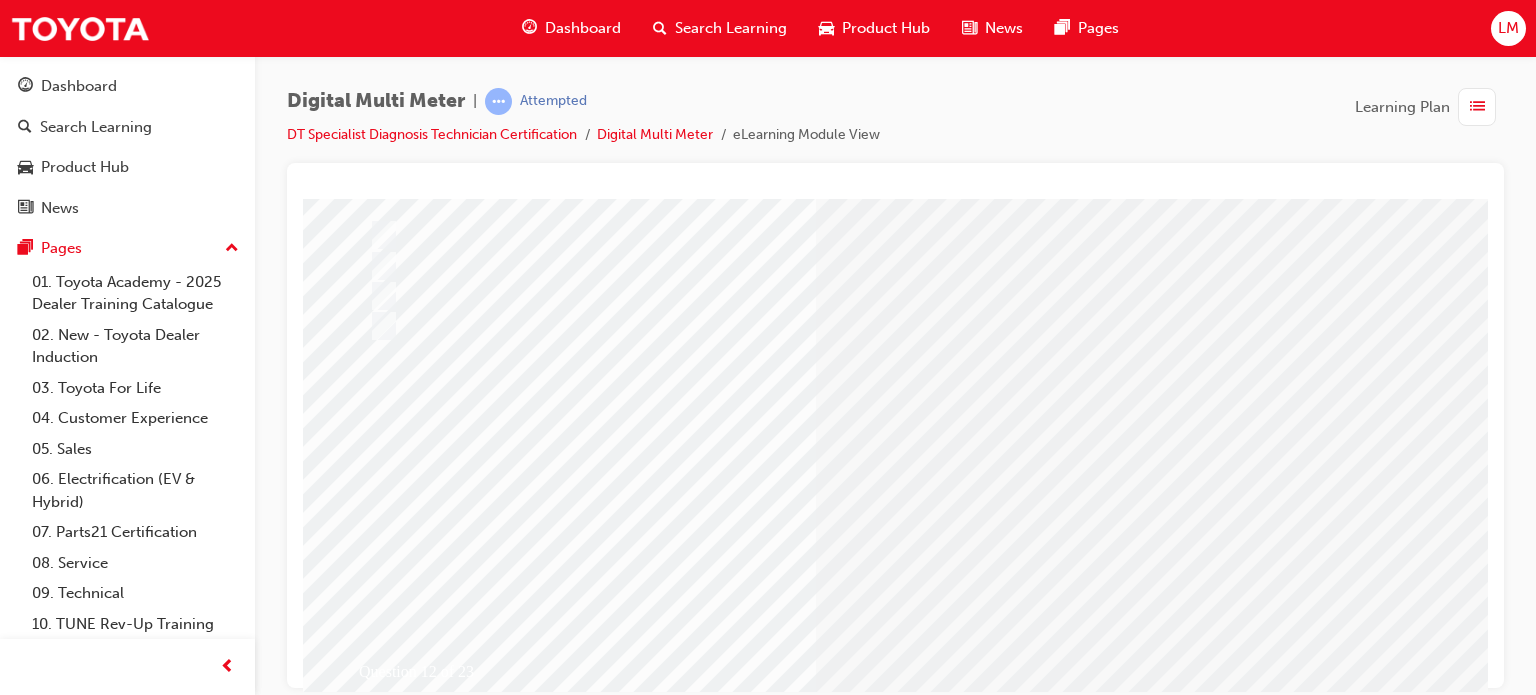 scroll, scrollTop: 0, scrollLeft: 0, axis: both 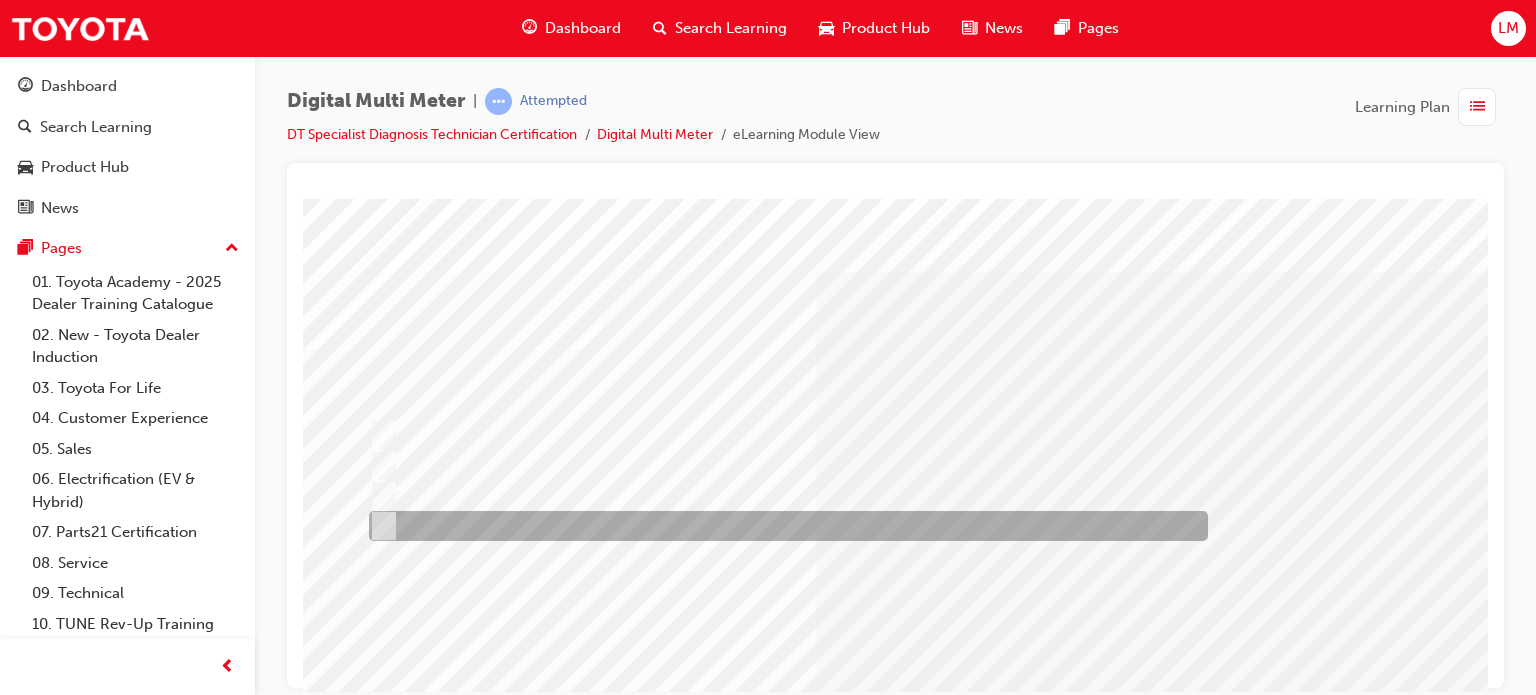 click at bounding box center (380, 526) 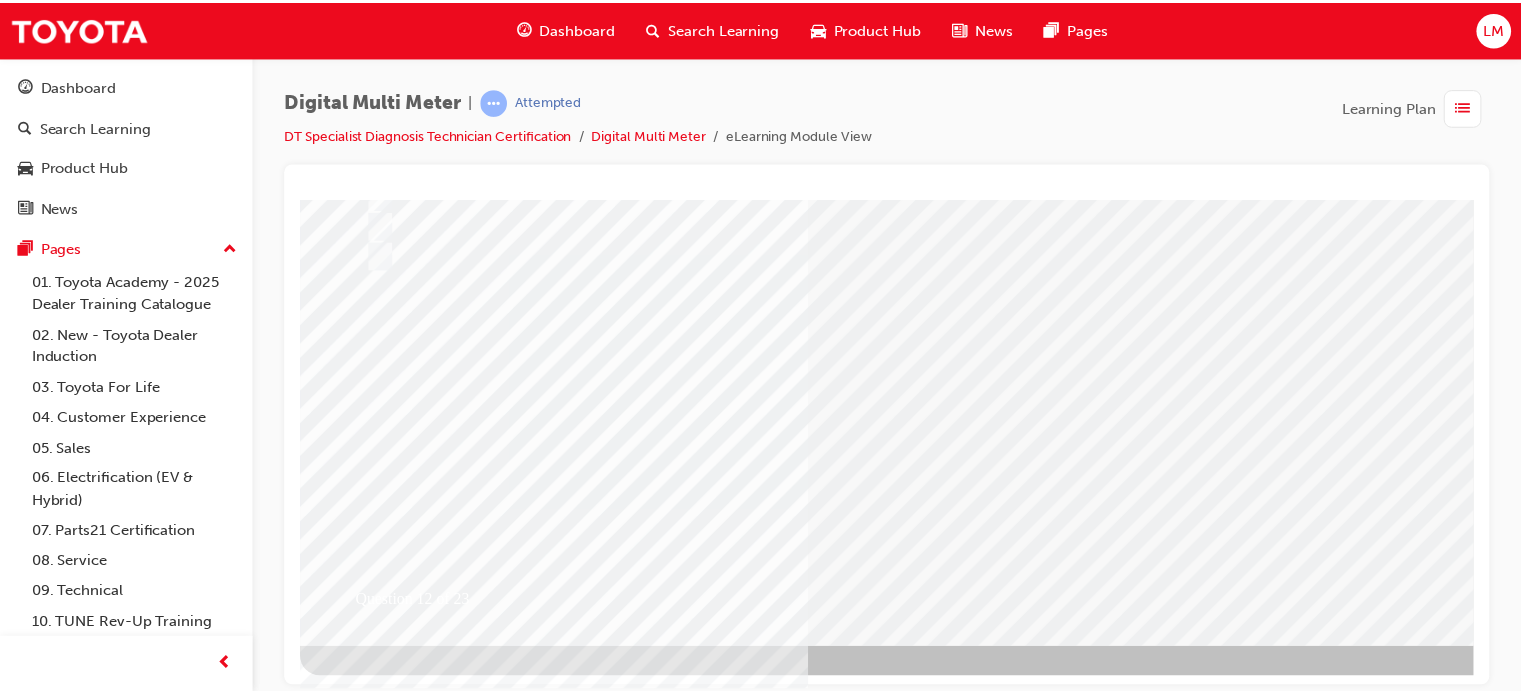 scroll, scrollTop: 272, scrollLeft: 0, axis: vertical 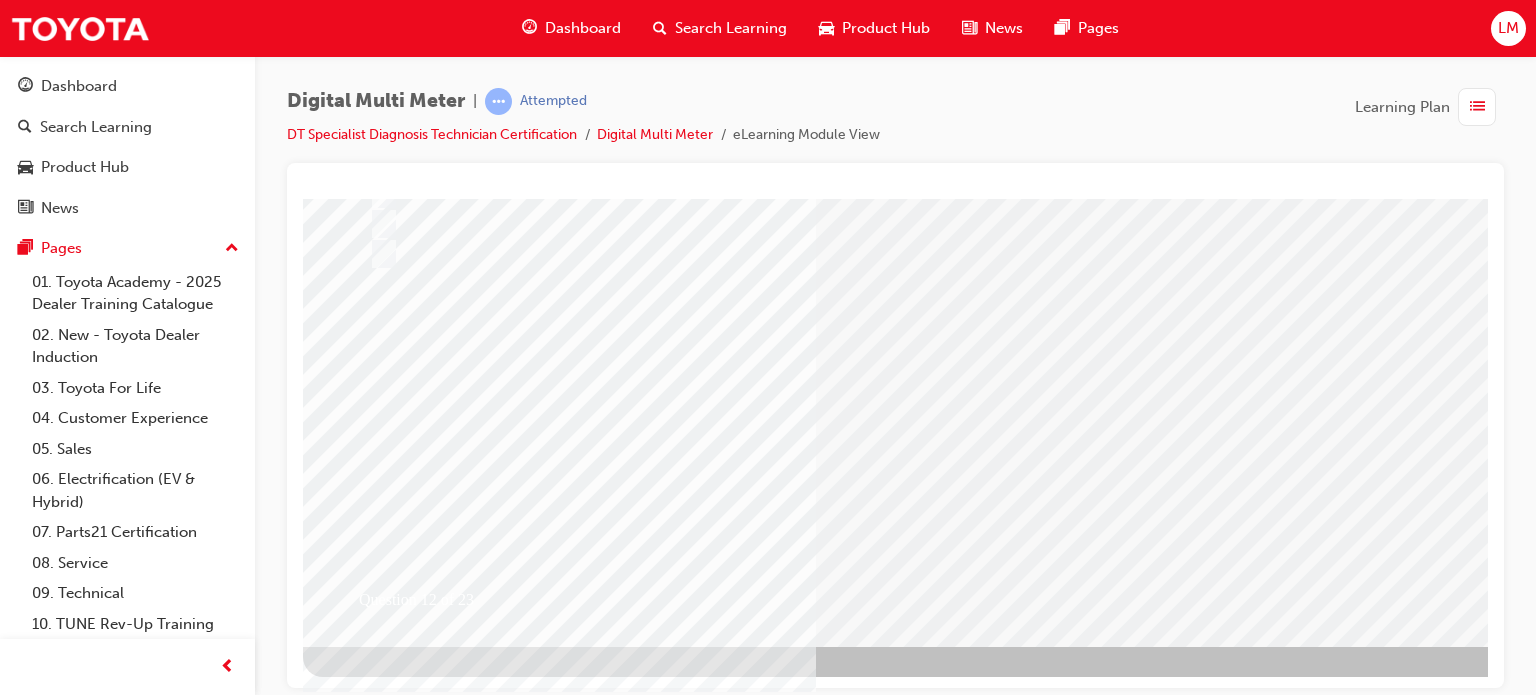 click at bounding box center (375, 2639) 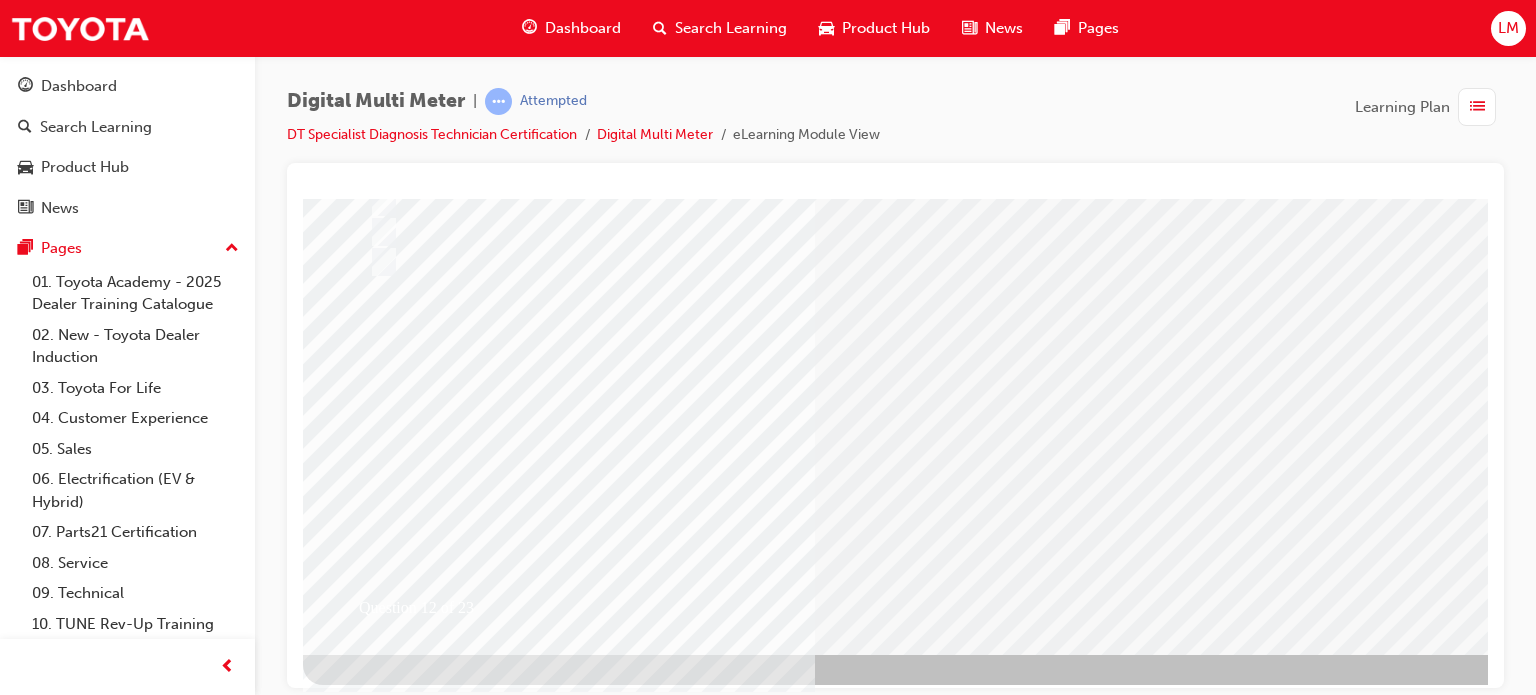 scroll, scrollTop: 272, scrollLeft: 0, axis: vertical 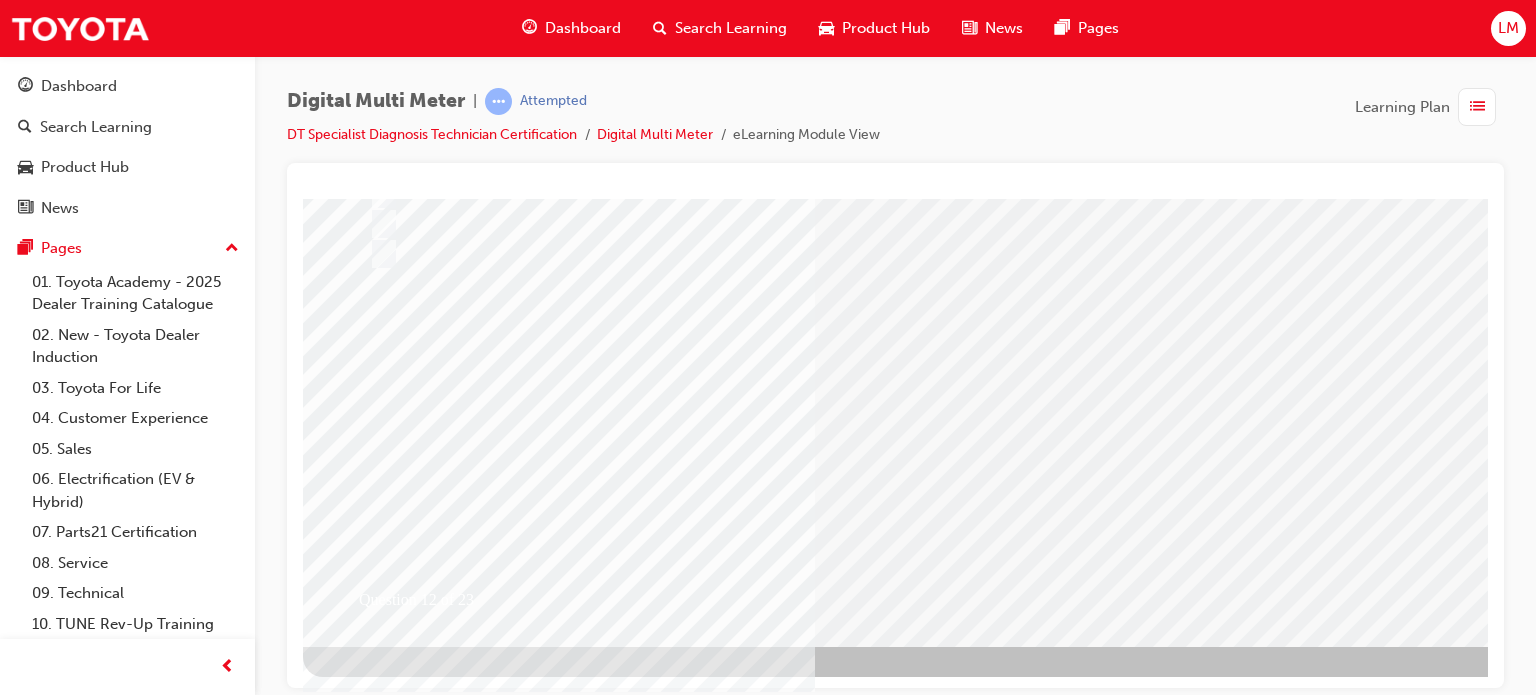 click at bounding box center (635, 2422) 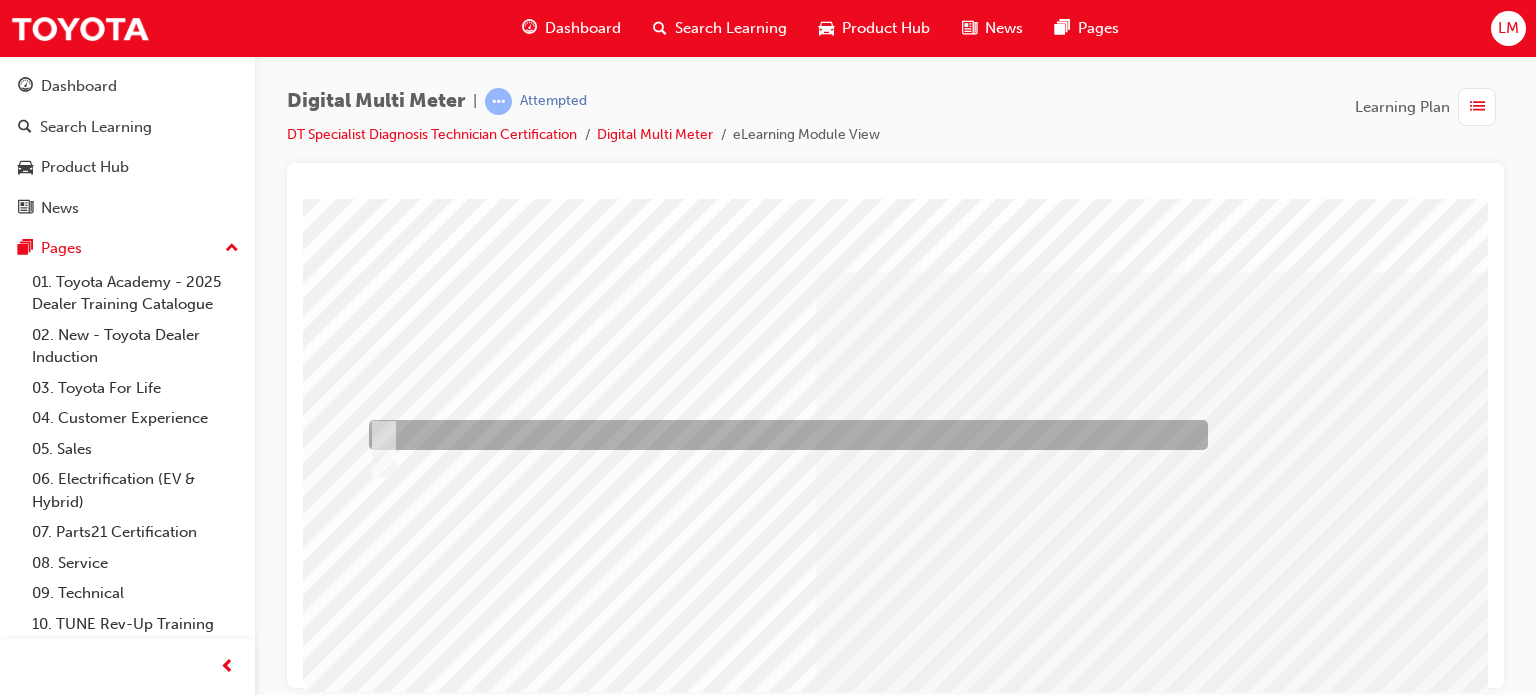 click at bounding box center (783, 435) 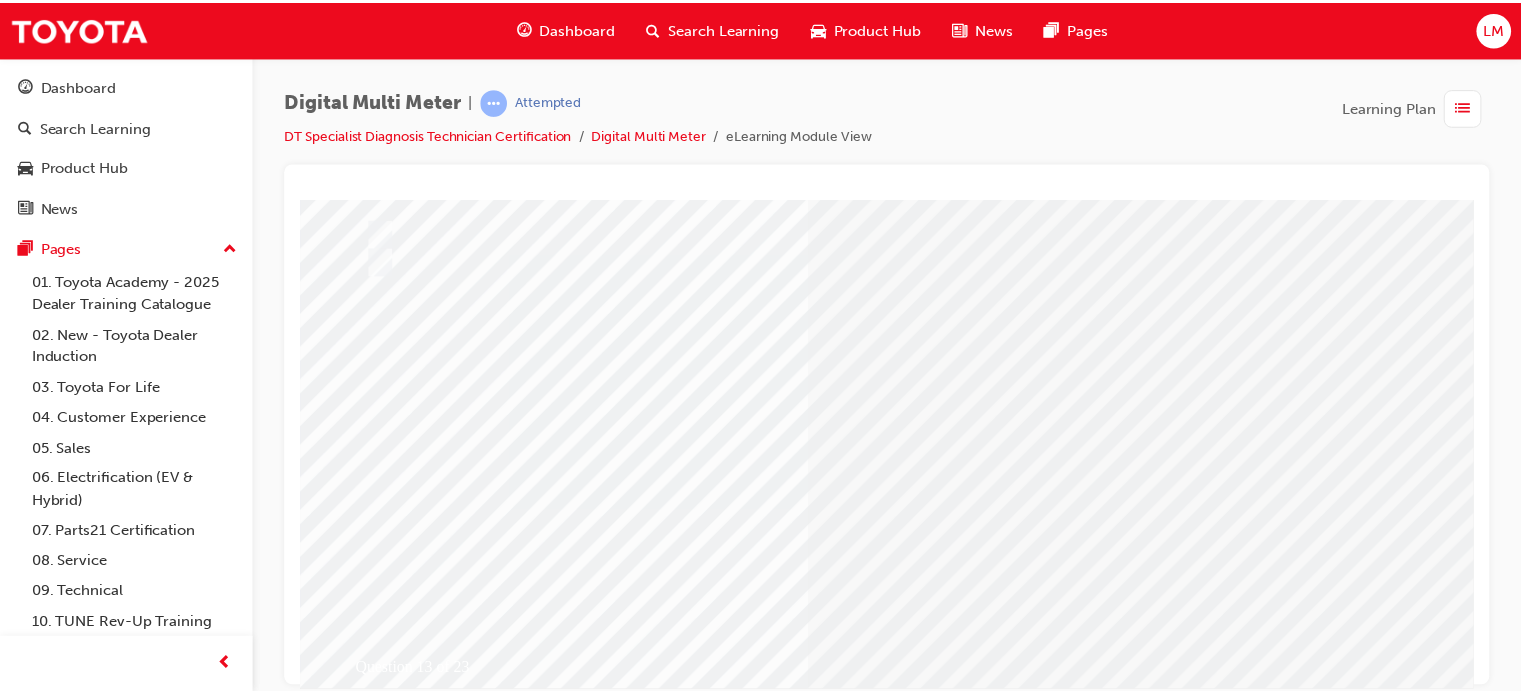 scroll, scrollTop: 272, scrollLeft: 0, axis: vertical 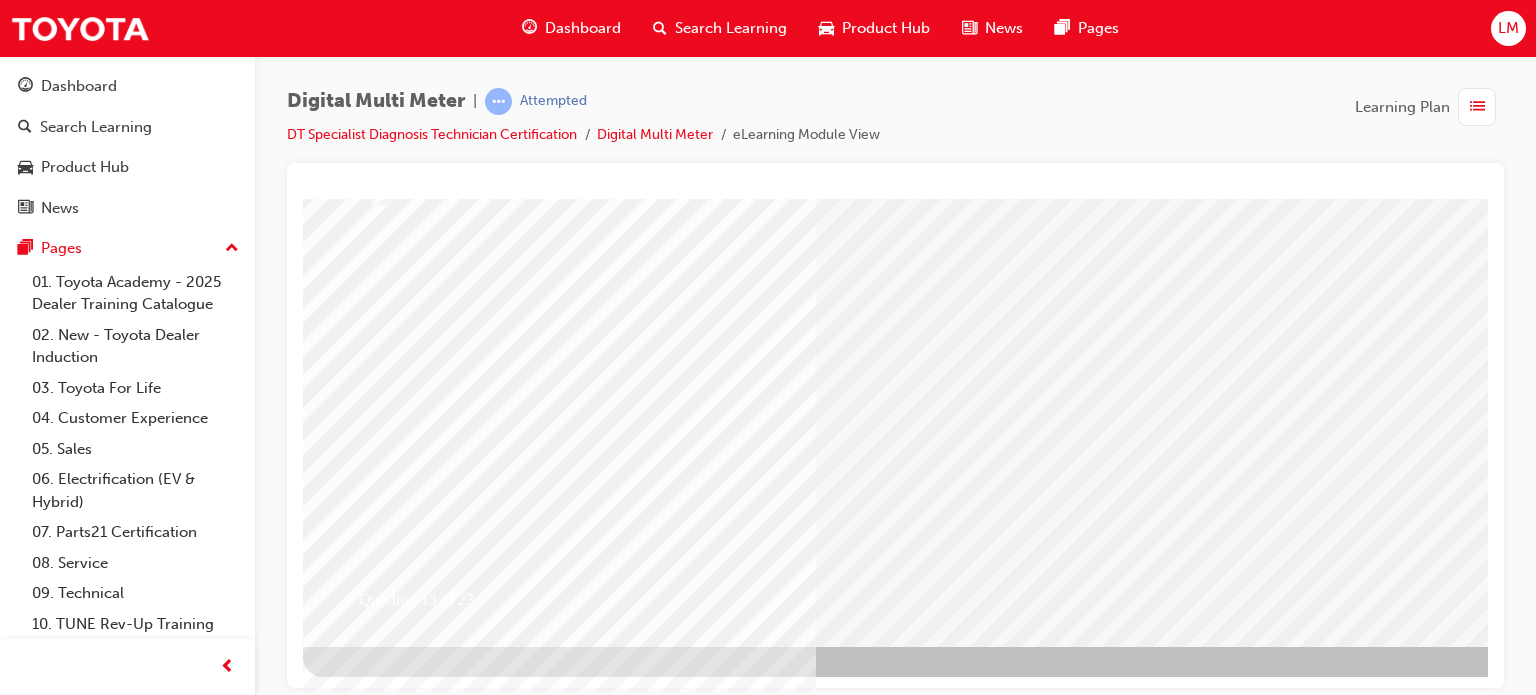 click at bounding box center (375, 2595) 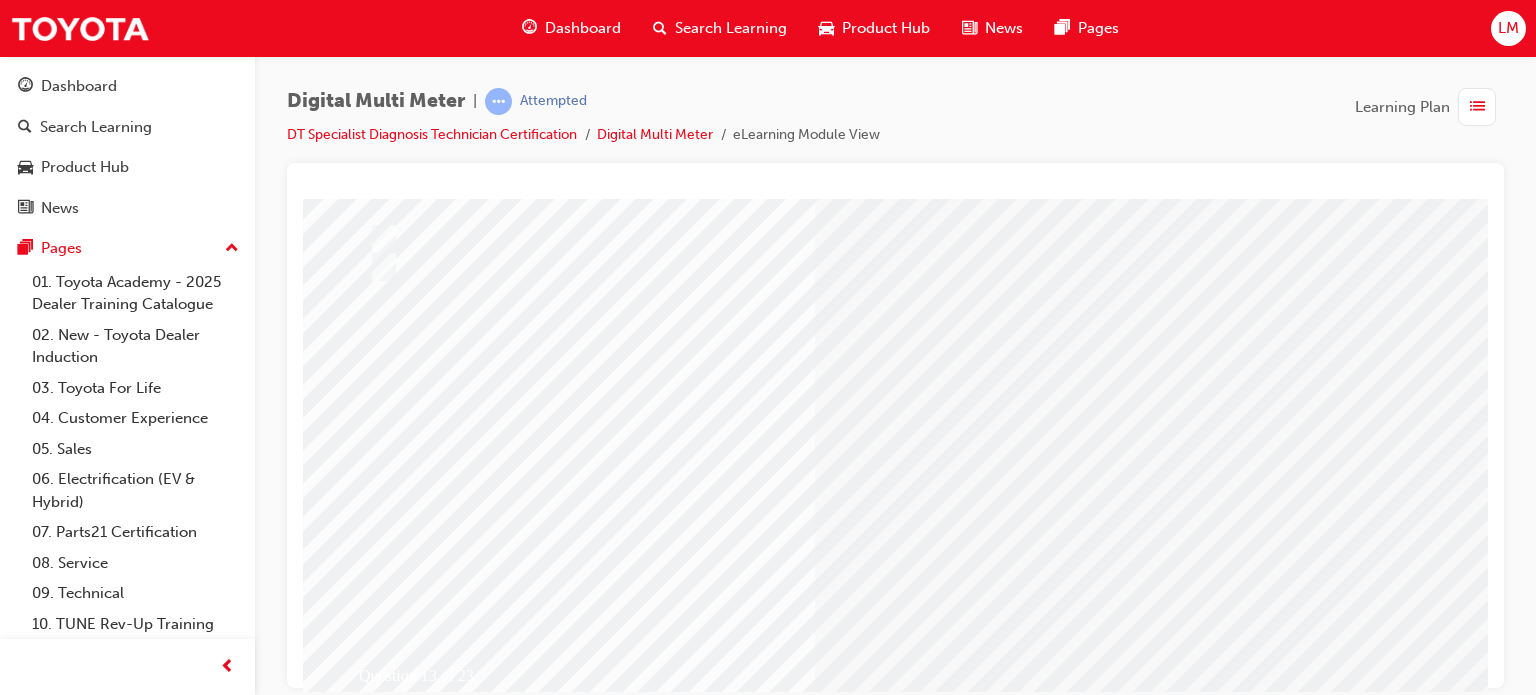scroll, scrollTop: 200, scrollLeft: 0, axis: vertical 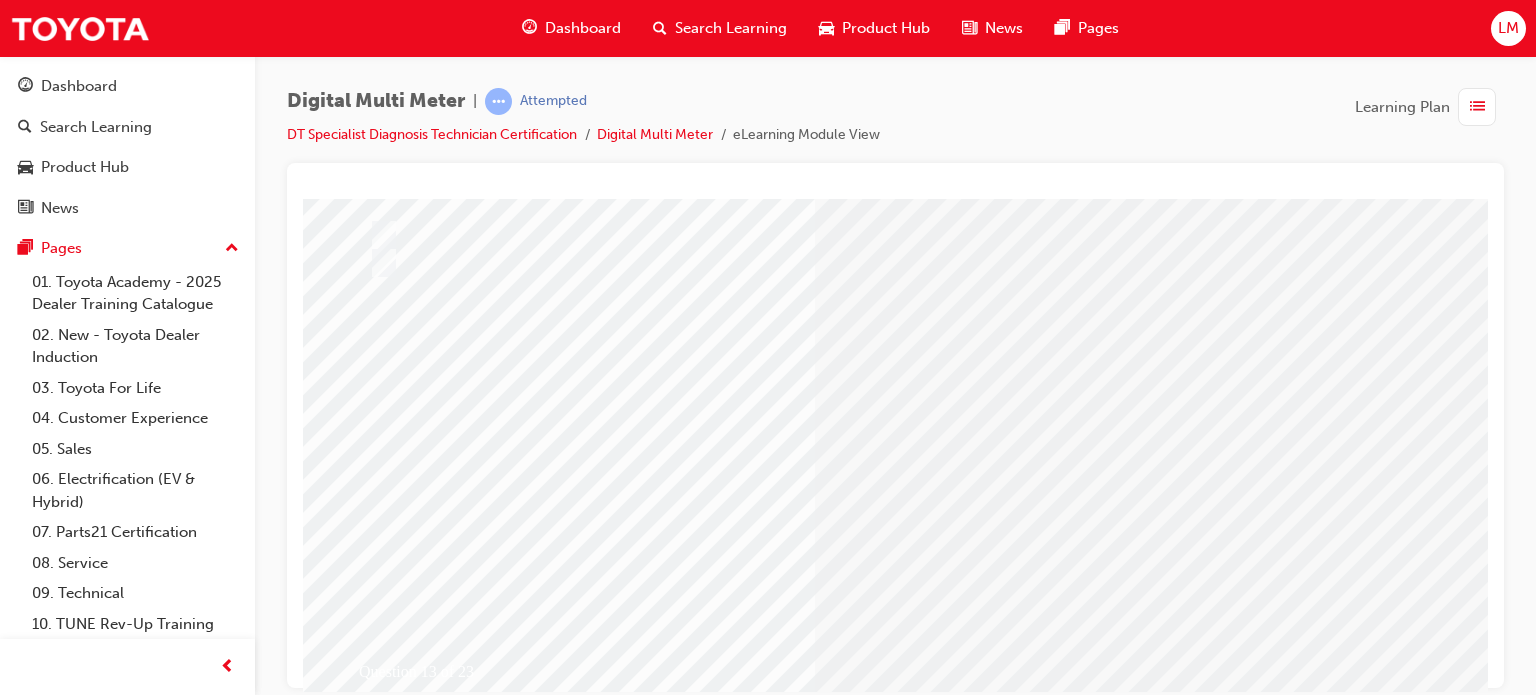 click at bounding box center (635, 2494) 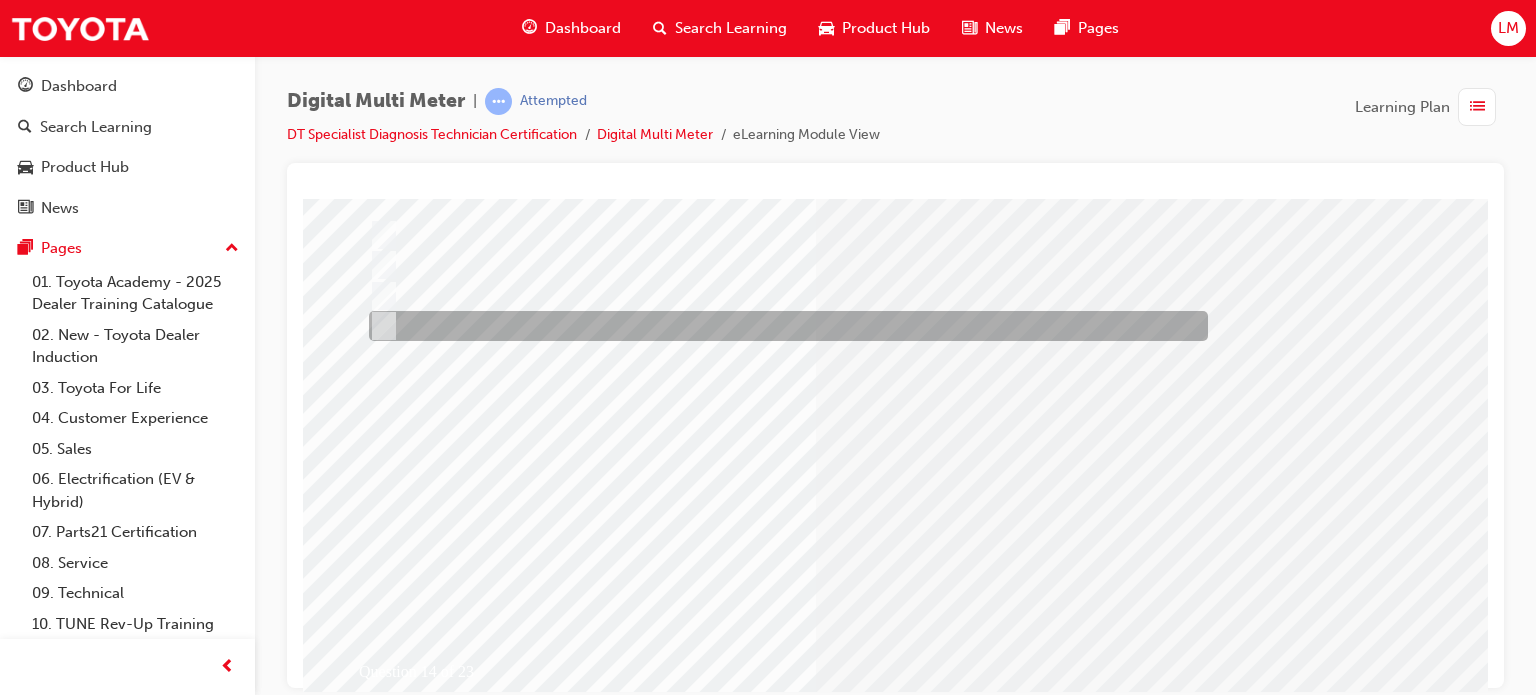 scroll, scrollTop: 0, scrollLeft: 0, axis: both 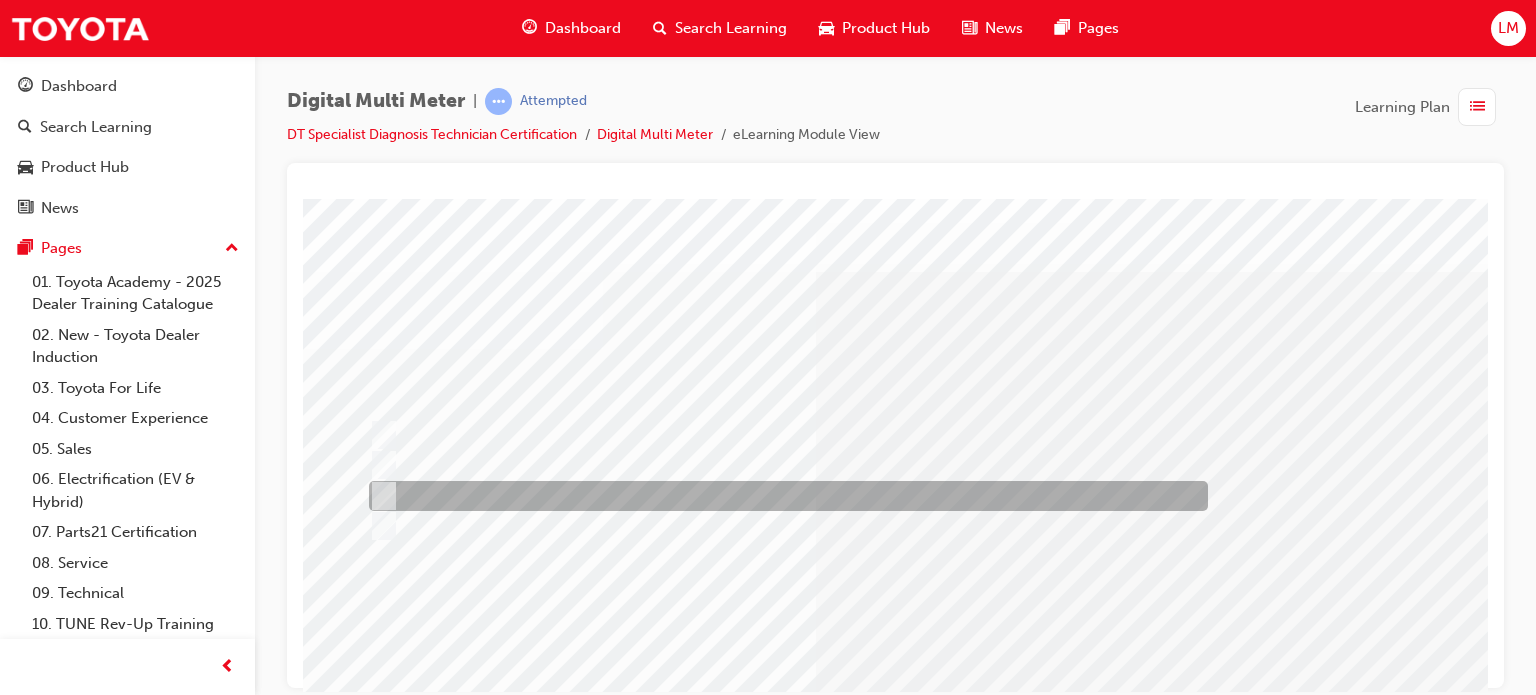 click at bounding box center (380, 496) 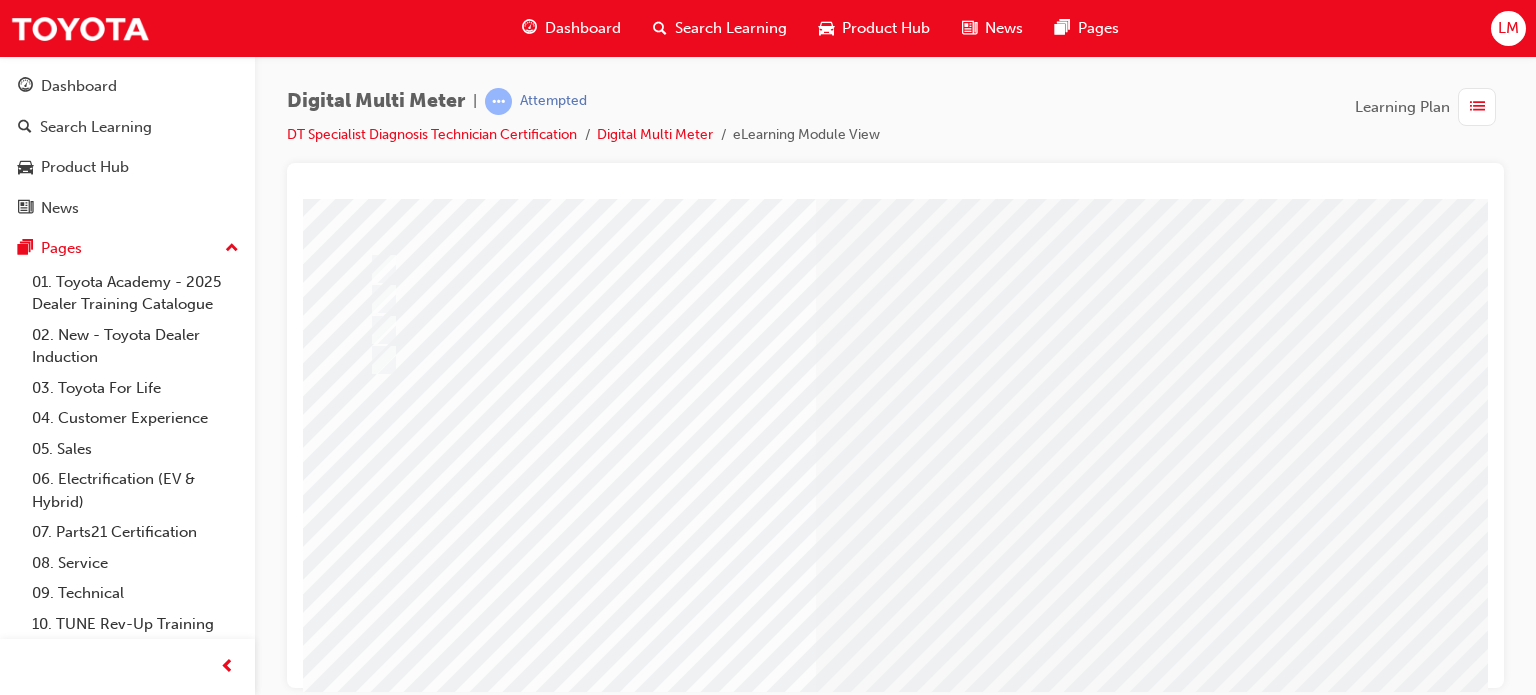 scroll, scrollTop: 200, scrollLeft: 0, axis: vertical 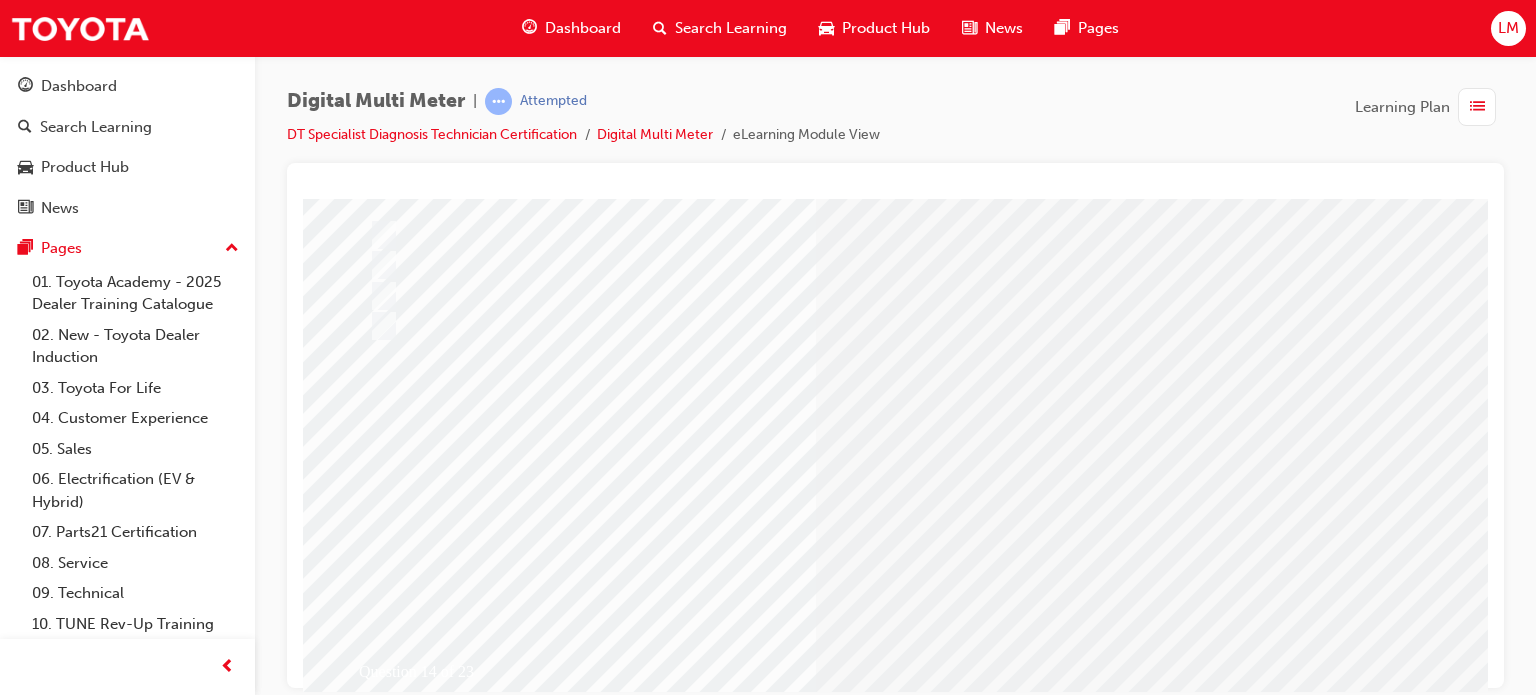 click at bounding box center [375, 2711] 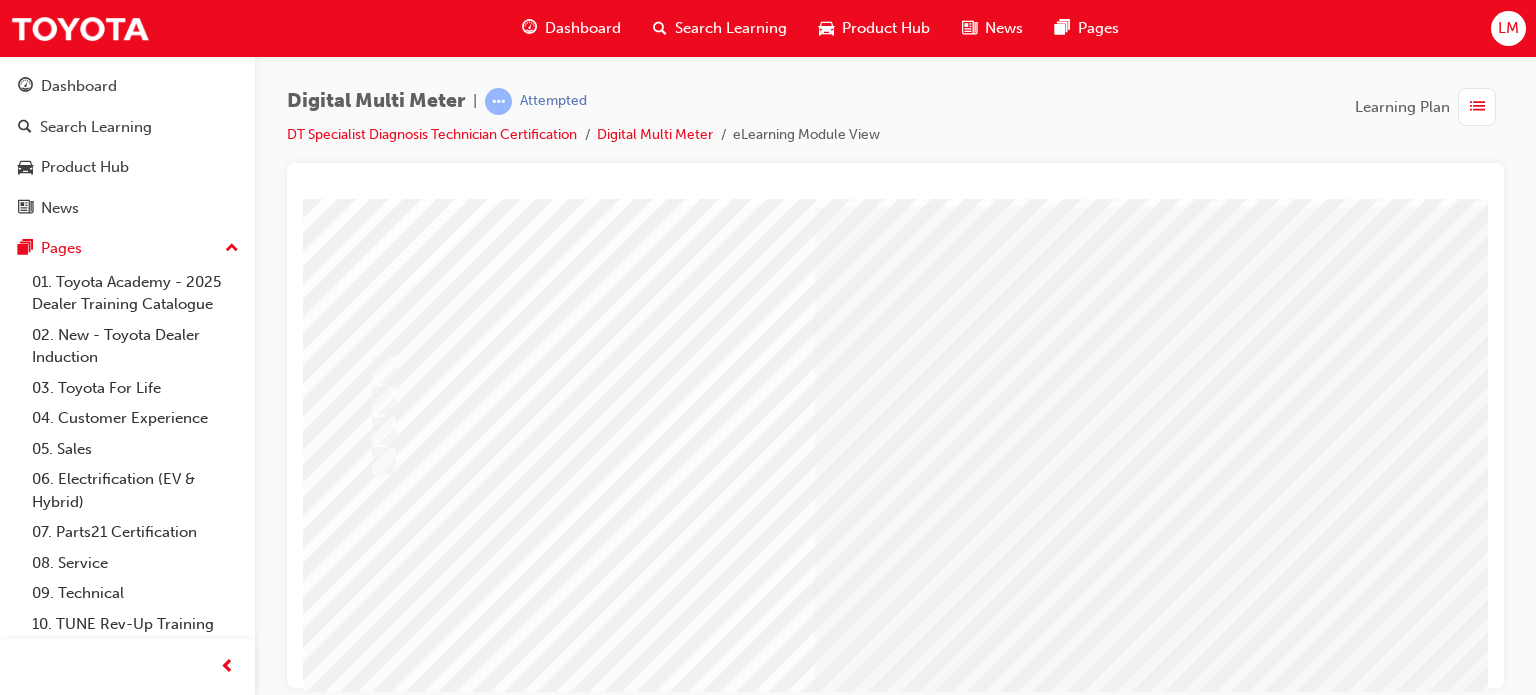 scroll, scrollTop: 100, scrollLeft: 0, axis: vertical 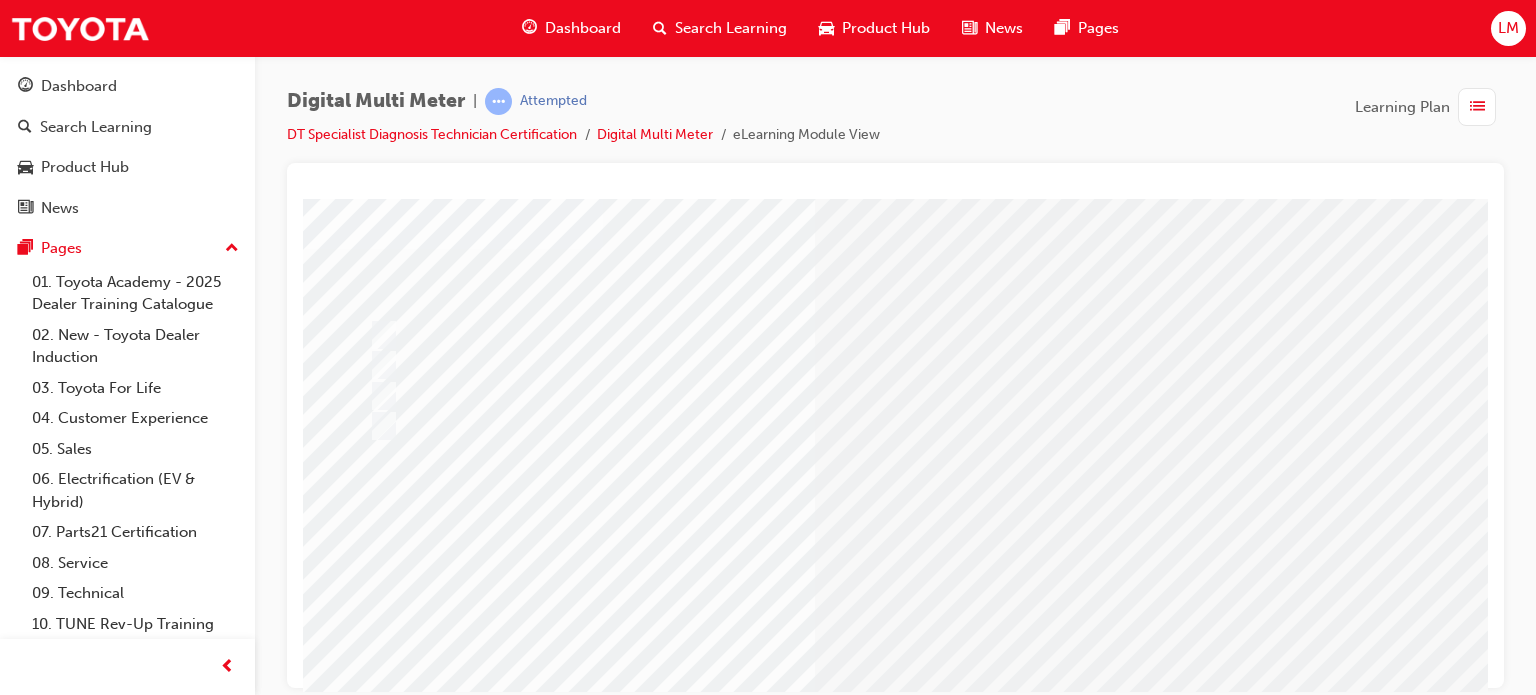 click at bounding box center [635, 2594] 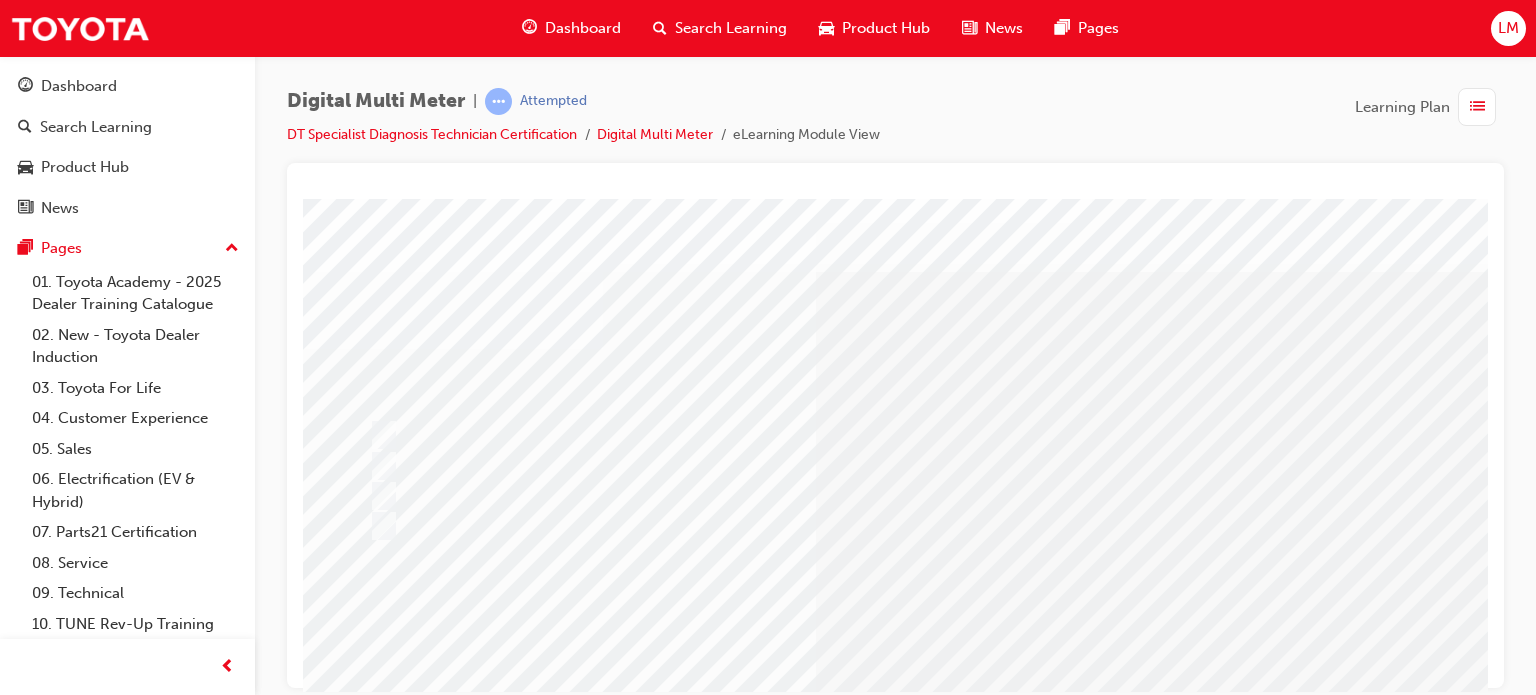 click on "Digital Multi Meter | Attempted DT Specialist Diagnosis Technician Certification Digital Multi Meter eLearning Module View Learning Plan" at bounding box center [895, 125] 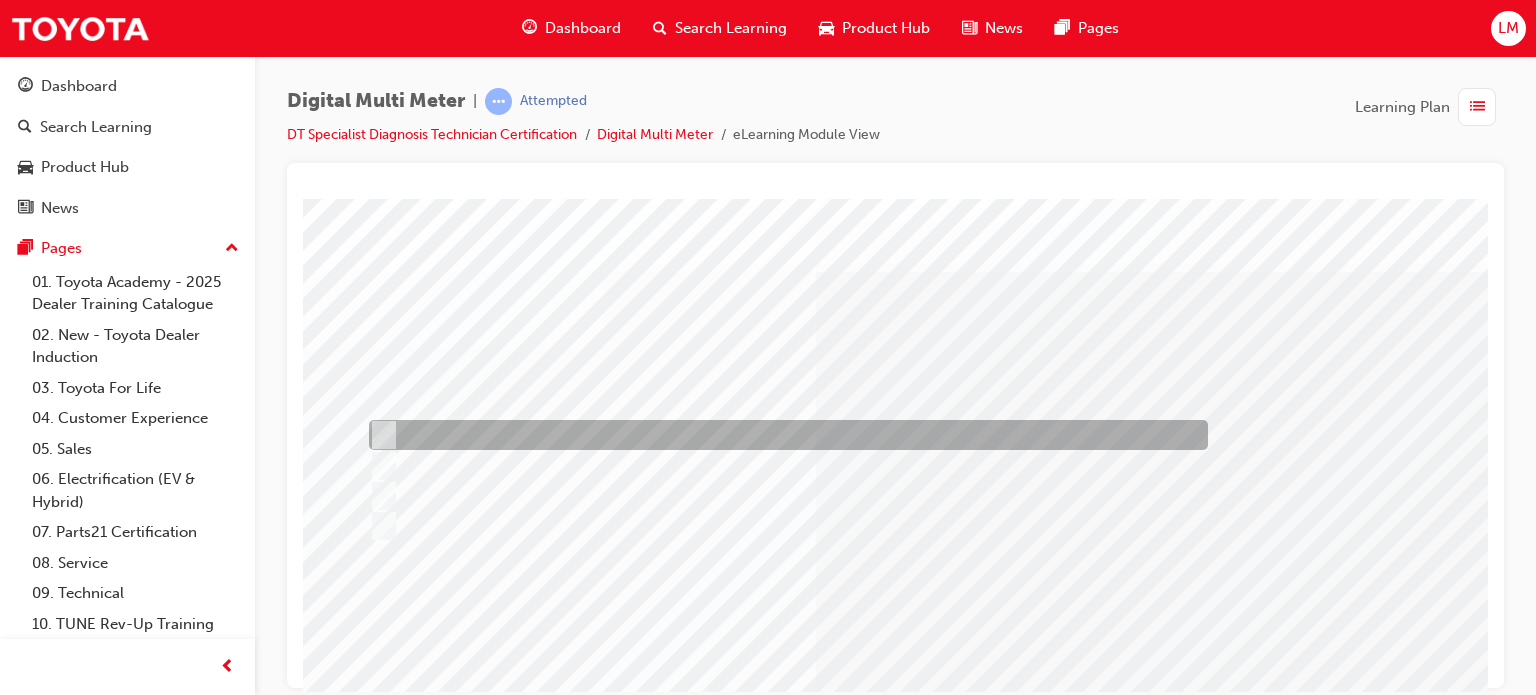 click at bounding box center (380, 435) 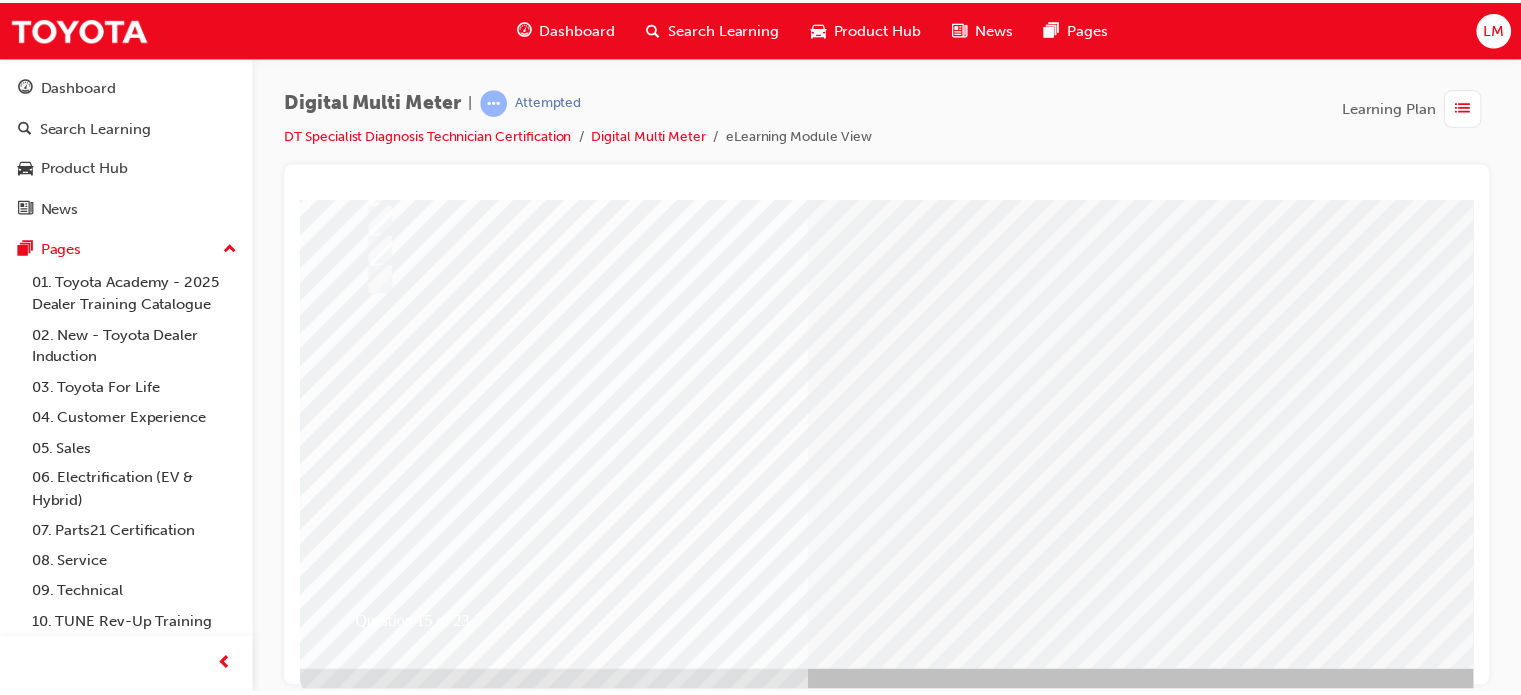scroll, scrollTop: 272, scrollLeft: 0, axis: vertical 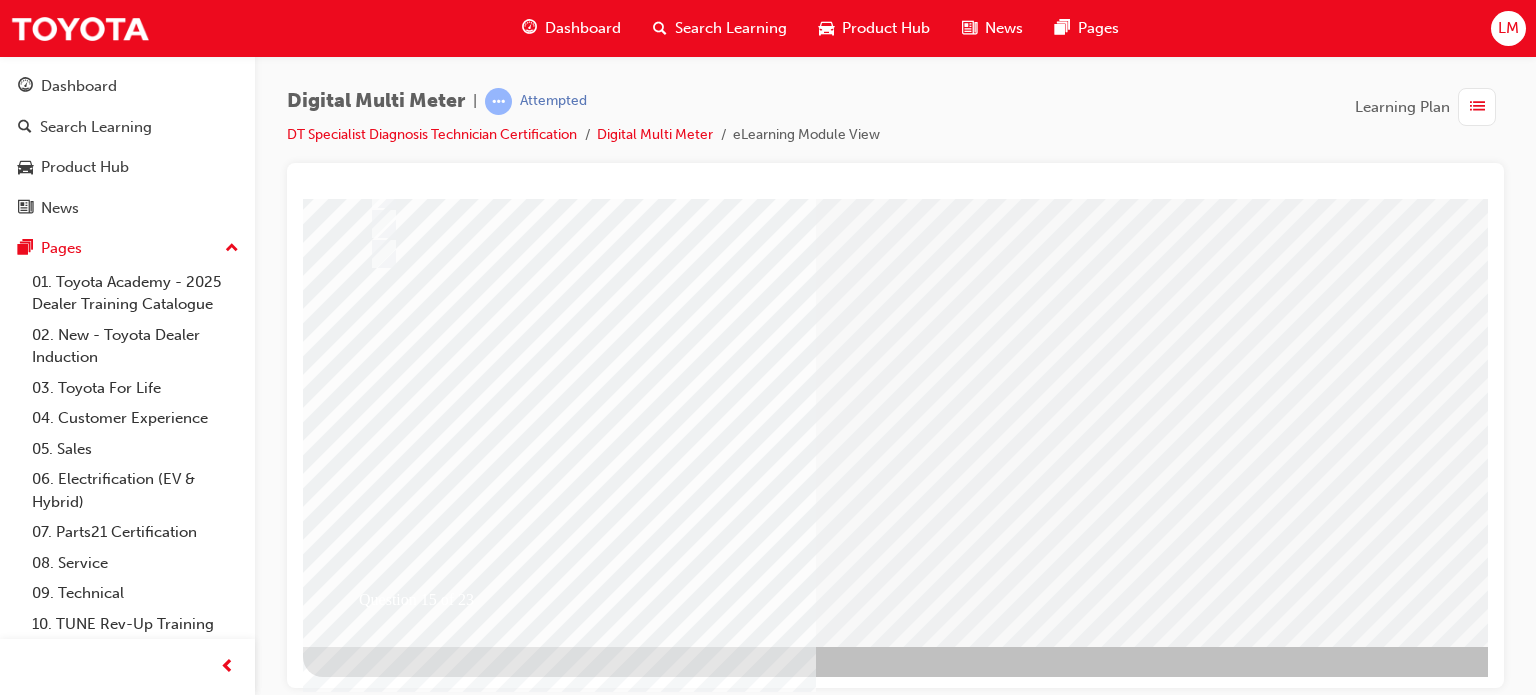 click at bounding box center (375, 2639) 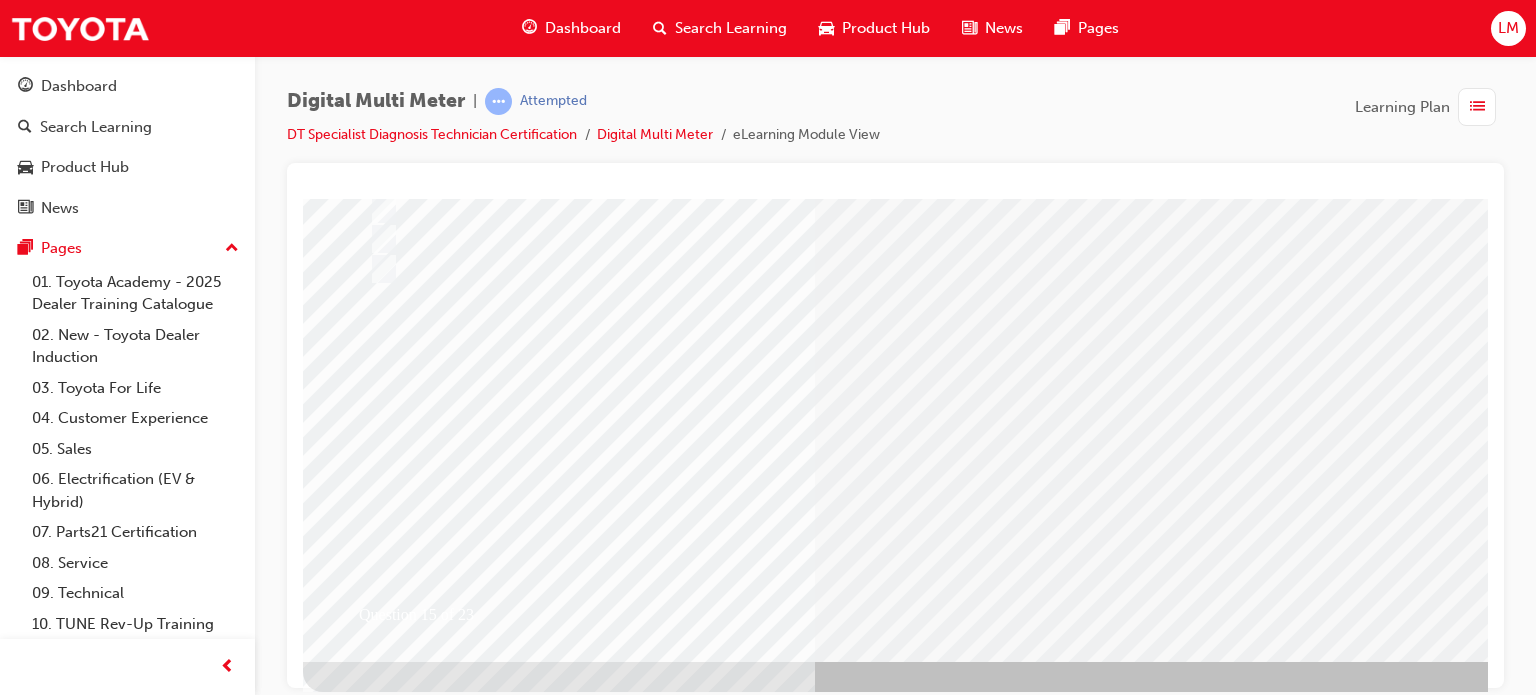 scroll, scrollTop: 272, scrollLeft: 0, axis: vertical 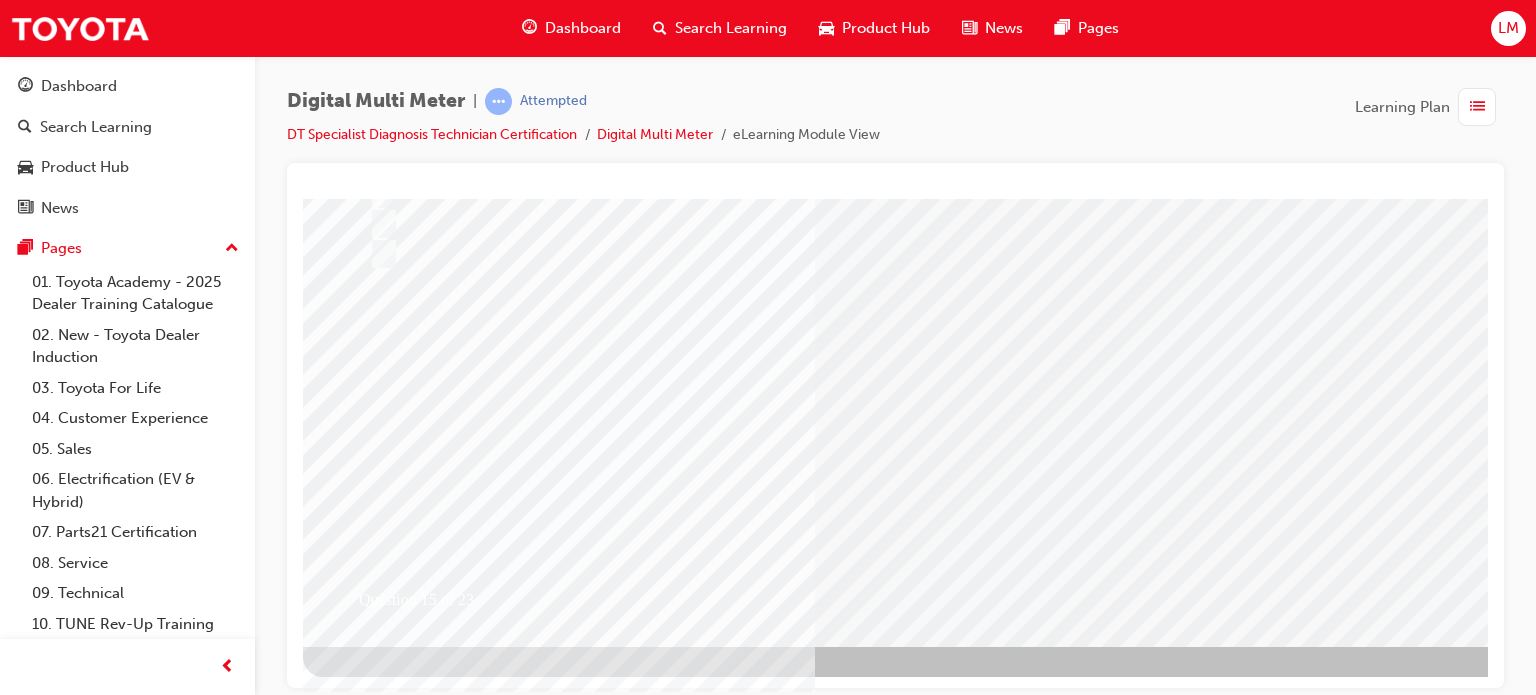 click at bounding box center [635, 2422] 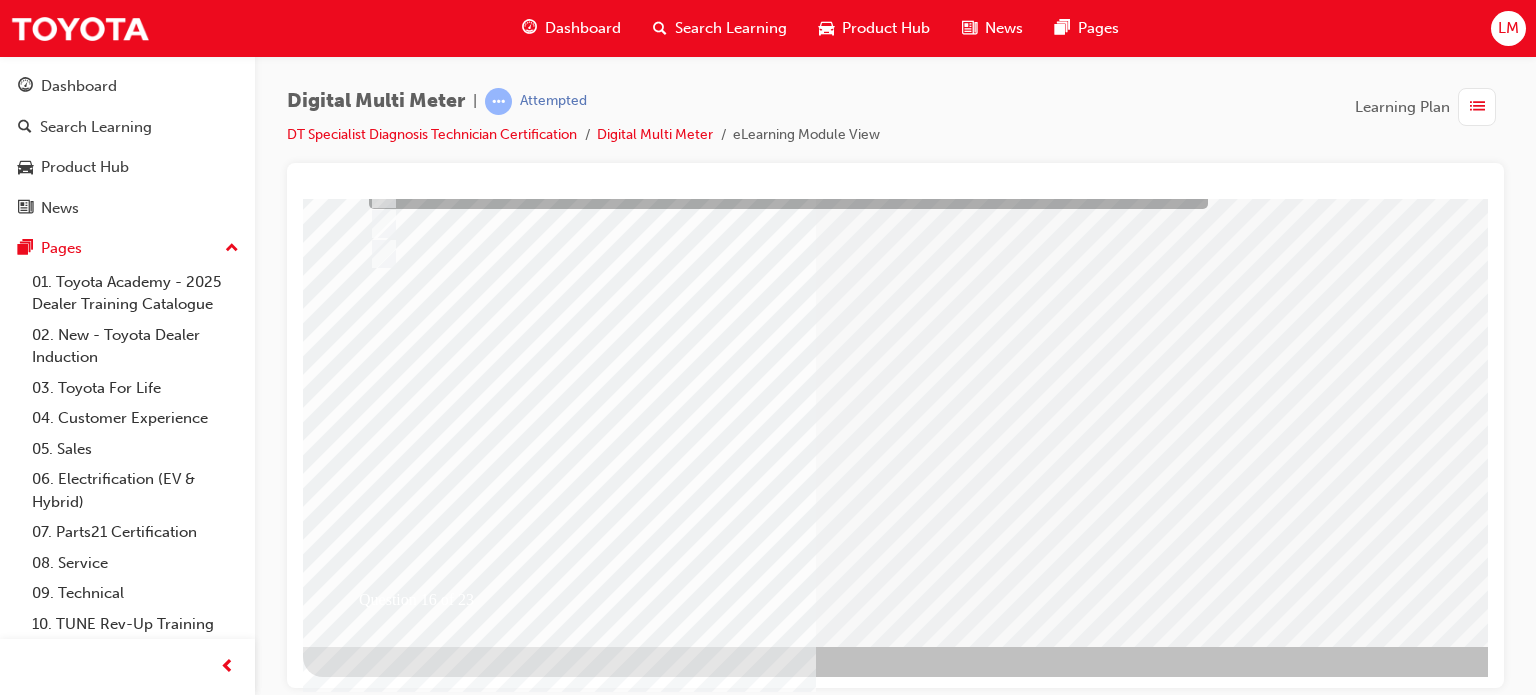 scroll, scrollTop: 0, scrollLeft: 0, axis: both 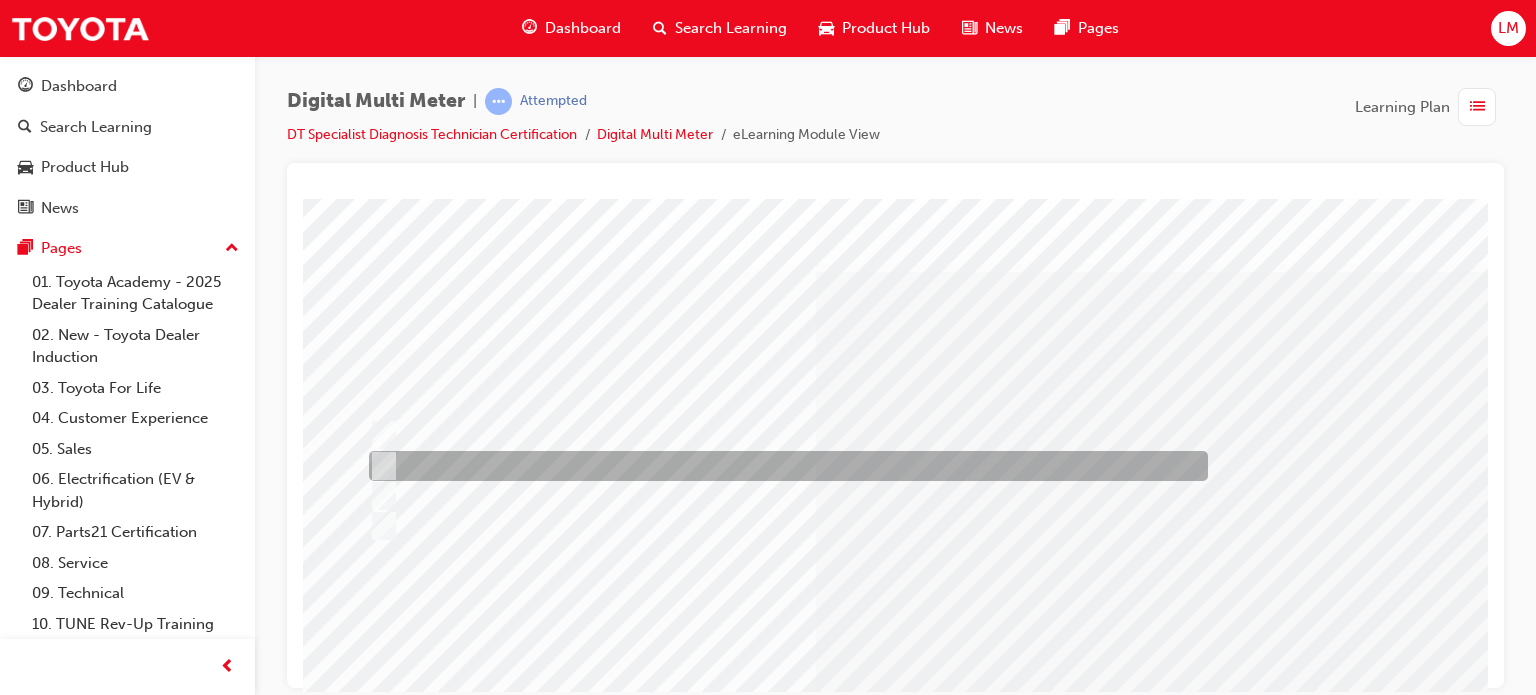 click at bounding box center [380, 466] 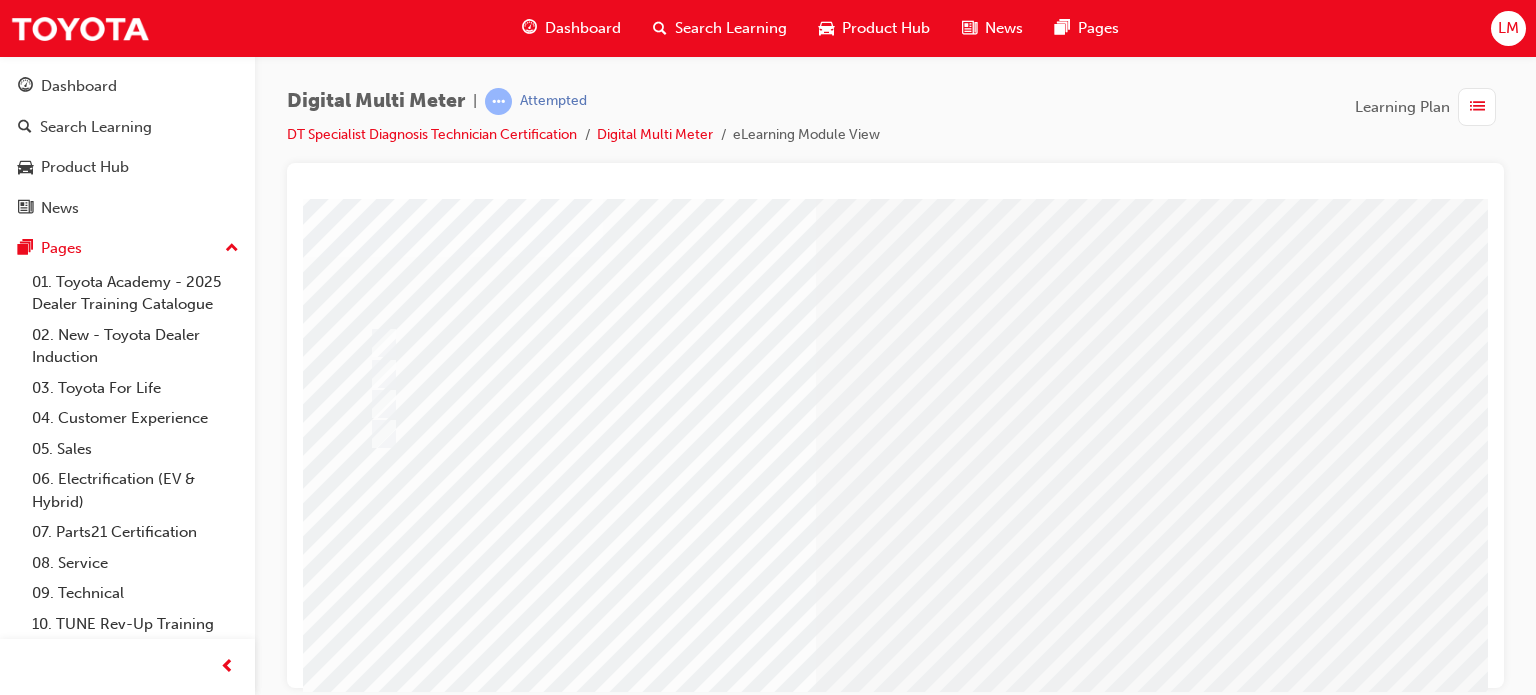 scroll, scrollTop: 200, scrollLeft: 0, axis: vertical 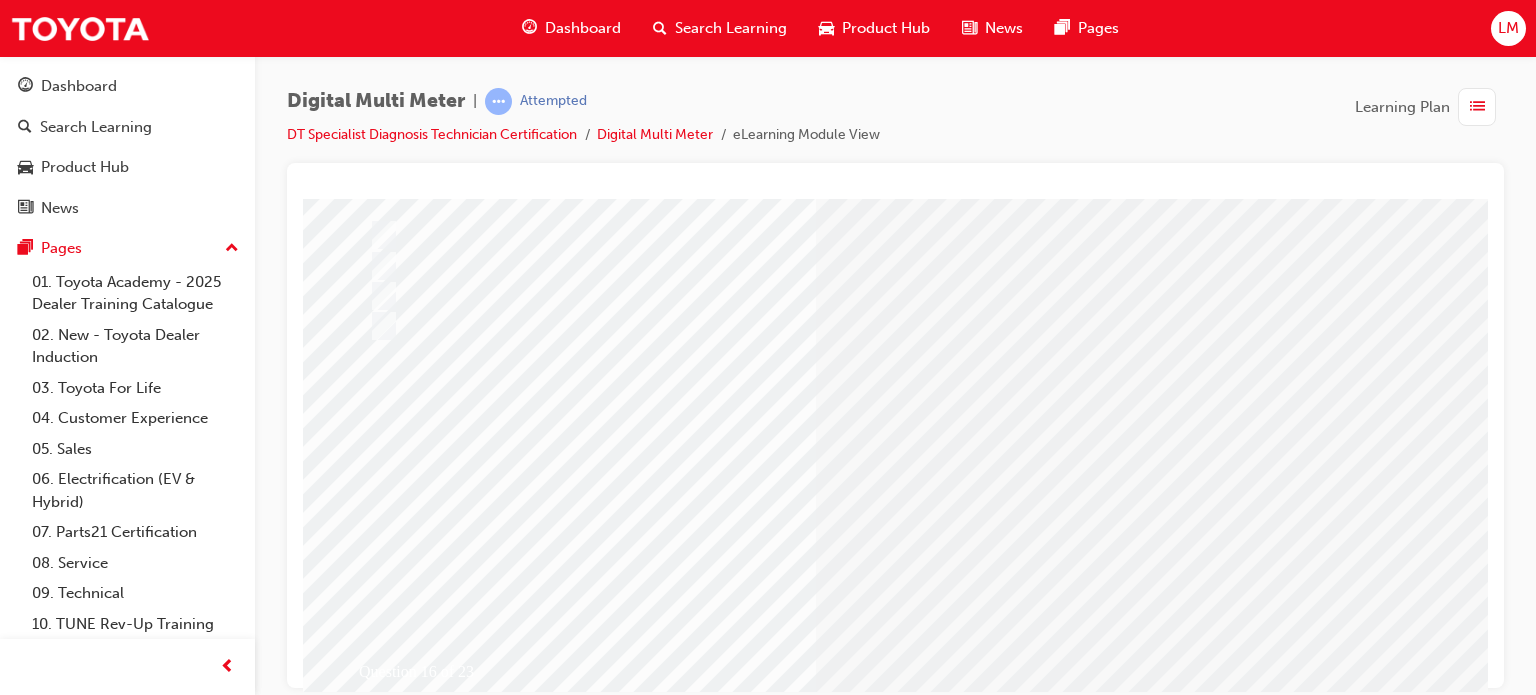 click at bounding box center (375, 2711) 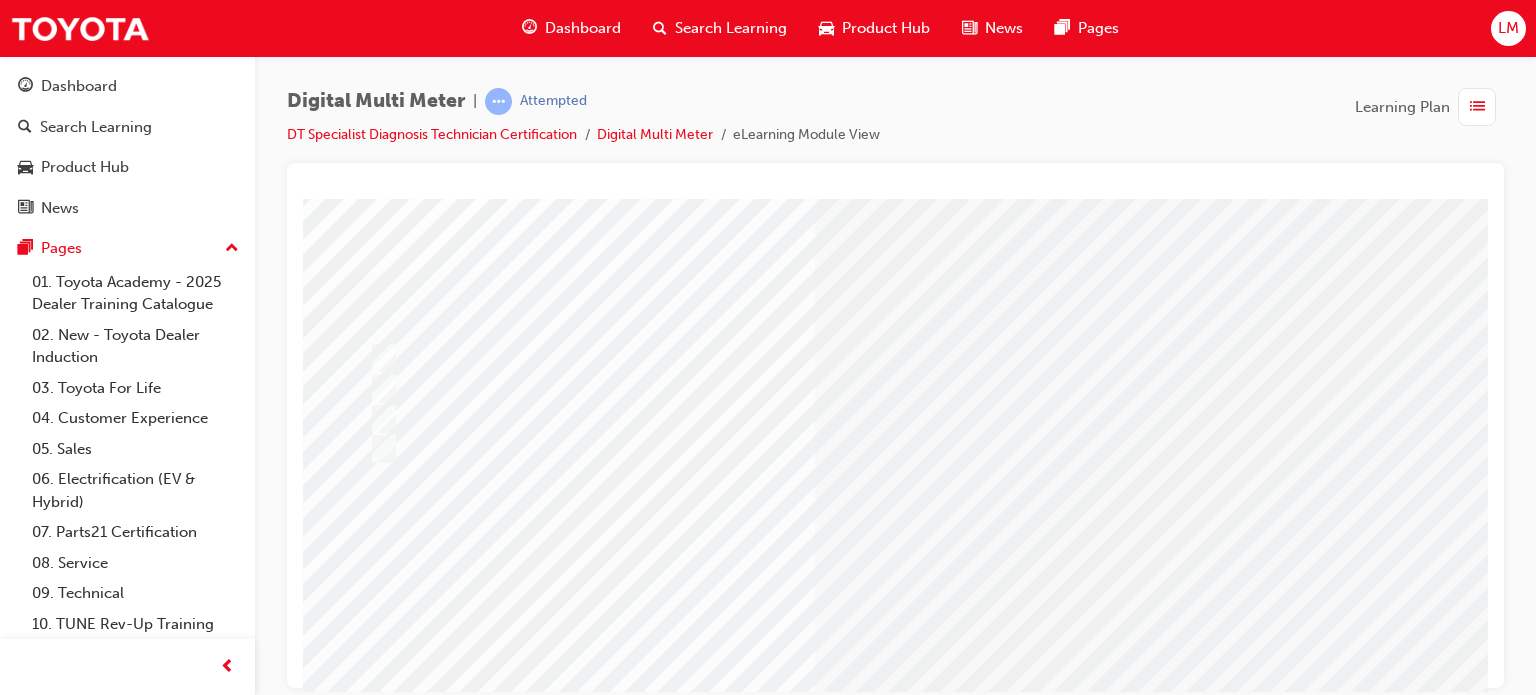 scroll, scrollTop: 200, scrollLeft: 0, axis: vertical 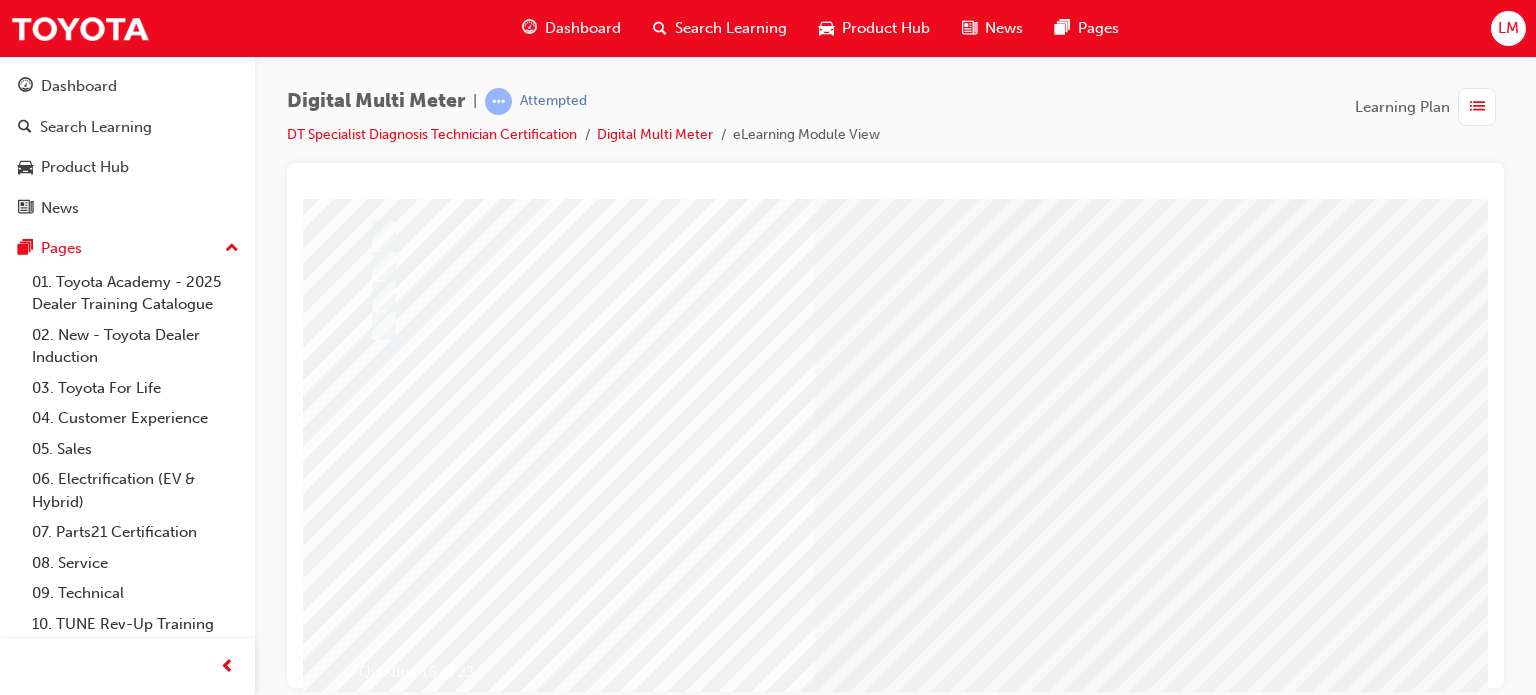 click at bounding box center [635, 2494] 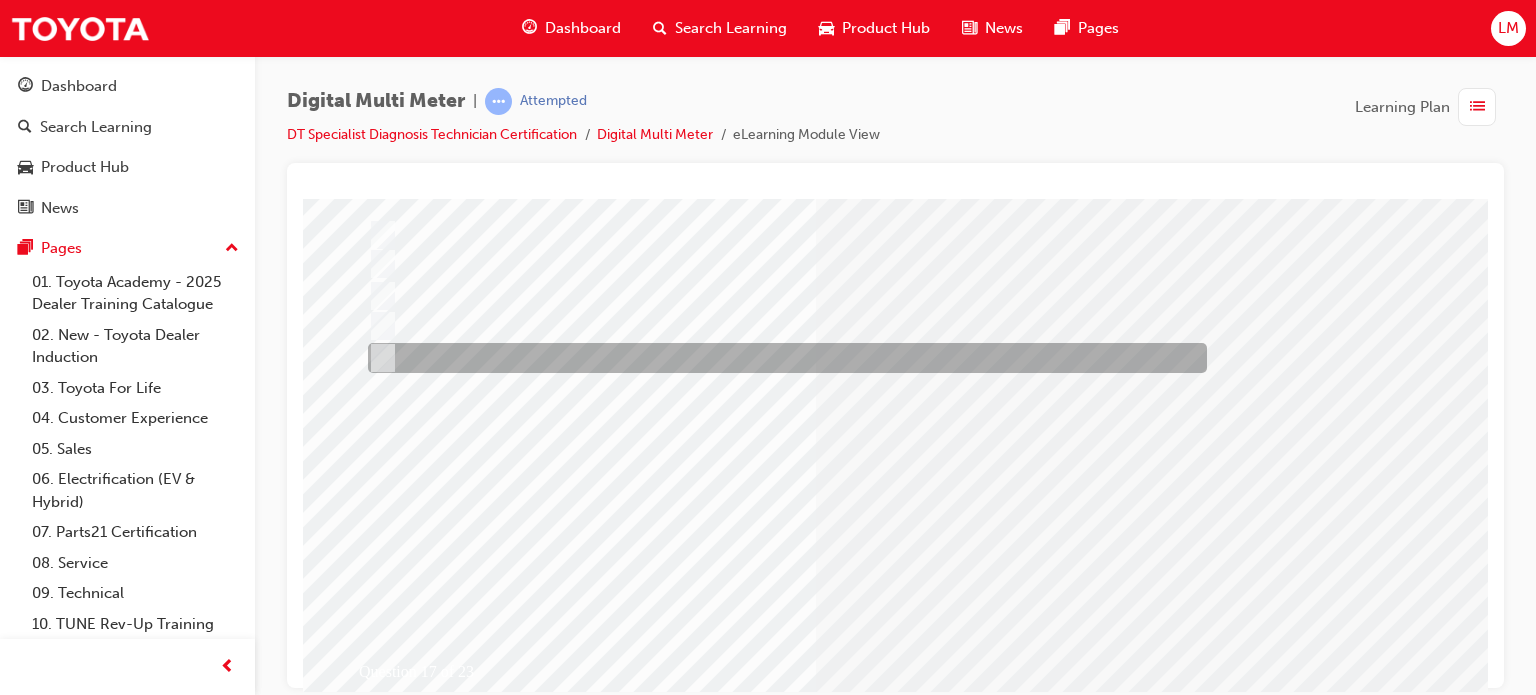 scroll, scrollTop: 0, scrollLeft: 0, axis: both 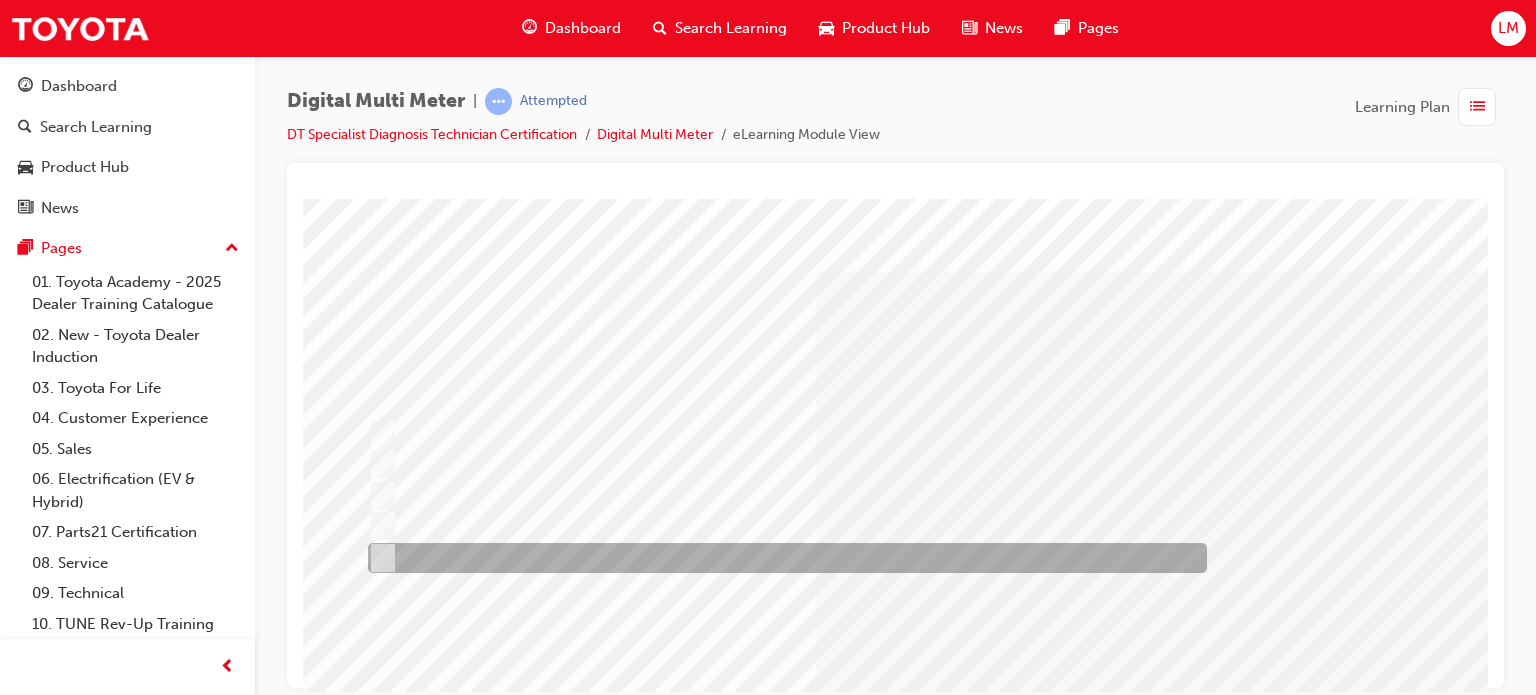 click at bounding box center [379, 558] 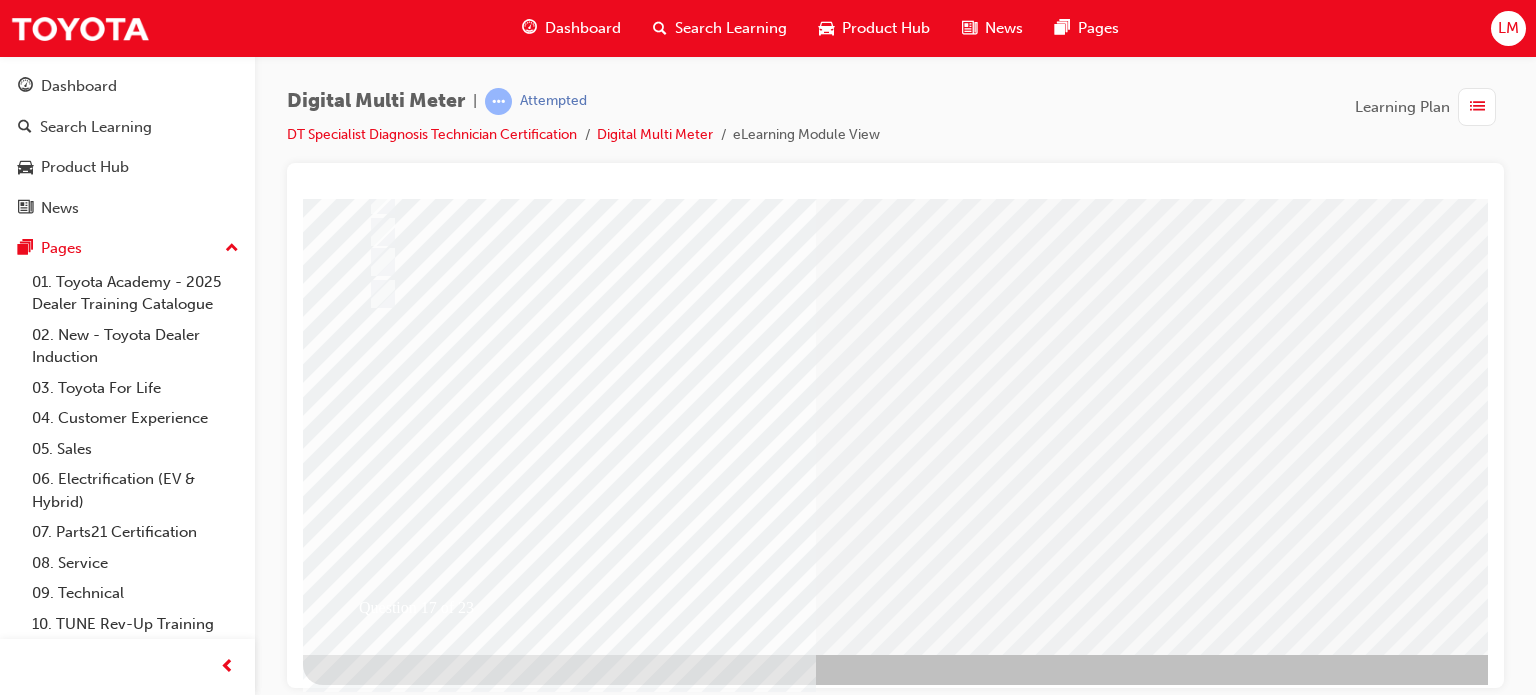 scroll, scrollTop: 272, scrollLeft: 0, axis: vertical 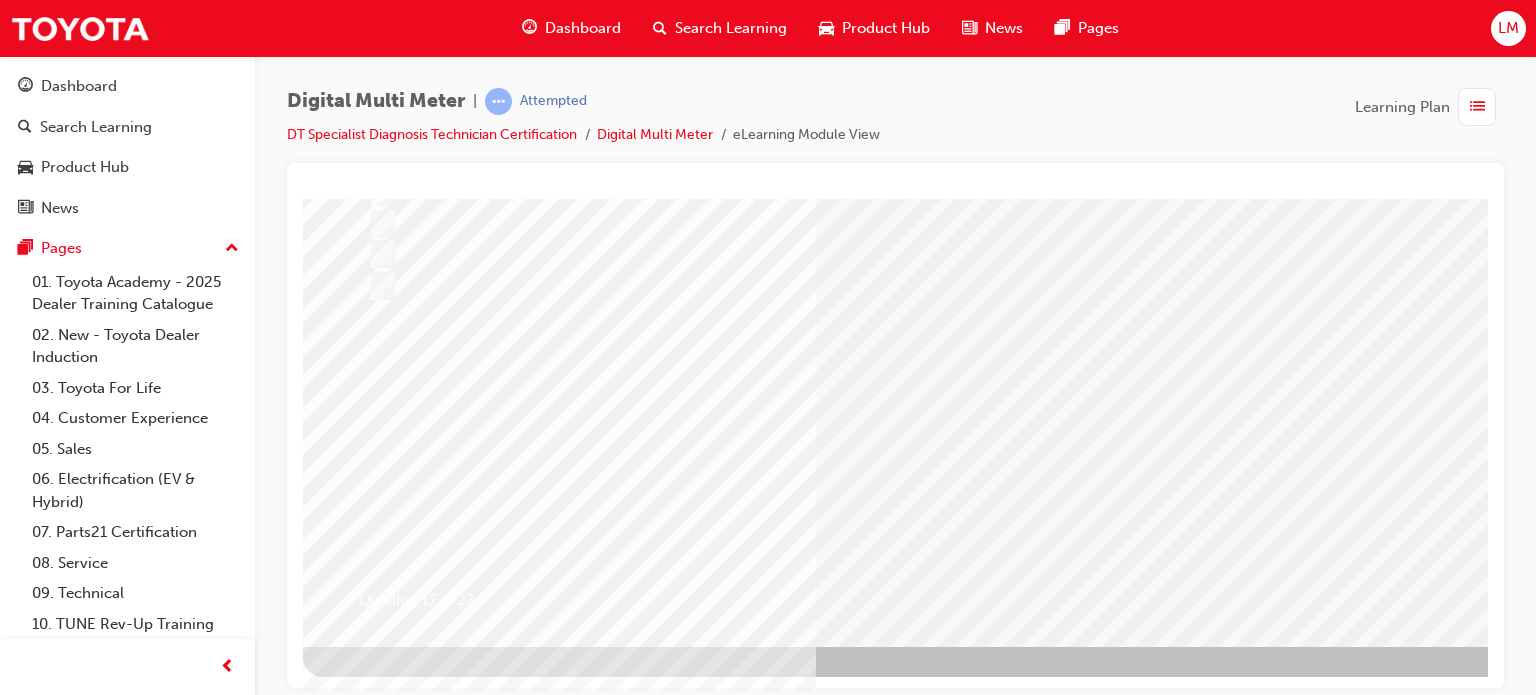 click at bounding box center (375, 2661) 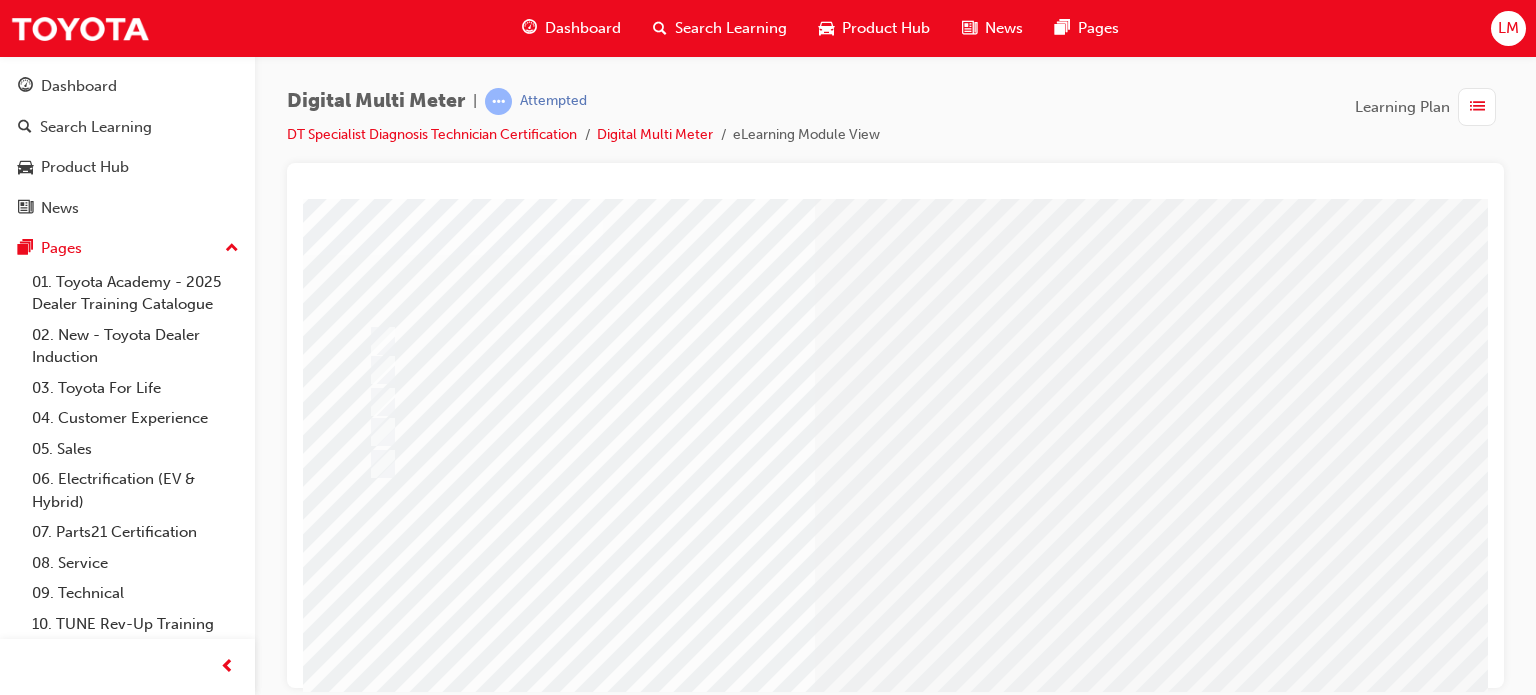 scroll, scrollTop: 272, scrollLeft: 0, axis: vertical 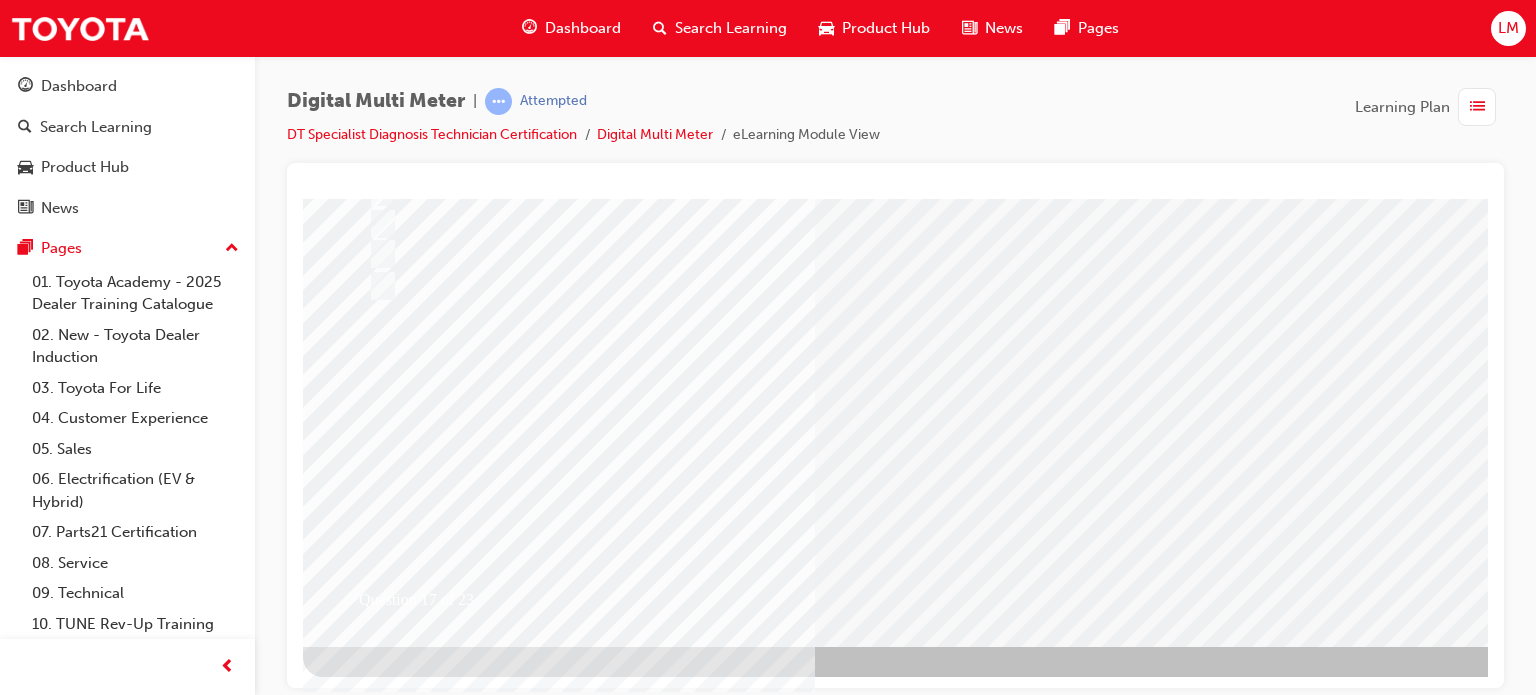 click at bounding box center (635, 2422) 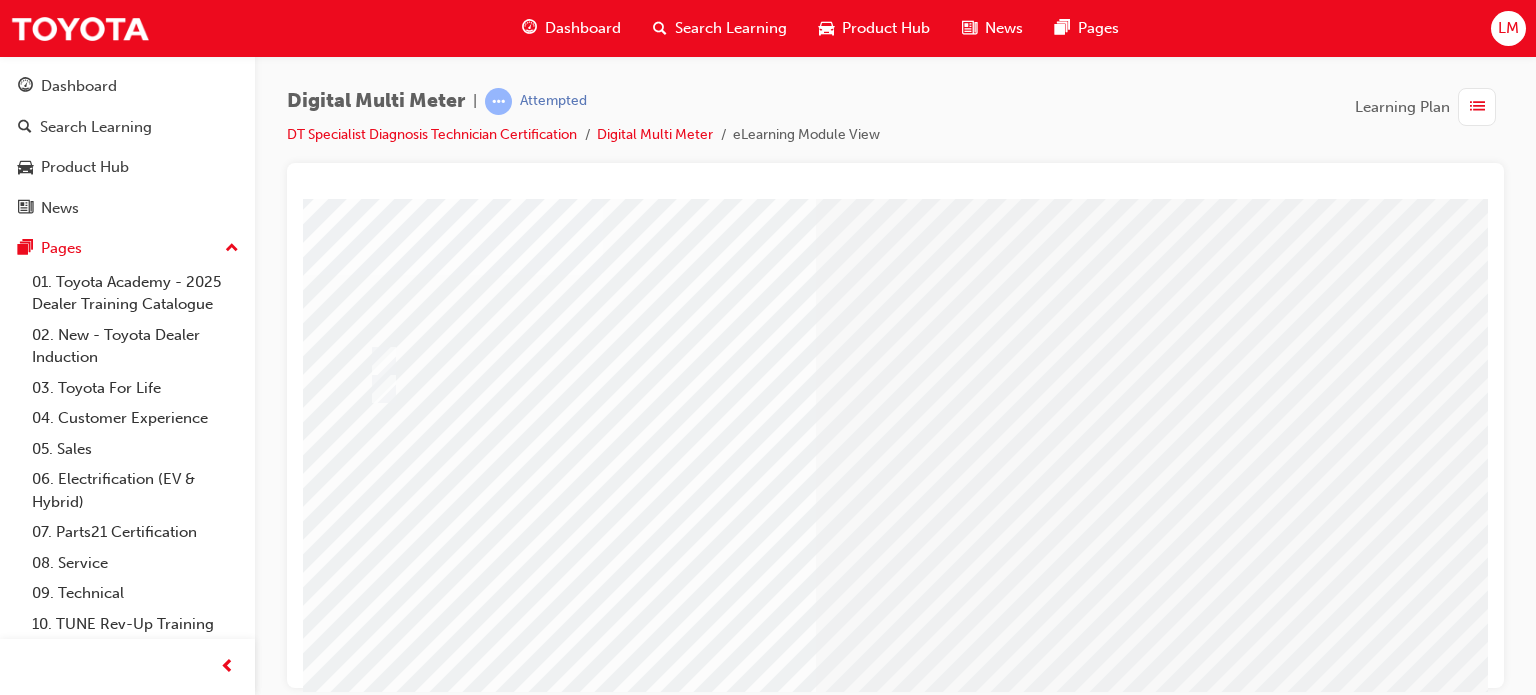 scroll, scrollTop: 72, scrollLeft: 0, axis: vertical 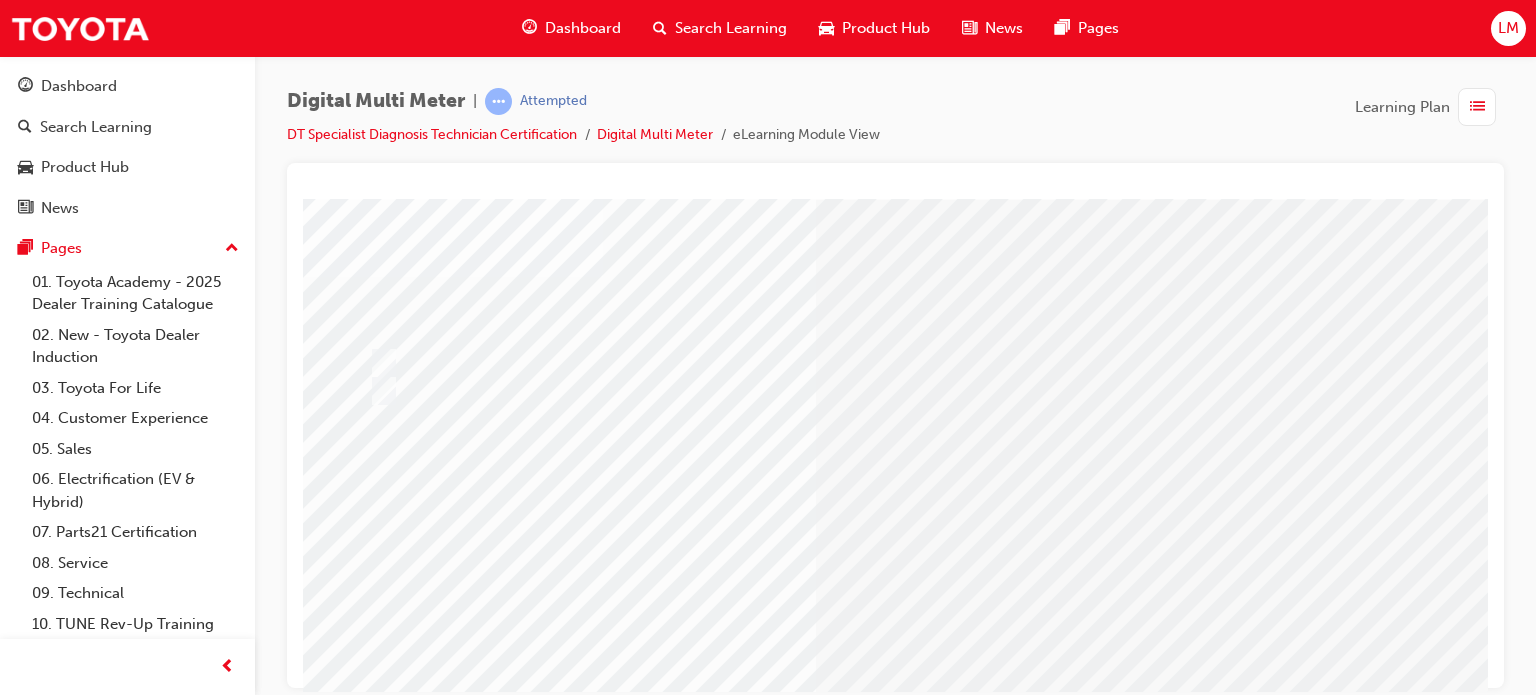 click on "Digital Multi Meter | Attempted DT Specialist Diagnosis Technician Certification Digital Multi Meter eLearning Module View Learning Plan" at bounding box center [895, 125] 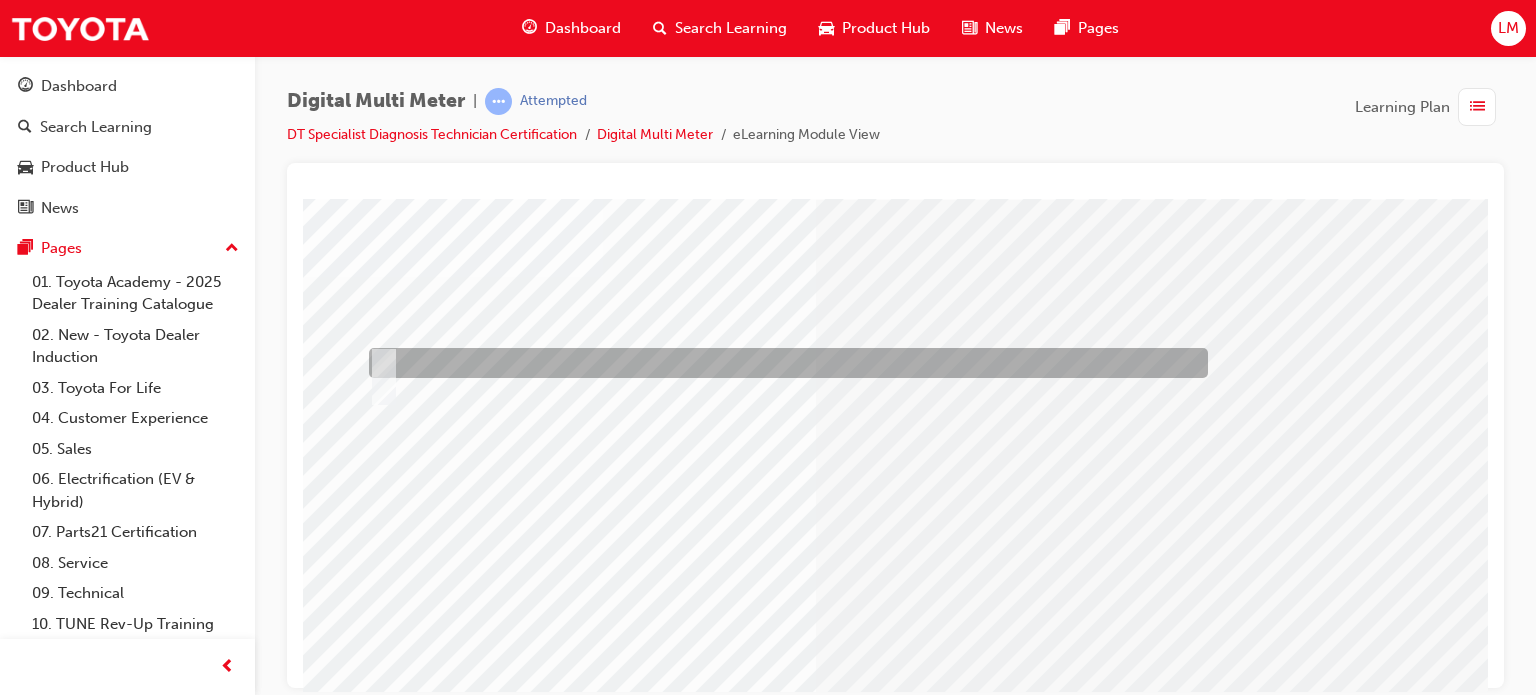 click at bounding box center (783, 363) 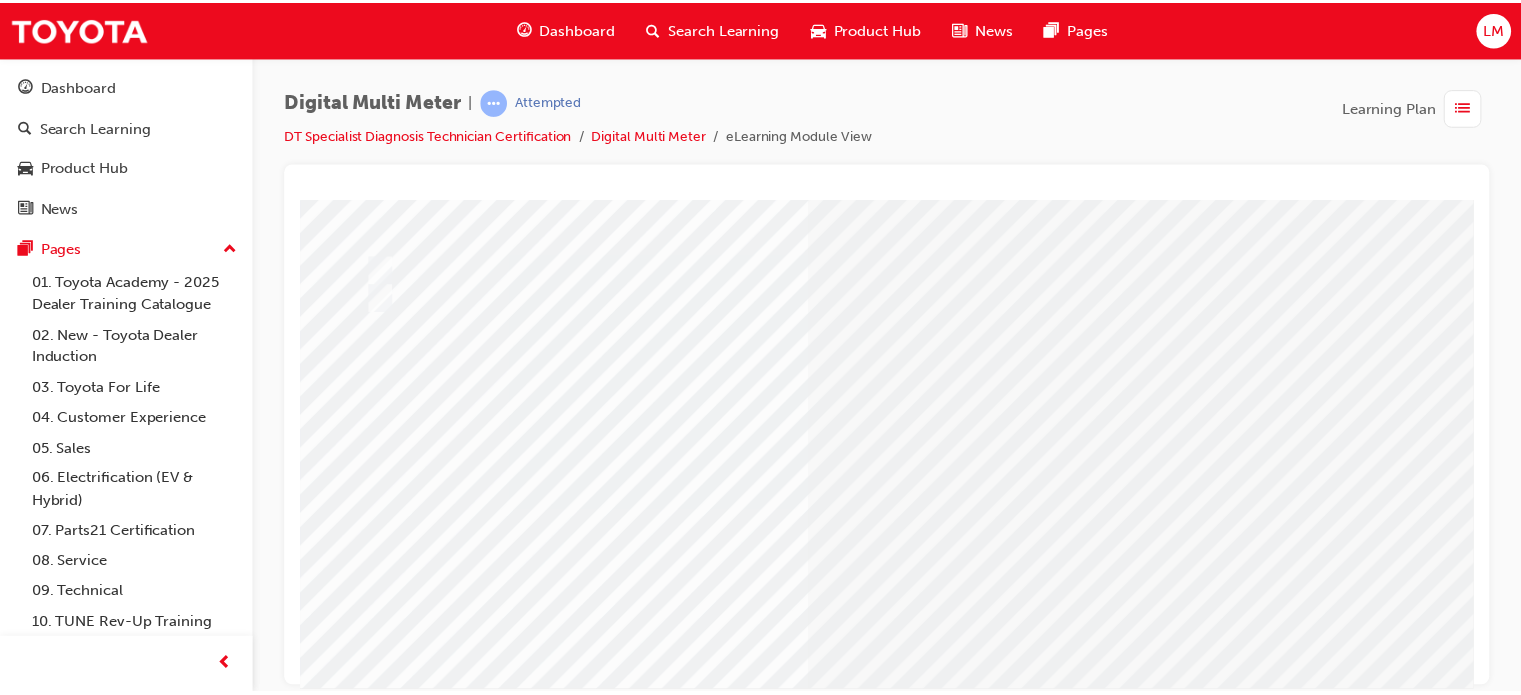 scroll, scrollTop: 272, scrollLeft: 0, axis: vertical 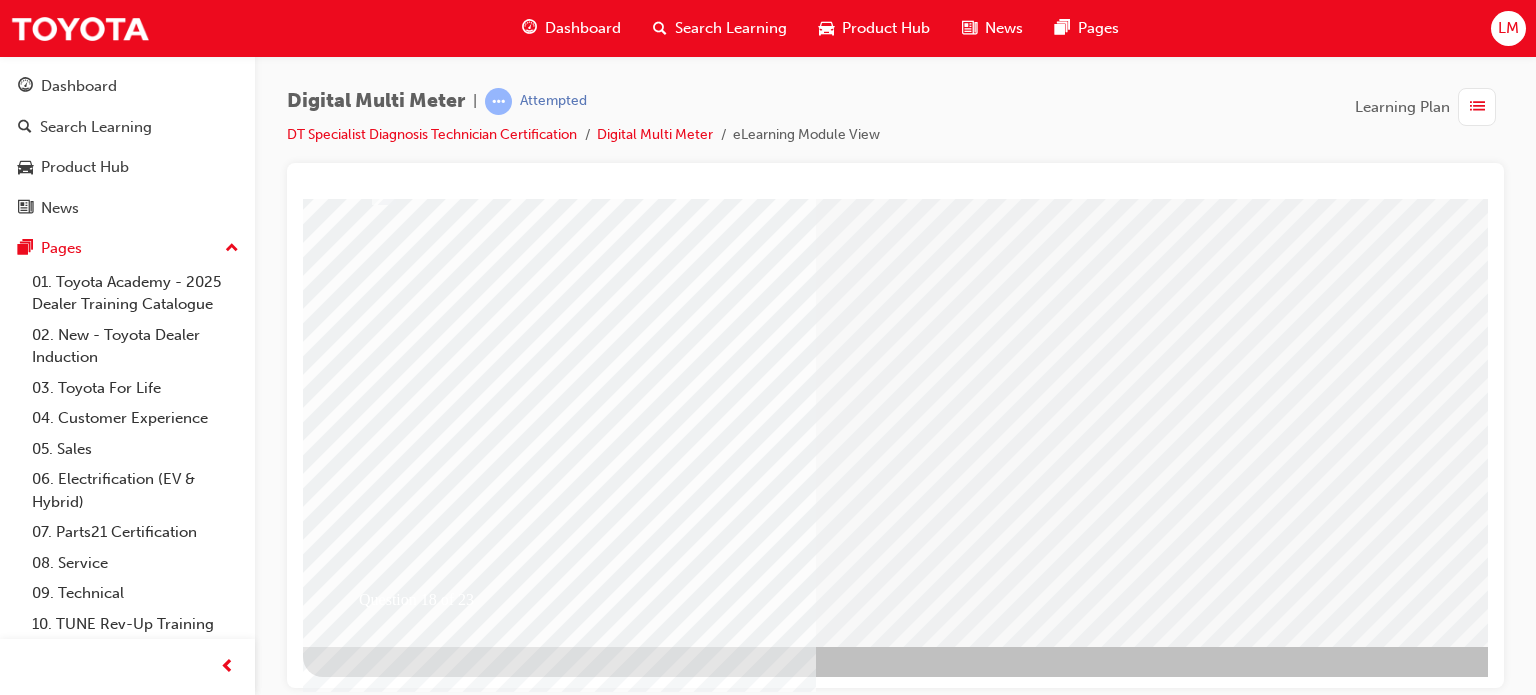click at bounding box center (375, 2595) 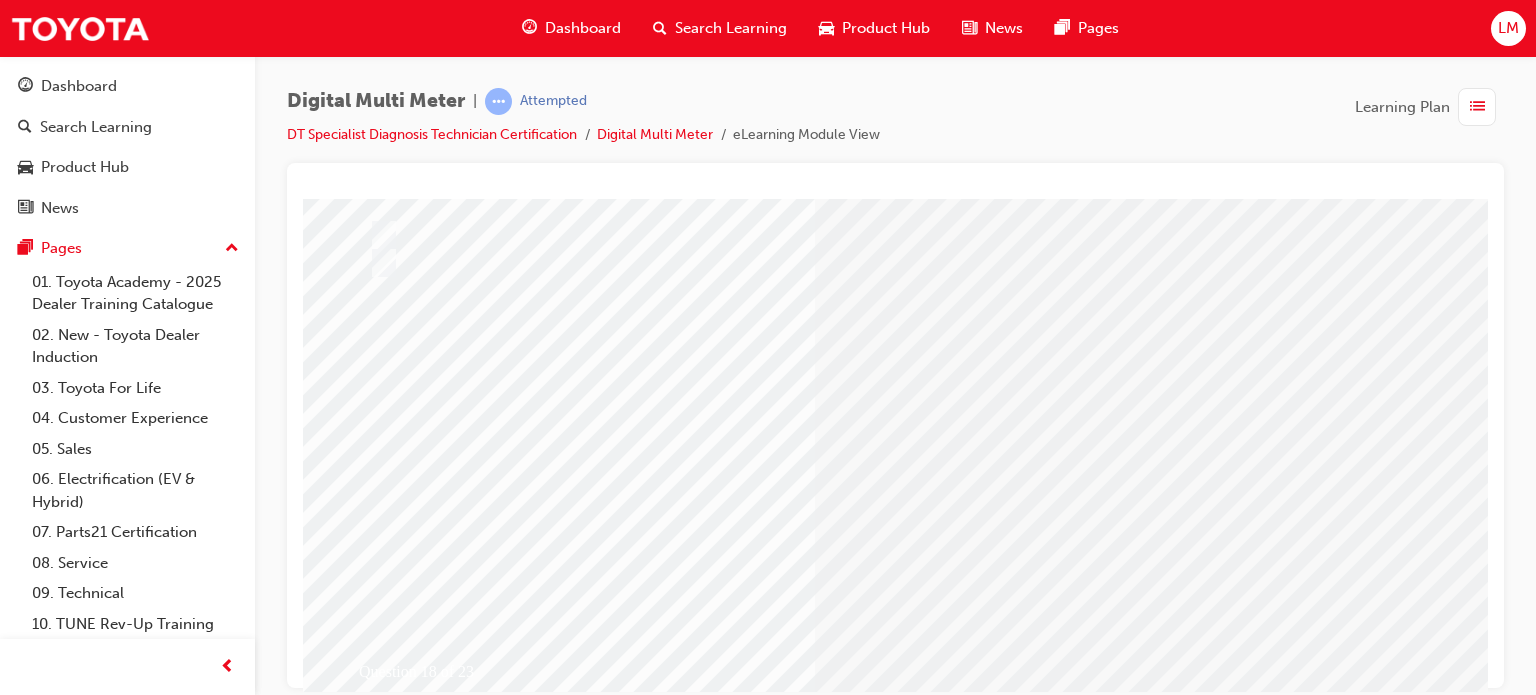scroll, scrollTop: 272, scrollLeft: 0, axis: vertical 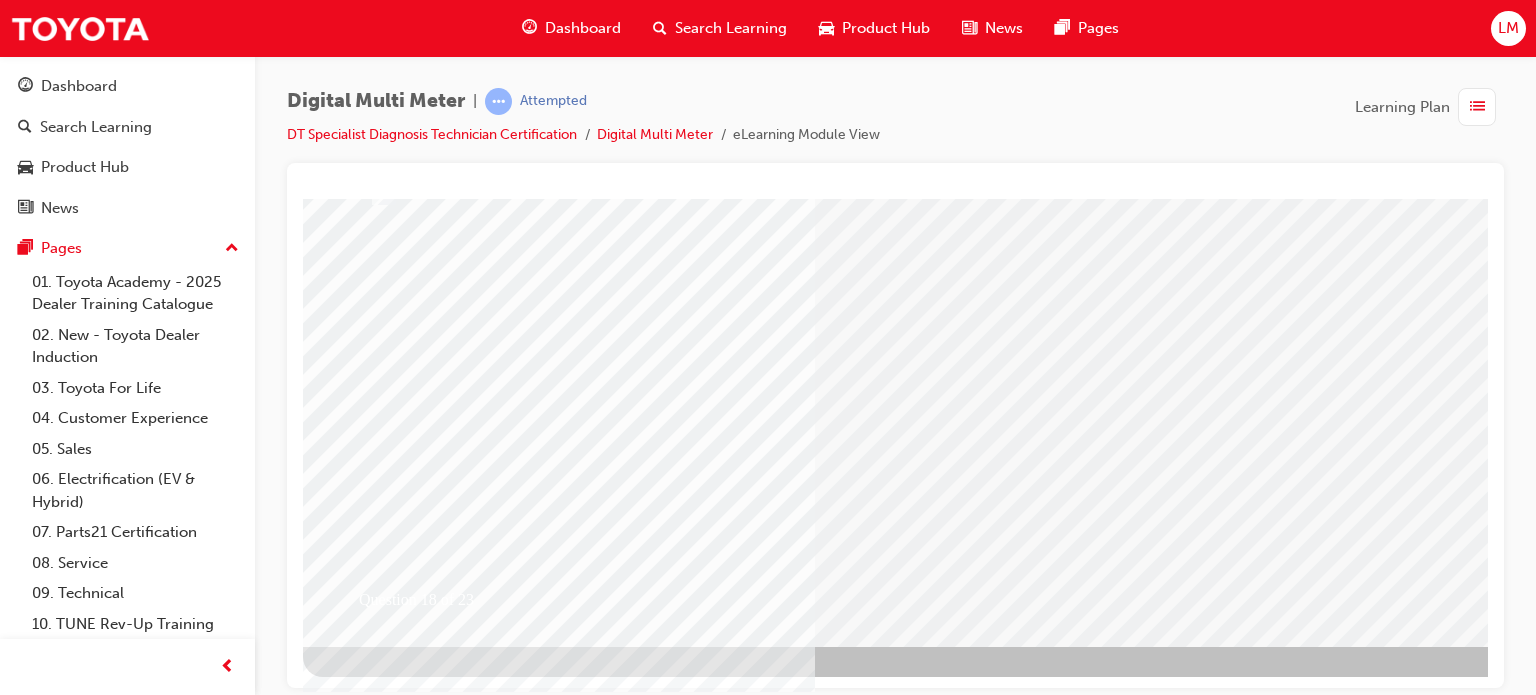 click at bounding box center [635, 2422] 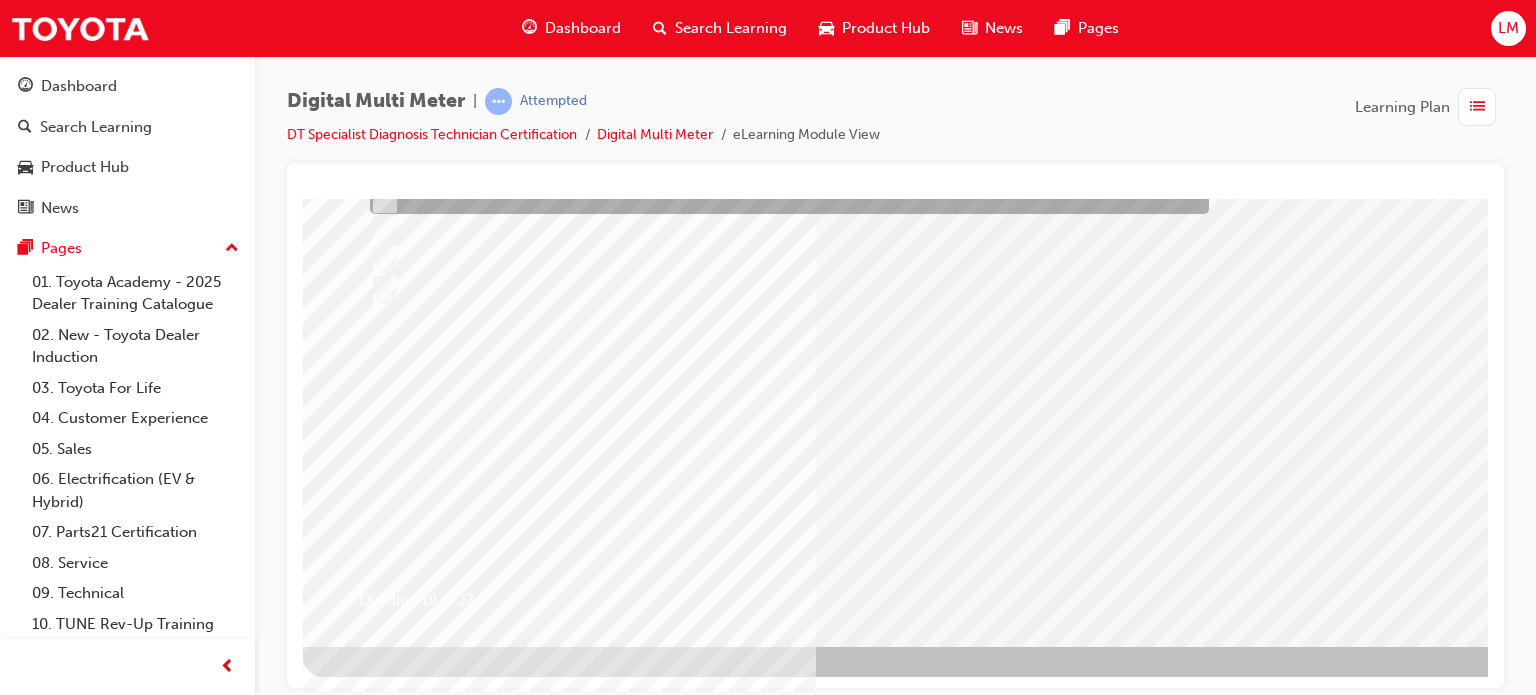 scroll, scrollTop: 0, scrollLeft: 0, axis: both 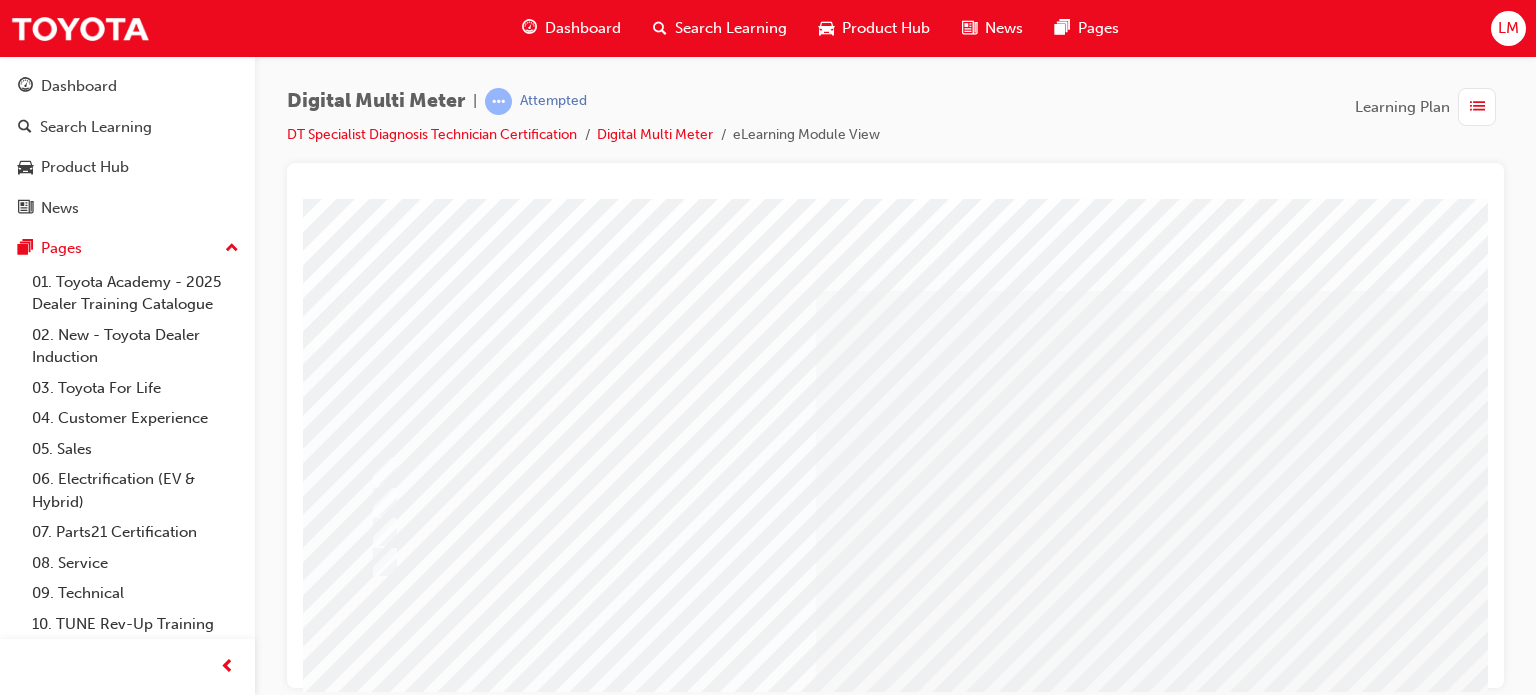 click on "Digital Multi Meter | Attempted DT Specialist Diagnosis Technician Certification Digital Multi Meter eLearning Module View Learning Plan" at bounding box center (895, 125) 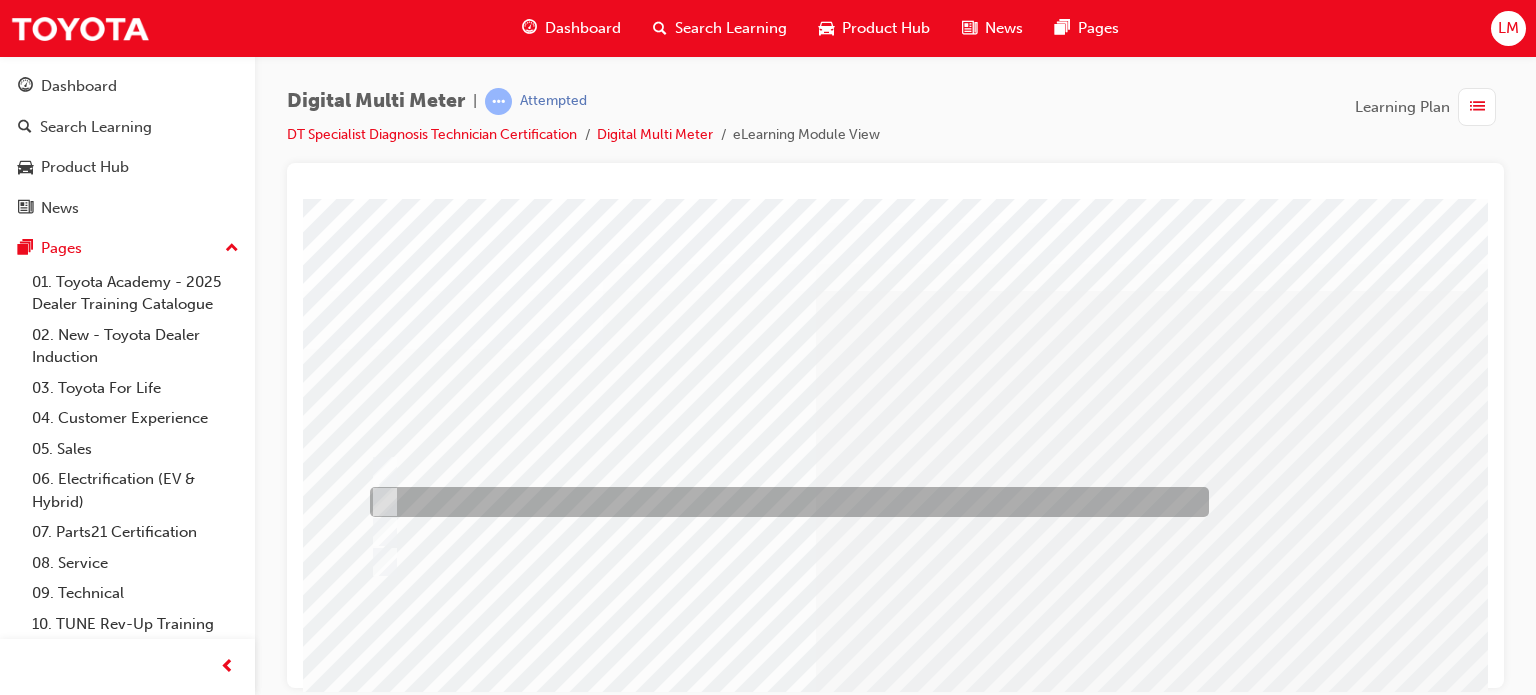 click at bounding box center (784, 502) 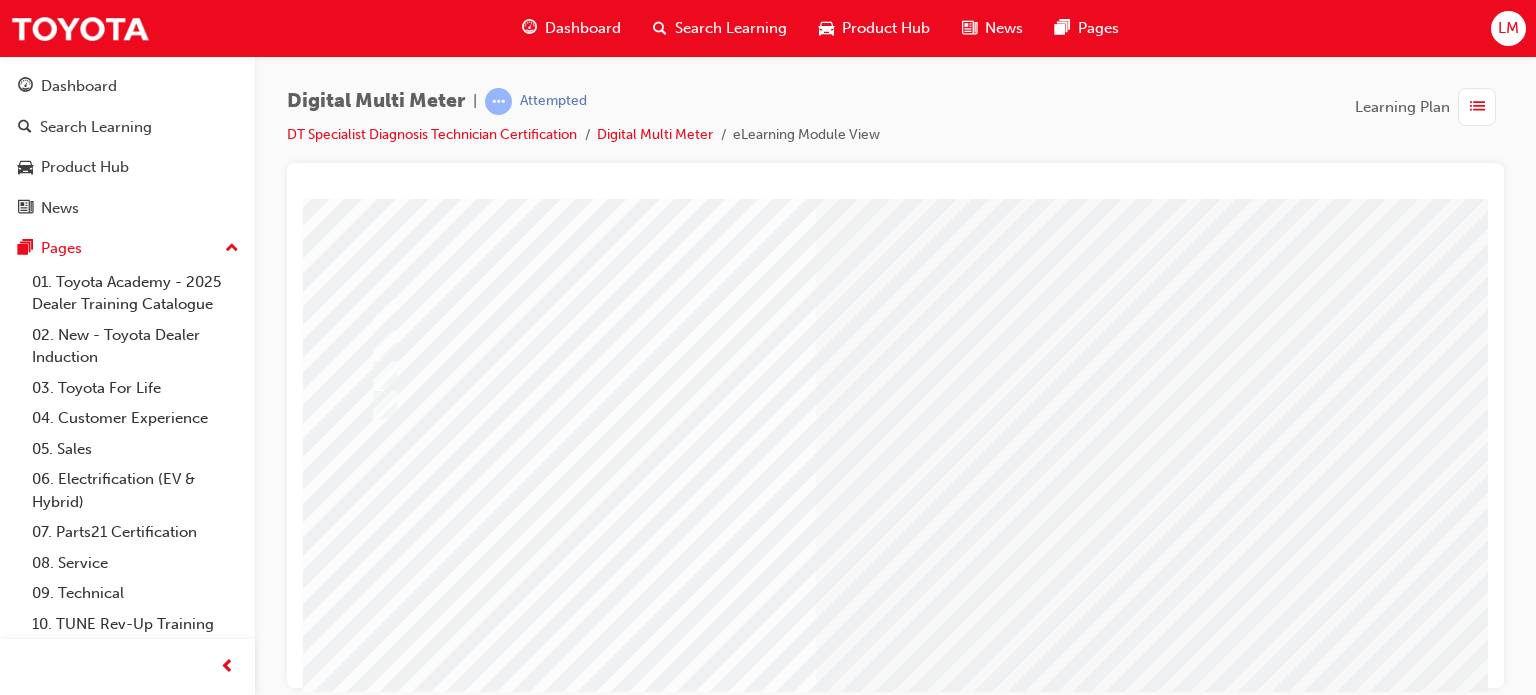 scroll, scrollTop: 200, scrollLeft: 0, axis: vertical 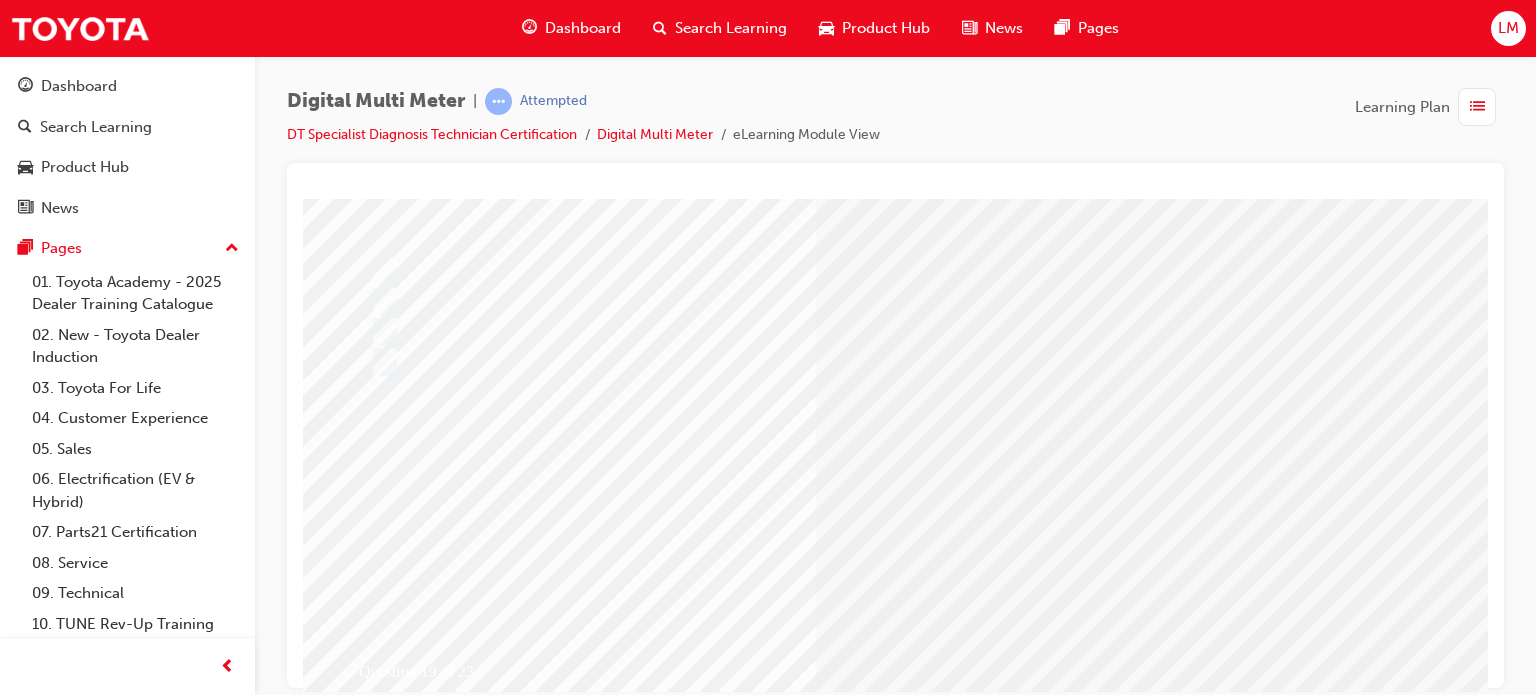 click at bounding box center [375, 2730] 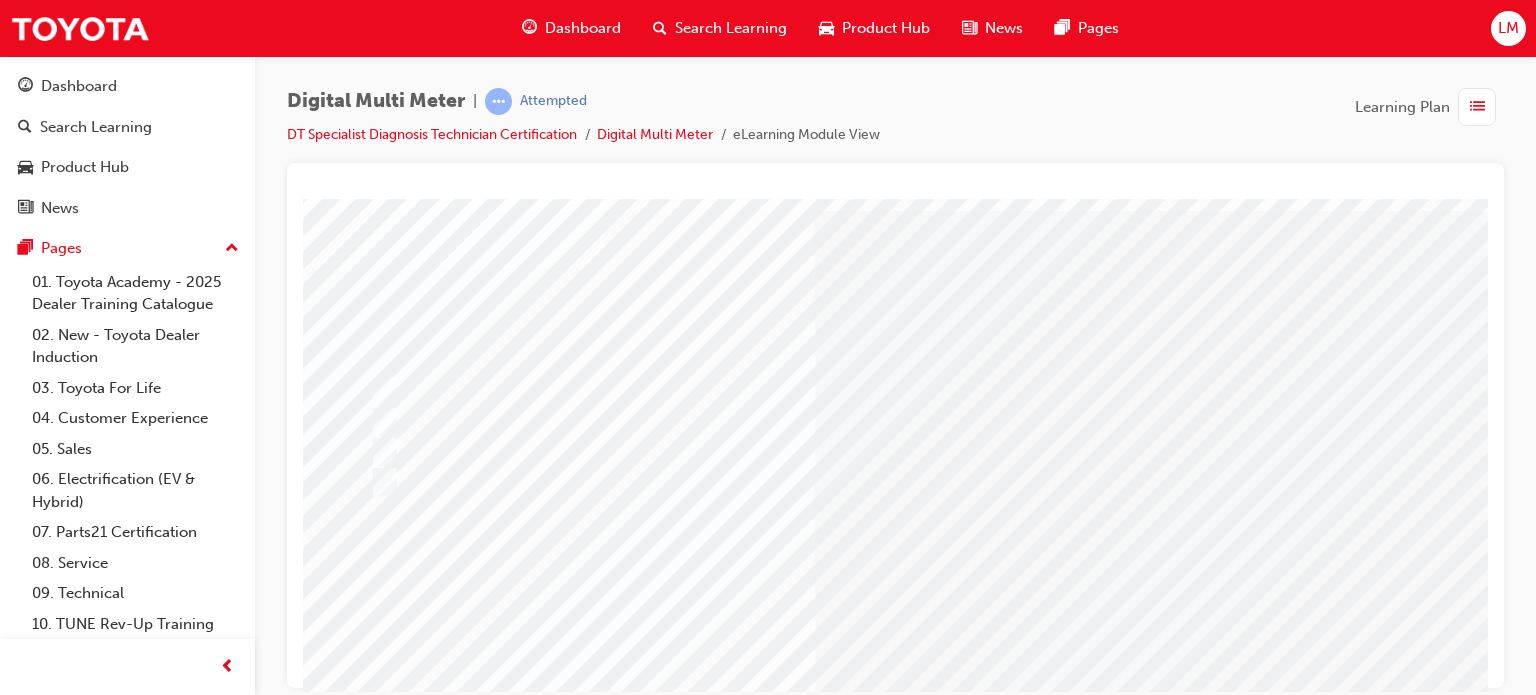 scroll, scrollTop: 200, scrollLeft: 0, axis: vertical 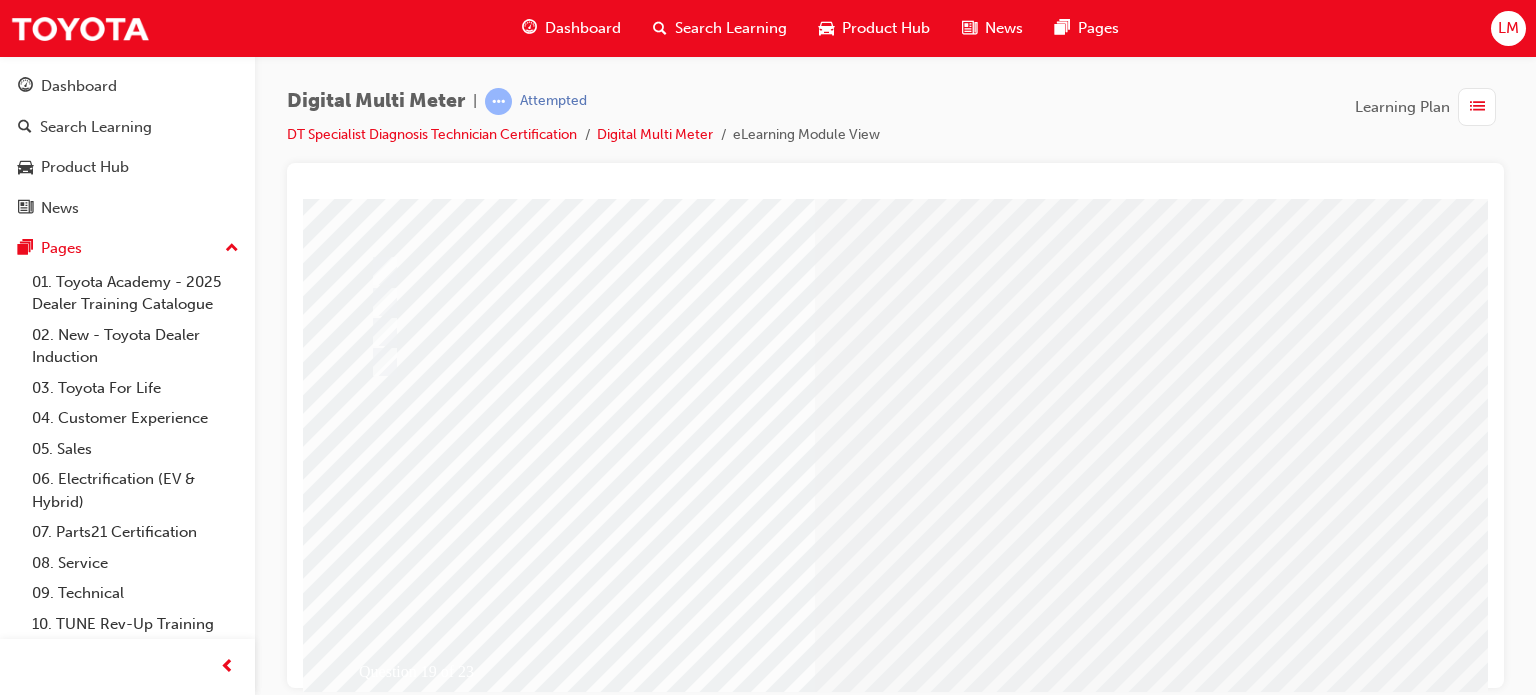 click at bounding box center [635, 2494] 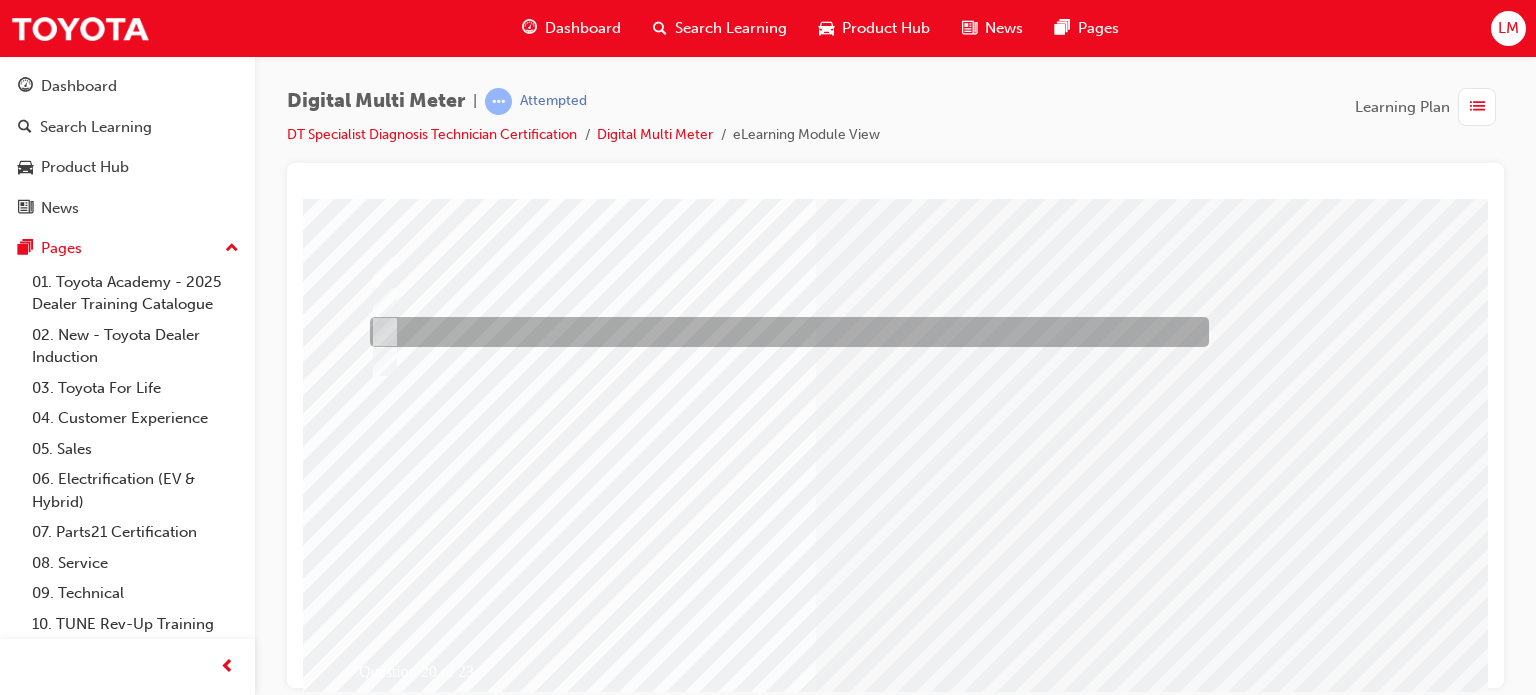 scroll, scrollTop: 0, scrollLeft: 0, axis: both 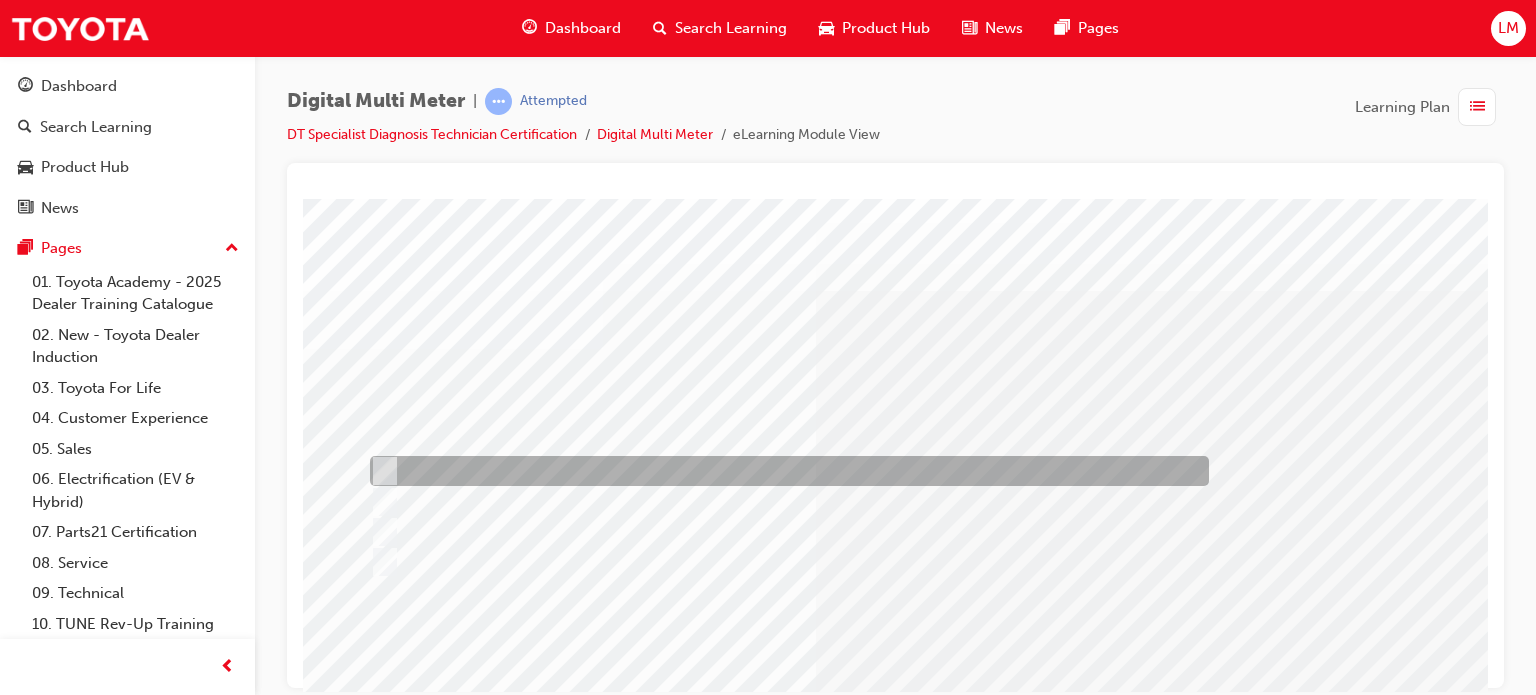 click at bounding box center [784, 471] 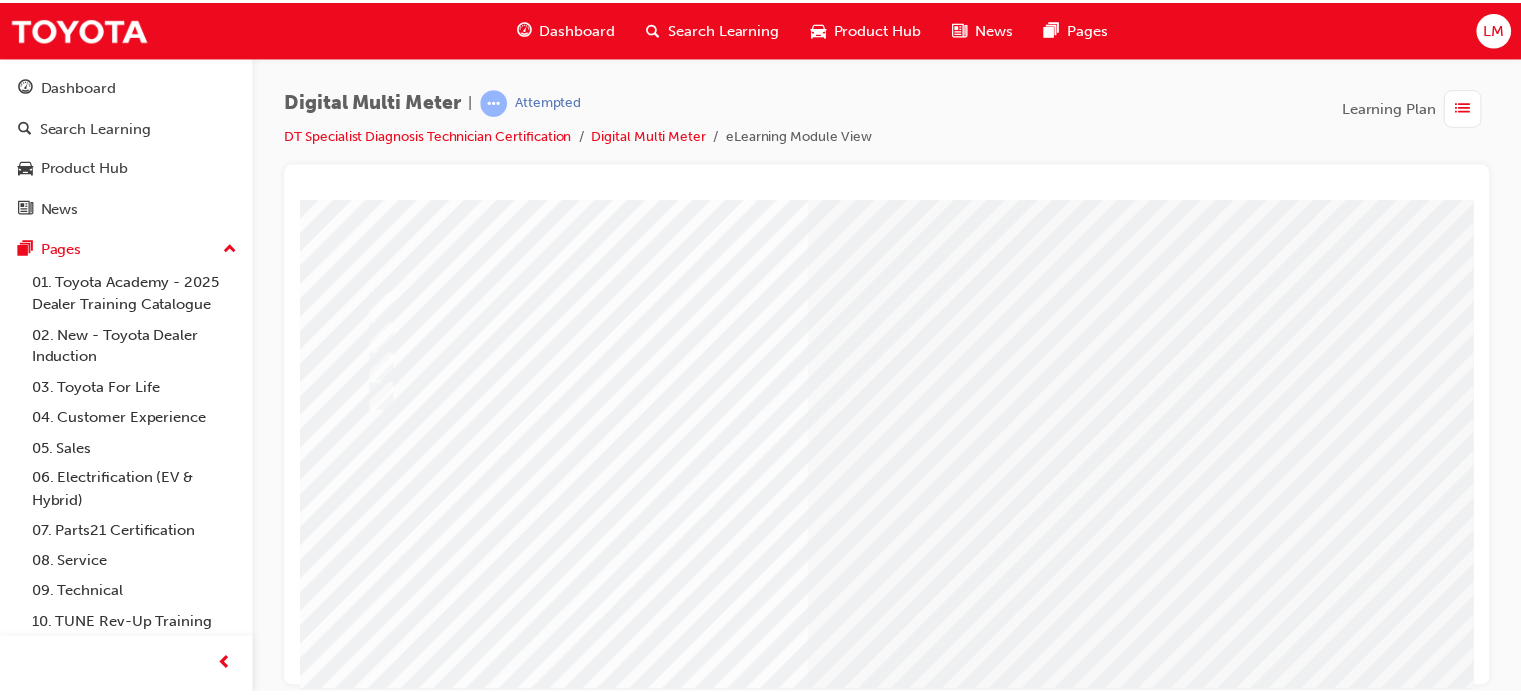scroll, scrollTop: 200, scrollLeft: 0, axis: vertical 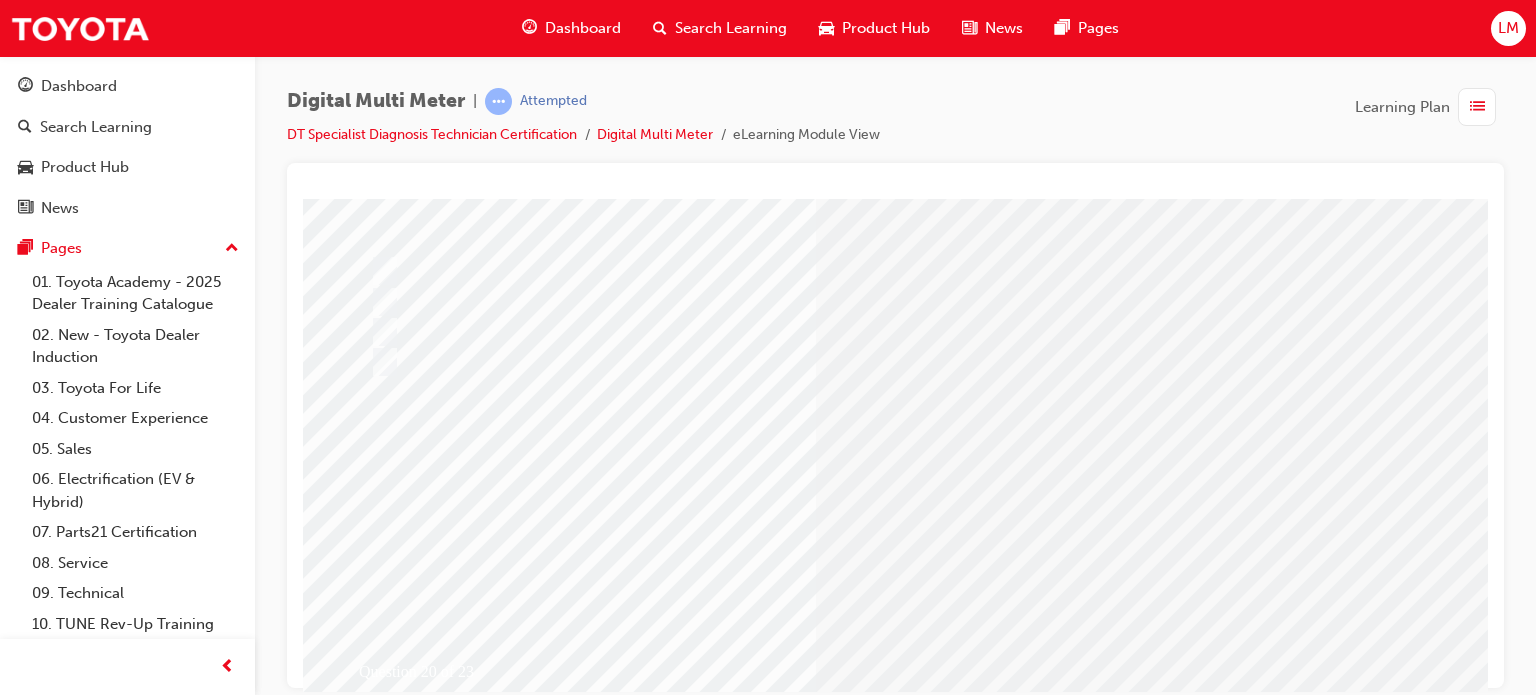 click at bounding box center (375, 2730) 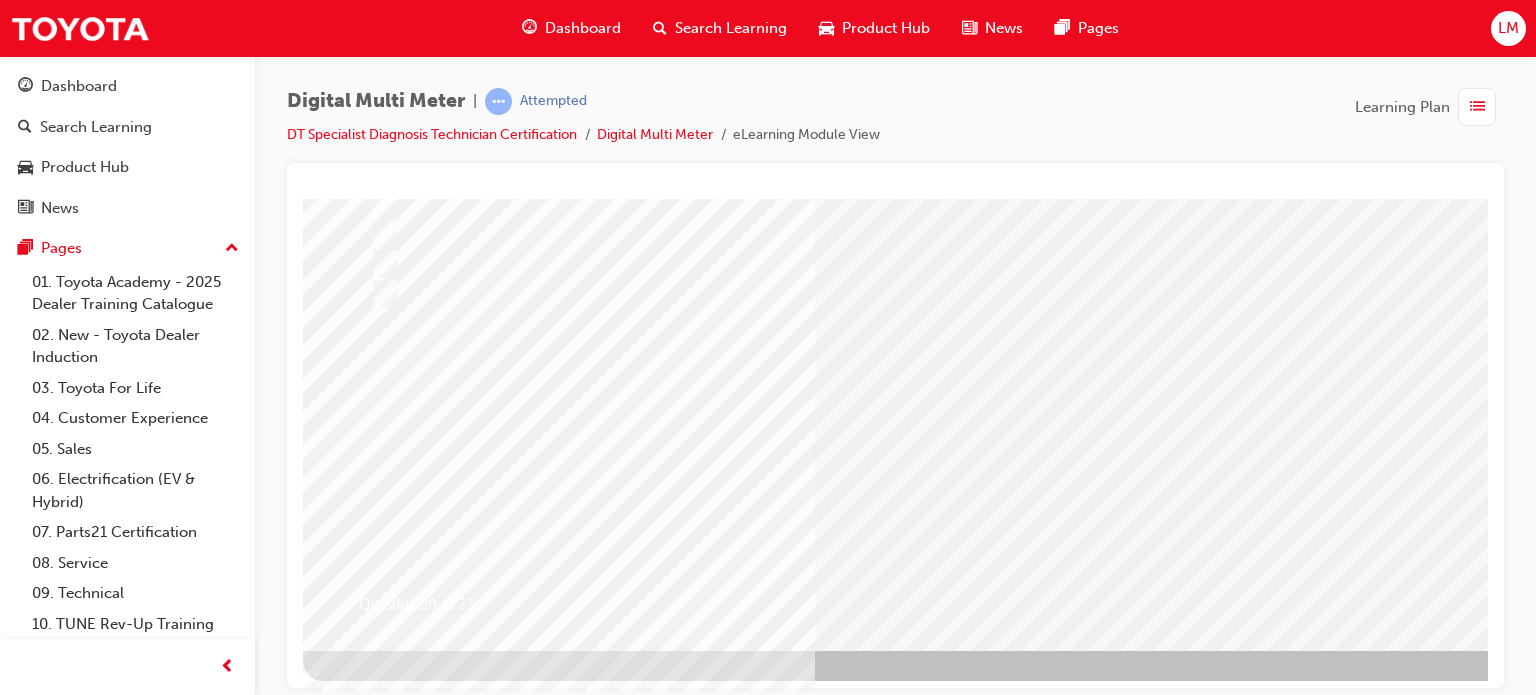 scroll, scrollTop: 272, scrollLeft: 0, axis: vertical 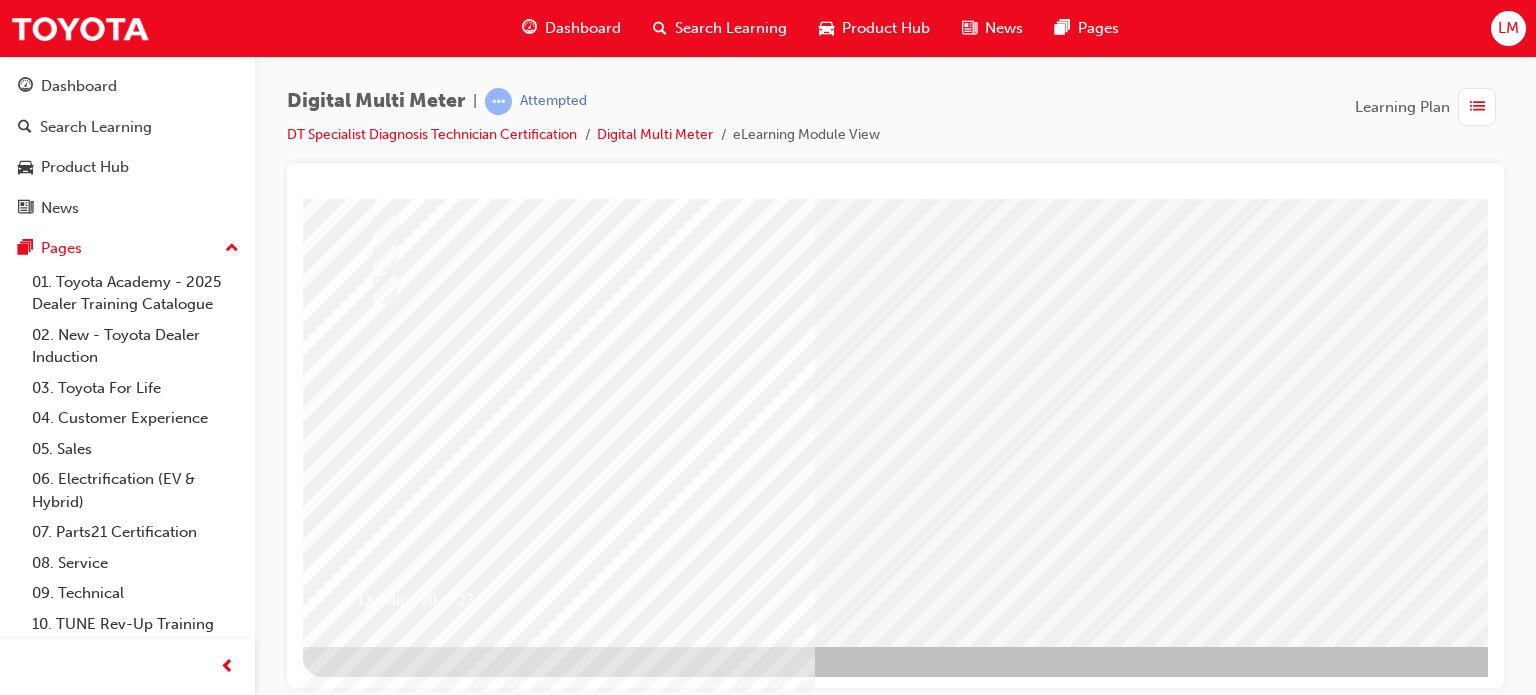 click at bounding box center (635, 2422) 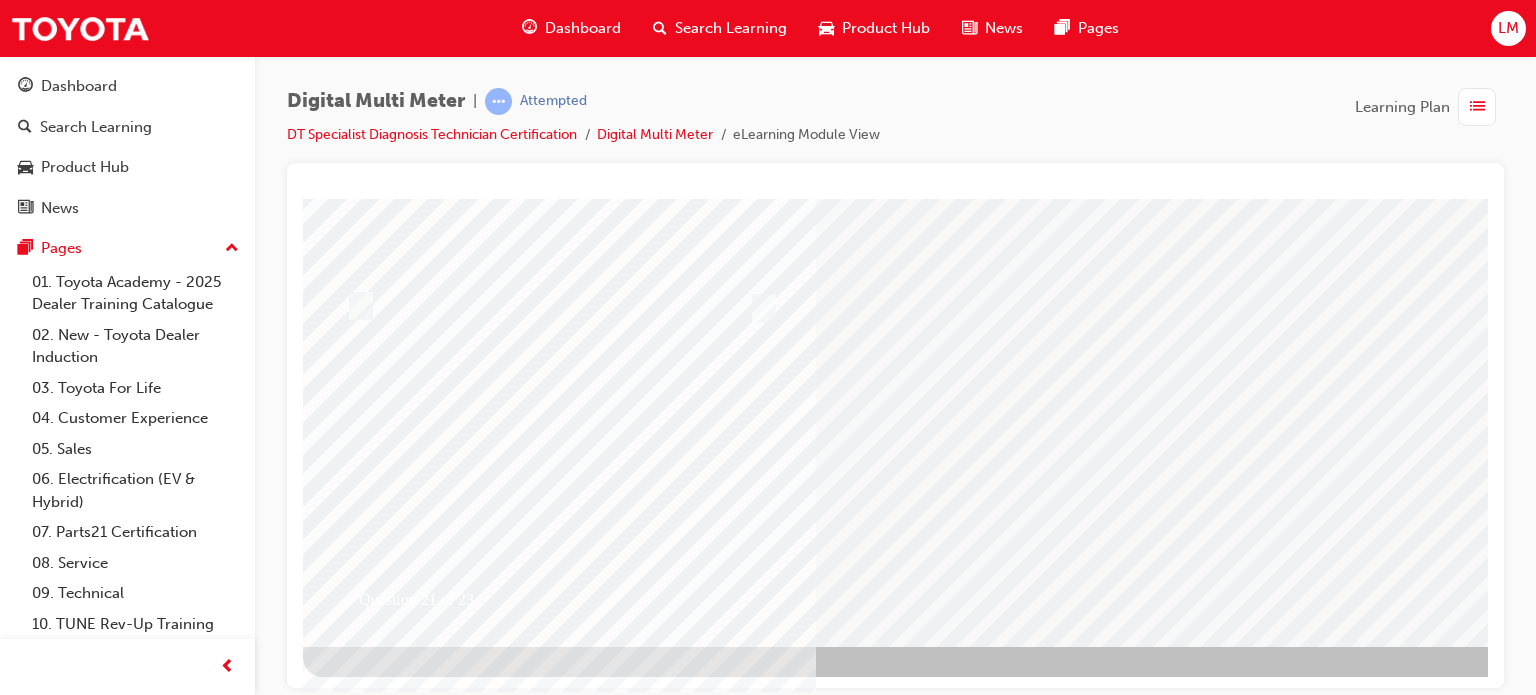 scroll, scrollTop: 0, scrollLeft: 0, axis: both 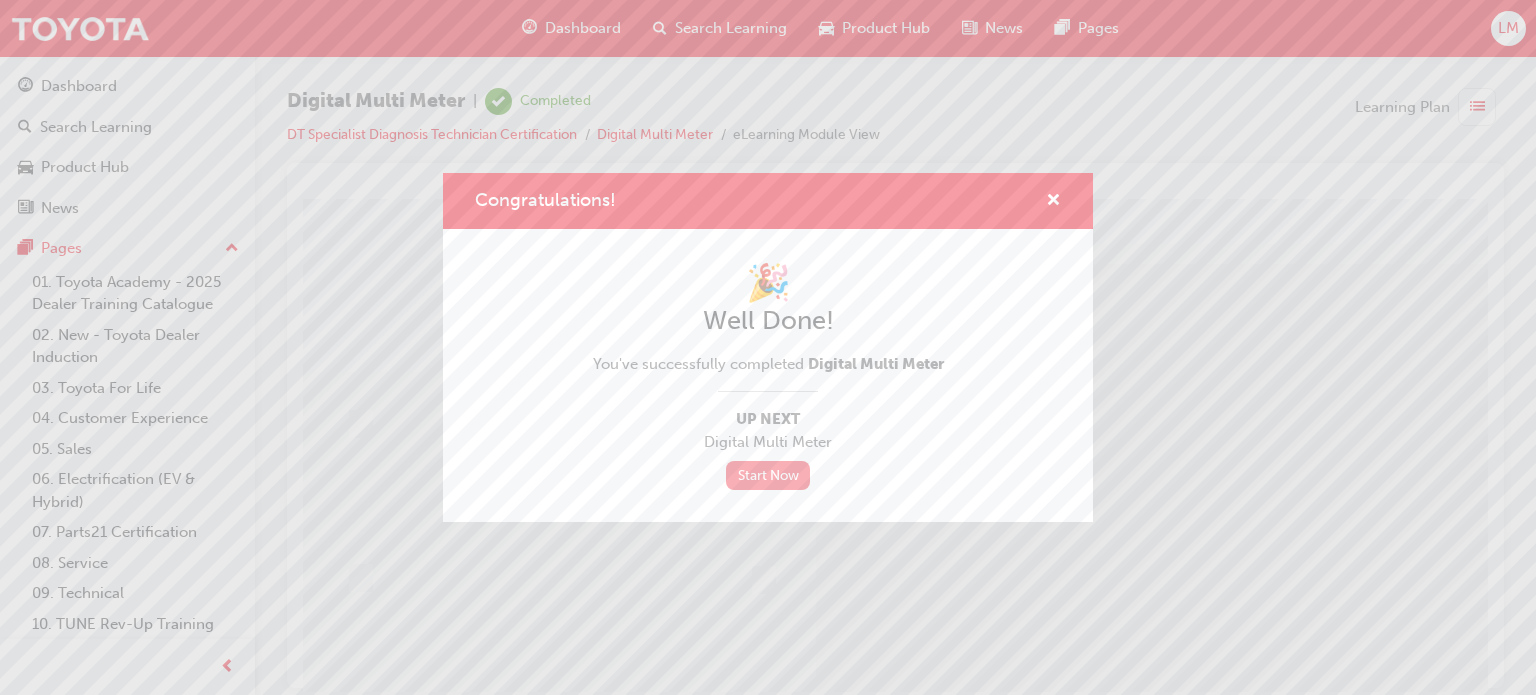 click on "Start Now" at bounding box center (768, 475) 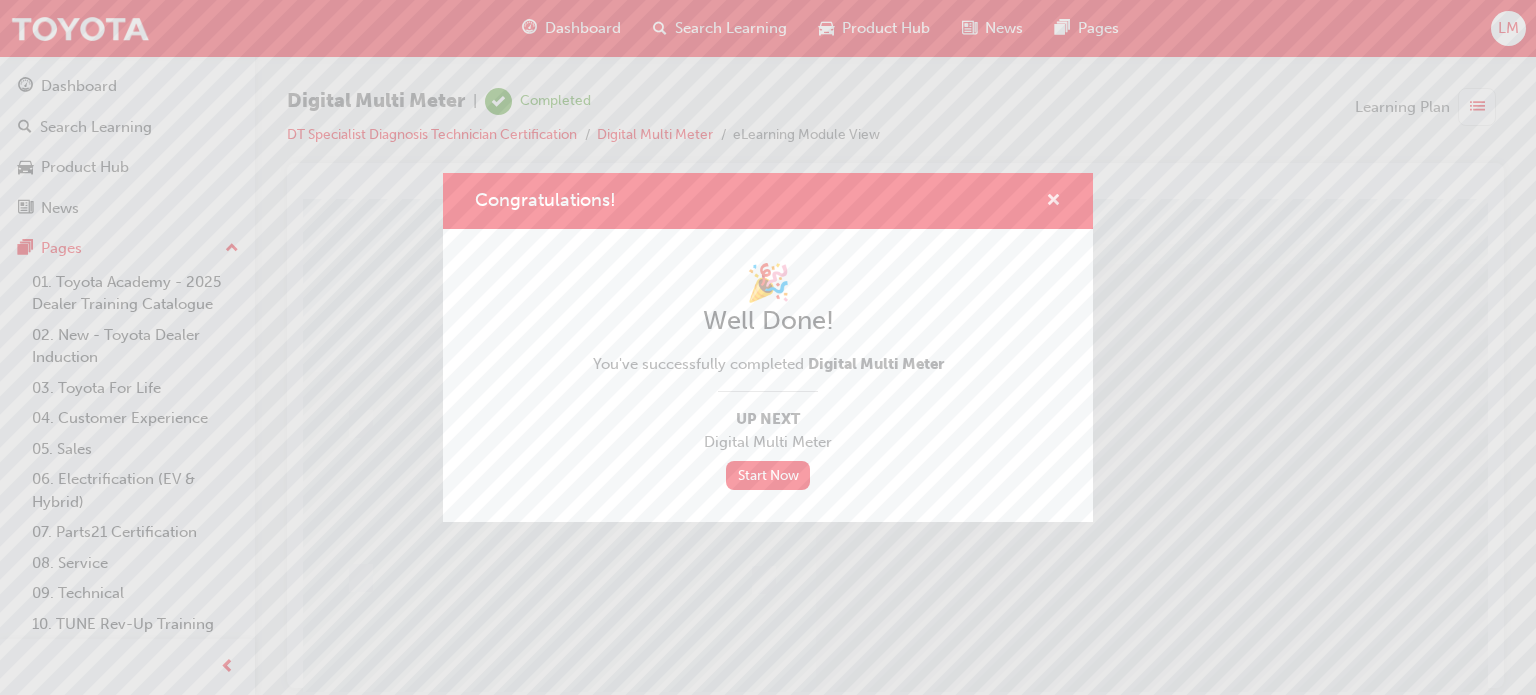 click at bounding box center (1053, 202) 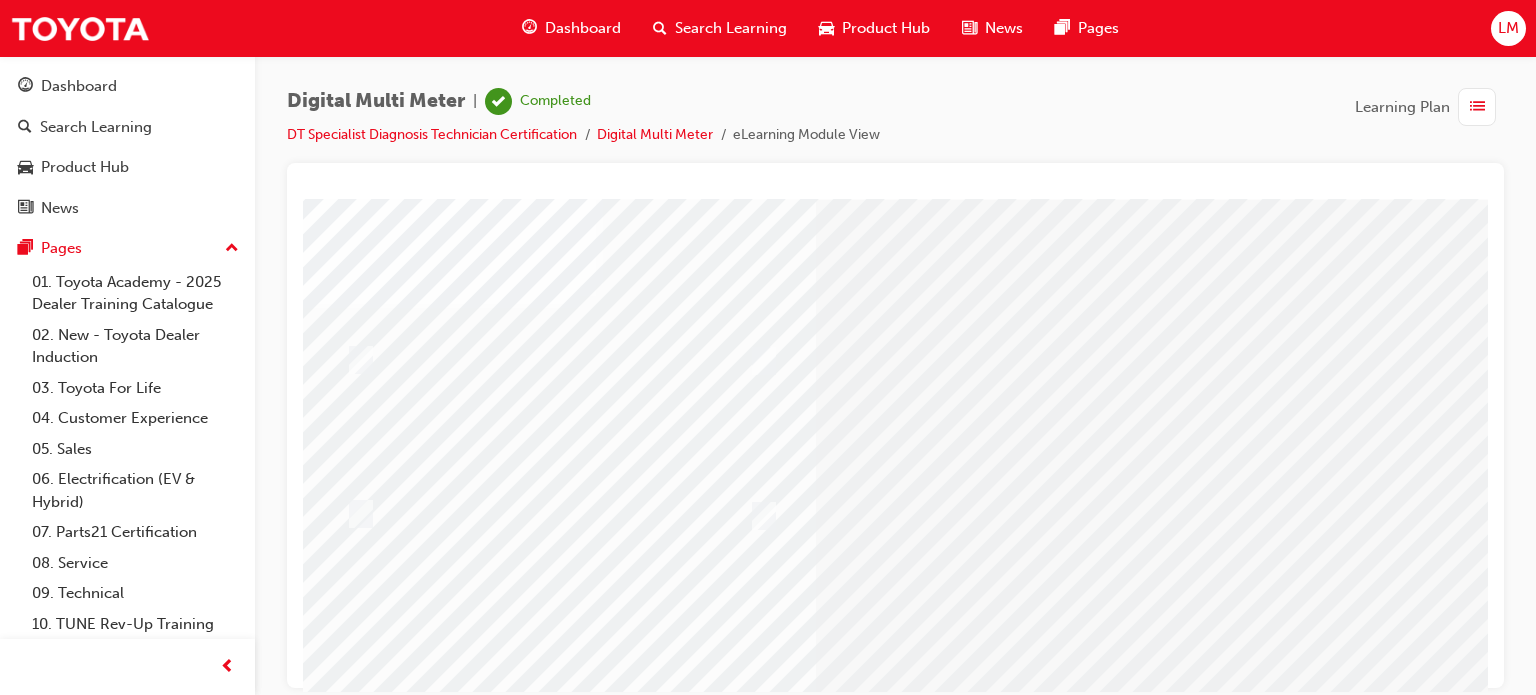 scroll, scrollTop: 100, scrollLeft: 0, axis: vertical 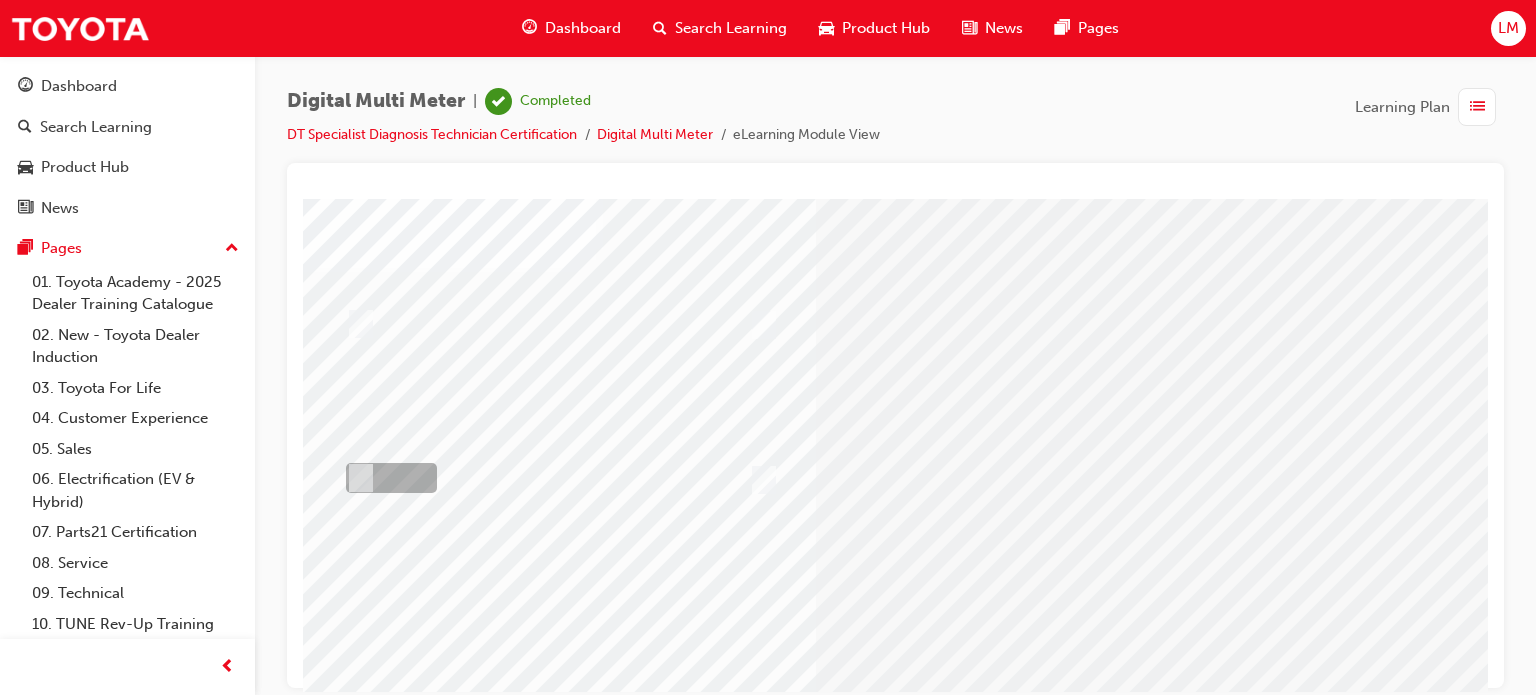 click at bounding box center (386, 478) 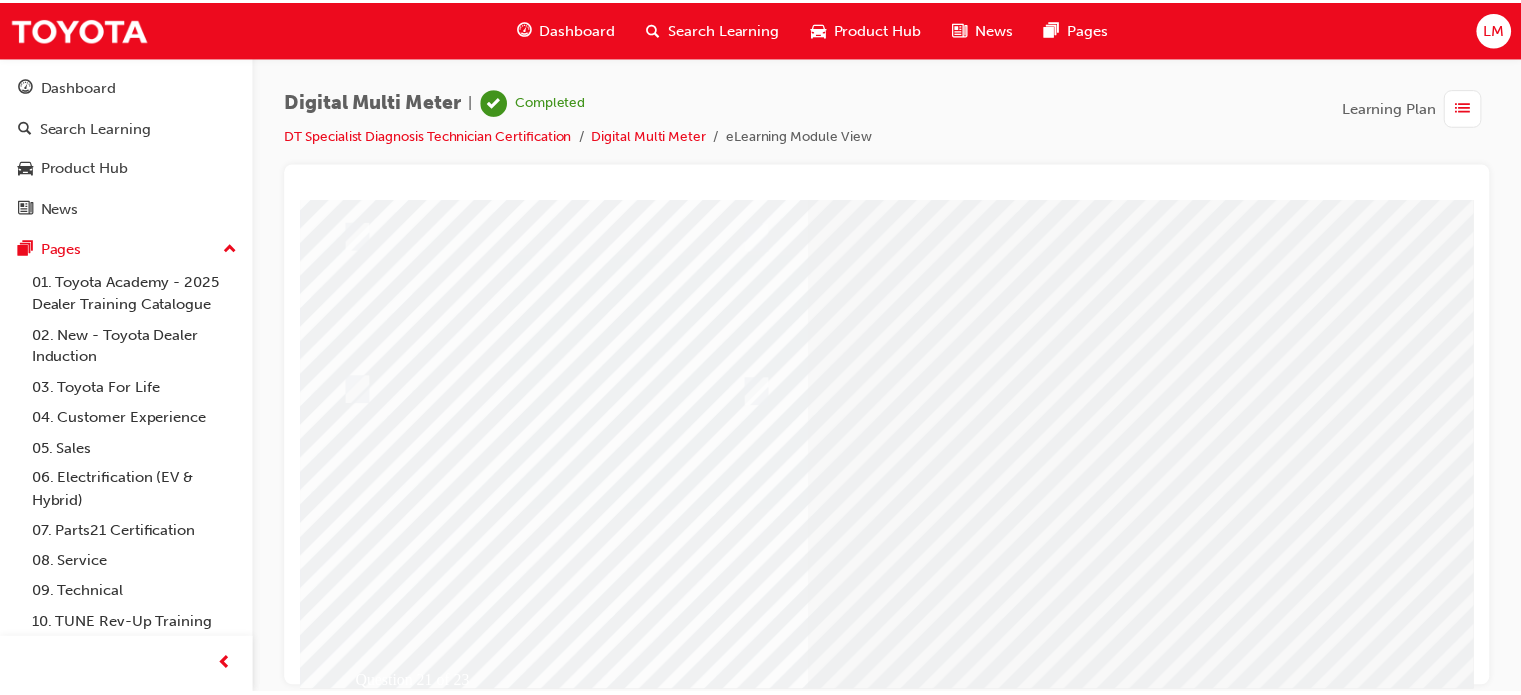 scroll, scrollTop: 272, scrollLeft: 0, axis: vertical 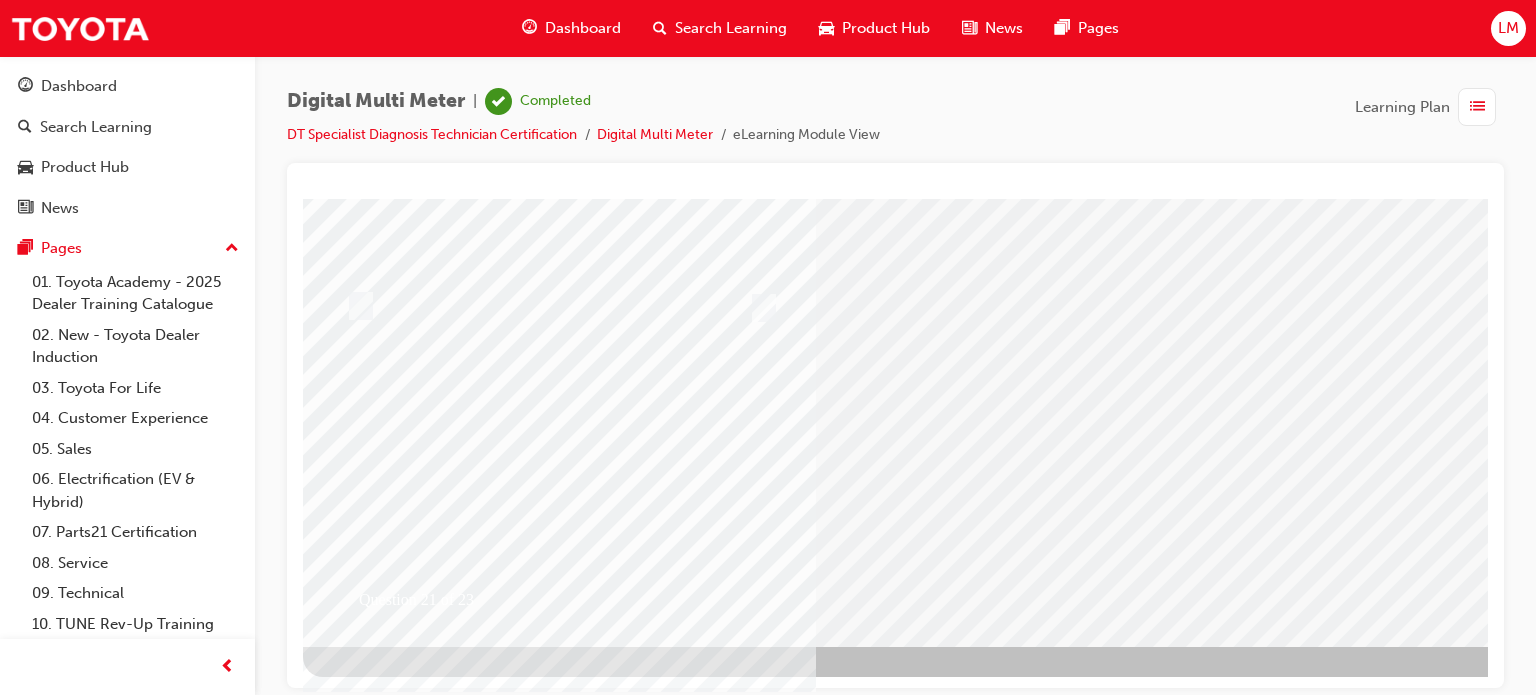 click at bounding box center [375, 3271] 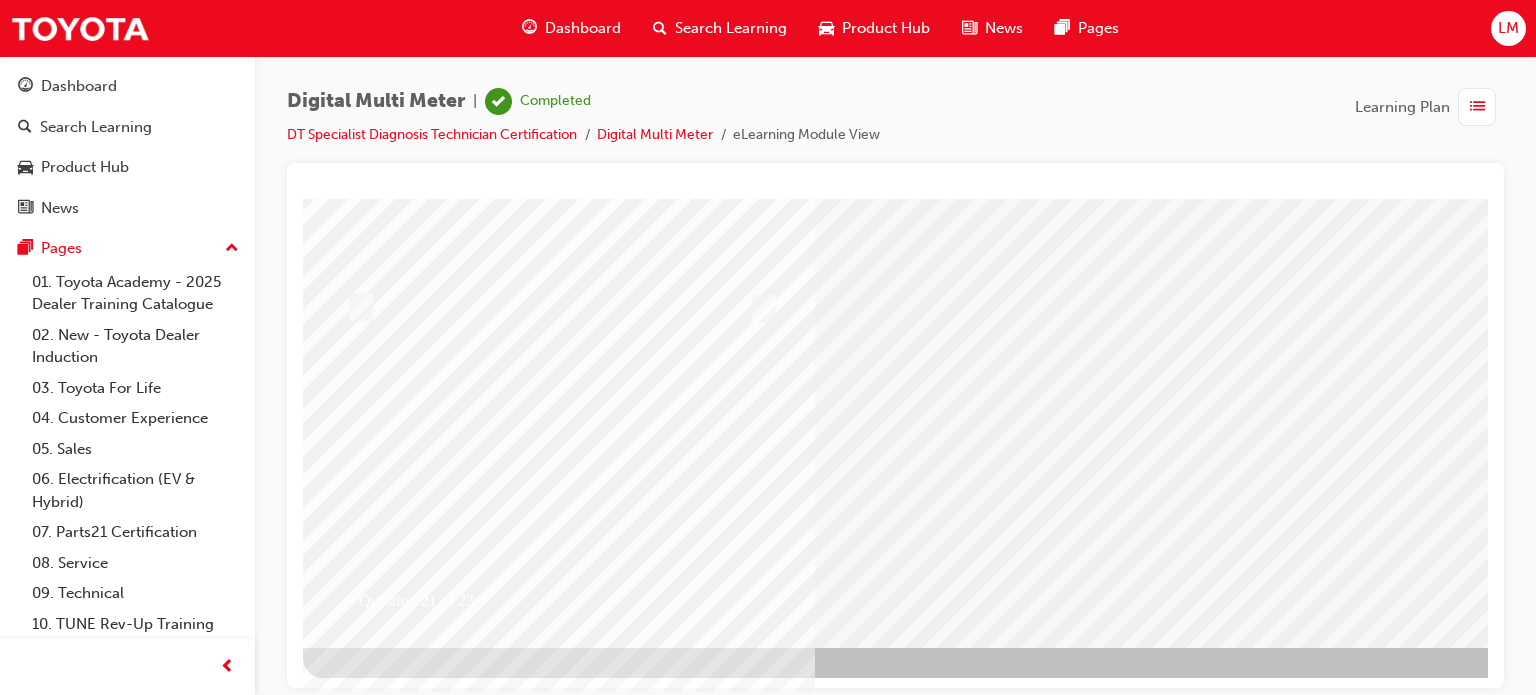 scroll, scrollTop: 272, scrollLeft: 0, axis: vertical 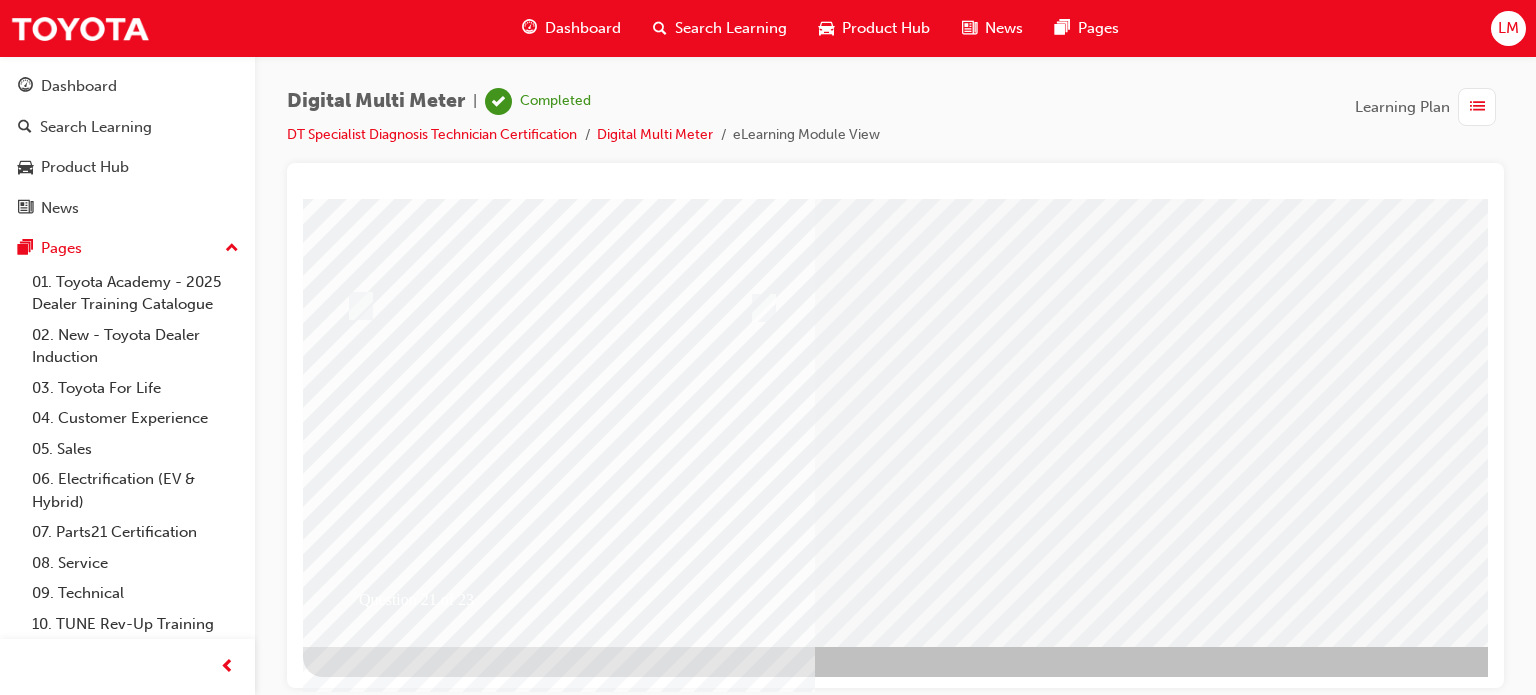 click at bounding box center [635, 2422] 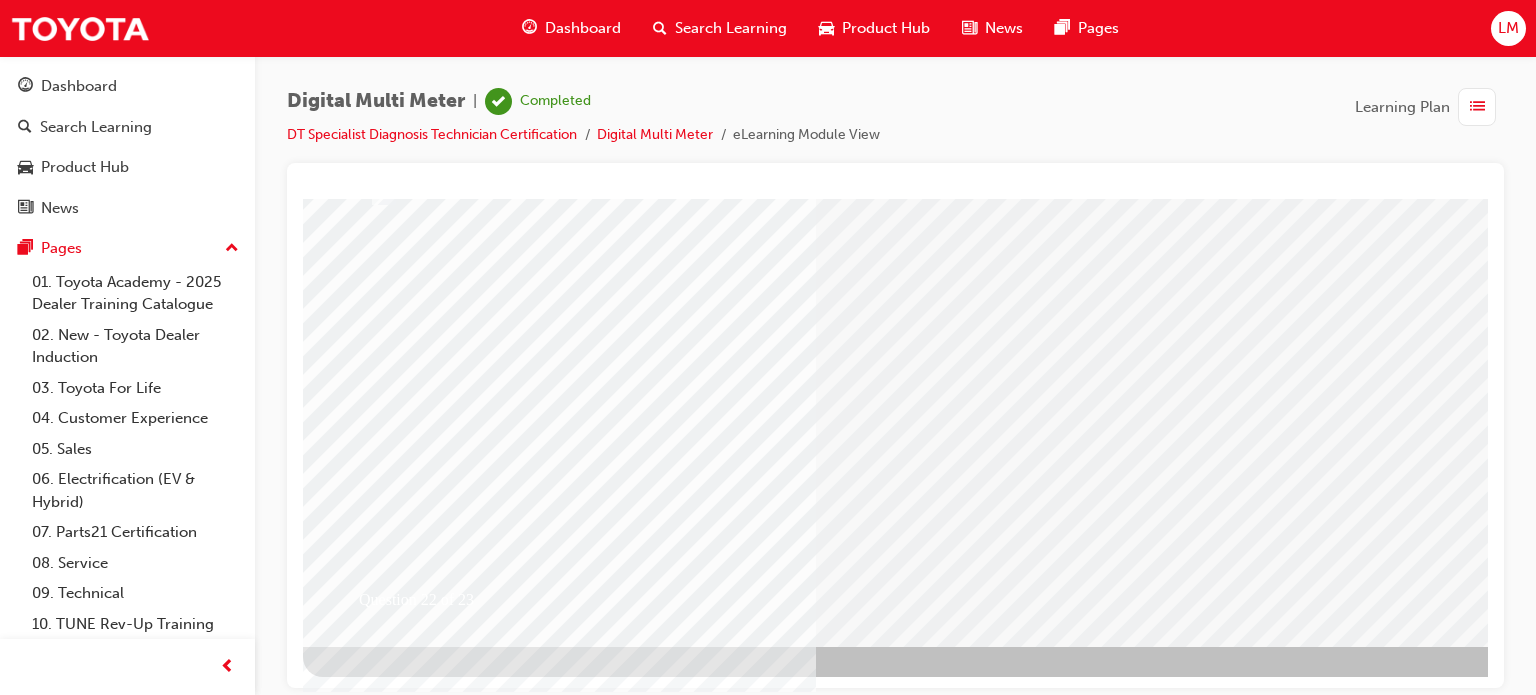 scroll, scrollTop: 0, scrollLeft: 0, axis: both 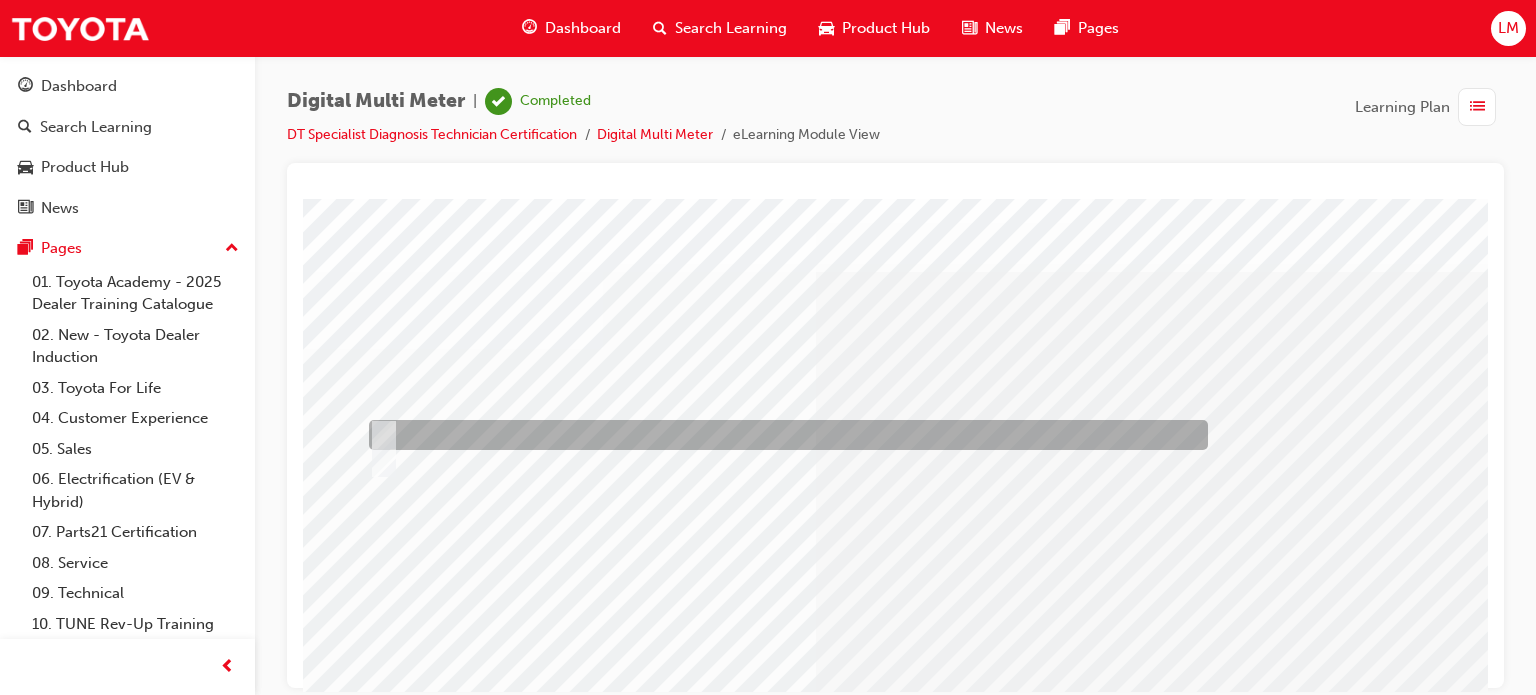 click at bounding box center (783, 435) 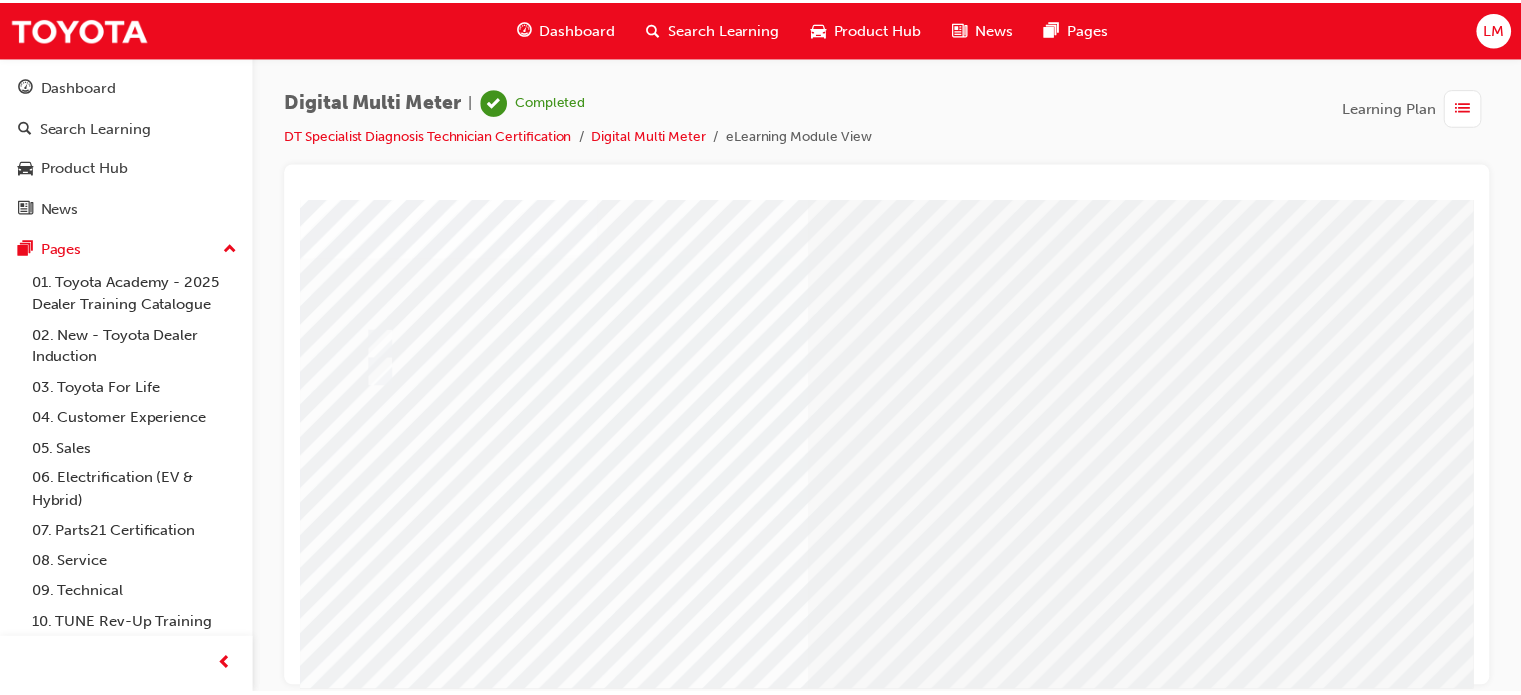 scroll, scrollTop: 272, scrollLeft: 0, axis: vertical 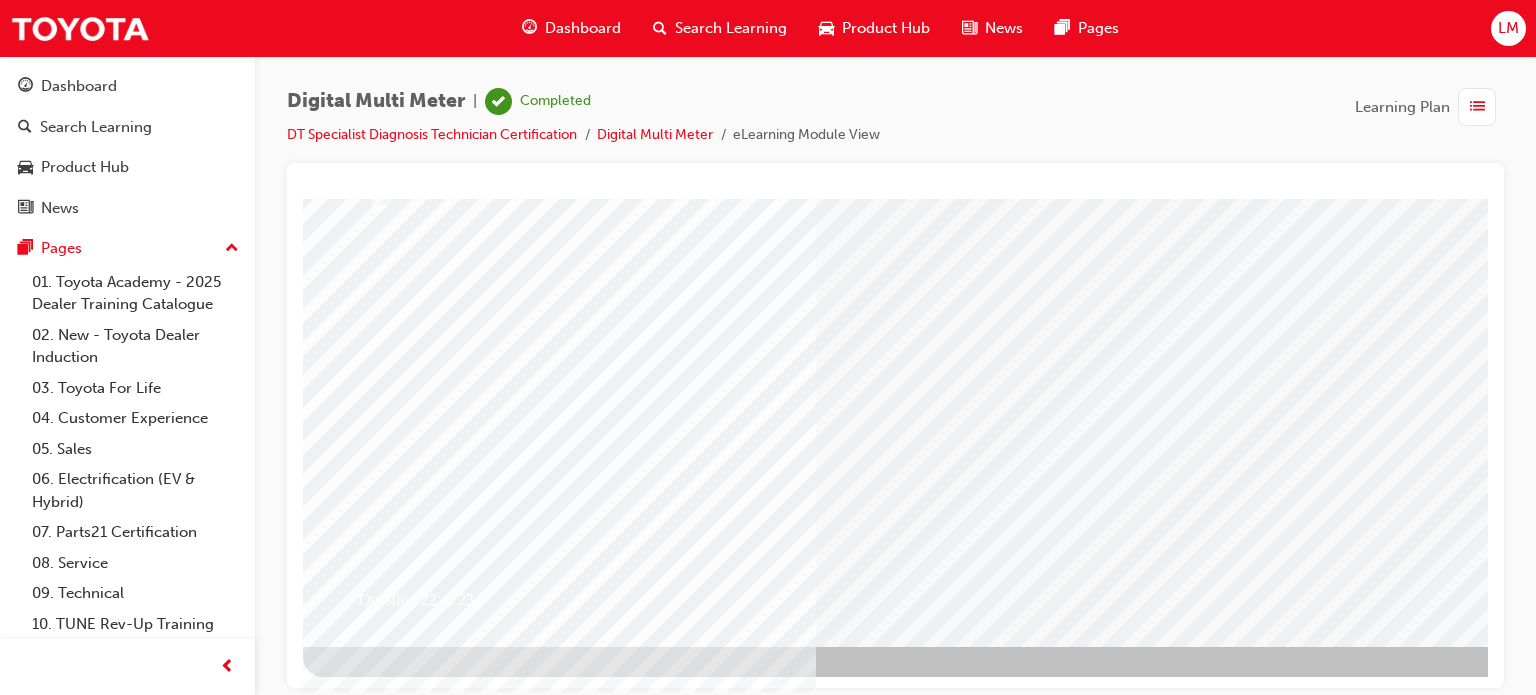 click at bounding box center [375, 2595] 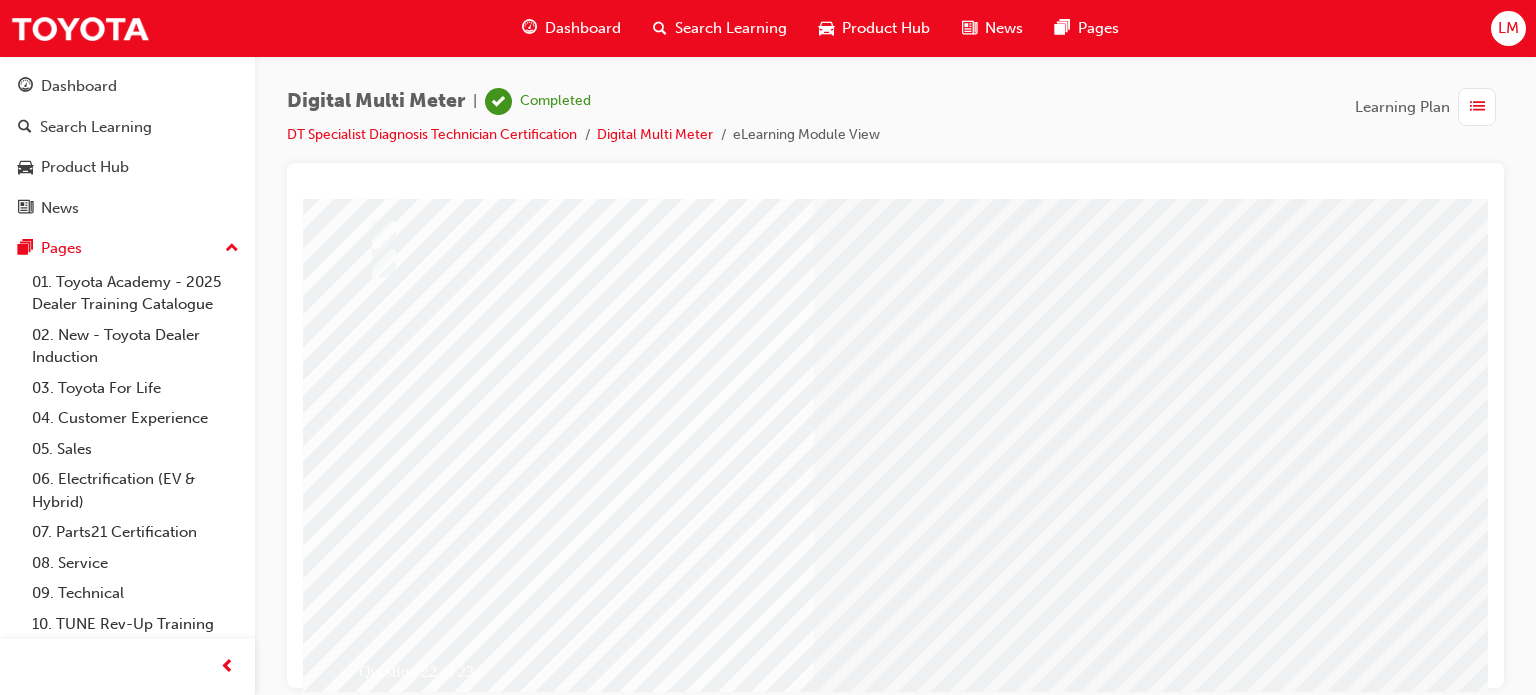 scroll, scrollTop: 272, scrollLeft: 0, axis: vertical 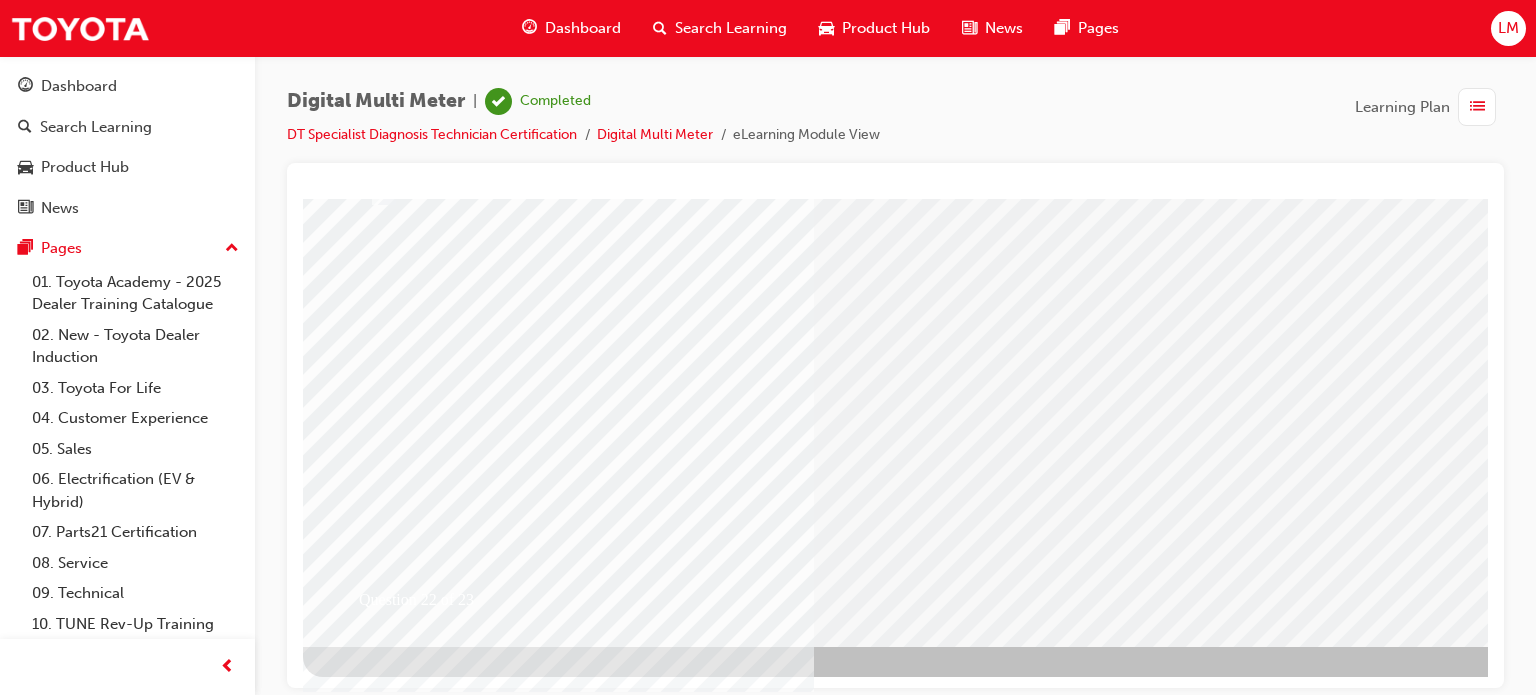 click at bounding box center (635, 2420) 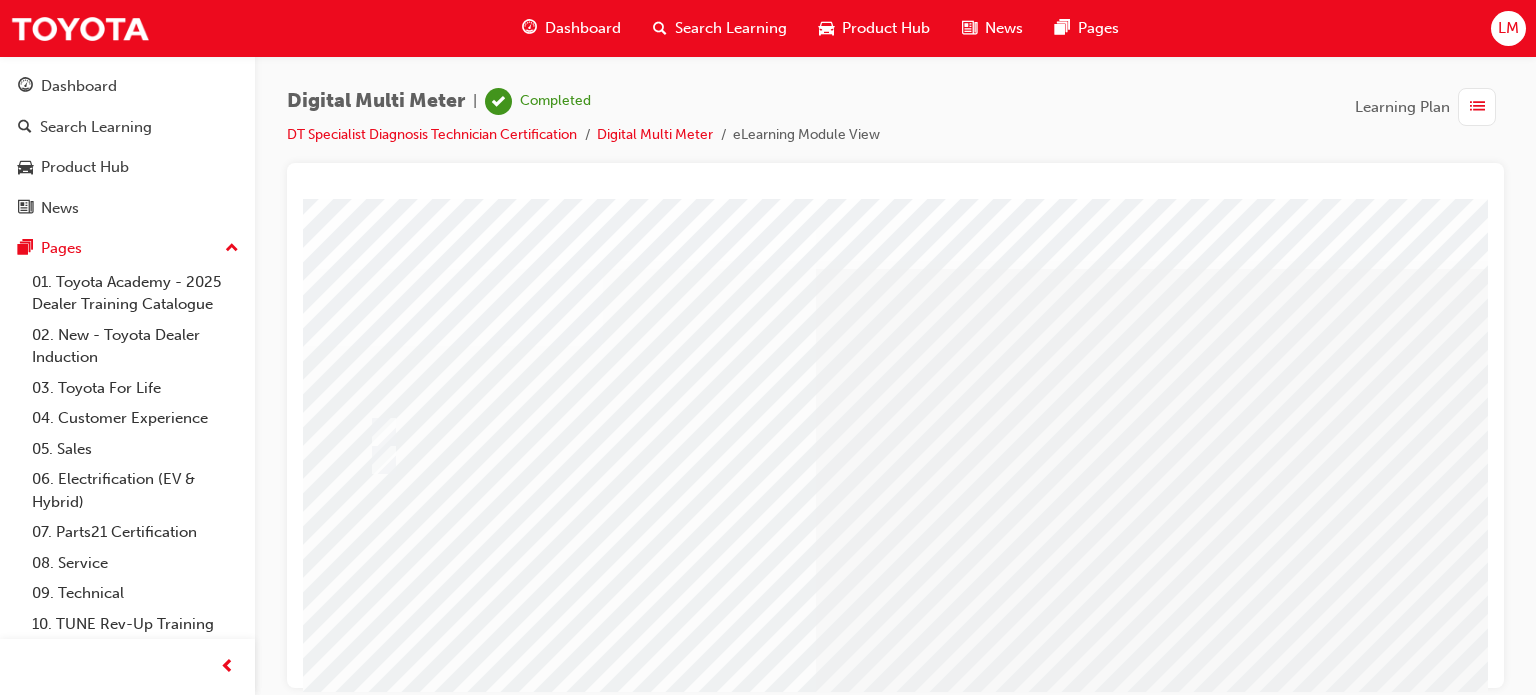 scroll, scrollTop: 0, scrollLeft: 0, axis: both 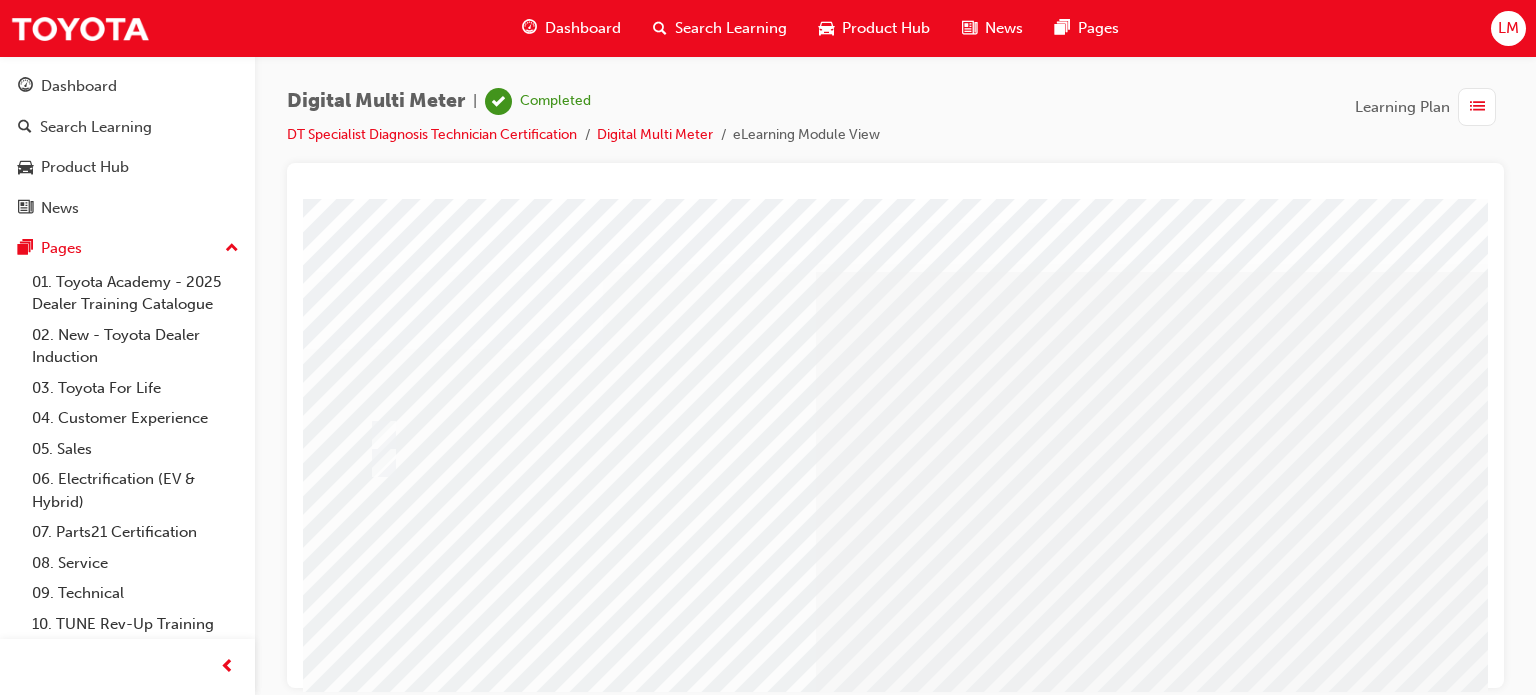 click on "Digital Multi Meter | Completed DT Specialist Diagnosis Technician Certification Digital Multi Meter eLearning Module View Learning Plan" at bounding box center [895, 125] 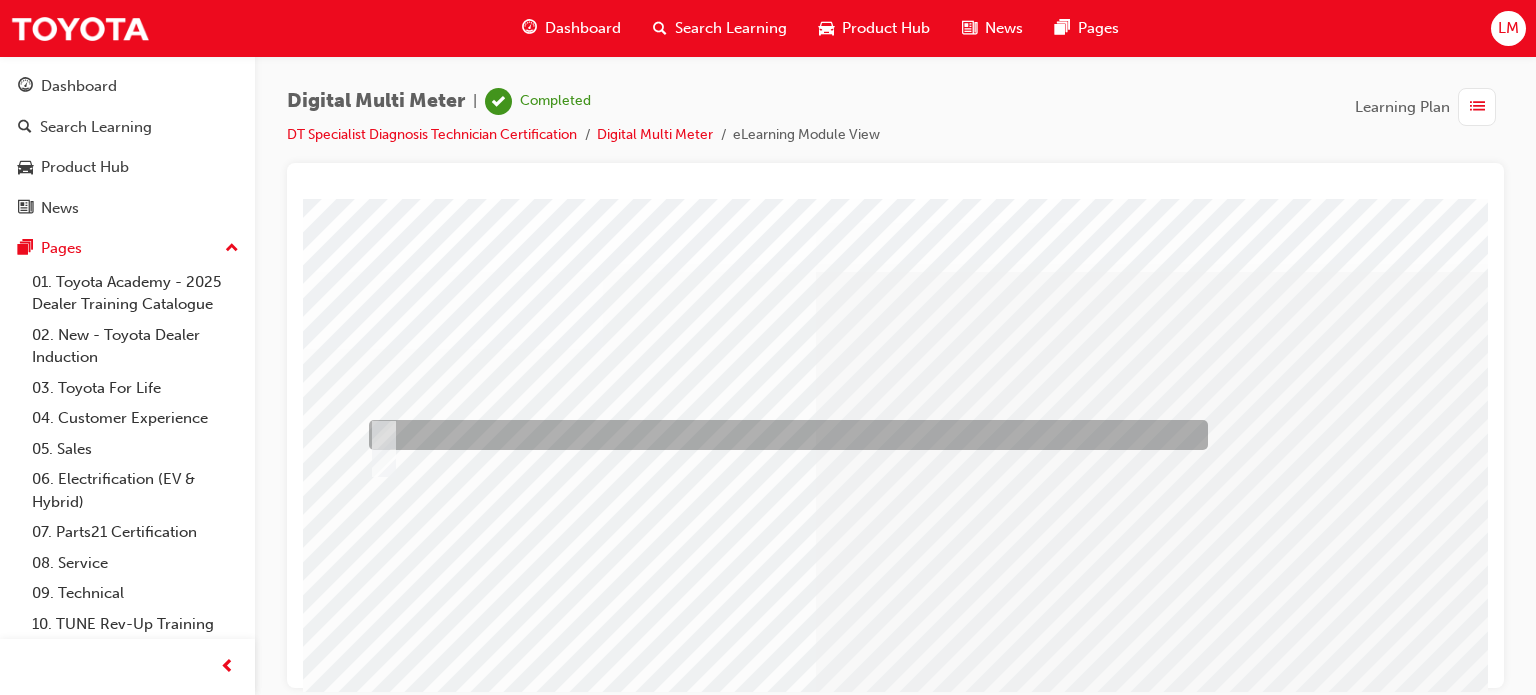 click at bounding box center (783, 435) 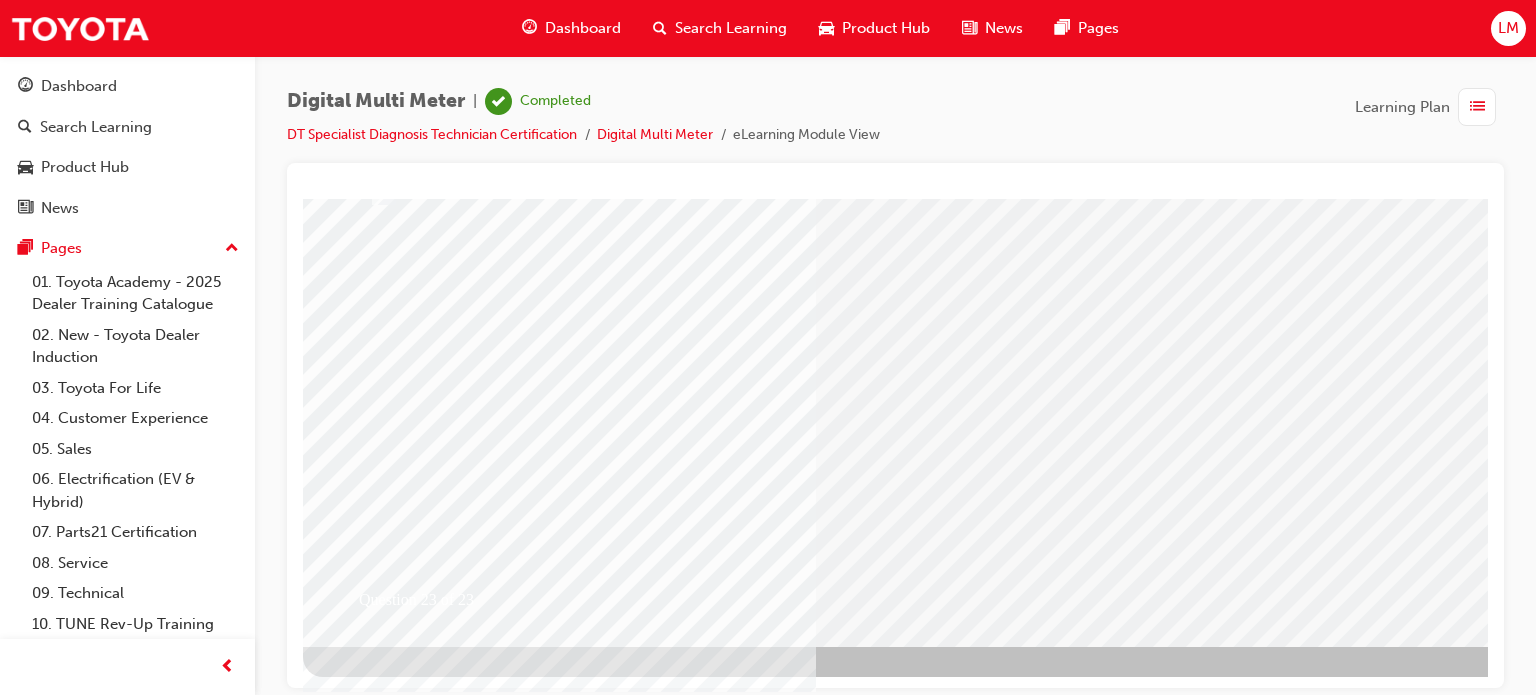 scroll, scrollTop: 172, scrollLeft: 0, axis: vertical 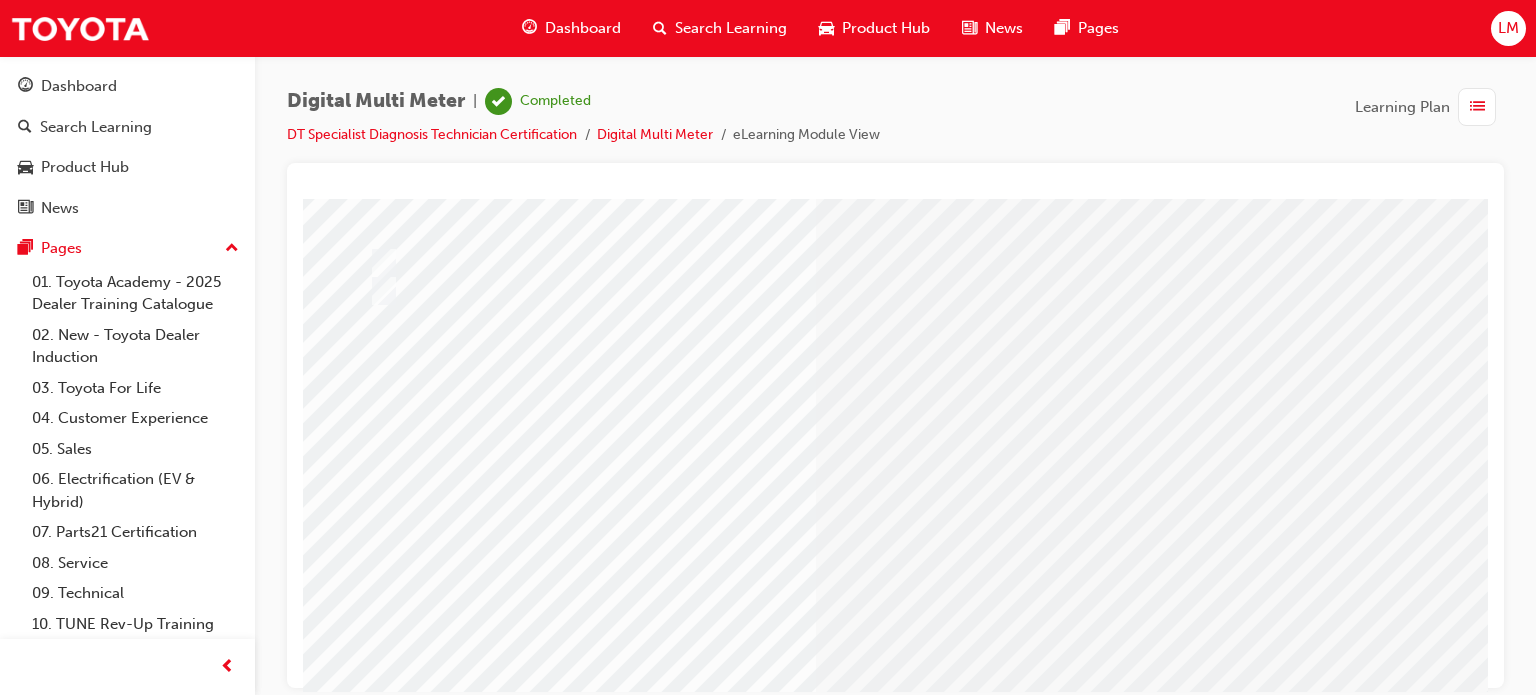 click at bounding box center [375, 2695] 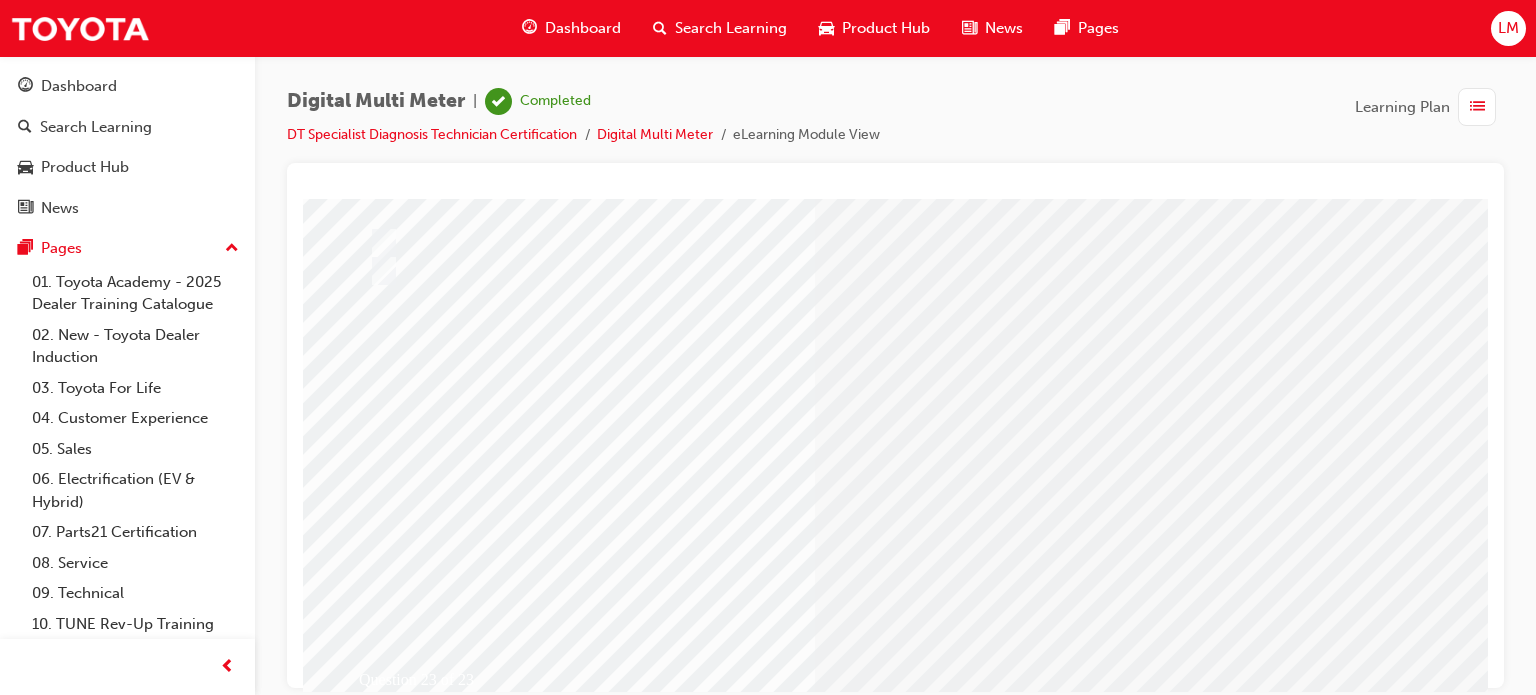 scroll, scrollTop: 200, scrollLeft: 0, axis: vertical 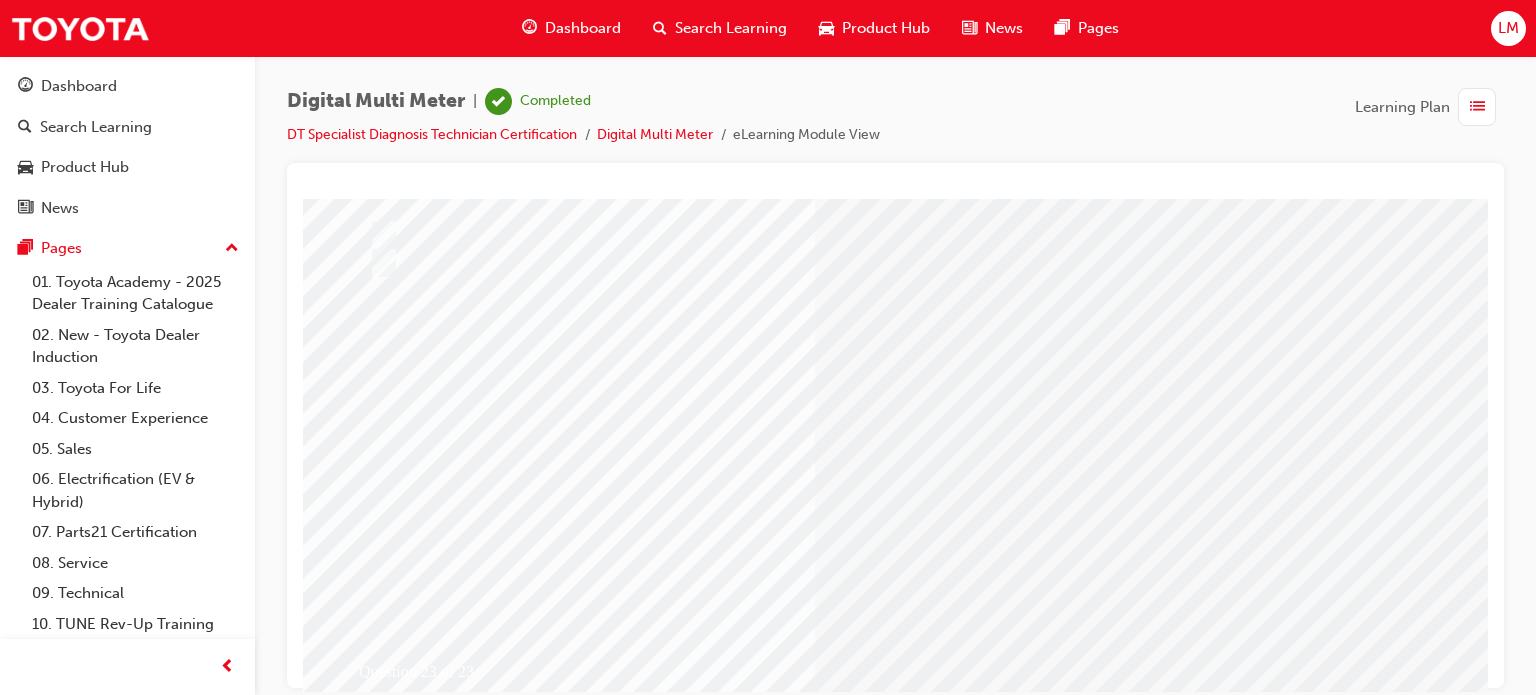 click at bounding box center [635, 2494] 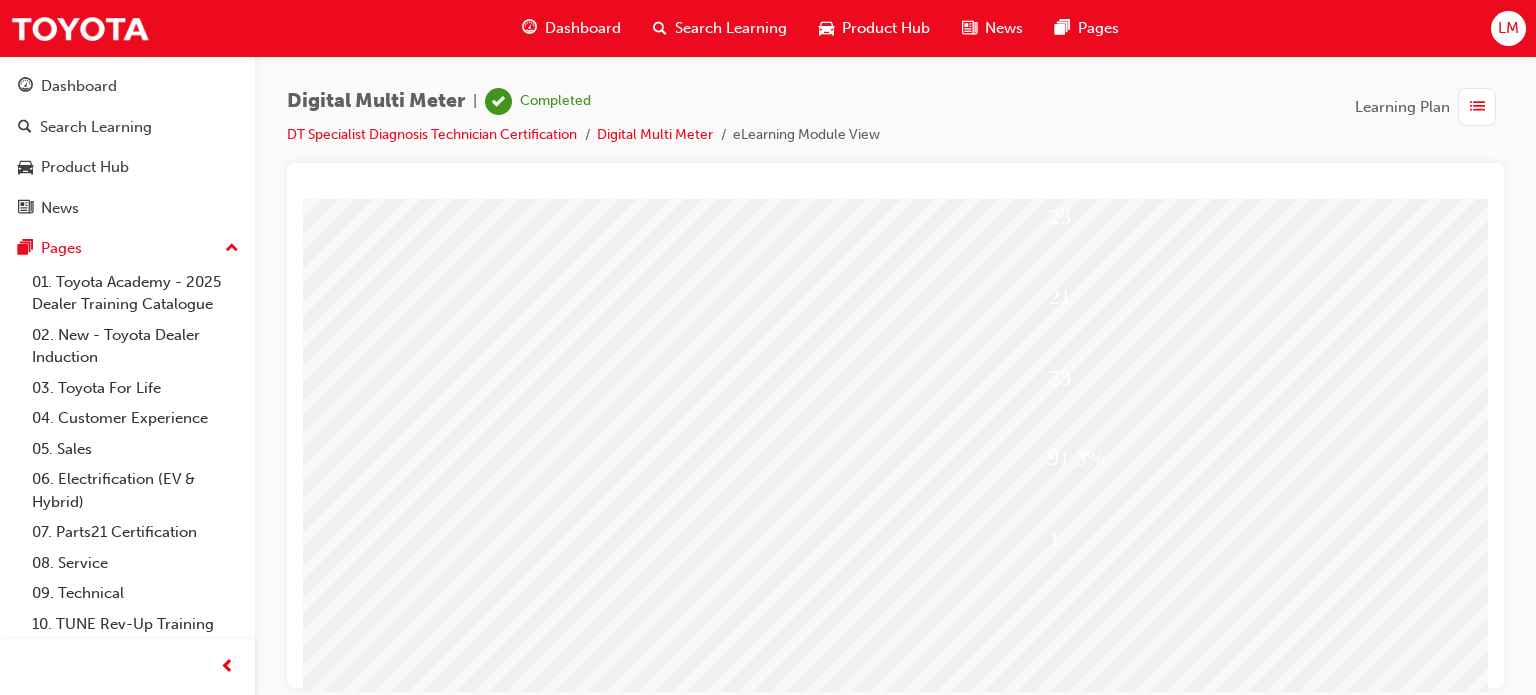 scroll, scrollTop: 272, scrollLeft: 0, axis: vertical 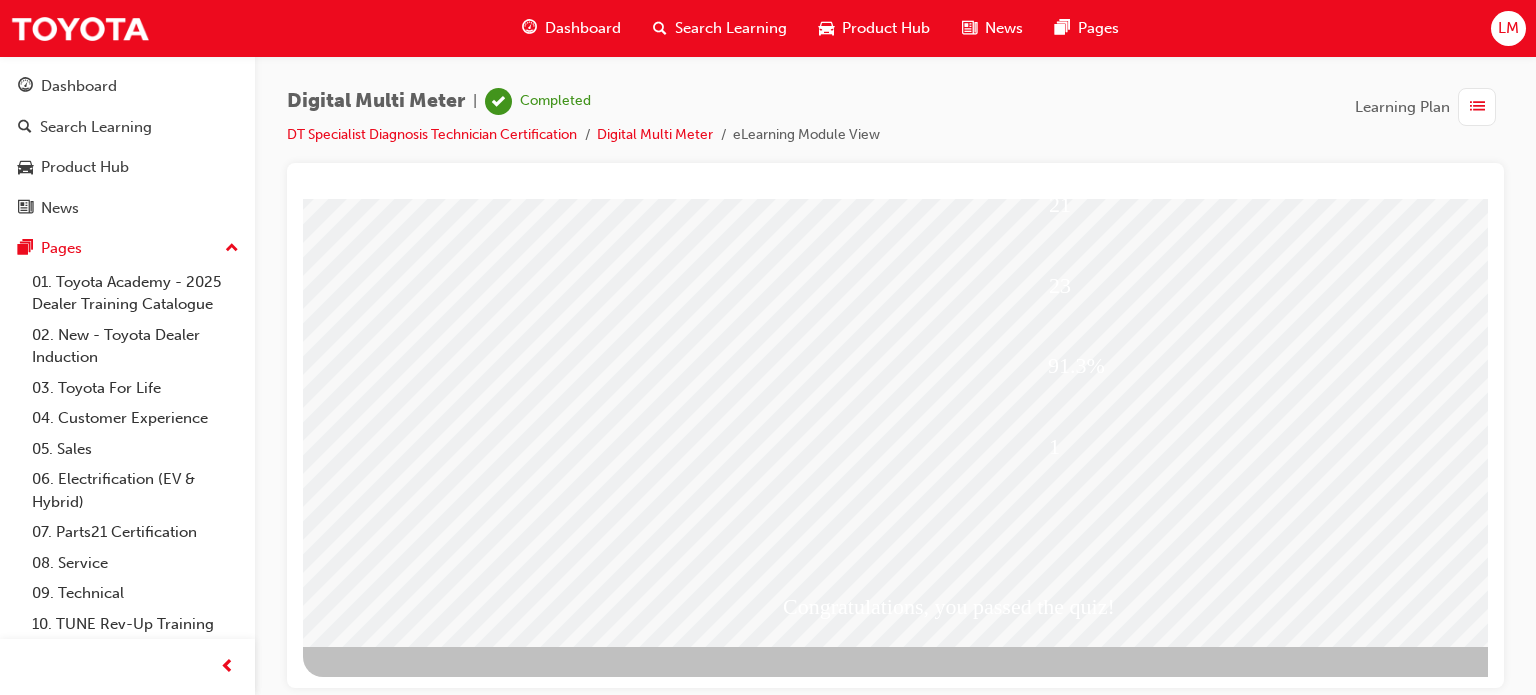 click at bounding box center (411, 1849) 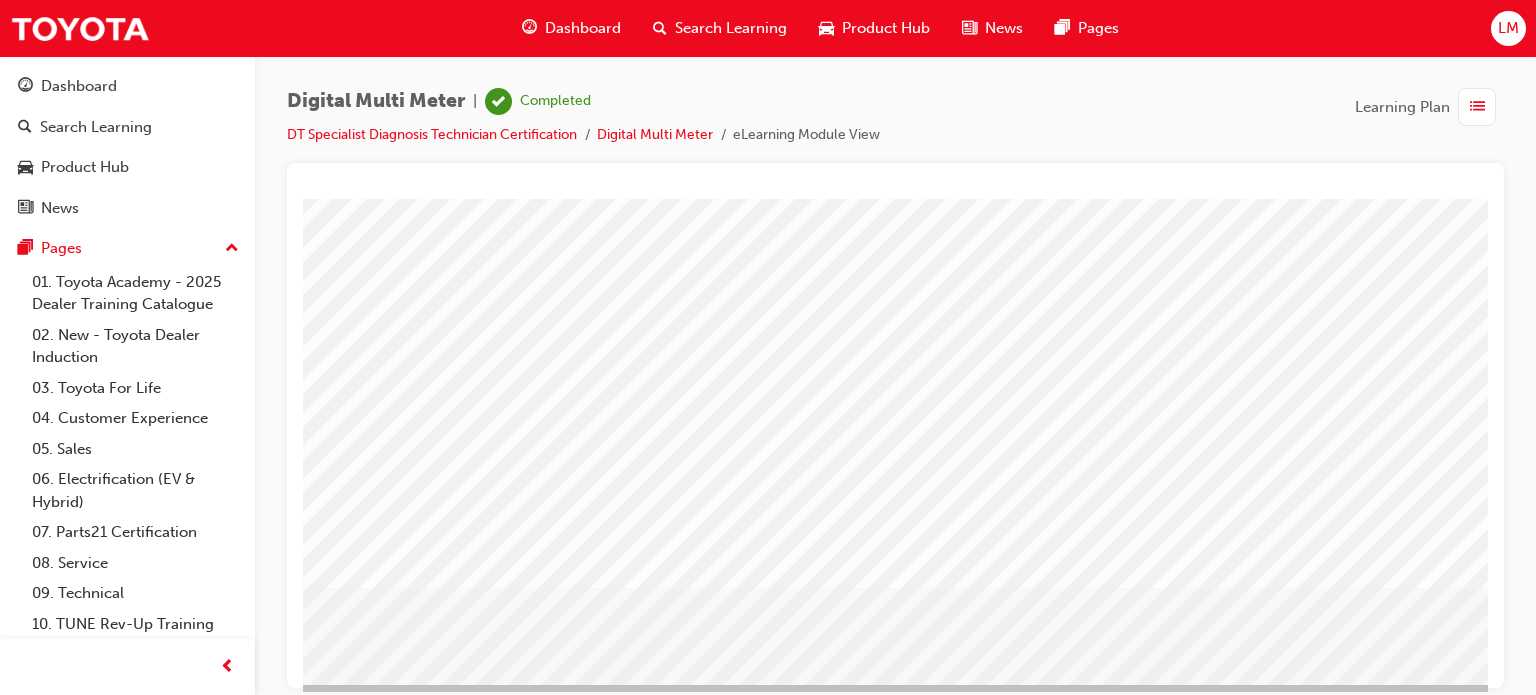 scroll, scrollTop: 272, scrollLeft: 0, axis: vertical 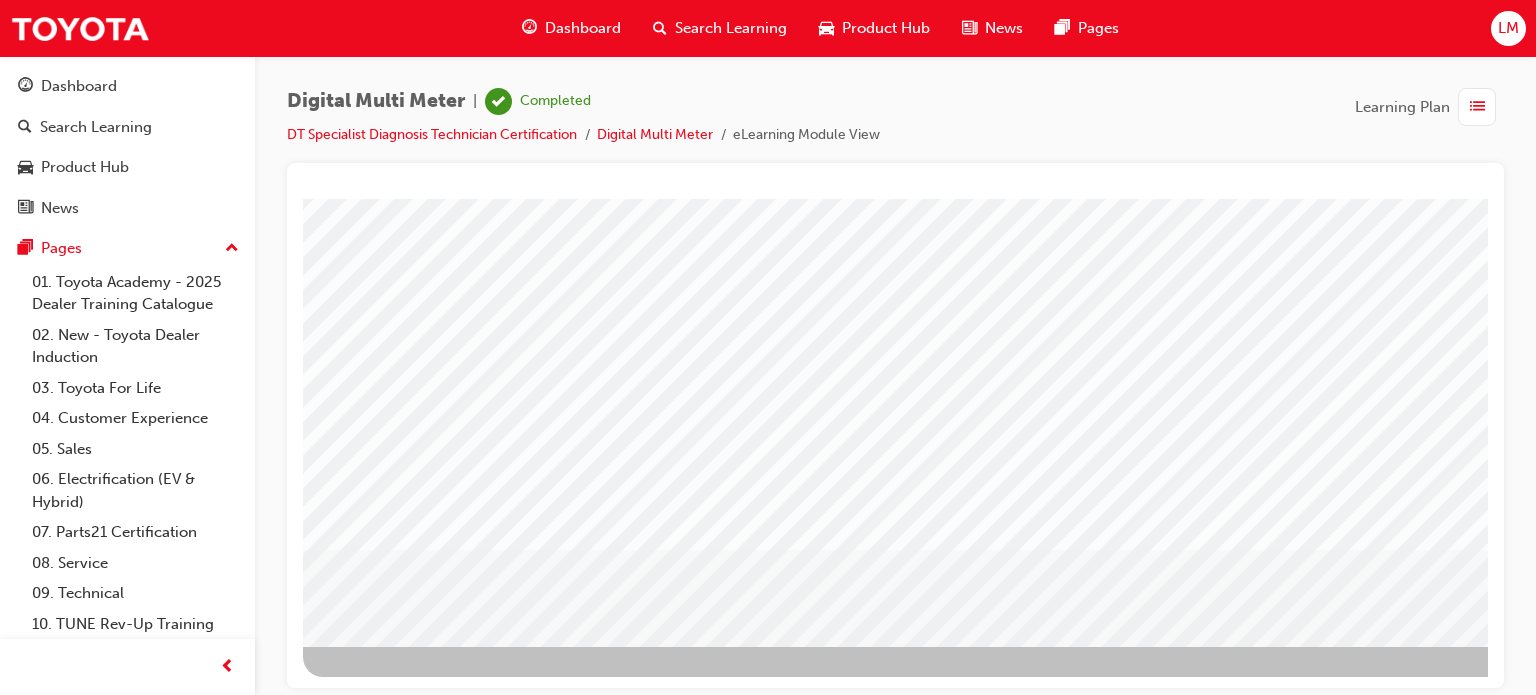 click at bounding box center (366, 2983) 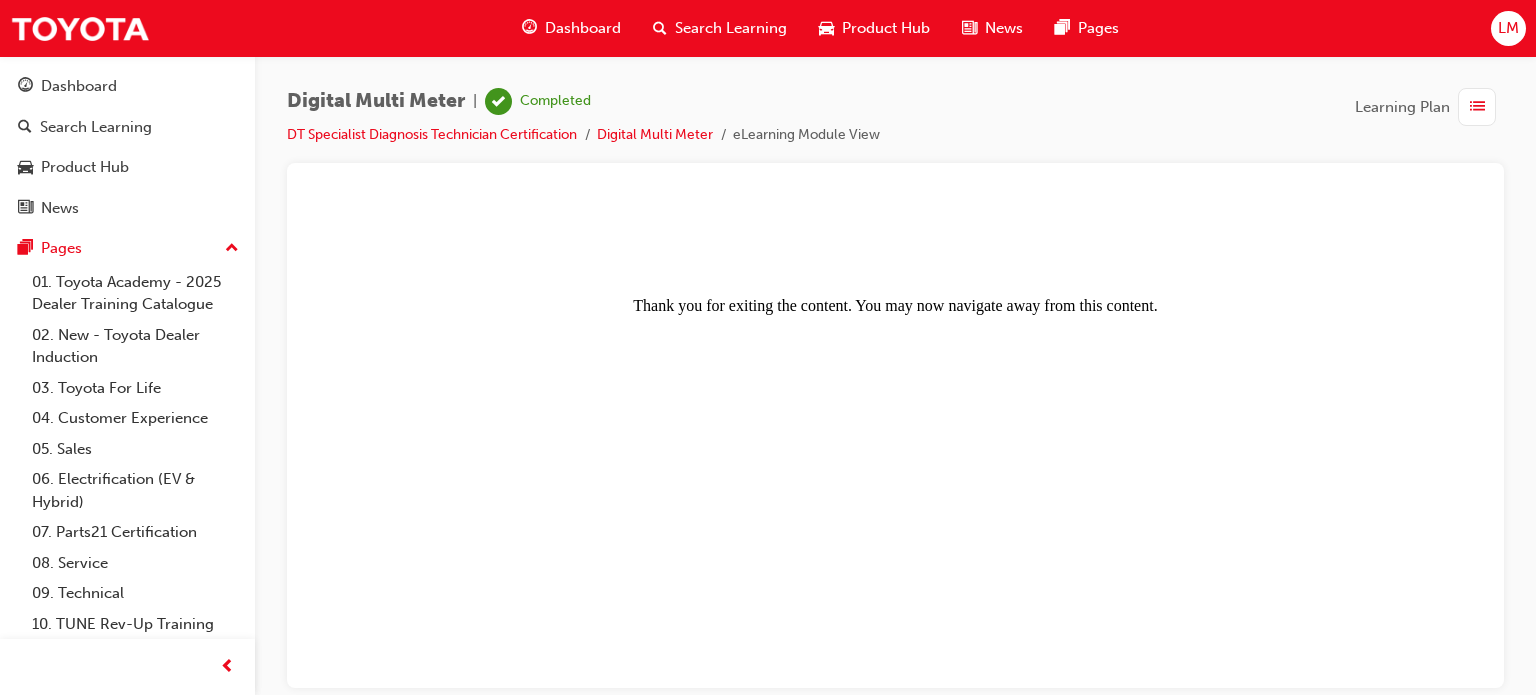 scroll, scrollTop: 0, scrollLeft: 0, axis: both 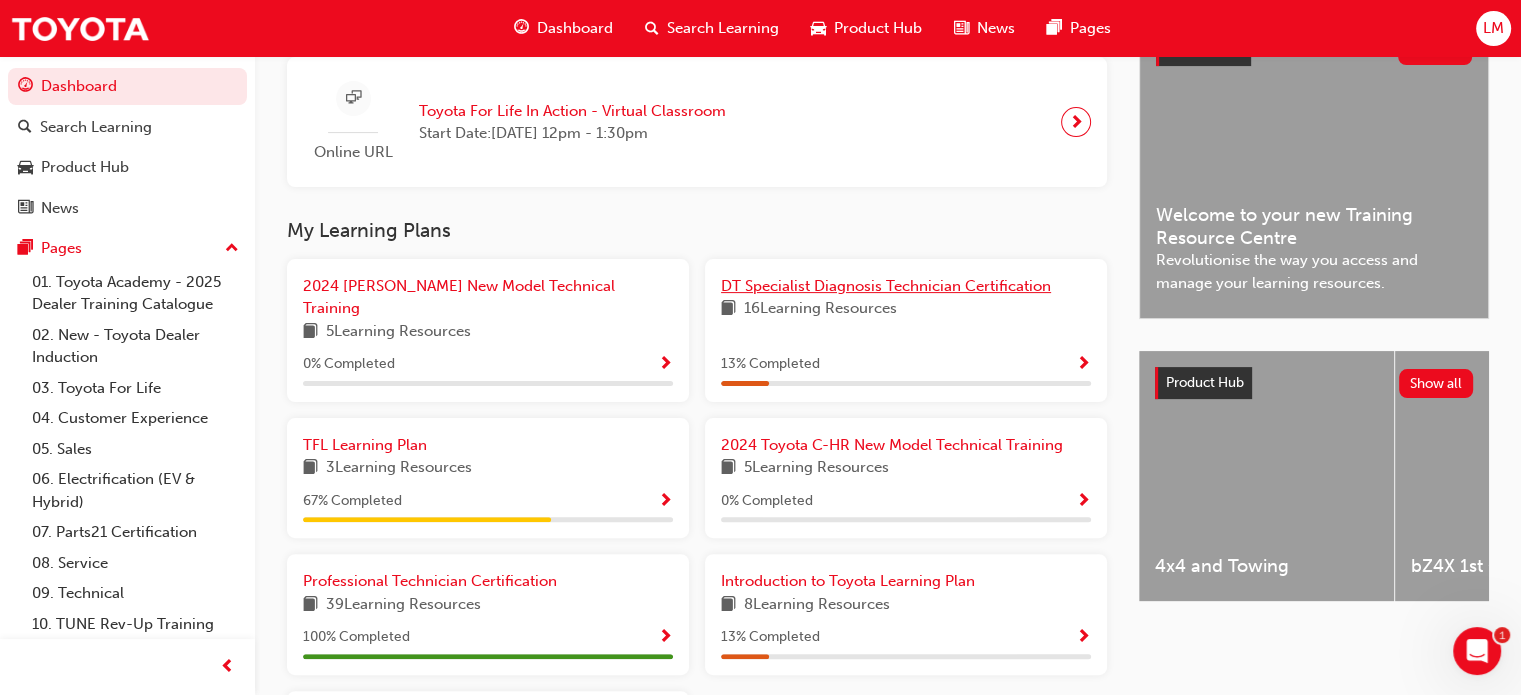 click on "DT Specialist Diagnosis Technician Certification" at bounding box center [886, 286] 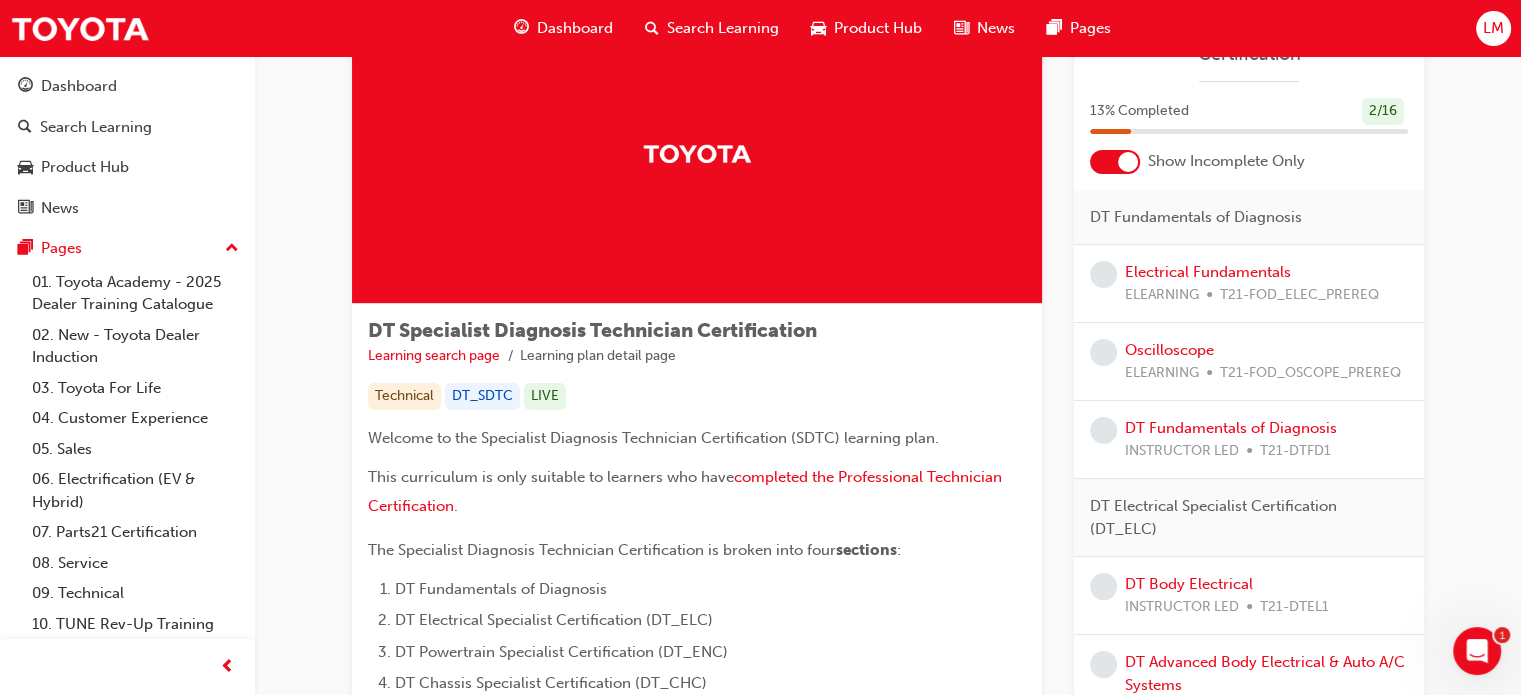 scroll, scrollTop: 0, scrollLeft: 0, axis: both 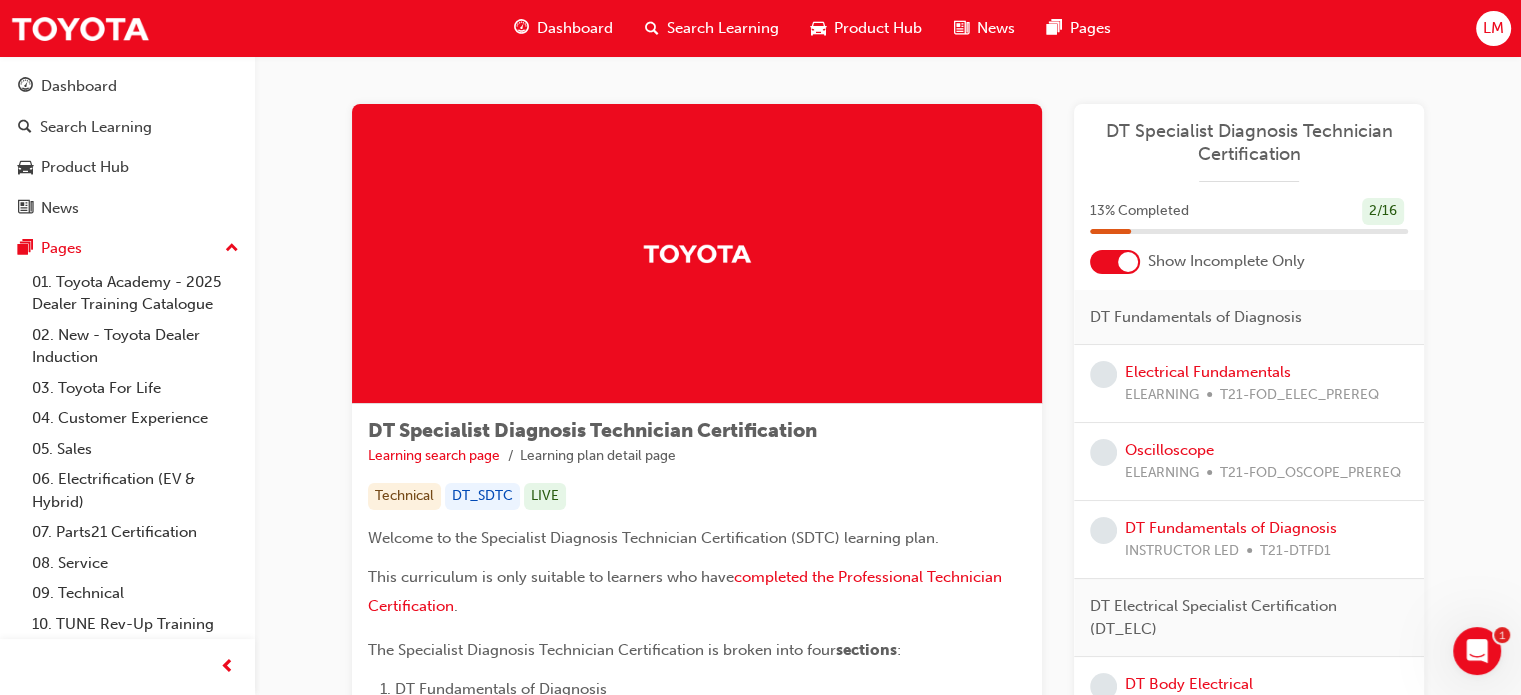 click at bounding box center [1128, 262] 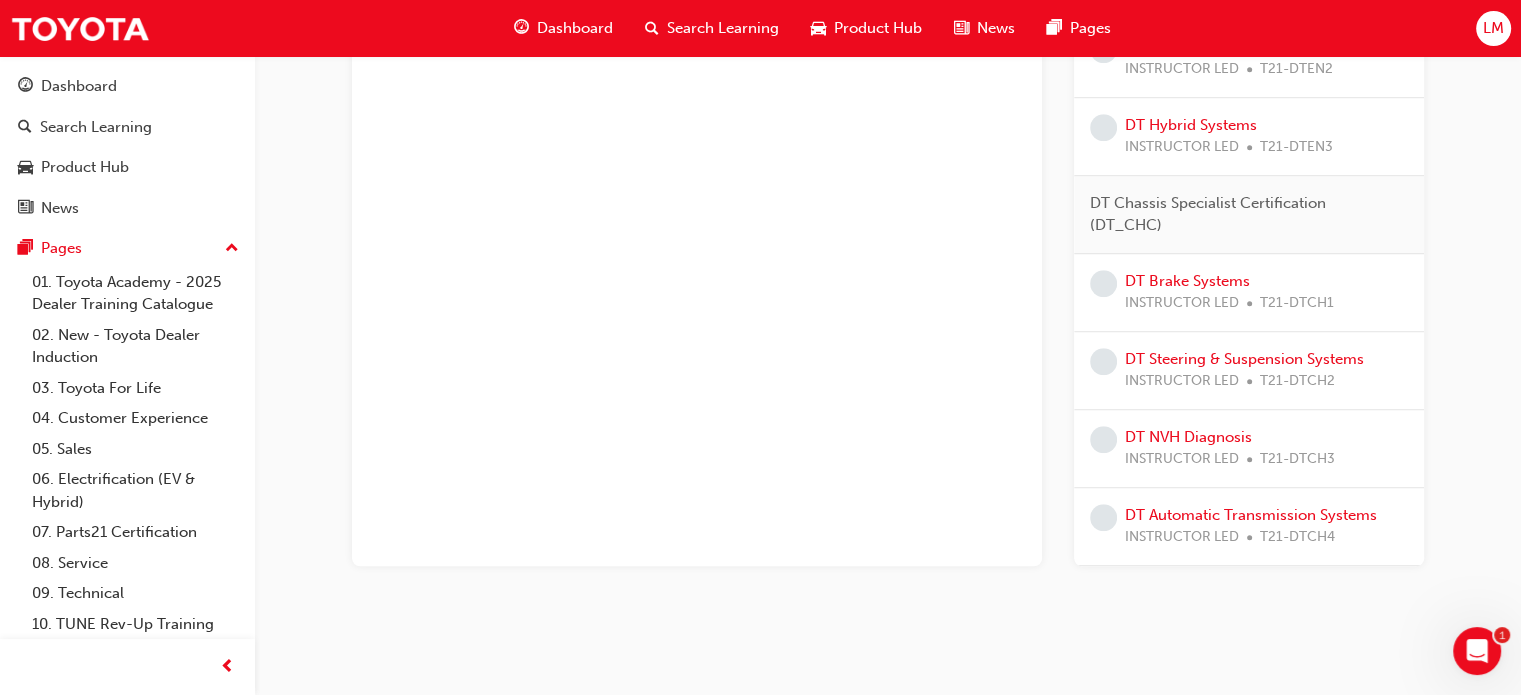 scroll, scrollTop: 1340, scrollLeft: 0, axis: vertical 